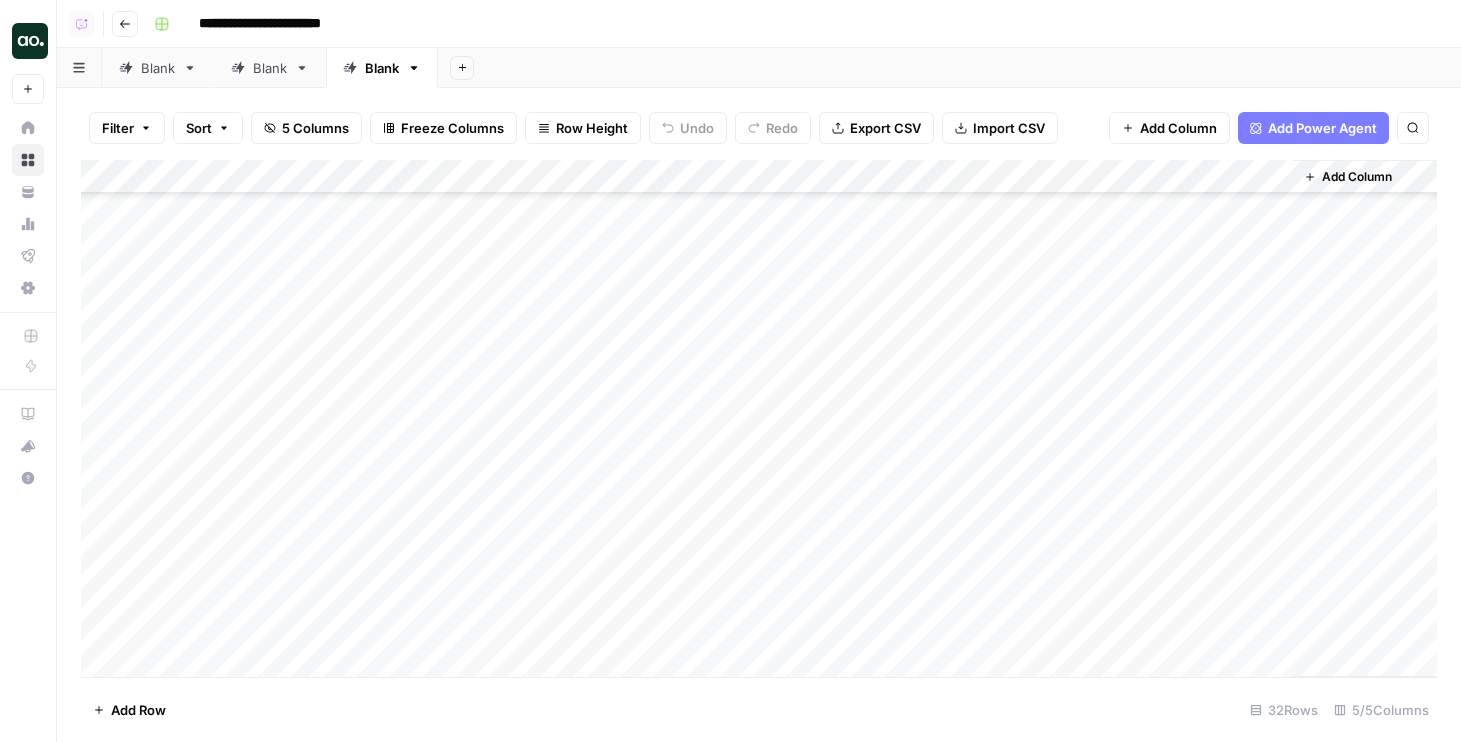 scroll, scrollTop: 0, scrollLeft: 0, axis: both 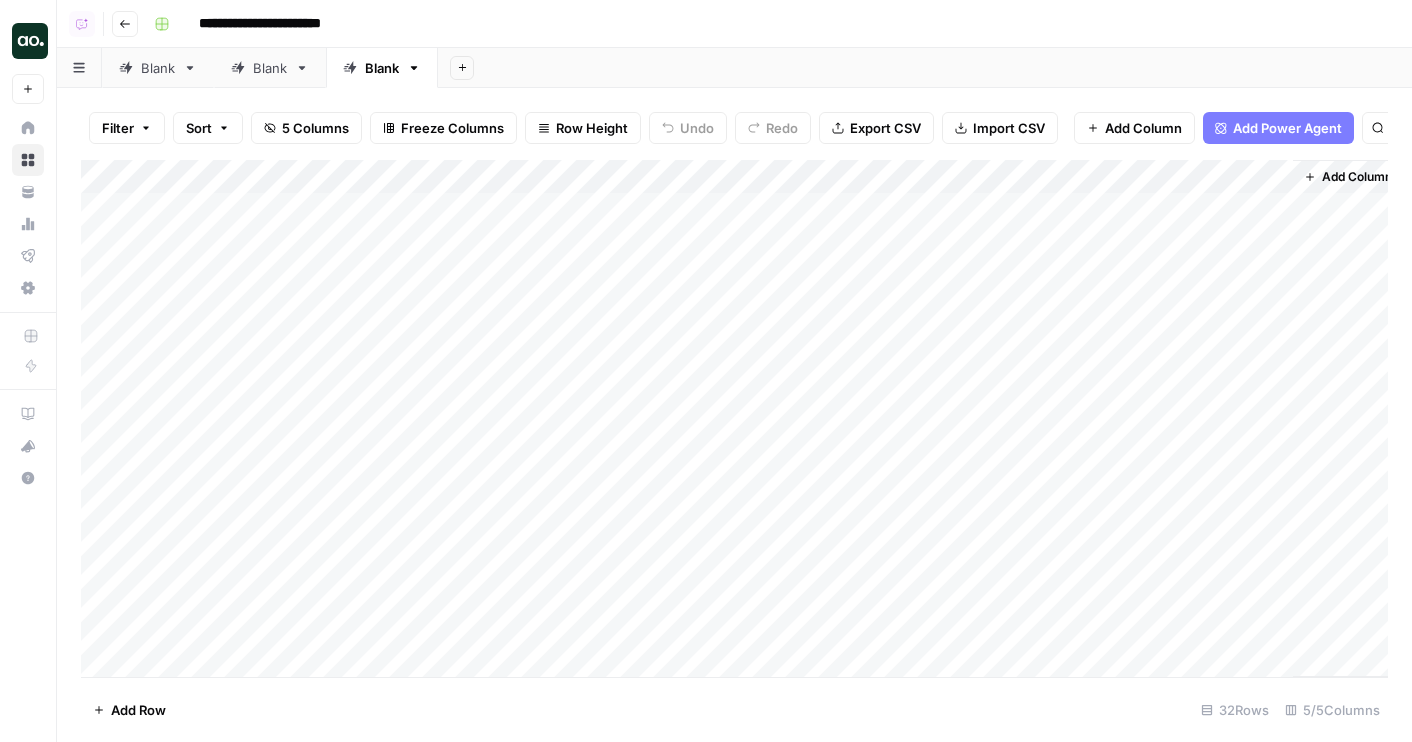 click on "Blank" at bounding box center (382, 68) 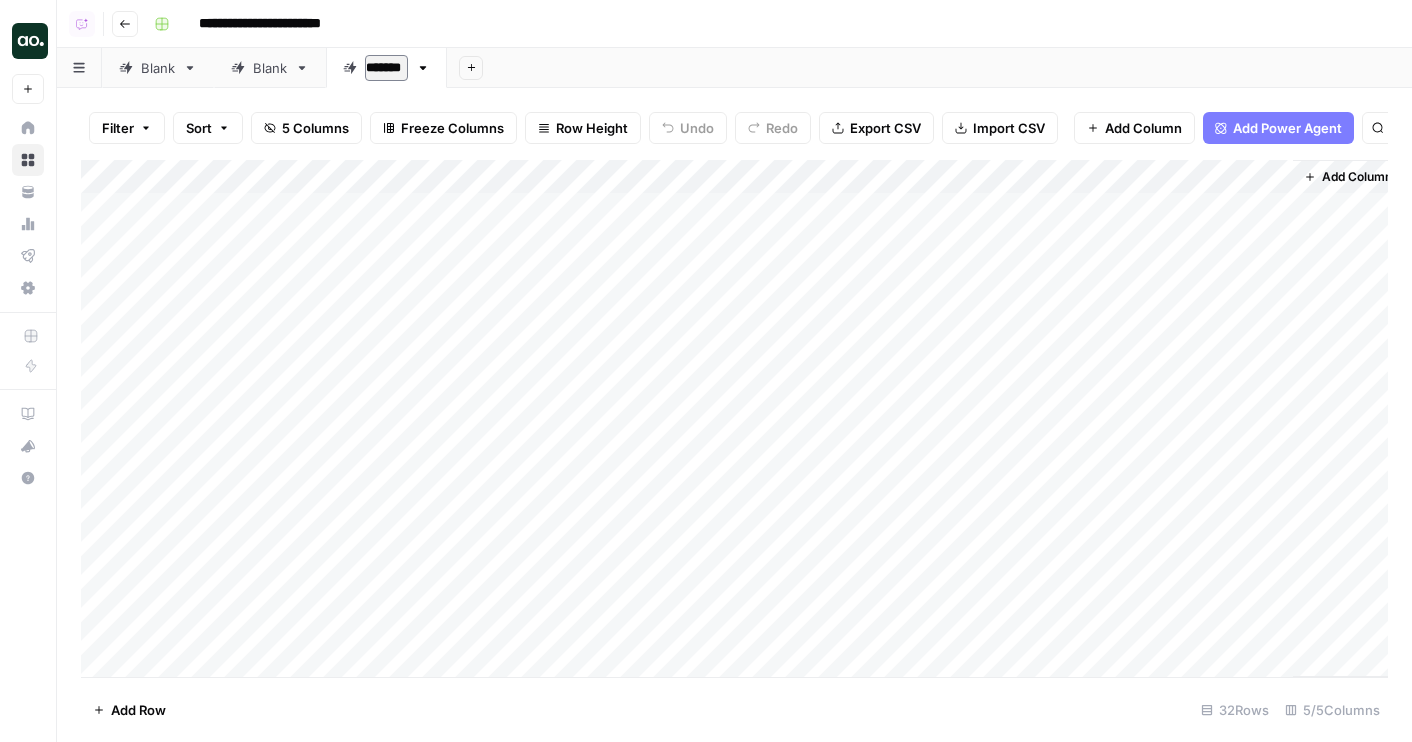 type on "********" 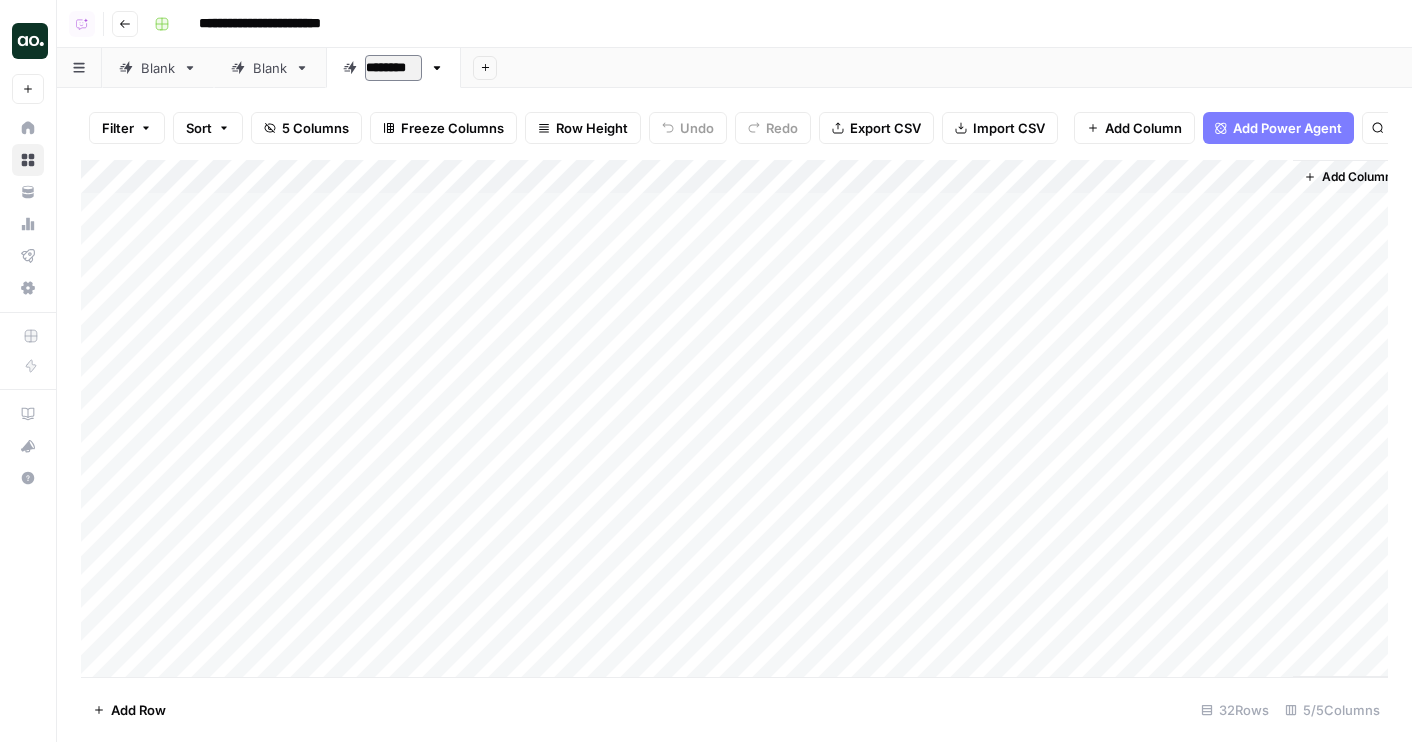 click on "Blank" at bounding box center [270, 68] 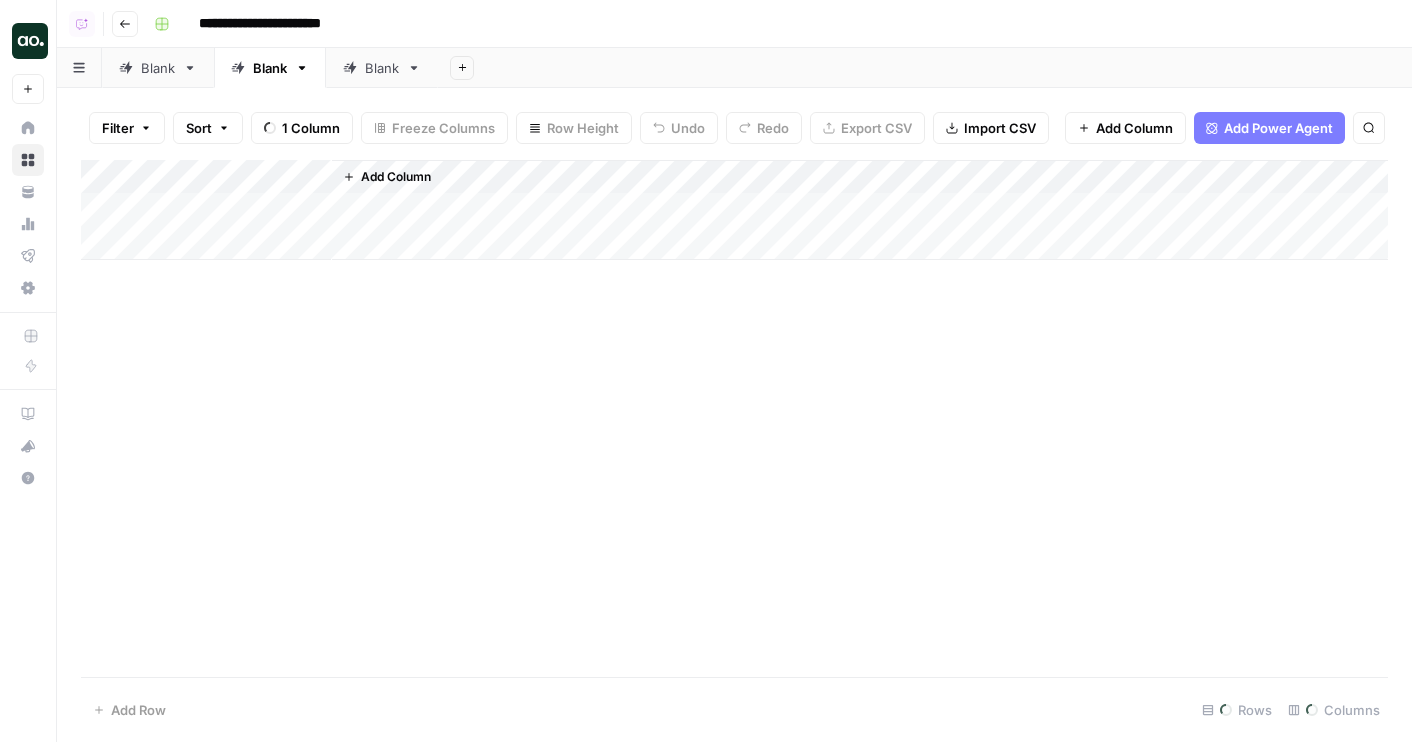 click on "Blank" at bounding box center [270, 68] 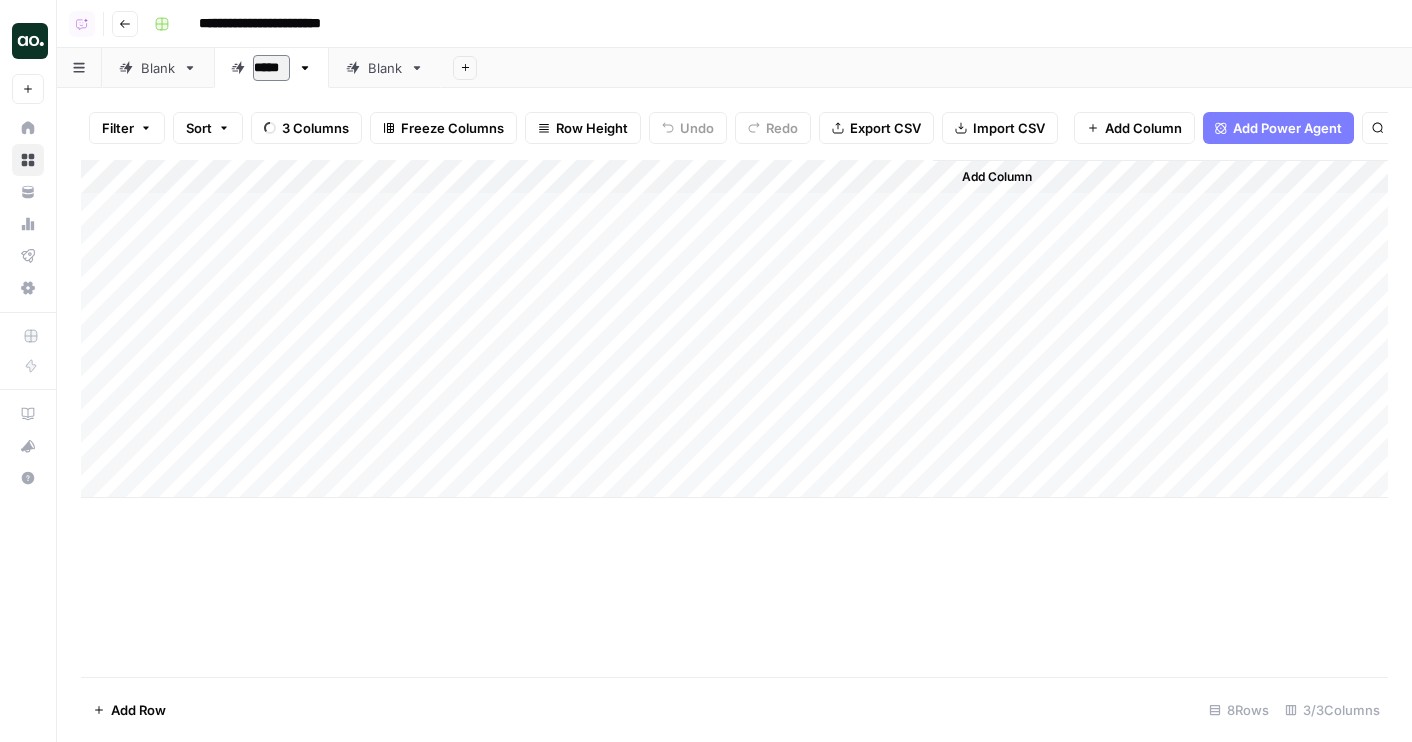 click on "*****" at bounding box center [271, 68] 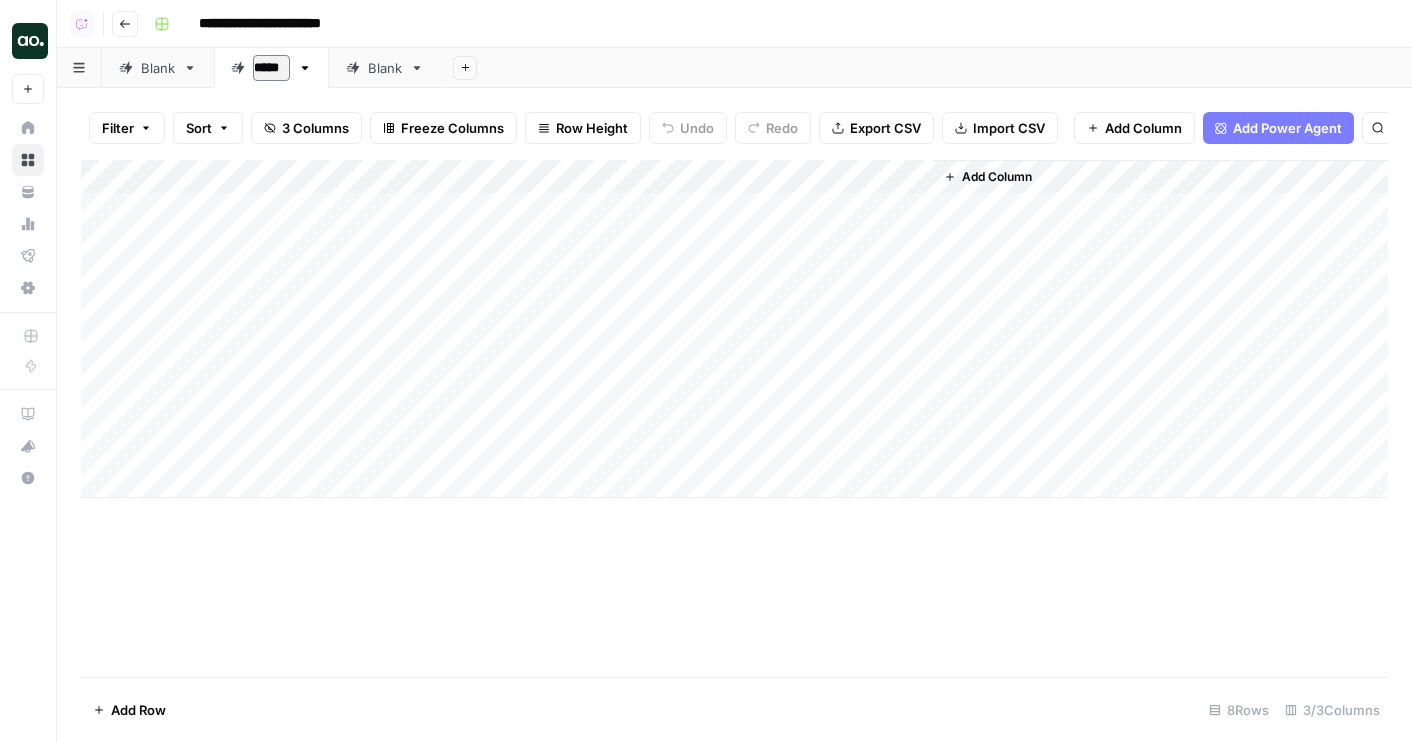 click on "*****" at bounding box center (271, 68) 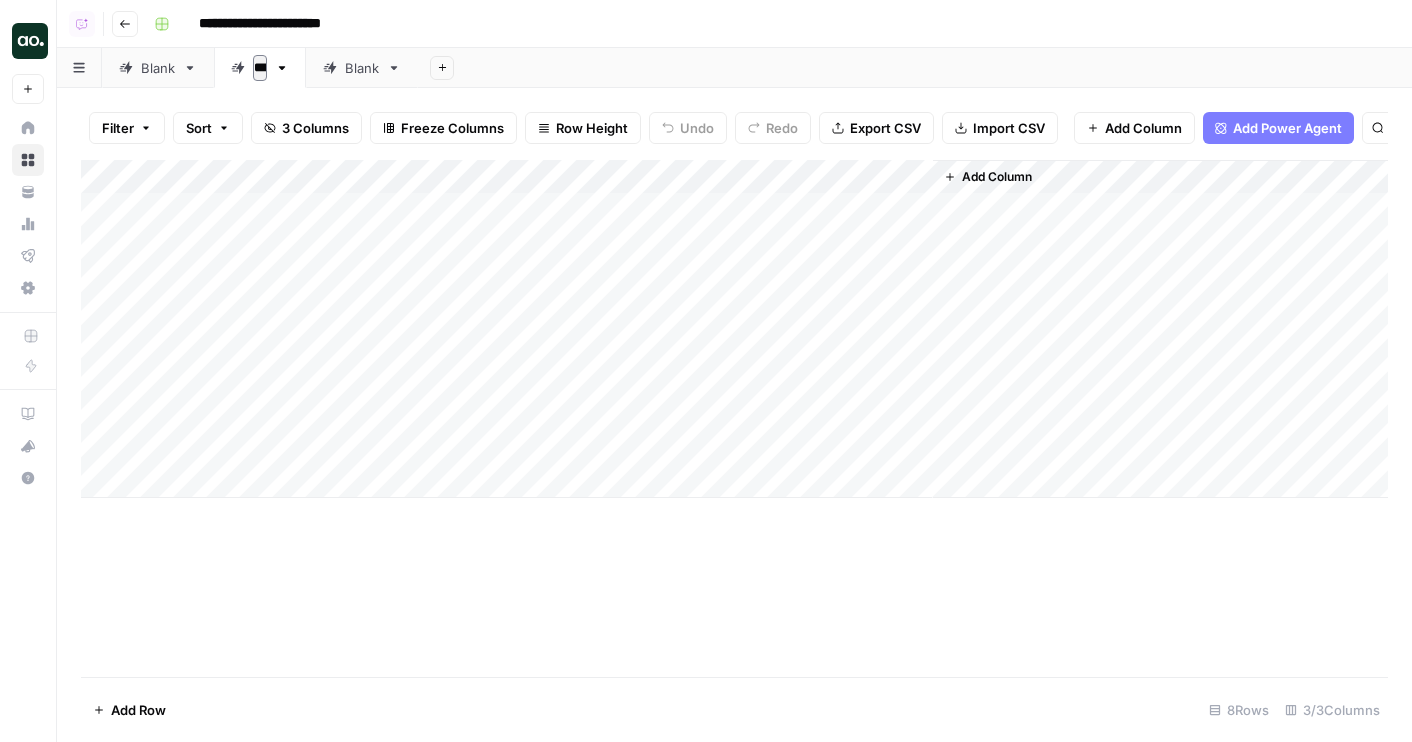 type on "****" 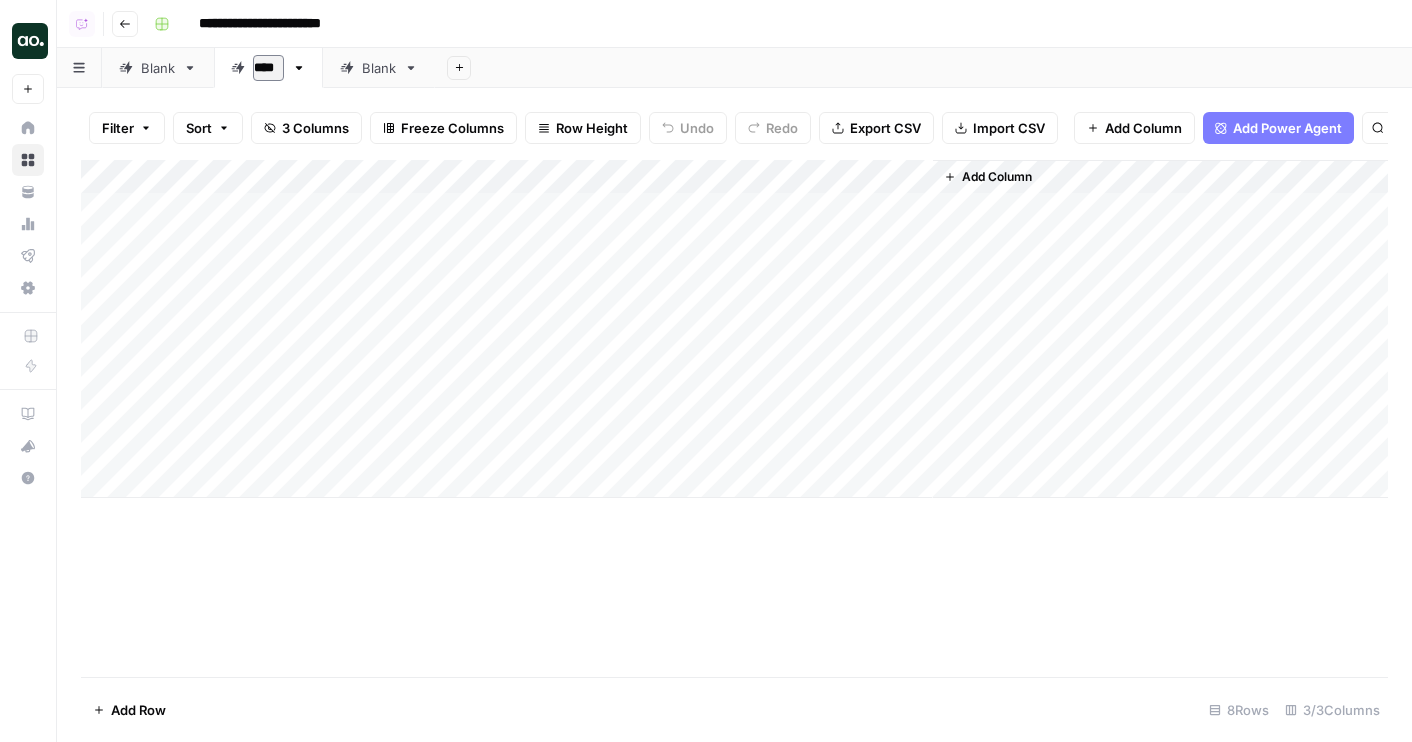 click on "Blank" at bounding box center (379, 68) 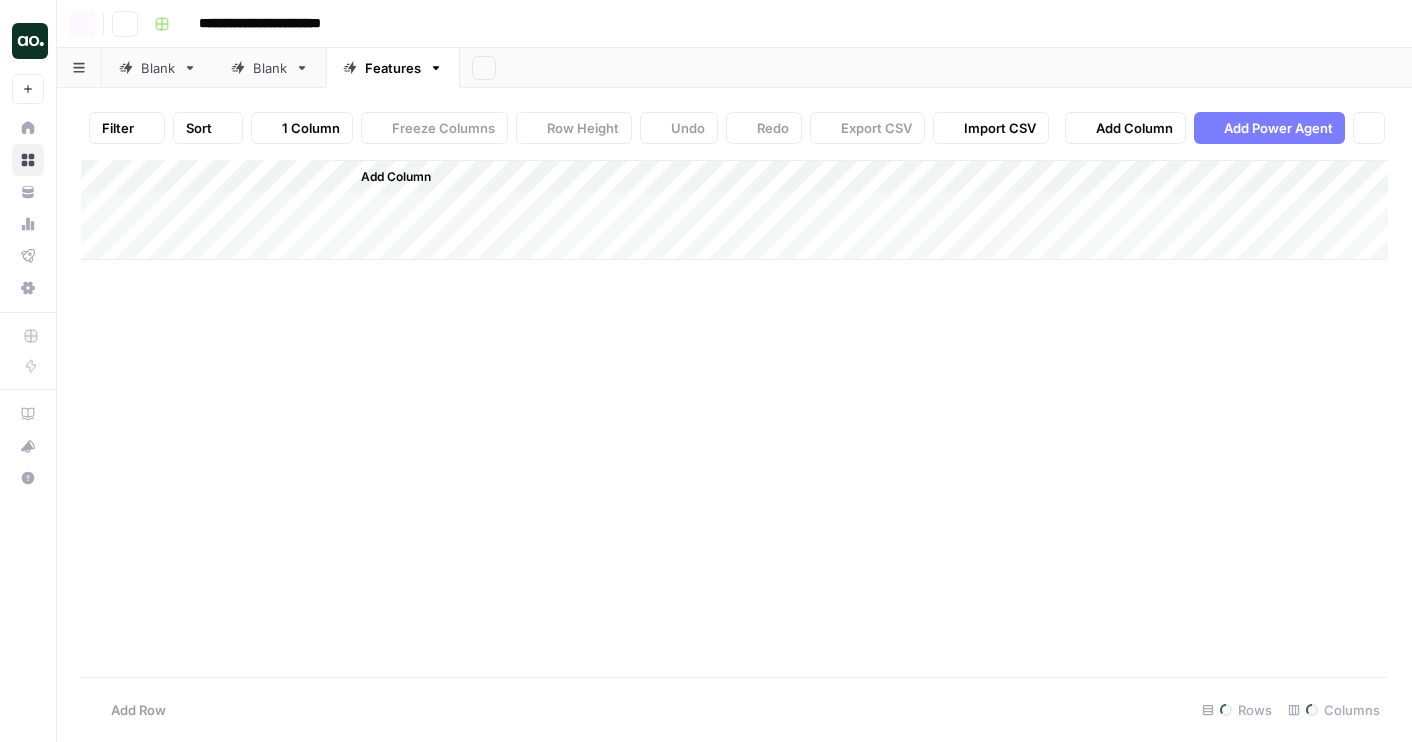 click on "Features" at bounding box center [393, 68] 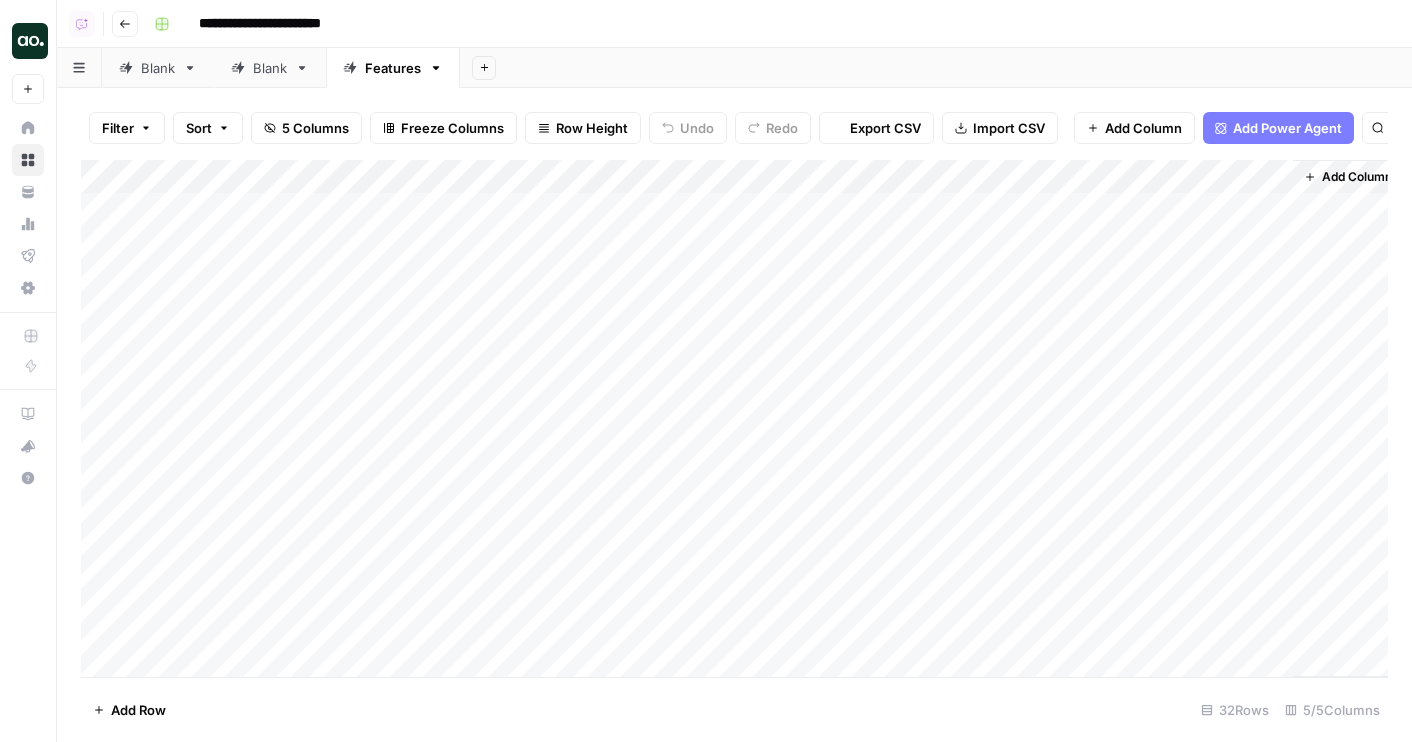 click on "Blank" at bounding box center (270, 68) 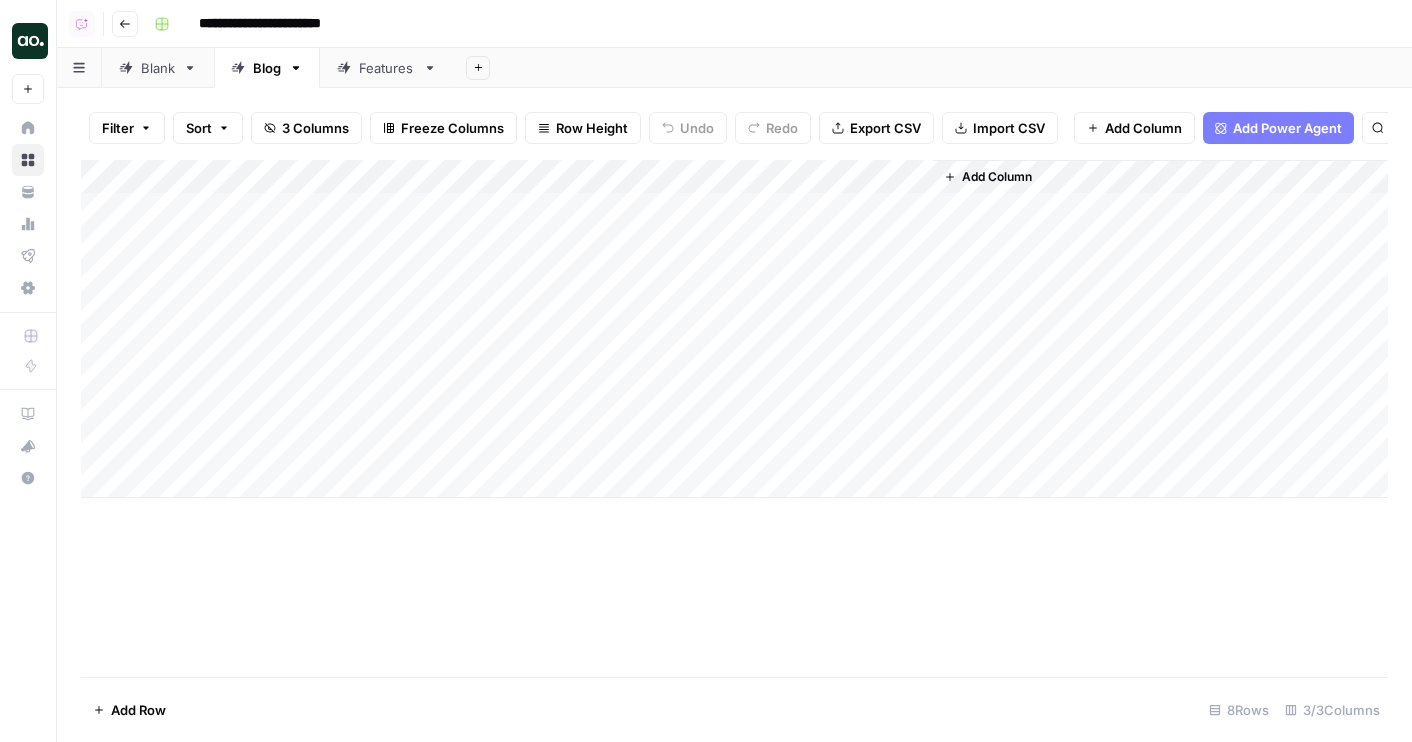 click on "Add Column" at bounding box center (1160, 329) 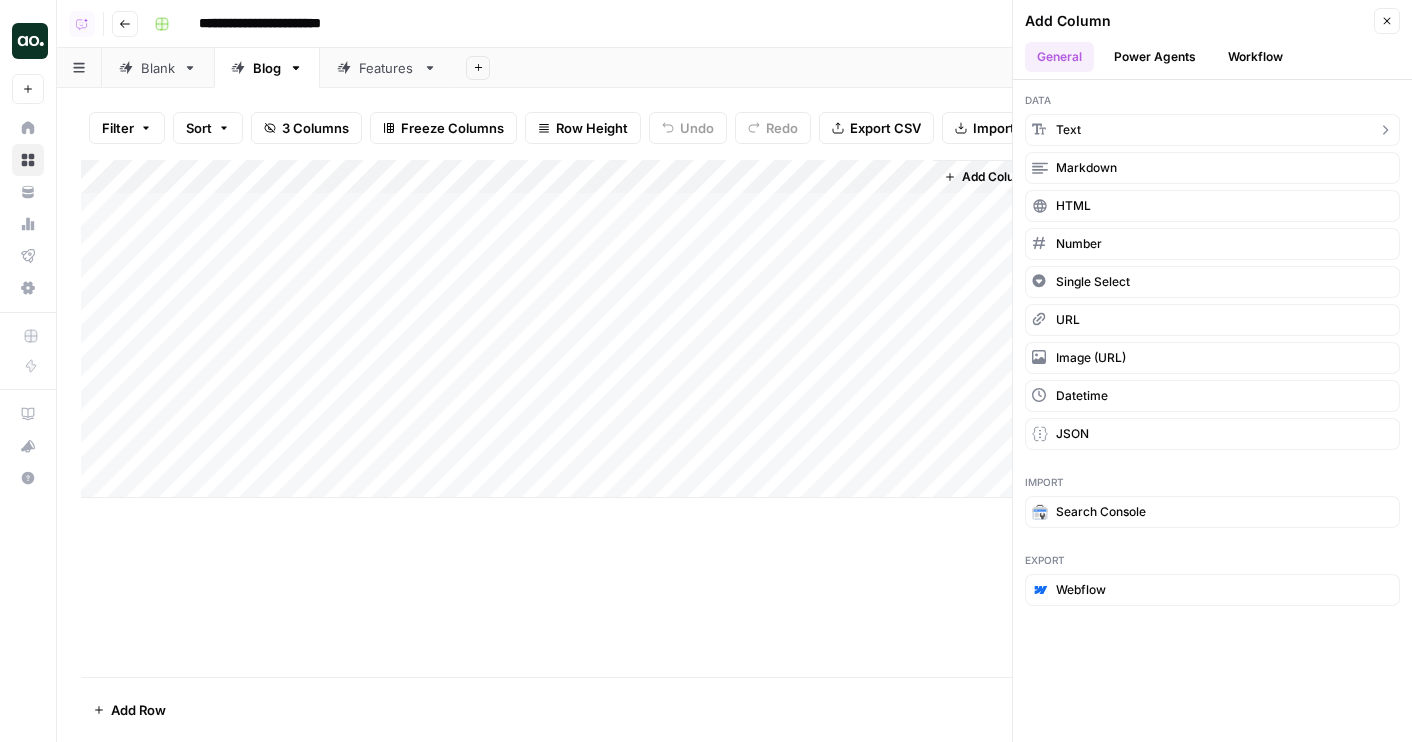 click on "Text" at bounding box center (1068, 130) 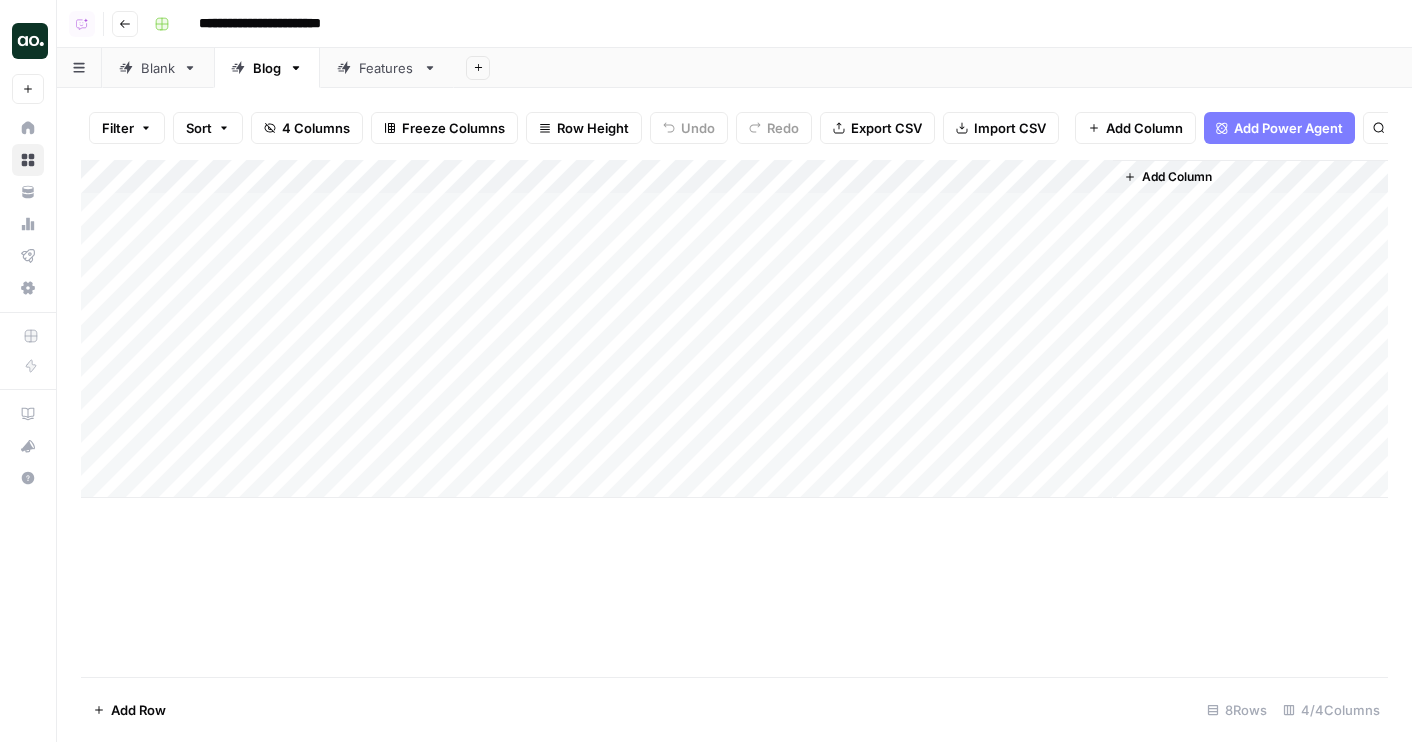 click on "Add Column" at bounding box center (734, 329) 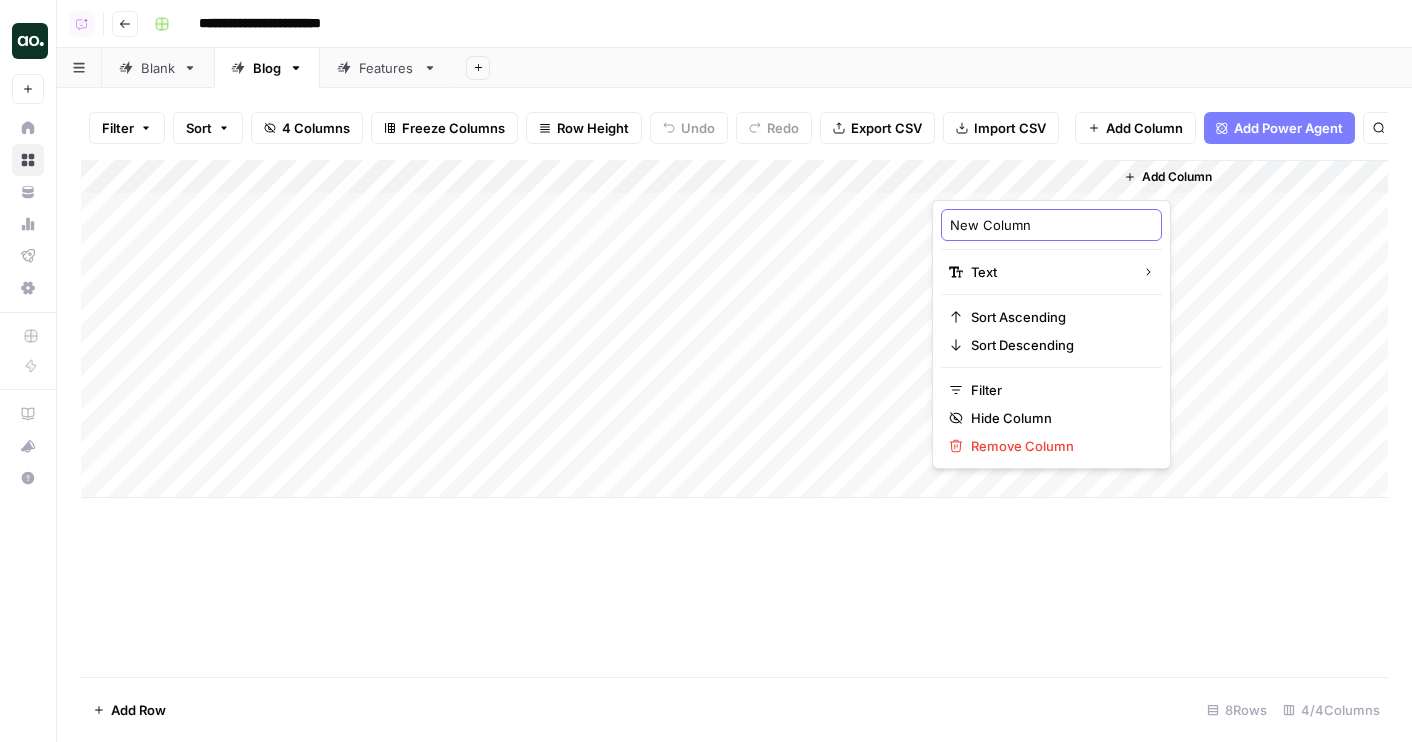 click on "New Column" at bounding box center (1051, 225) 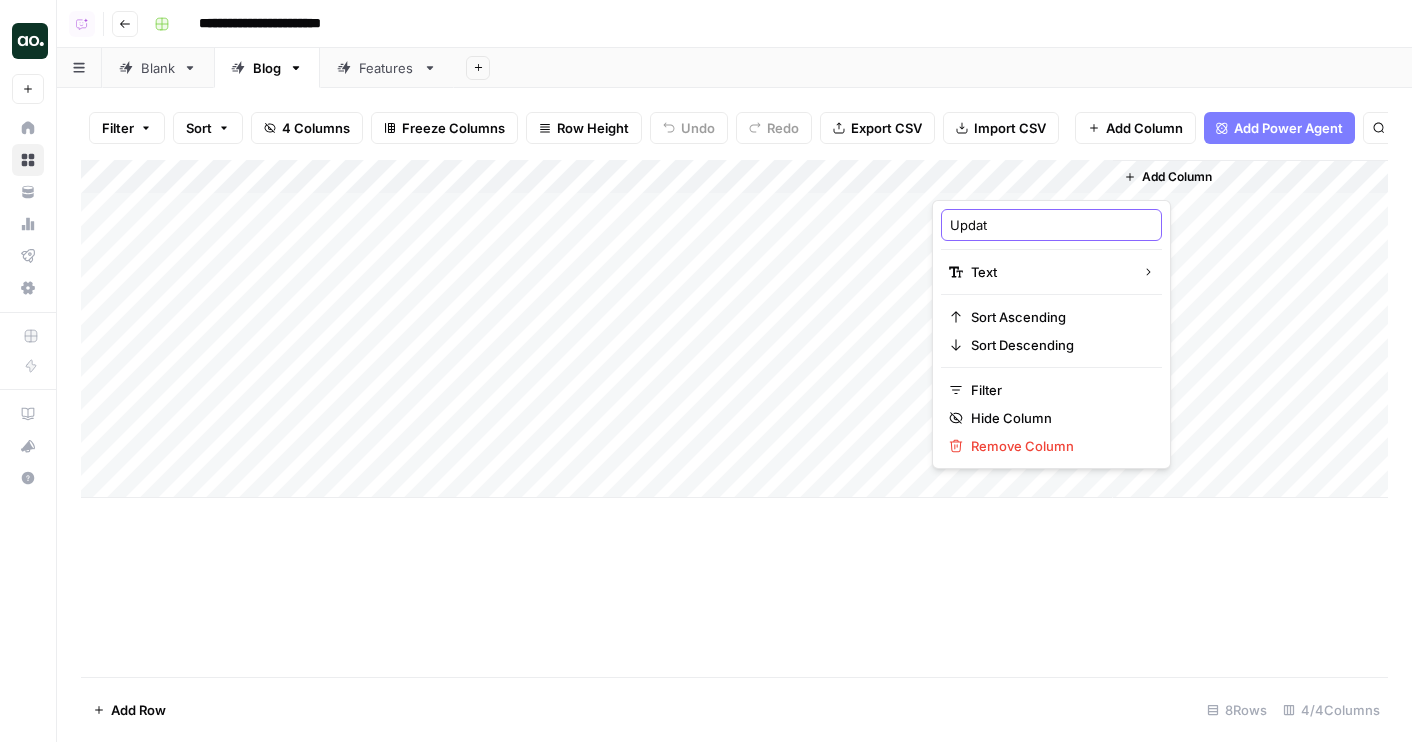 type on "Update" 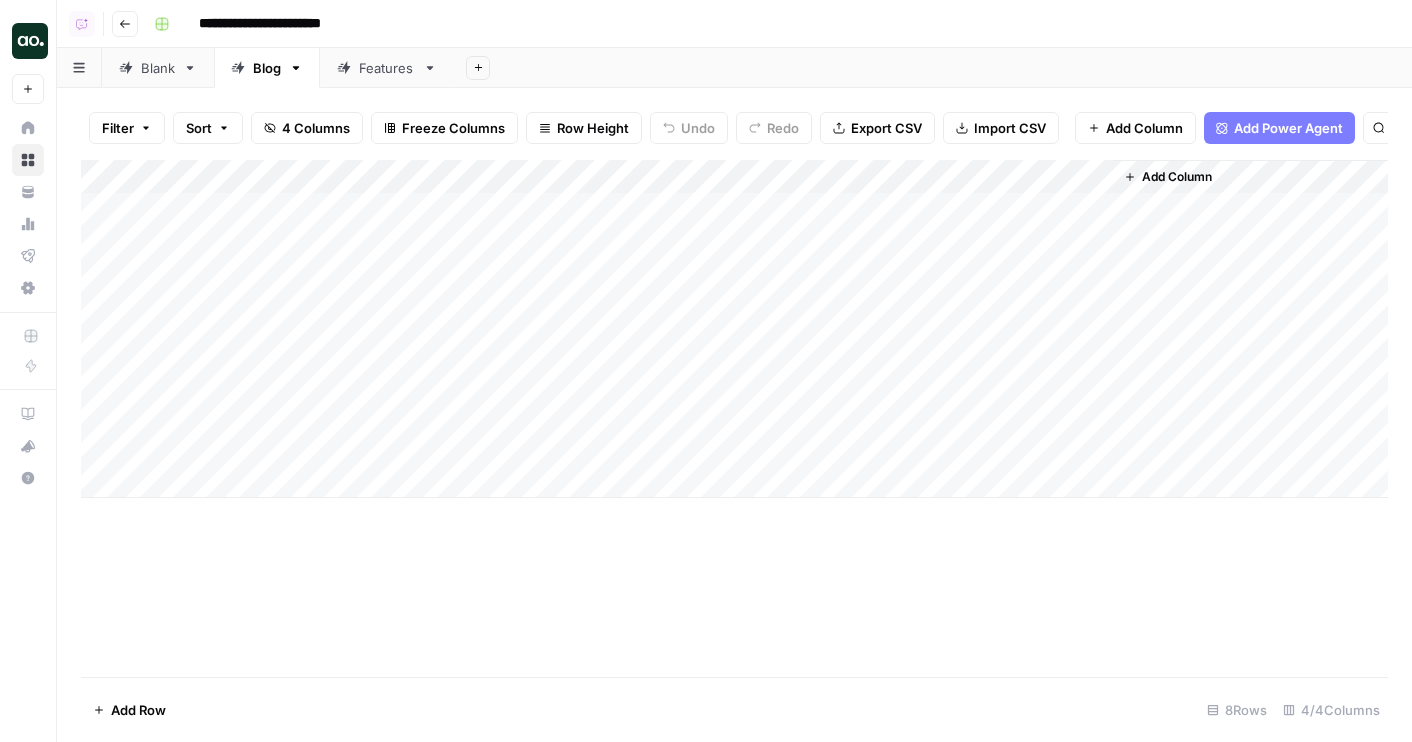 click on "Add Column" at bounding box center [734, 329] 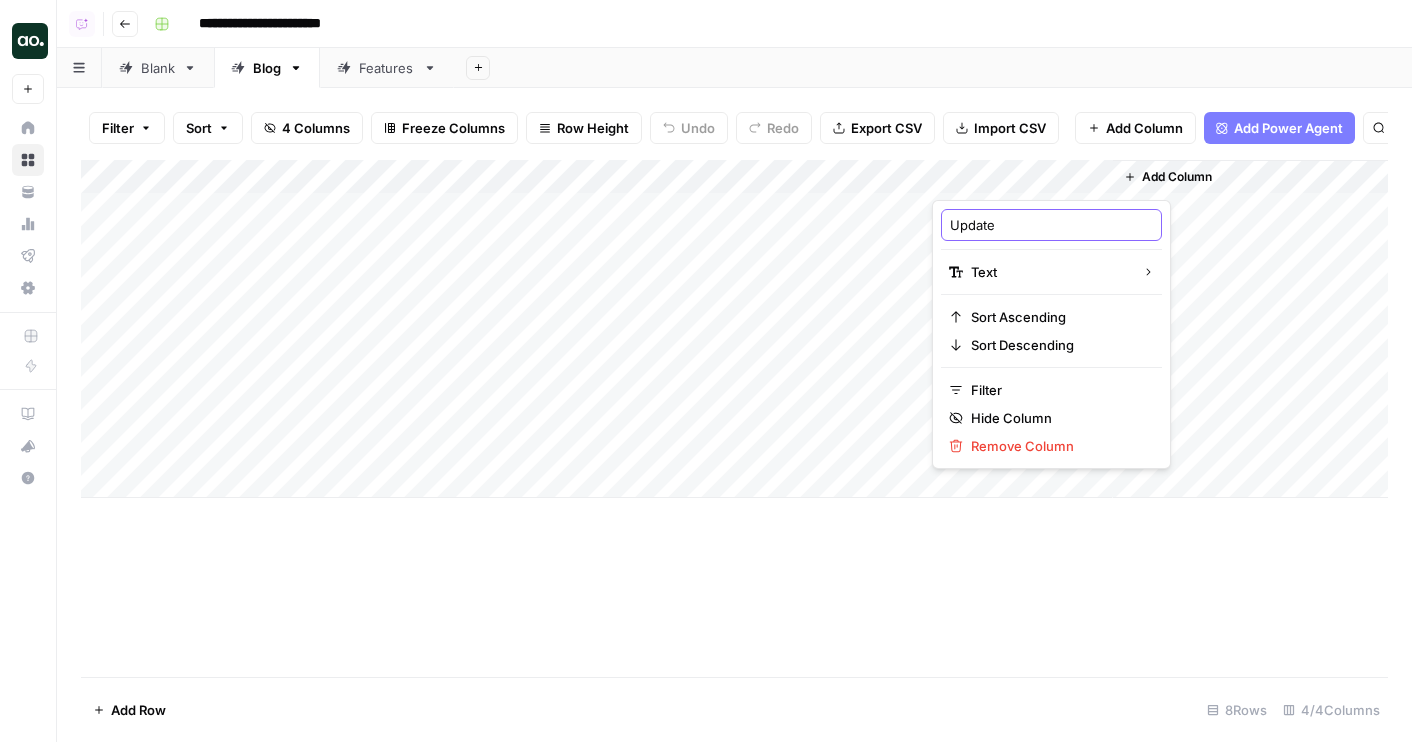 click on "Update" at bounding box center [1051, 225] 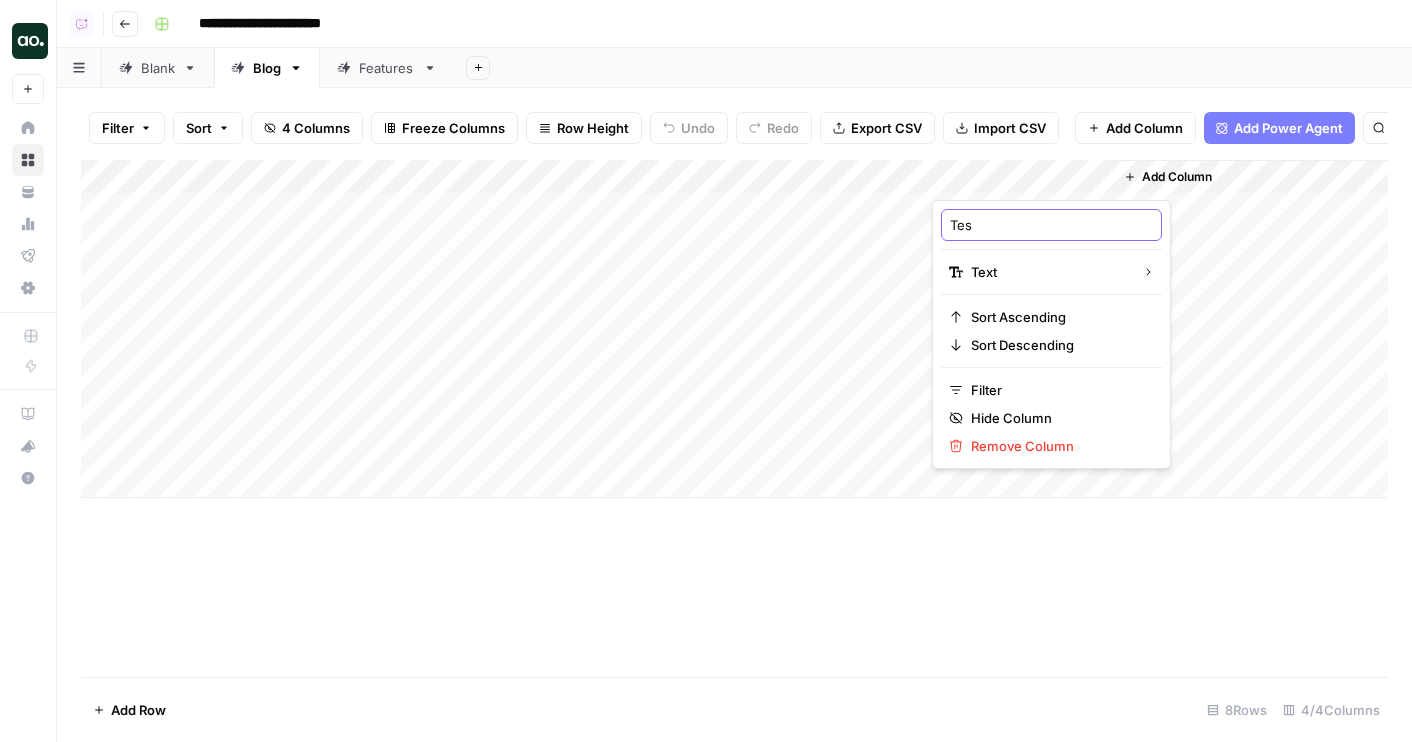 type on "Test" 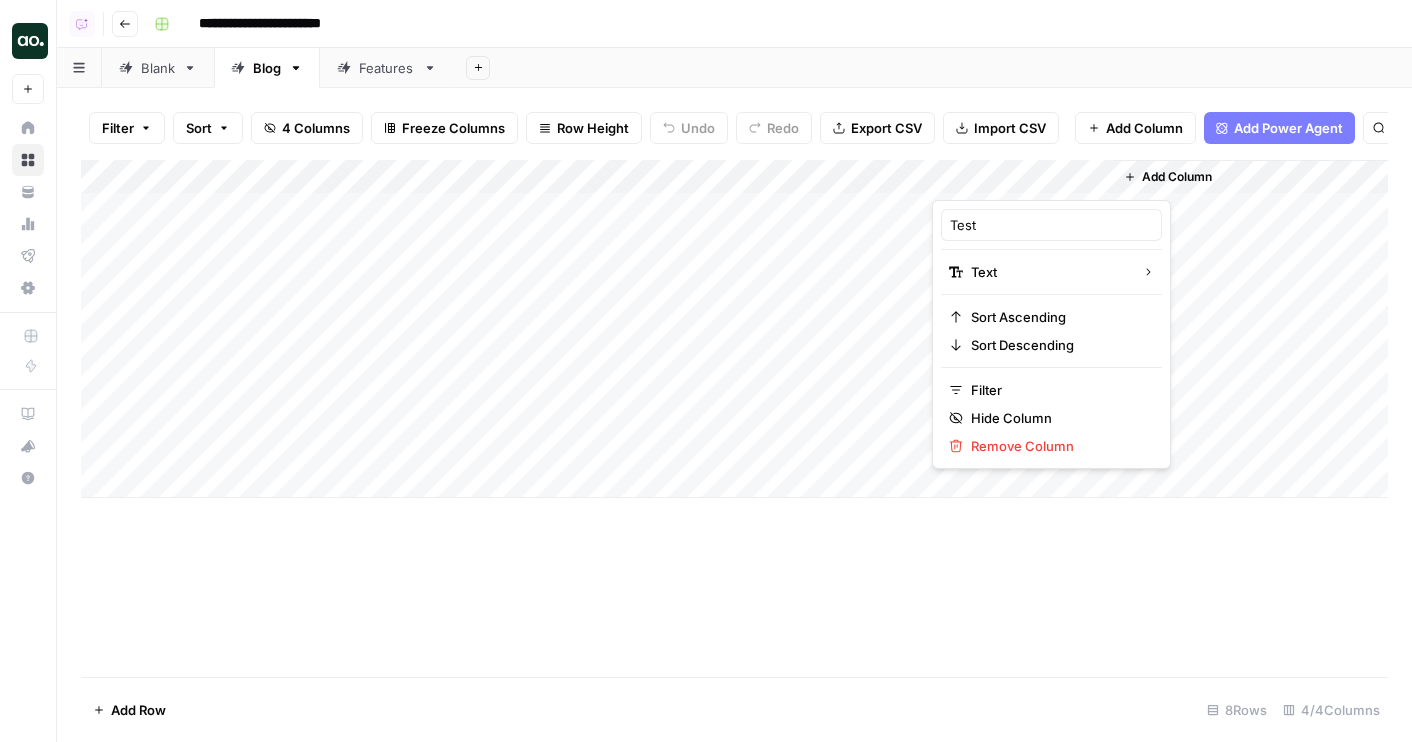 click on "**********" at bounding box center [734, 24] 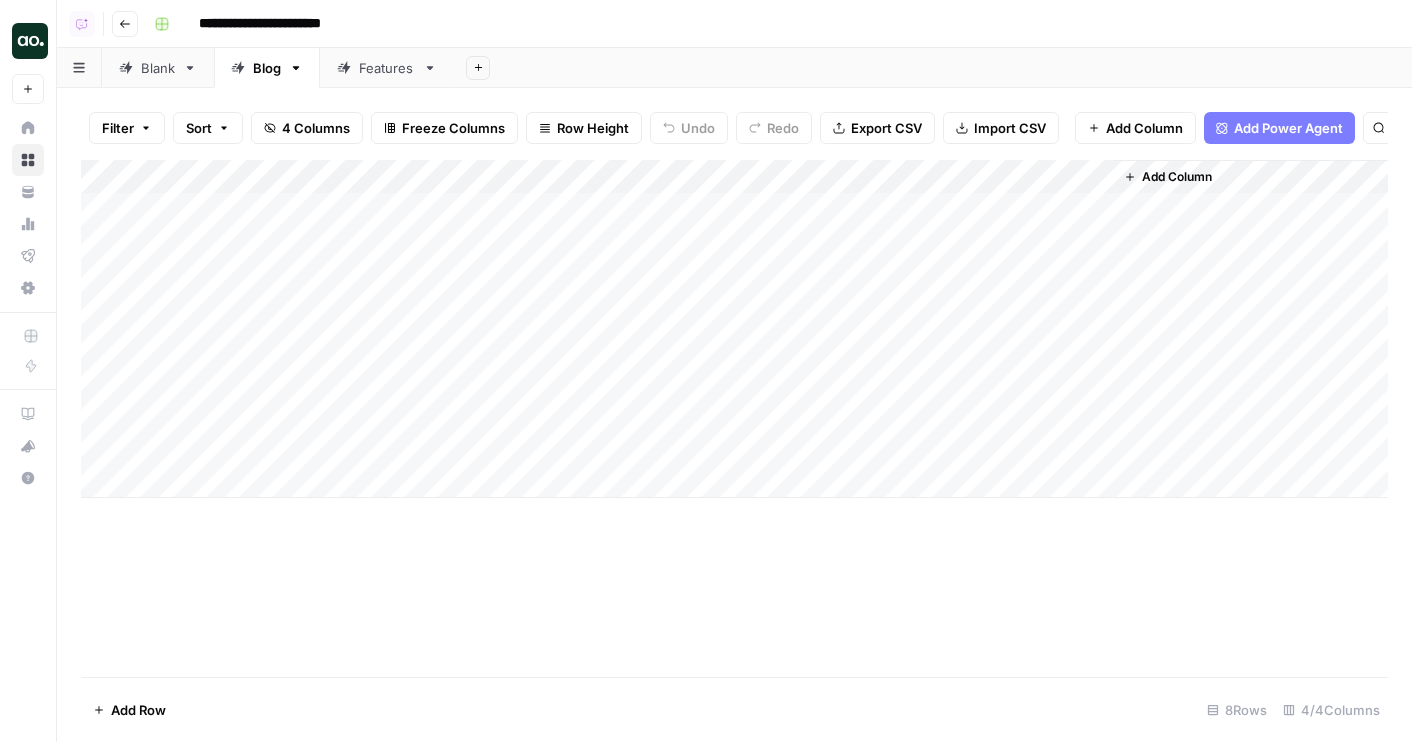 click on "Add Column" at bounding box center (734, 329) 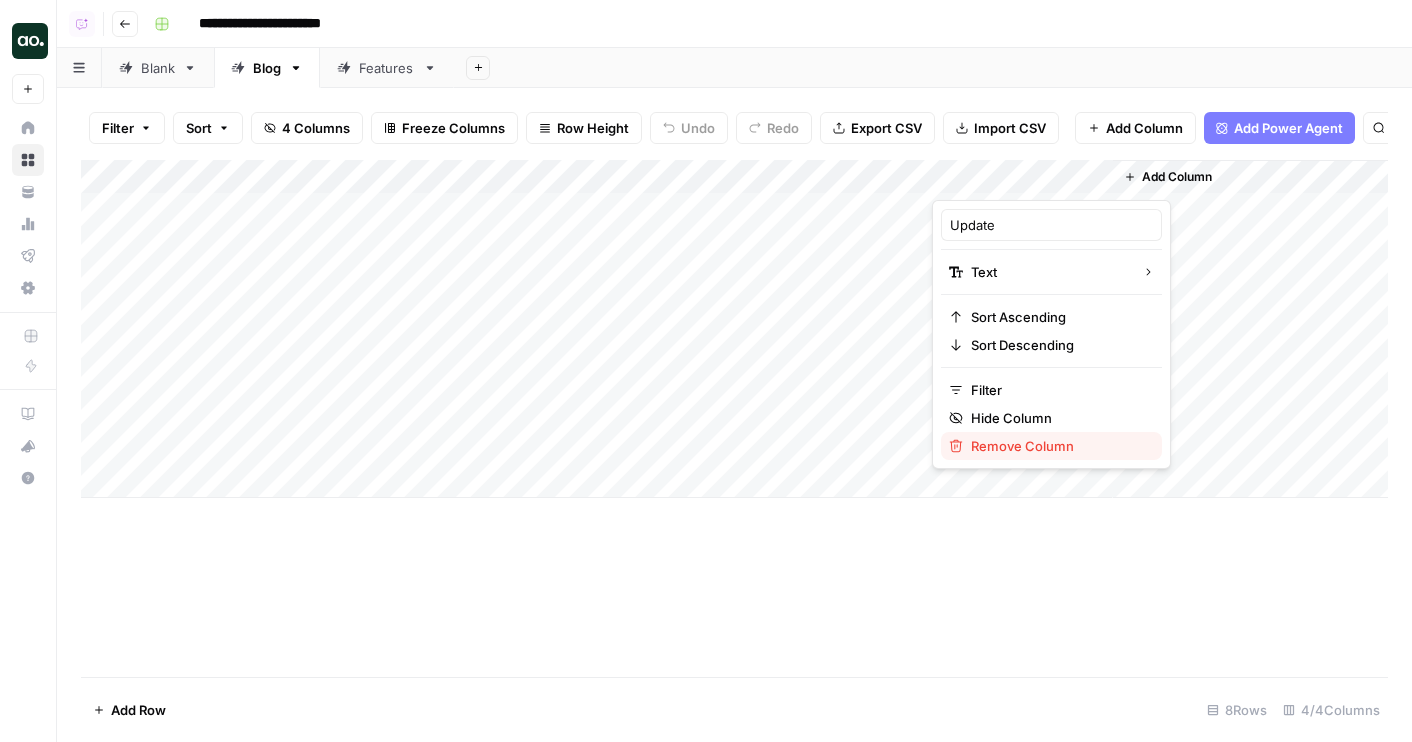 click on "Remove Column" at bounding box center (1058, 446) 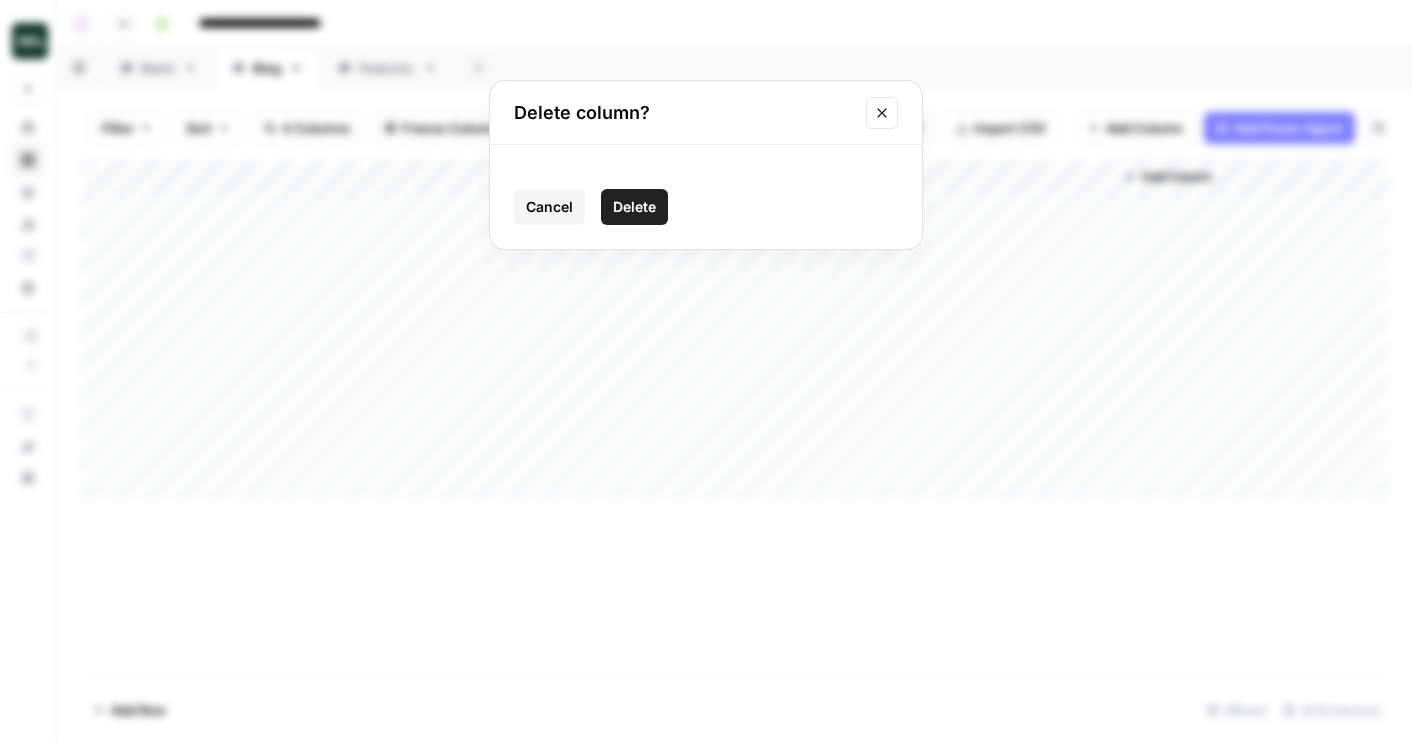 click on "Delete" at bounding box center (634, 207) 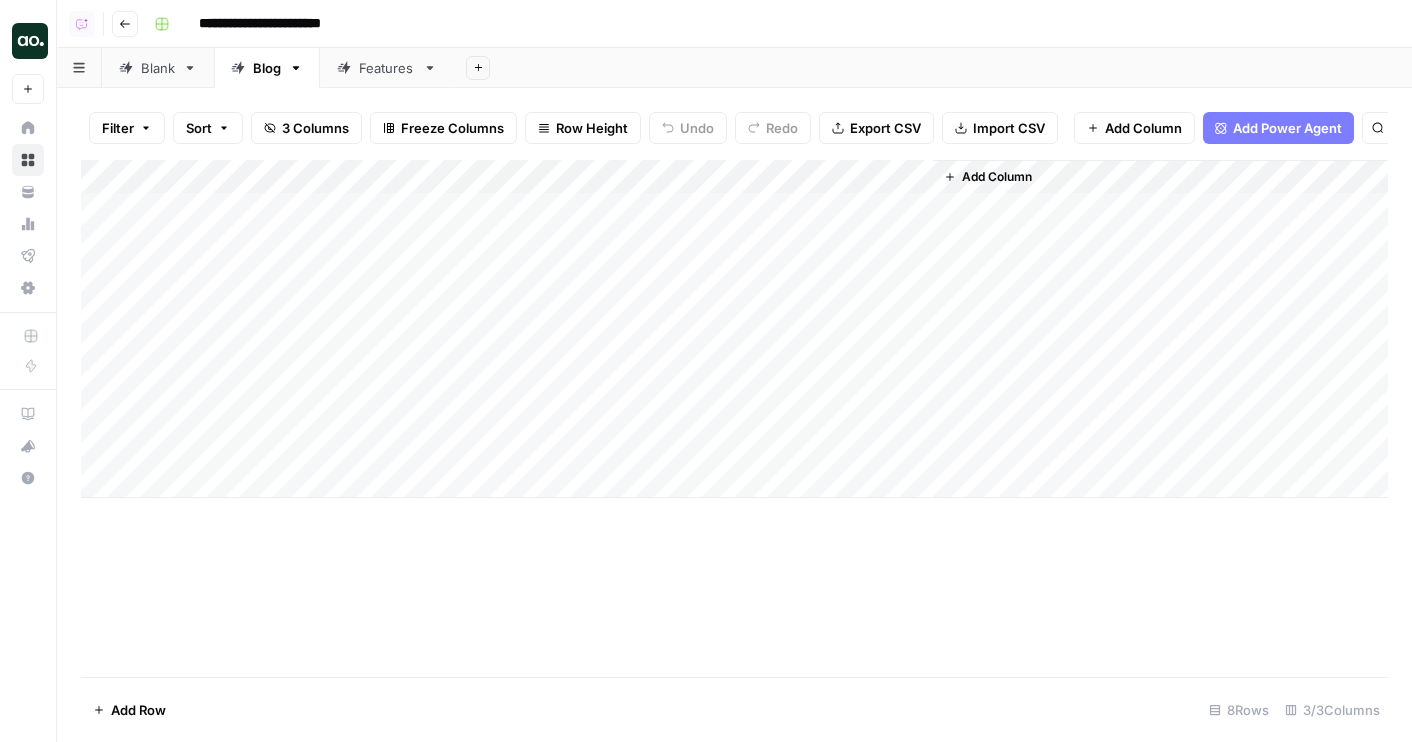 click on "Add Column" at bounding box center (997, 177) 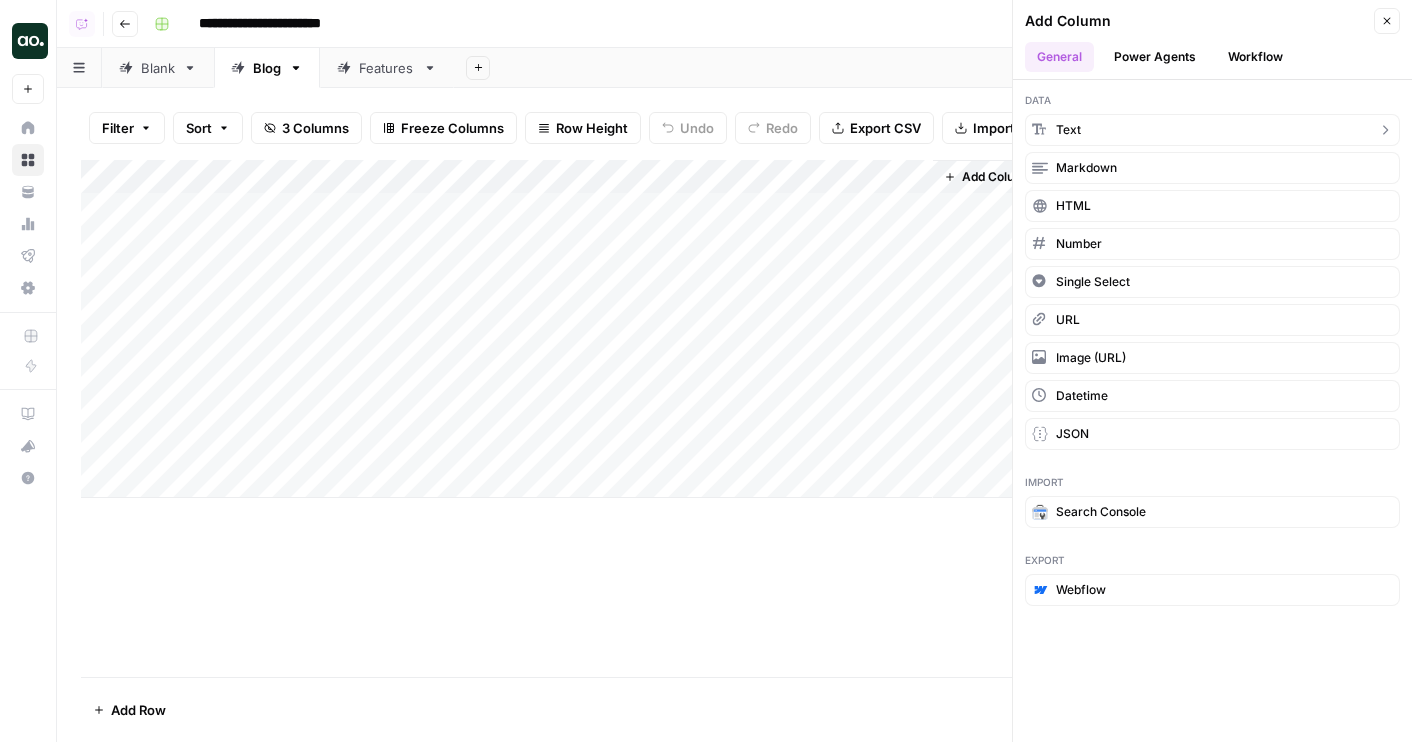 click on "Text" at bounding box center (1068, 130) 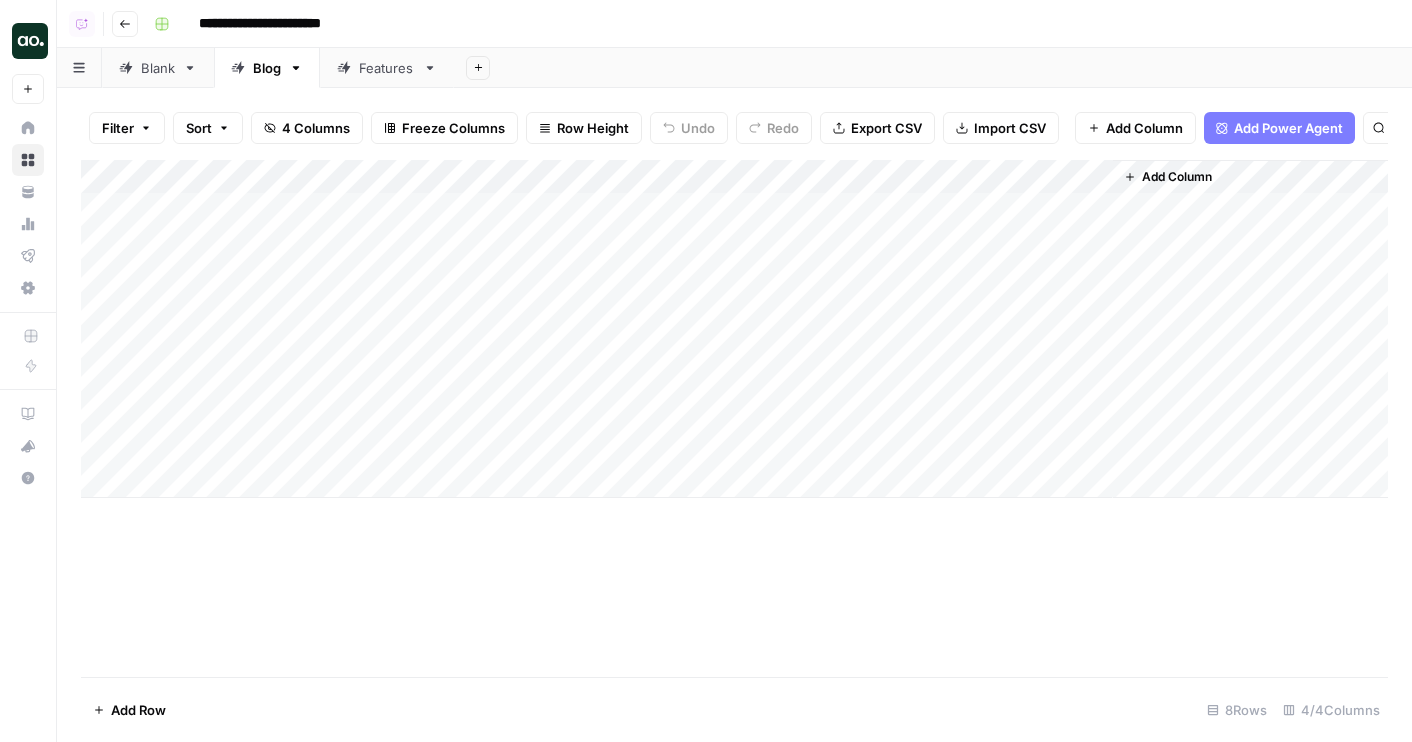 click on "Add Column" at bounding box center (734, 329) 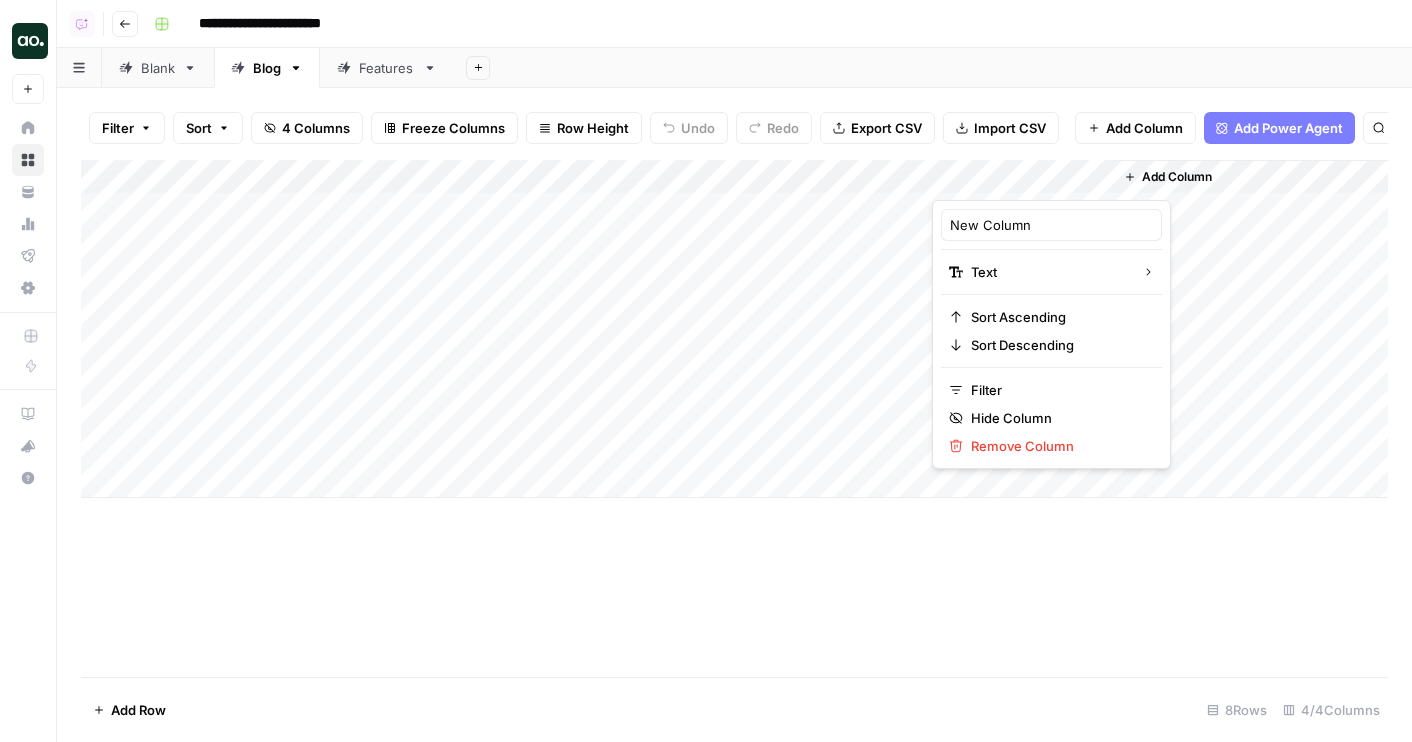 click on "New Column" at bounding box center [1051, 225] 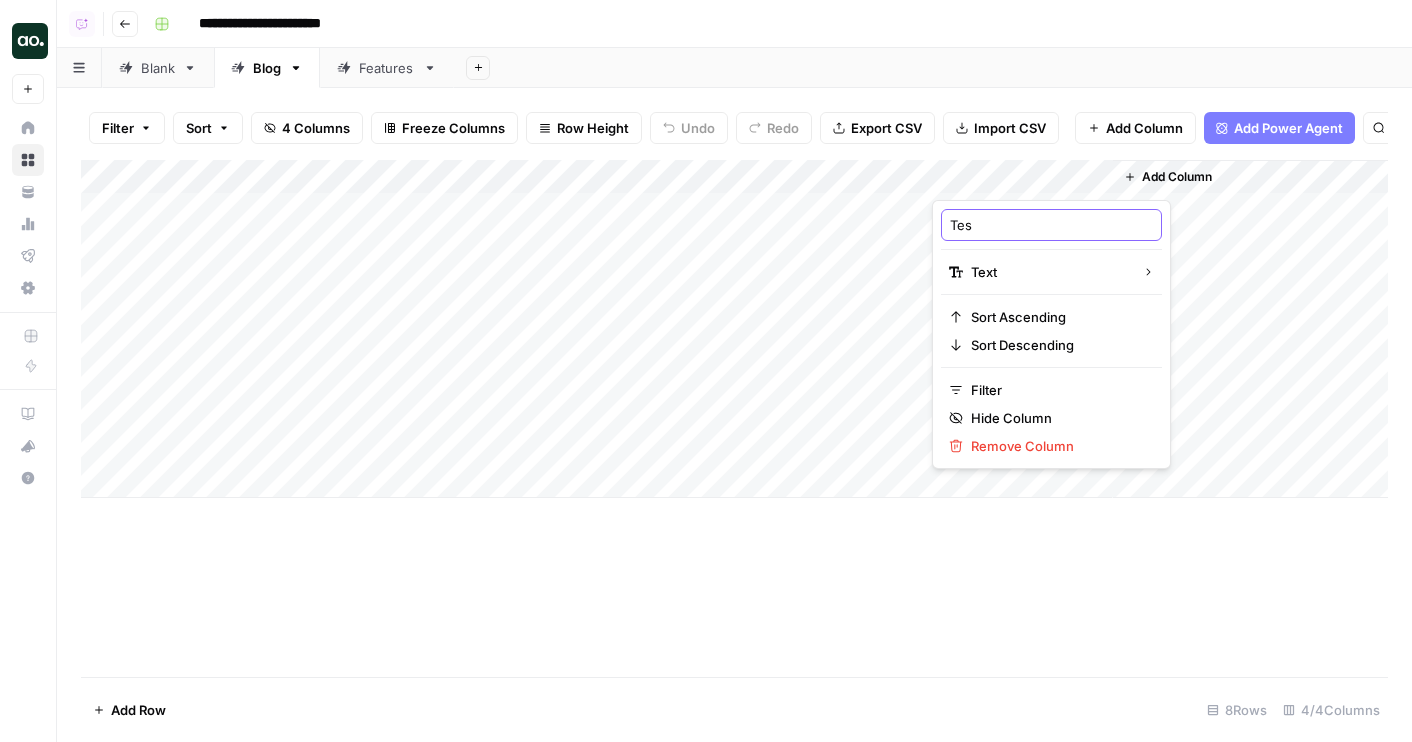 type on "Test" 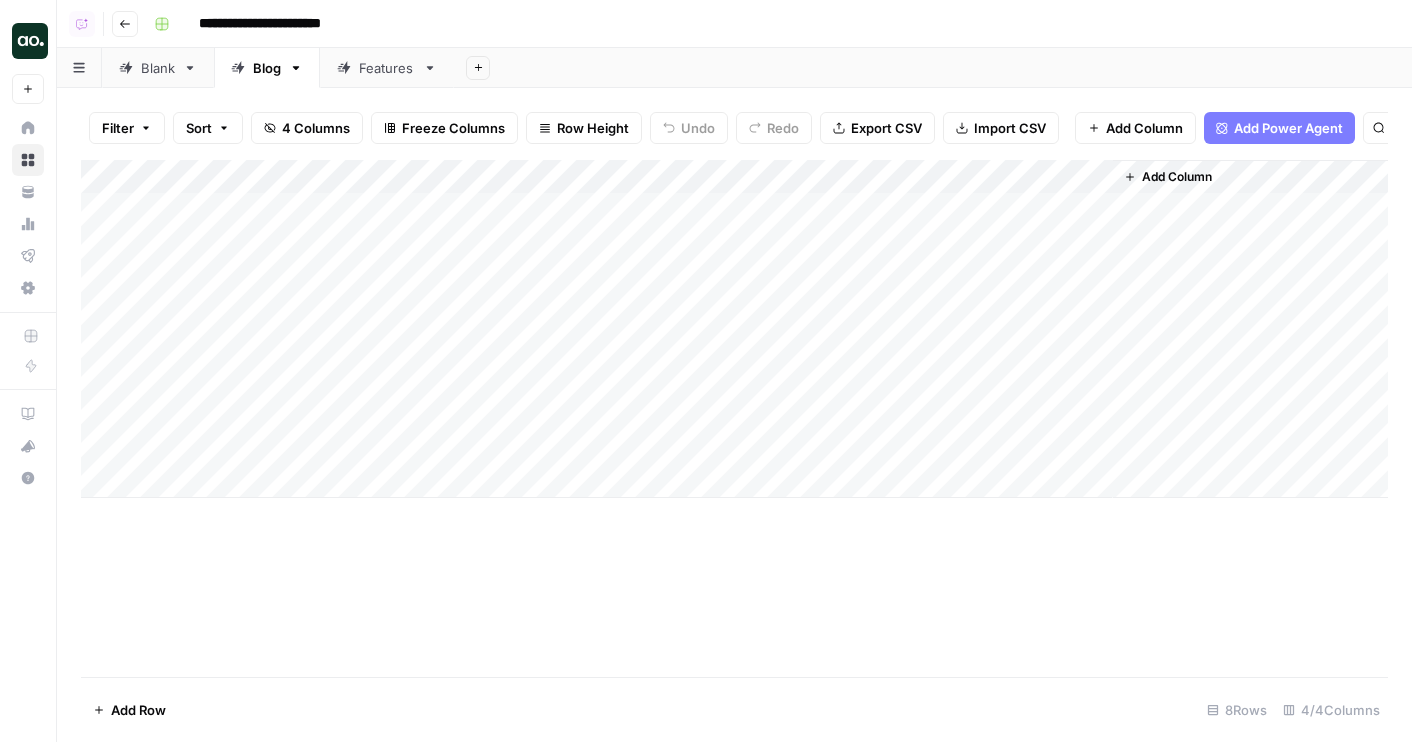 click on "Add Column" at bounding box center [1250, 329] 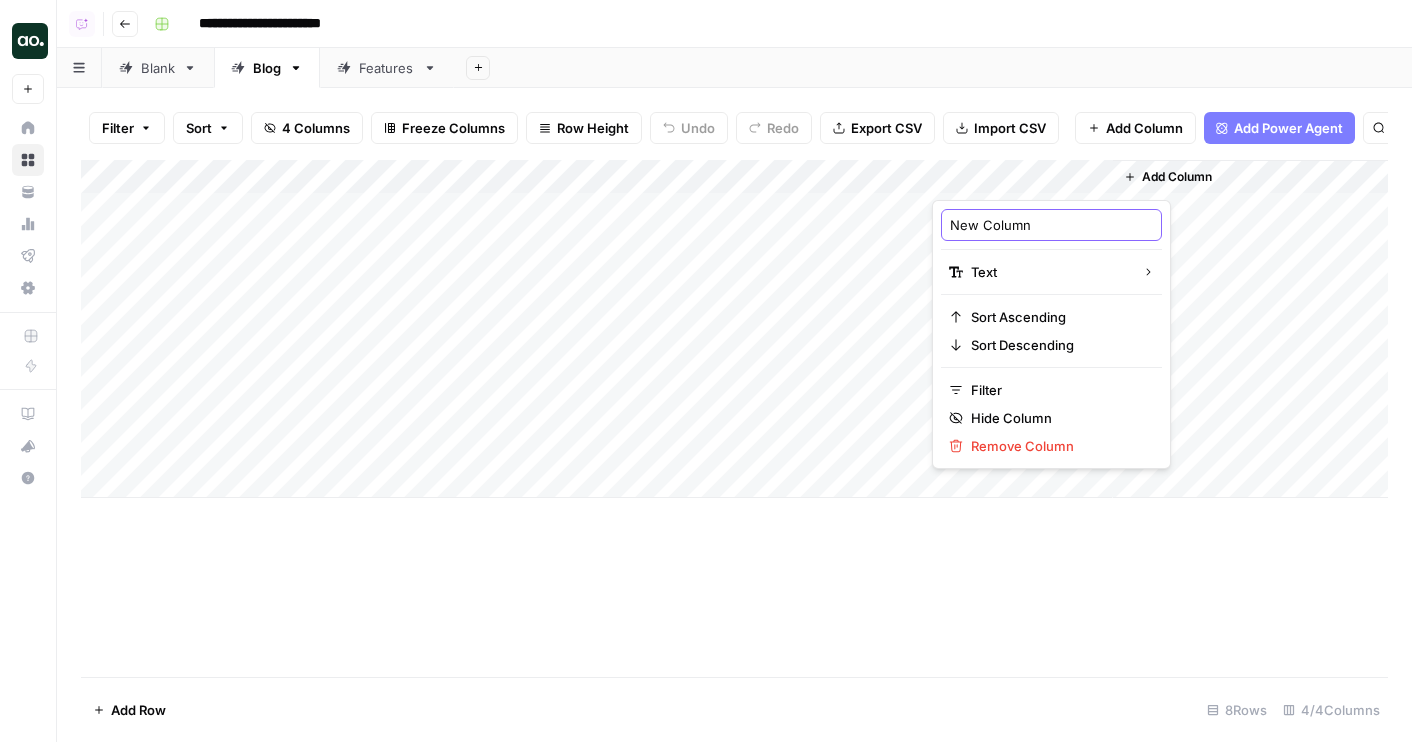 click on "New Column" at bounding box center (1051, 225) 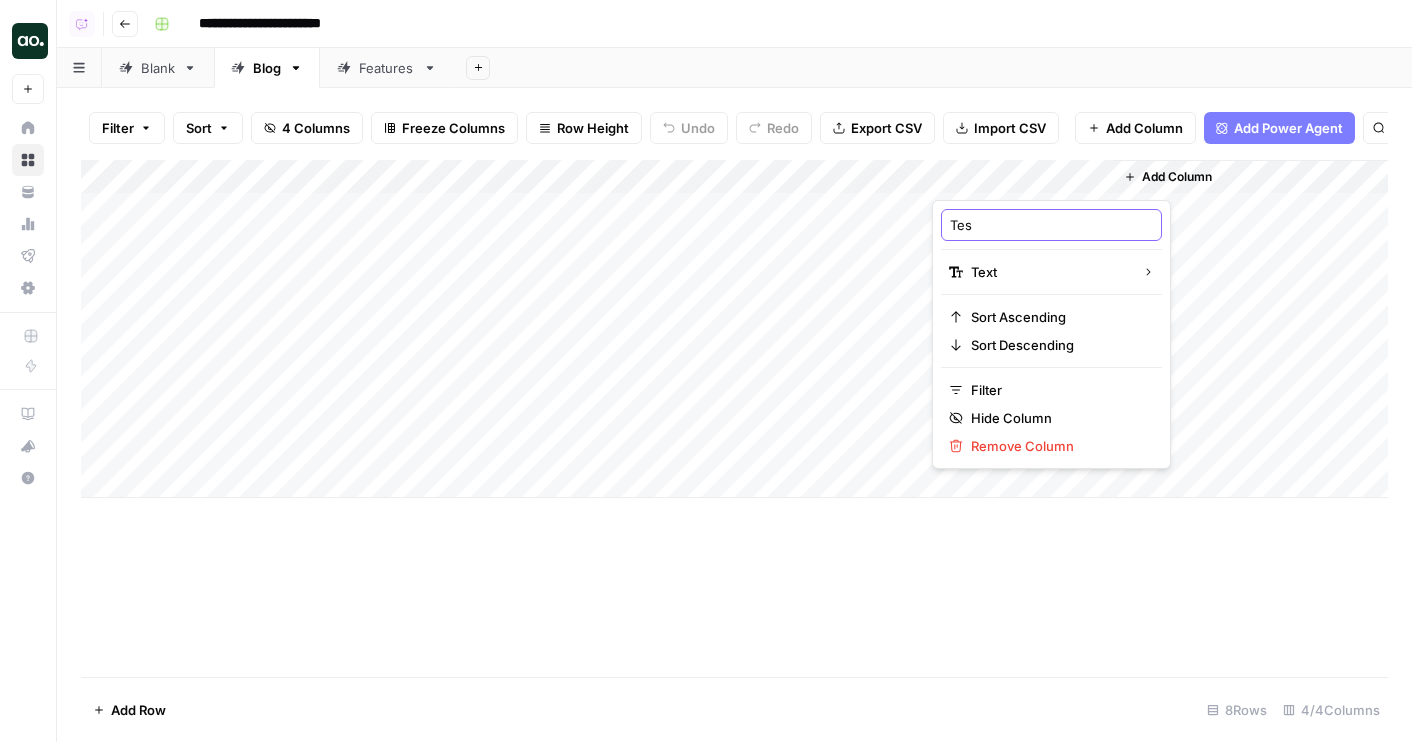 type on "Test" 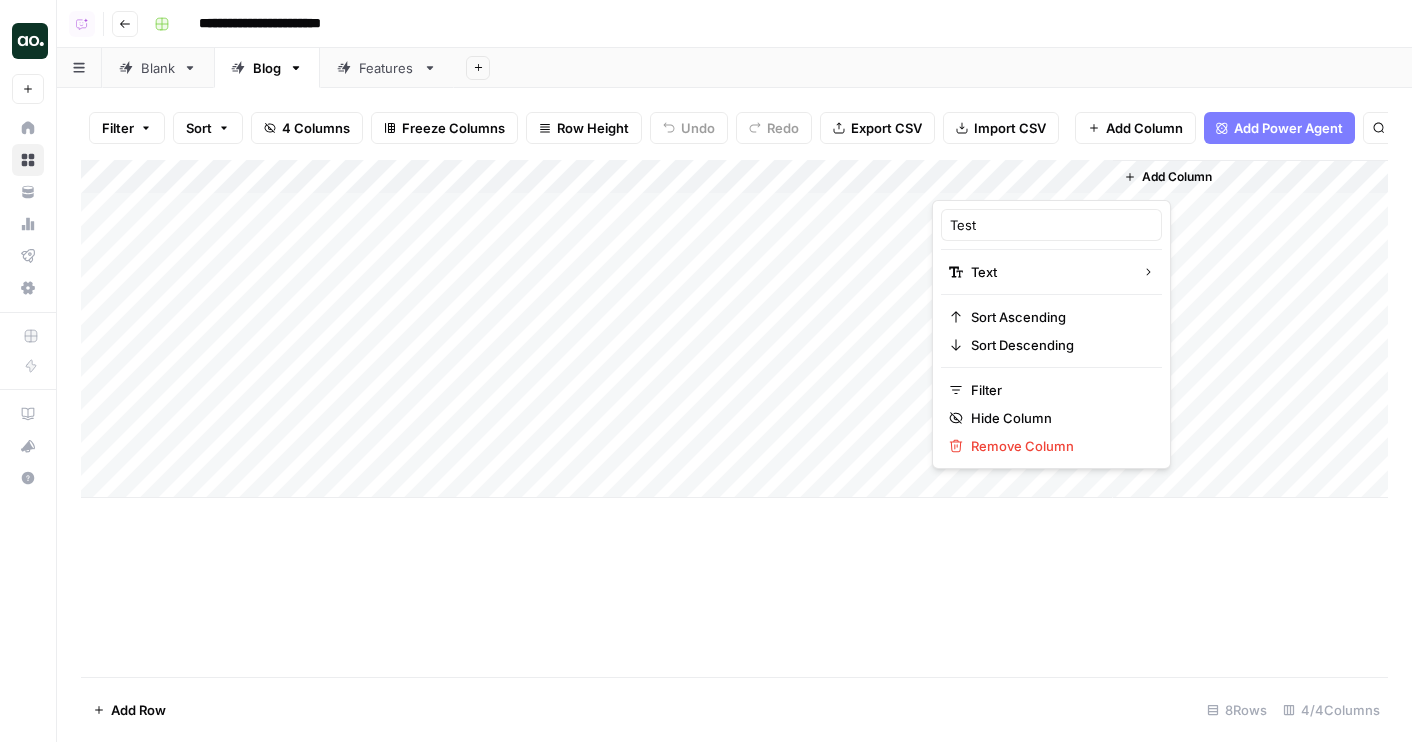 click on "Add Column" at bounding box center [1250, 329] 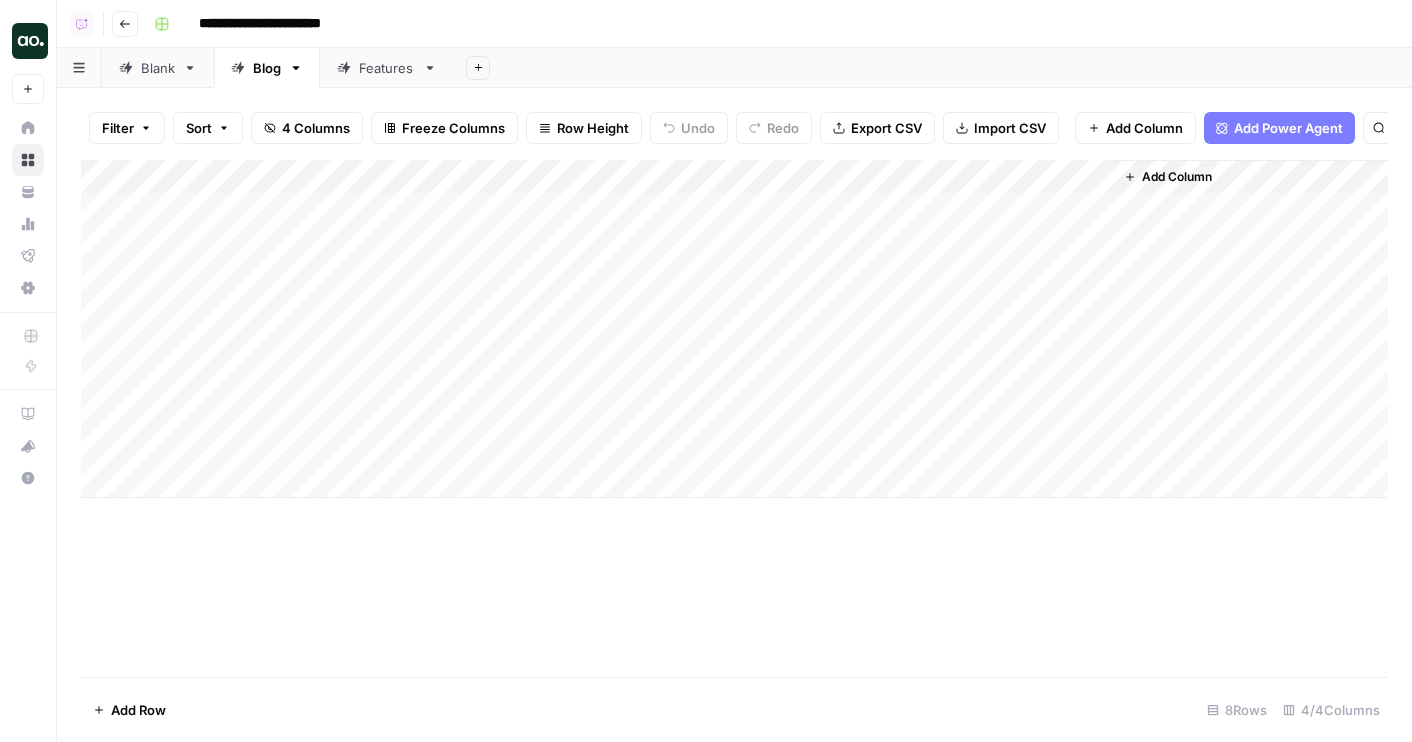 click on "Filter Sort 4 Columns Freeze Columns Row Height Undo Redo Export CSV Import CSV Add Column Add Power Agent Search" at bounding box center [734, 128] 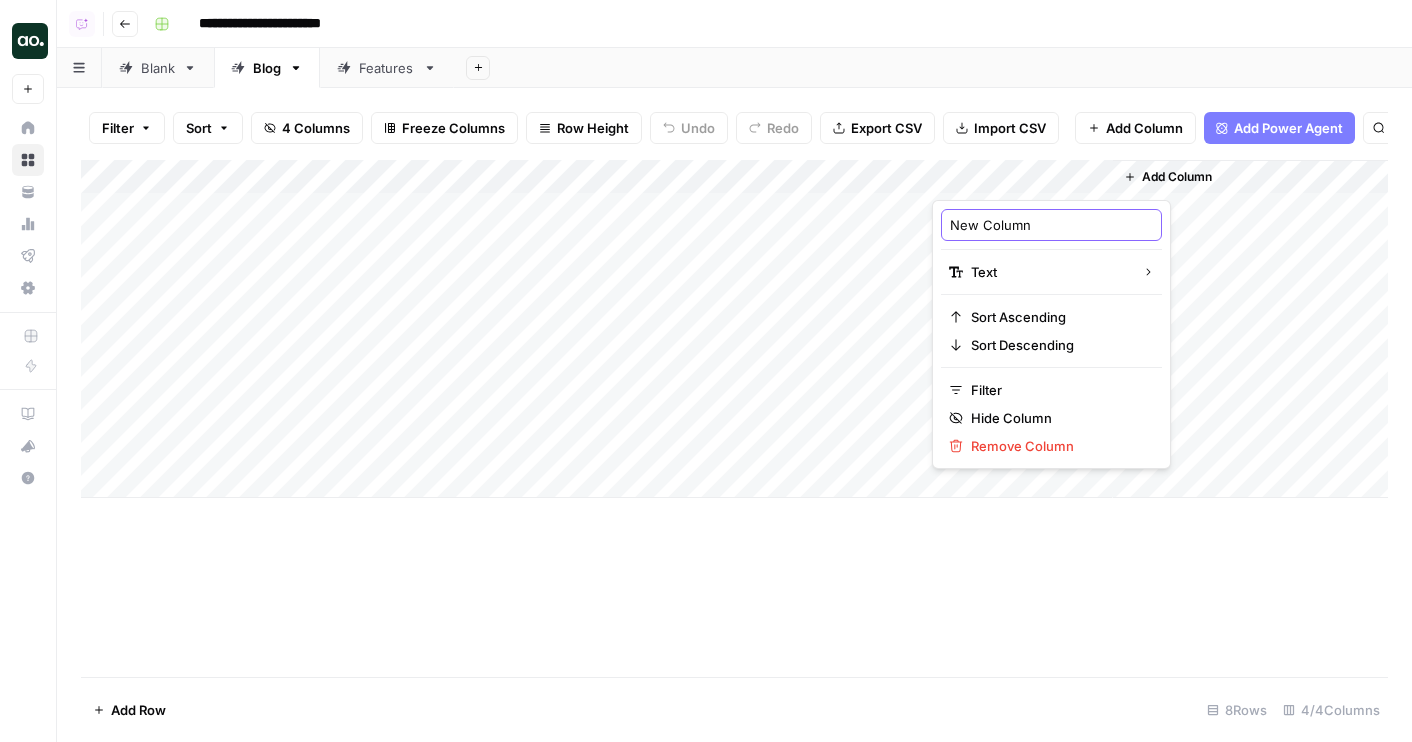 click on "New Column" at bounding box center (1051, 225) 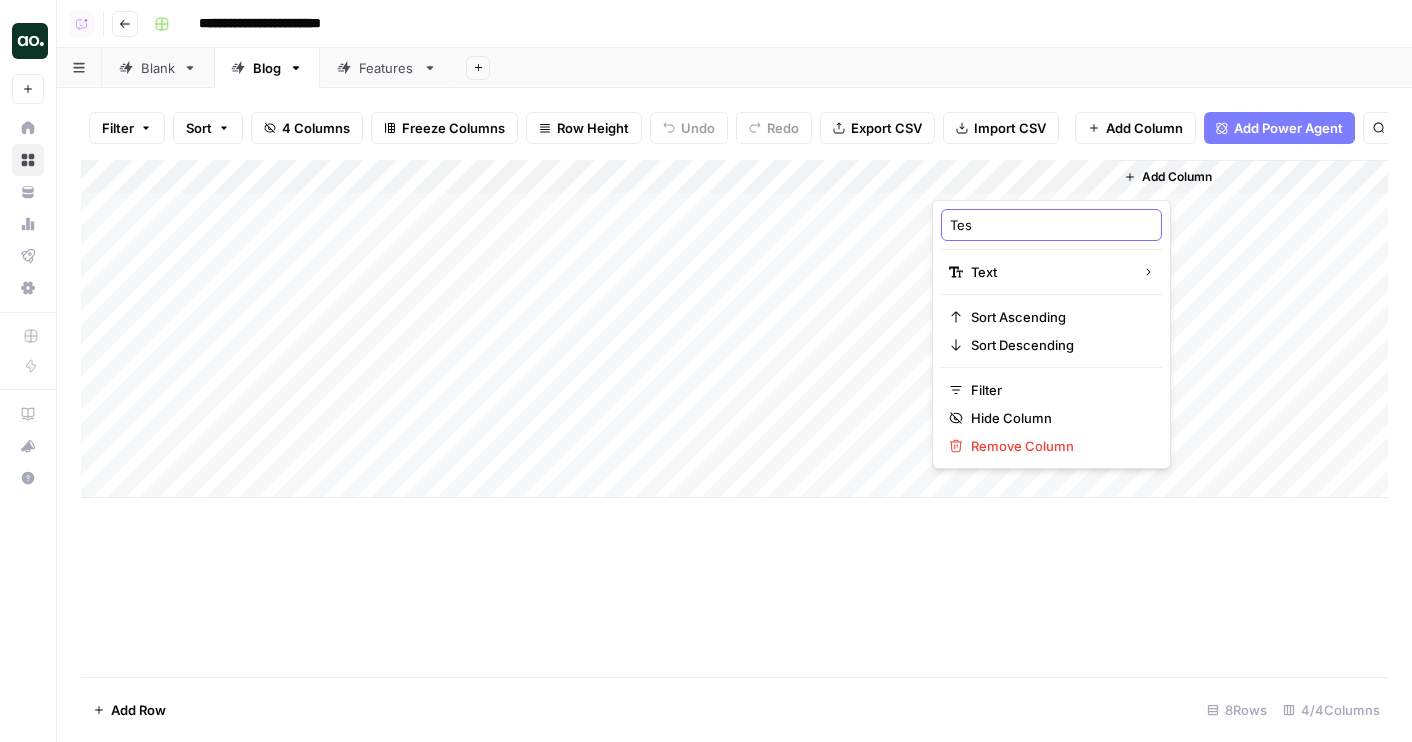 type on "Test" 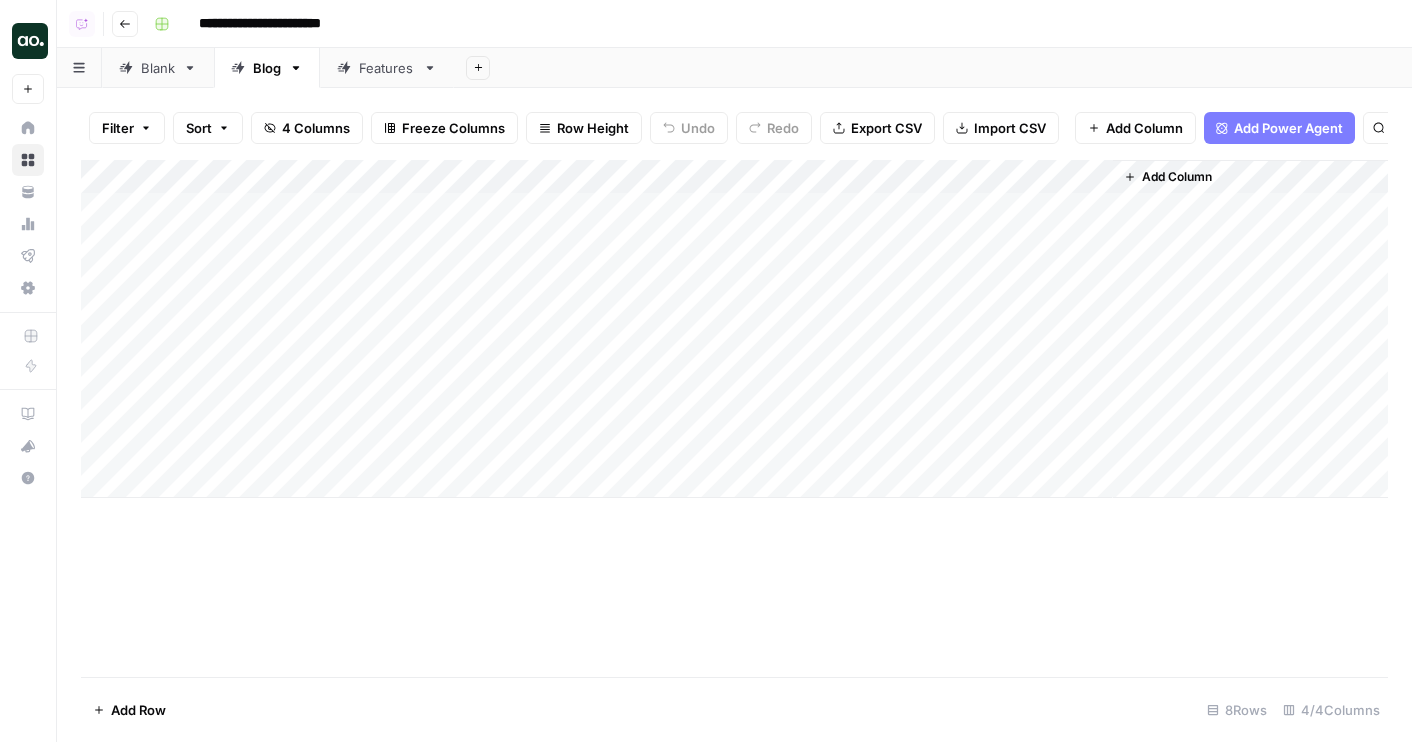 click on "Add Column" at bounding box center [734, 329] 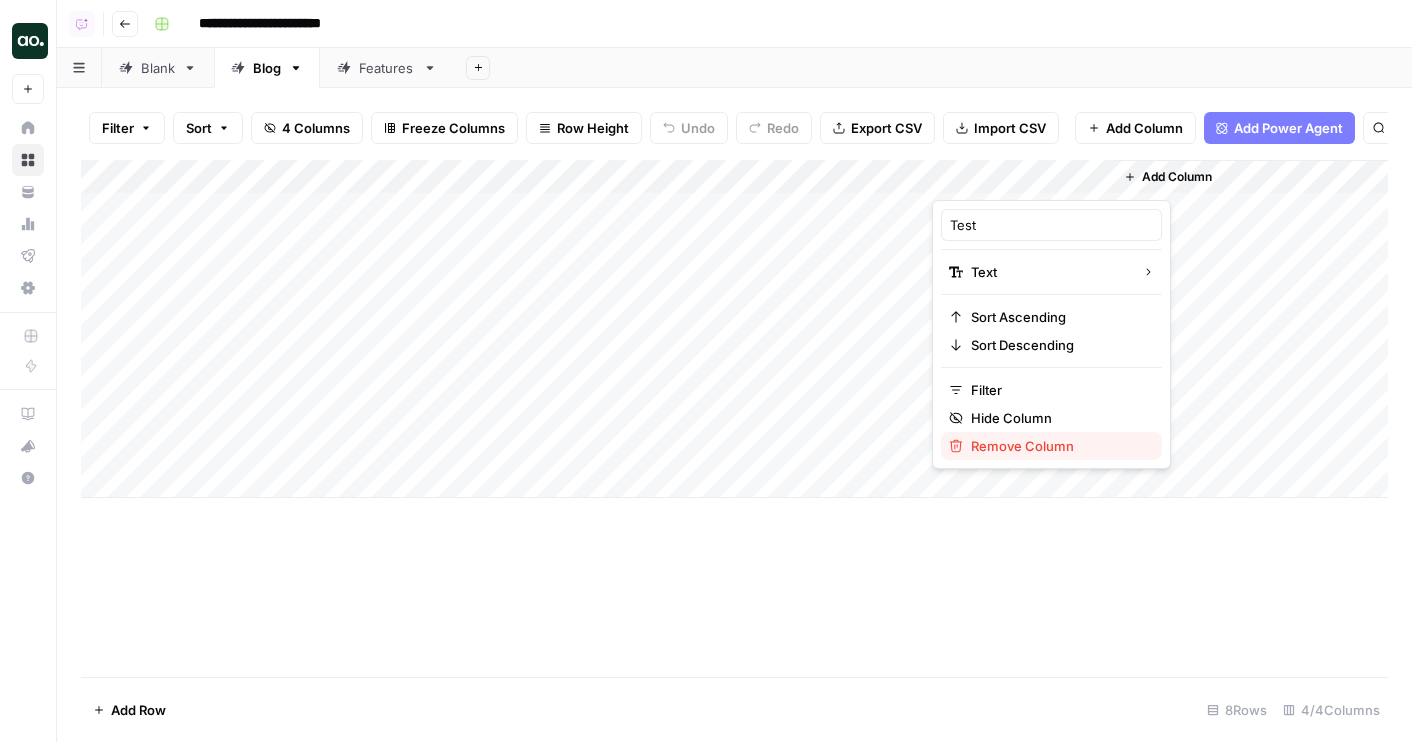 click on "Remove Column" at bounding box center (1058, 446) 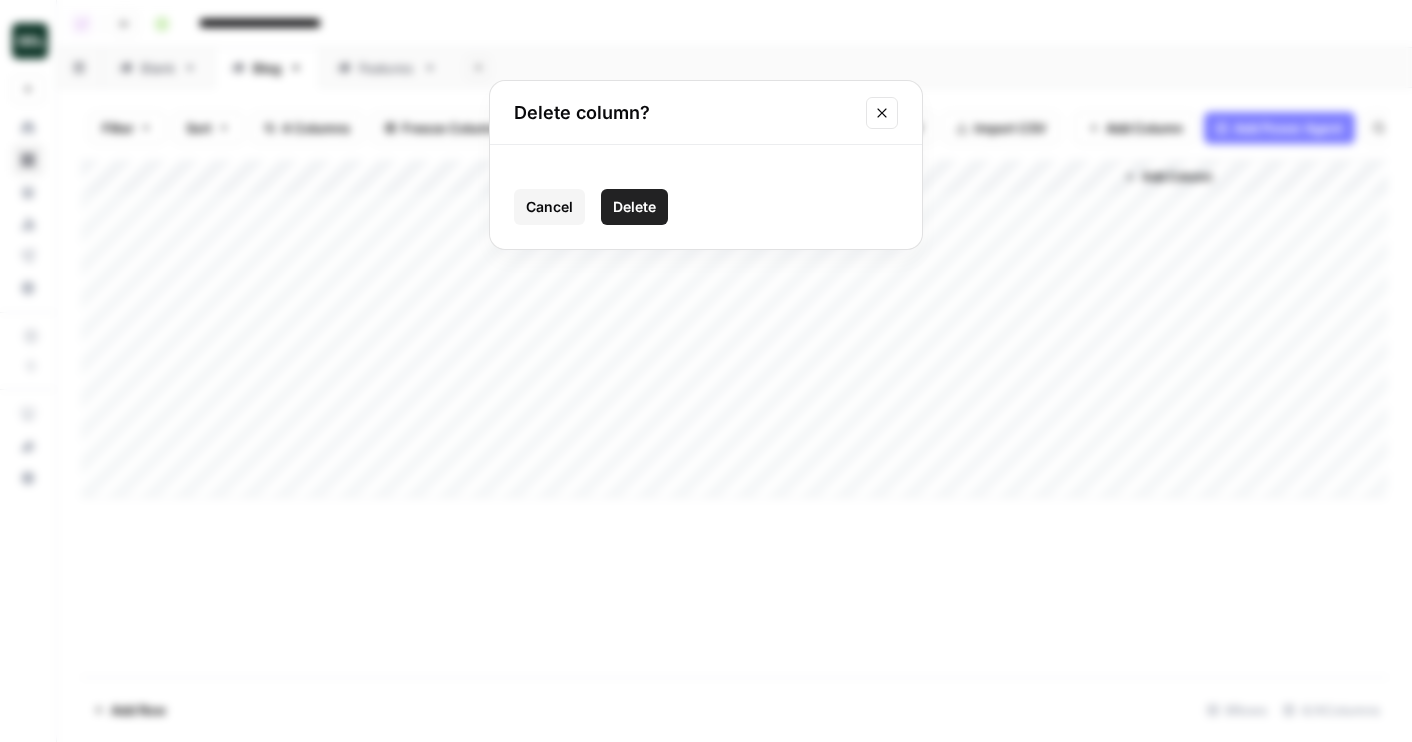 click on "Delete" at bounding box center [634, 207] 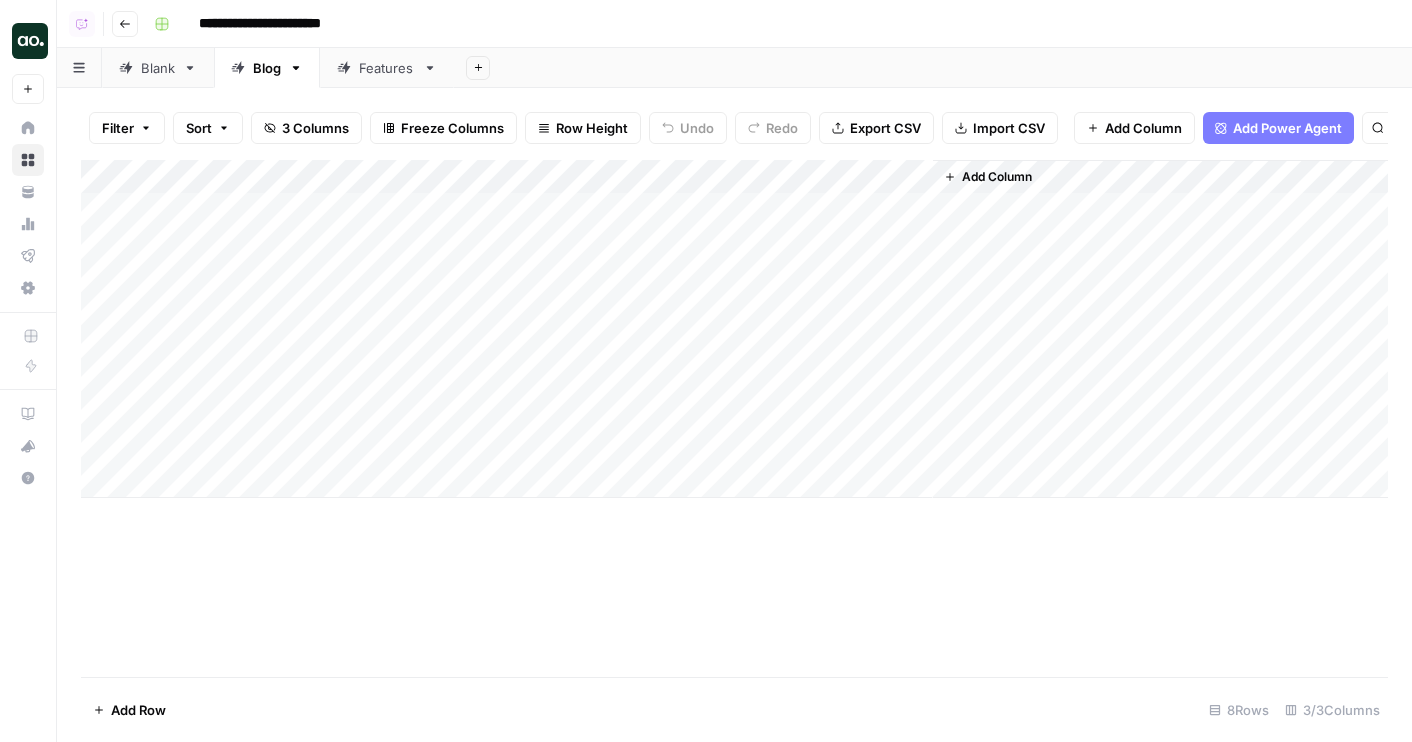 click on "Add Column" at bounding box center (997, 177) 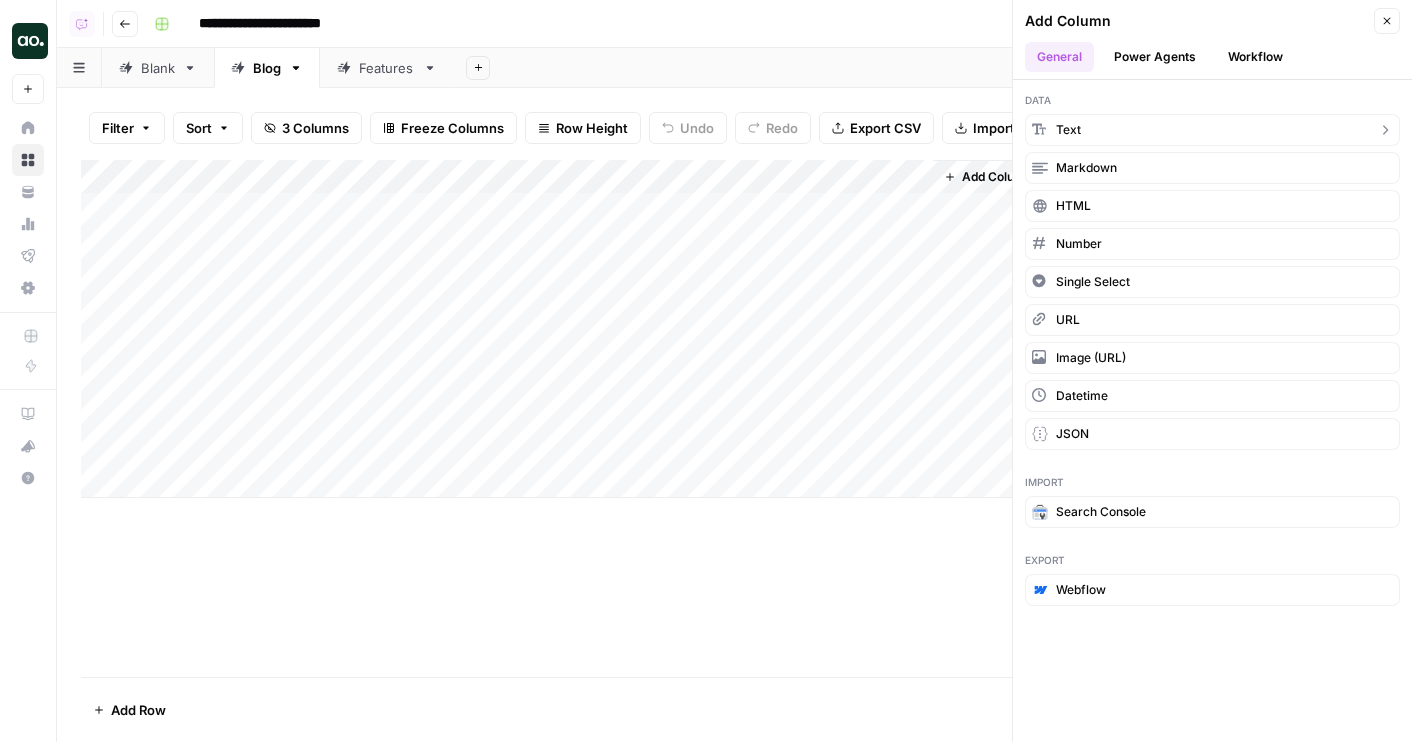 click on "Text" at bounding box center (1212, 130) 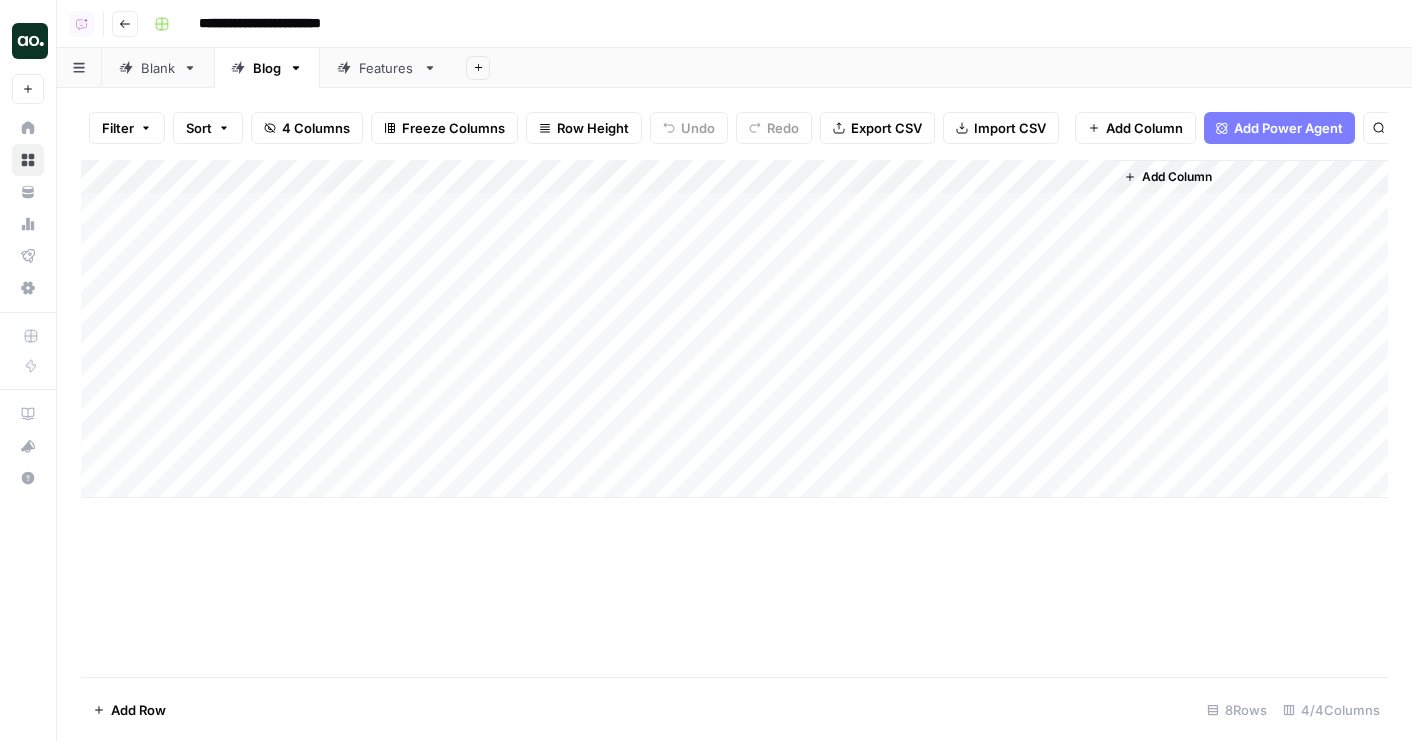 click on "Add Column" at bounding box center [734, 329] 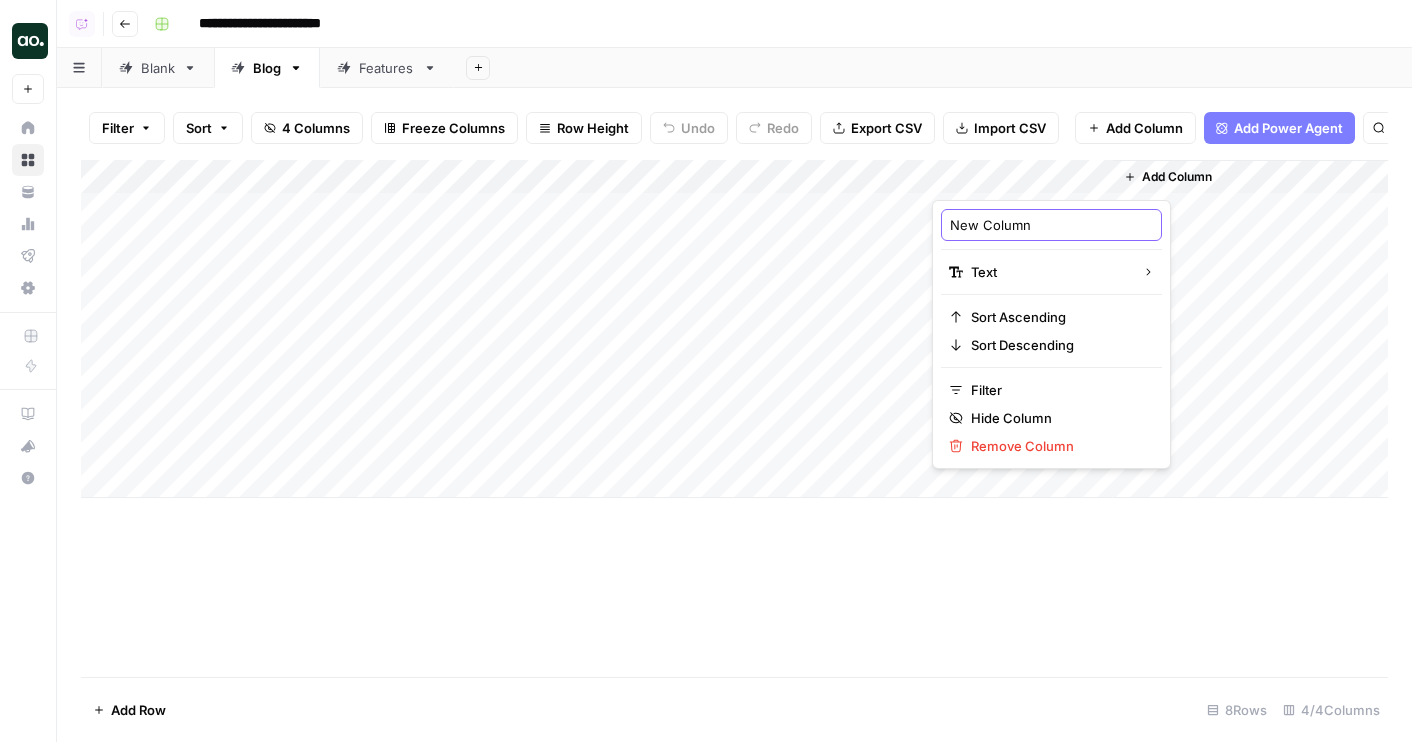 click on "New Column" at bounding box center [1051, 225] 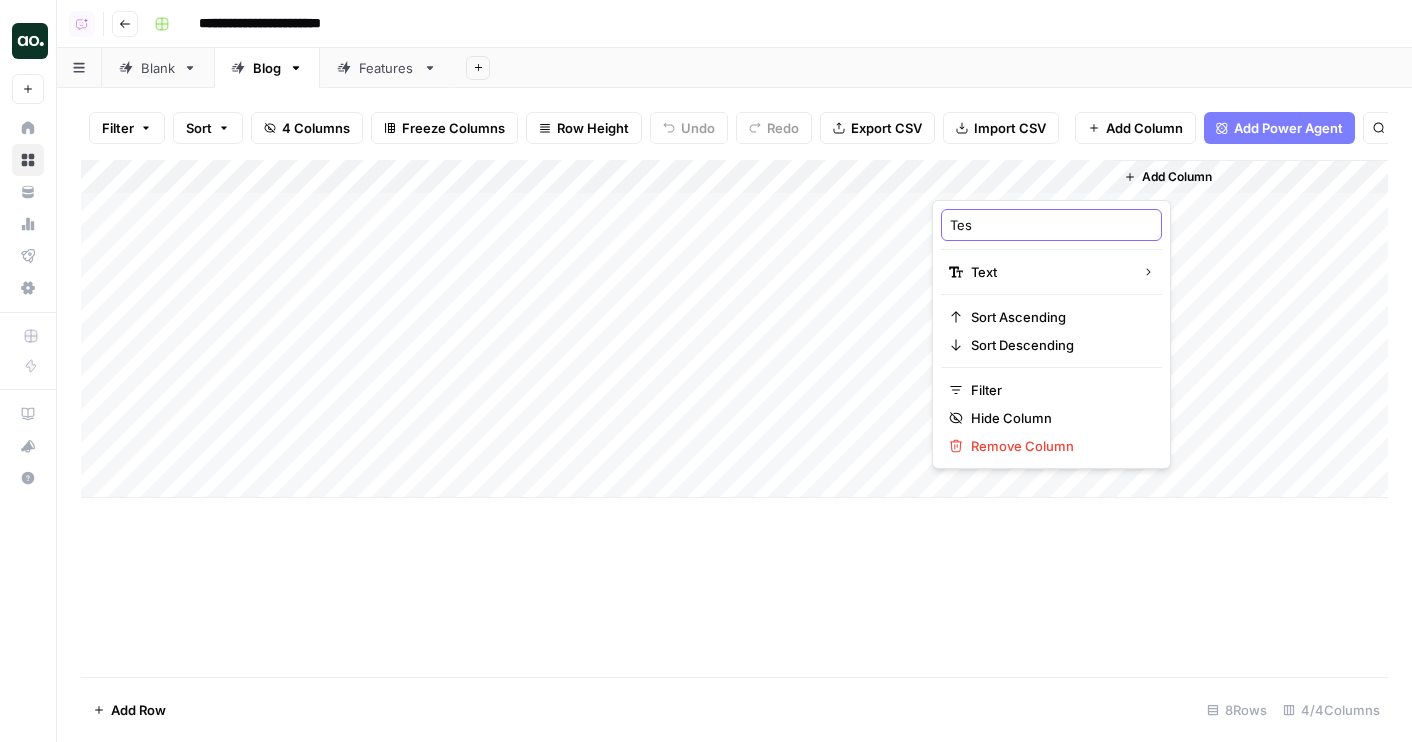 type on "Test" 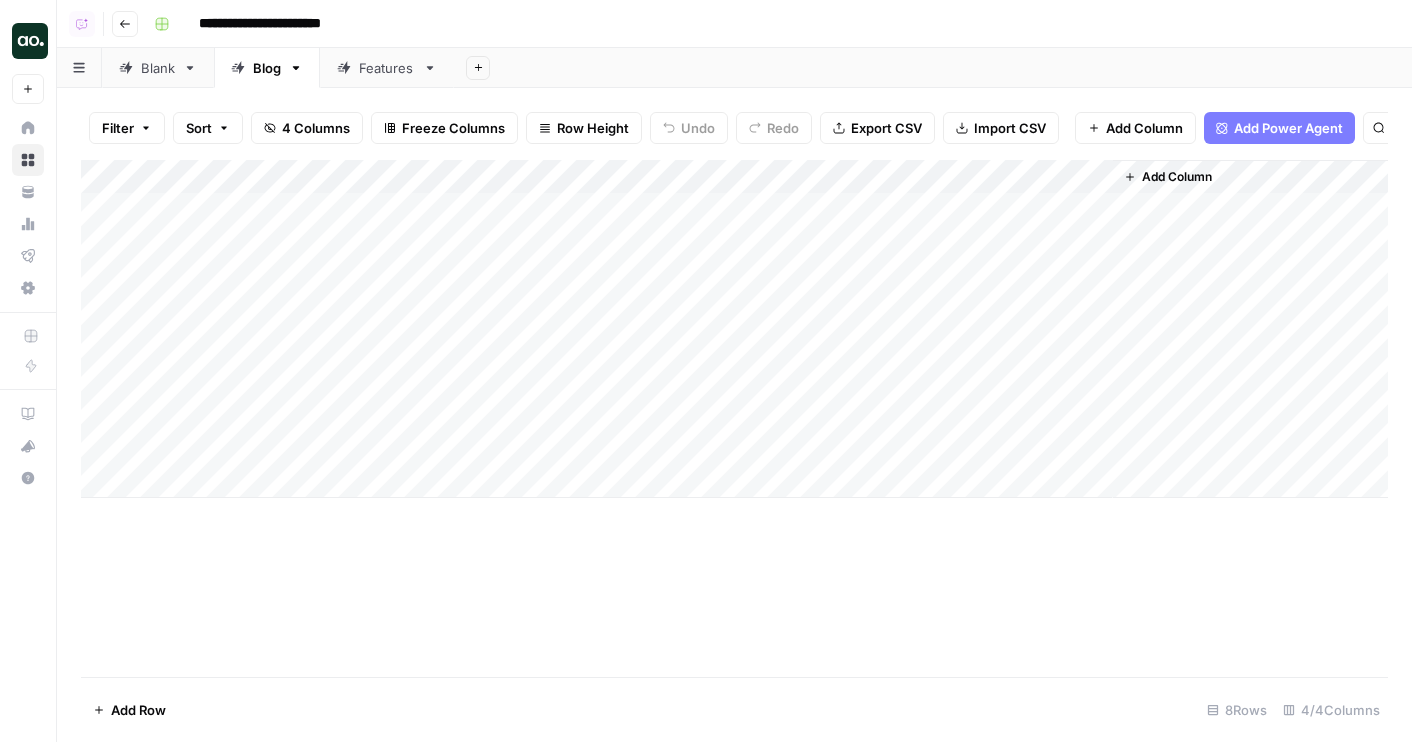 click on "Filter Sort 4 Columns Freeze Columns Row Height Undo Redo Export CSV Import CSV Add Column Add Power Agent Search Add Column Add Row 8  Rows 4/4  Columns" at bounding box center [734, 415] 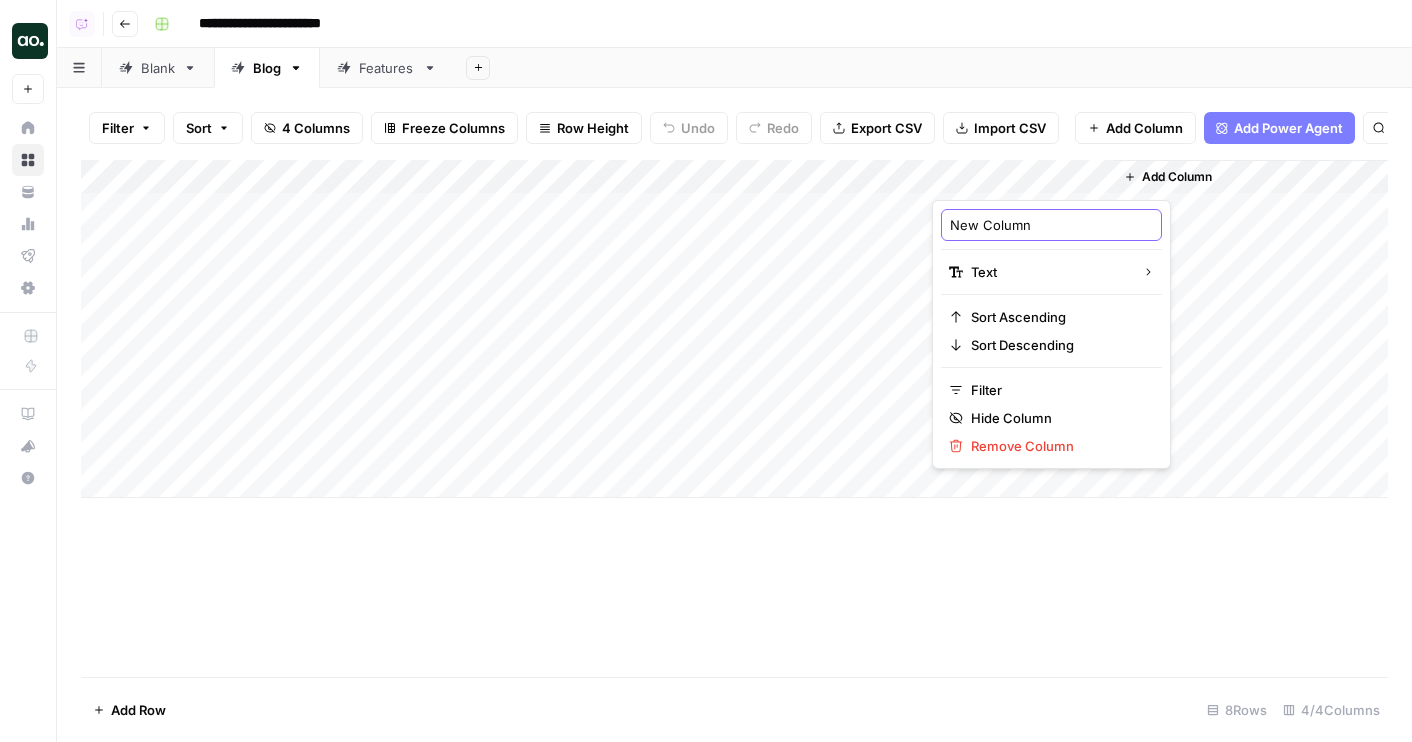 click on "New Column" at bounding box center (1051, 225) 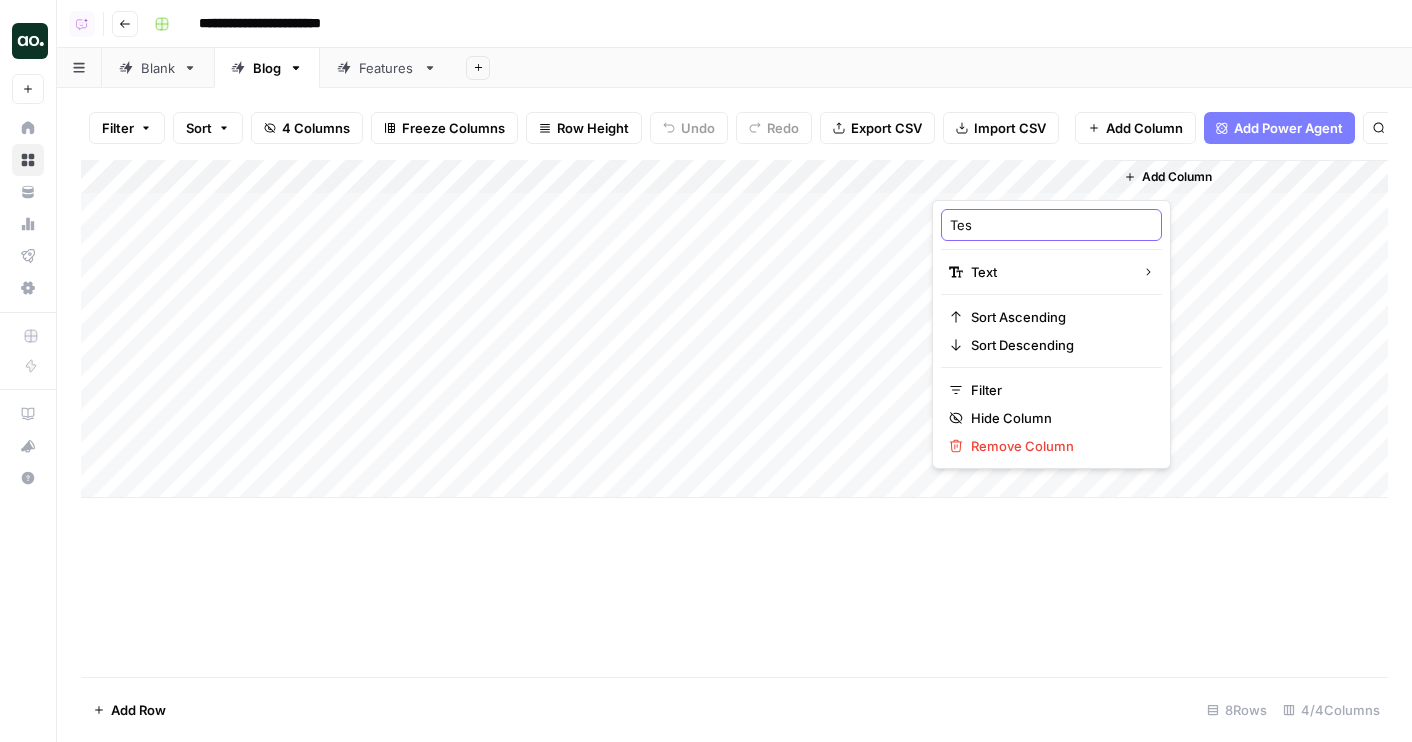 type on "Test" 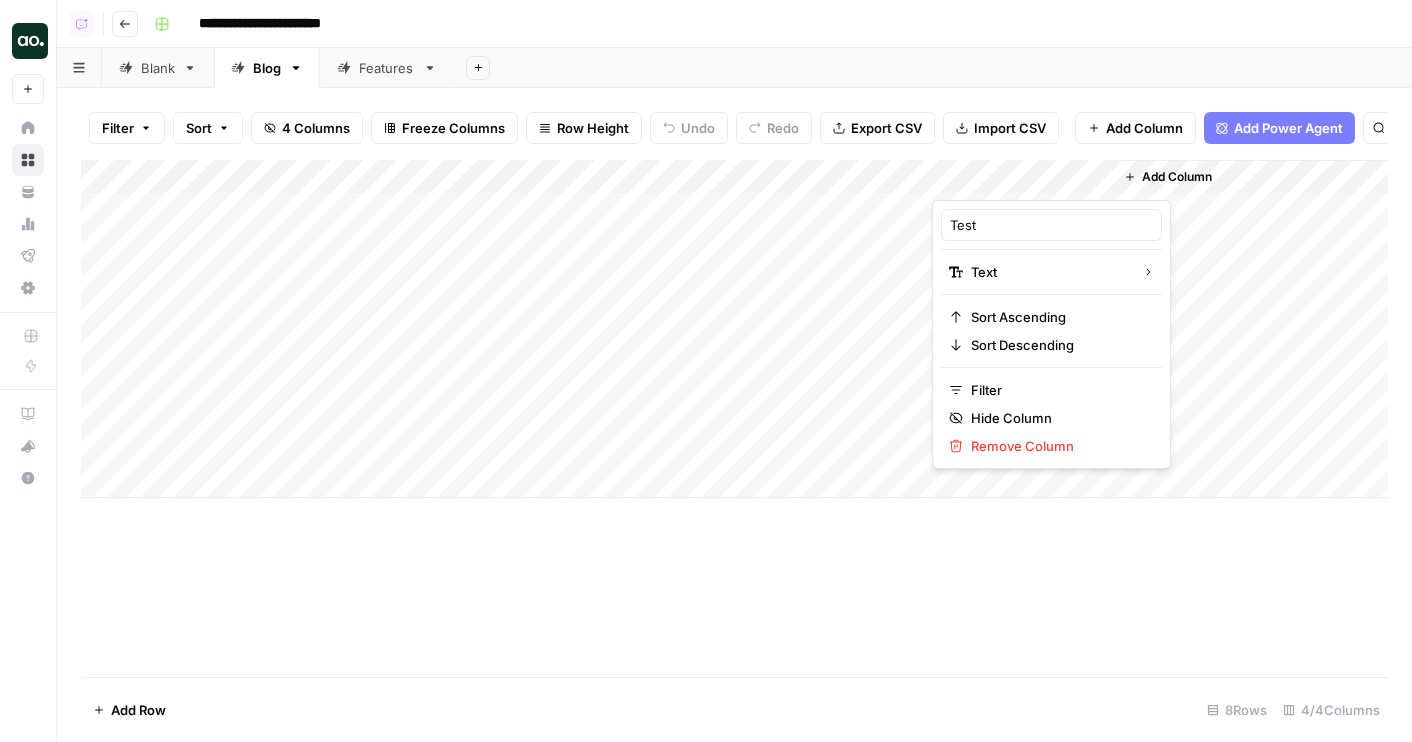 click on "Filter Sort 4 Columns Freeze Columns Row Height Undo Redo Export CSV Import CSV Add Column Add Power Agent Search Add Column Add Row 8  Rows 4/4  Columns" at bounding box center [734, 415] 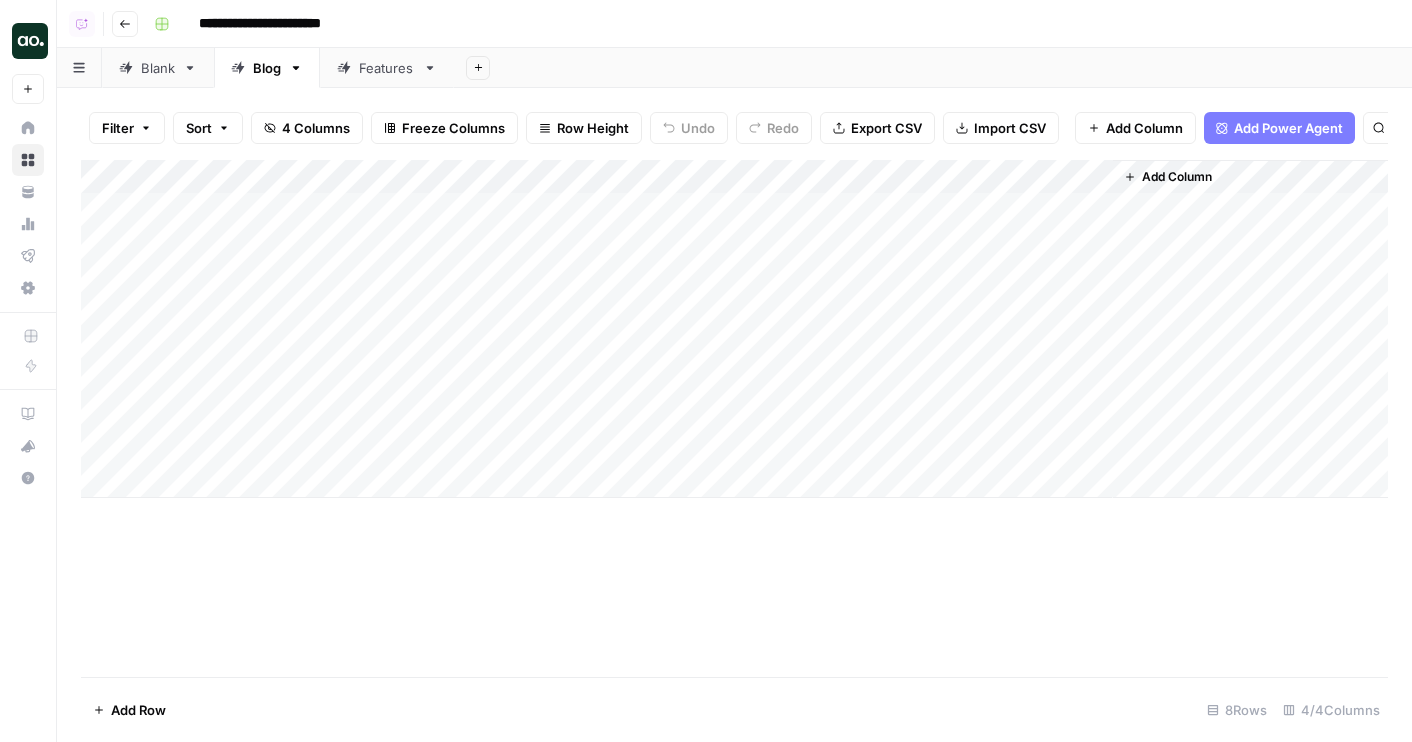 click on "Add Column" at bounding box center [734, 329] 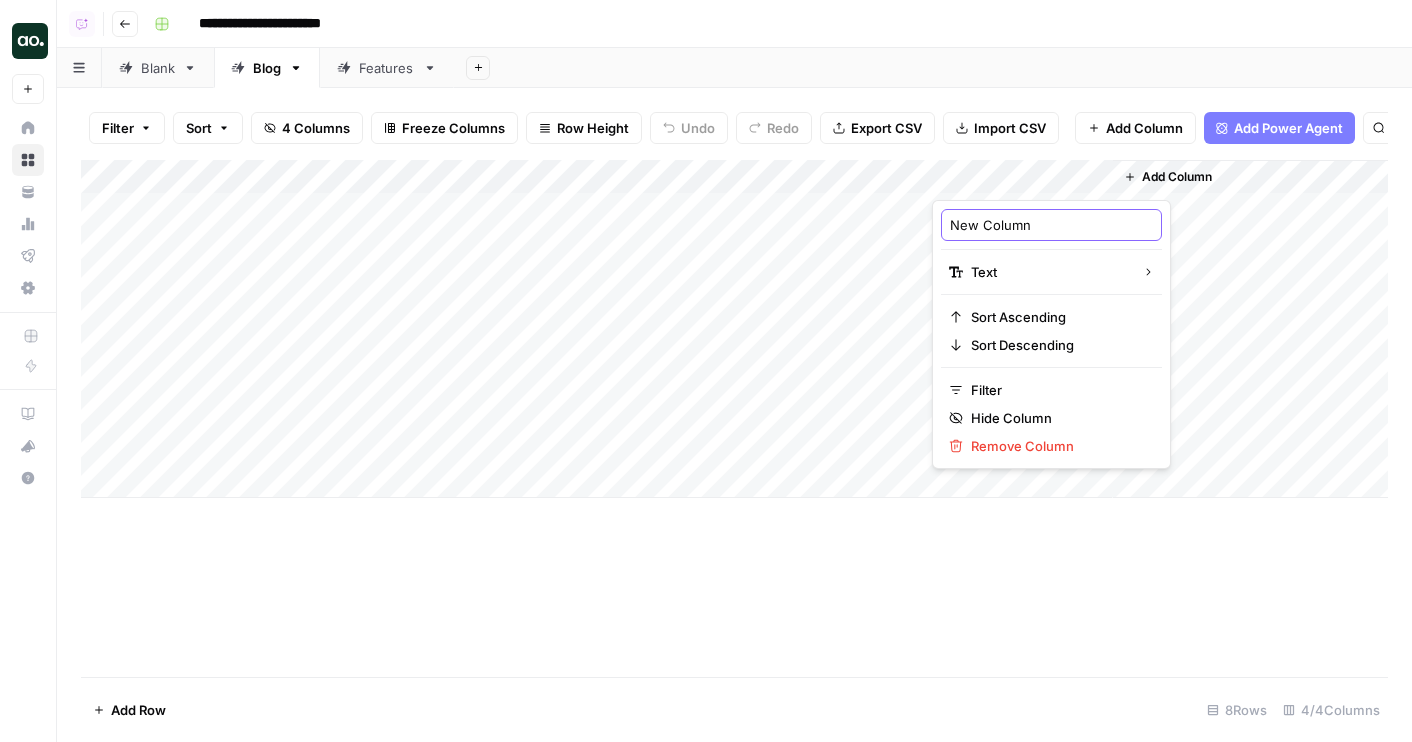 click on "New Column" at bounding box center (1051, 225) 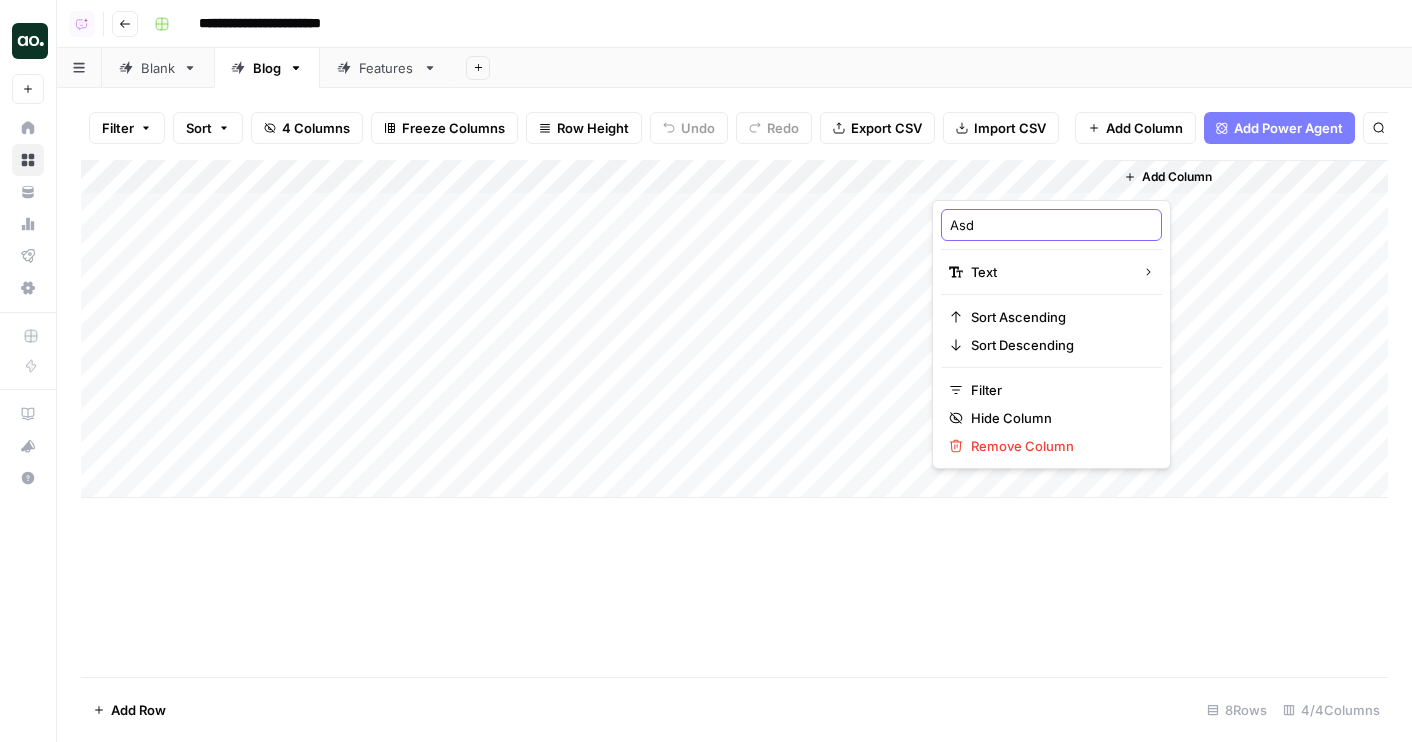type on "Asdf" 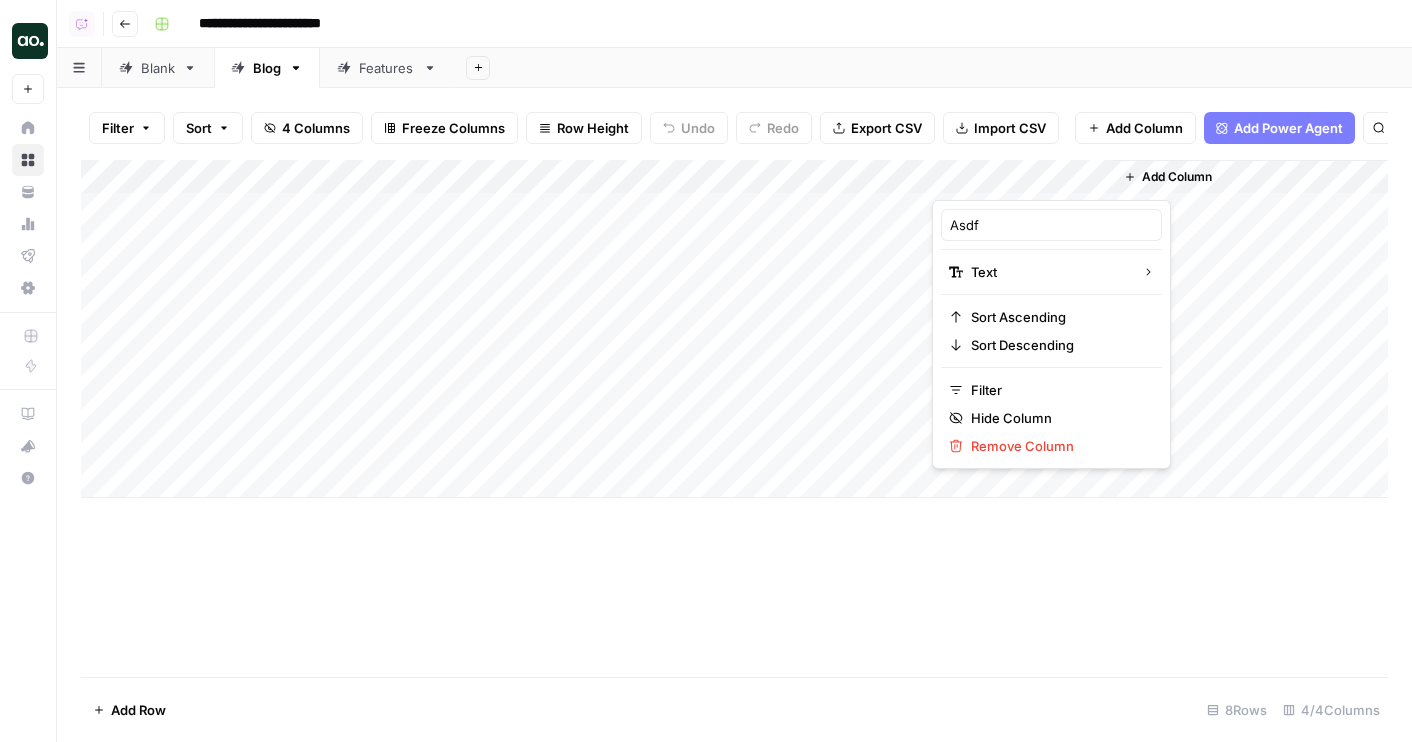 click on "Import CSV" at bounding box center [1010, 128] 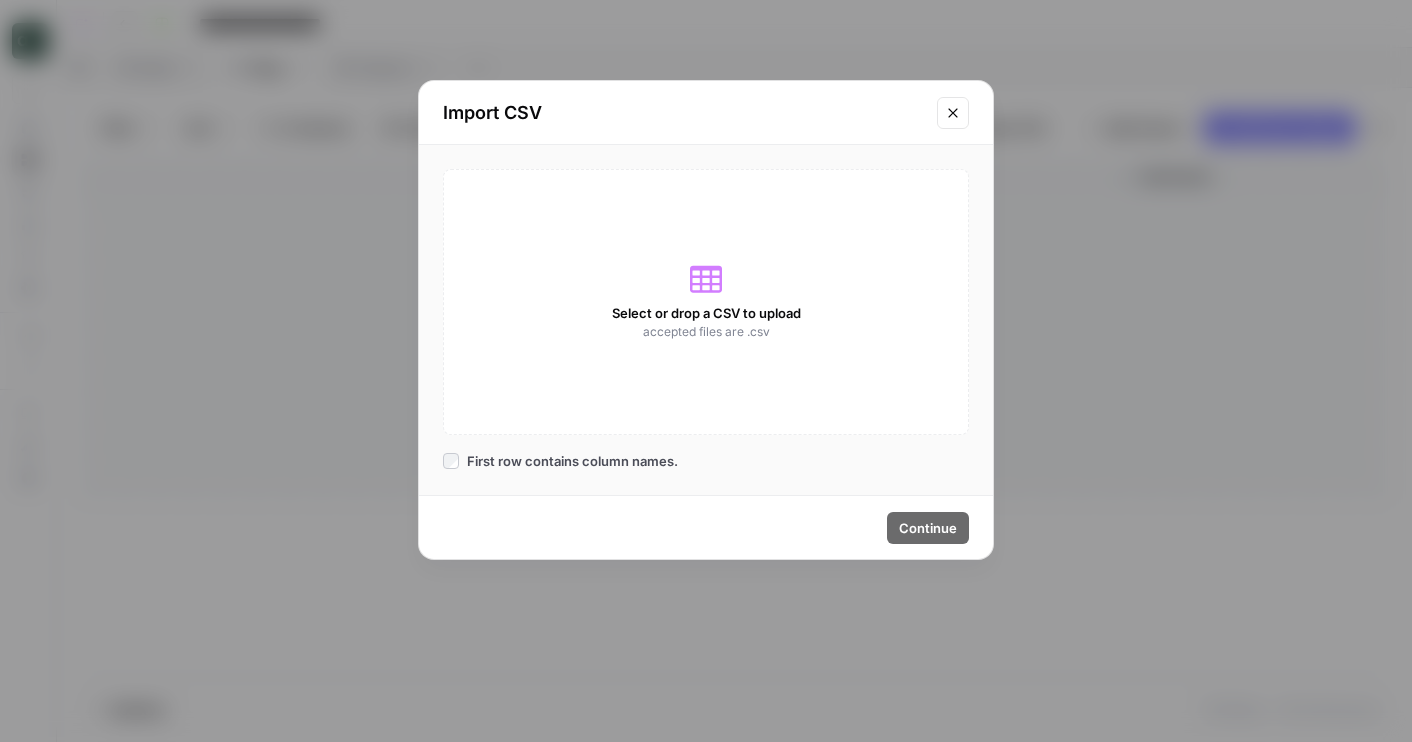 click 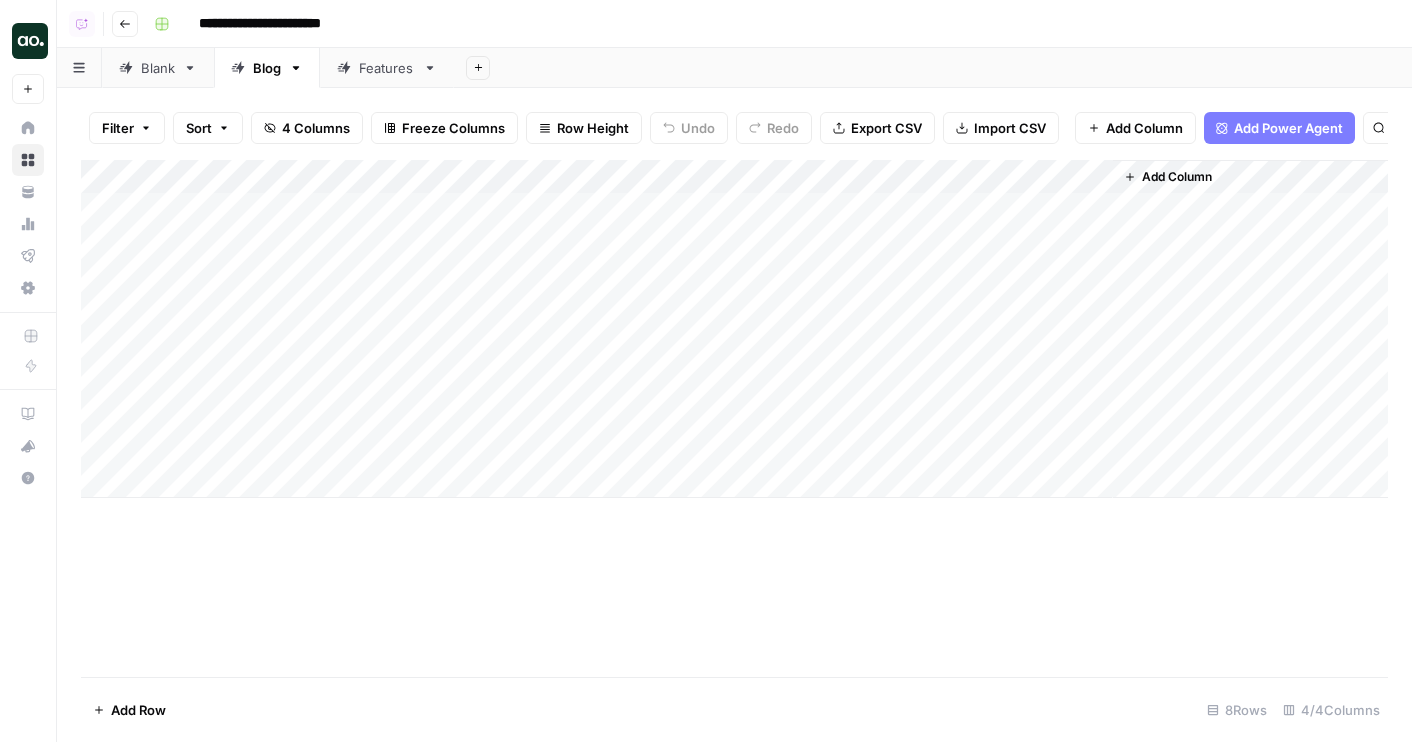 click on "Add Sheet" at bounding box center (933, 68) 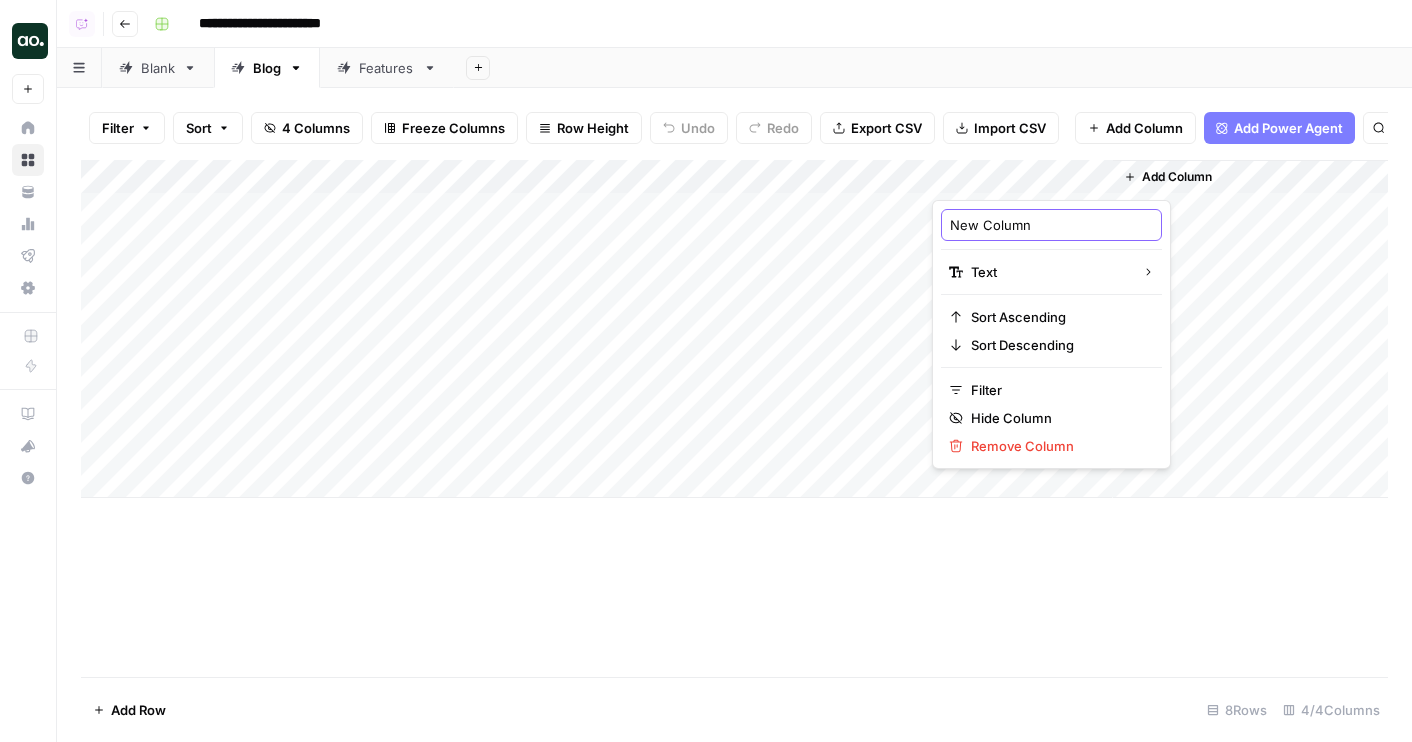 click on "New Column" at bounding box center [1051, 225] 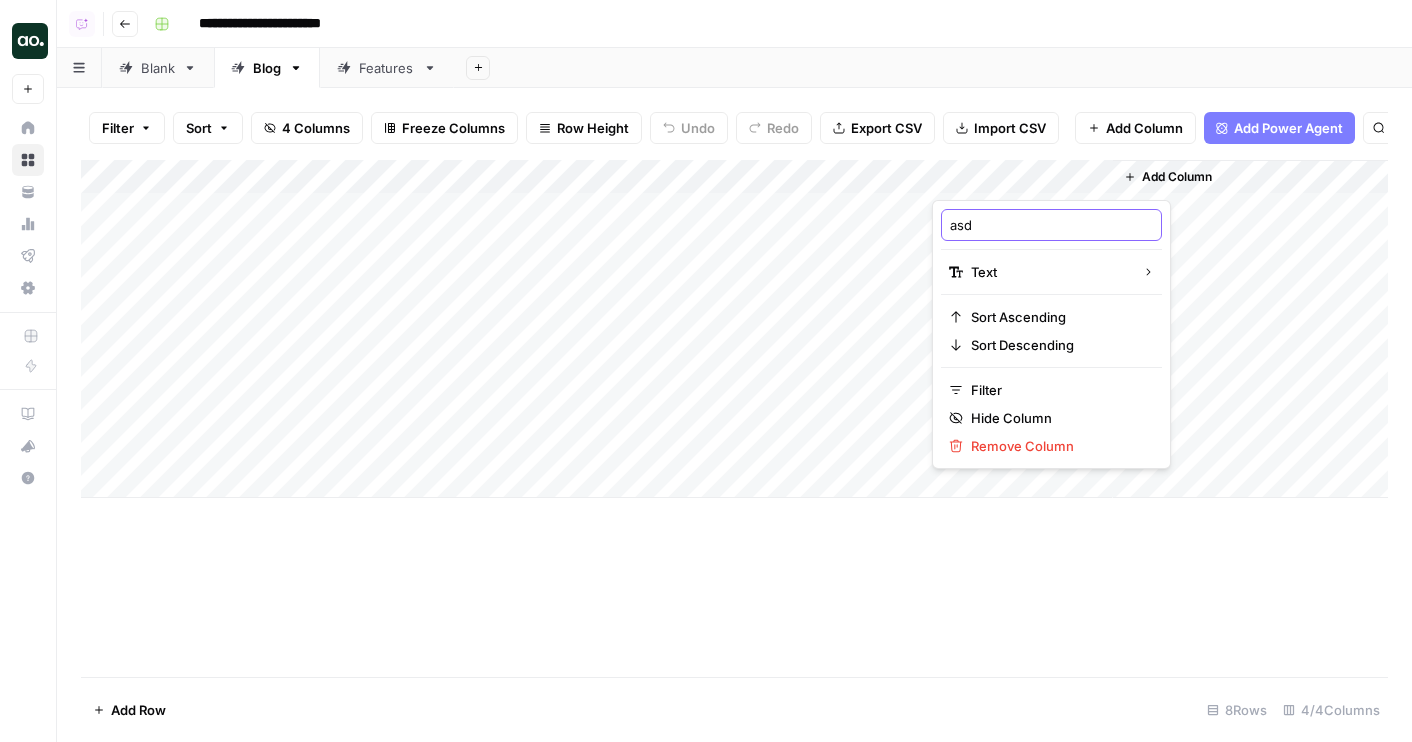 type on "asdf" 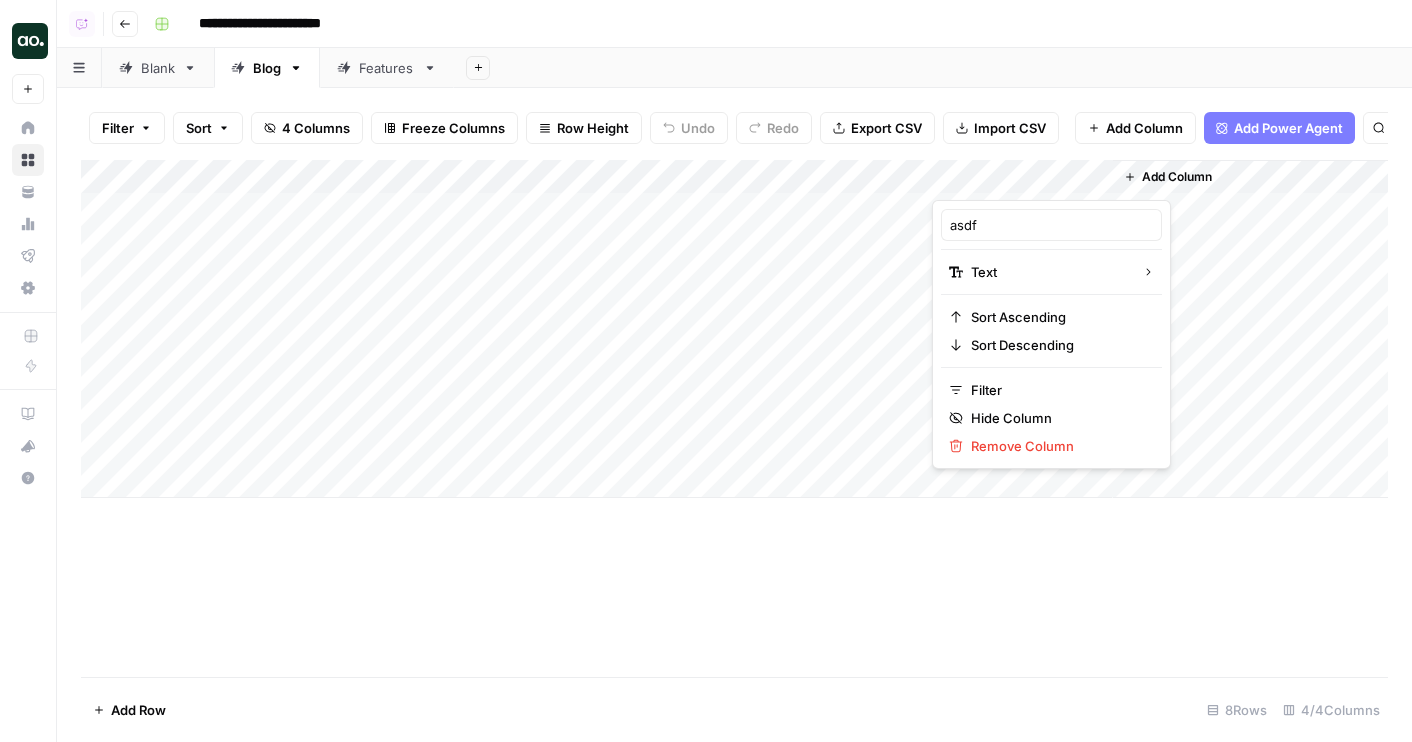 click on "Add Column" at bounding box center (1250, 329) 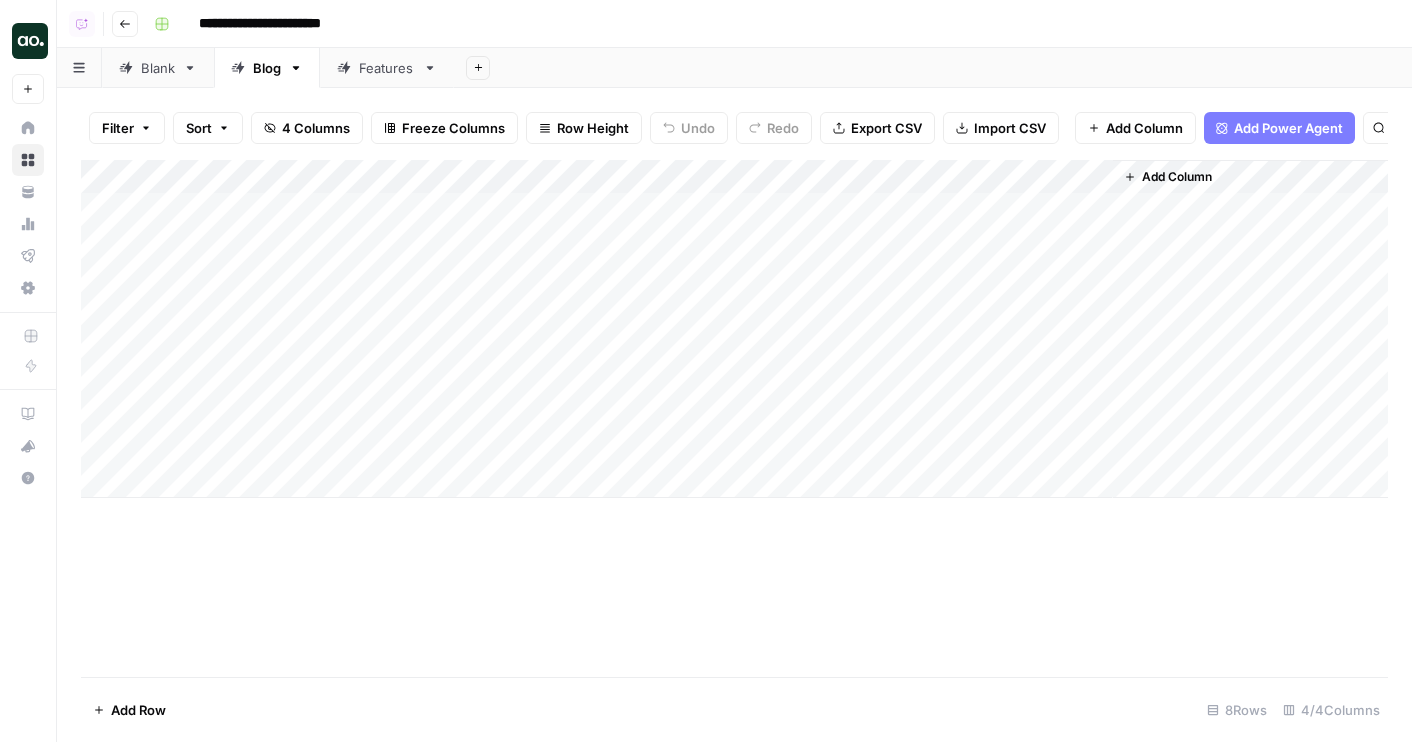 click on "Add Column" at bounding box center [734, 329] 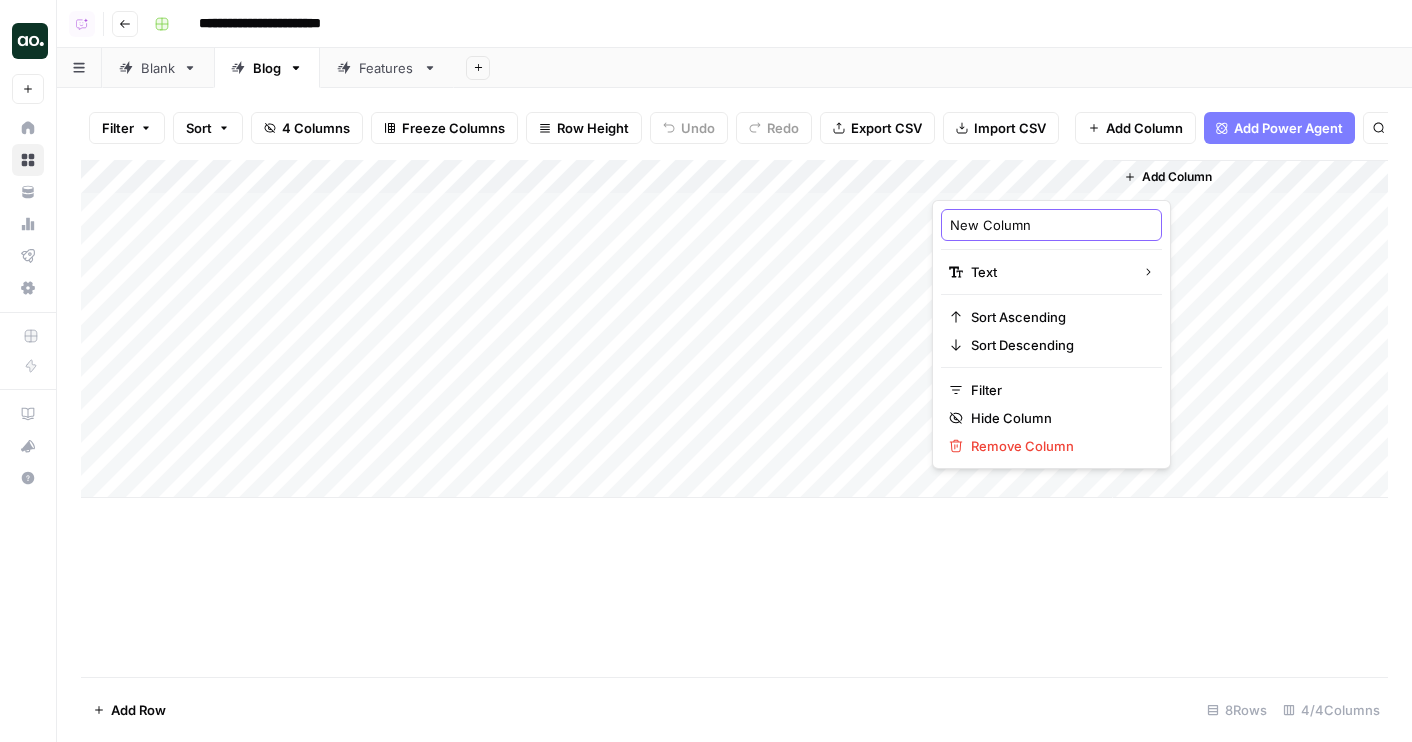 click on "New Column" at bounding box center (1051, 225) 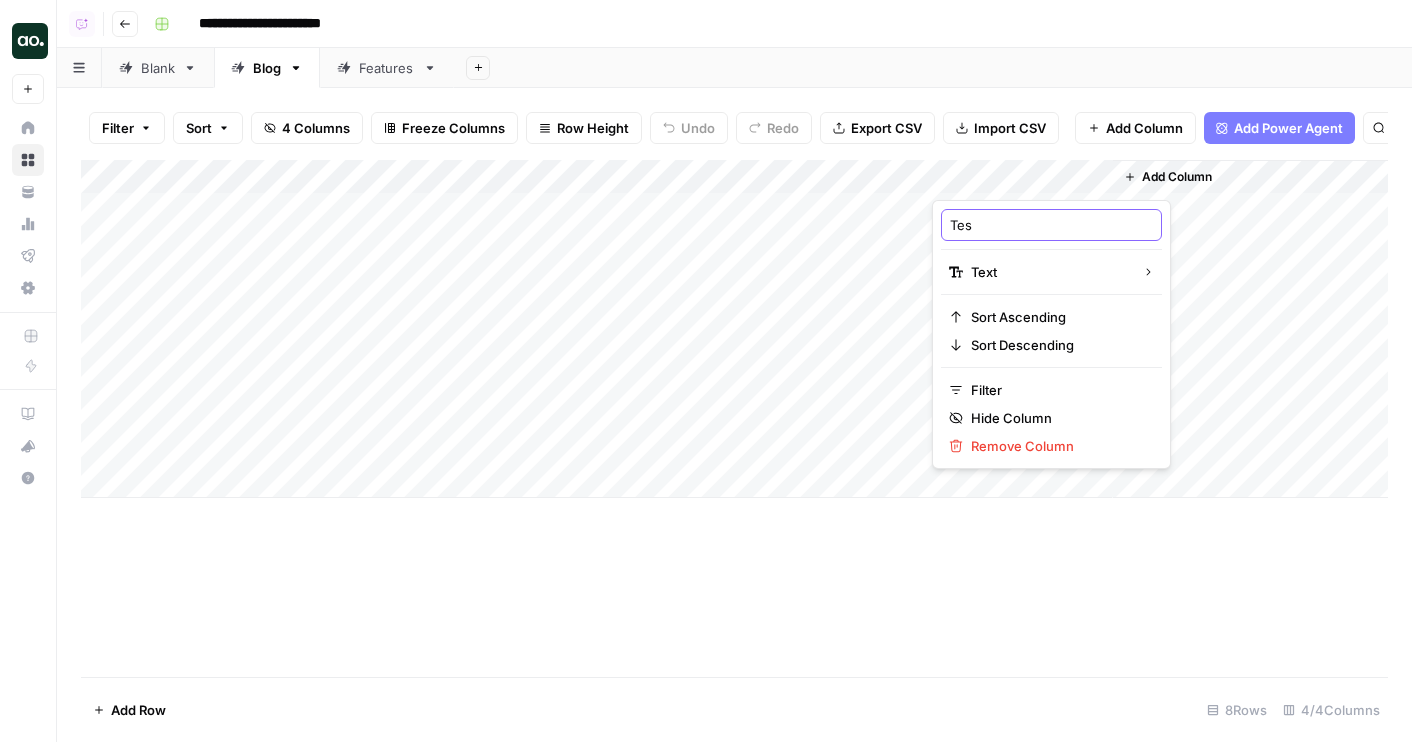 type on "Test" 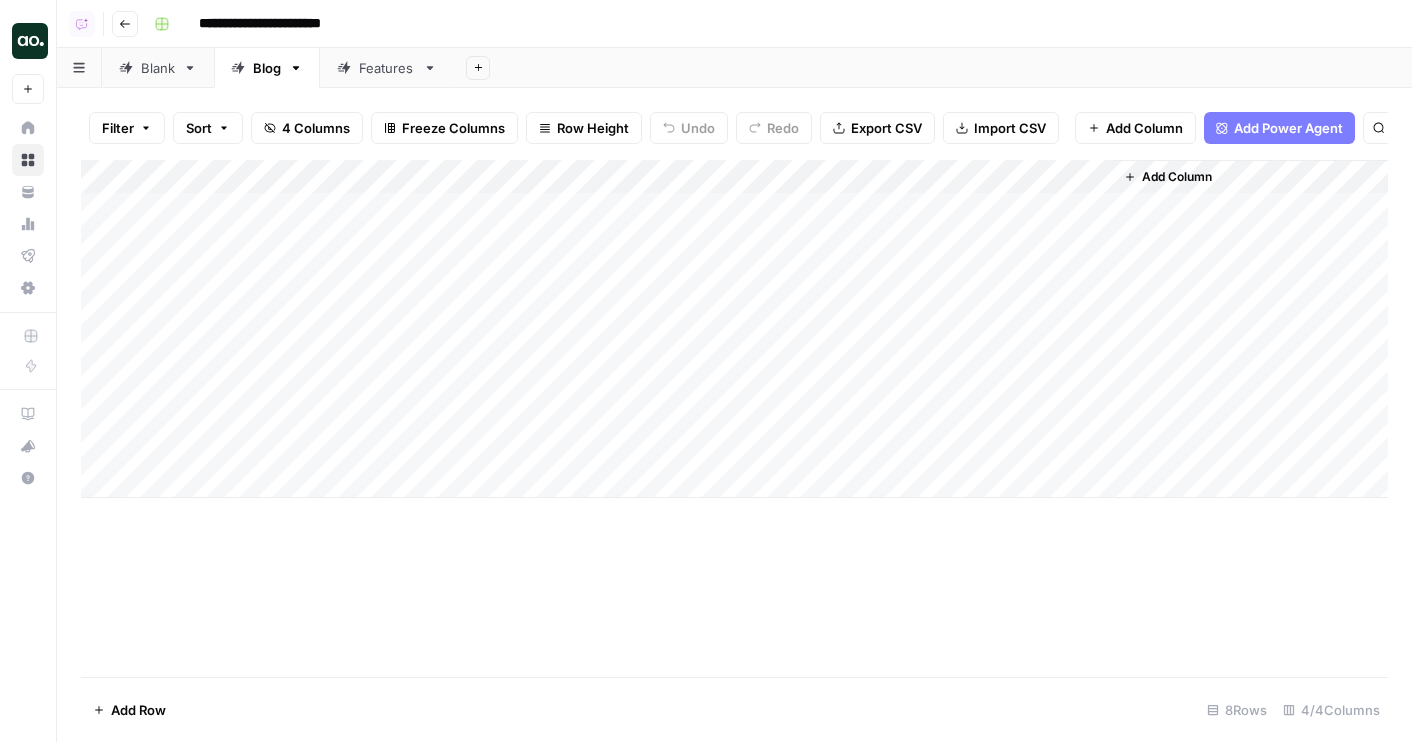 click on "Add Column" at bounding box center (1250, 329) 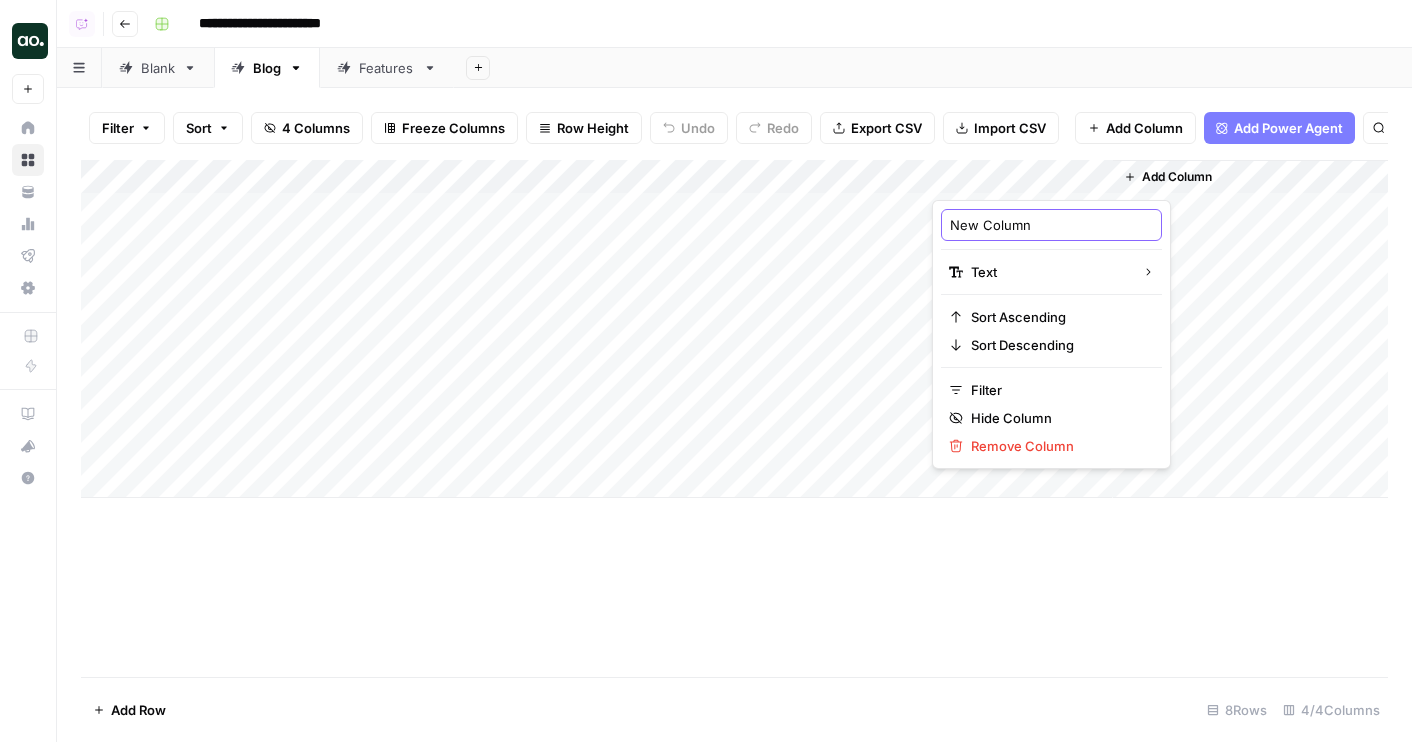 click on "New Column" at bounding box center (1051, 225) 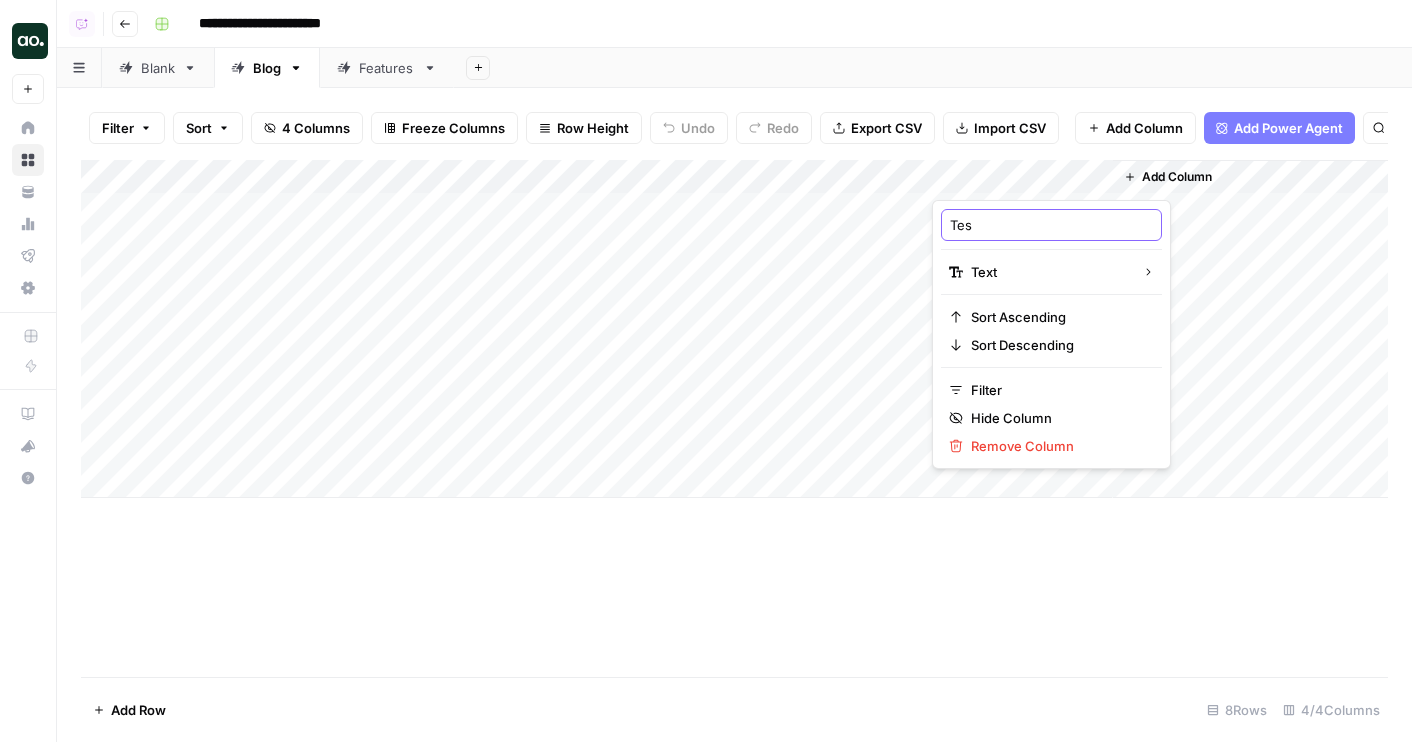 type on "Test" 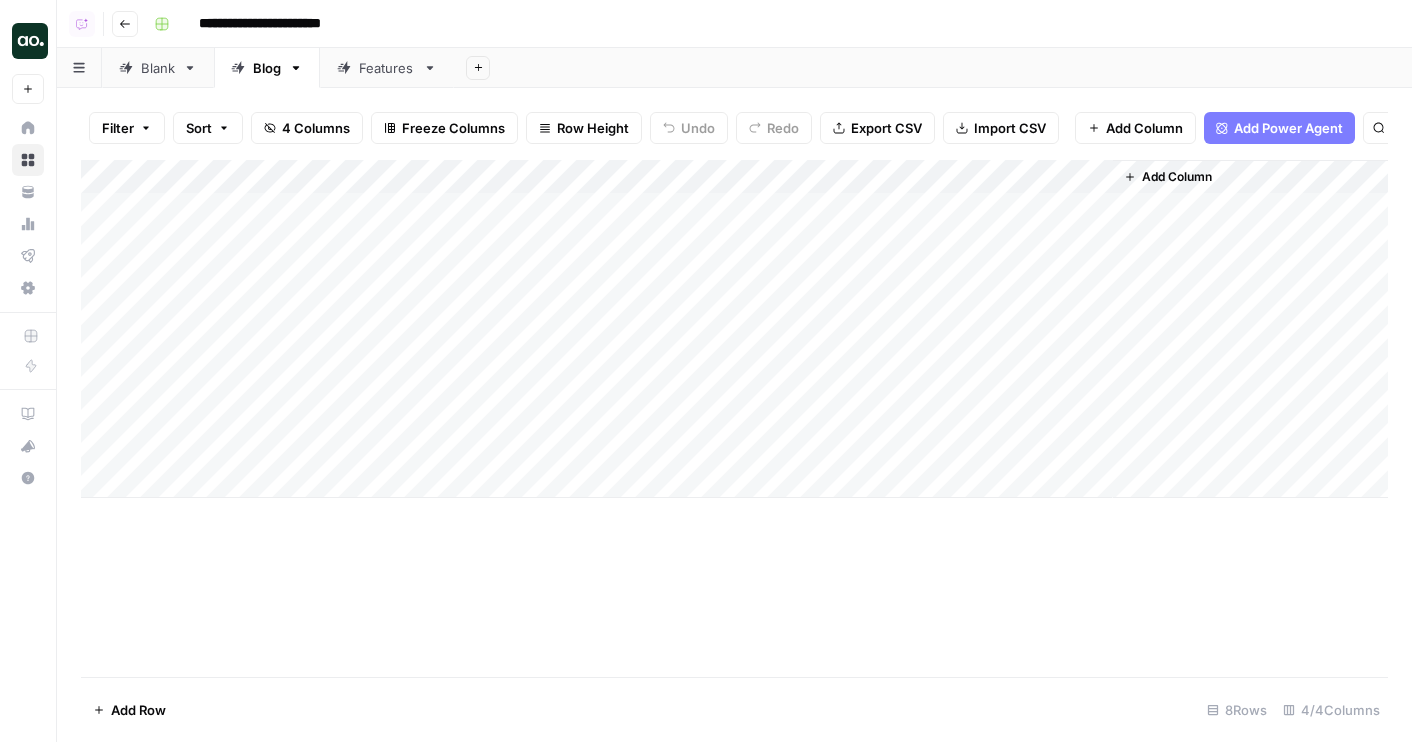 click on "Add Column" at bounding box center [734, 329] 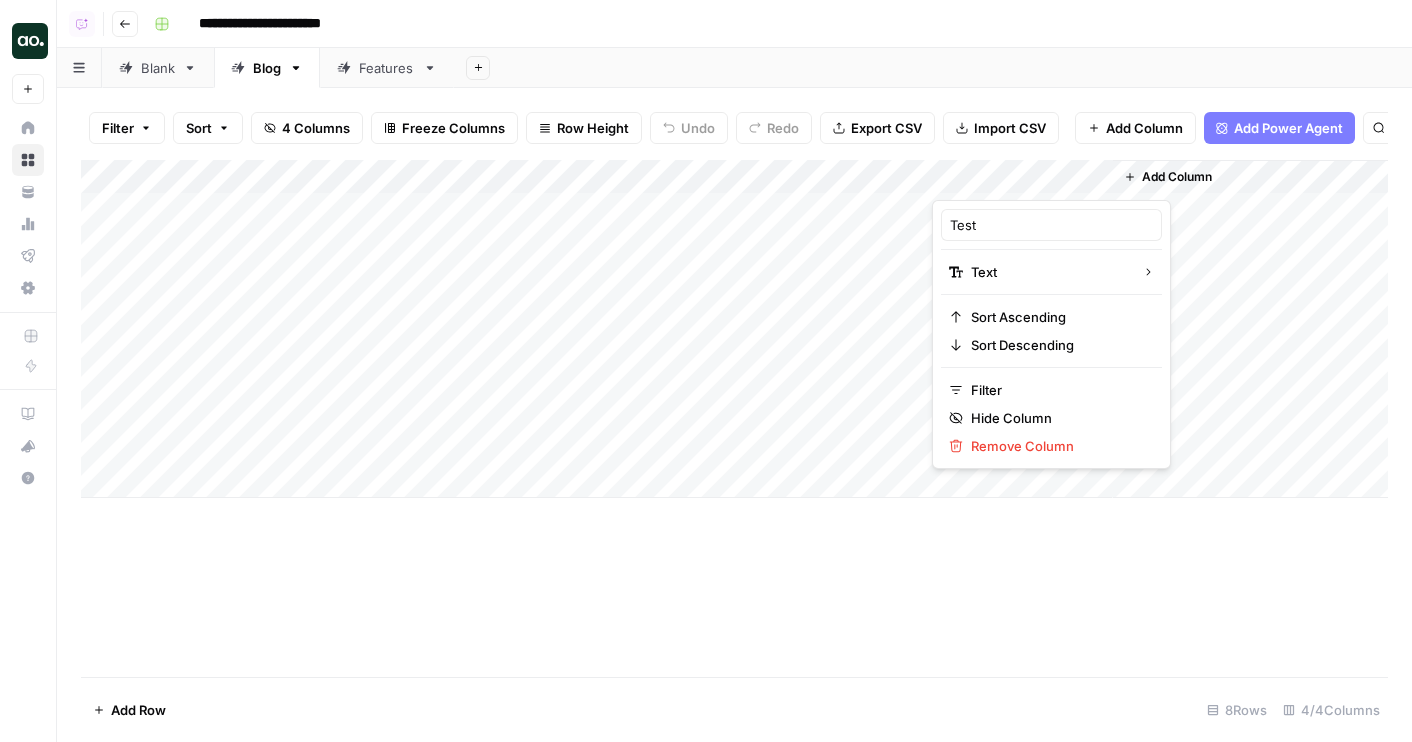 click on "Add Sheet" at bounding box center [933, 68] 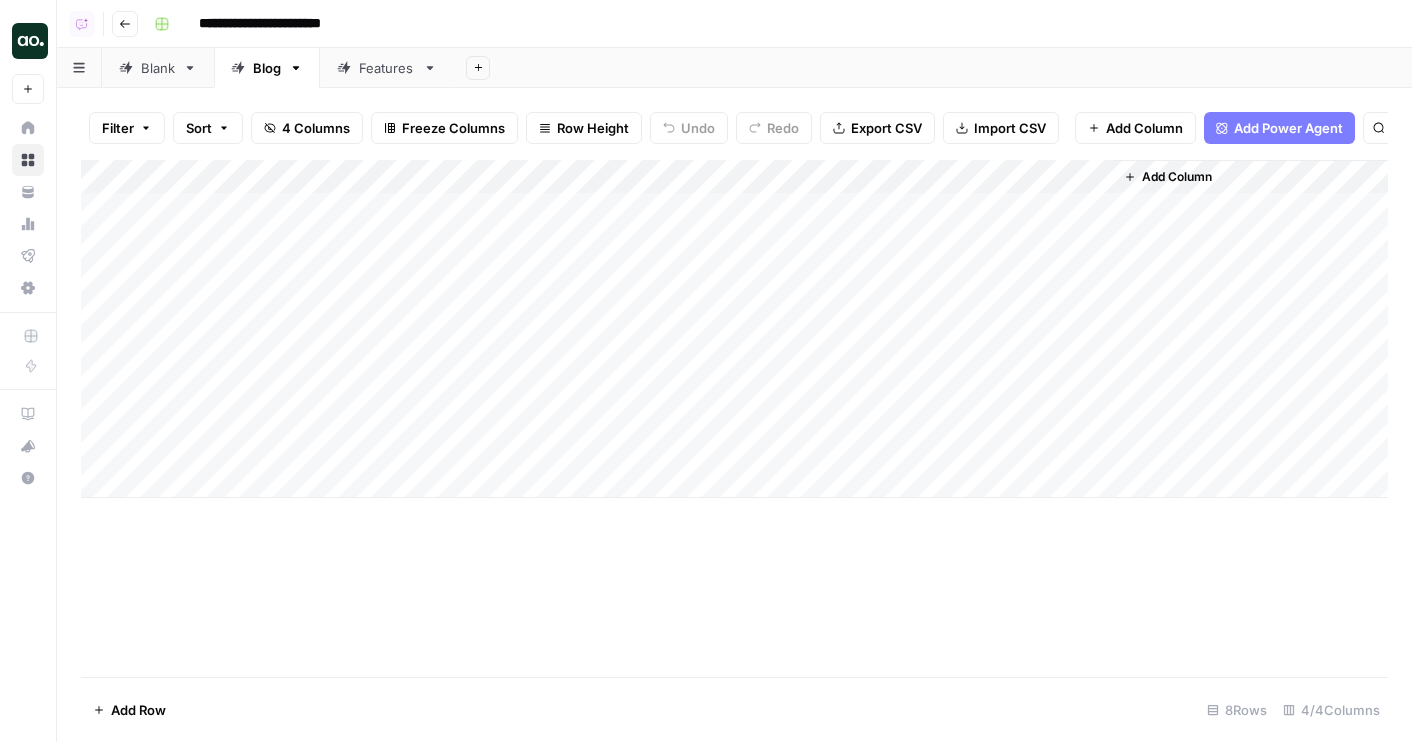 click on "Add Column" at bounding box center [734, 329] 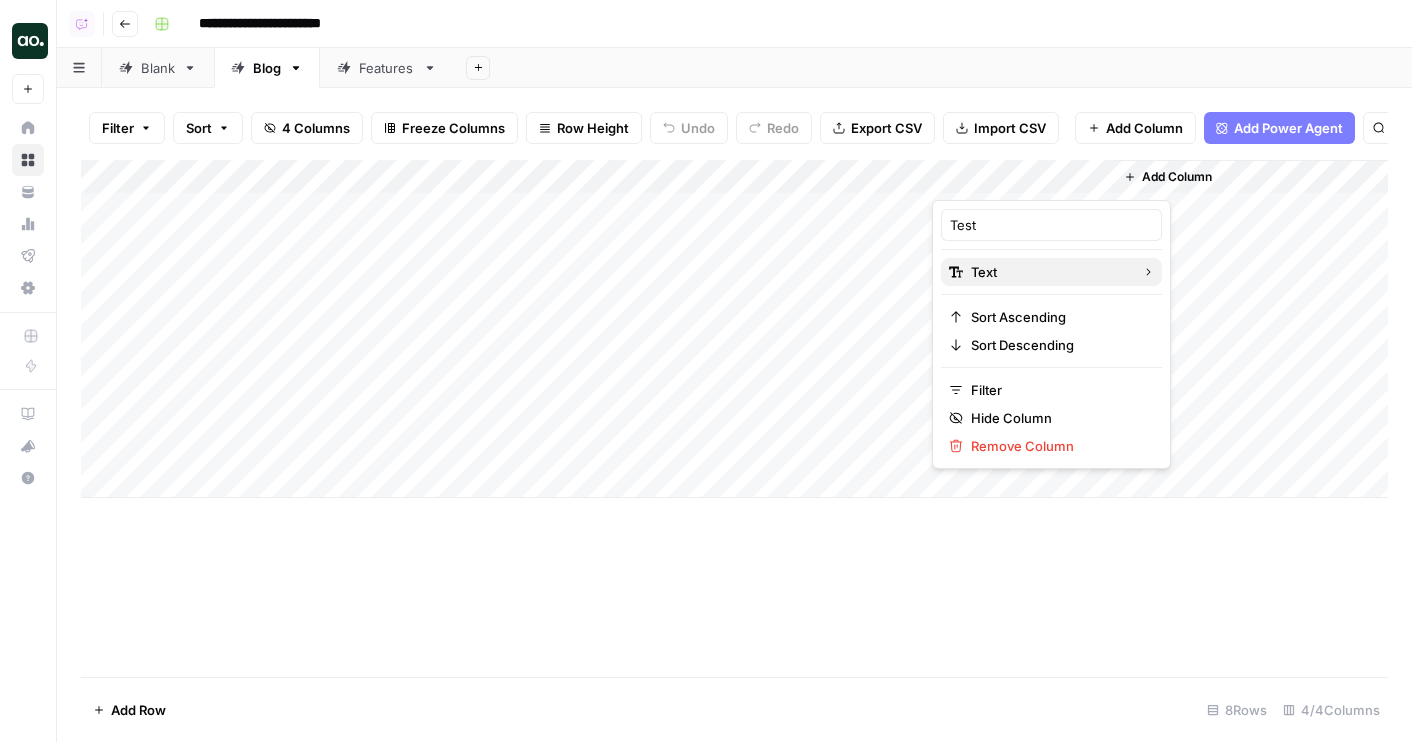 click on "Text" at bounding box center (1048, 272) 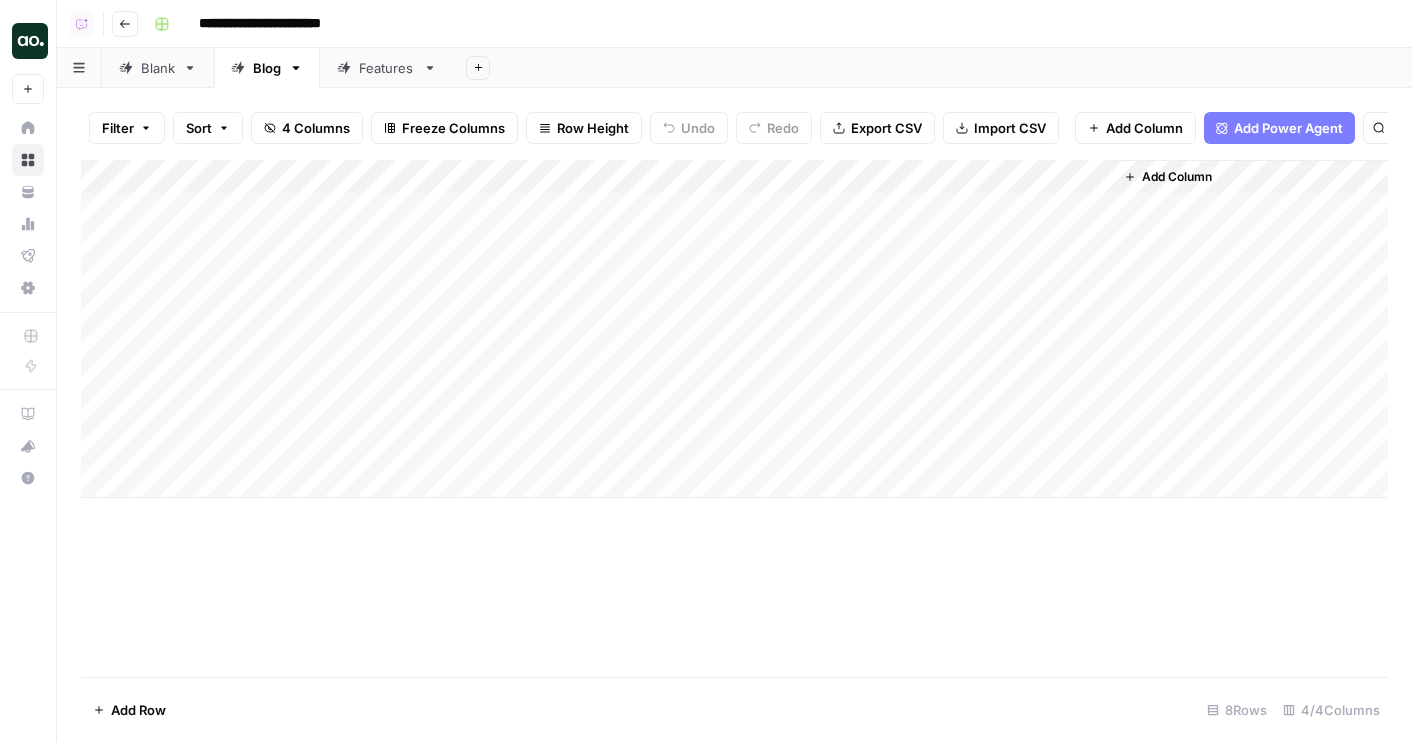 click on "Add Sheet" at bounding box center [933, 68] 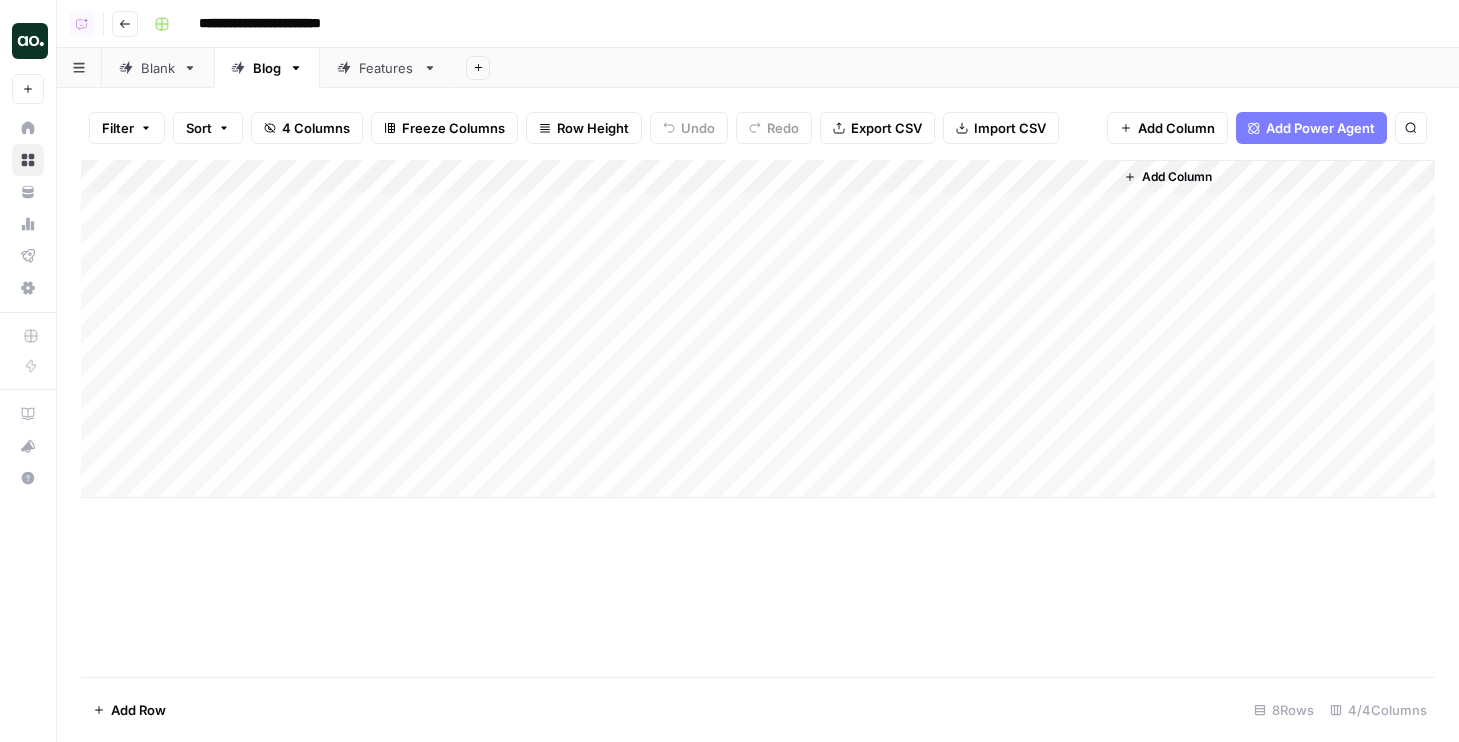 click on "Add Column" at bounding box center [758, 418] 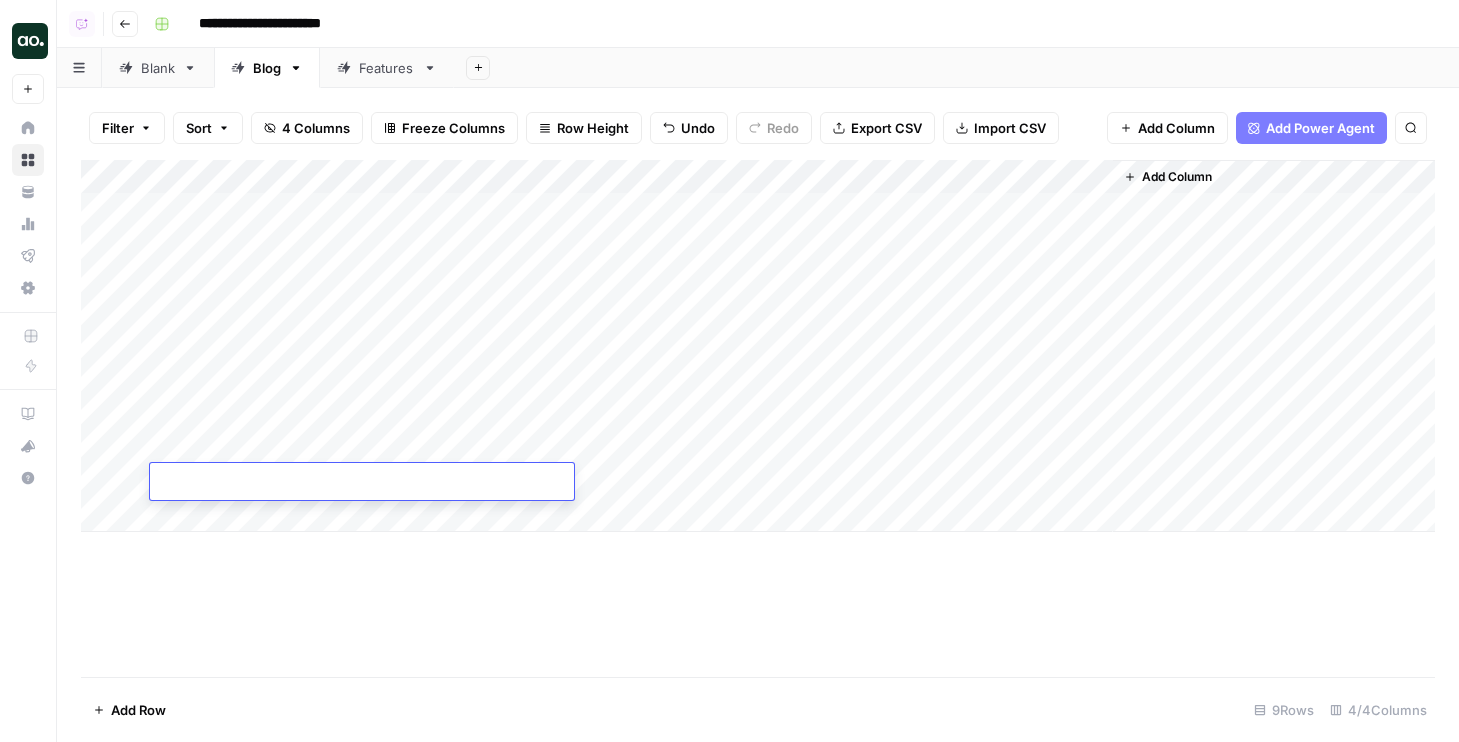 click on "Add Column" at bounding box center (758, 346) 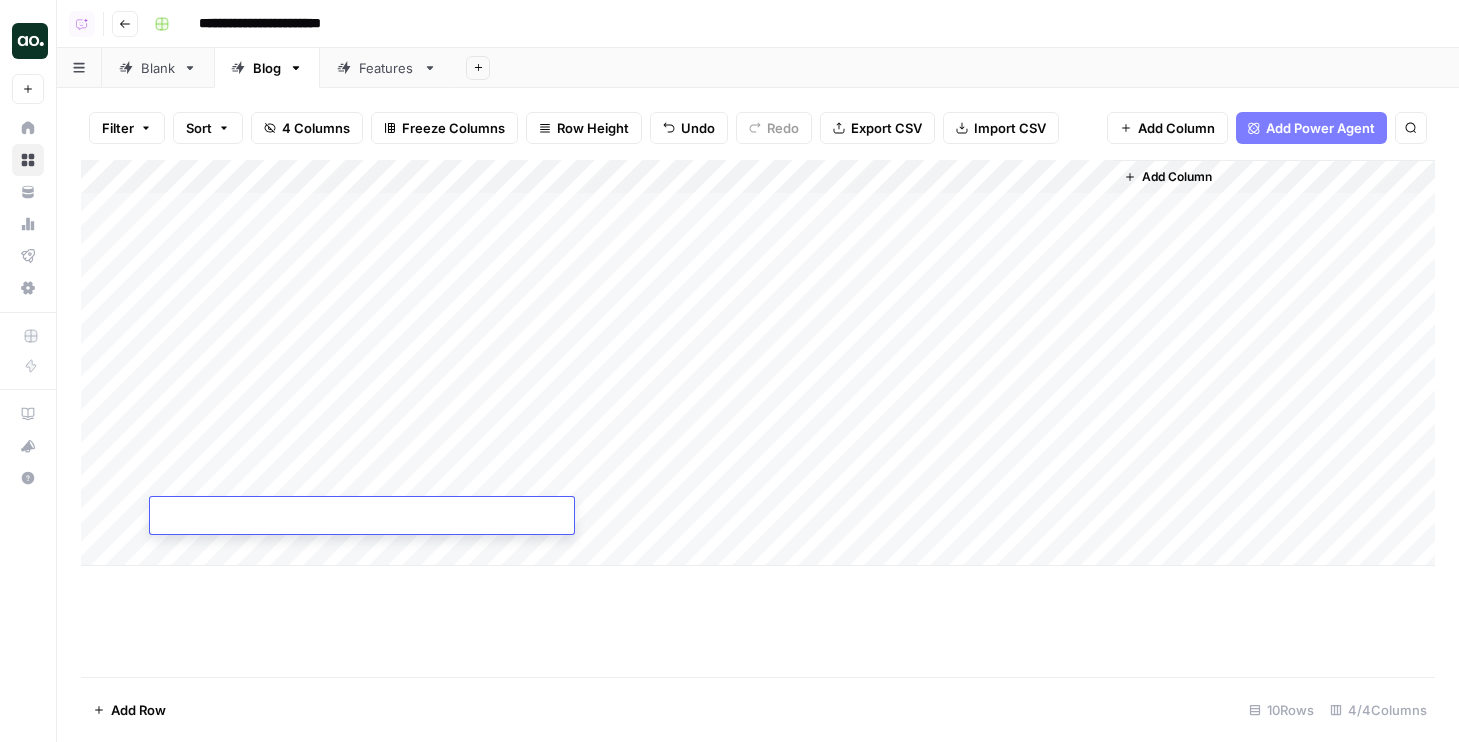 paste on "**********" 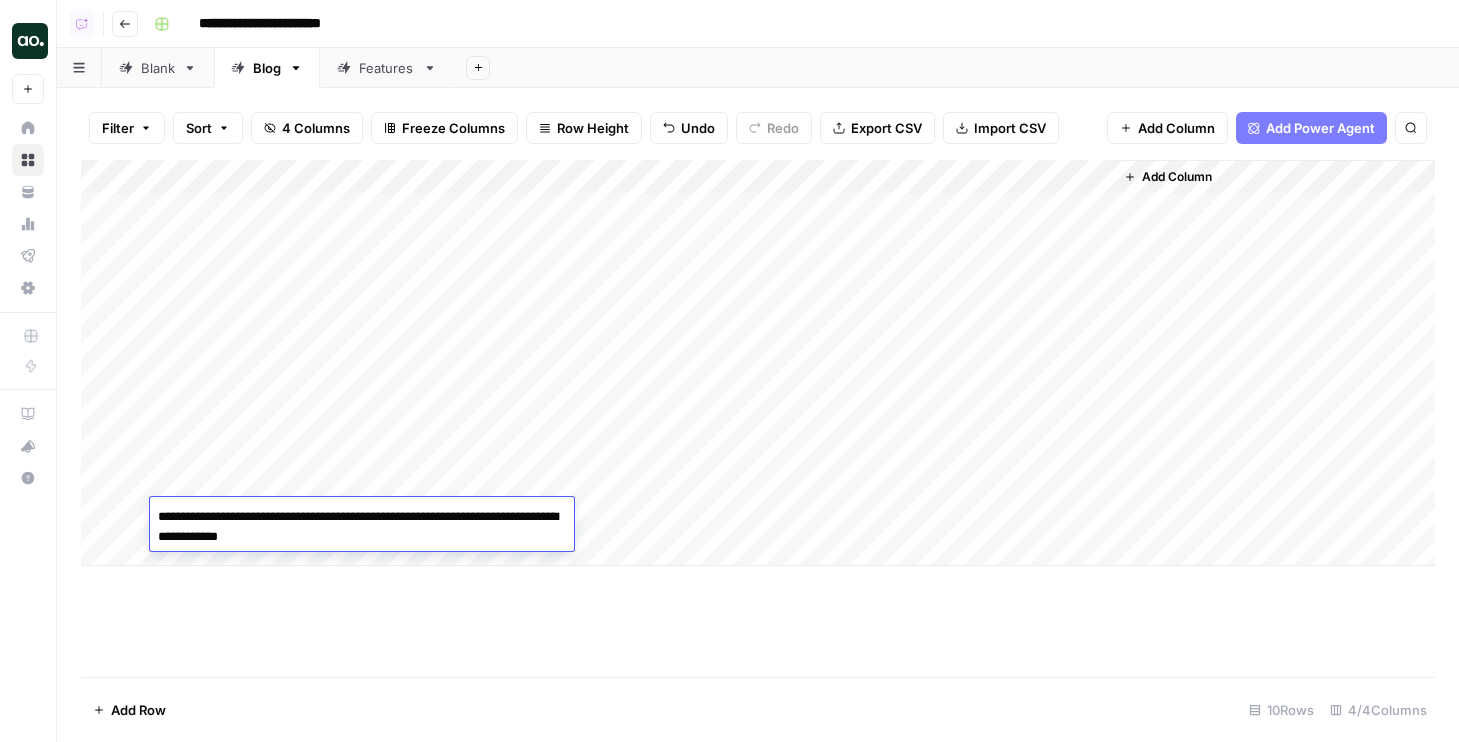 type on "**********" 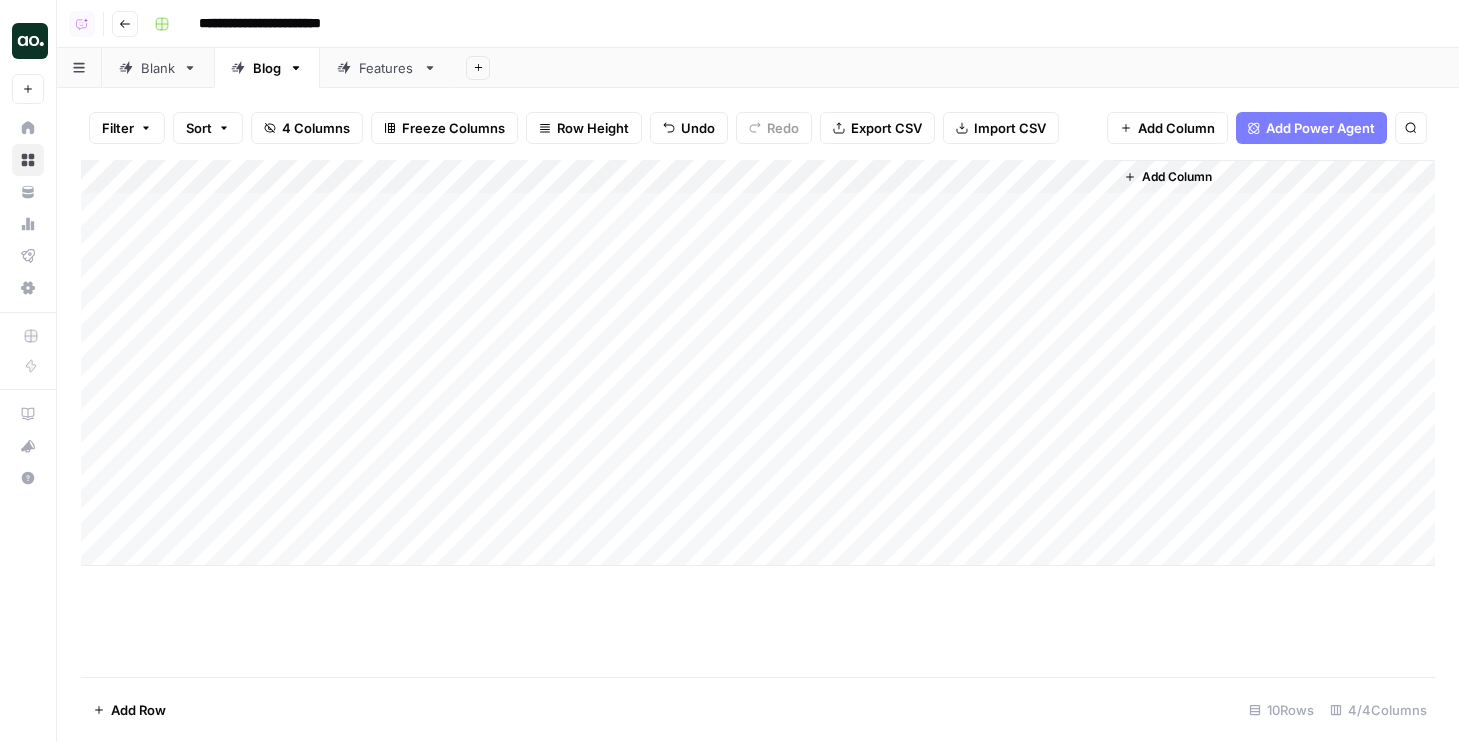 click on "**********" at bounding box center [729, 371] 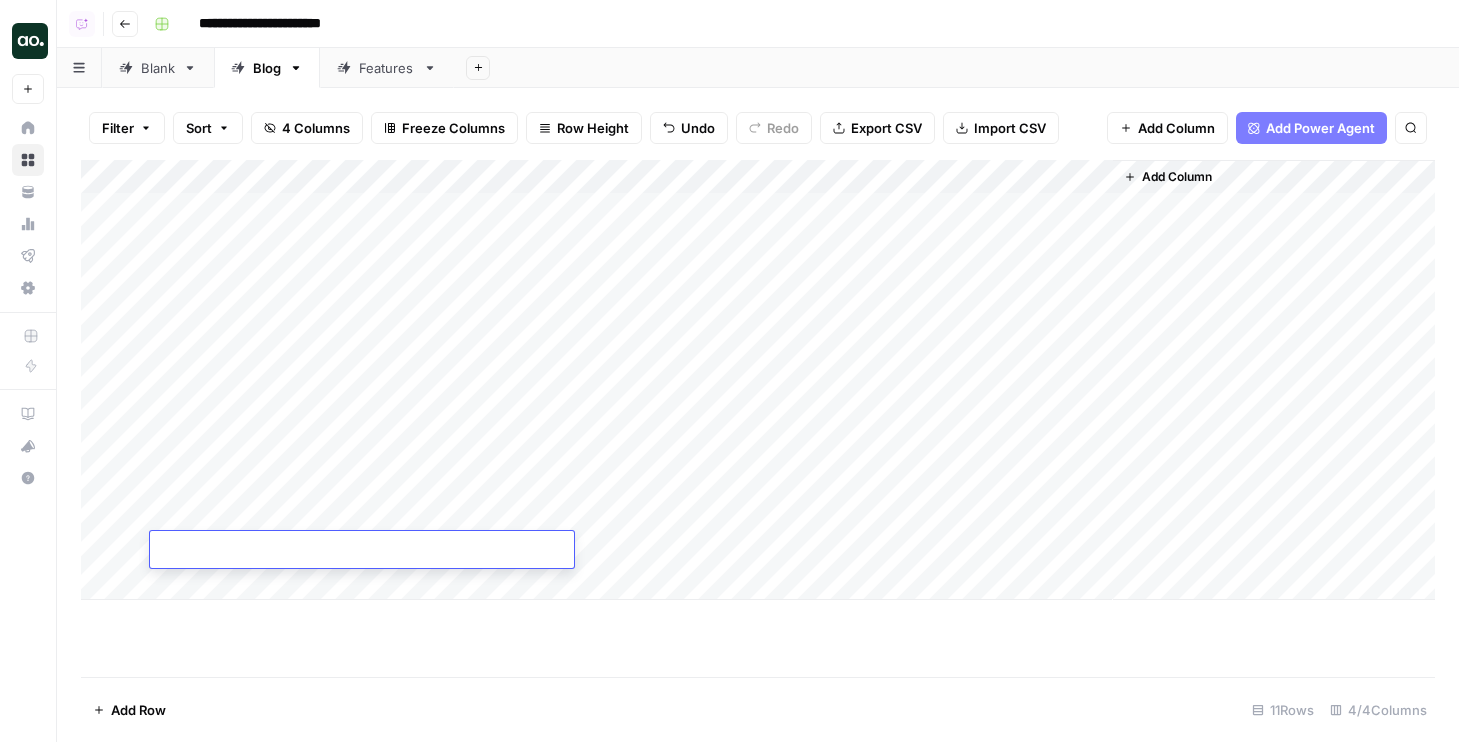 click at bounding box center [362, 551] 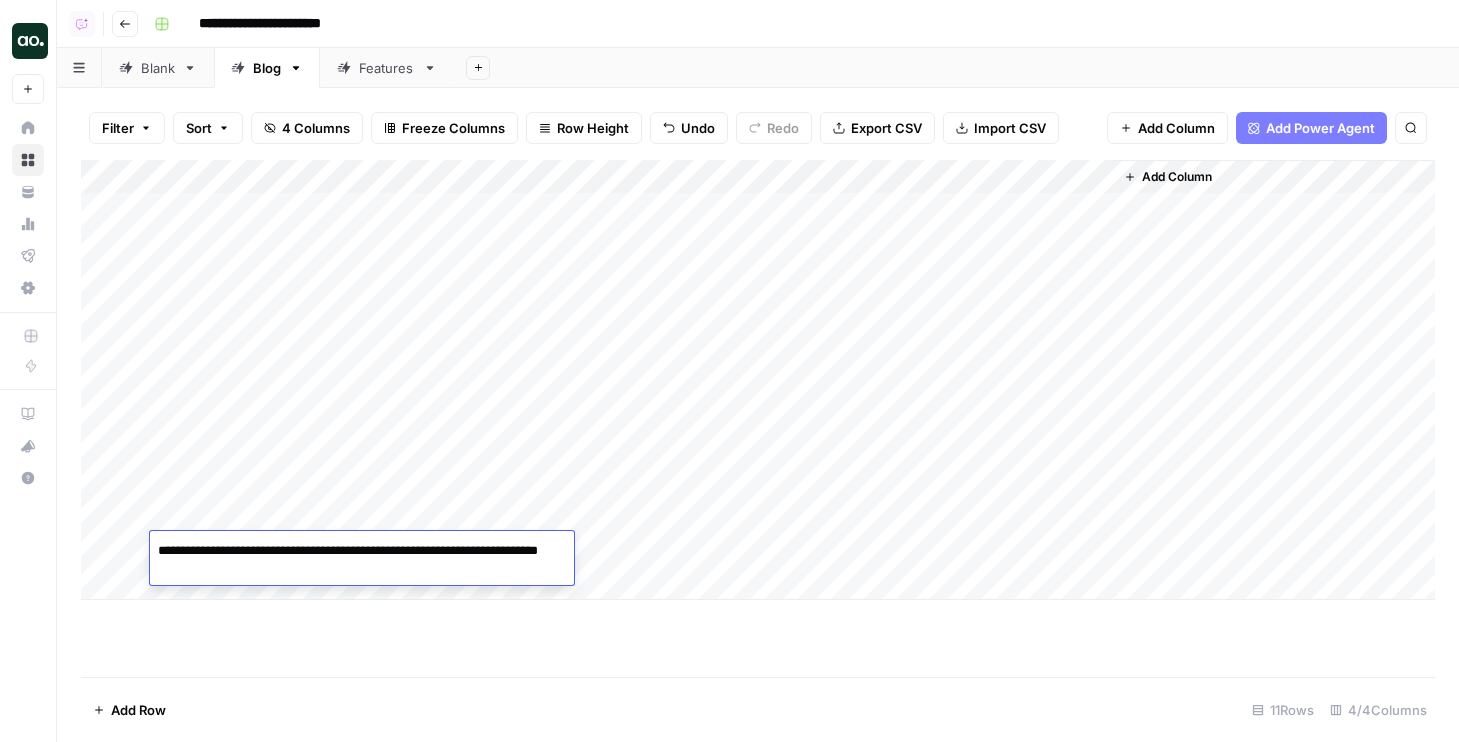 type on "**********" 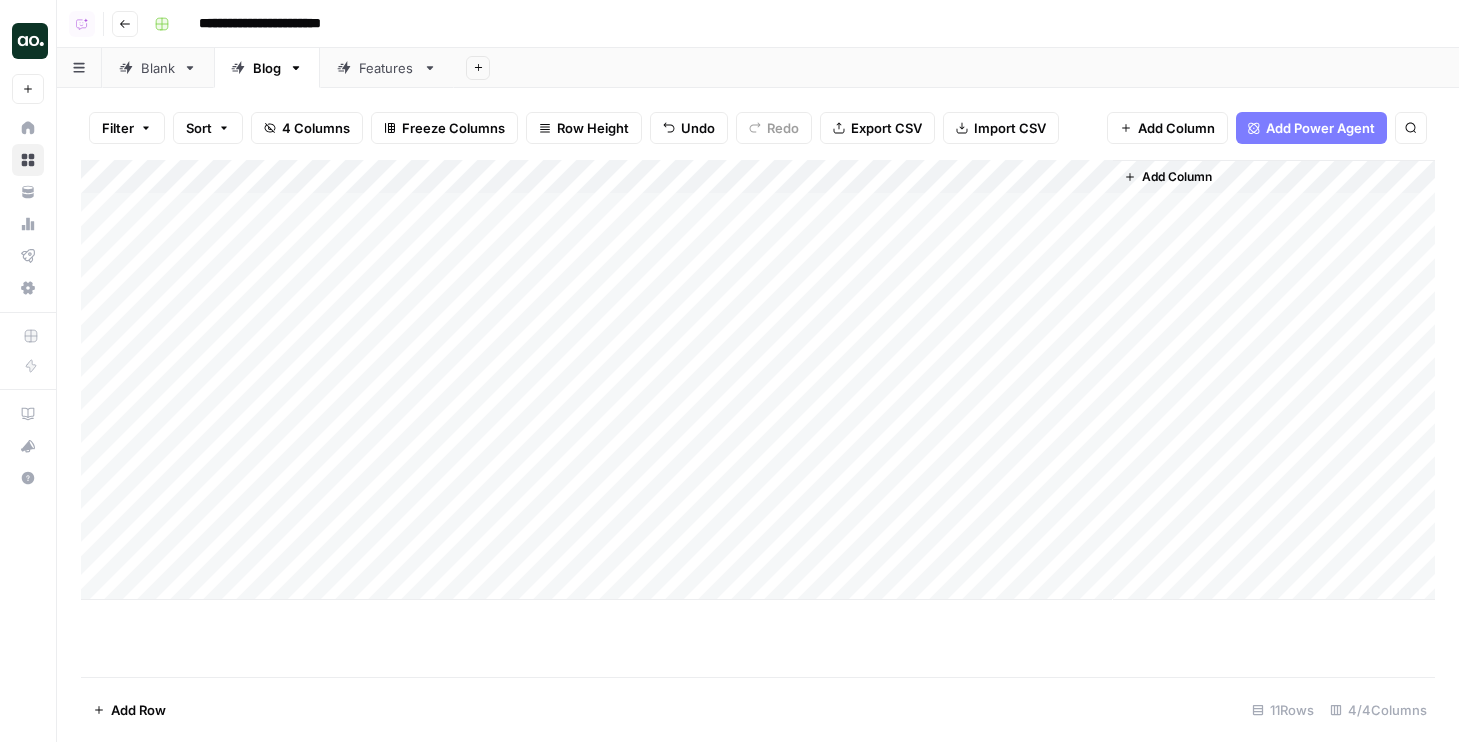 click on "Add Column" at bounding box center (758, 380) 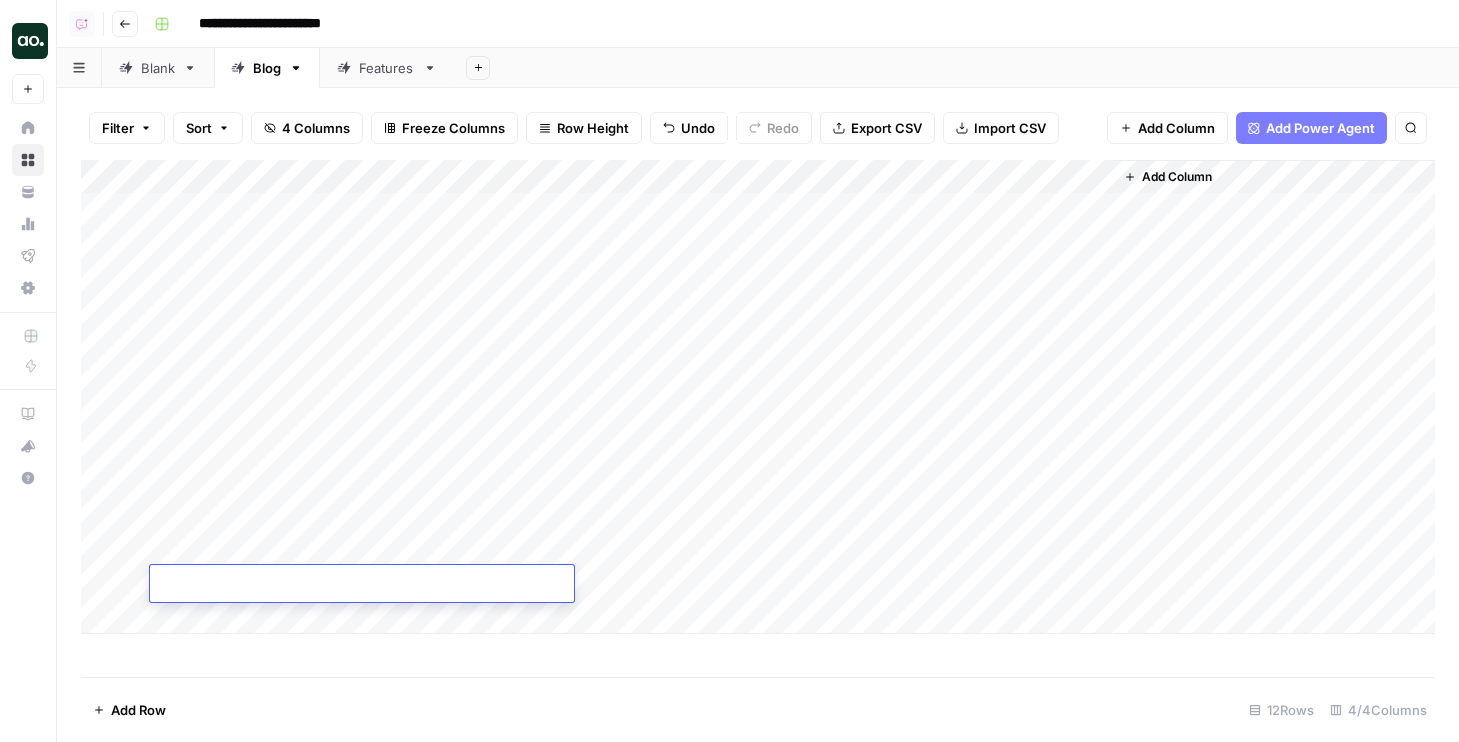 click at bounding box center [362, 585] 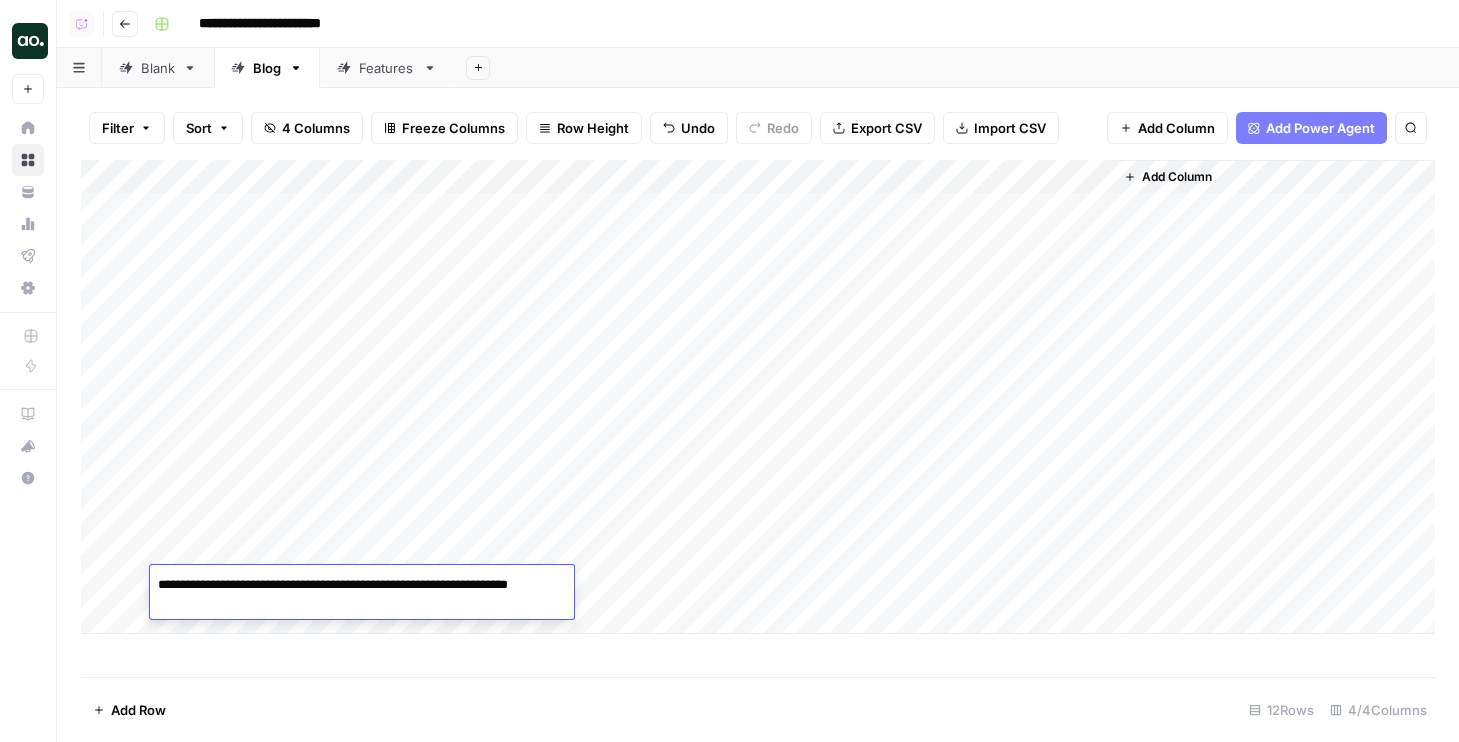 type on "**********" 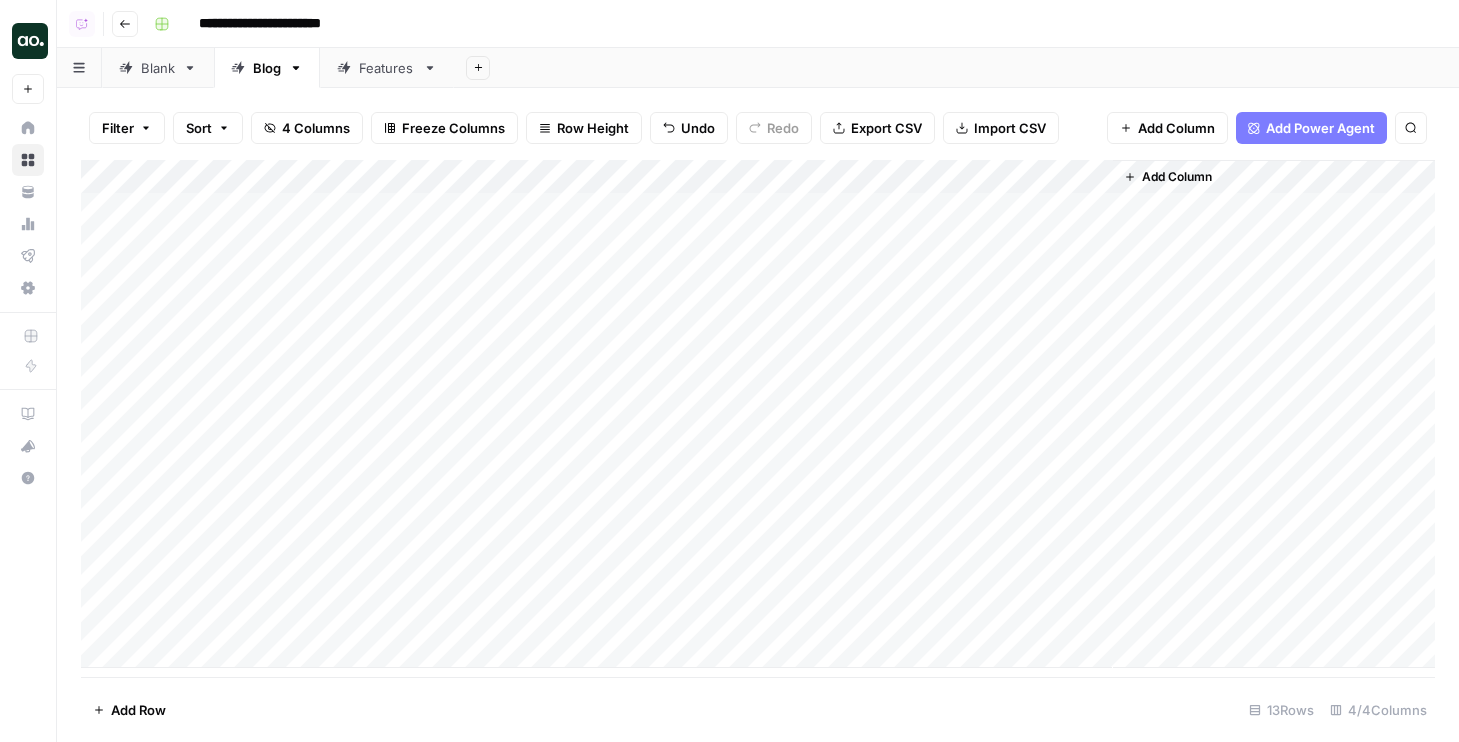 click on "**********" at bounding box center (729, 371) 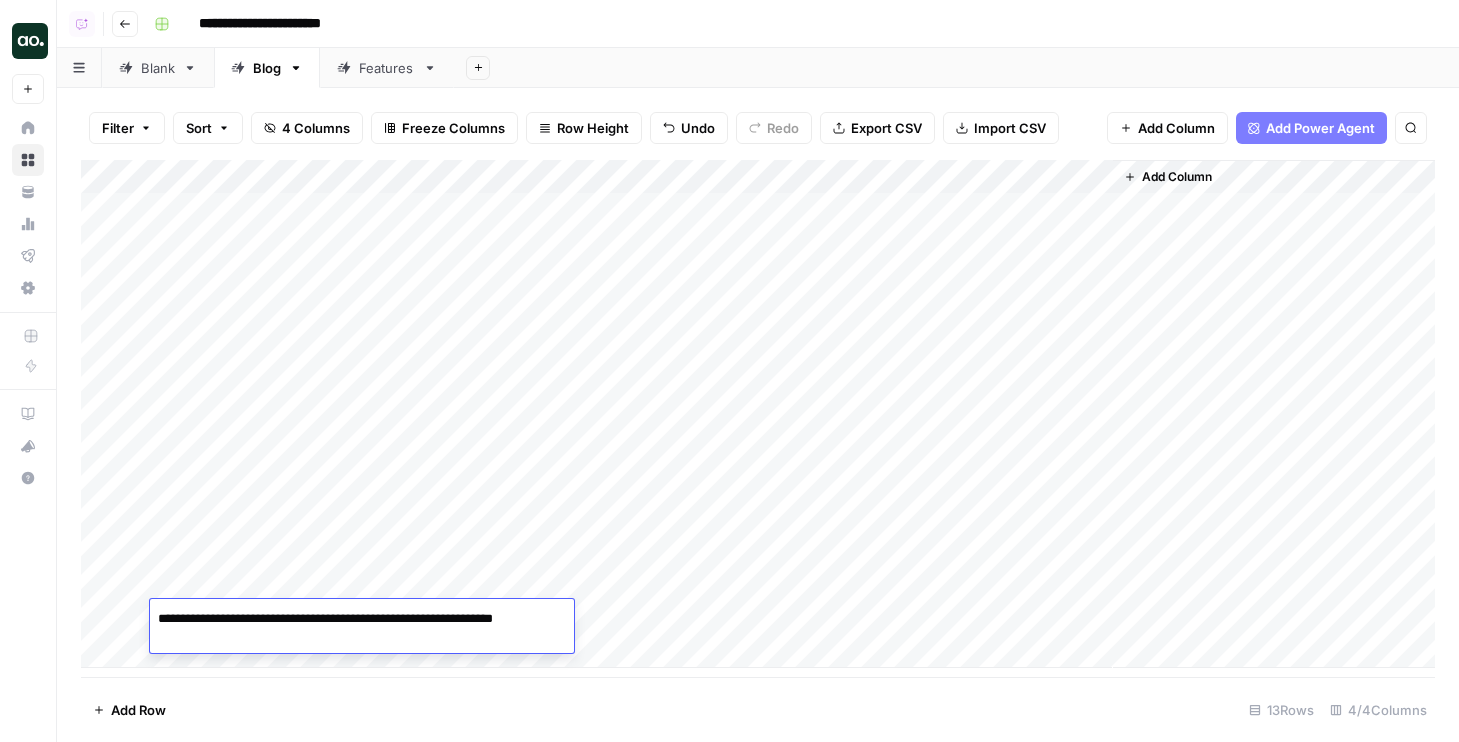 type on "**********" 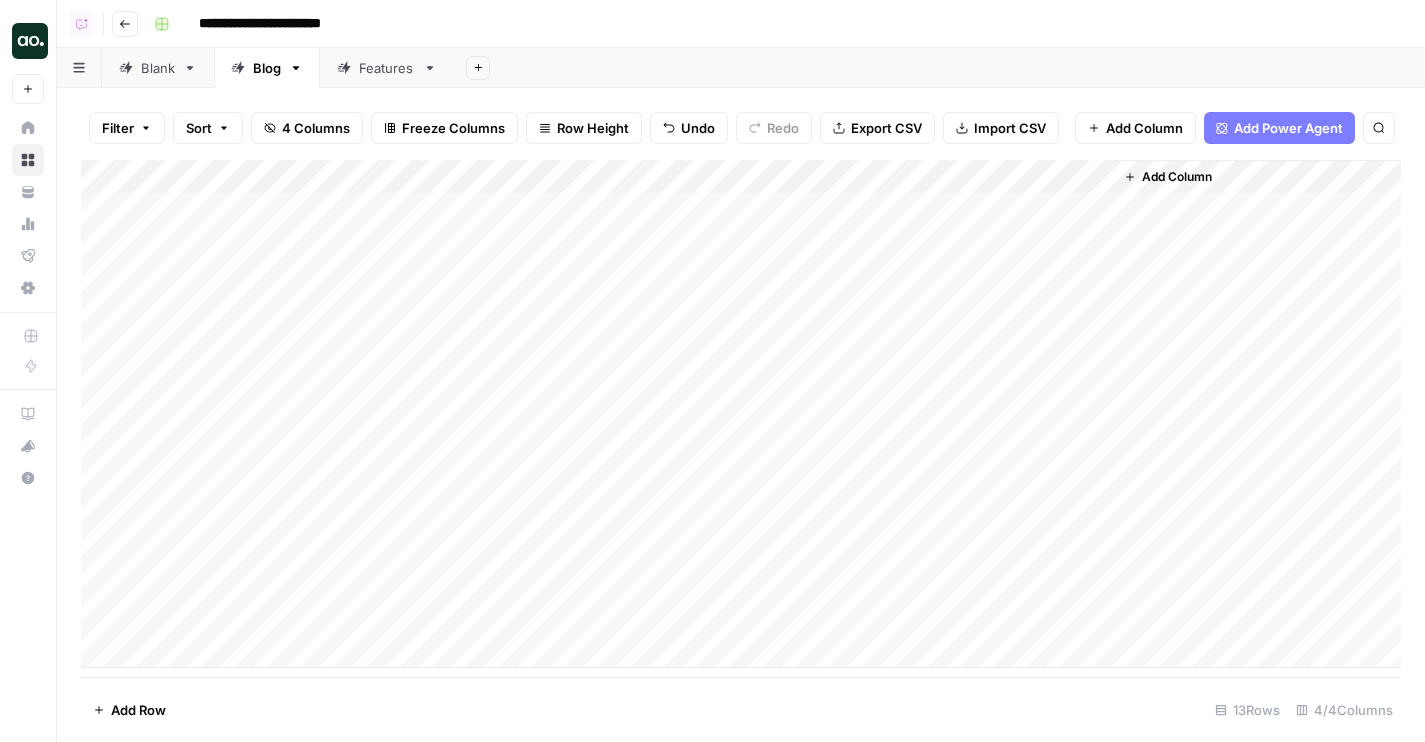 click on "Add Column" at bounding box center (741, 414) 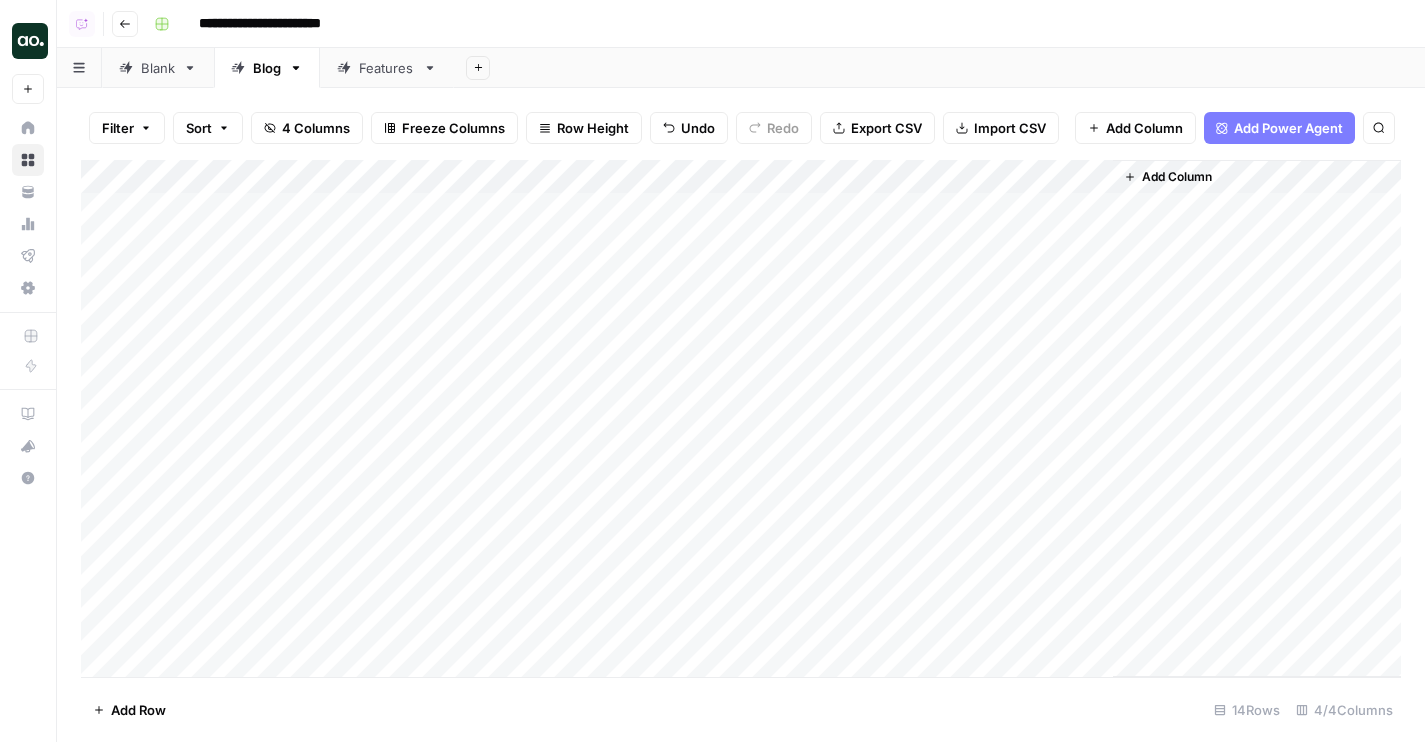 scroll, scrollTop: 25, scrollLeft: 0, axis: vertical 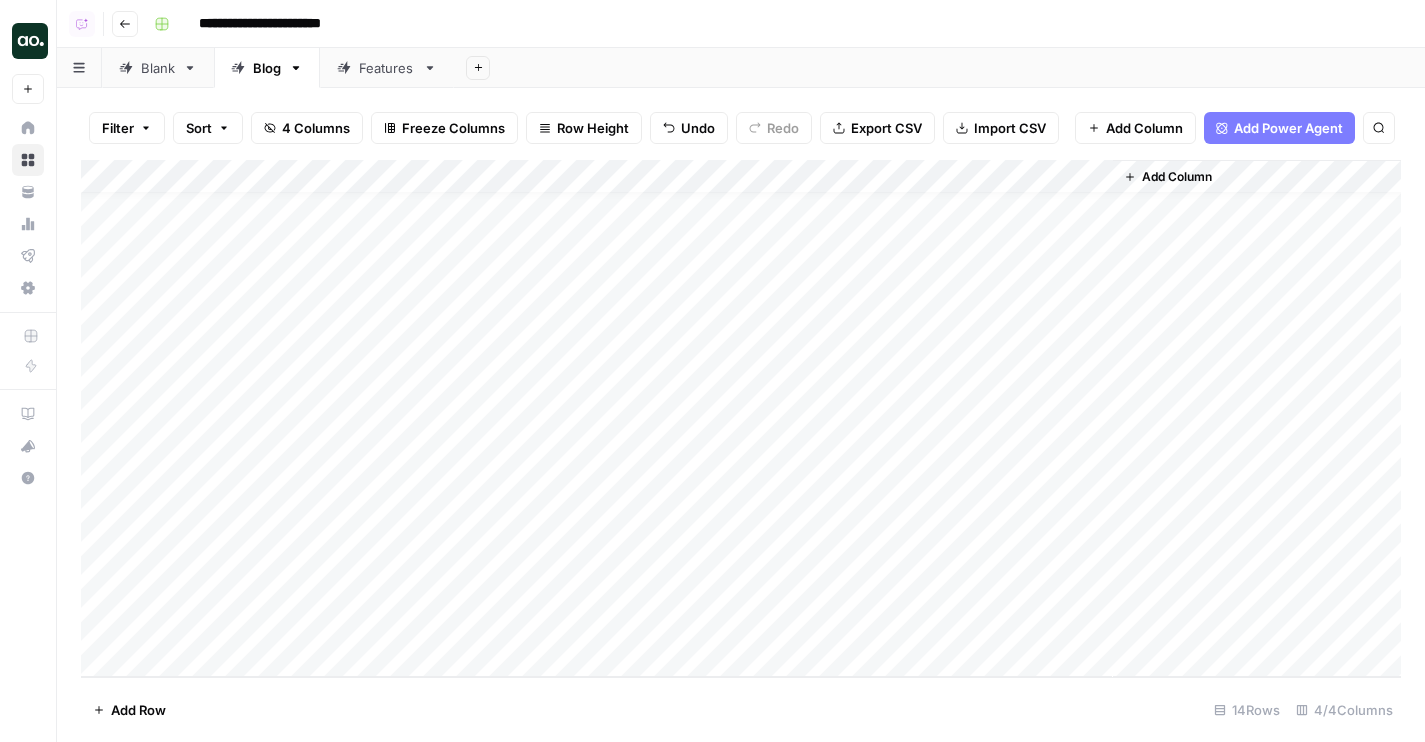 click on "Add Column" at bounding box center (741, 418) 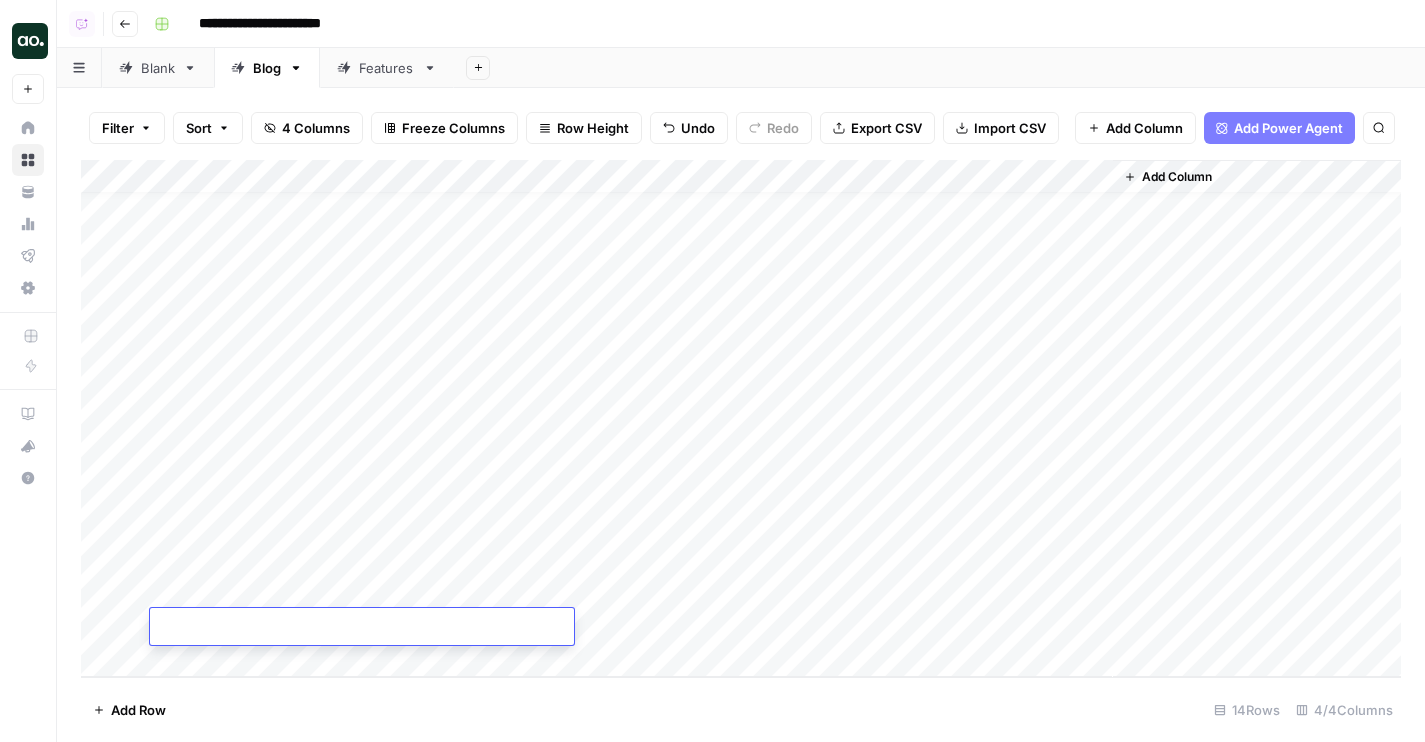 type on "**********" 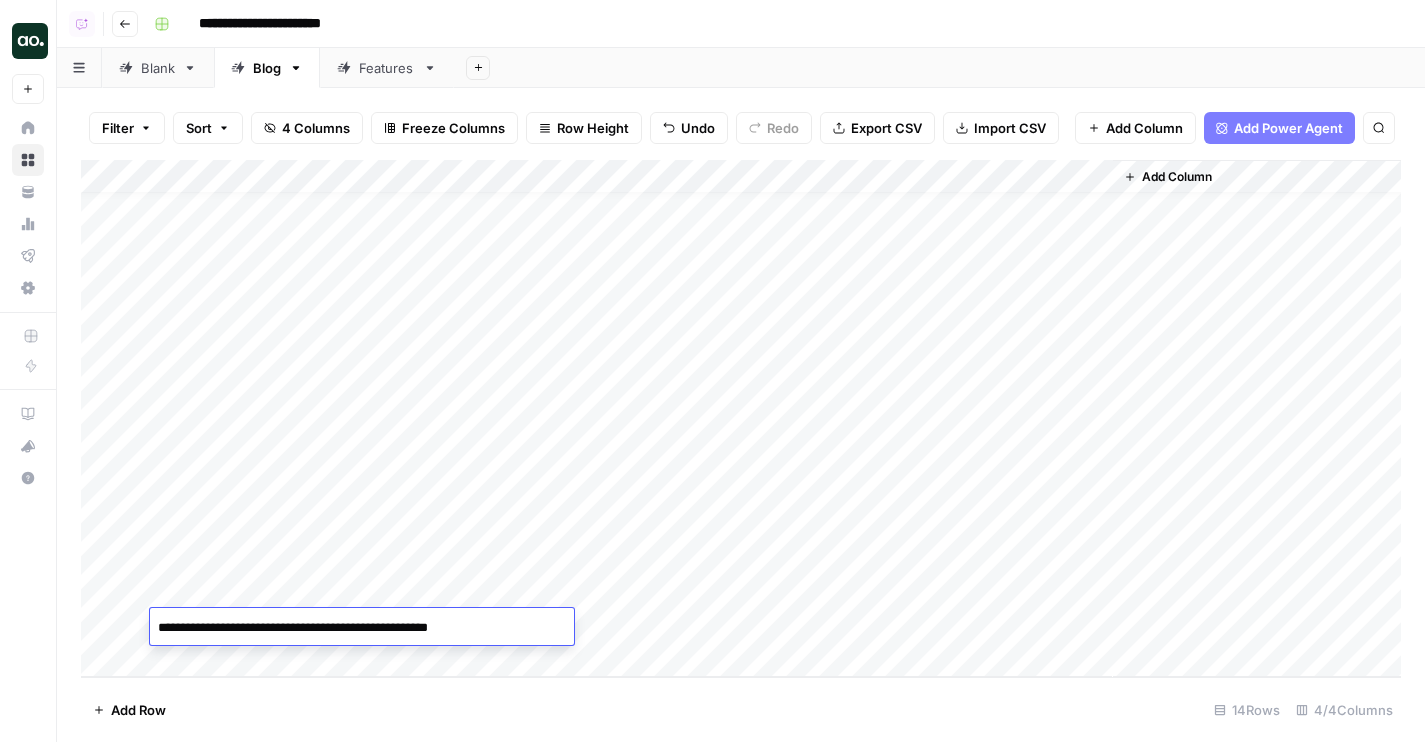 click on "Add Column" at bounding box center [741, 418] 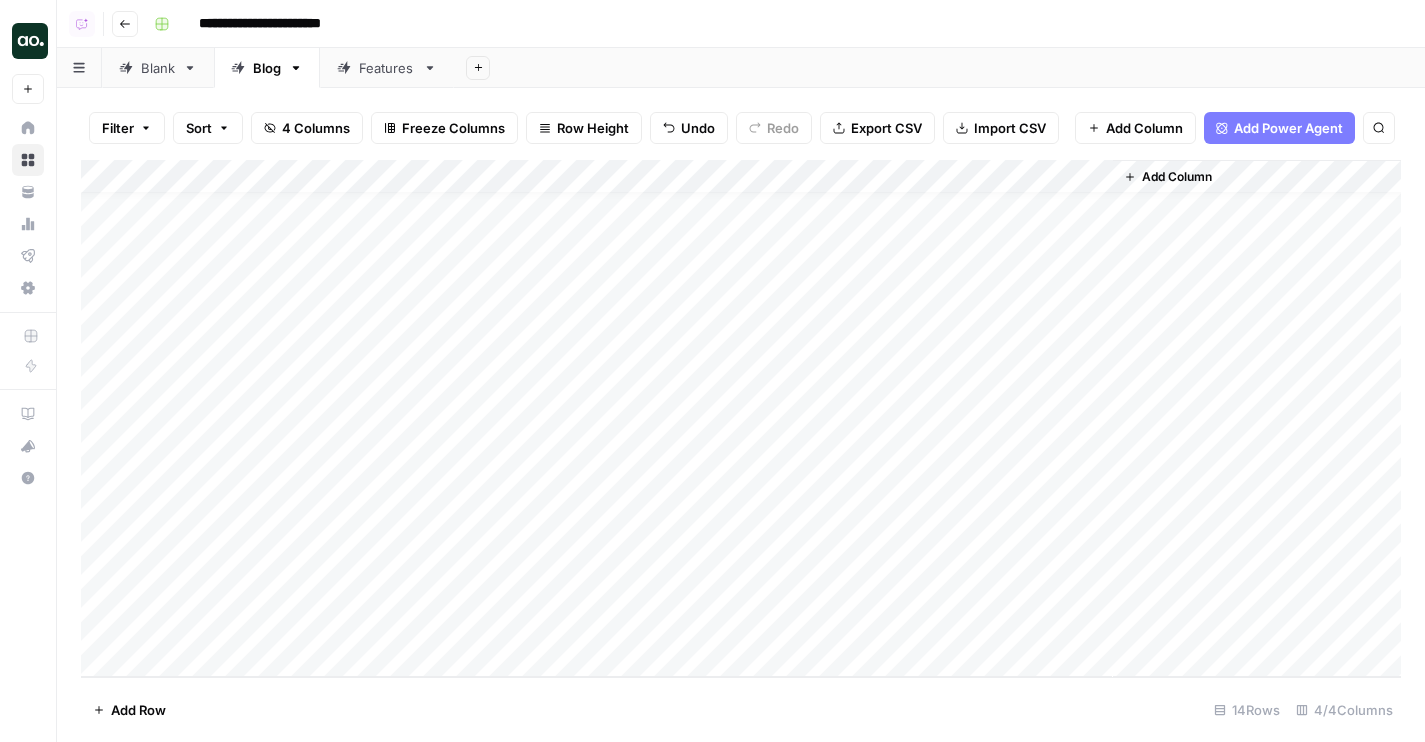 click on "Add Column" at bounding box center [741, 418] 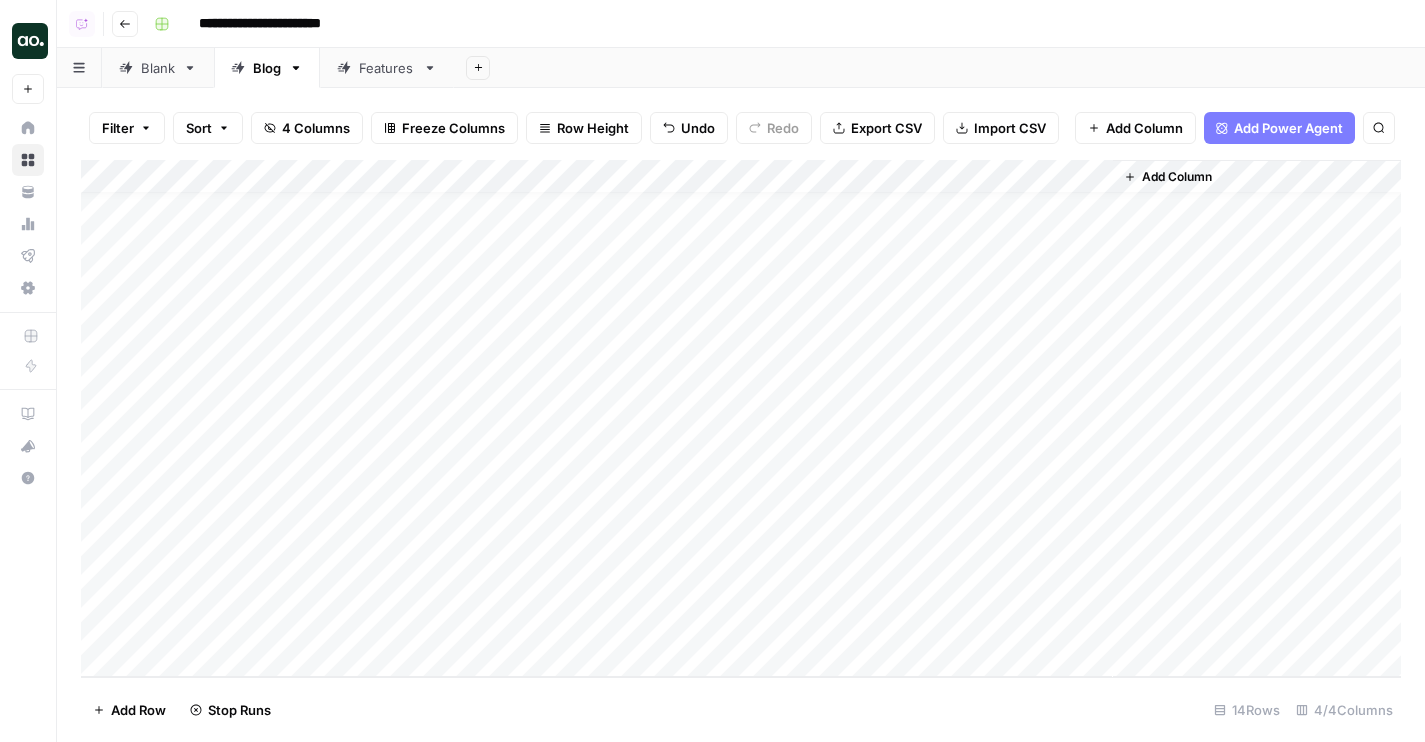 click on "Add Column" at bounding box center (741, 418) 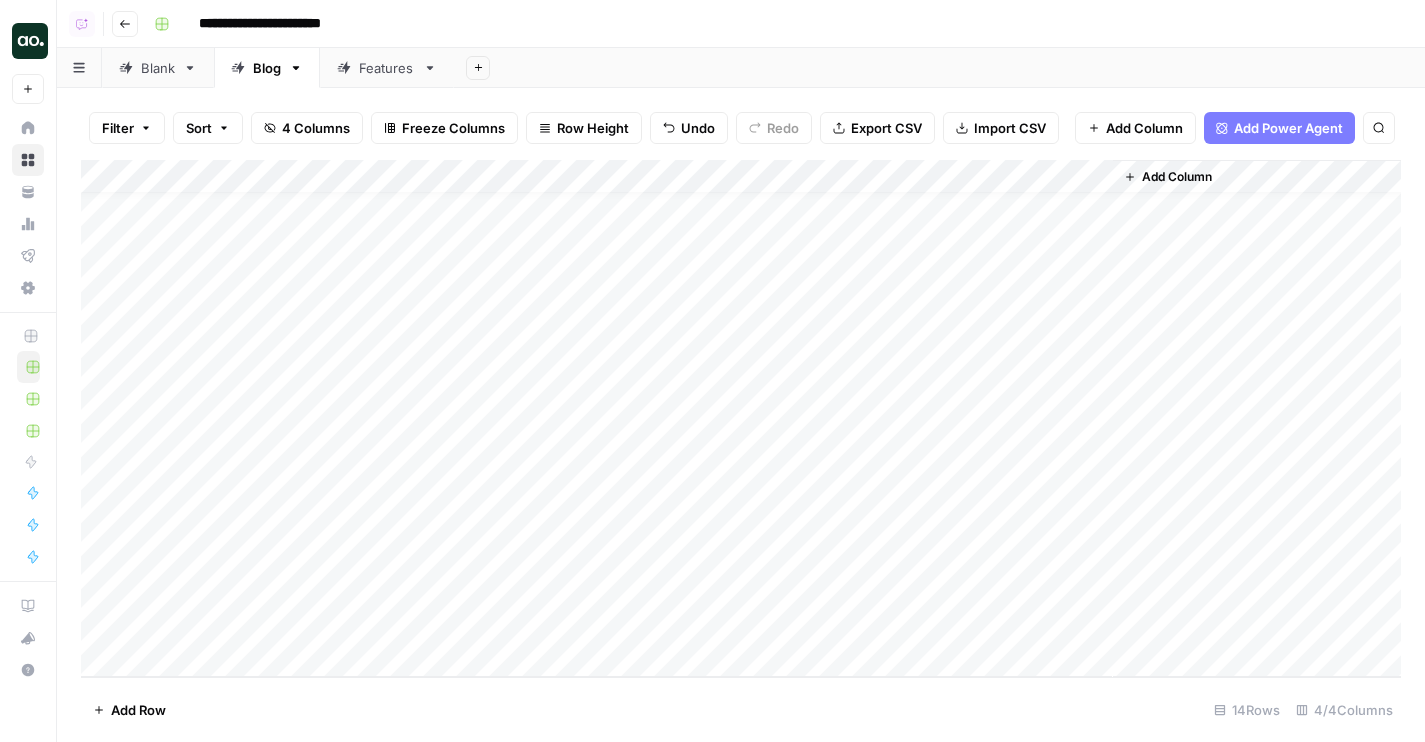 scroll, scrollTop: 0, scrollLeft: 0, axis: both 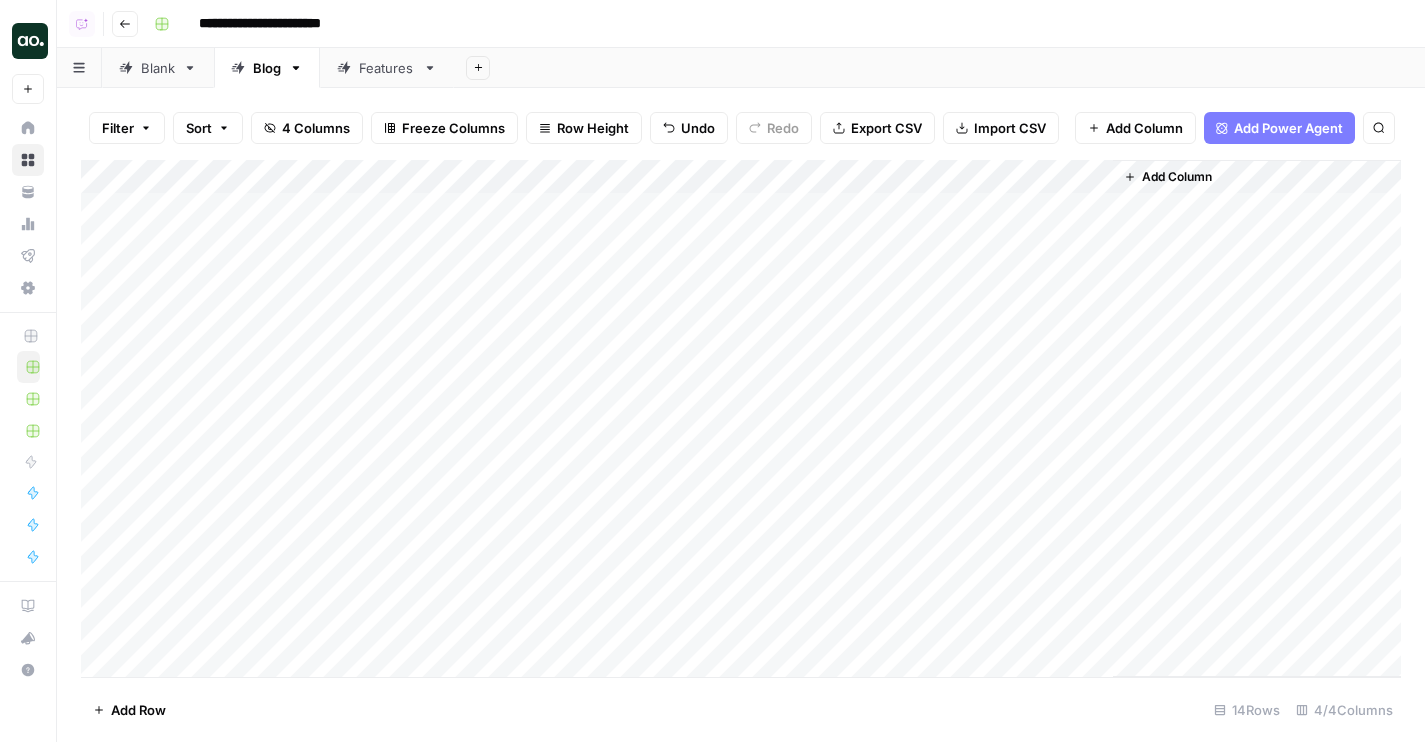 click on "4 Columns" at bounding box center (316, 128) 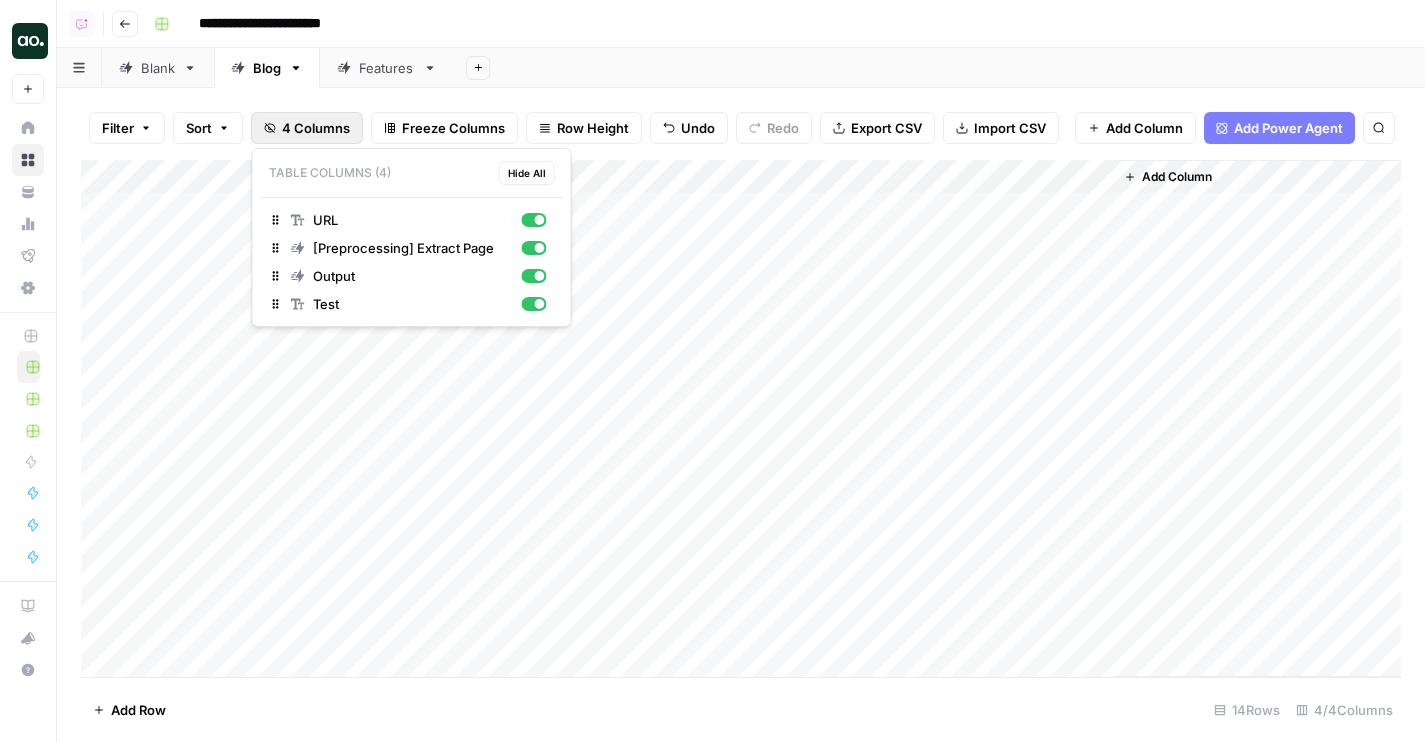 click on "Blank" at bounding box center [158, 68] 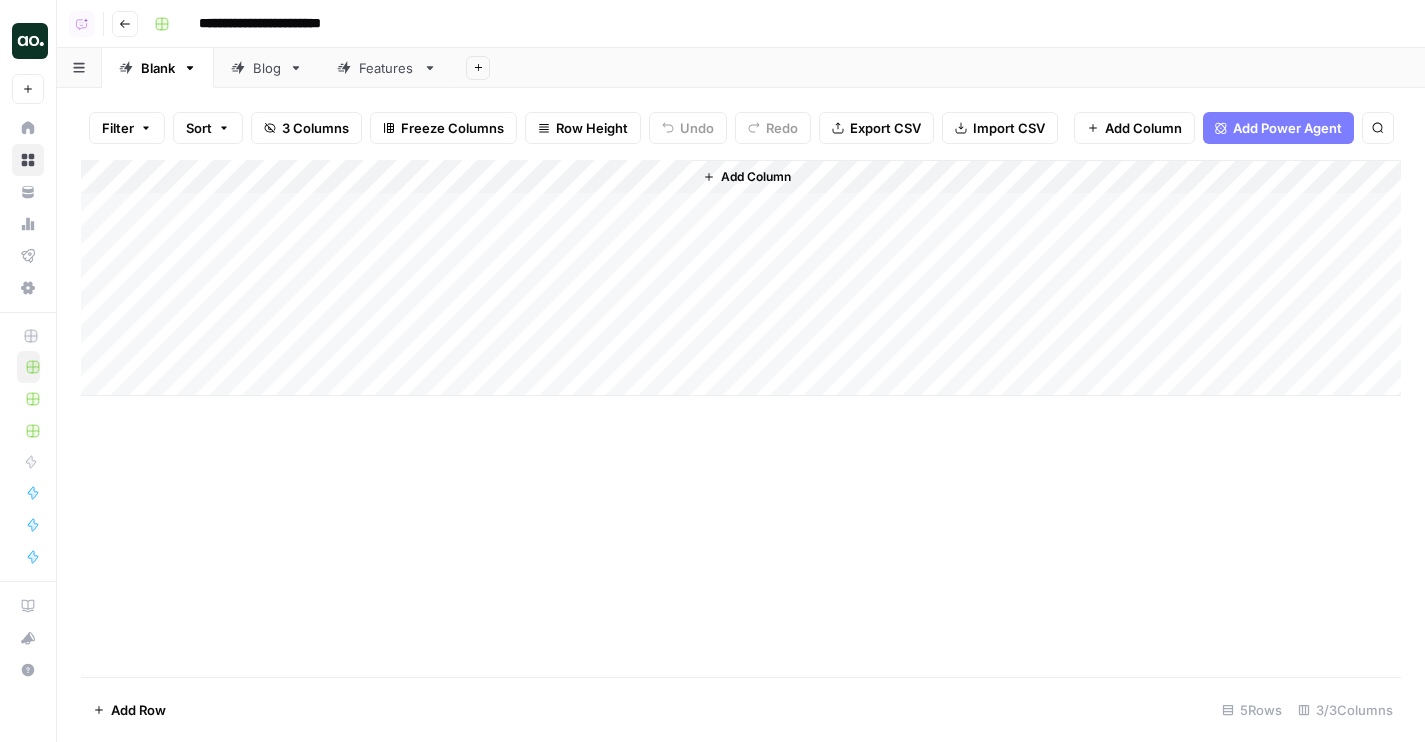 click on "Blog" at bounding box center (267, 68) 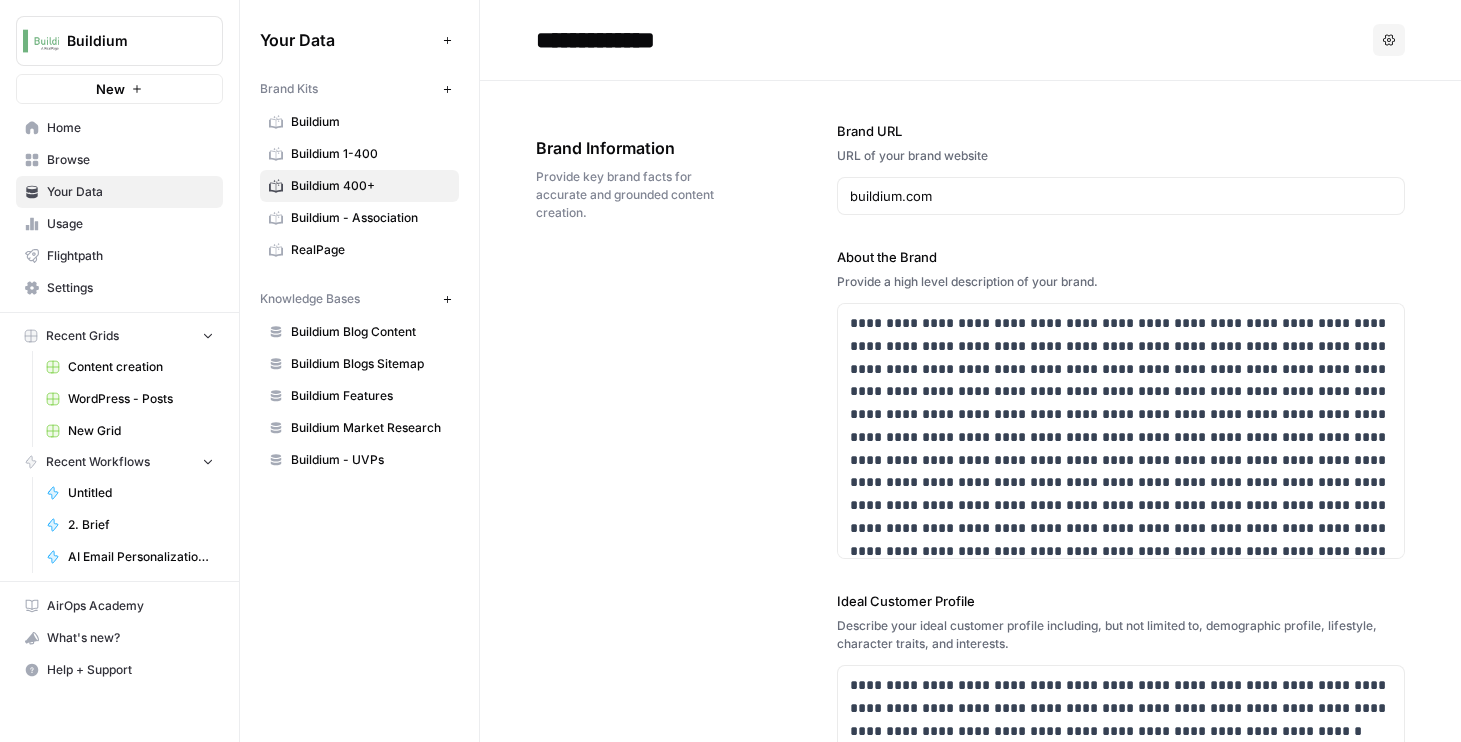 scroll, scrollTop: 0, scrollLeft: 0, axis: both 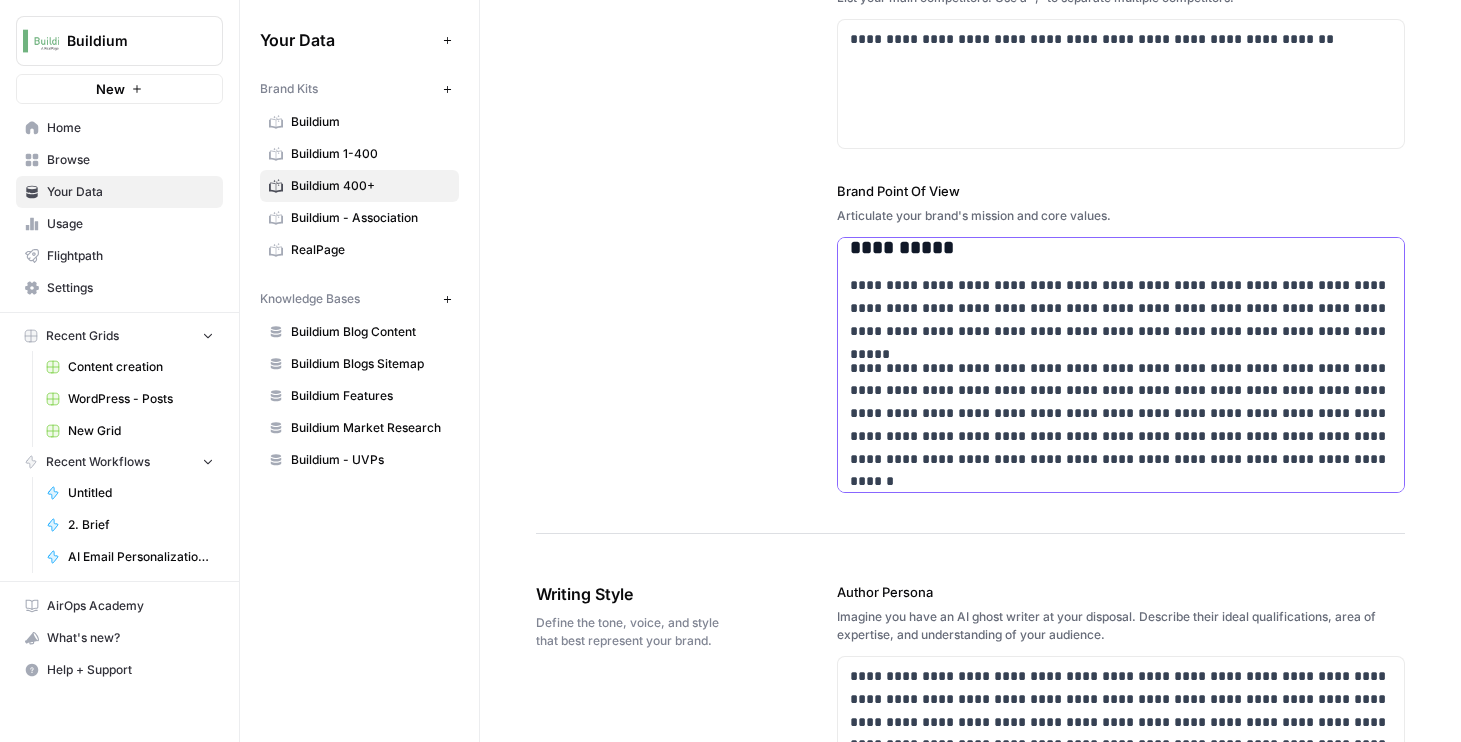 click on "**********" at bounding box center (1125, 414) 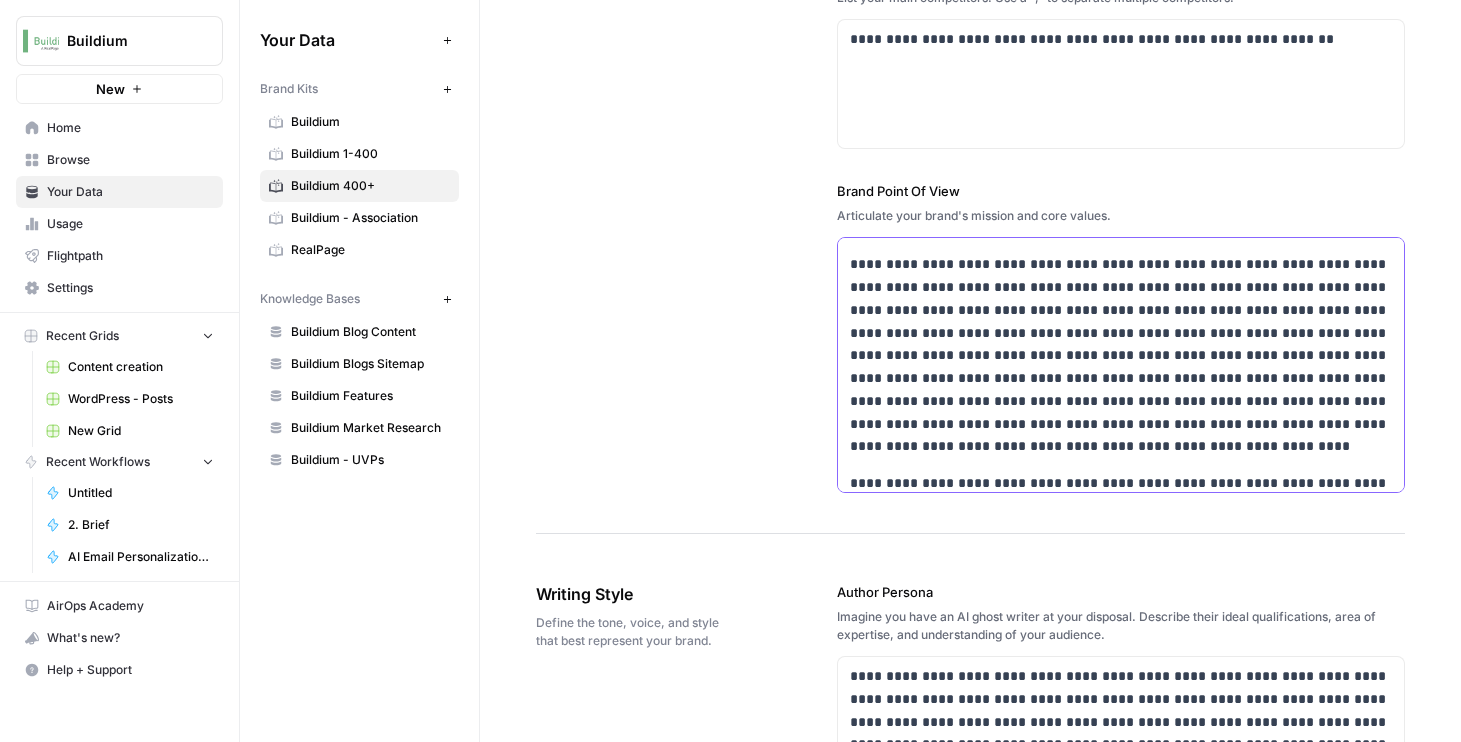 scroll, scrollTop: 1904, scrollLeft: 0, axis: vertical 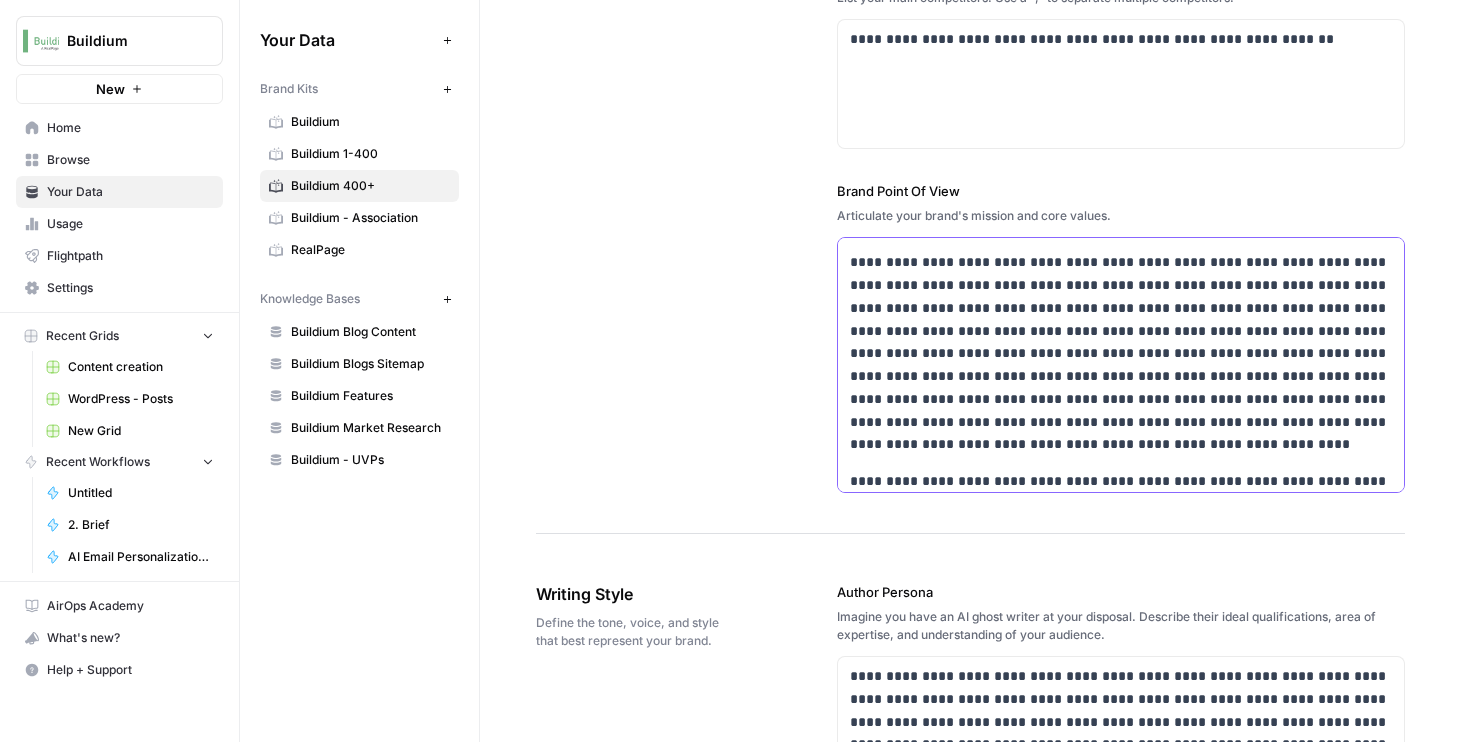 click on "**********" at bounding box center (1125, 353) 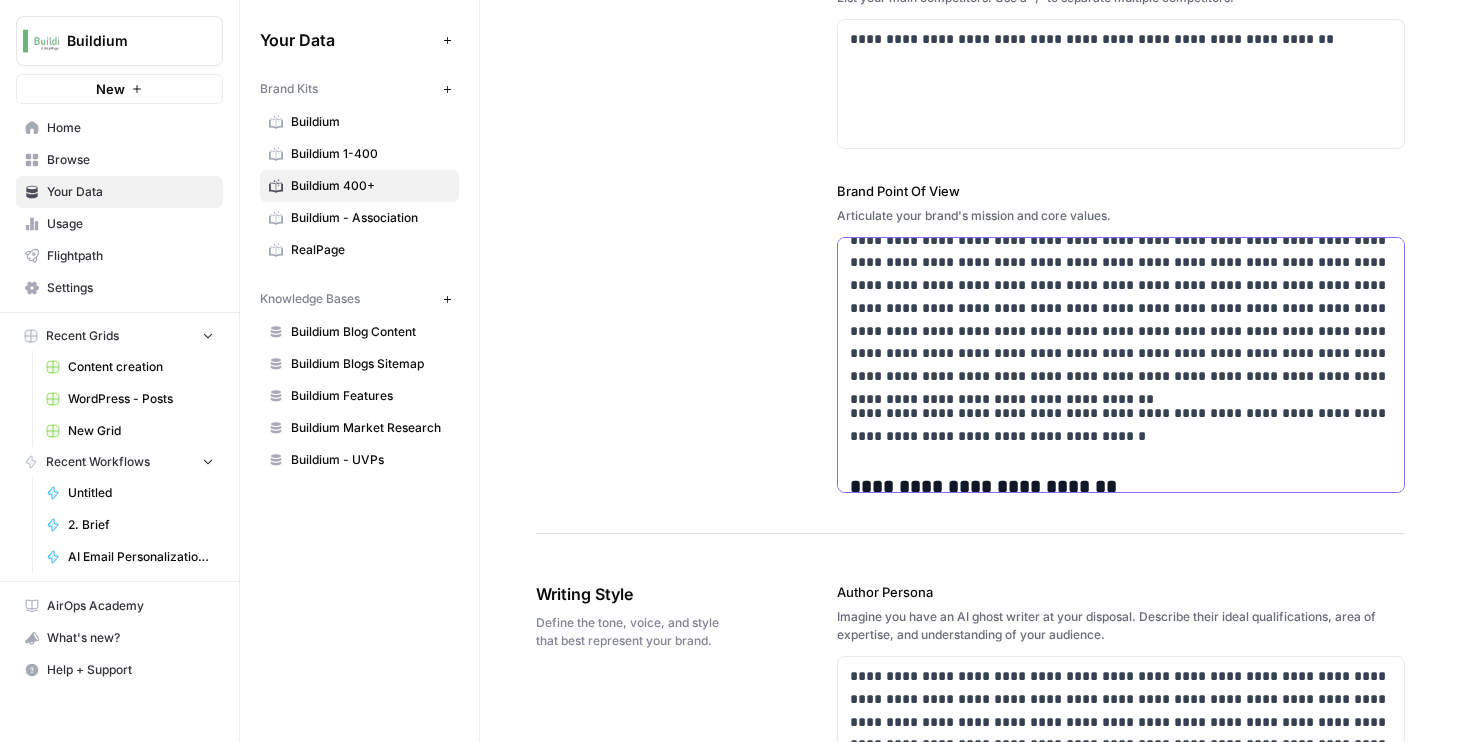 scroll, scrollTop: 2190, scrollLeft: 0, axis: vertical 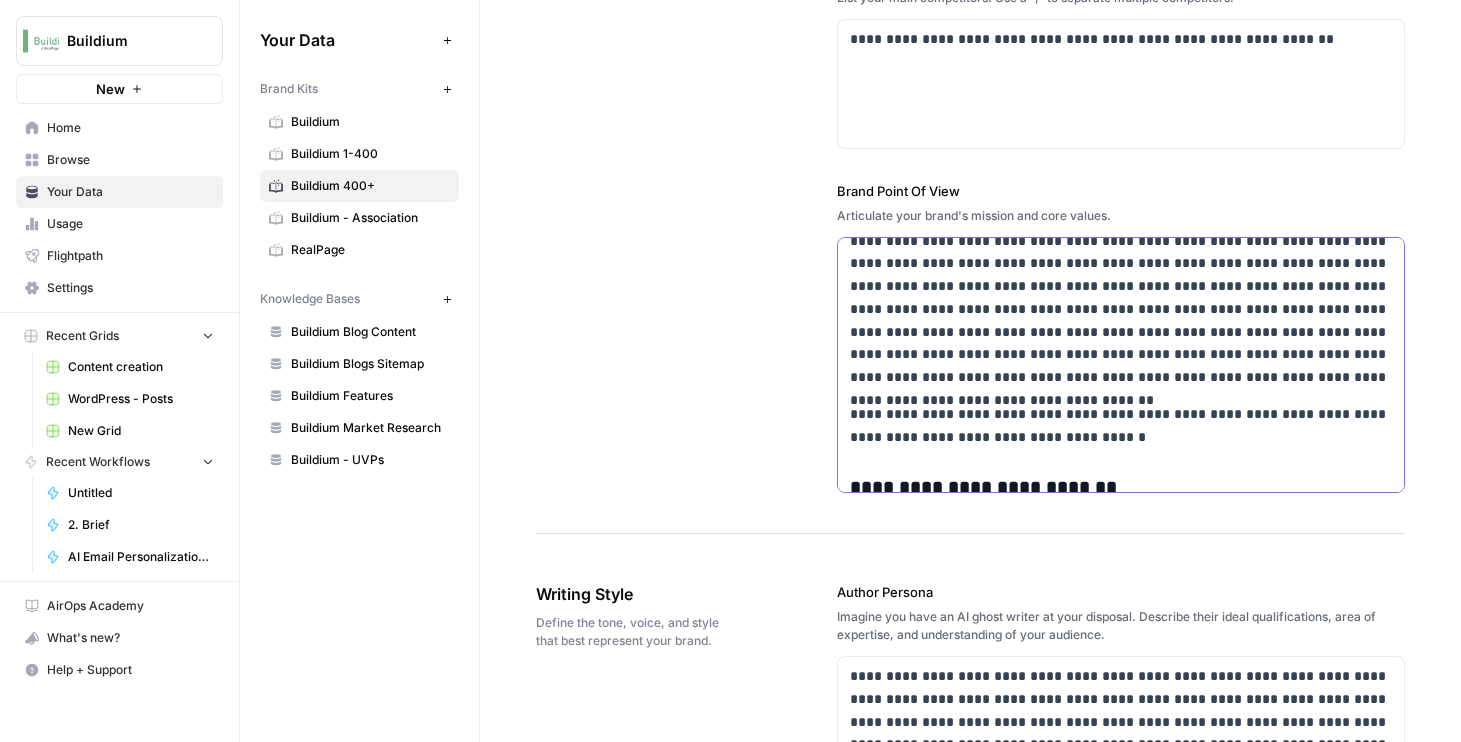 click on "**********" at bounding box center (1125, 426) 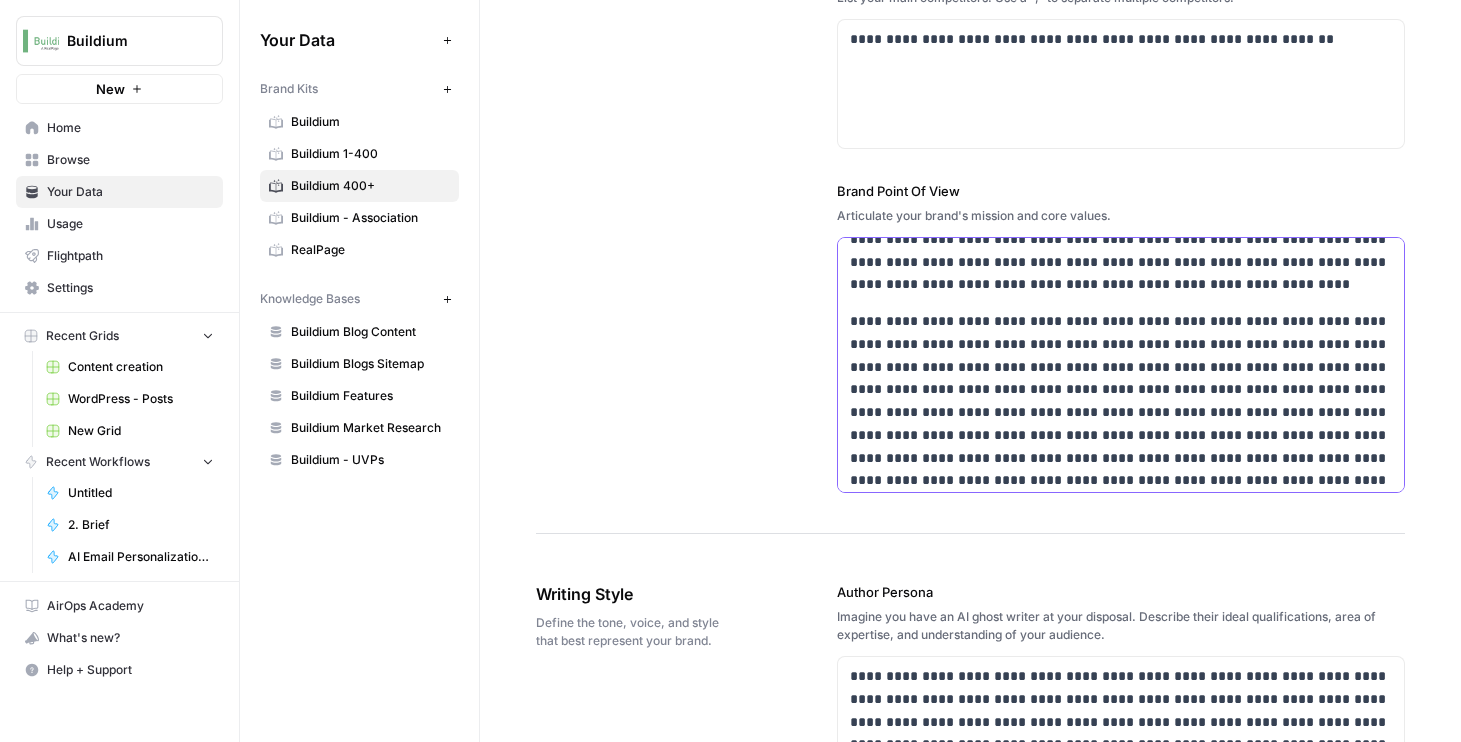 scroll, scrollTop: 2119, scrollLeft: 0, axis: vertical 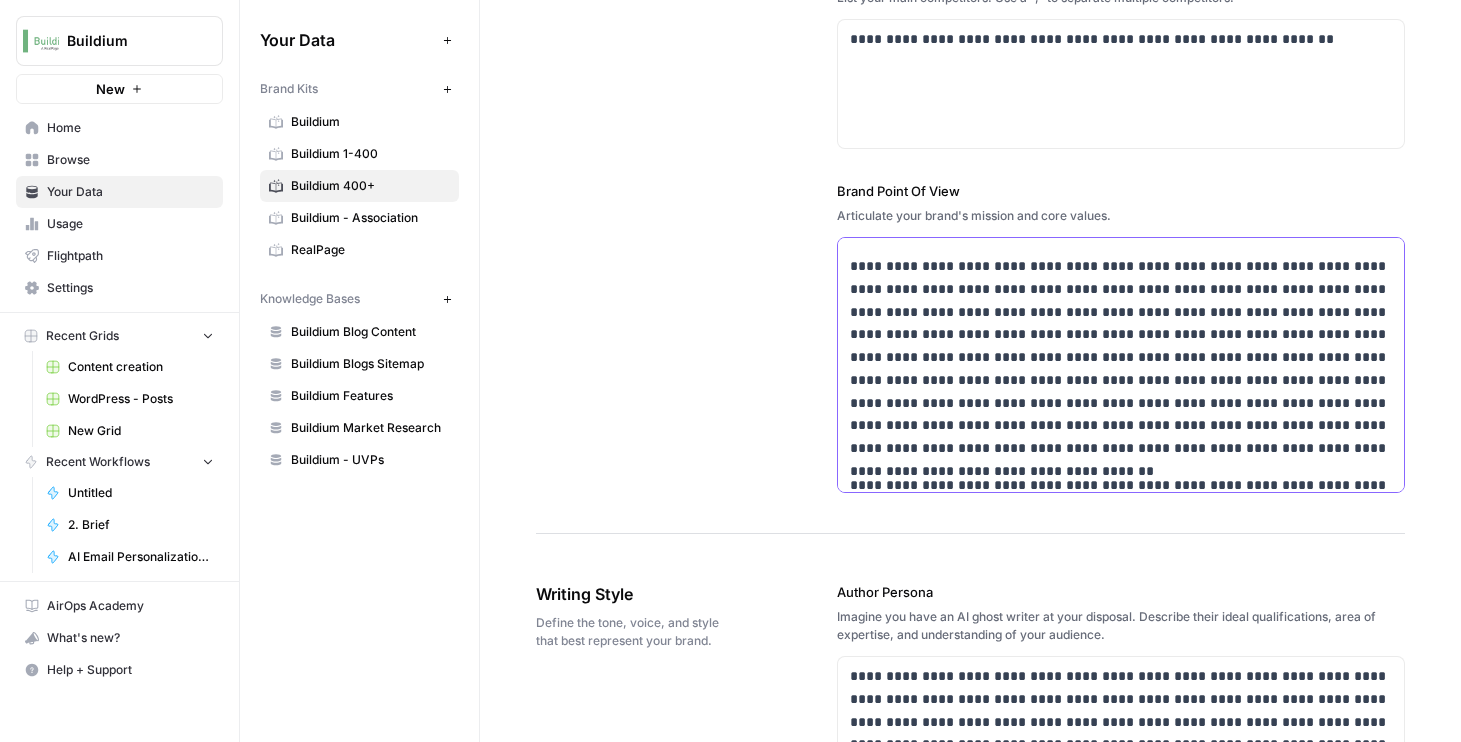 click on "**********" at bounding box center (1125, 357) 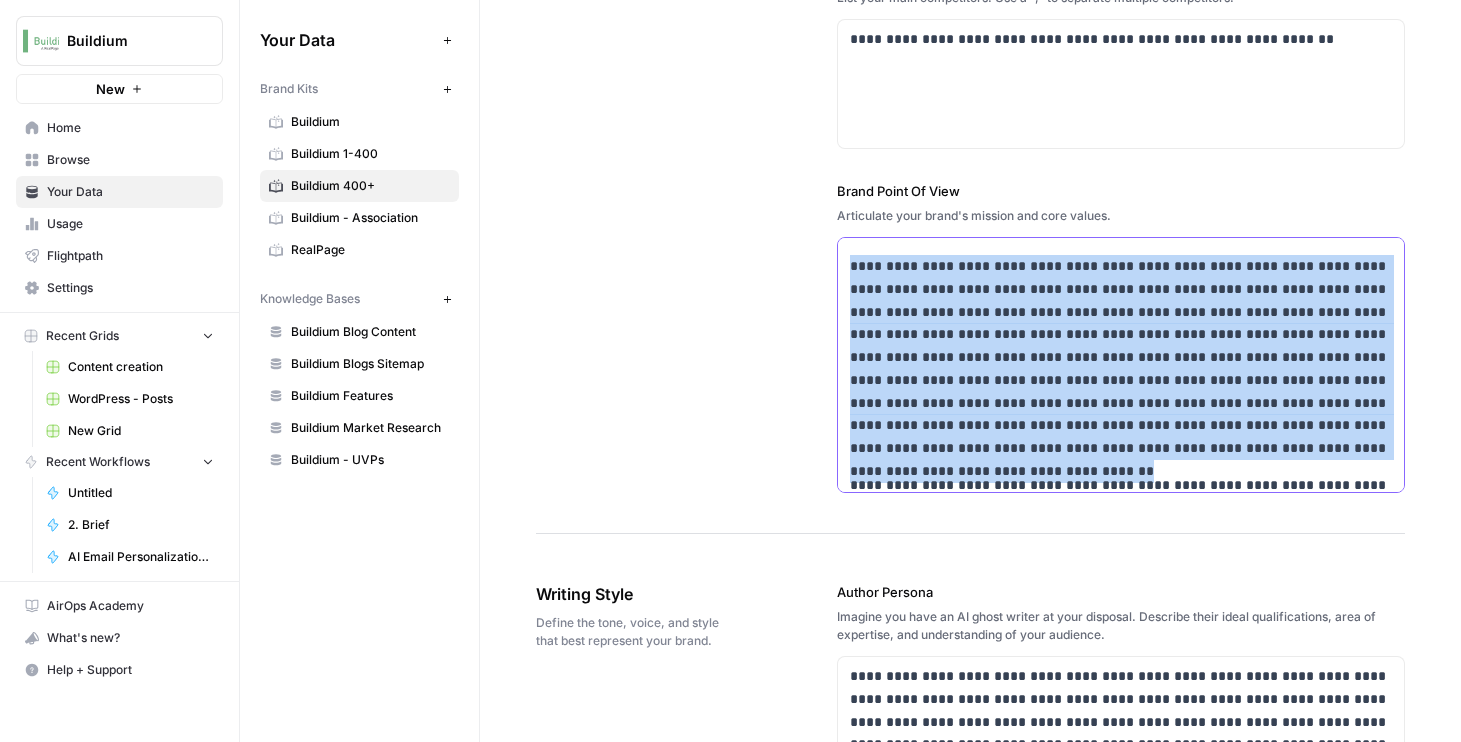 click on "**********" at bounding box center (1125, 357) 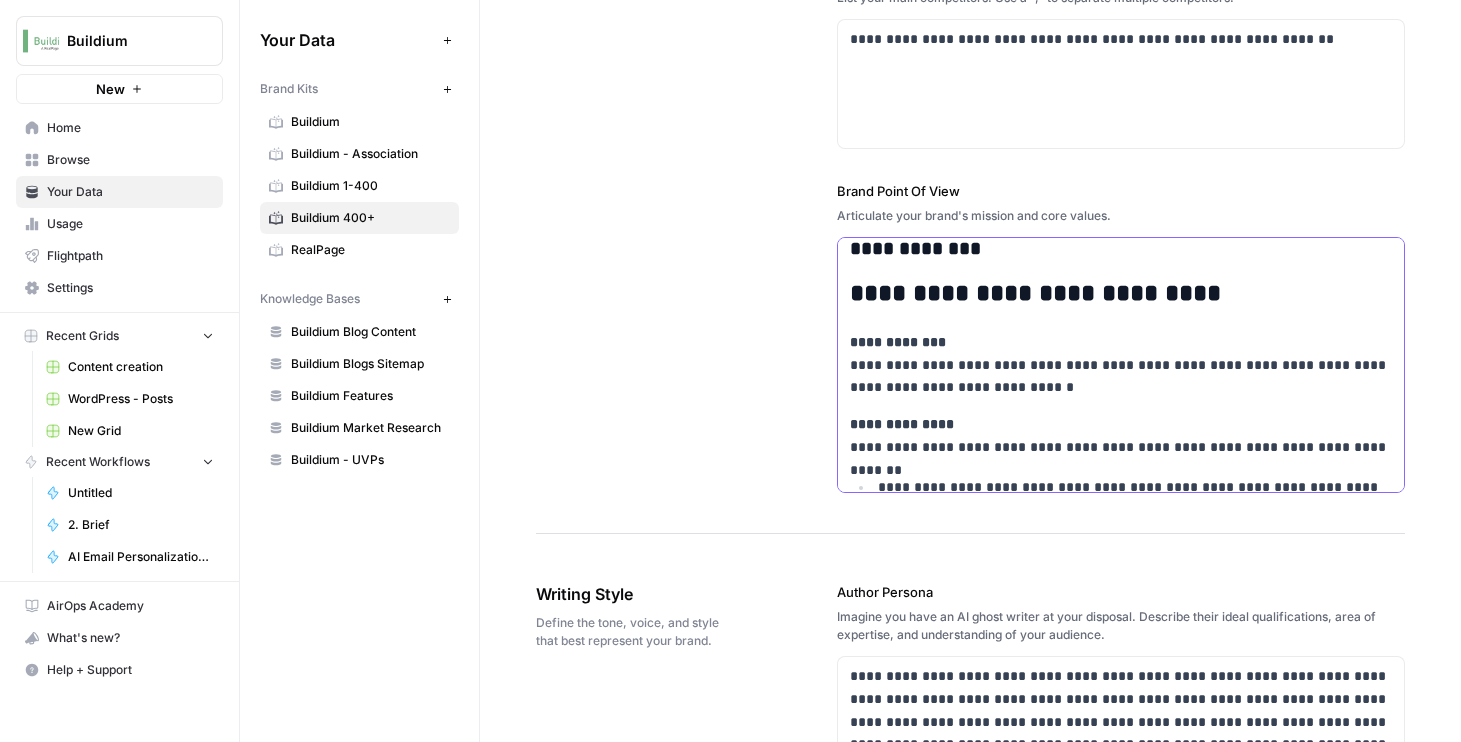 scroll, scrollTop: 0, scrollLeft: 0, axis: both 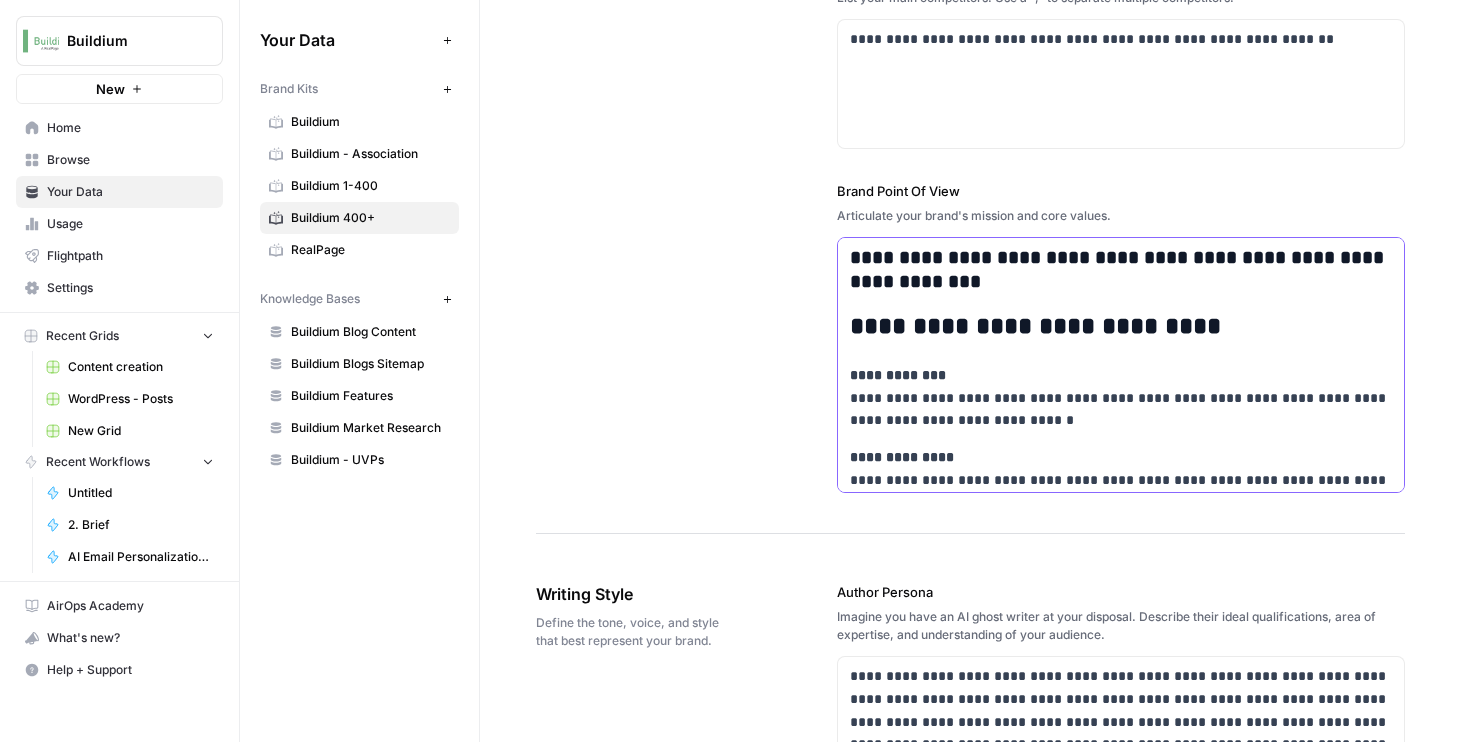 click on "**********" at bounding box center [1125, 270] 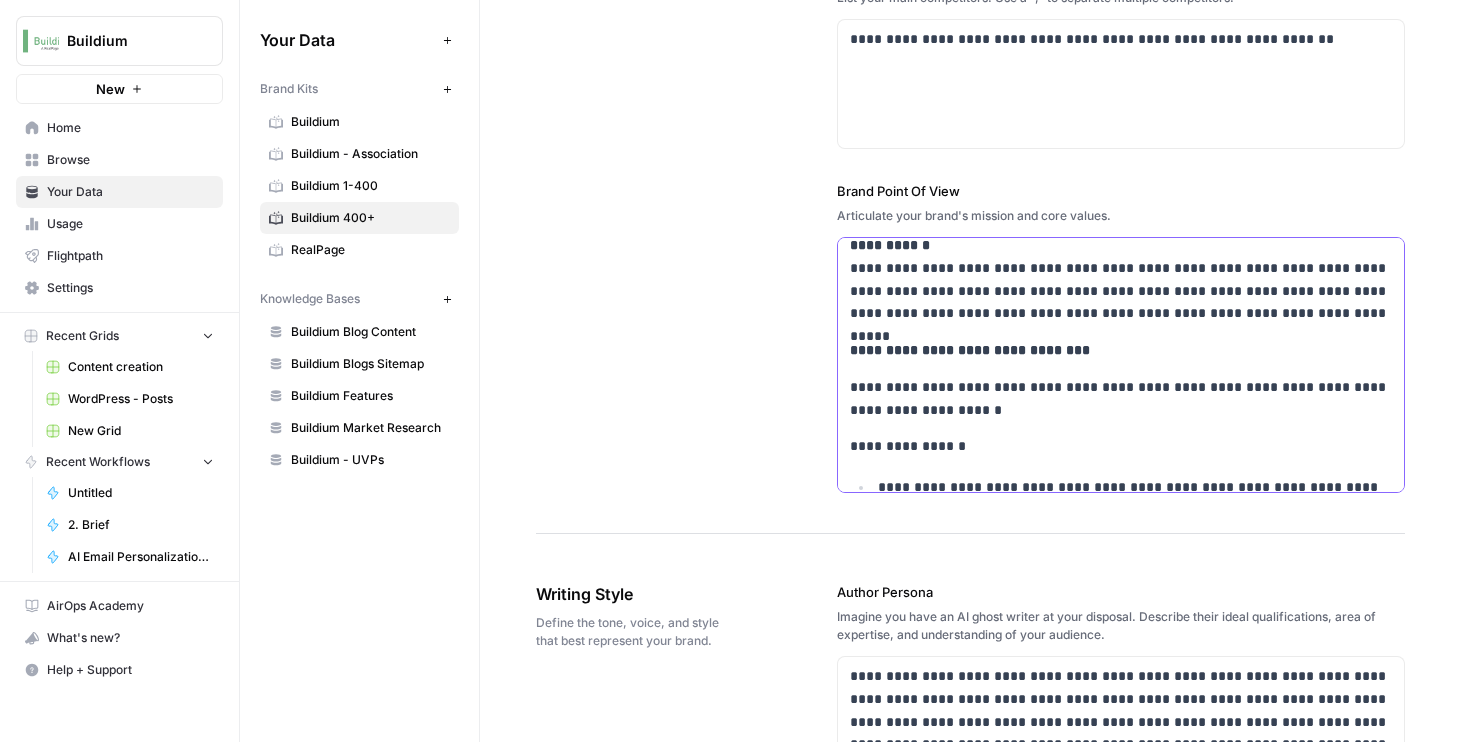 scroll, scrollTop: 714, scrollLeft: 0, axis: vertical 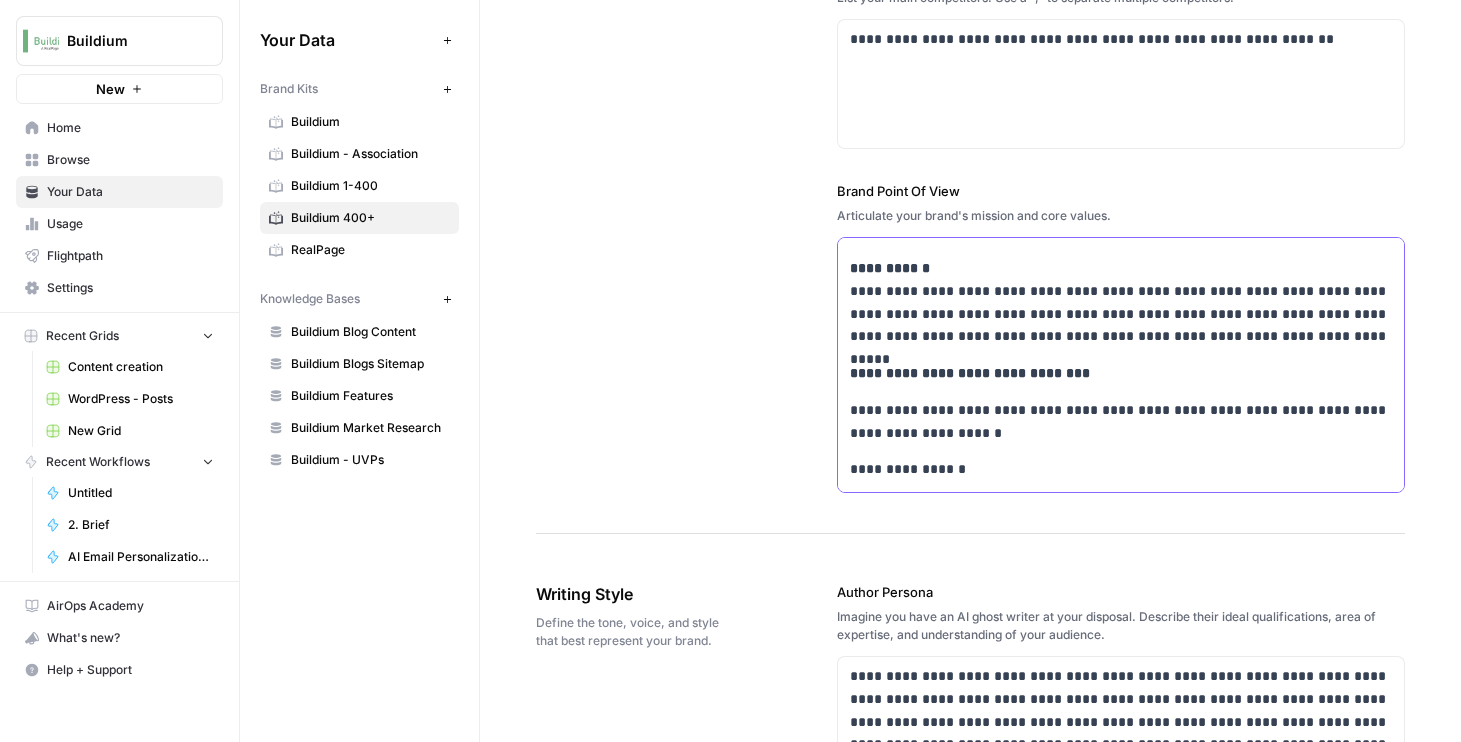 click on "**********" at bounding box center (1125, 302) 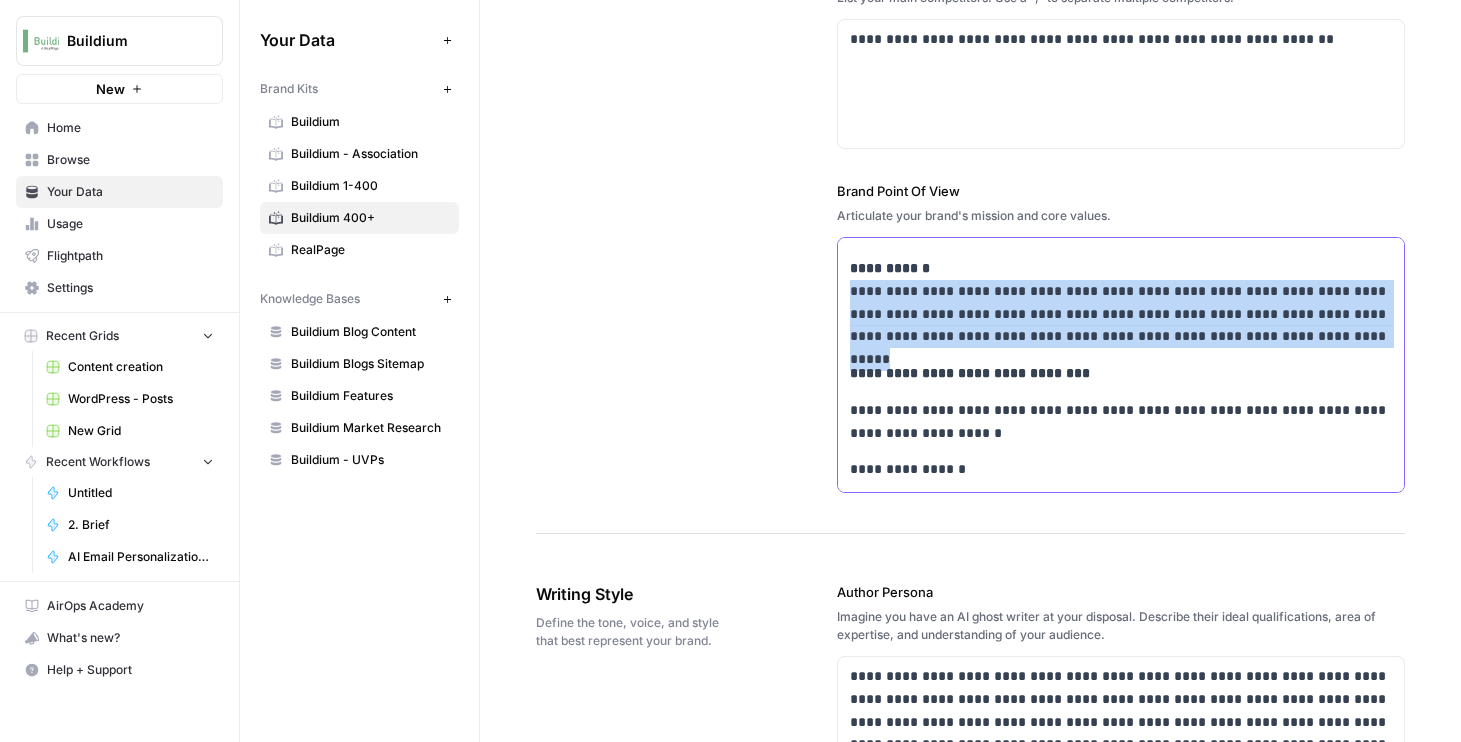 drag, startPoint x: 1315, startPoint y: 335, endPoint x: 838, endPoint y: 287, distance: 479.409 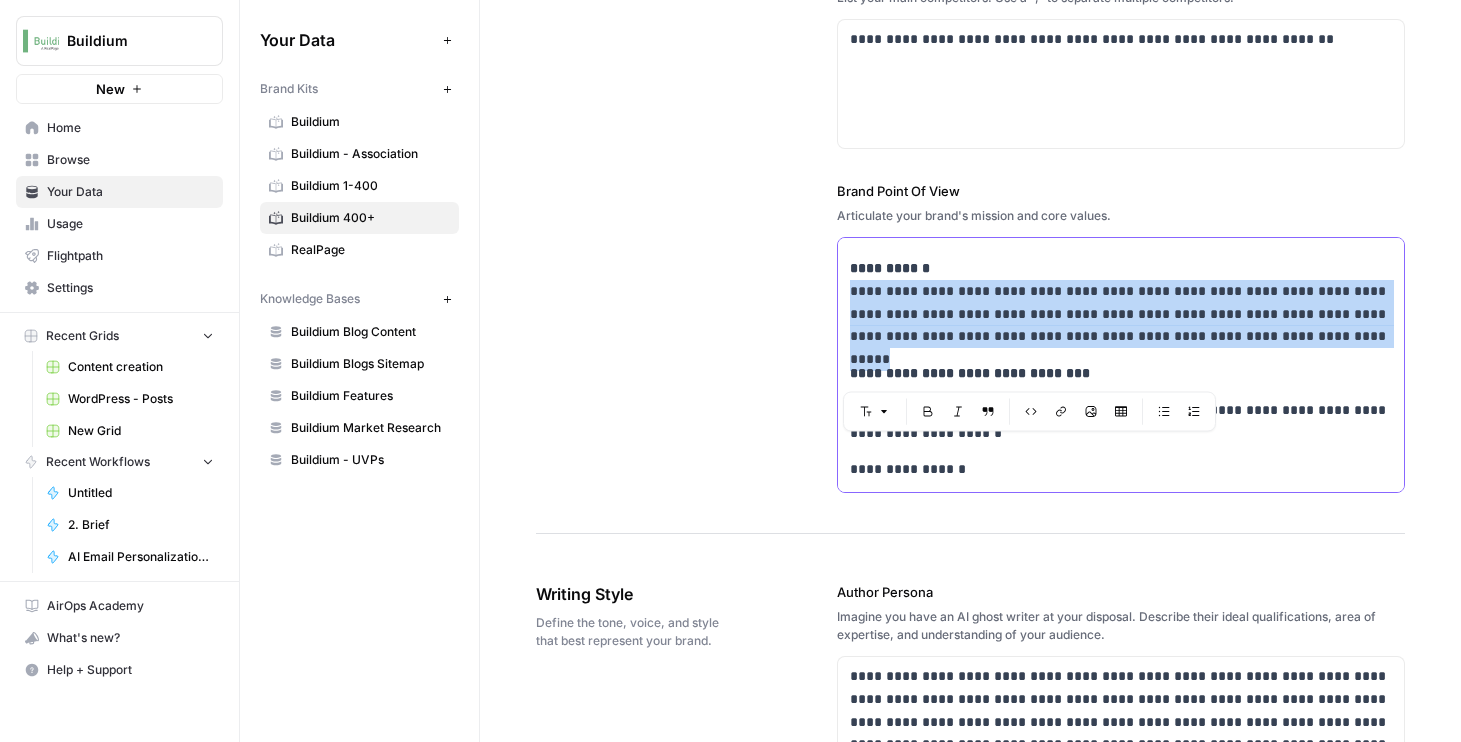 click on "**********" at bounding box center (1125, 302) 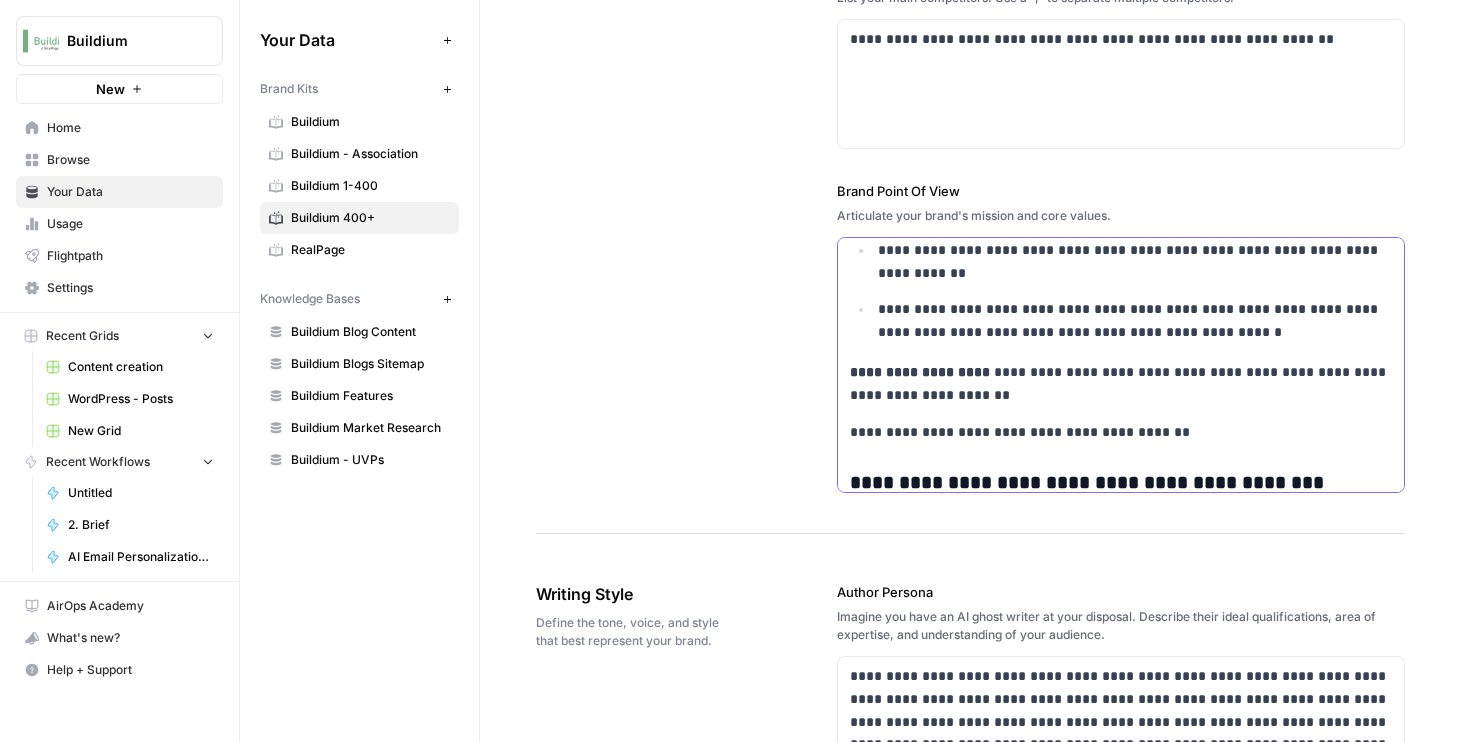 scroll, scrollTop: 1077, scrollLeft: 0, axis: vertical 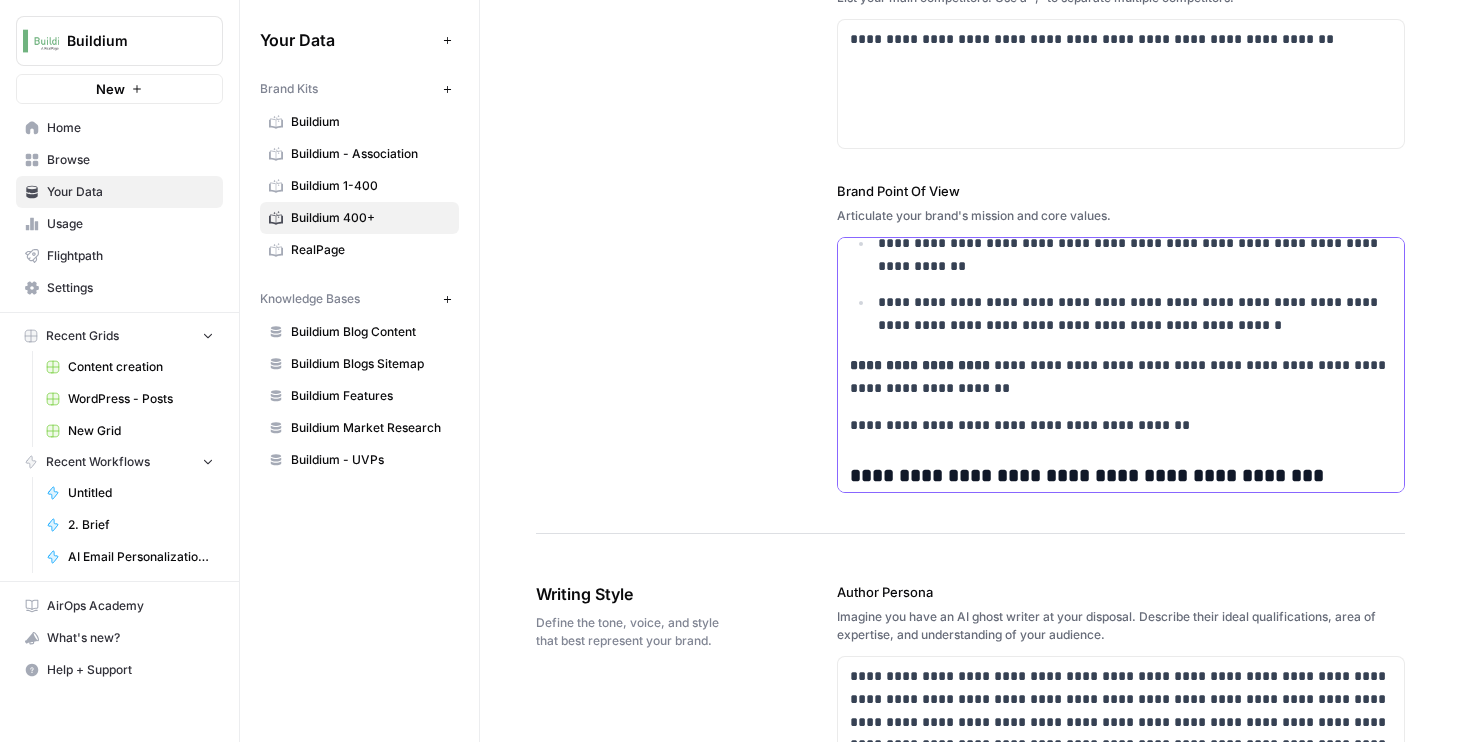 click on "**********" at bounding box center (1125, 425) 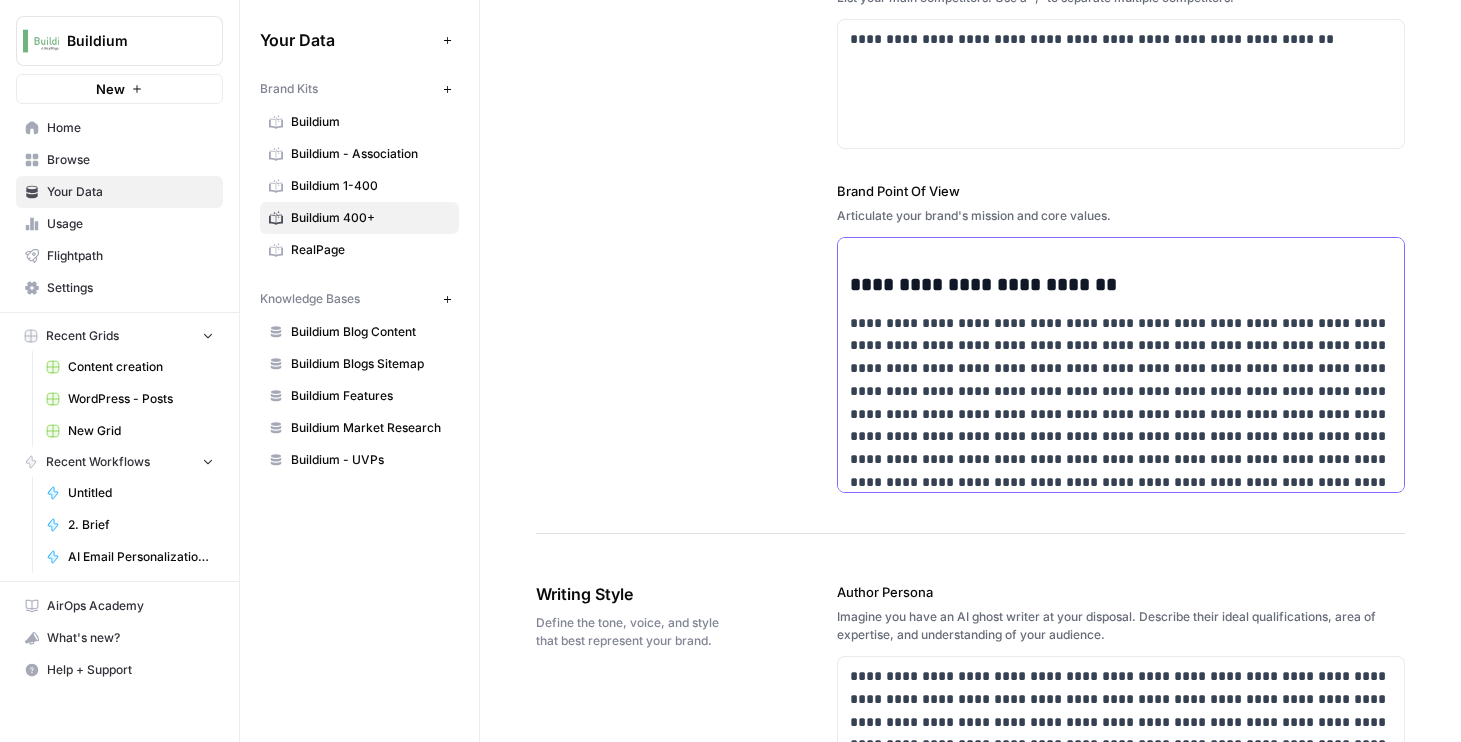 scroll, scrollTop: 878, scrollLeft: 0, axis: vertical 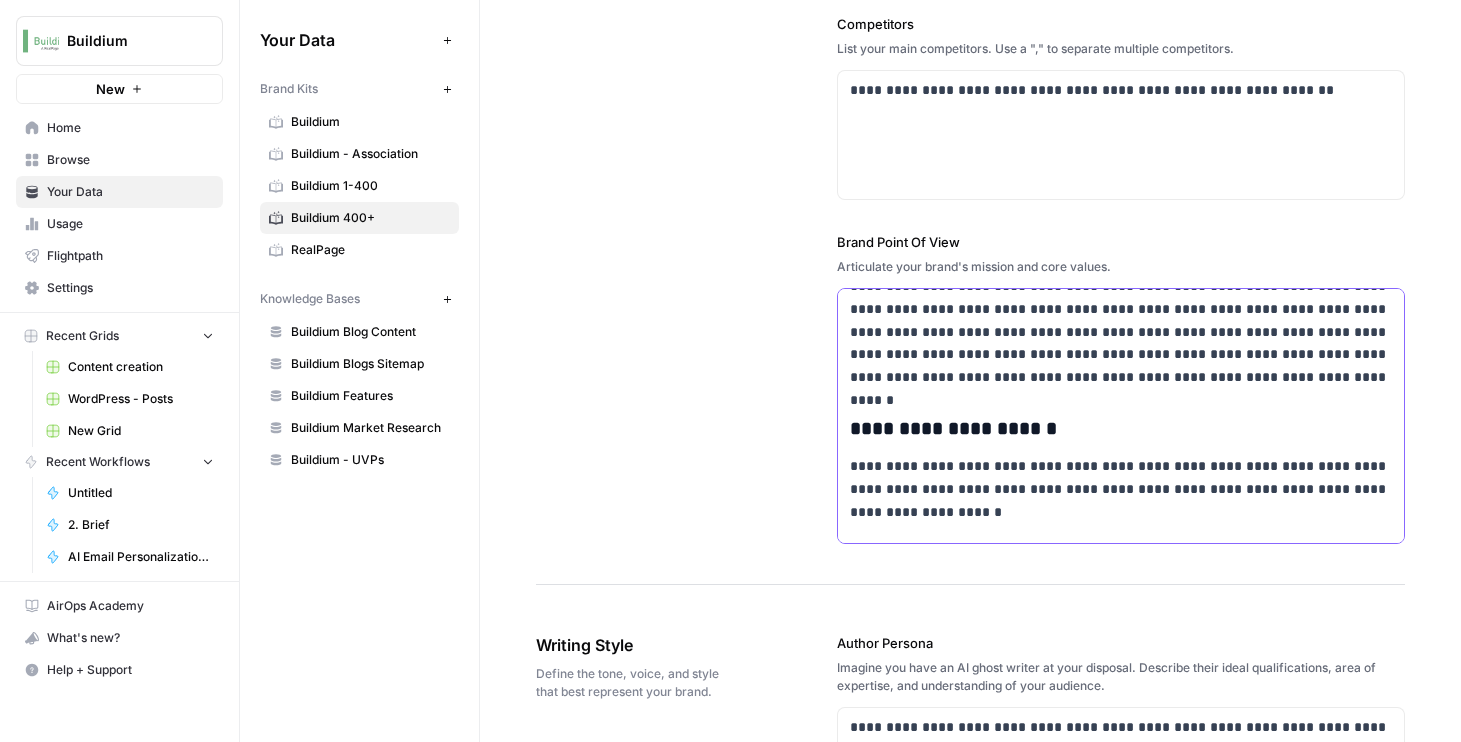 click on "**********" at bounding box center [1125, 332] 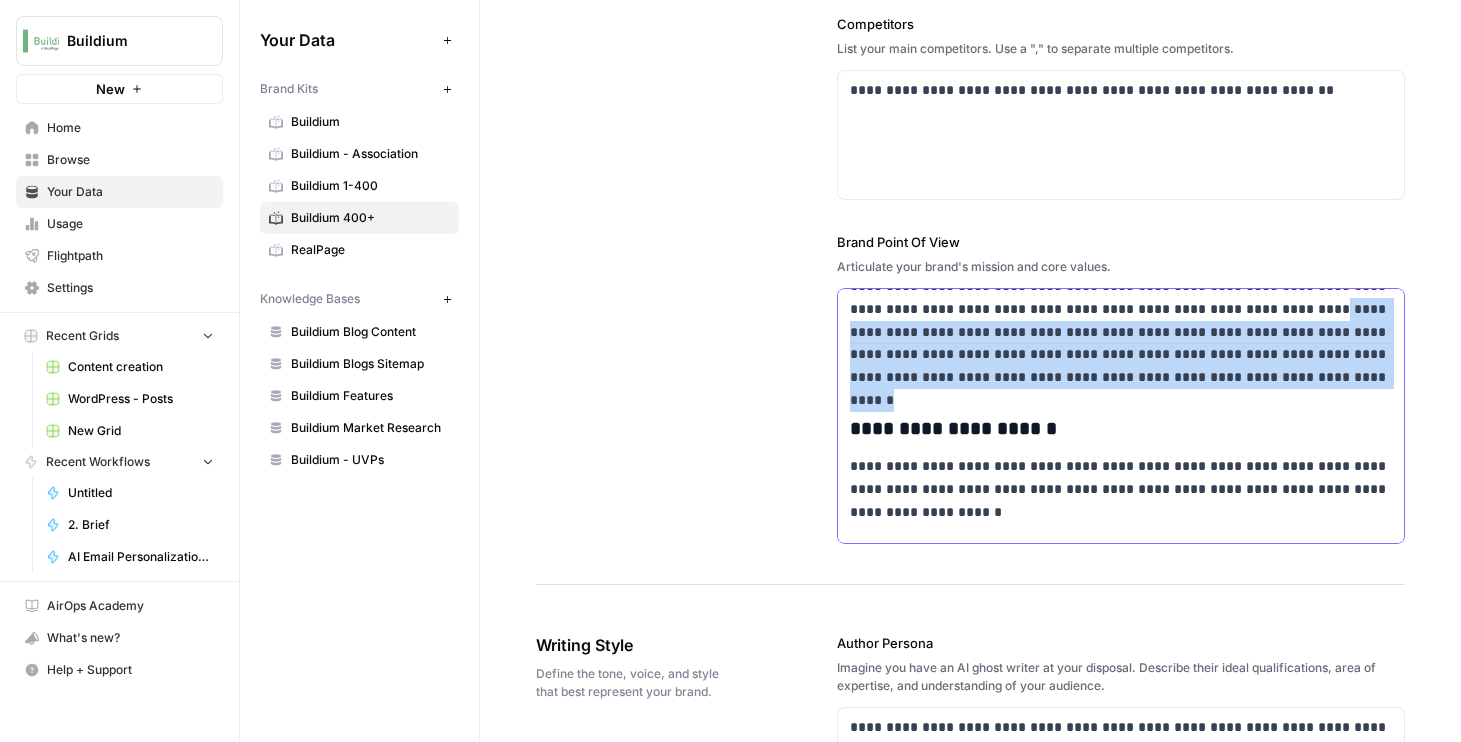 click on "**********" at bounding box center [1125, 332] 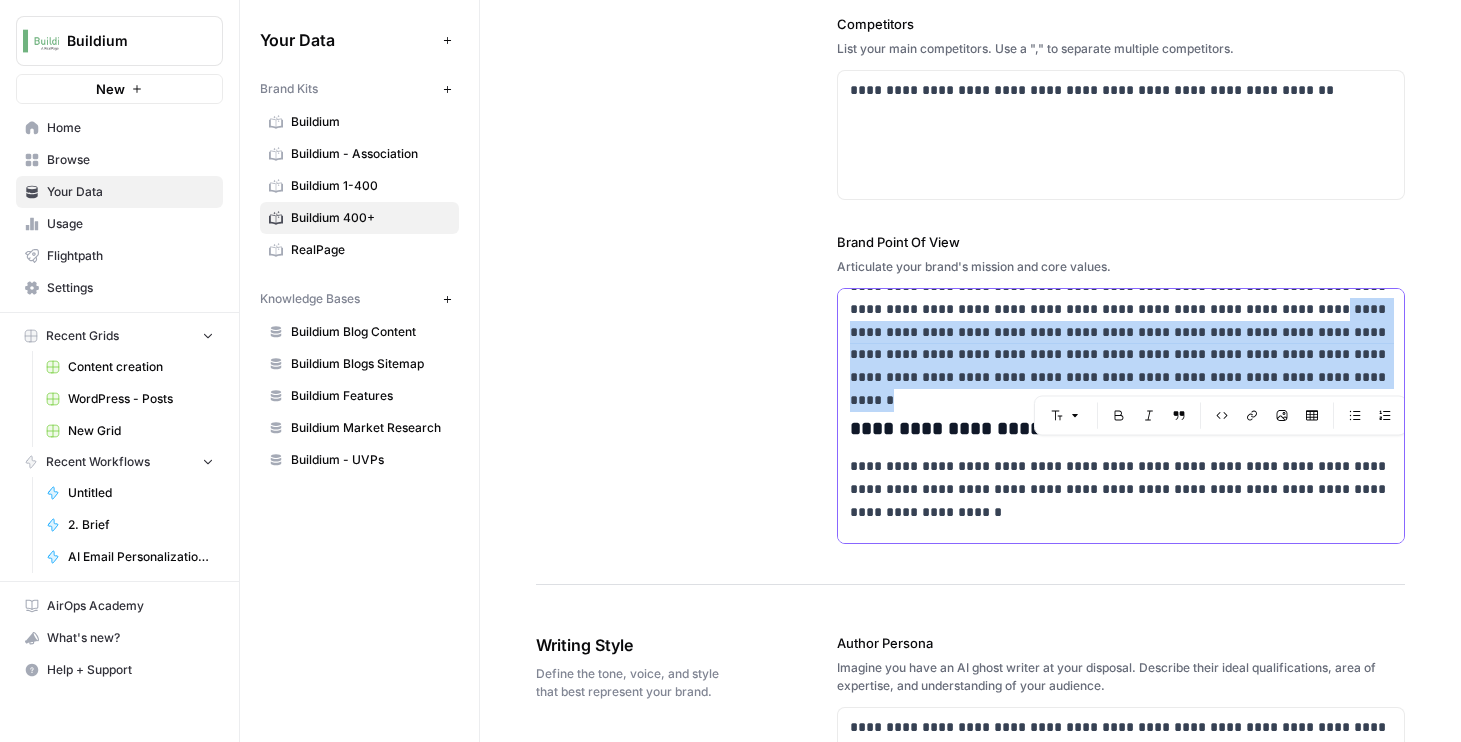 copy on "**********" 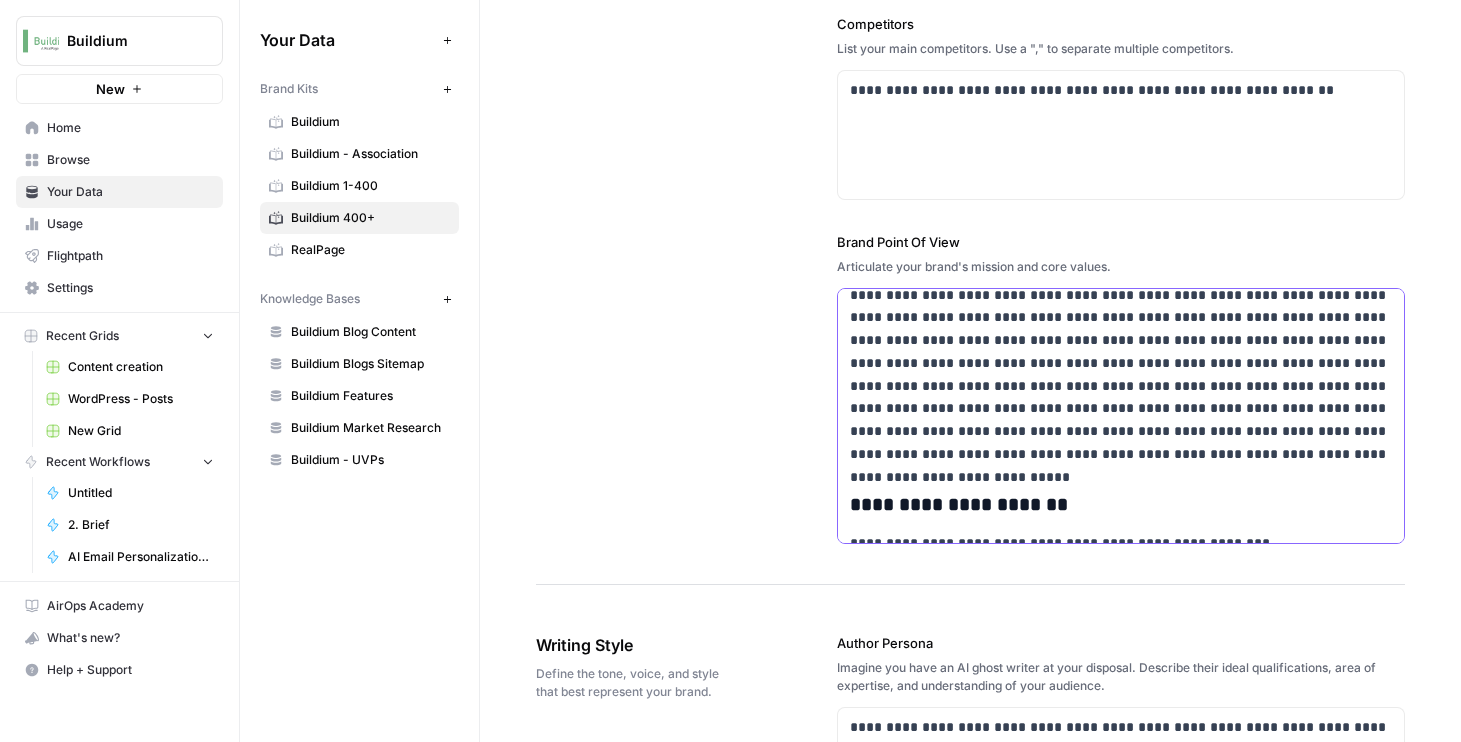 scroll, scrollTop: 2123, scrollLeft: 0, axis: vertical 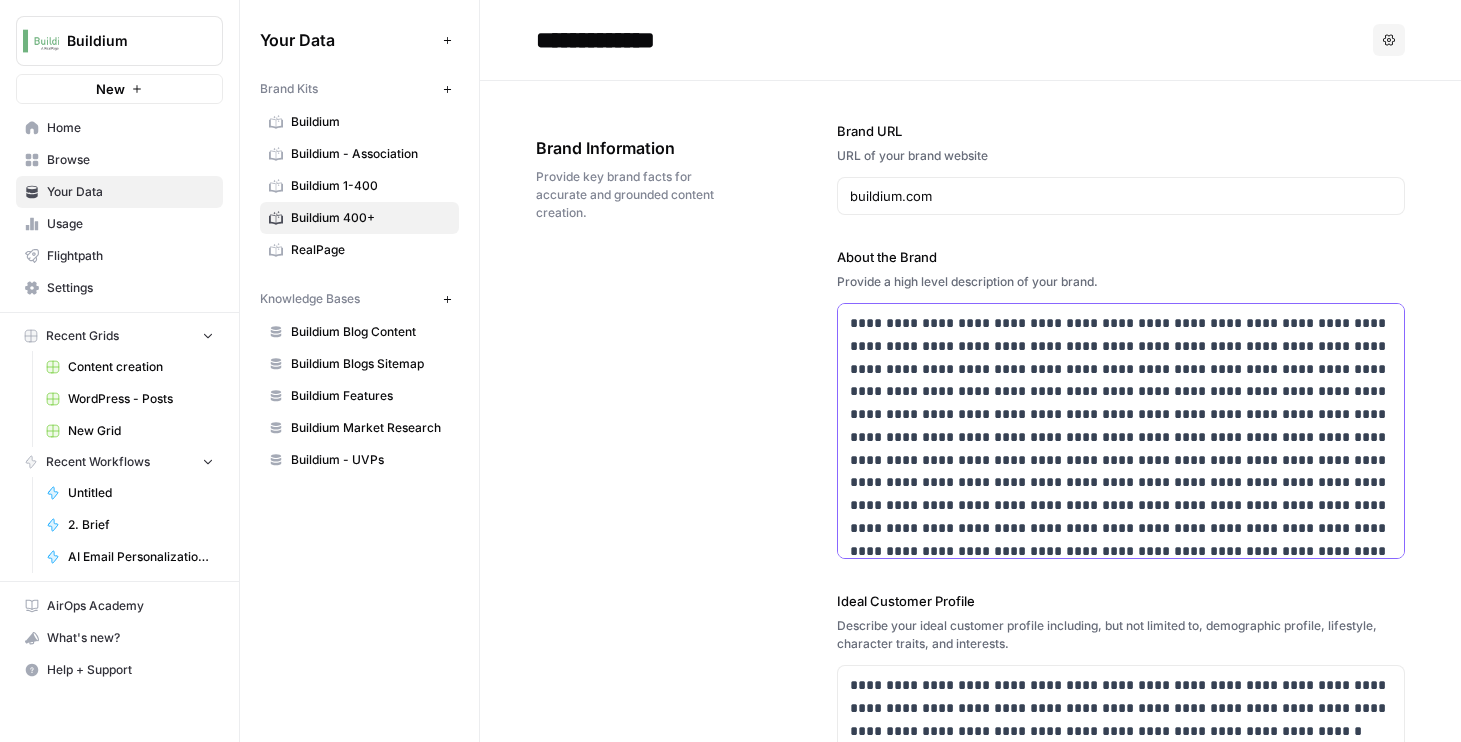 click on "**********" at bounding box center (1125, 437) 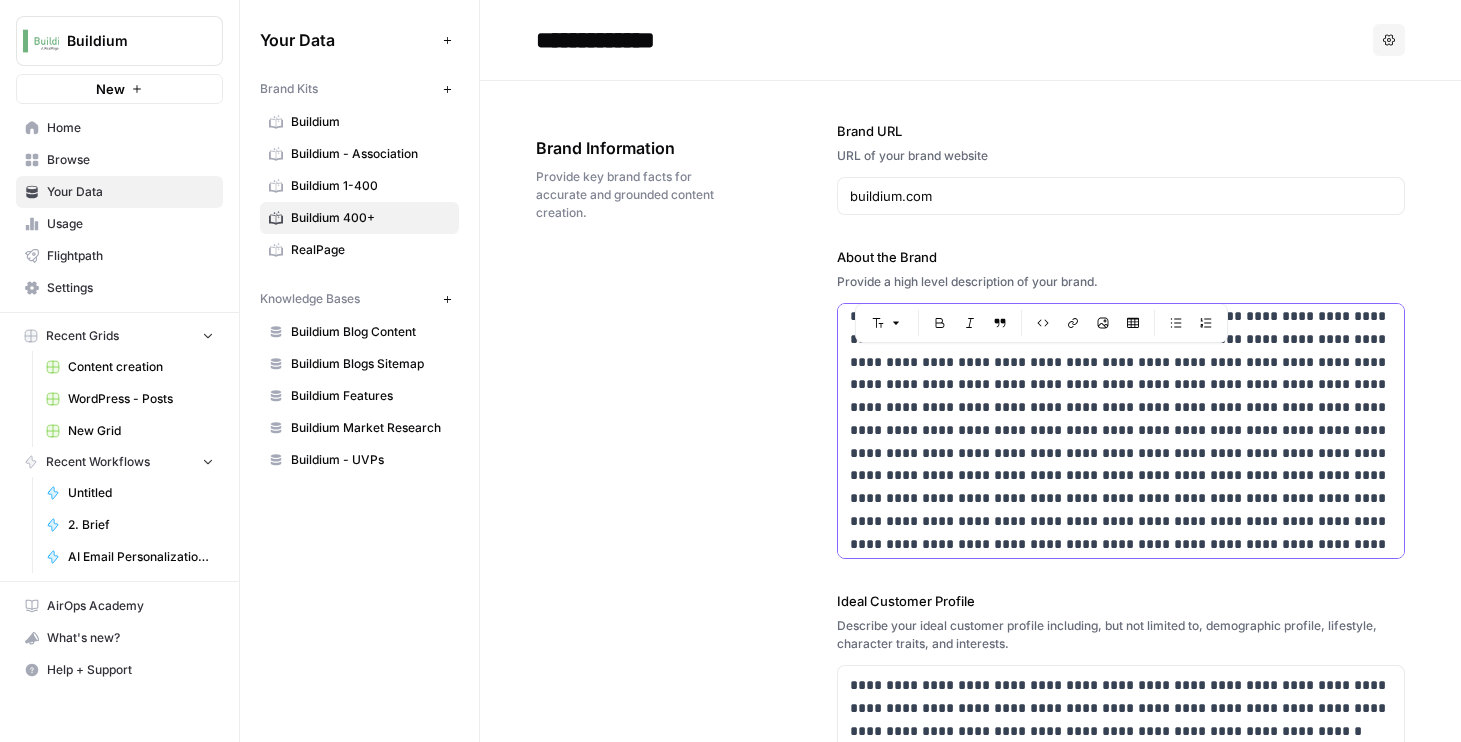 scroll, scrollTop: 0, scrollLeft: 0, axis: both 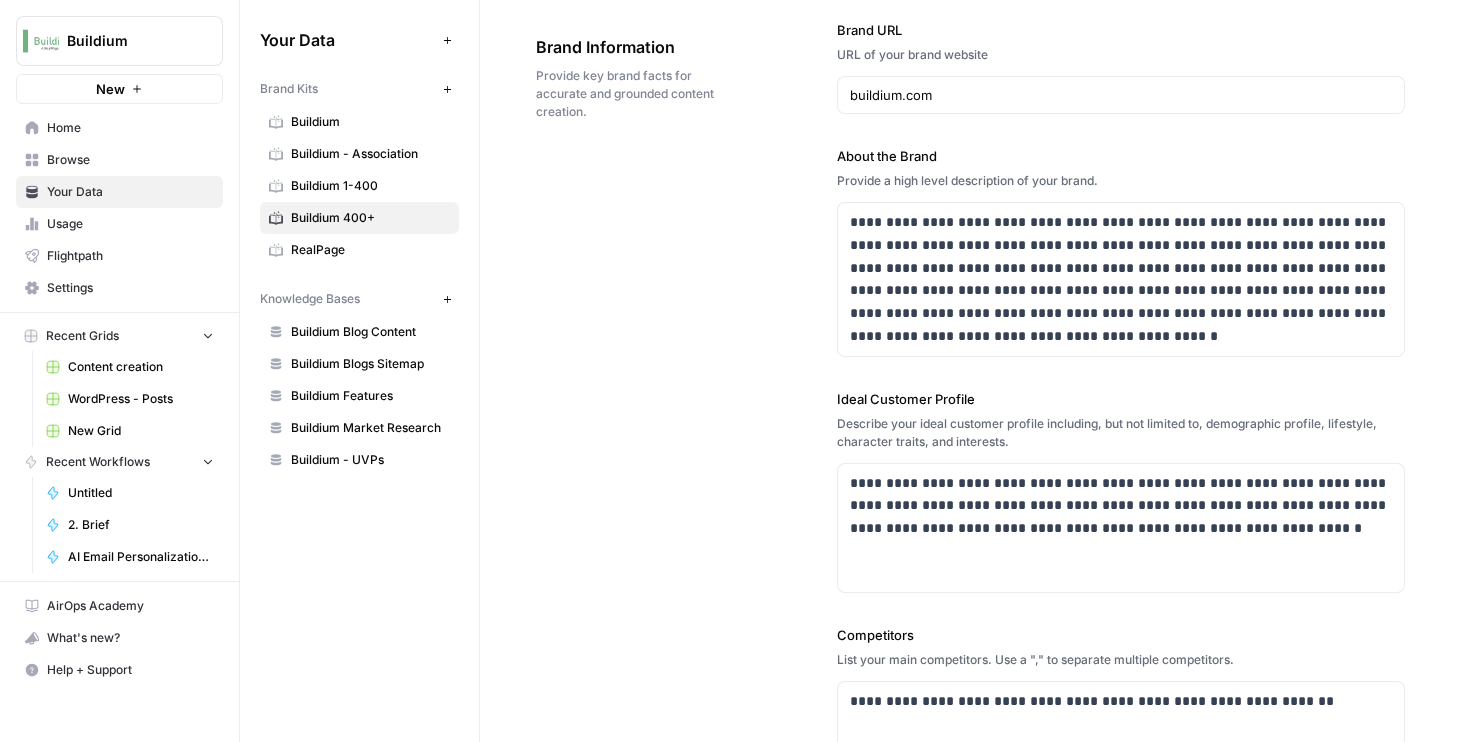 click on "Buildium 1-400" at bounding box center (370, 186) 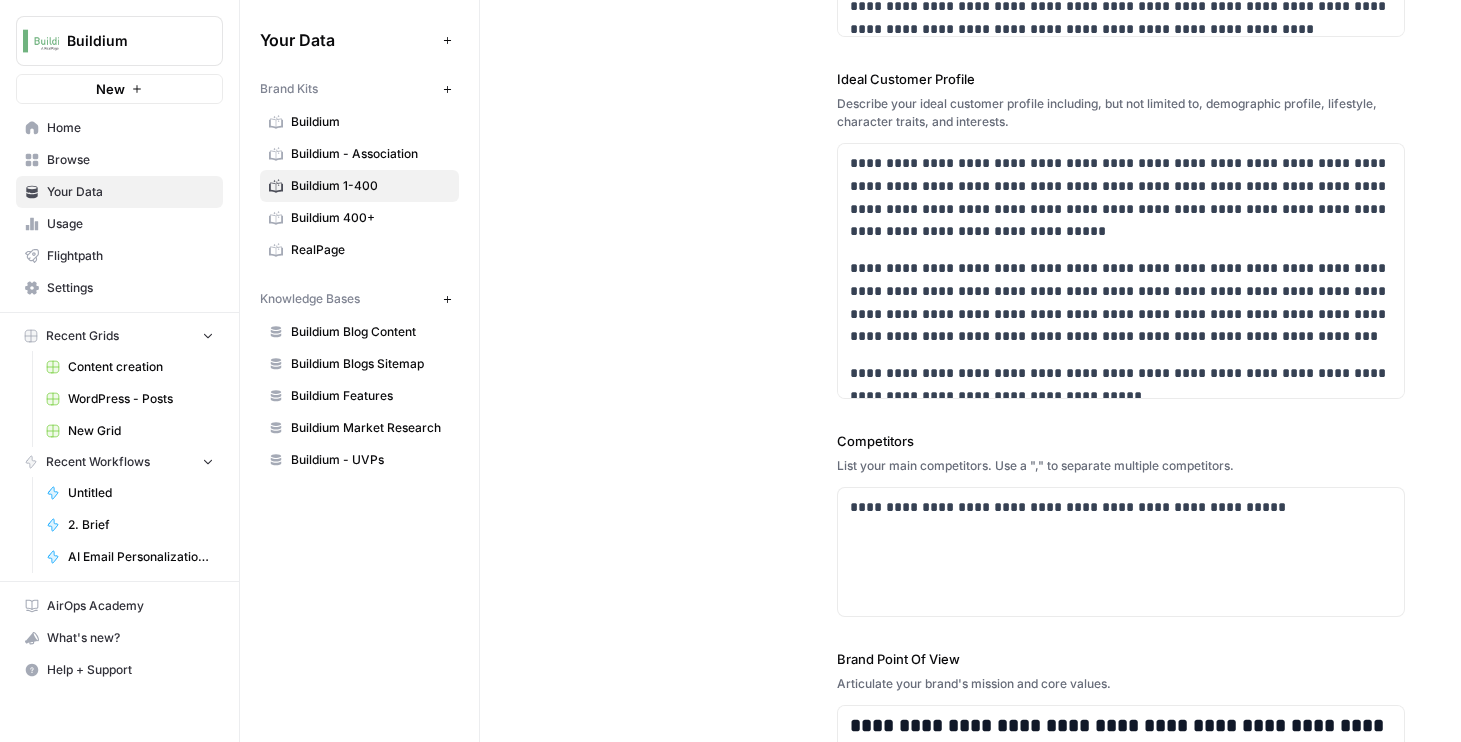 scroll, scrollTop: 428, scrollLeft: 0, axis: vertical 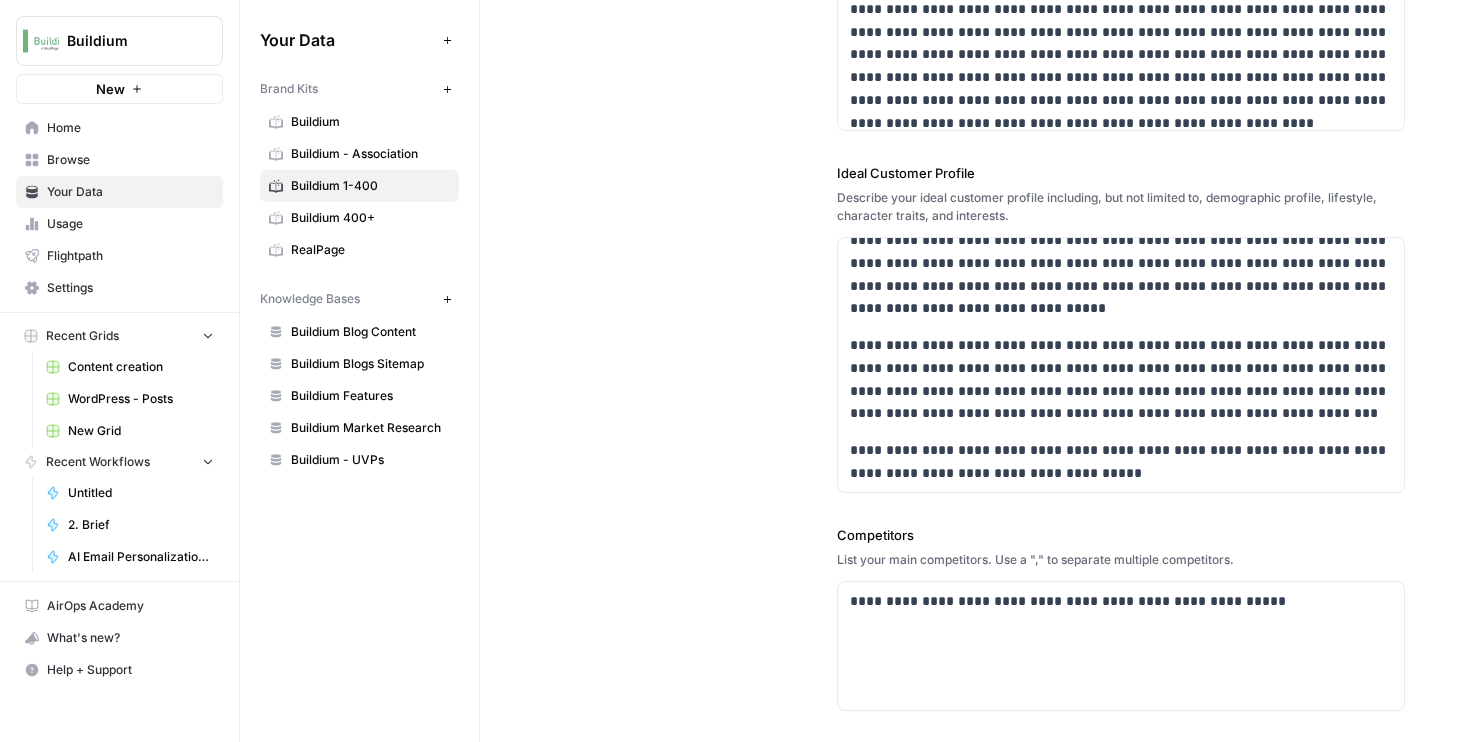 click on "Buildium - Association" at bounding box center (370, 154) 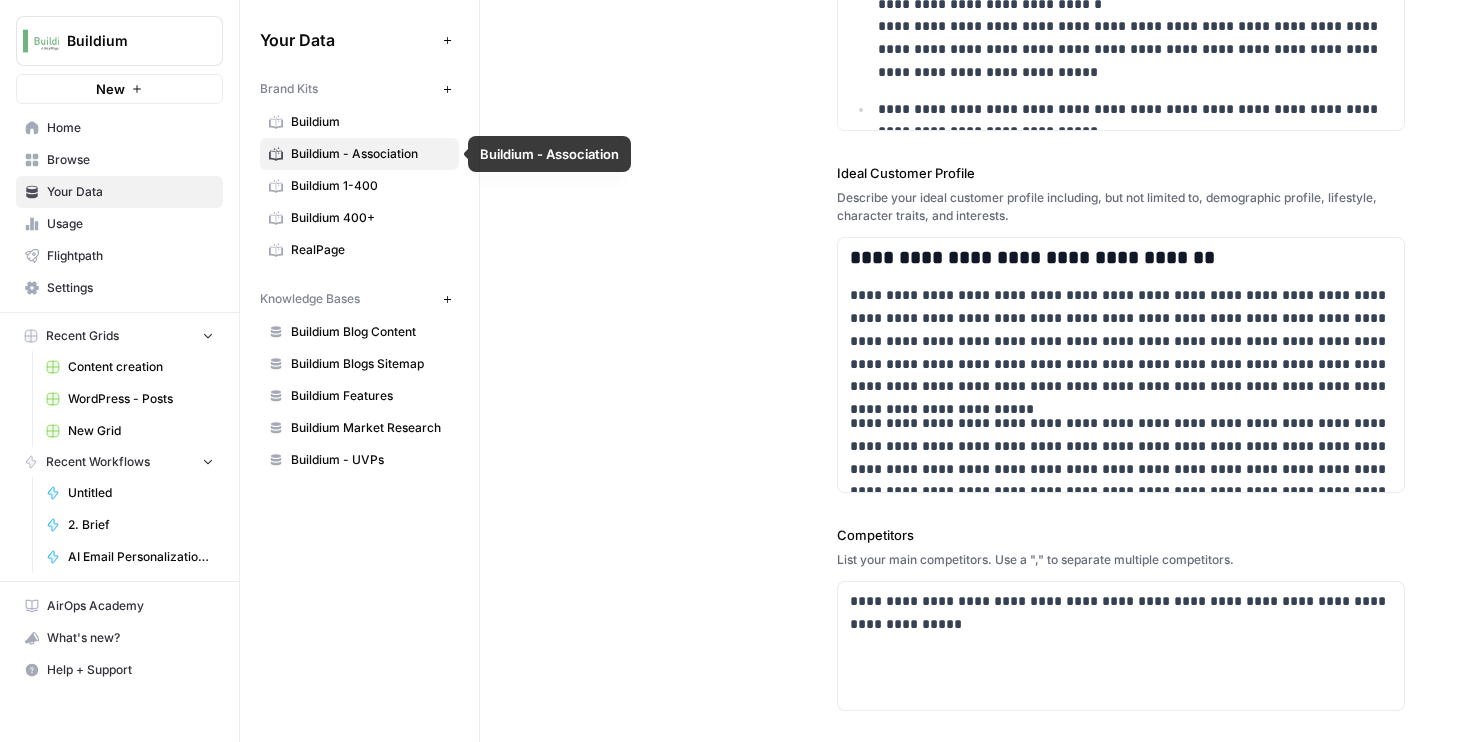 scroll, scrollTop: 184, scrollLeft: 0, axis: vertical 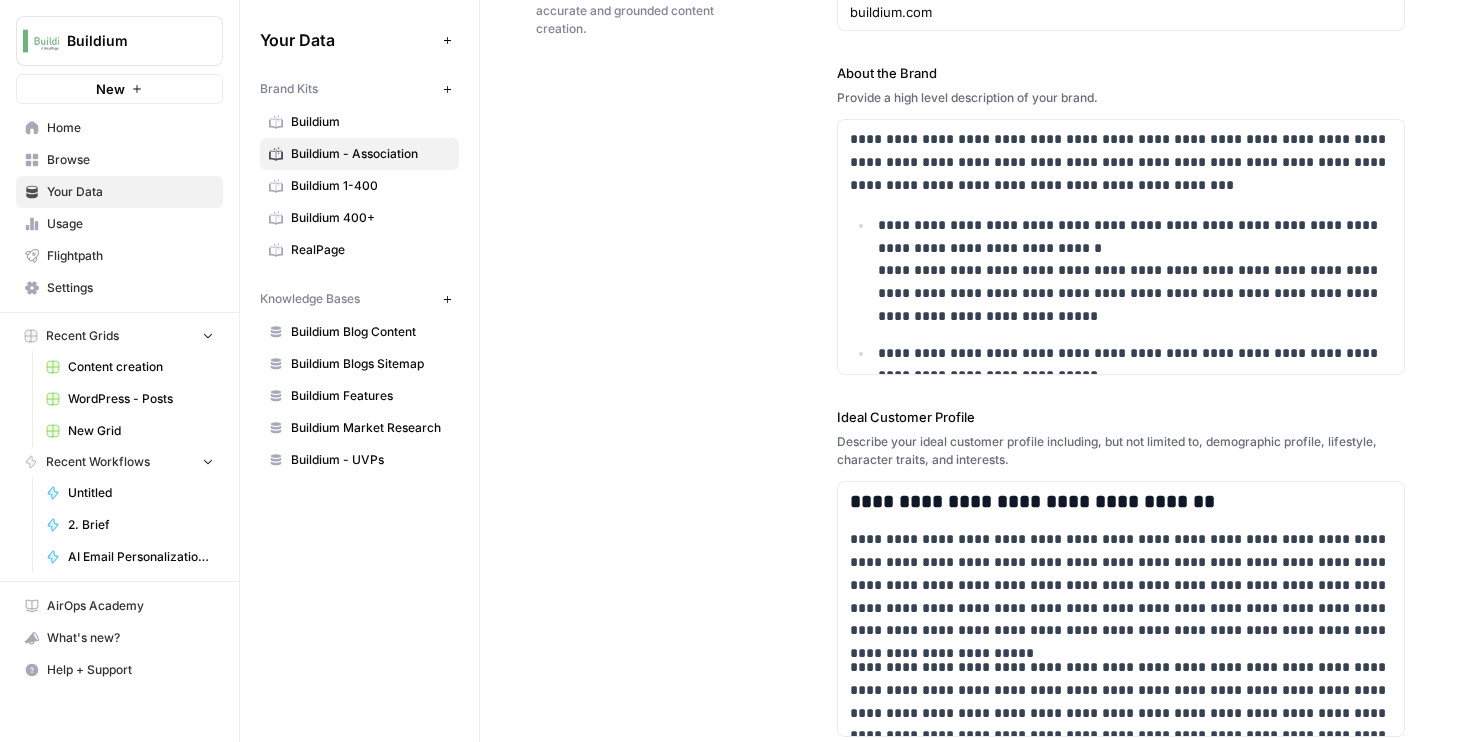 click on "Buildium" at bounding box center [359, 122] 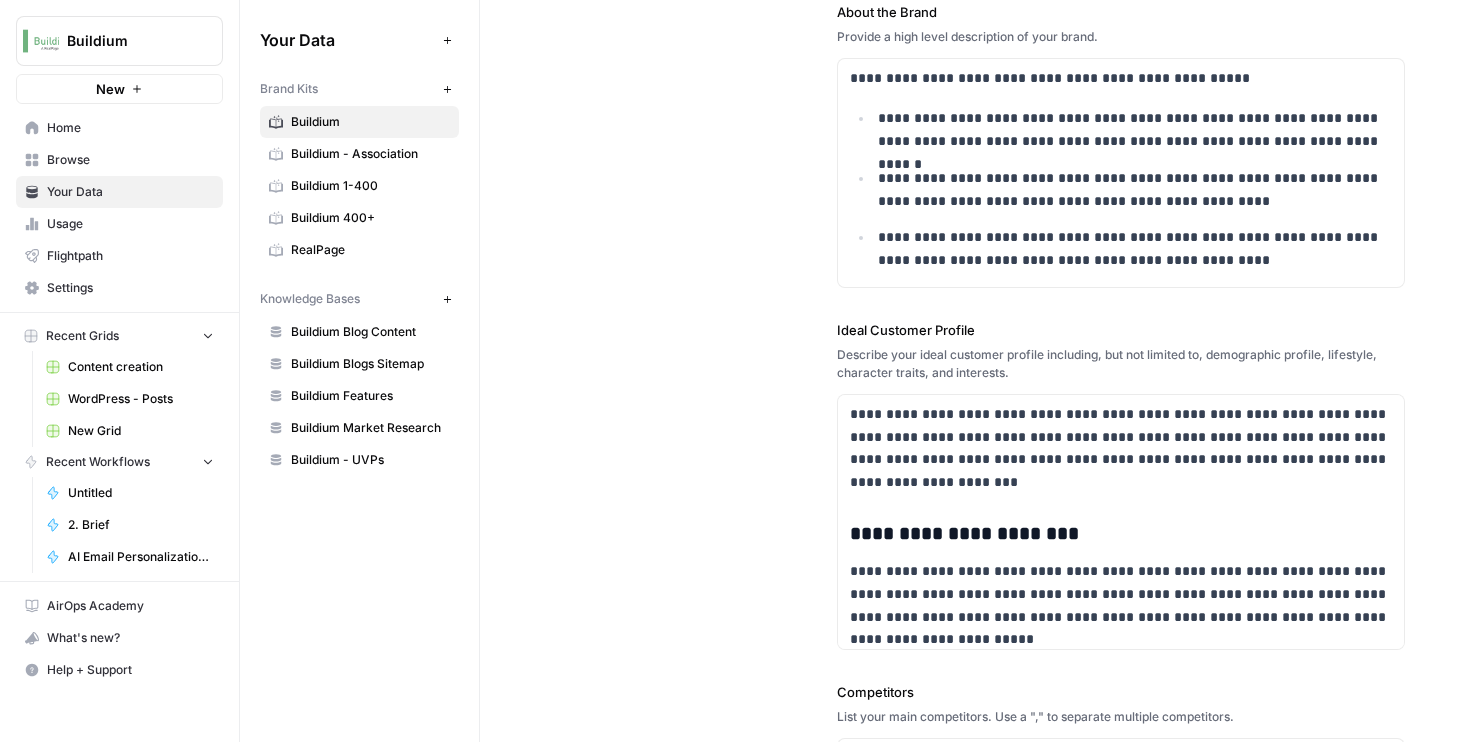 scroll, scrollTop: 257, scrollLeft: 0, axis: vertical 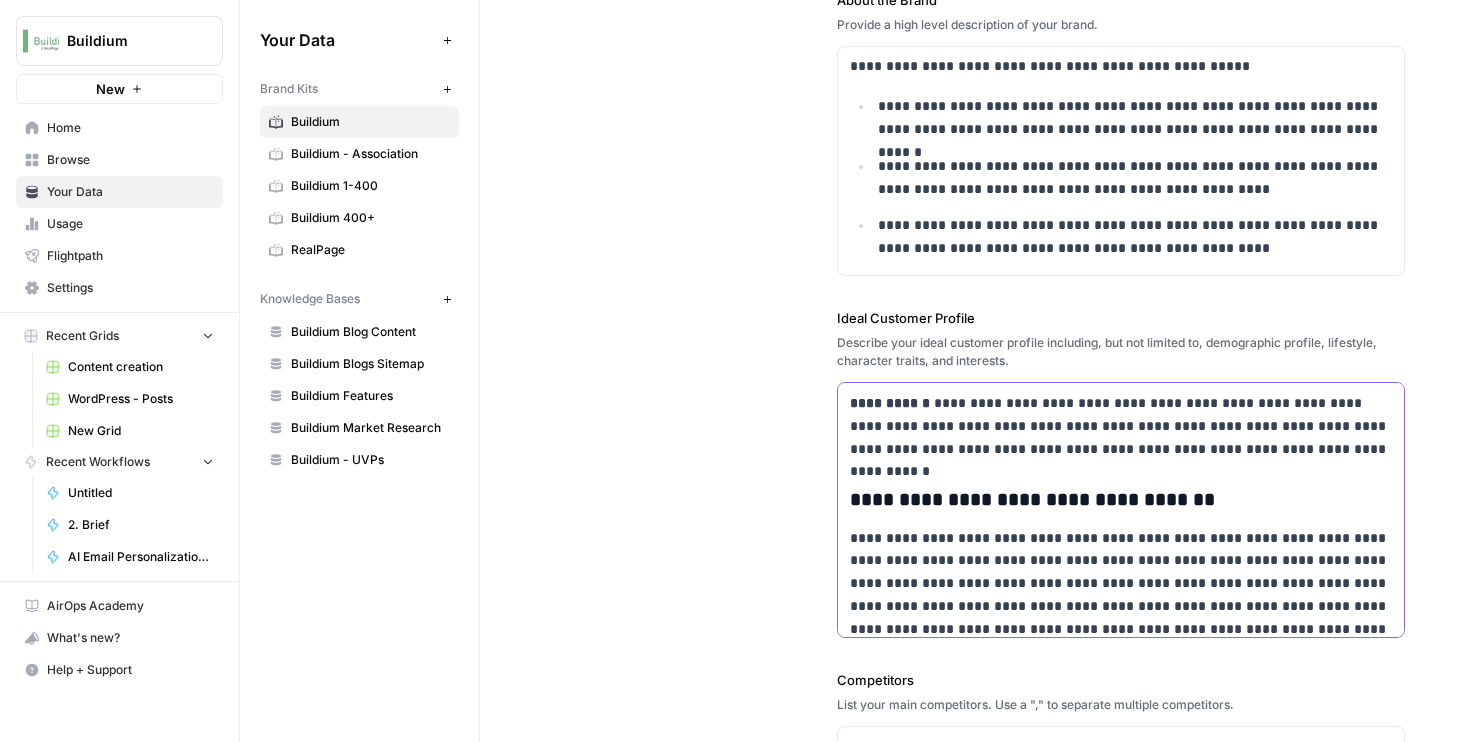 drag, startPoint x: 934, startPoint y: 404, endPoint x: 1356, endPoint y: 457, distance: 425.3152 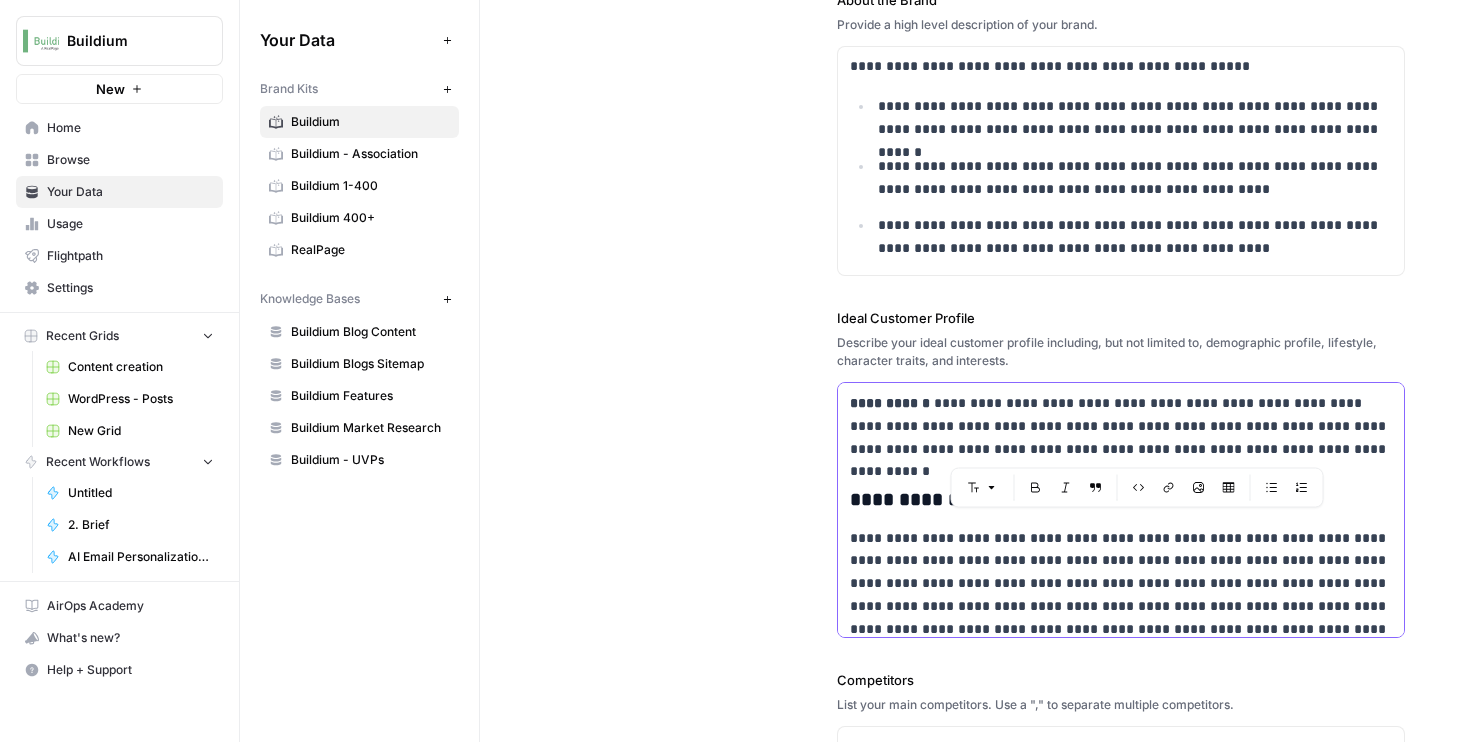 copy on "**********" 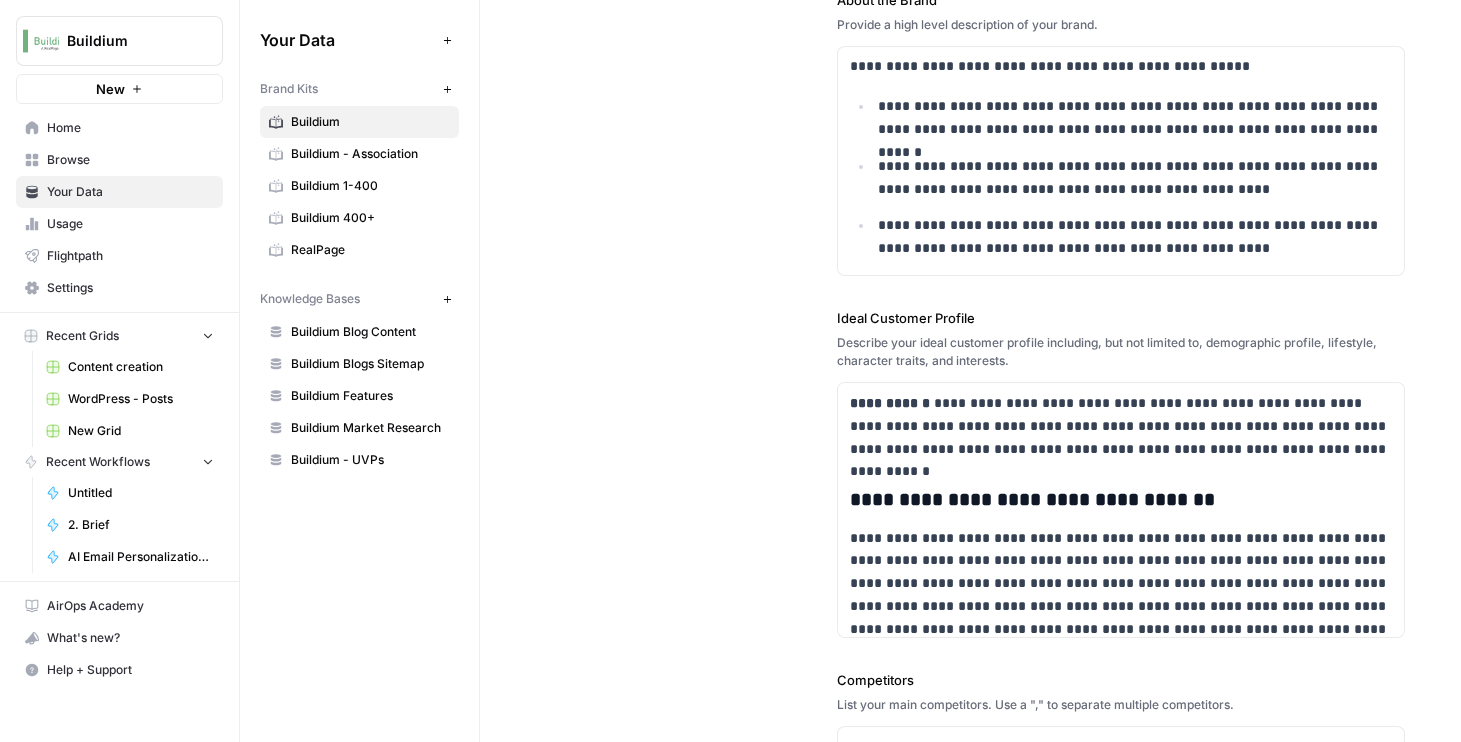 click on "Buildium 400+" at bounding box center [370, 218] 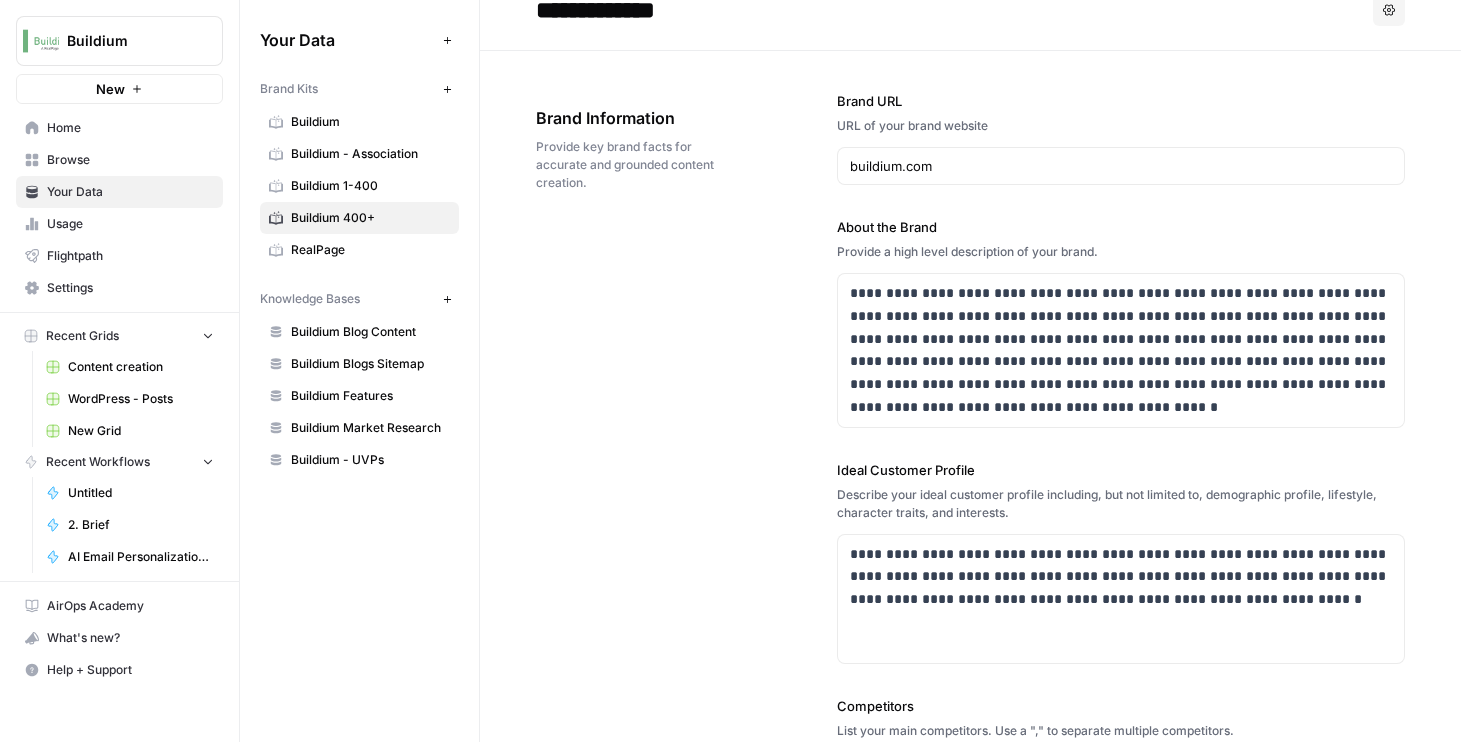 scroll, scrollTop: 0, scrollLeft: 0, axis: both 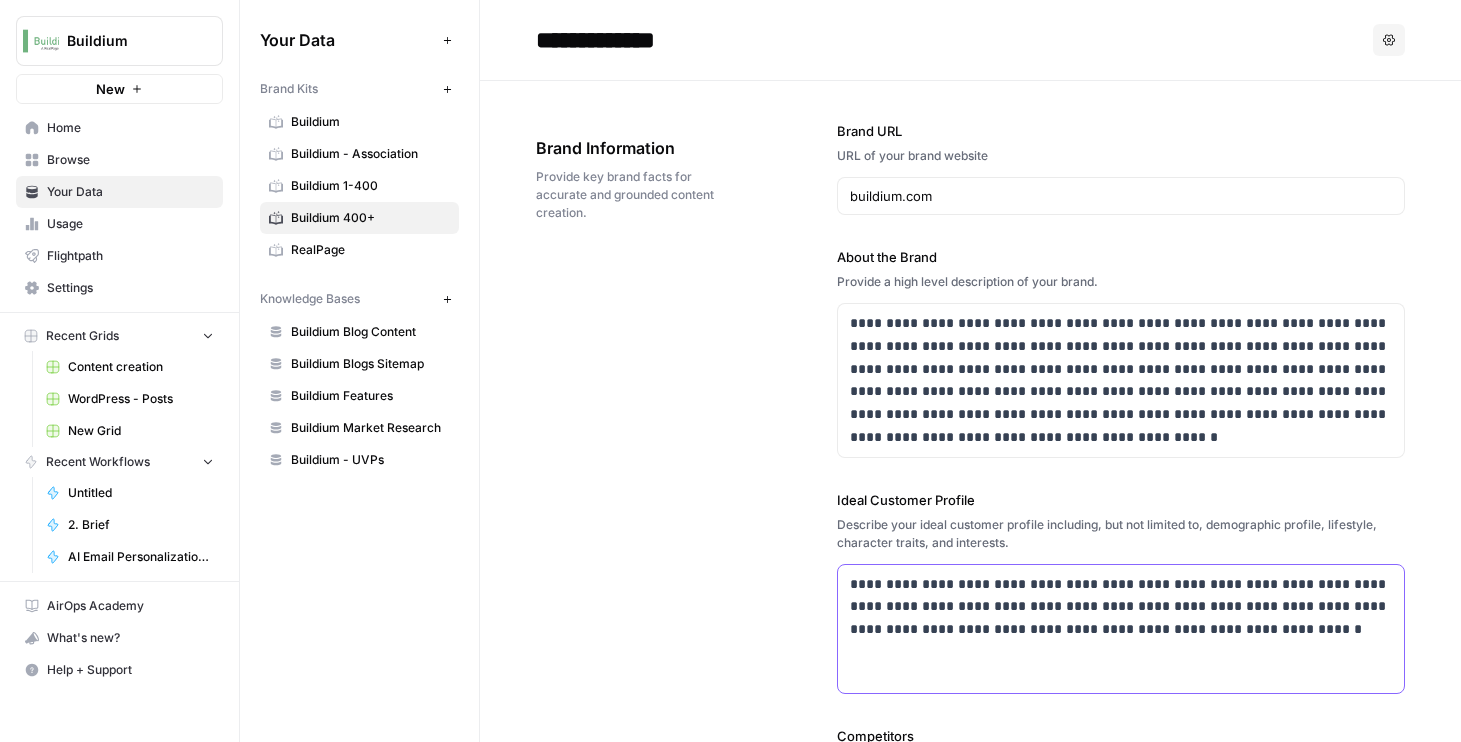 click on "**********" at bounding box center [1125, 607] 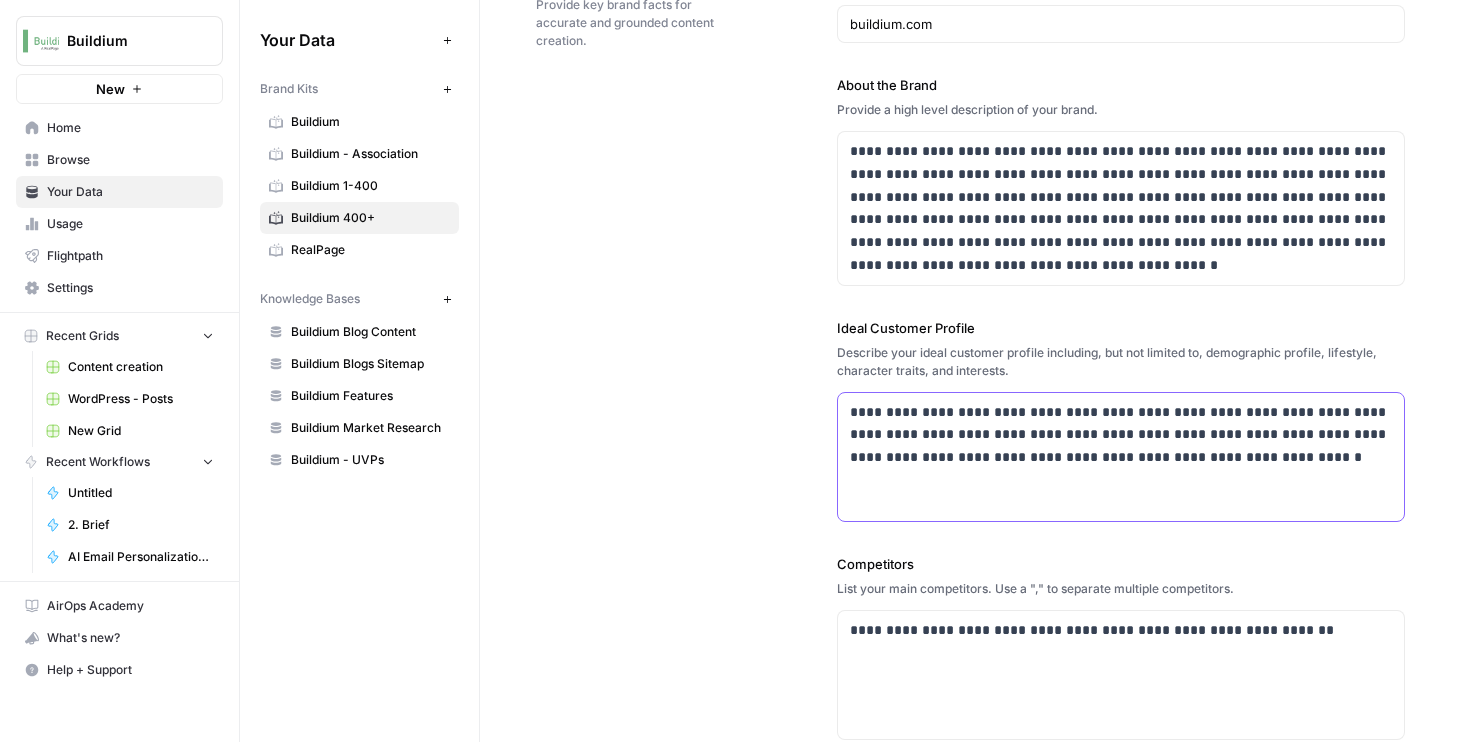 scroll, scrollTop: 38, scrollLeft: 0, axis: vertical 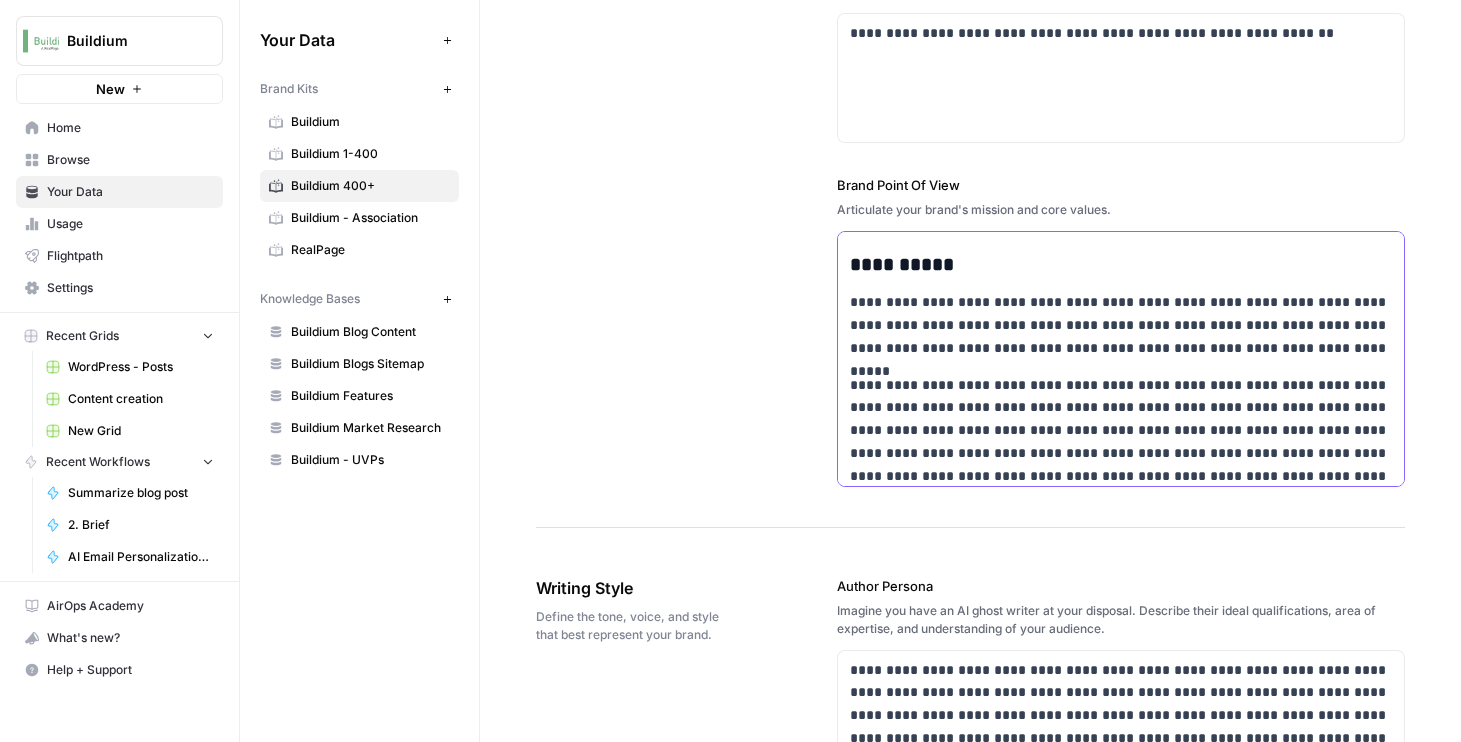 drag, startPoint x: 1316, startPoint y: 342, endPoint x: 810, endPoint y: 304, distance: 507.42487 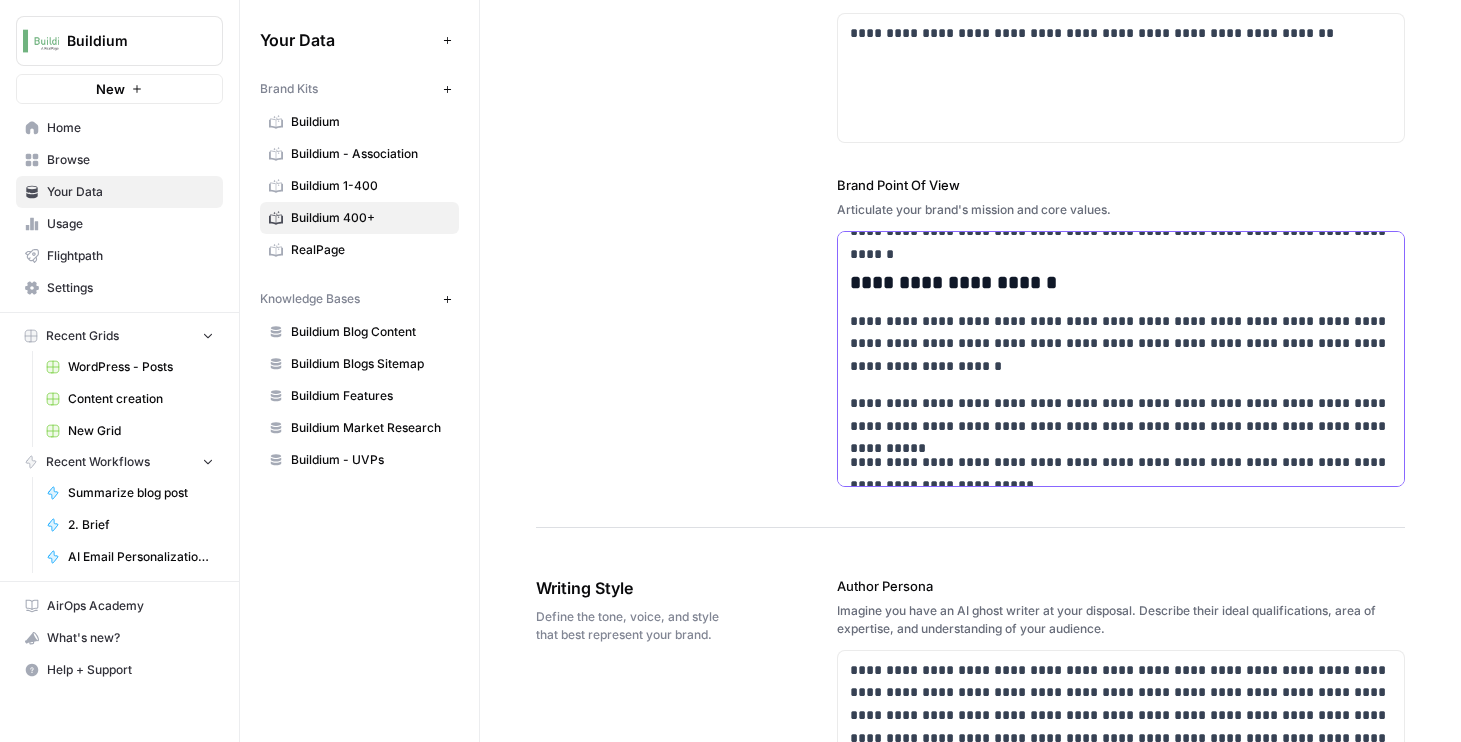 scroll, scrollTop: 202, scrollLeft: 0, axis: vertical 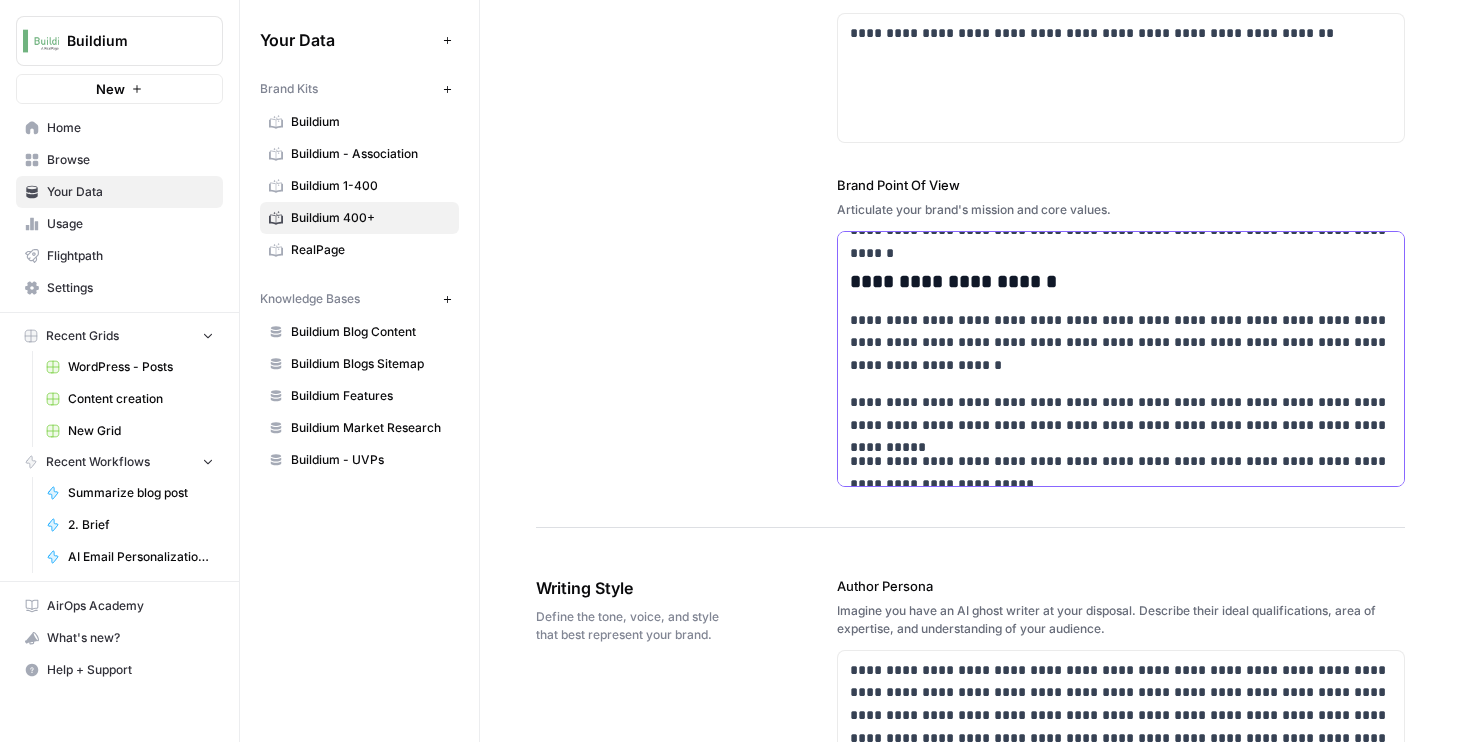 click on "**********" at bounding box center [1125, 343] 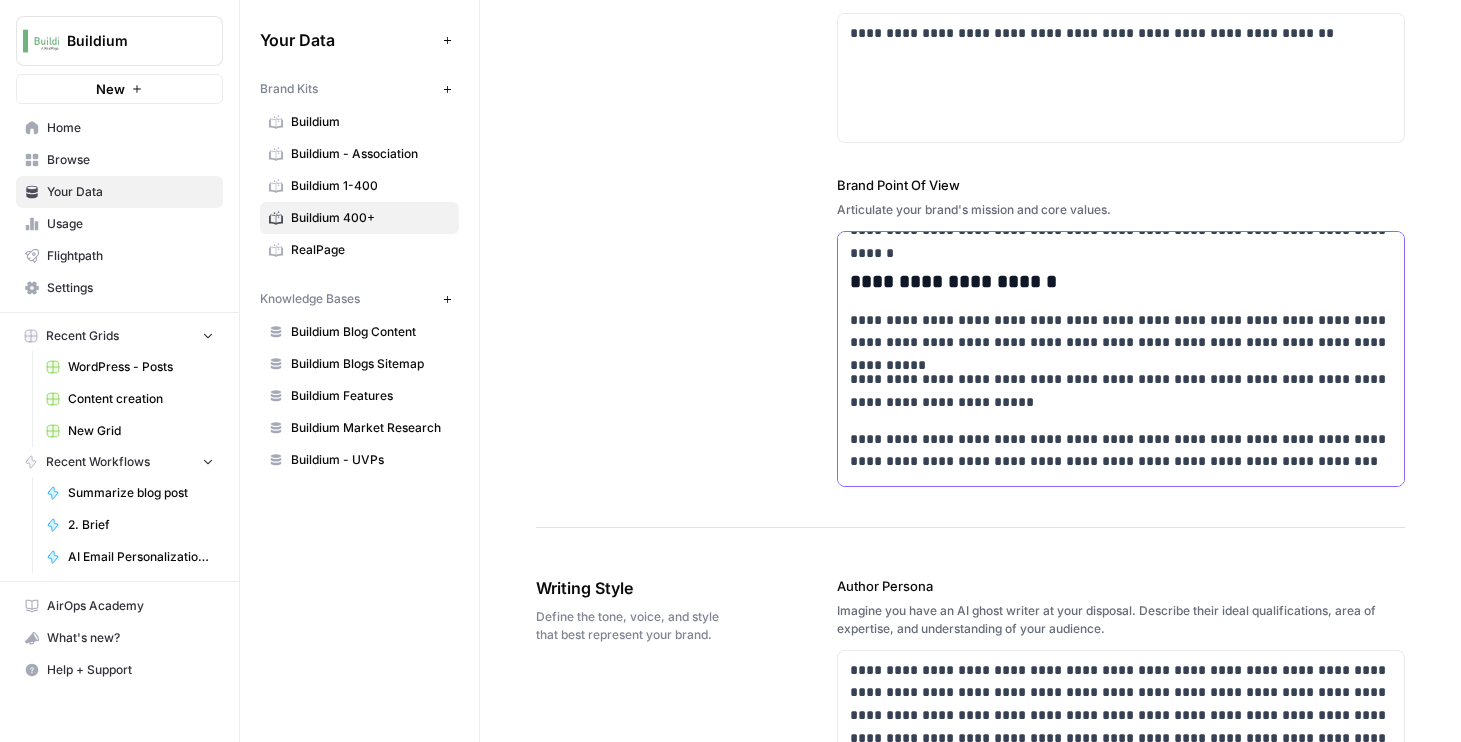 click on "**********" at bounding box center (1125, 391) 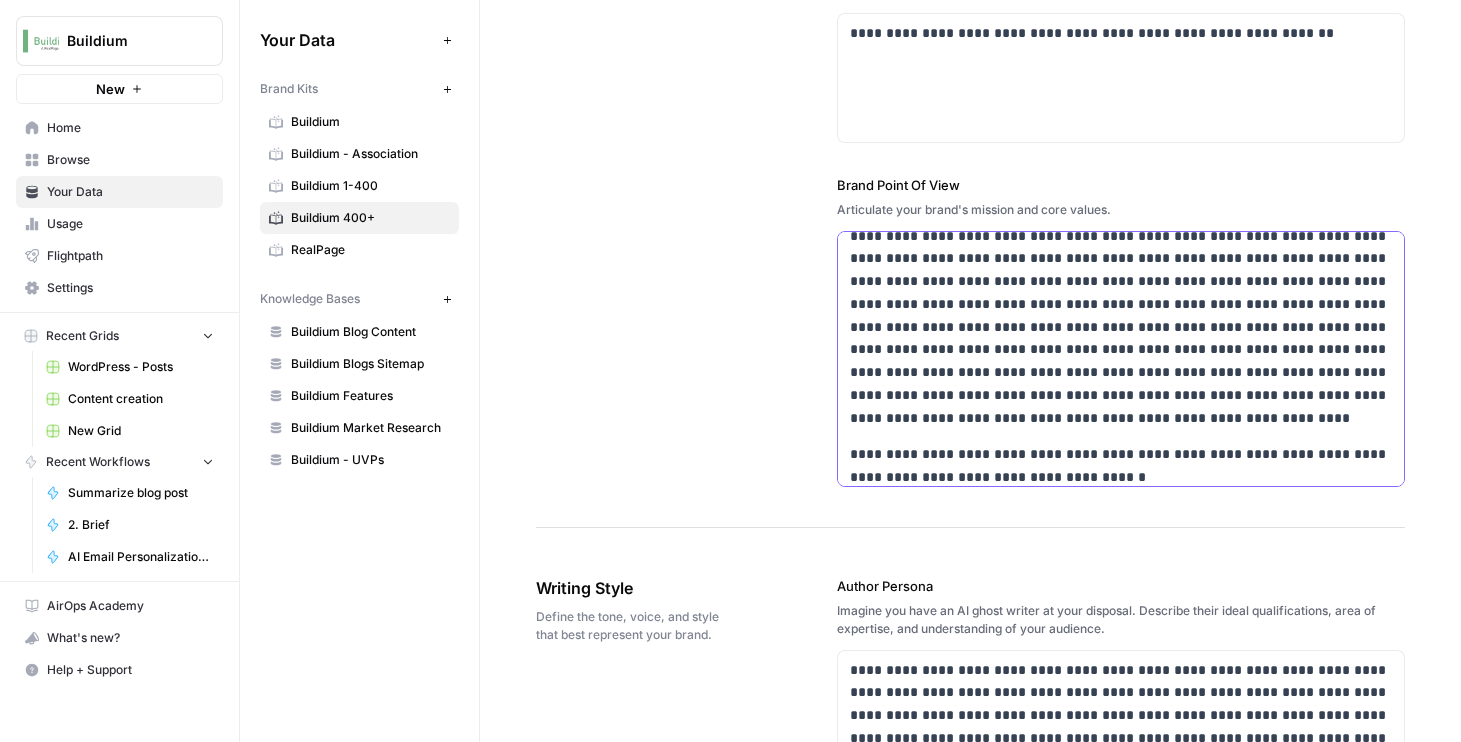 scroll, scrollTop: 392, scrollLeft: 0, axis: vertical 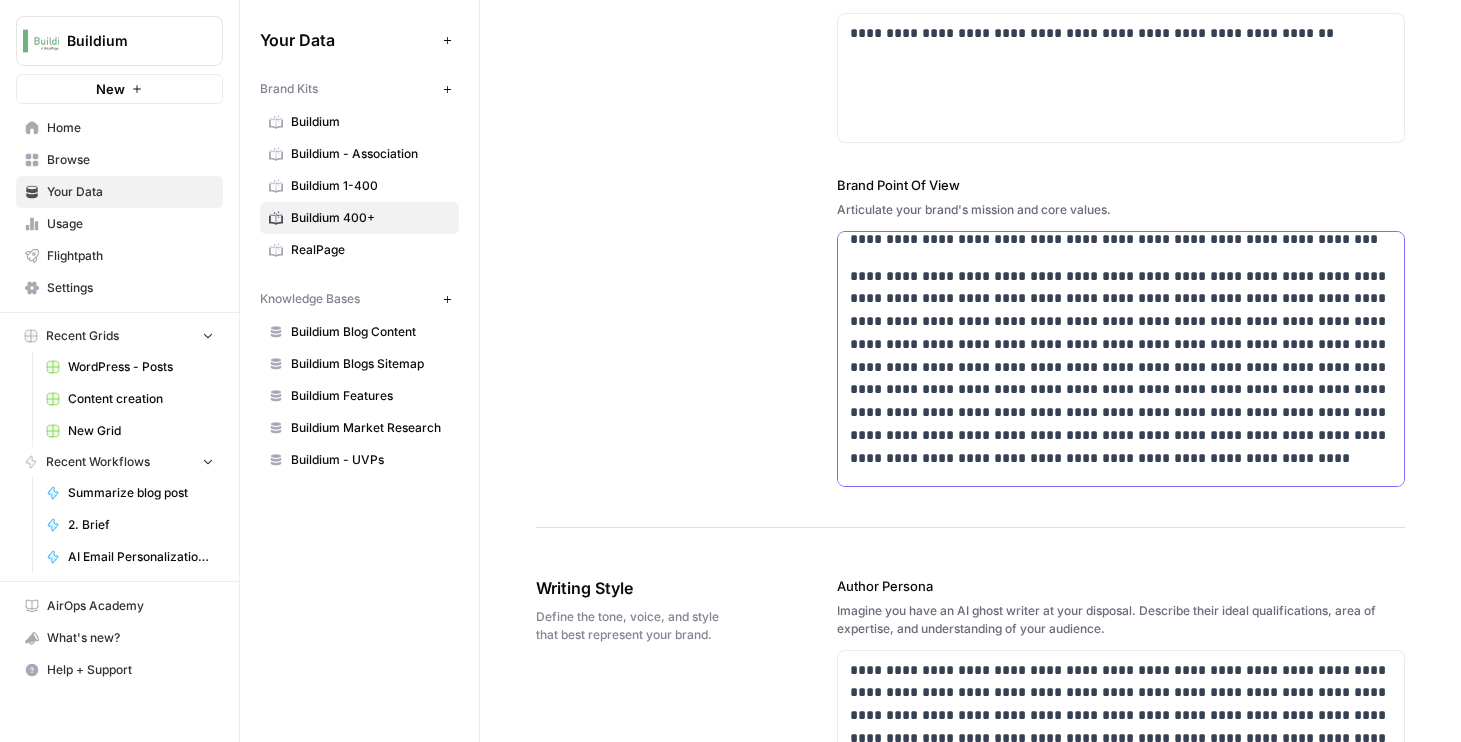 drag, startPoint x: 977, startPoint y: 458, endPoint x: 838, endPoint y: 274, distance: 230.6014 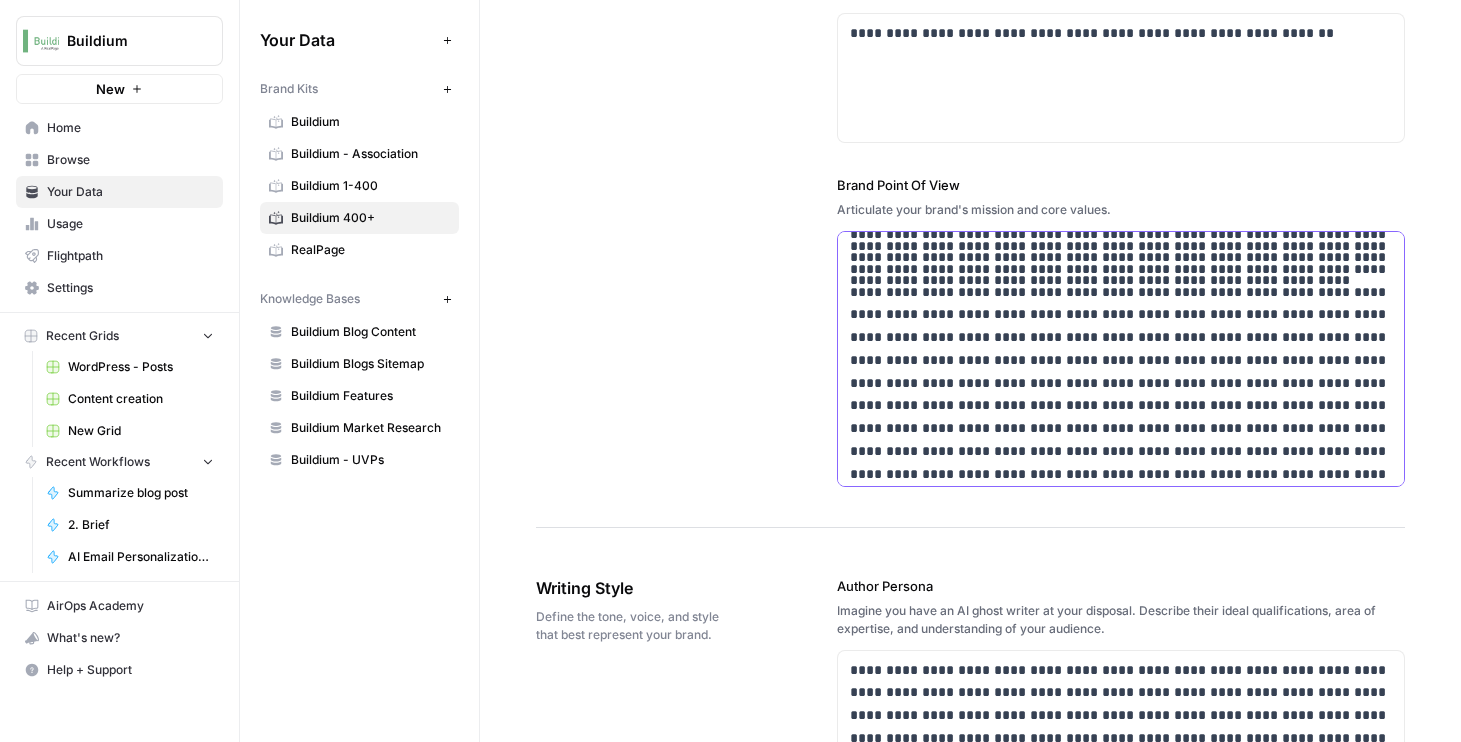 scroll, scrollTop: 396, scrollLeft: 0, axis: vertical 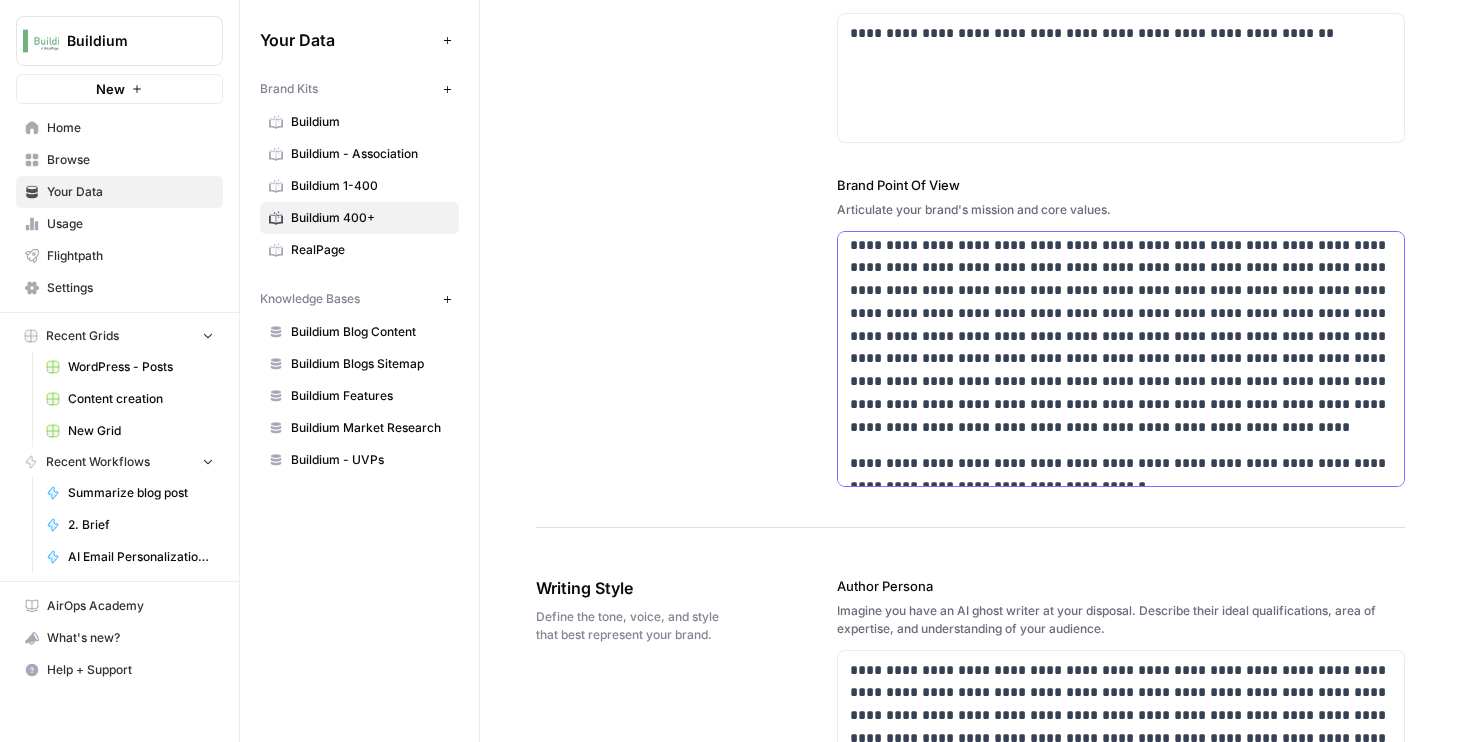 click on "**********" at bounding box center (1125, 336) 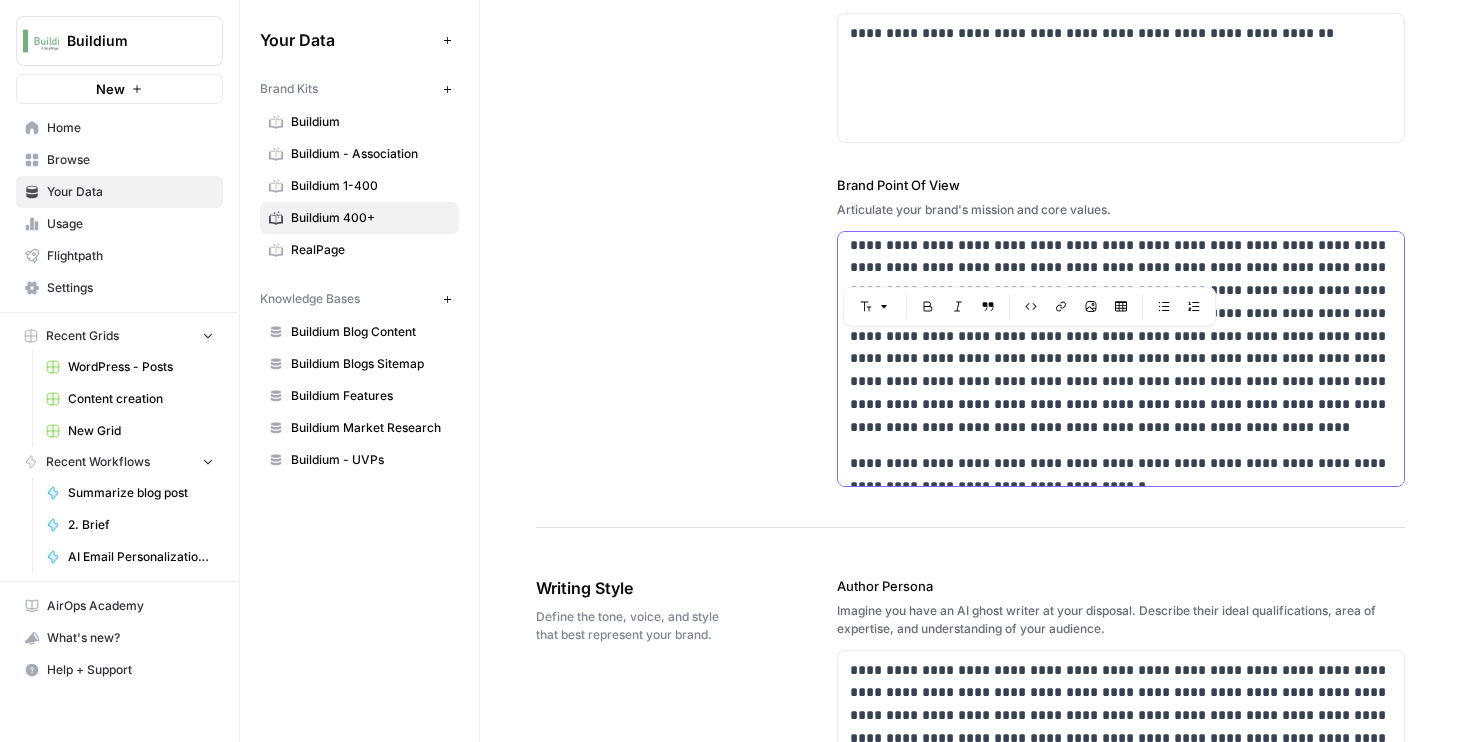 click on "**********" at bounding box center (1125, 336) 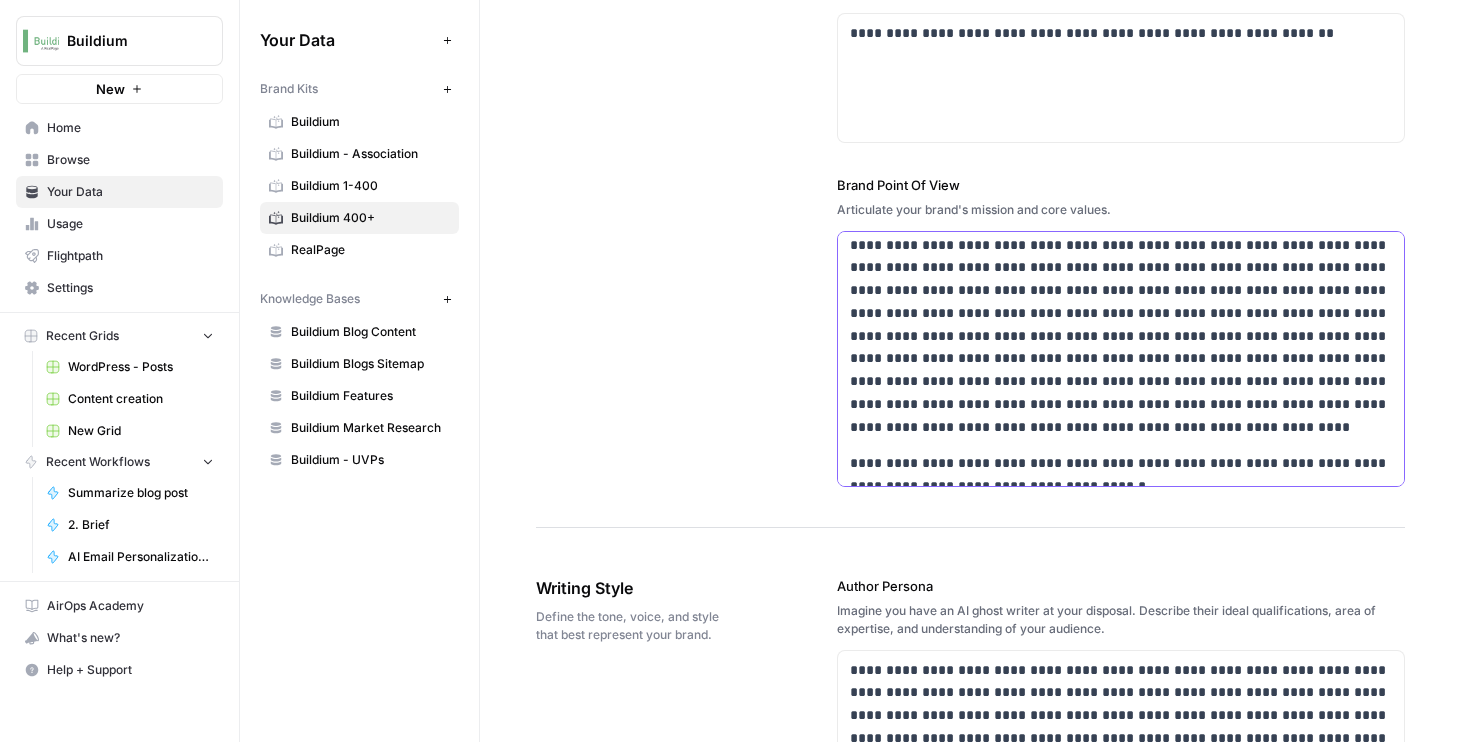 click on "**********" at bounding box center [1125, 336] 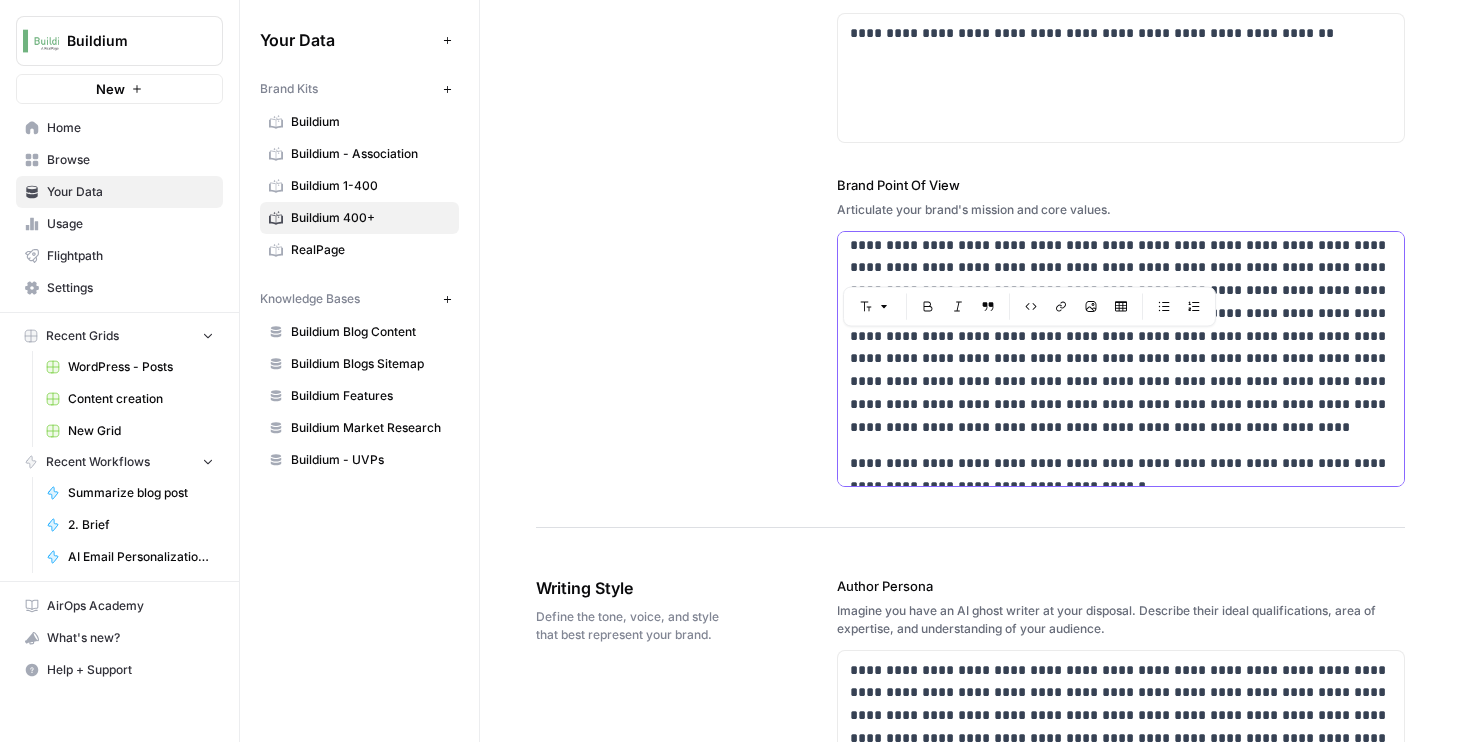 click on "**********" at bounding box center [1125, 336] 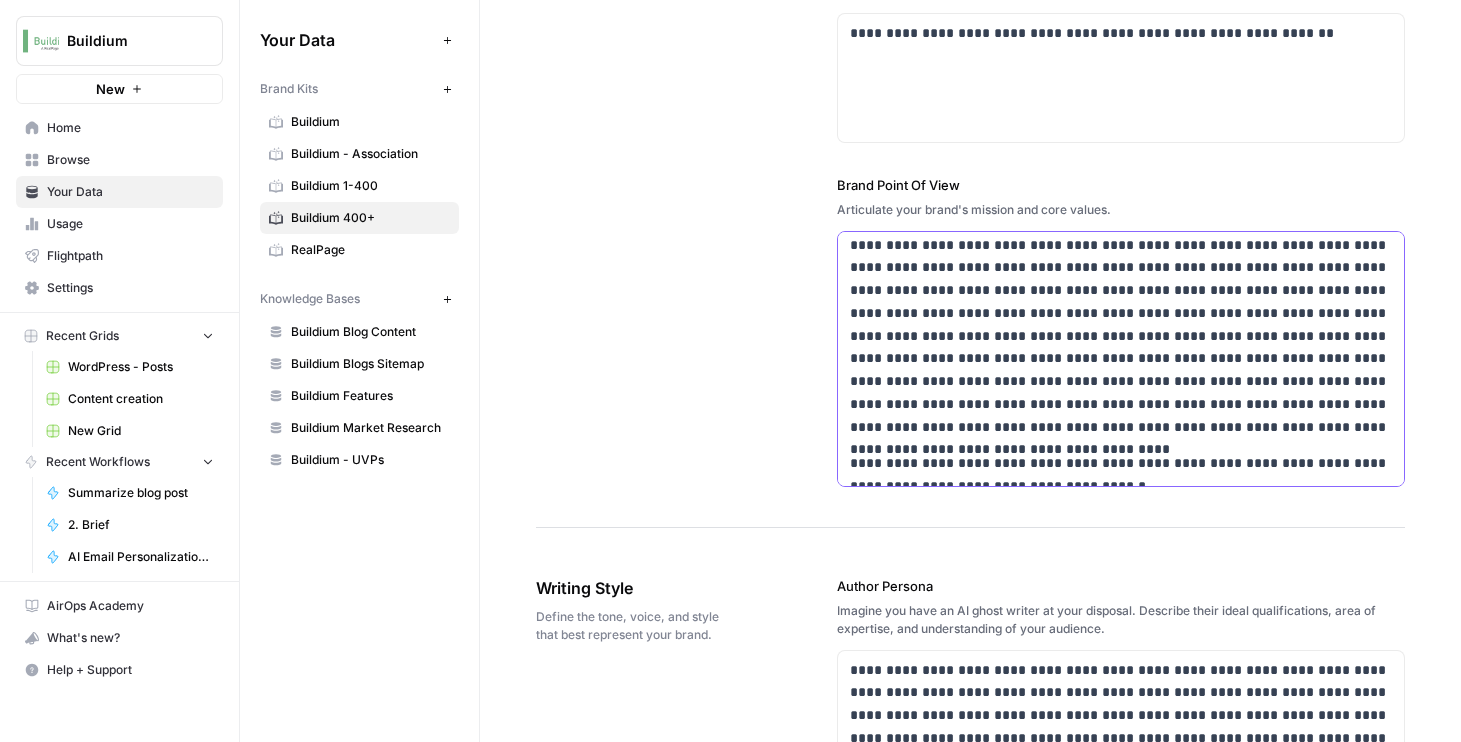 scroll, scrollTop: 423, scrollLeft: 0, axis: vertical 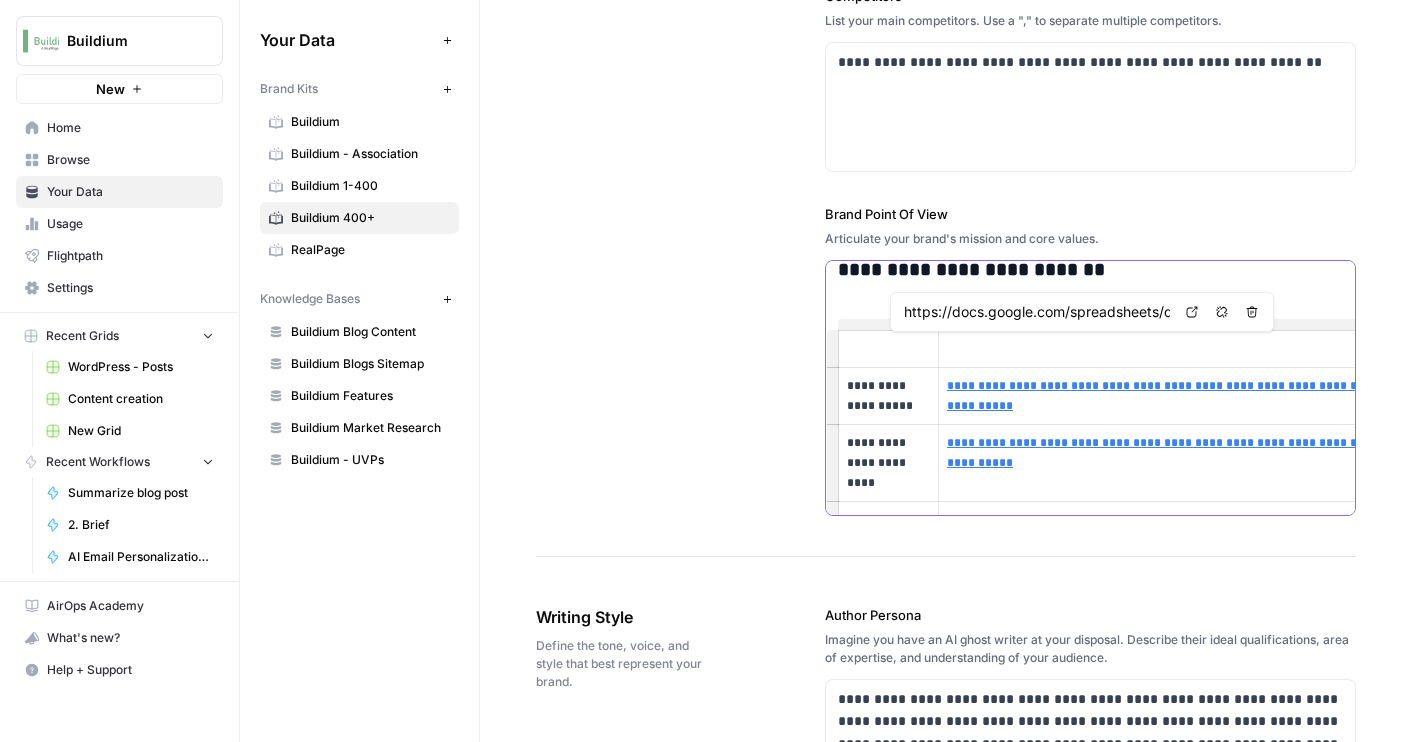click on "**********" at bounding box center [1226, 395] 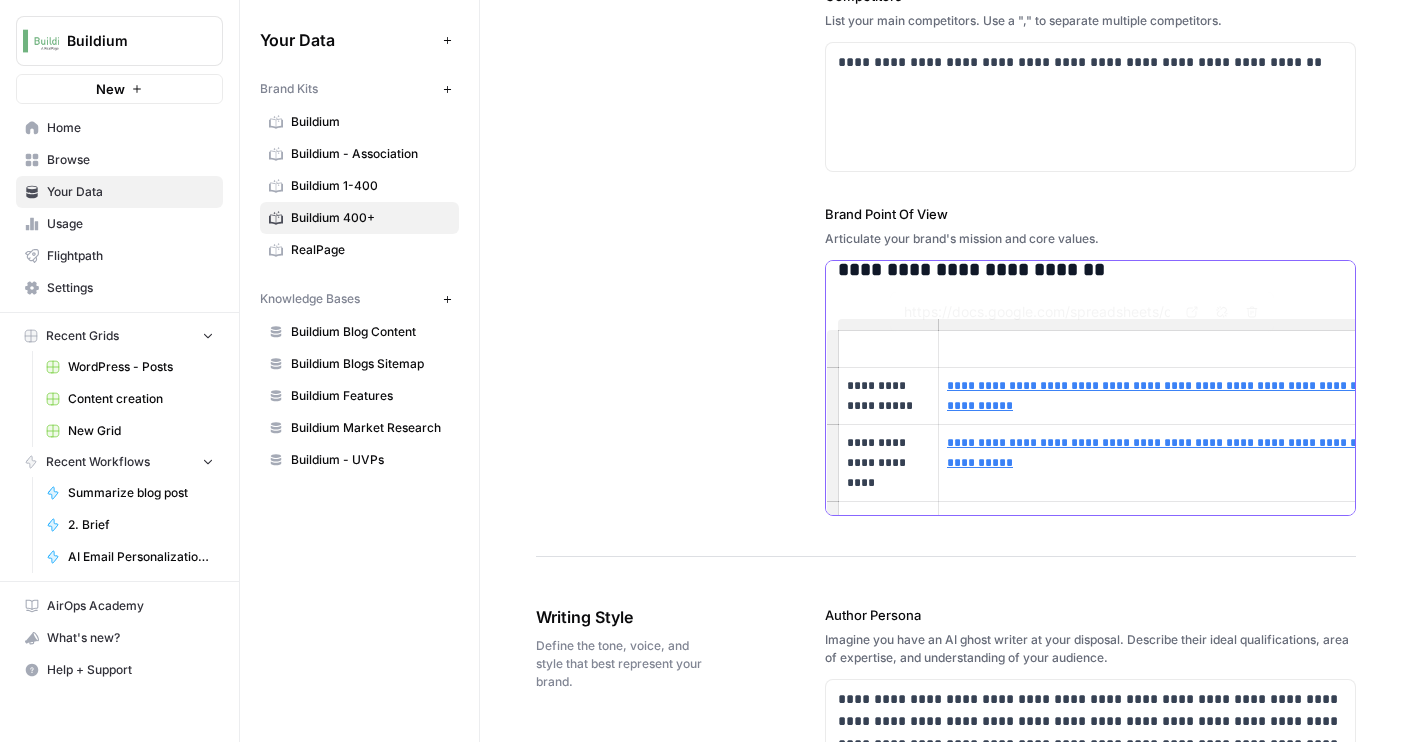 click on "**********" at bounding box center (1226, 395) 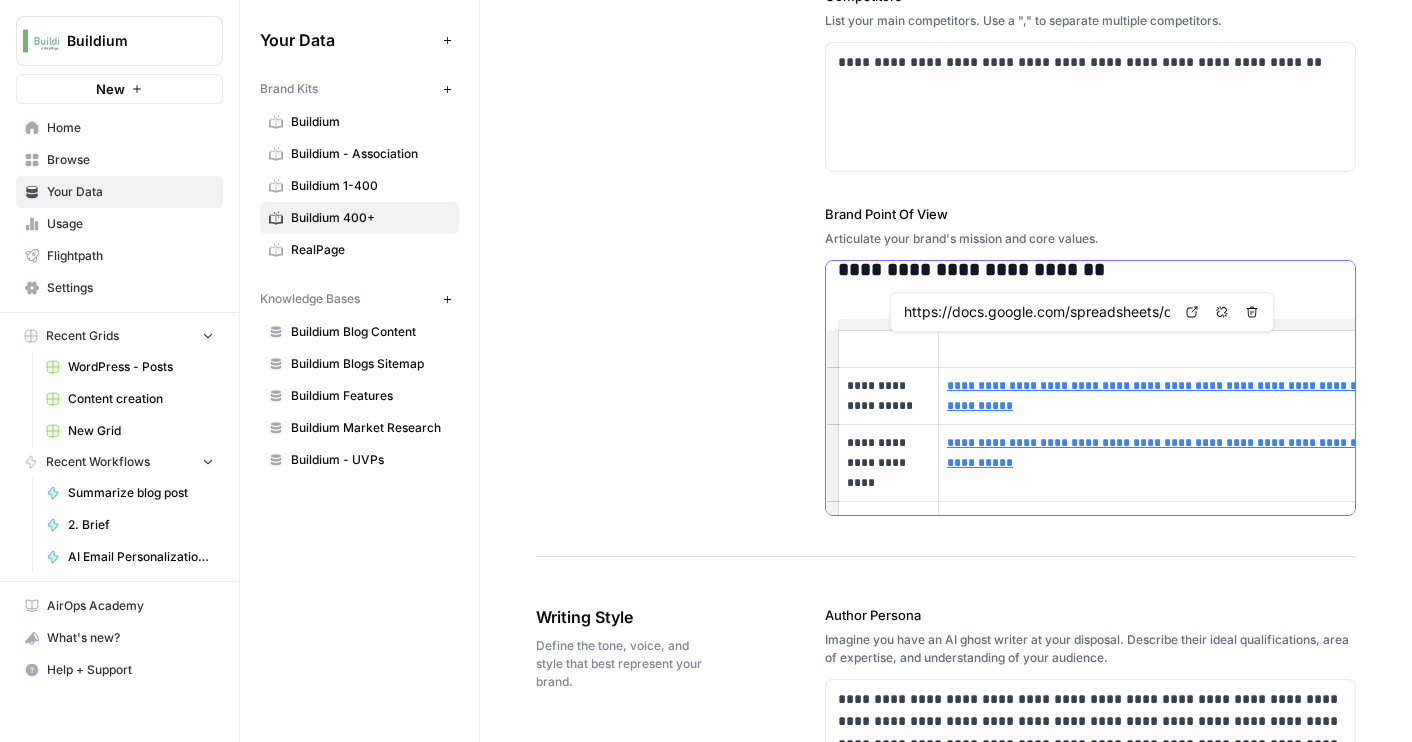 click on "**********" at bounding box center [1236, 396] 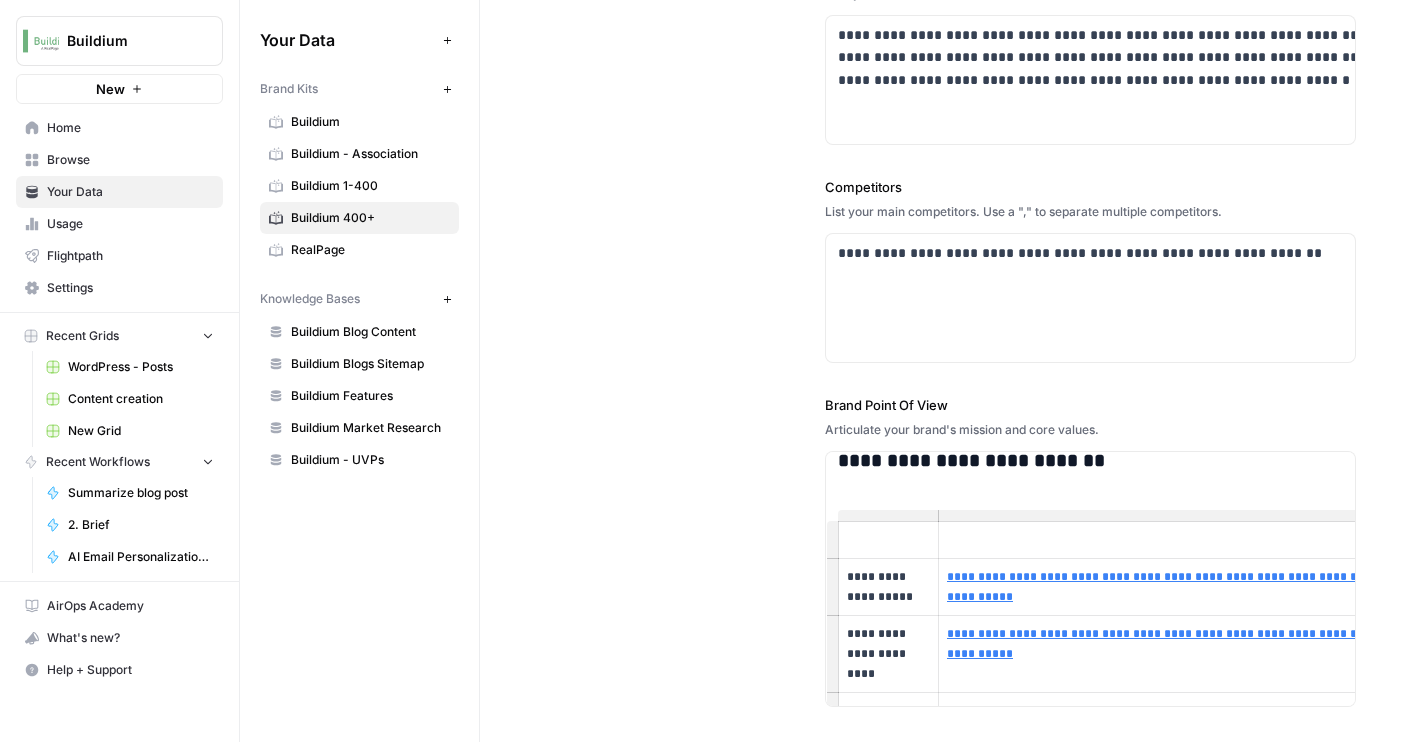 scroll, scrollTop: 606, scrollLeft: 0, axis: vertical 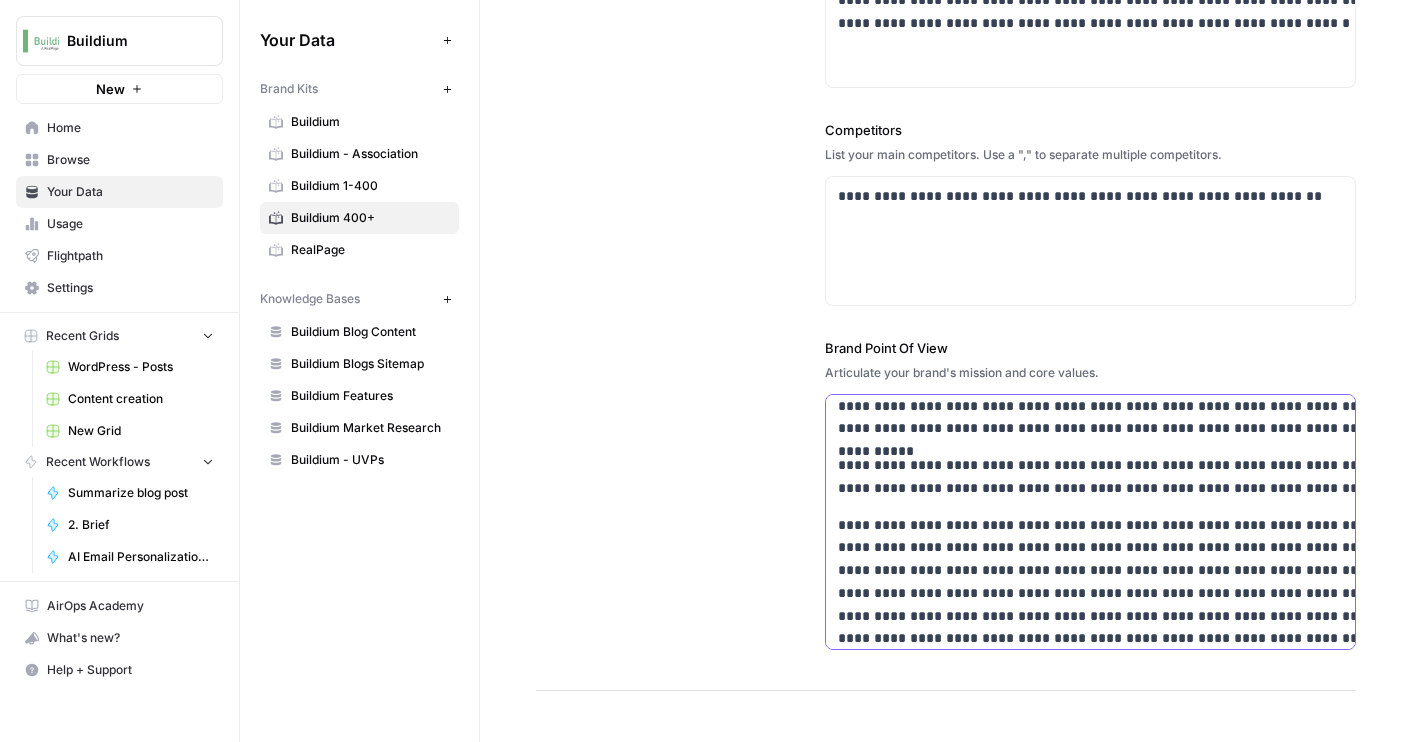 click on "**********" at bounding box center (1113, 616) 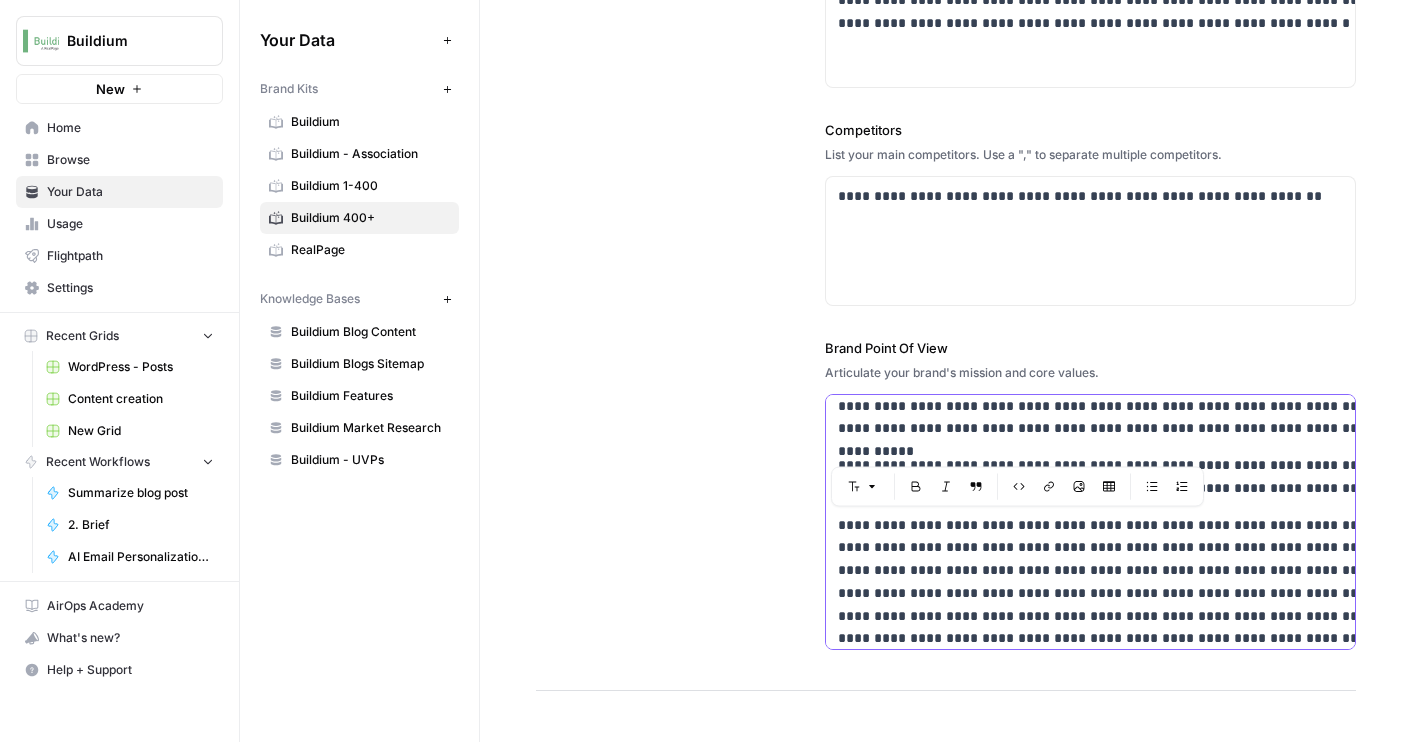 drag, startPoint x: 960, startPoint y: 610, endPoint x: 771, endPoint y: 530, distance: 205.23401 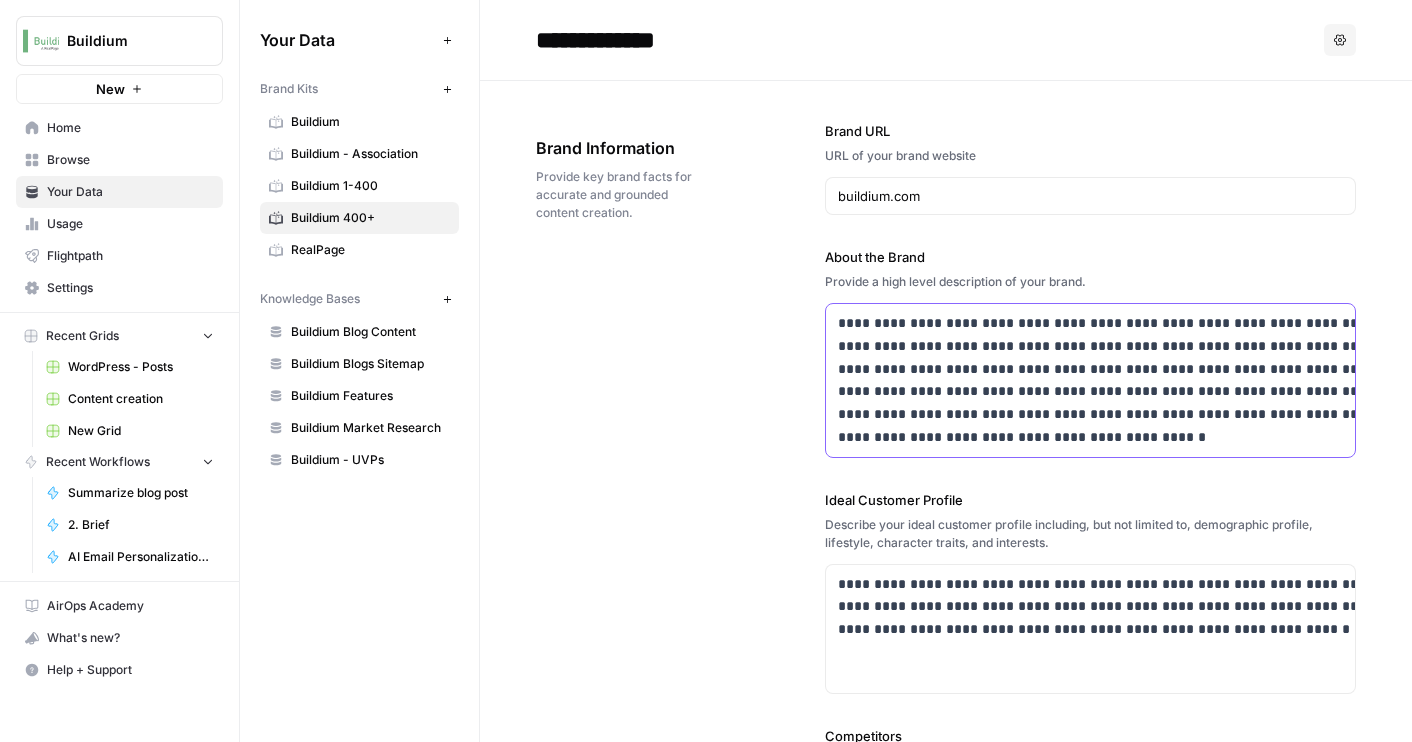 click on "**********" at bounding box center [1113, 380] 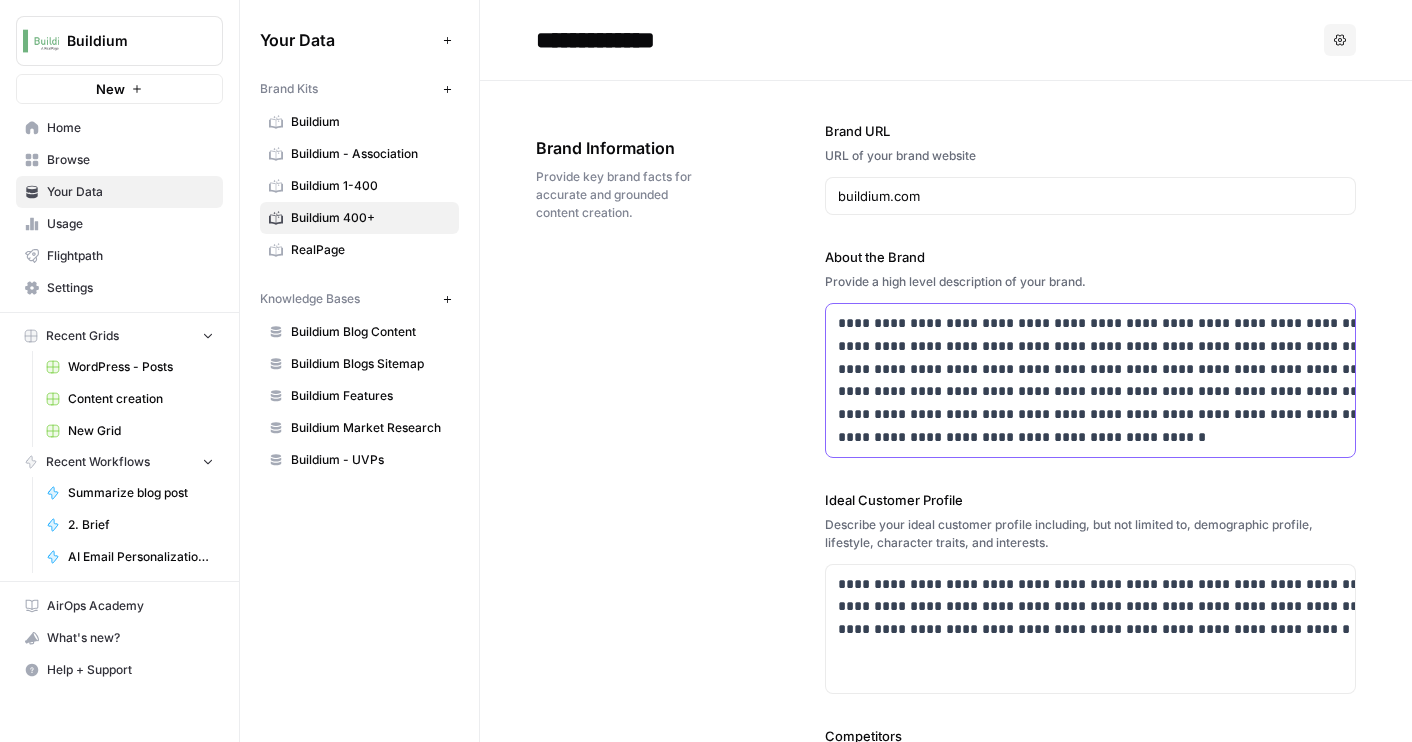 drag, startPoint x: 992, startPoint y: 370, endPoint x: 912, endPoint y: 351, distance: 82.2253 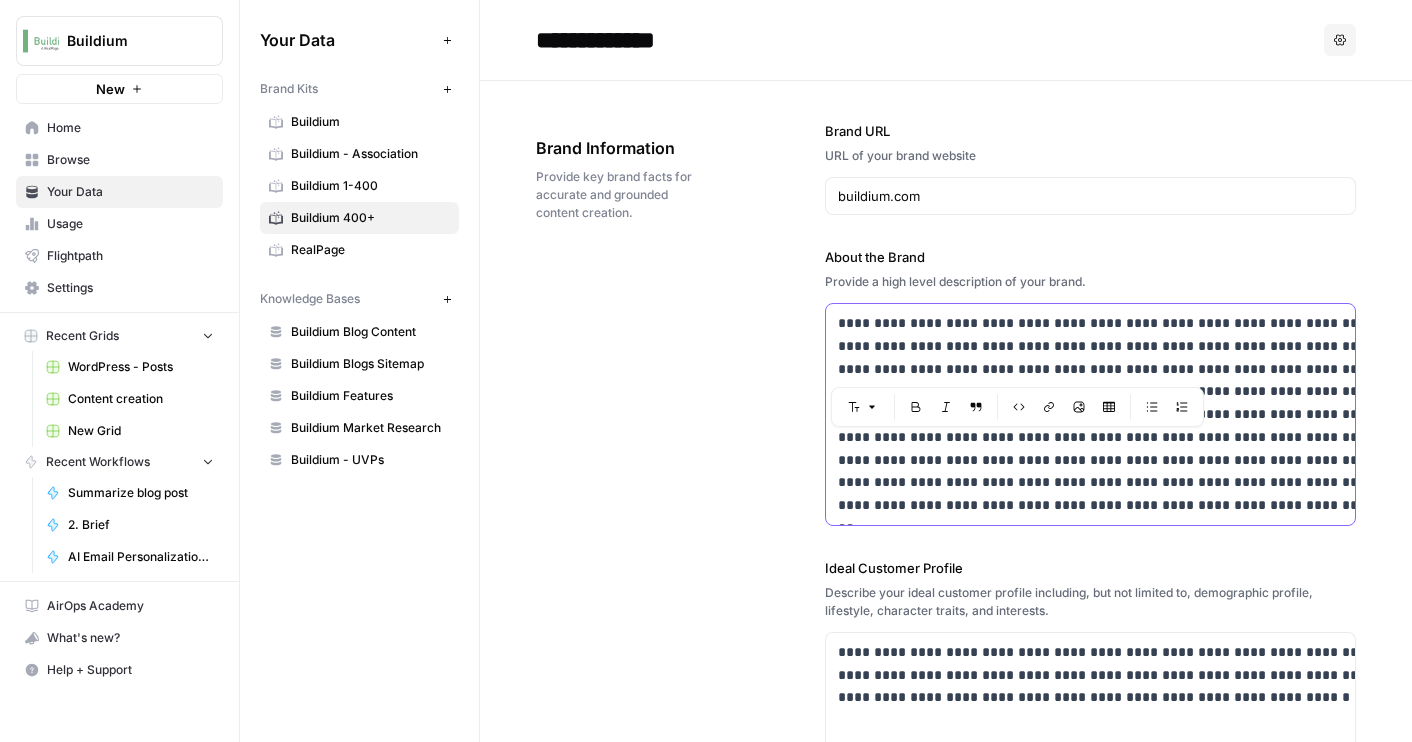 drag, startPoint x: 909, startPoint y: 340, endPoint x: 1091, endPoint y: 342, distance: 182.01099 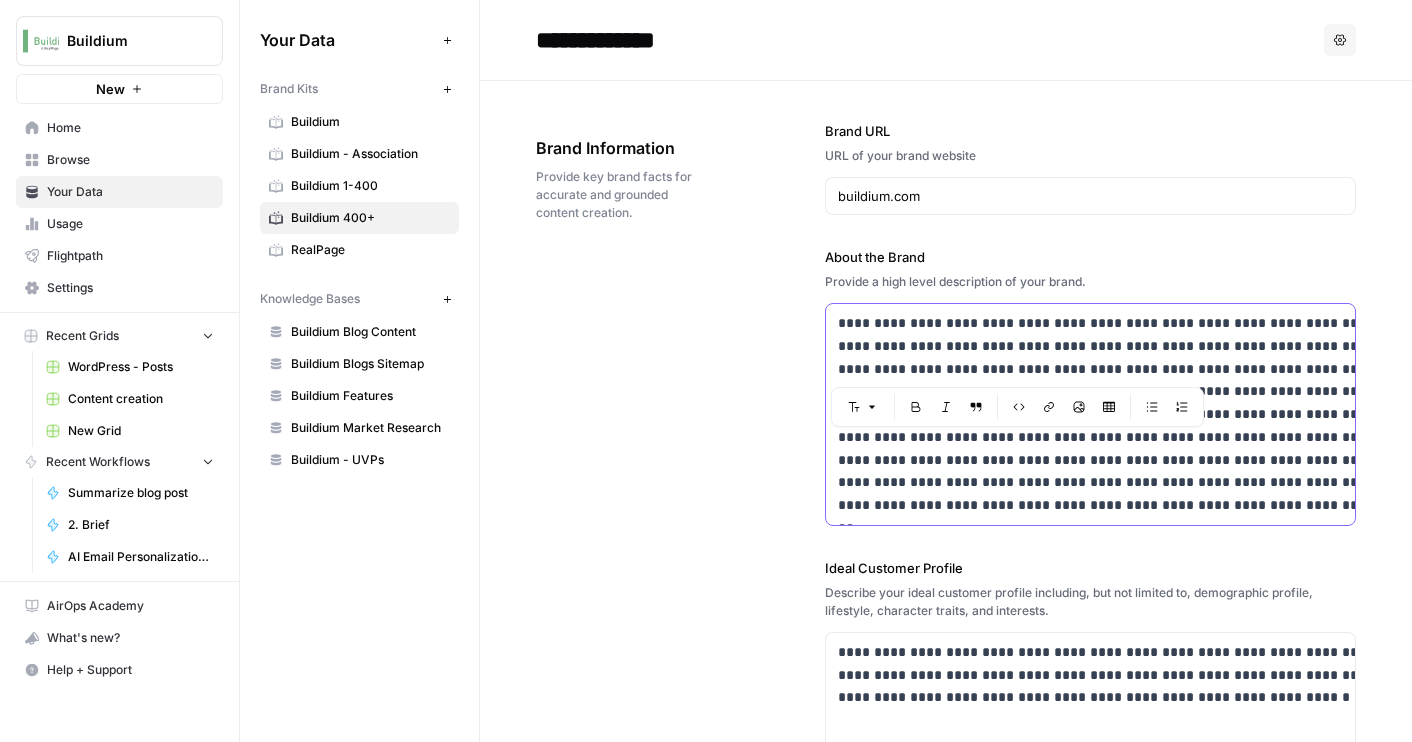 click on "**********" at bounding box center [1113, 414] 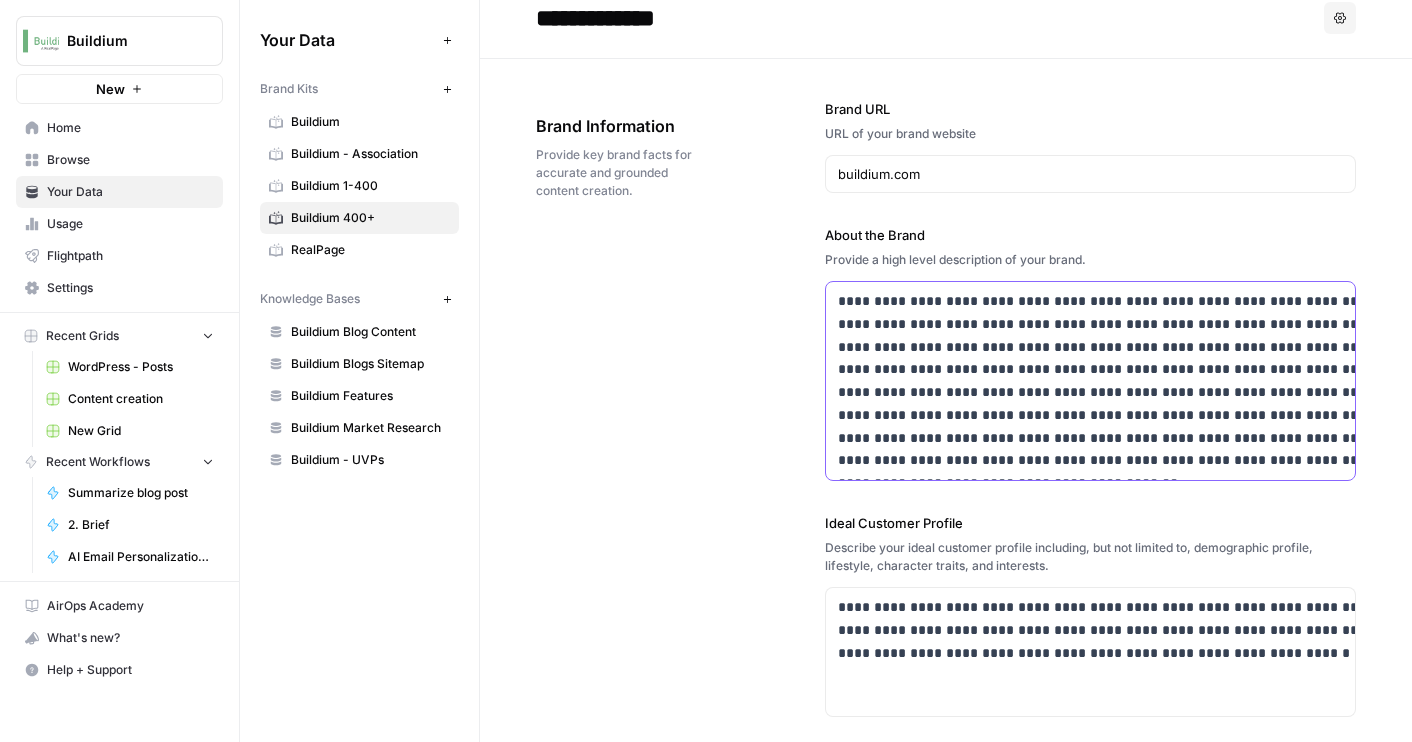 scroll, scrollTop: 30, scrollLeft: 0, axis: vertical 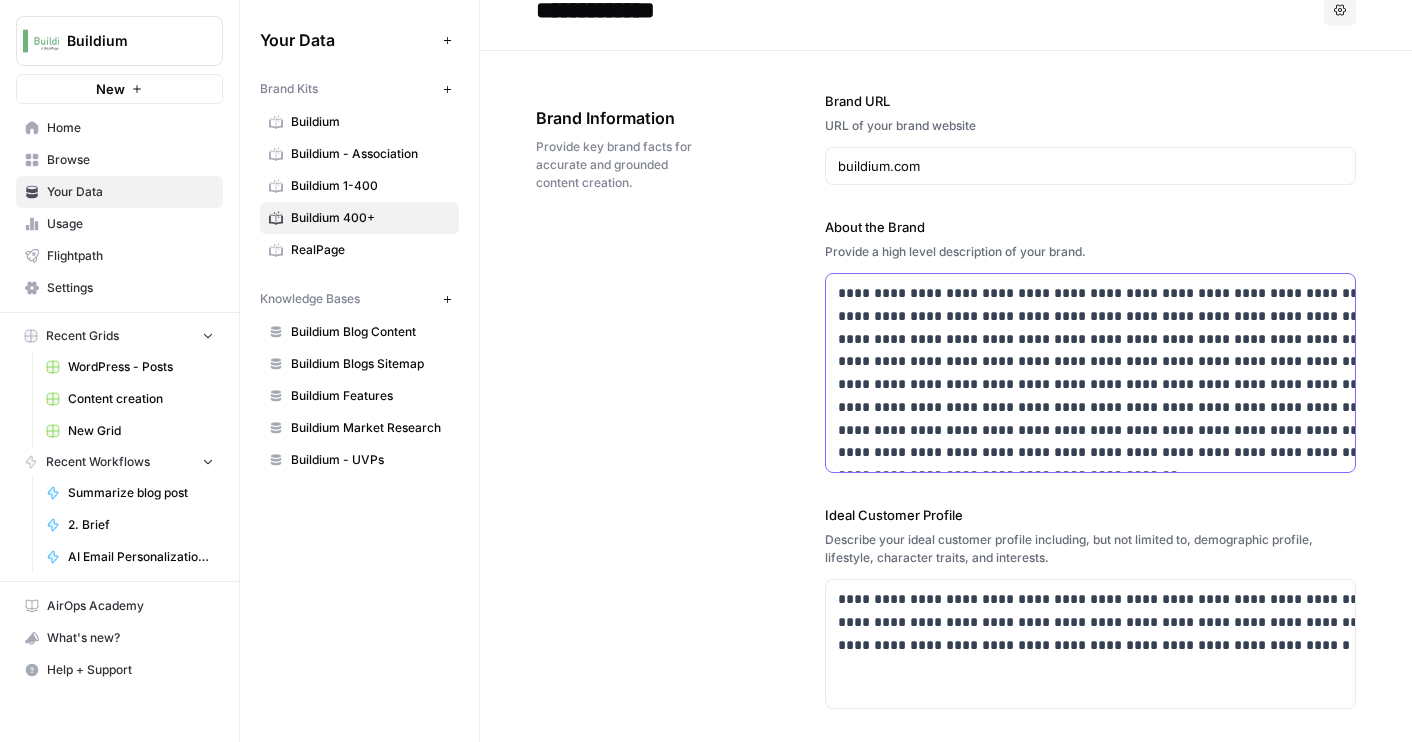 click on "**********" at bounding box center [1113, 373] 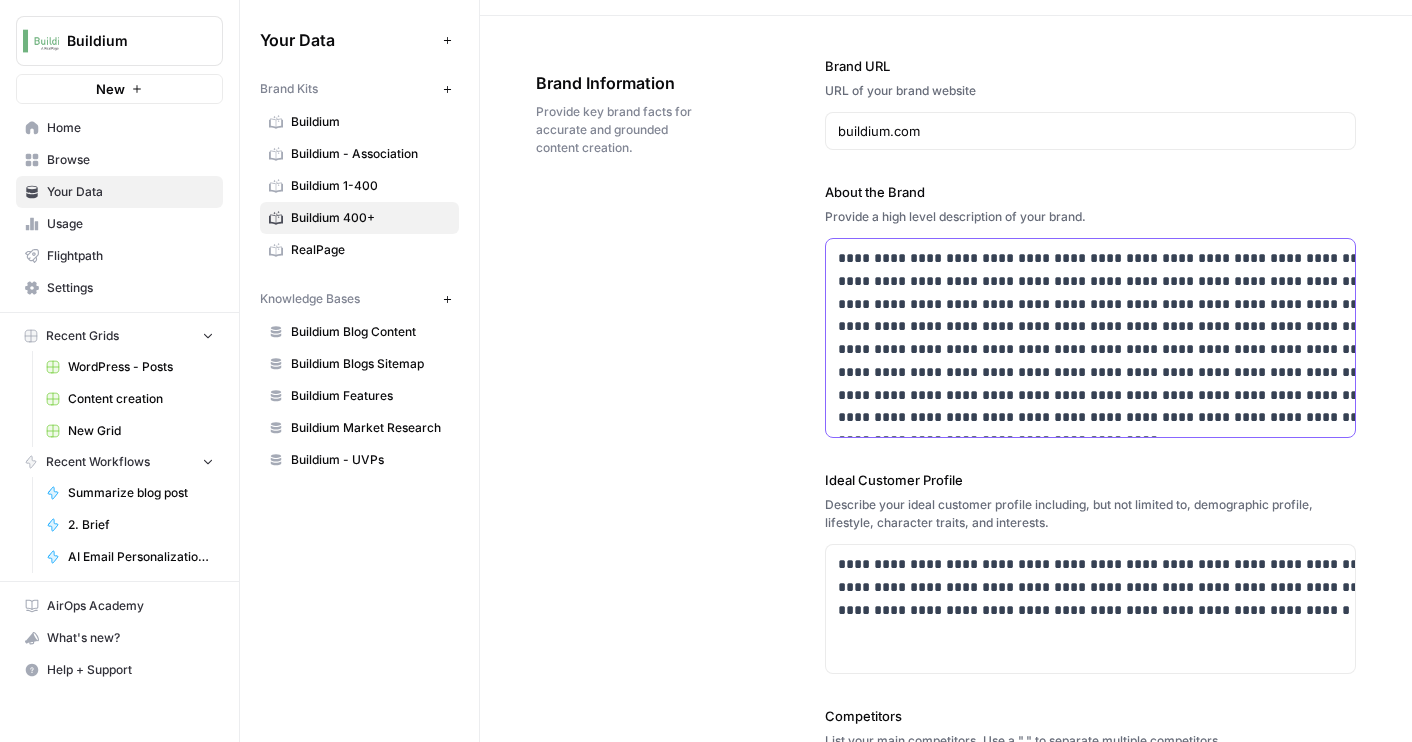scroll, scrollTop: 68, scrollLeft: 0, axis: vertical 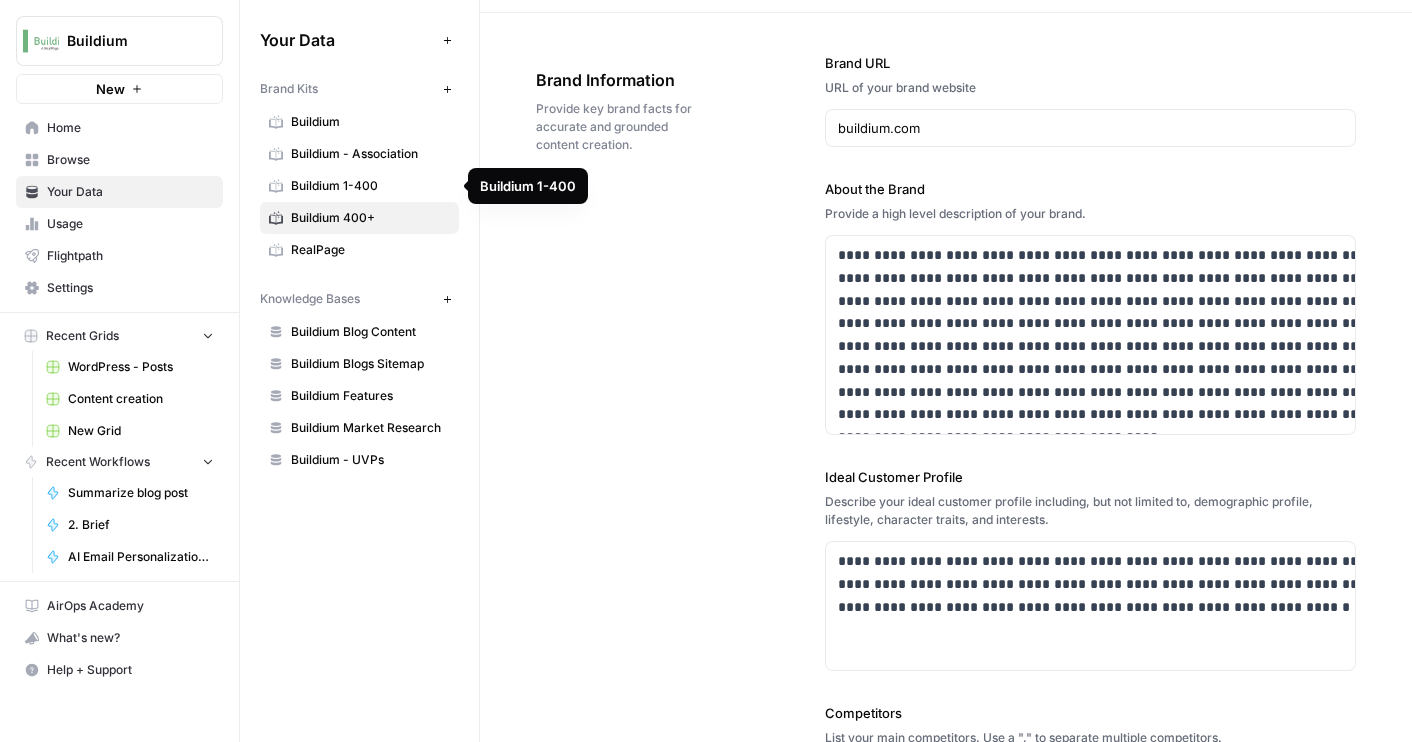 click on "Buildium 1-400" at bounding box center [370, 186] 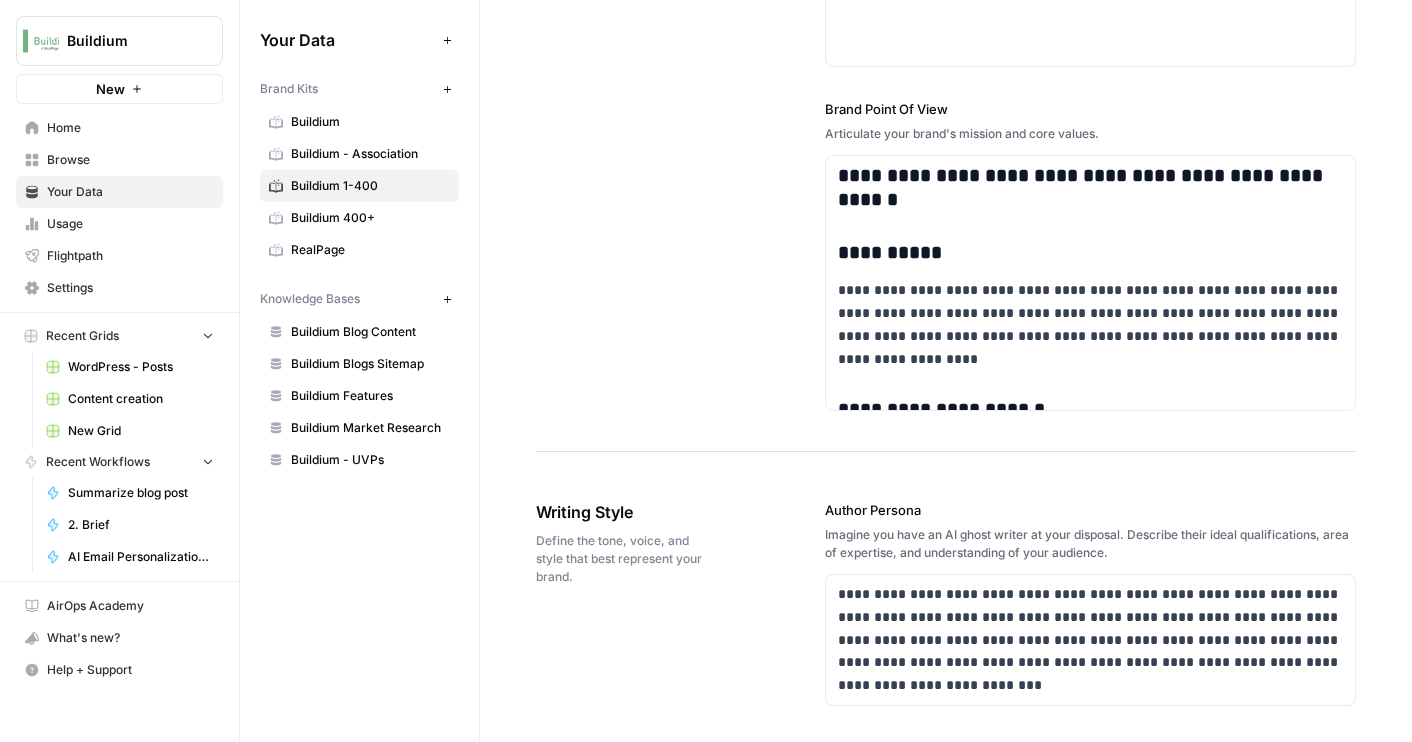 scroll, scrollTop: 1045, scrollLeft: 0, axis: vertical 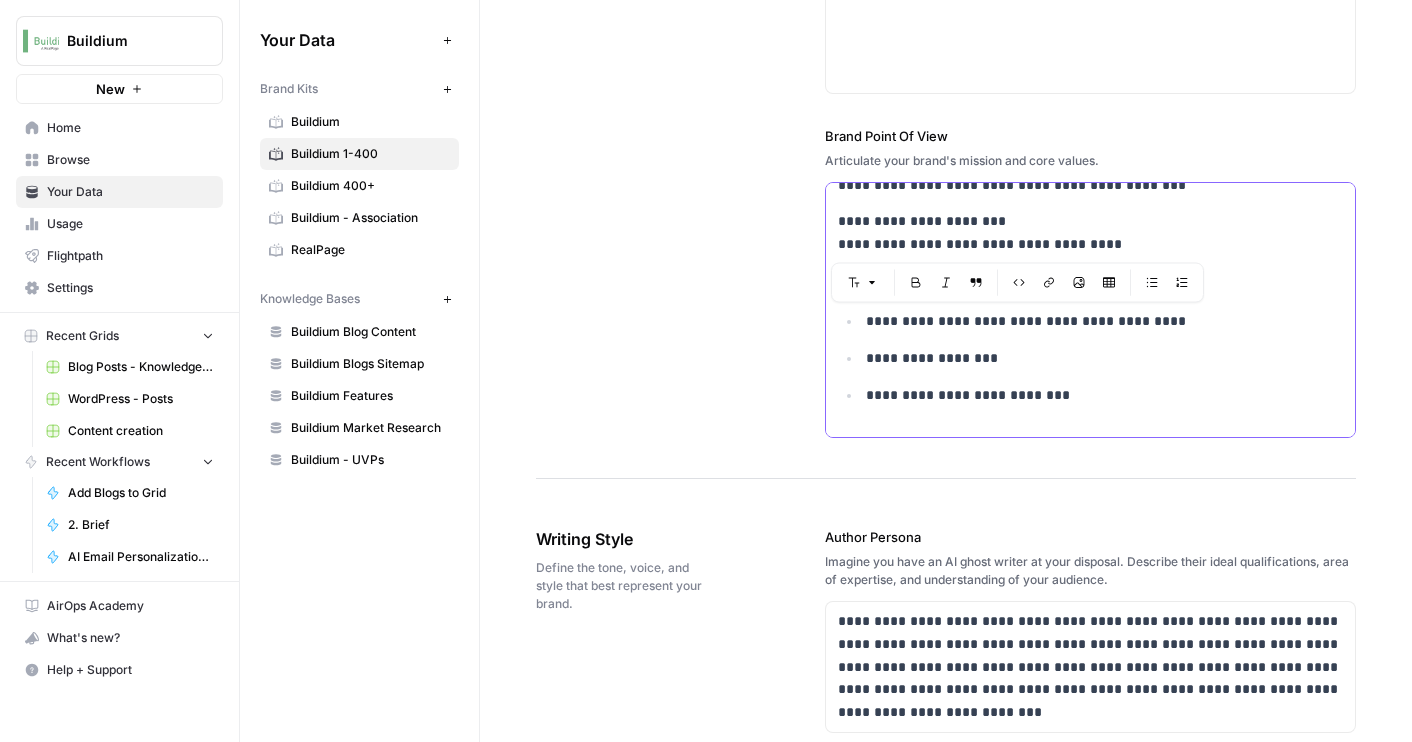 drag, startPoint x: 1149, startPoint y: 244, endPoint x: 723, endPoint y: 215, distance: 426.98596 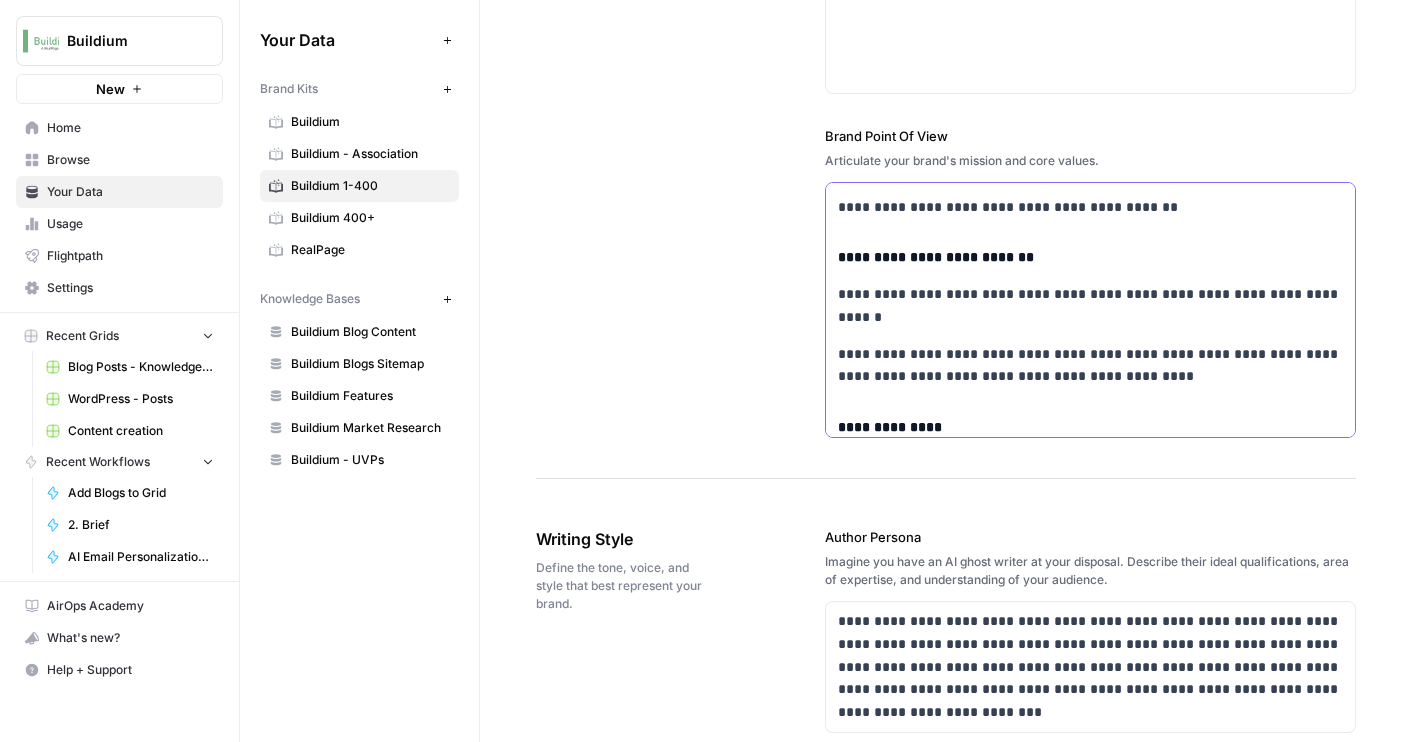 scroll, scrollTop: 5172, scrollLeft: 0, axis: vertical 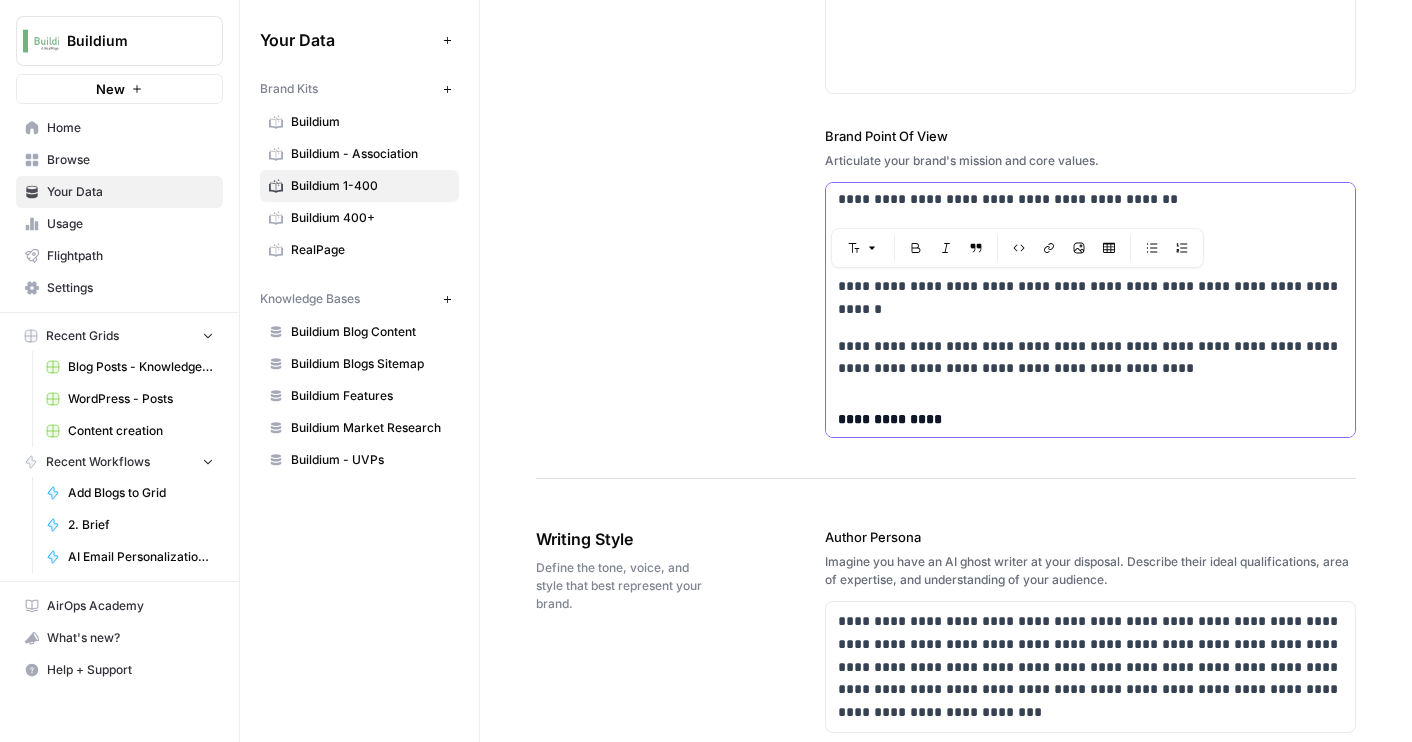 drag, startPoint x: 974, startPoint y: 314, endPoint x: 760, endPoint y: 274, distance: 217.70622 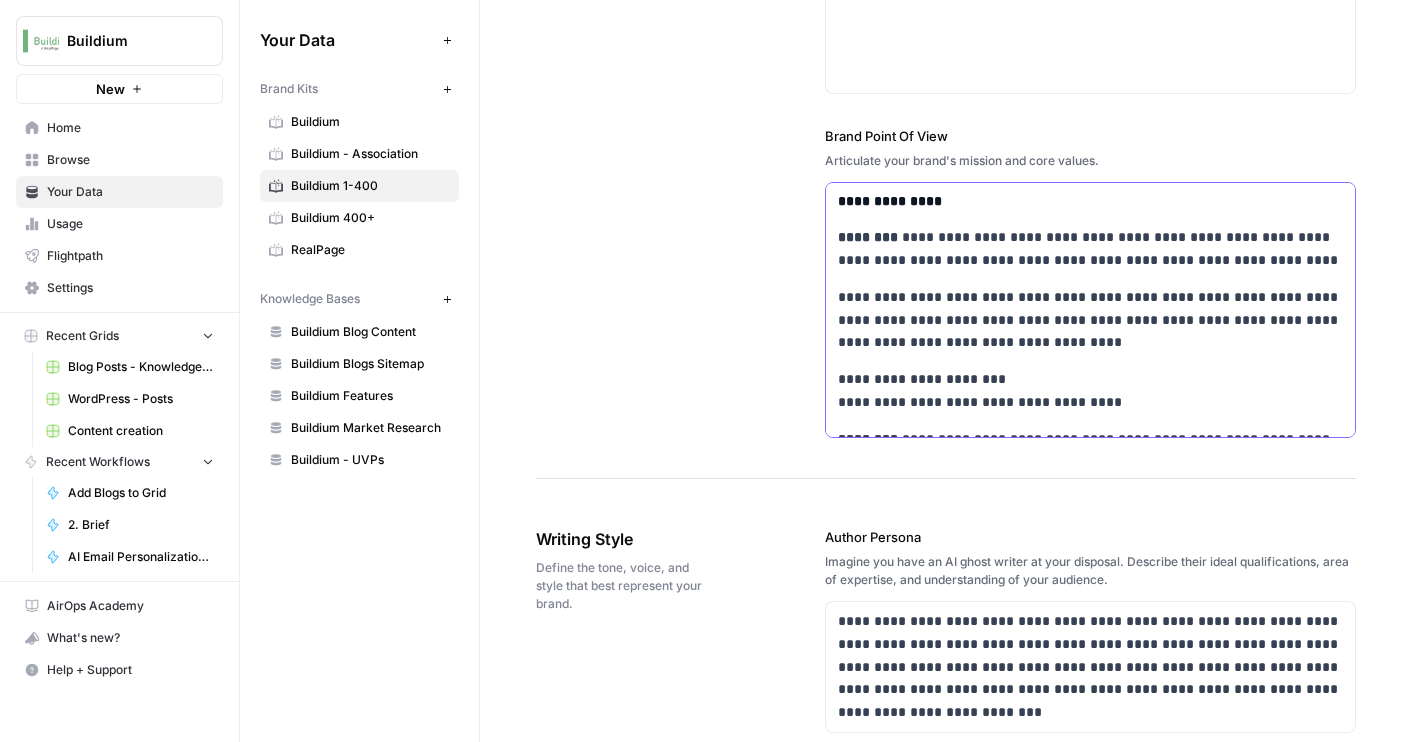 scroll, scrollTop: 5360, scrollLeft: 0, axis: vertical 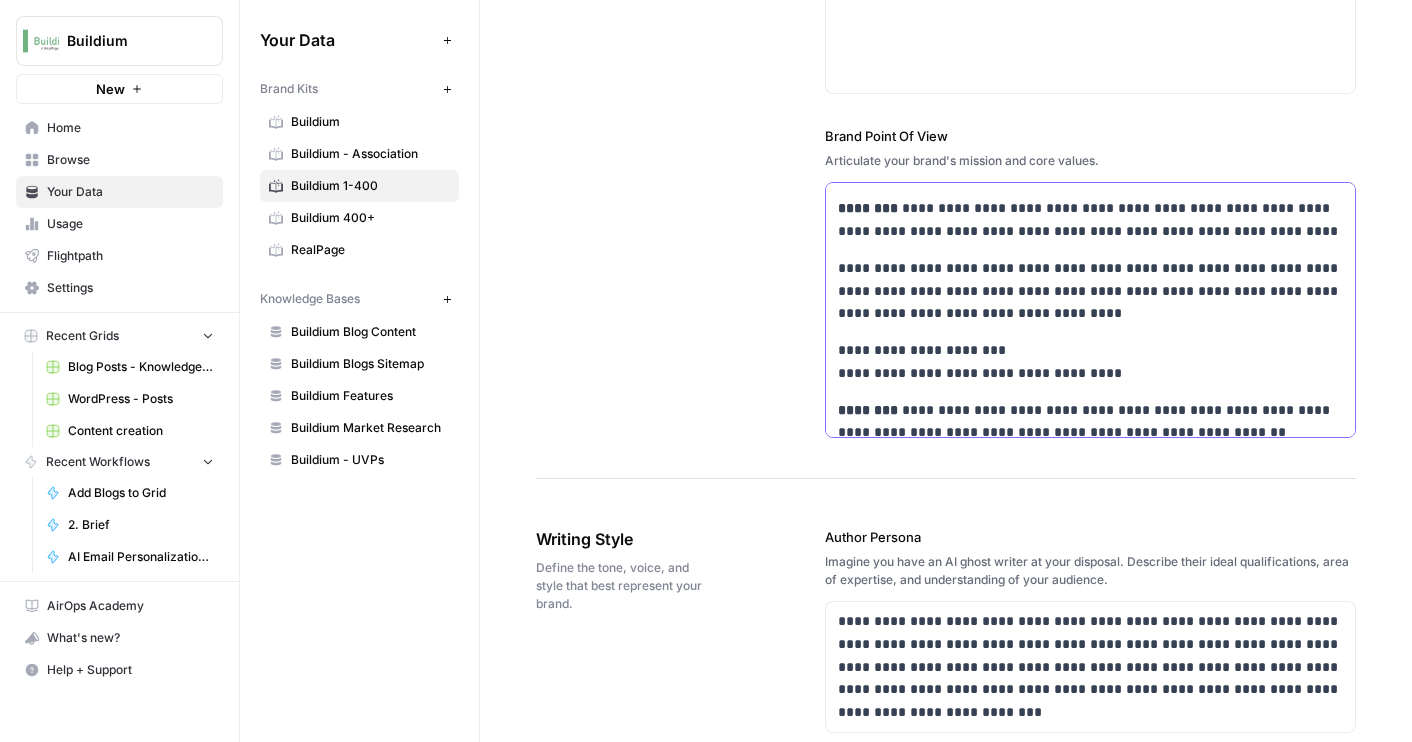 drag, startPoint x: 940, startPoint y: 324, endPoint x: 1148, endPoint y: 372, distance: 213.46663 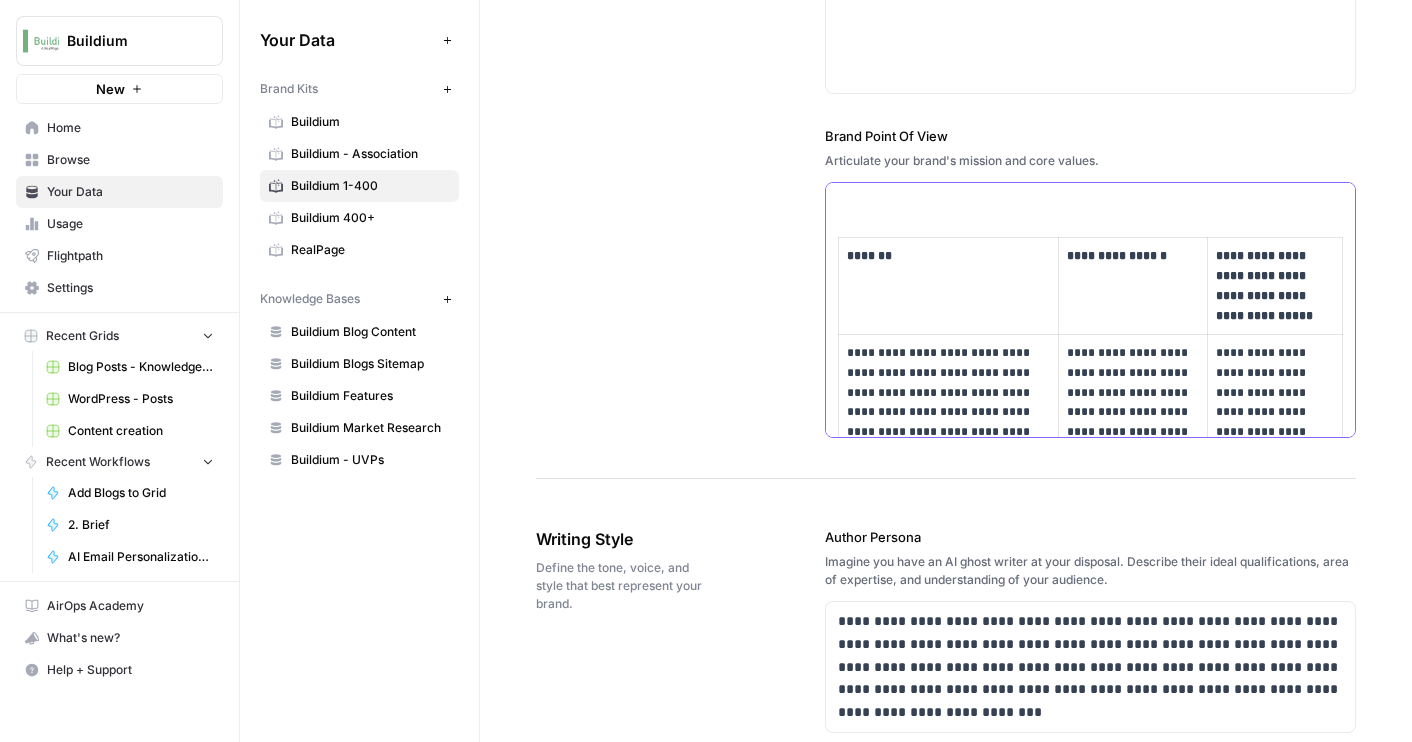 scroll, scrollTop: 5610, scrollLeft: 0, axis: vertical 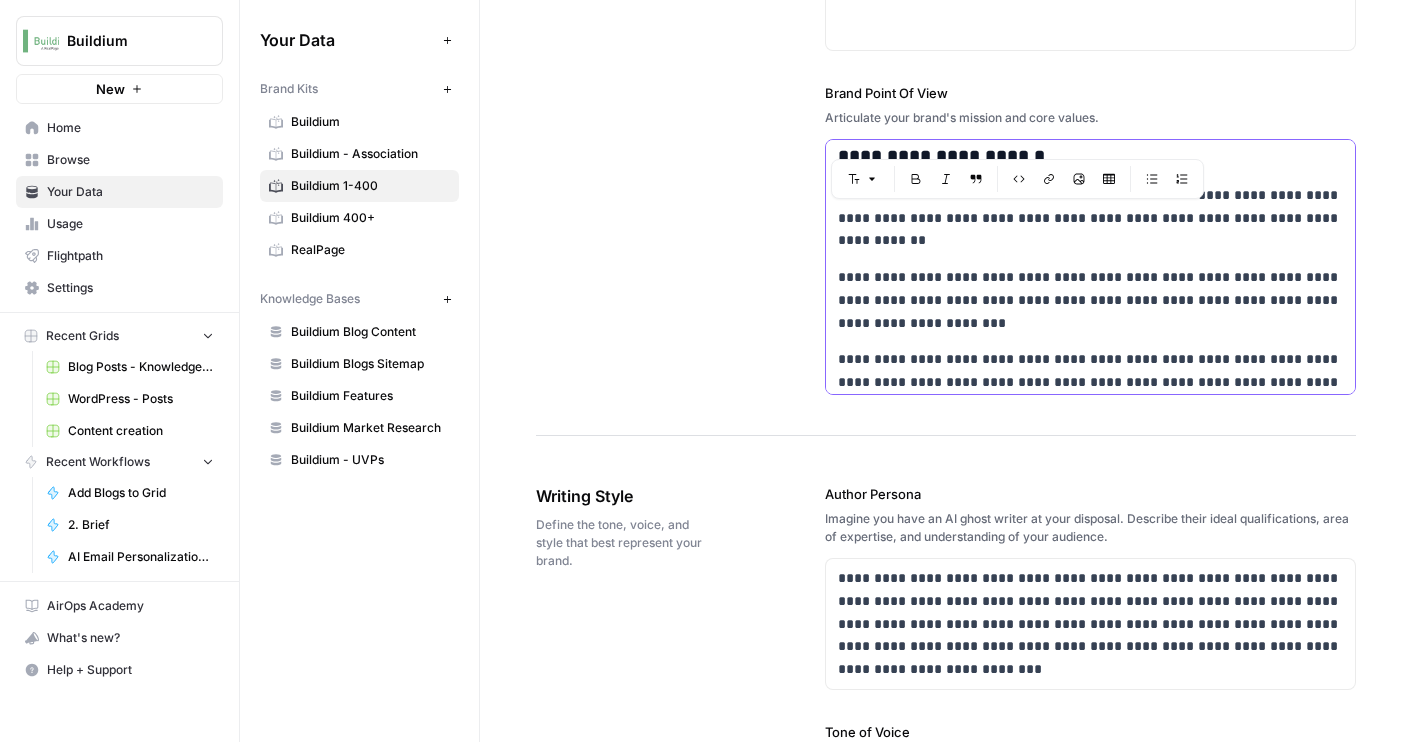 drag, startPoint x: 902, startPoint y: 315, endPoint x: 826, endPoint y: 197, distance: 140.35669 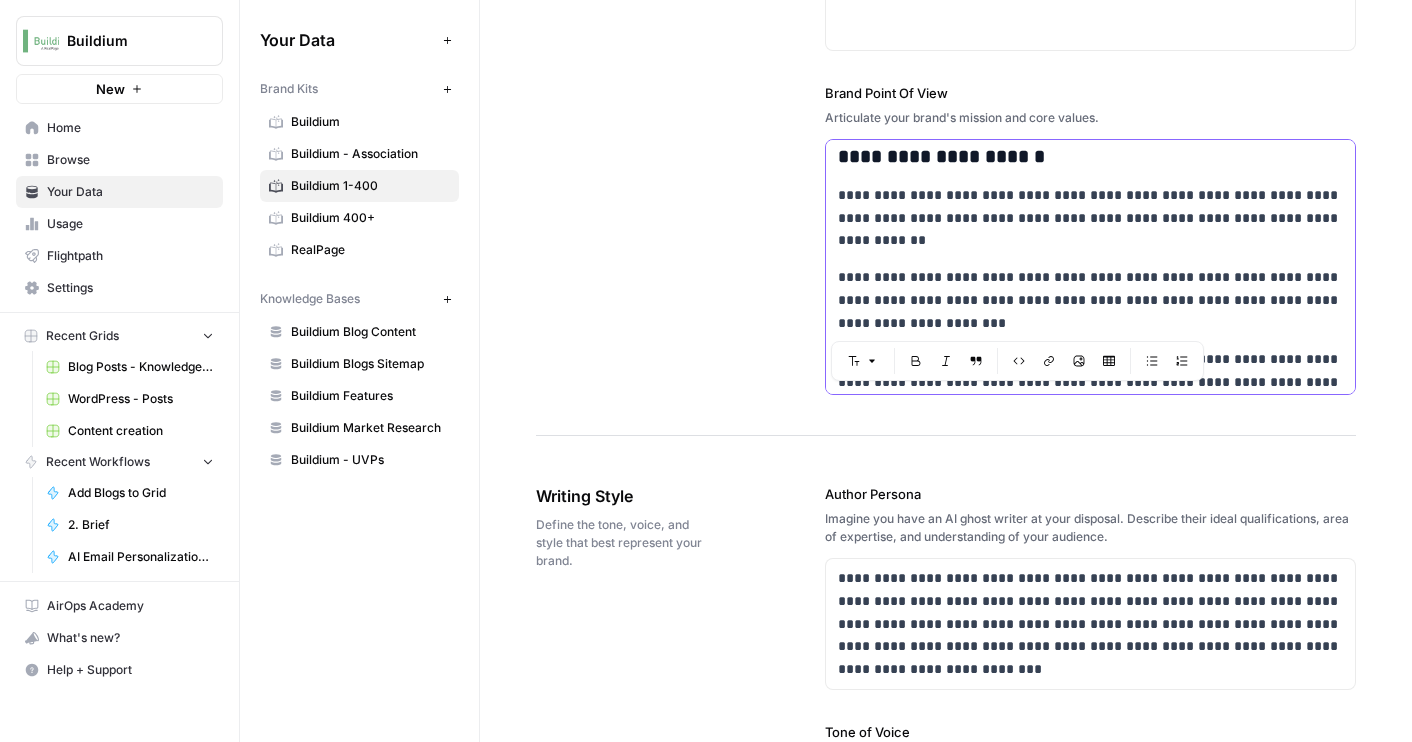 copy on "**********" 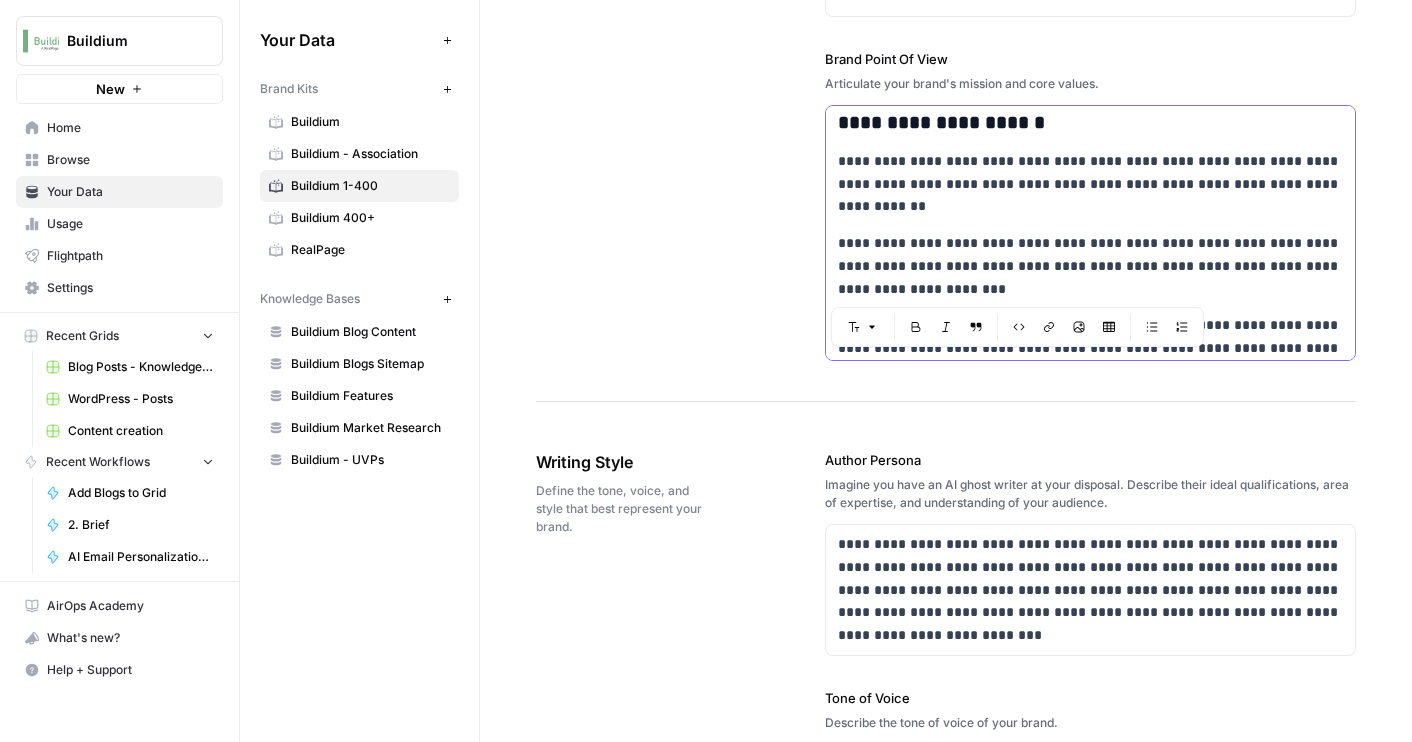 scroll, scrollTop: 312, scrollLeft: 0, axis: vertical 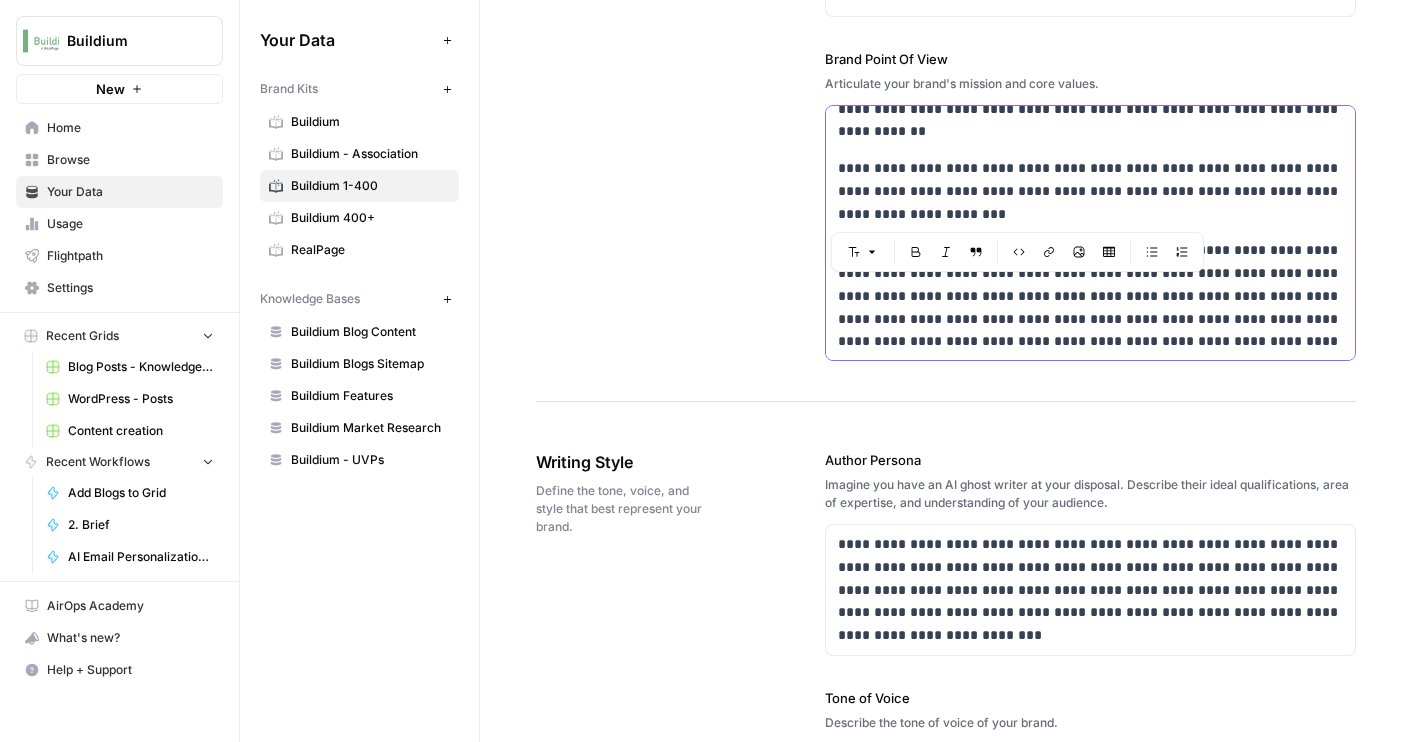 click on "**********" at bounding box center [1090, 191] 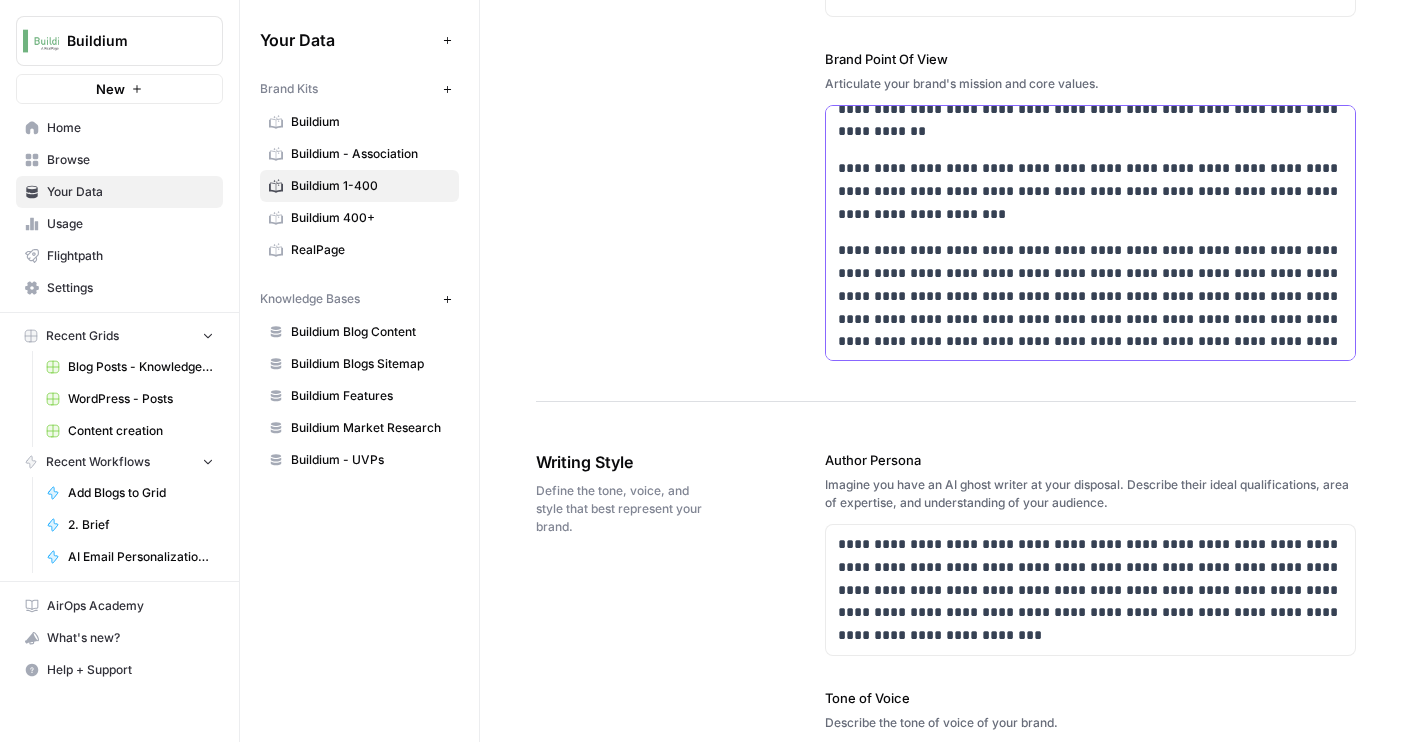 drag, startPoint x: 839, startPoint y: 245, endPoint x: 1084, endPoint y: 279, distance: 247.34793 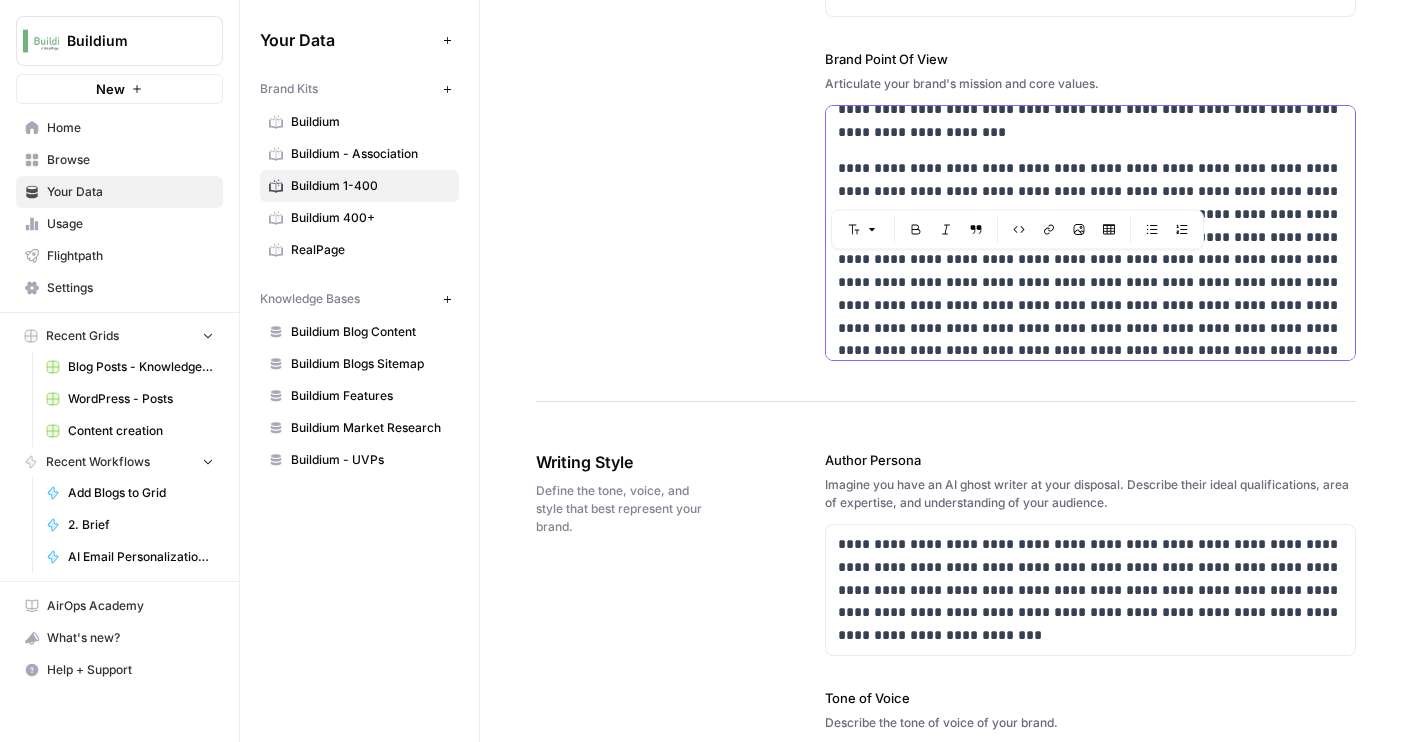 scroll, scrollTop: 398, scrollLeft: 0, axis: vertical 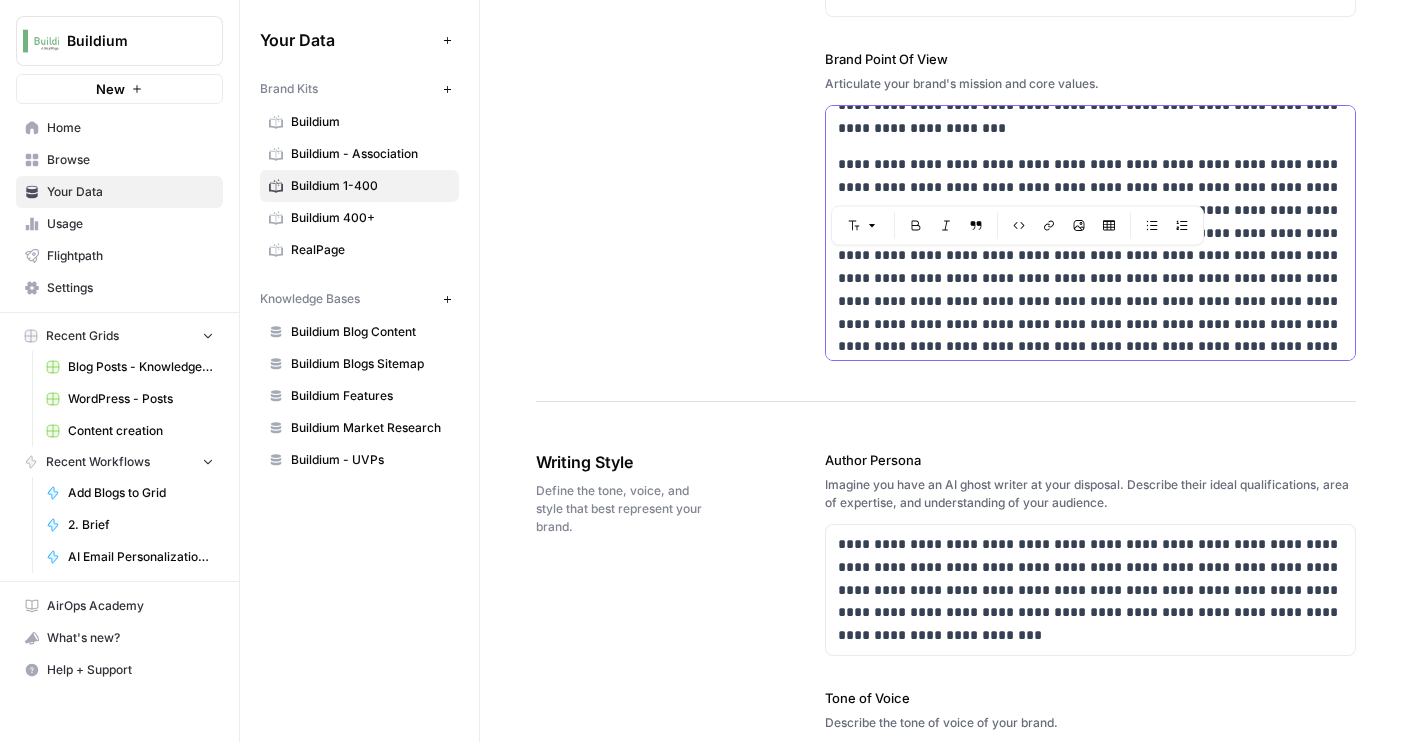 click on "**********" at bounding box center [1090, 301] 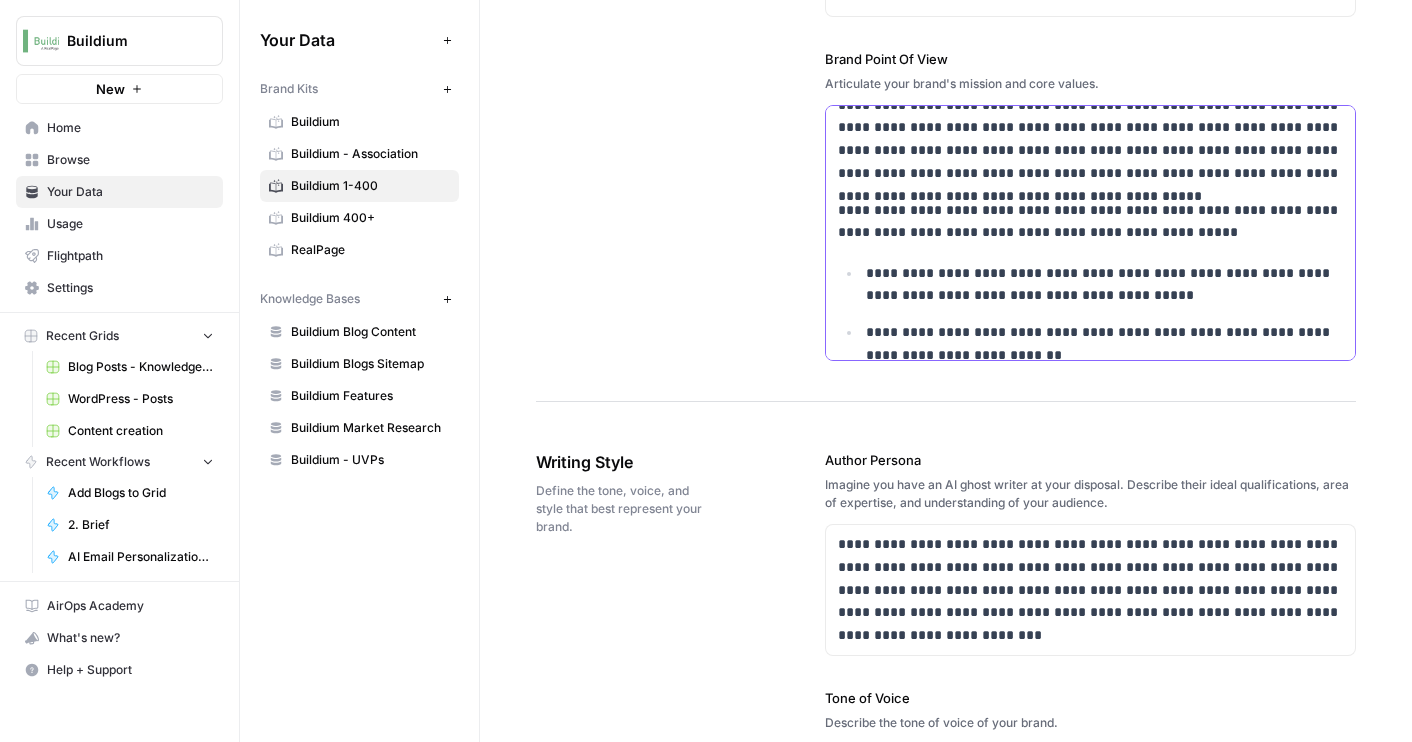 scroll, scrollTop: 1167, scrollLeft: 0, axis: vertical 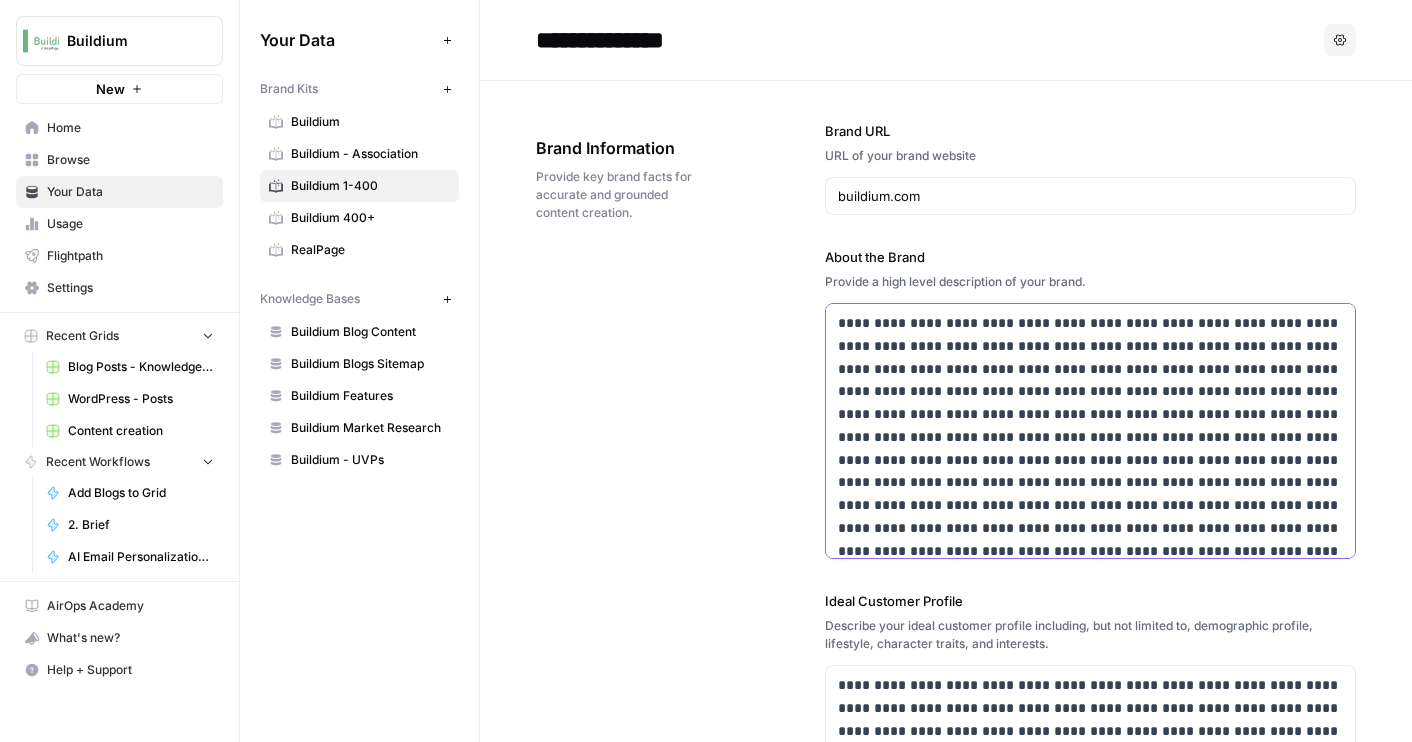 click on "**********" at bounding box center [1090, 437] 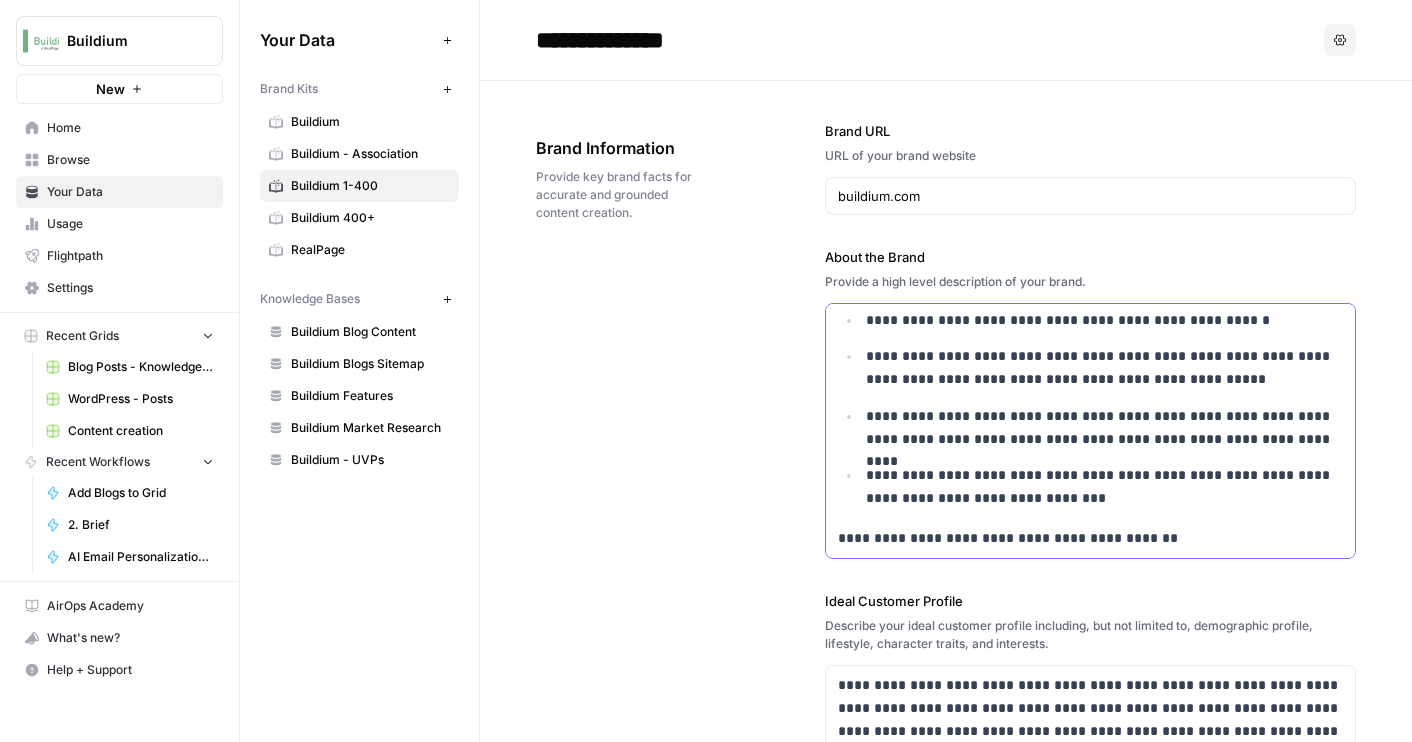 drag, startPoint x: 1187, startPoint y: 369, endPoint x: 1284, endPoint y: 557, distance: 211.54904 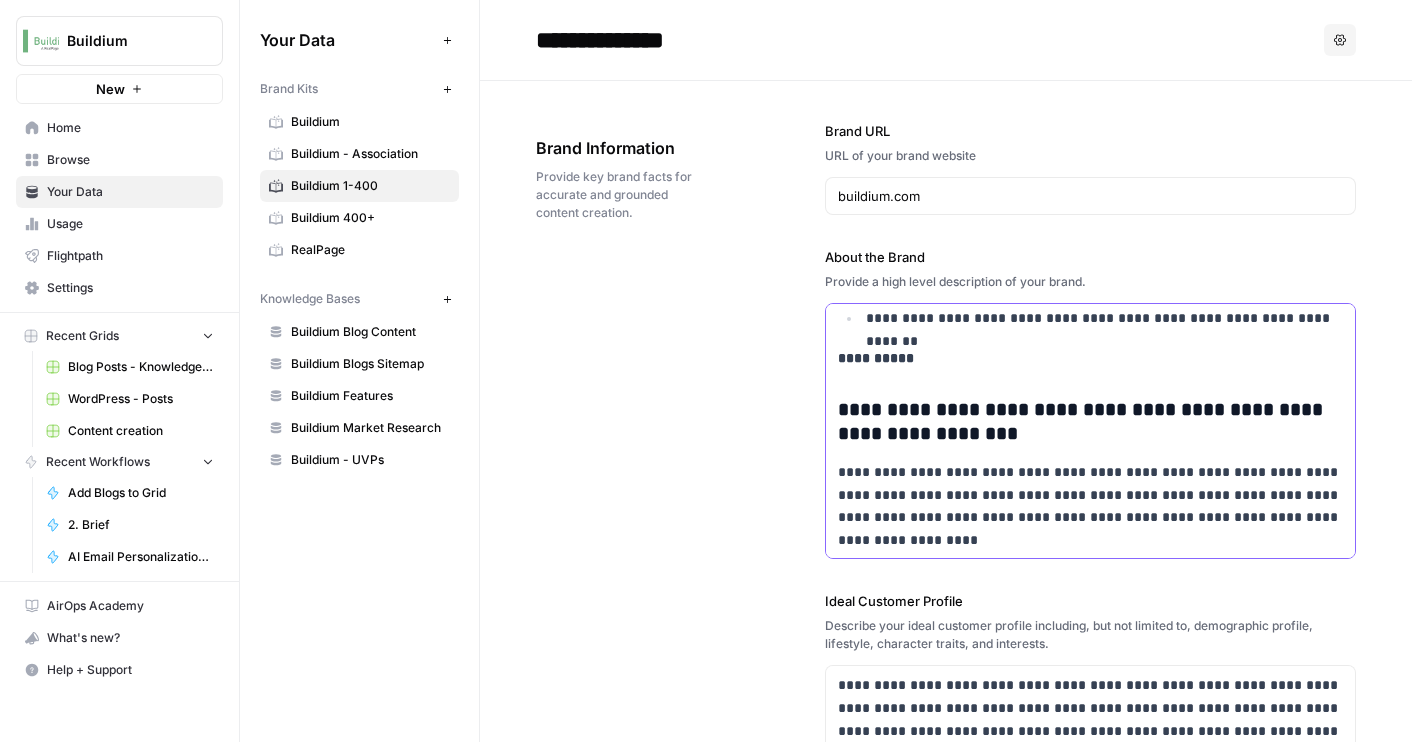 scroll, scrollTop: 751, scrollLeft: 0, axis: vertical 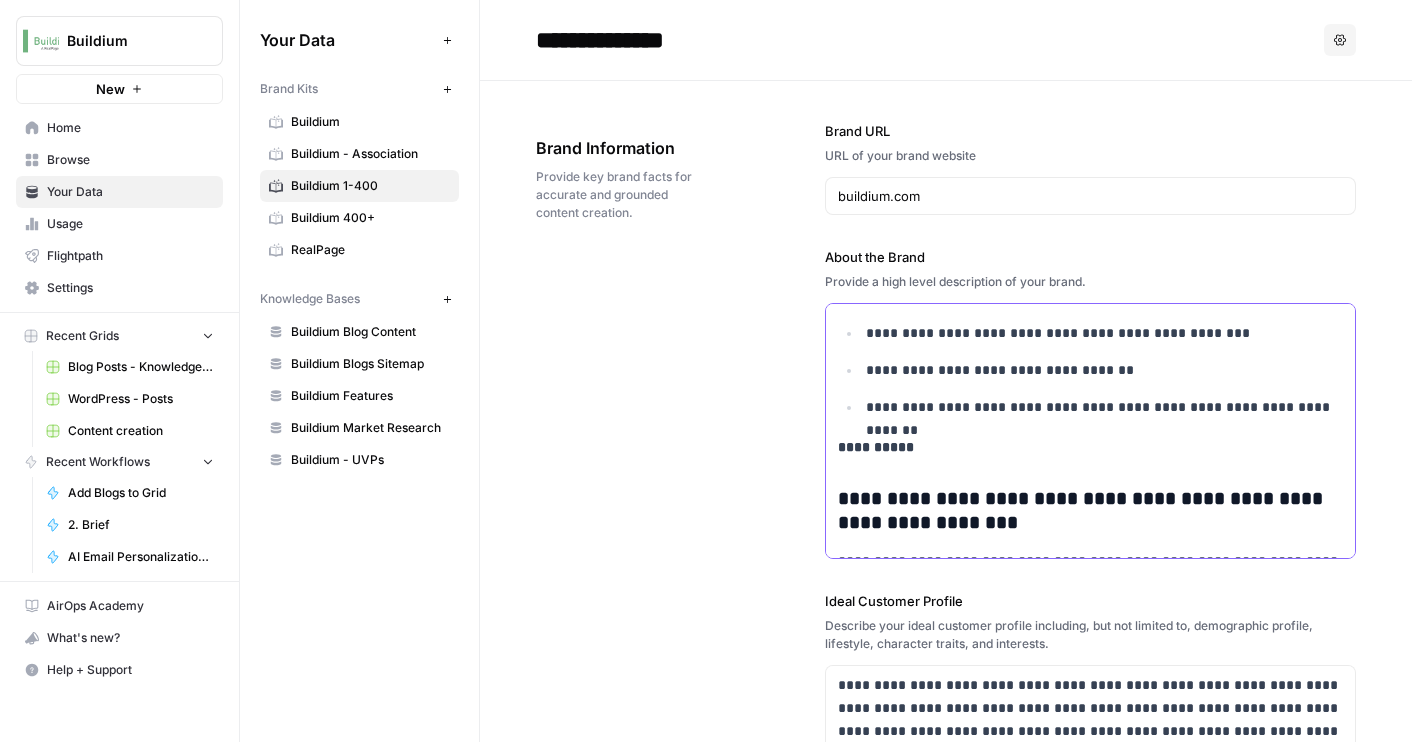 click on "**********" at bounding box center (1090, 278) 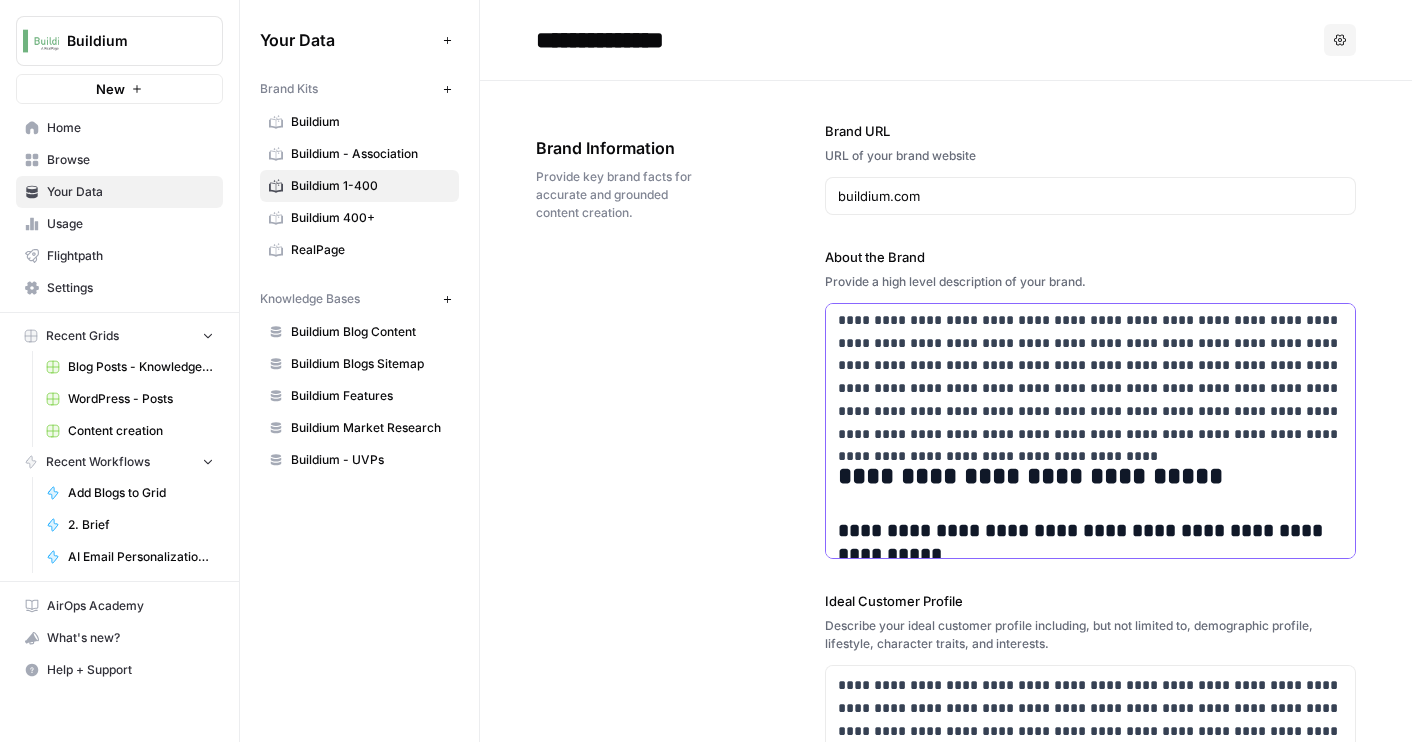 scroll, scrollTop: 268, scrollLeft: 0, axis: vertical 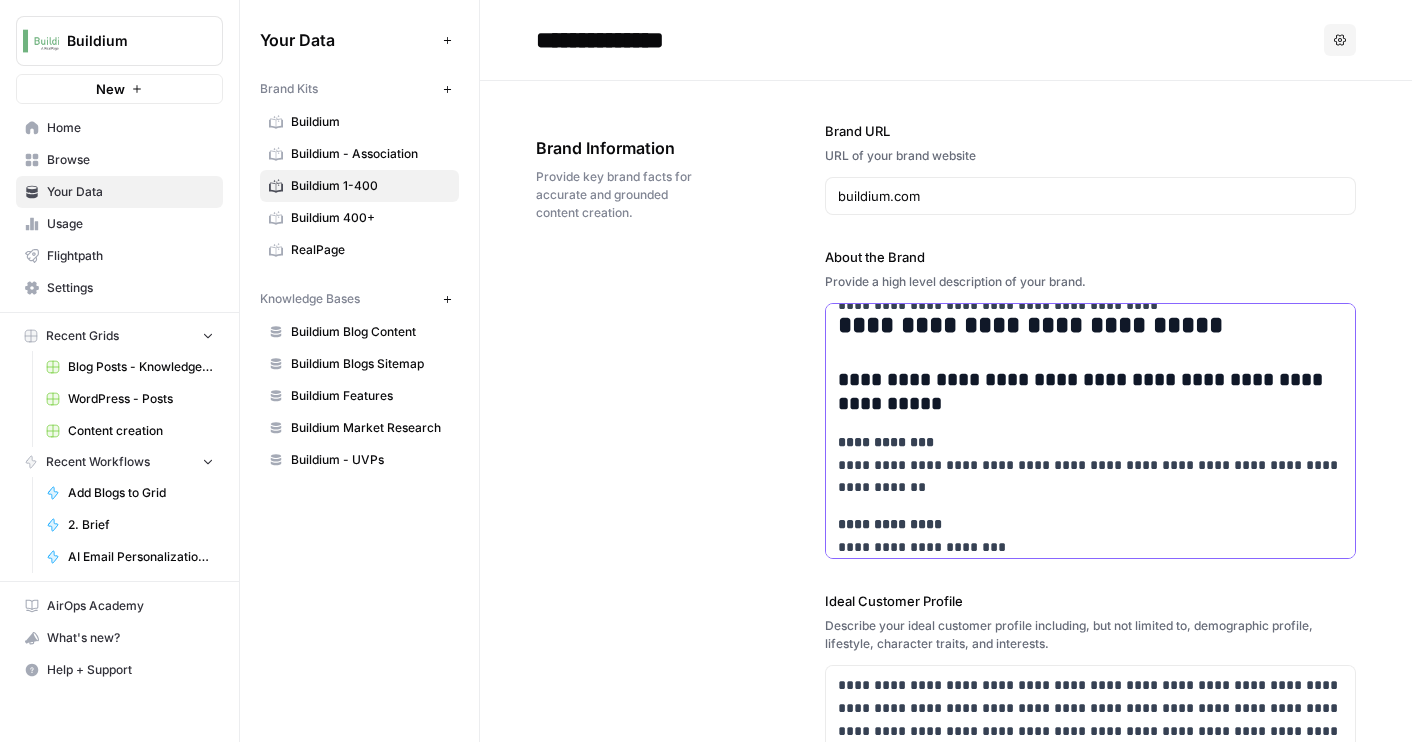 click on "**********" at bounding box center [1090, 761] 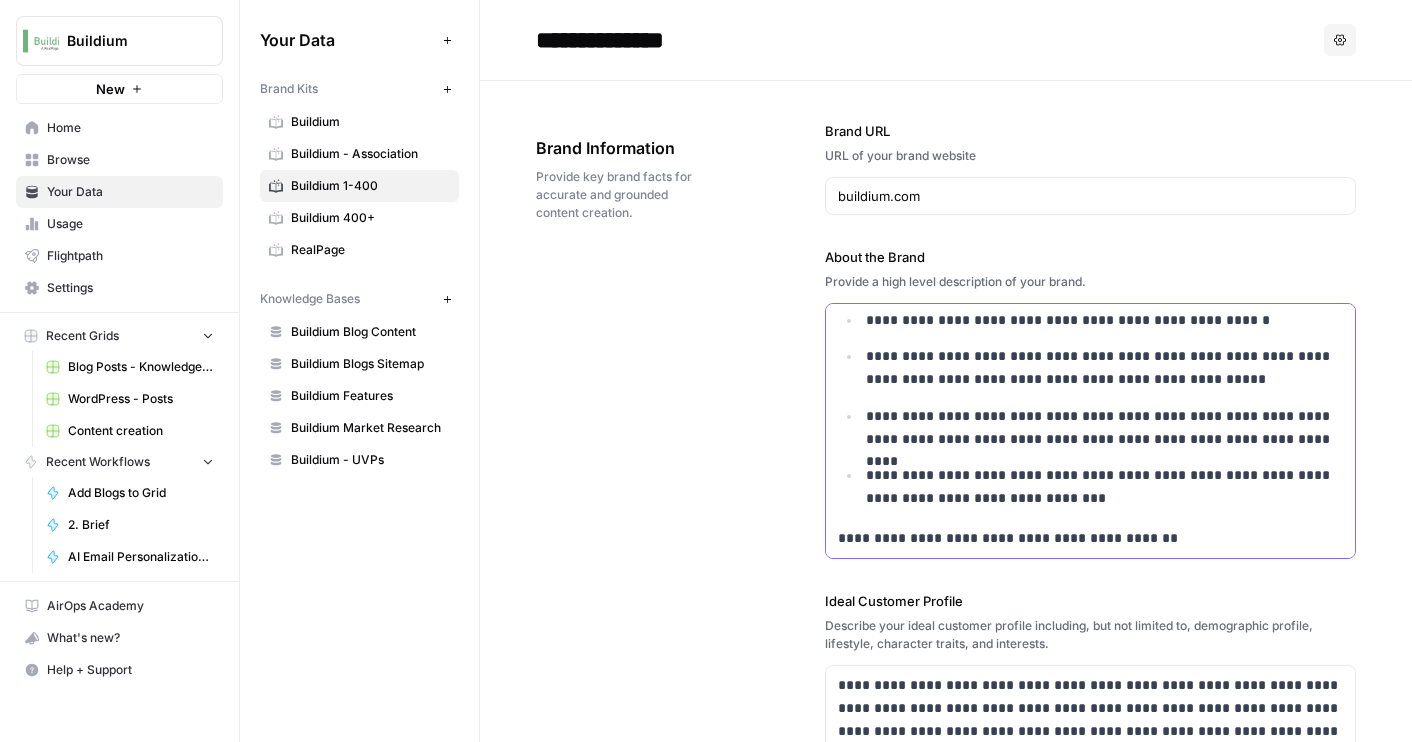 scroll, scrollTop: 81, scrollLeft: 0, axis: vertical 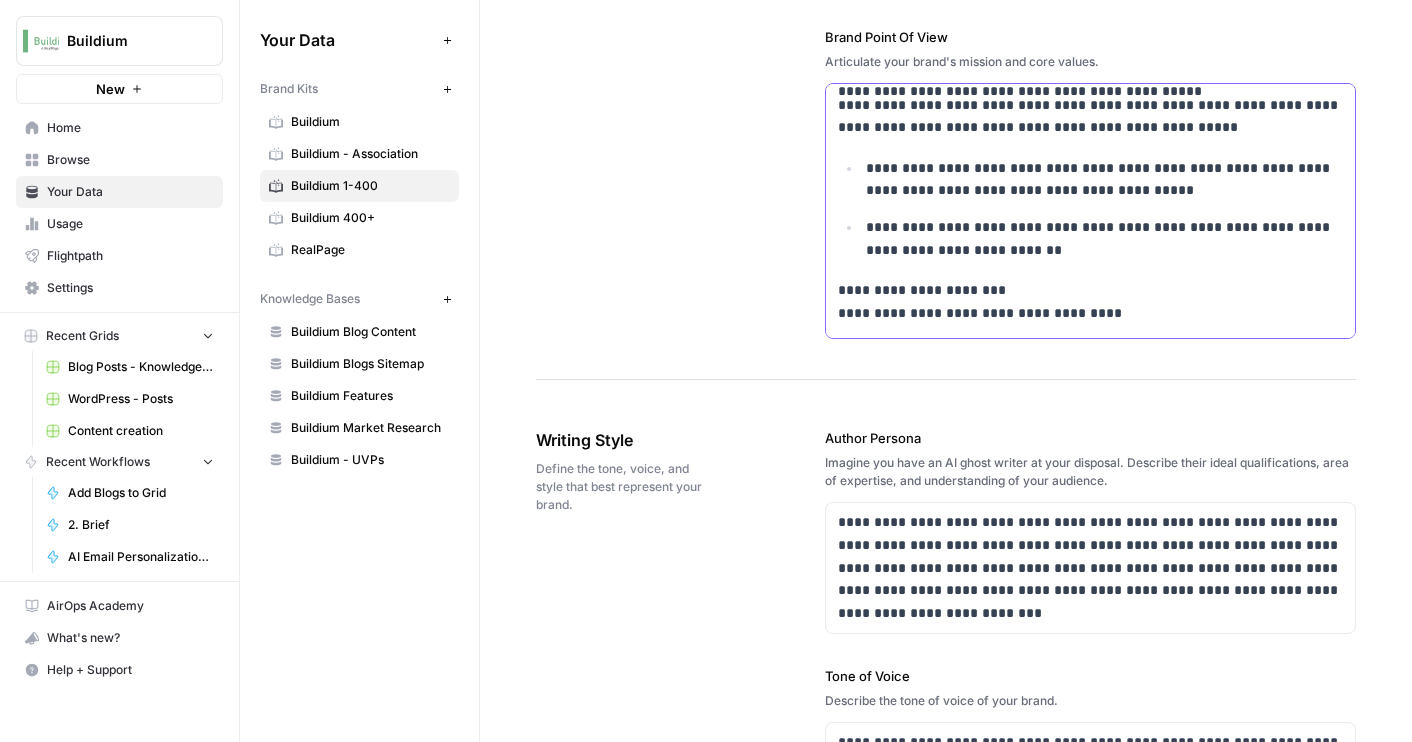 drag, startPoint x: 1147, startPoint y: 308, endPoint x: 809, endPoint y: 287, distance: 338.65173 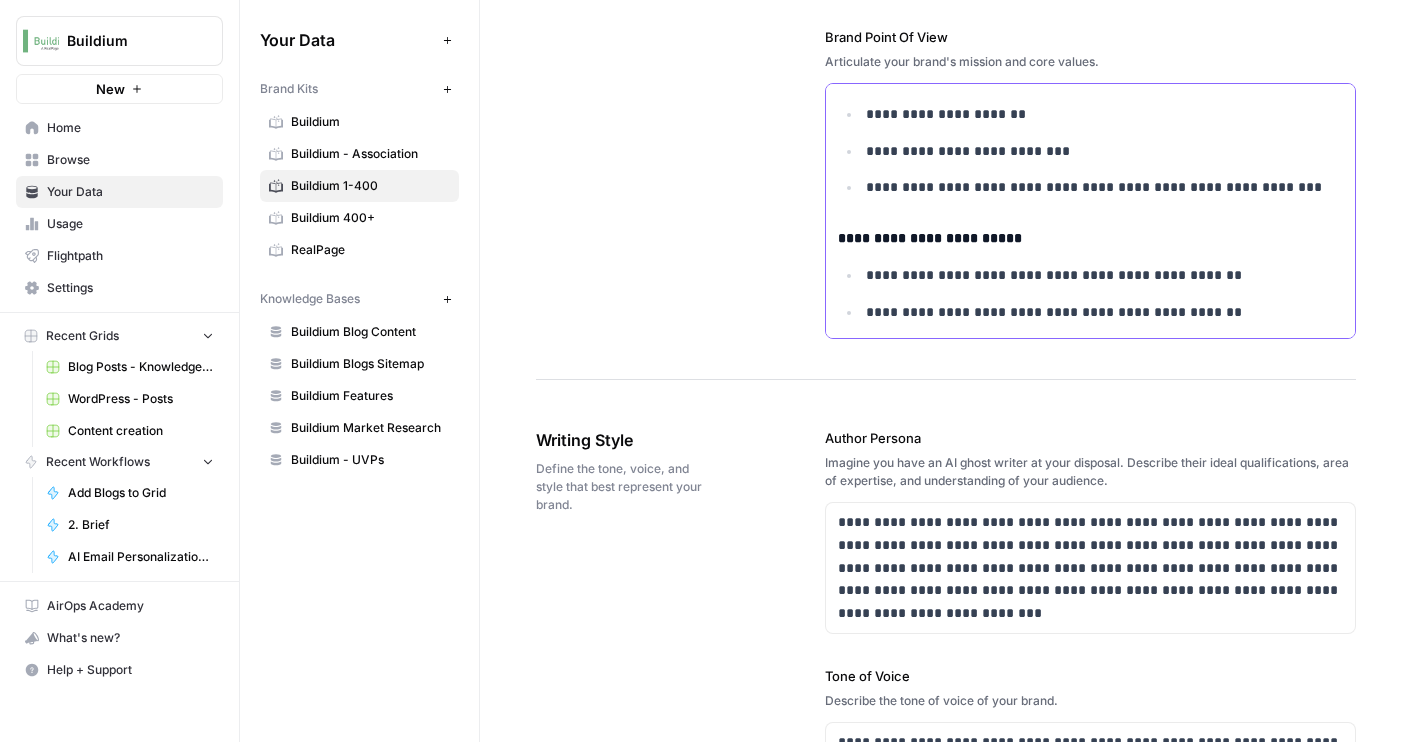 scroll, scrollTop: 8806, scrollLeft: 0, axis: vertical 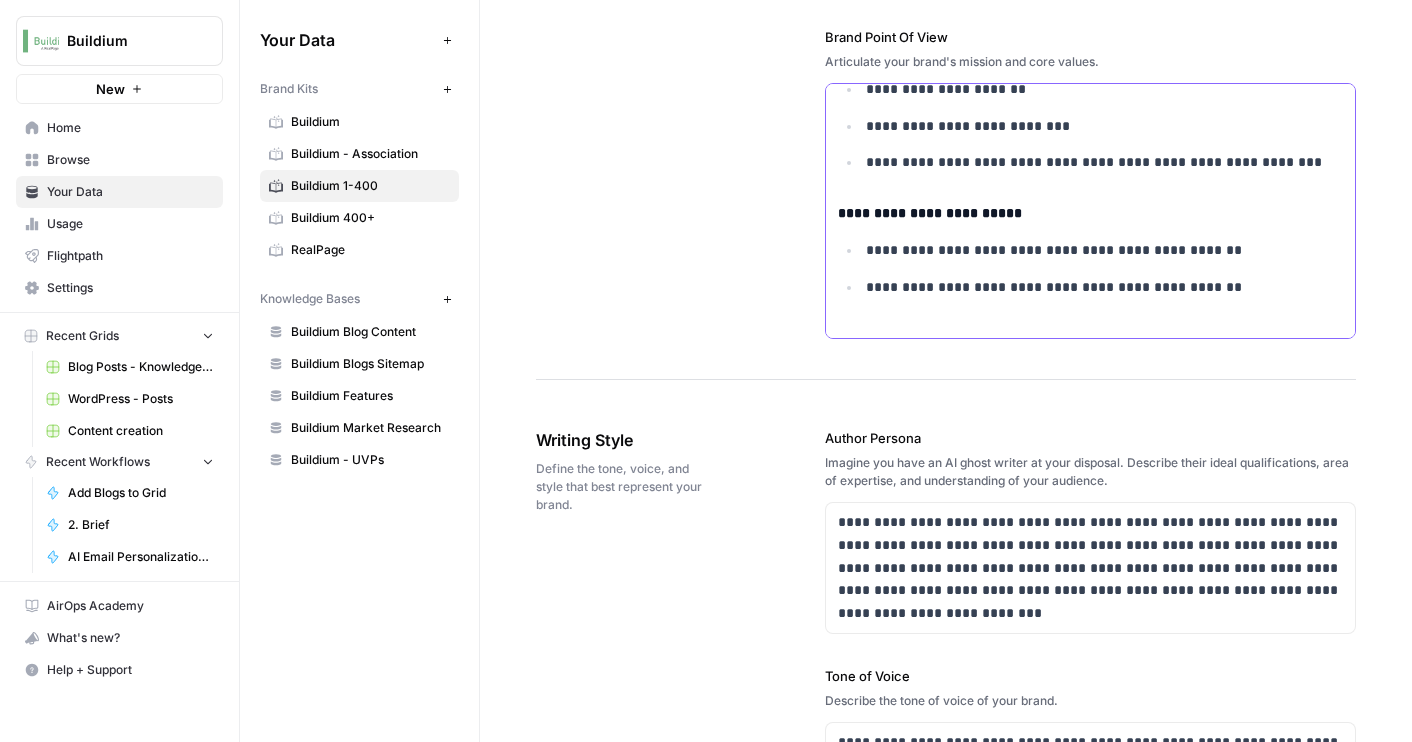 click on "**********" at bounding box center (1090, 213) 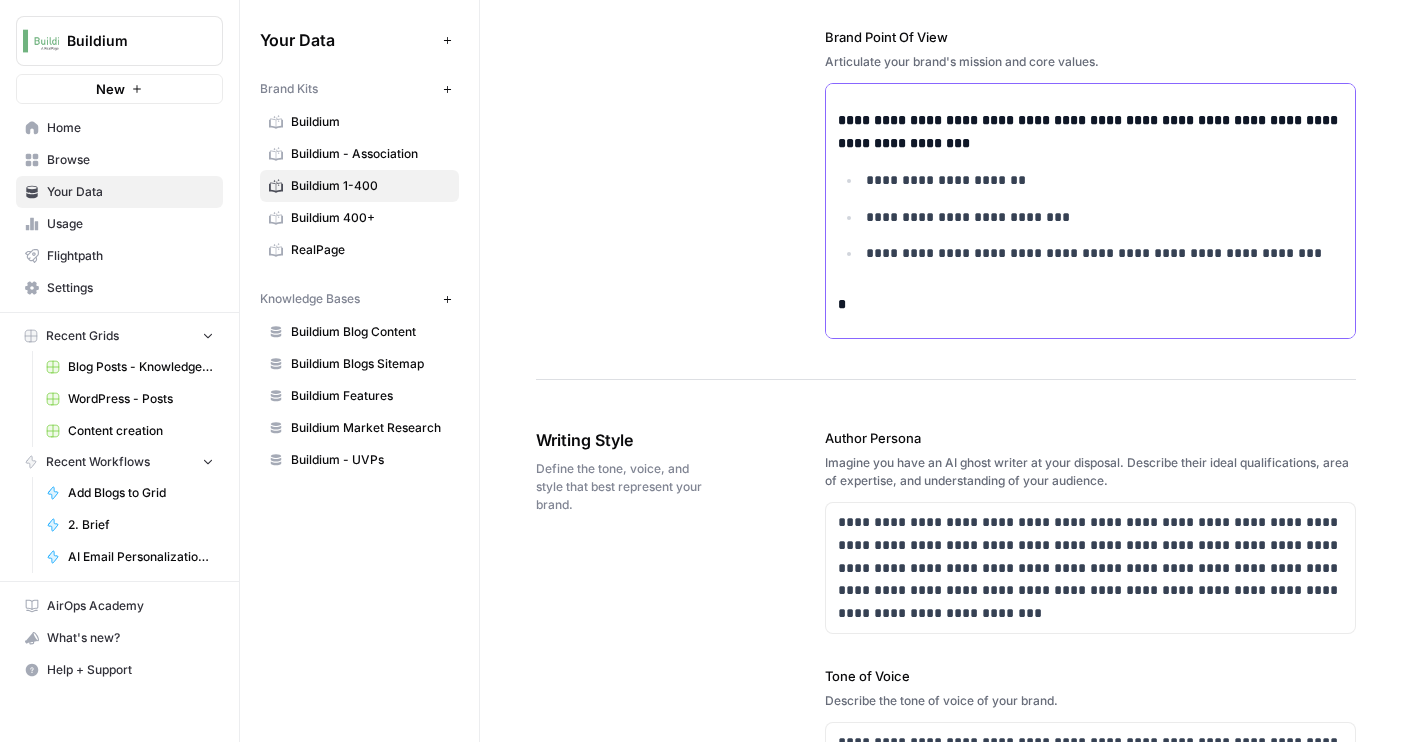 scroll, scrollTop: 8715, scrollLeft: 0, axis: vertical 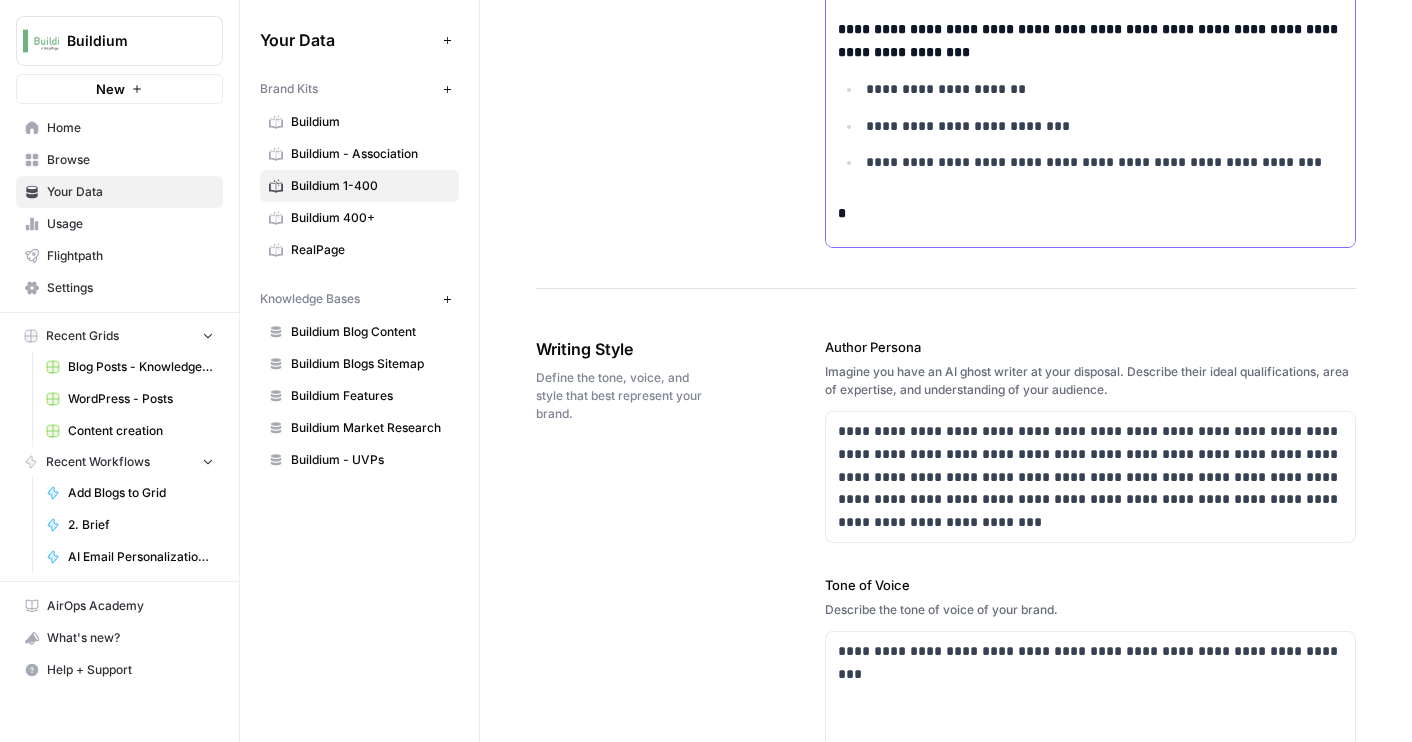 type 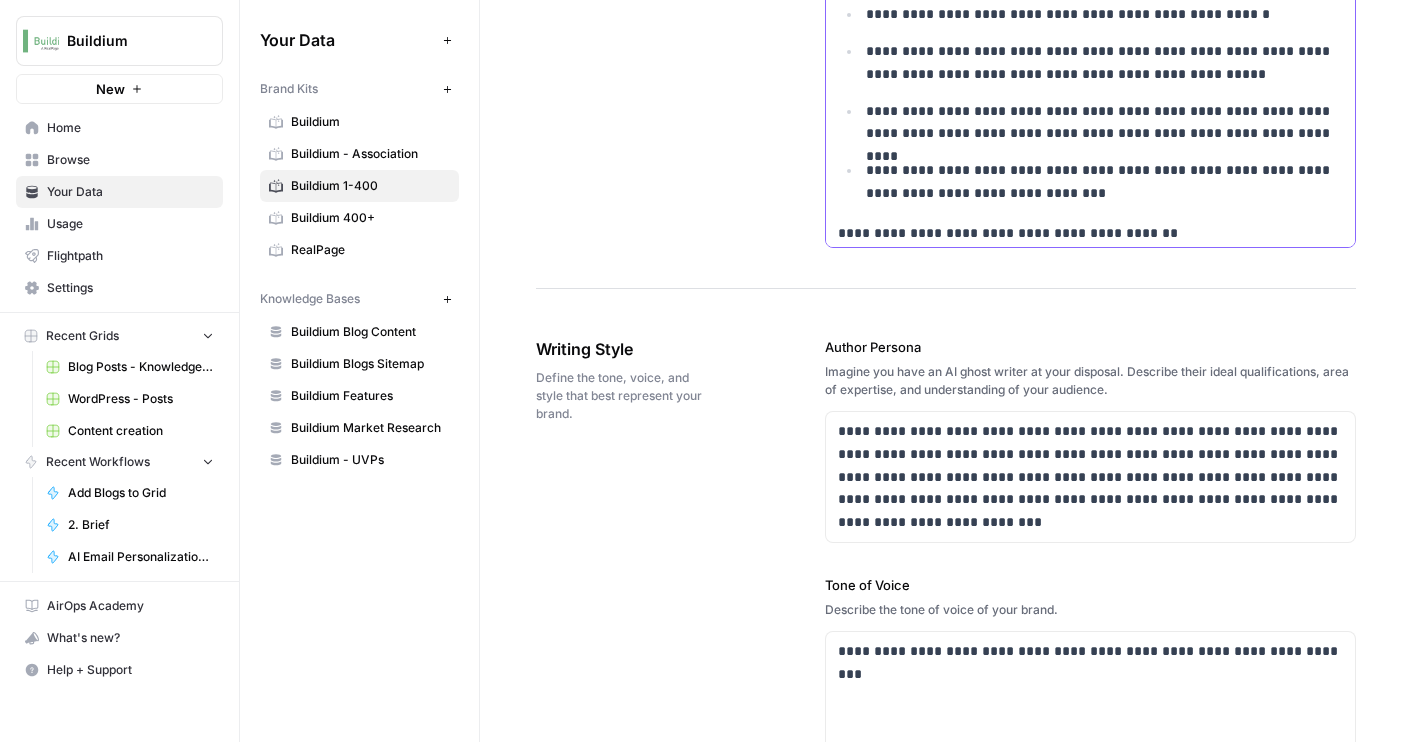 scroll, scrollTop: 9645, scrollLeft: 0, axis: vertical 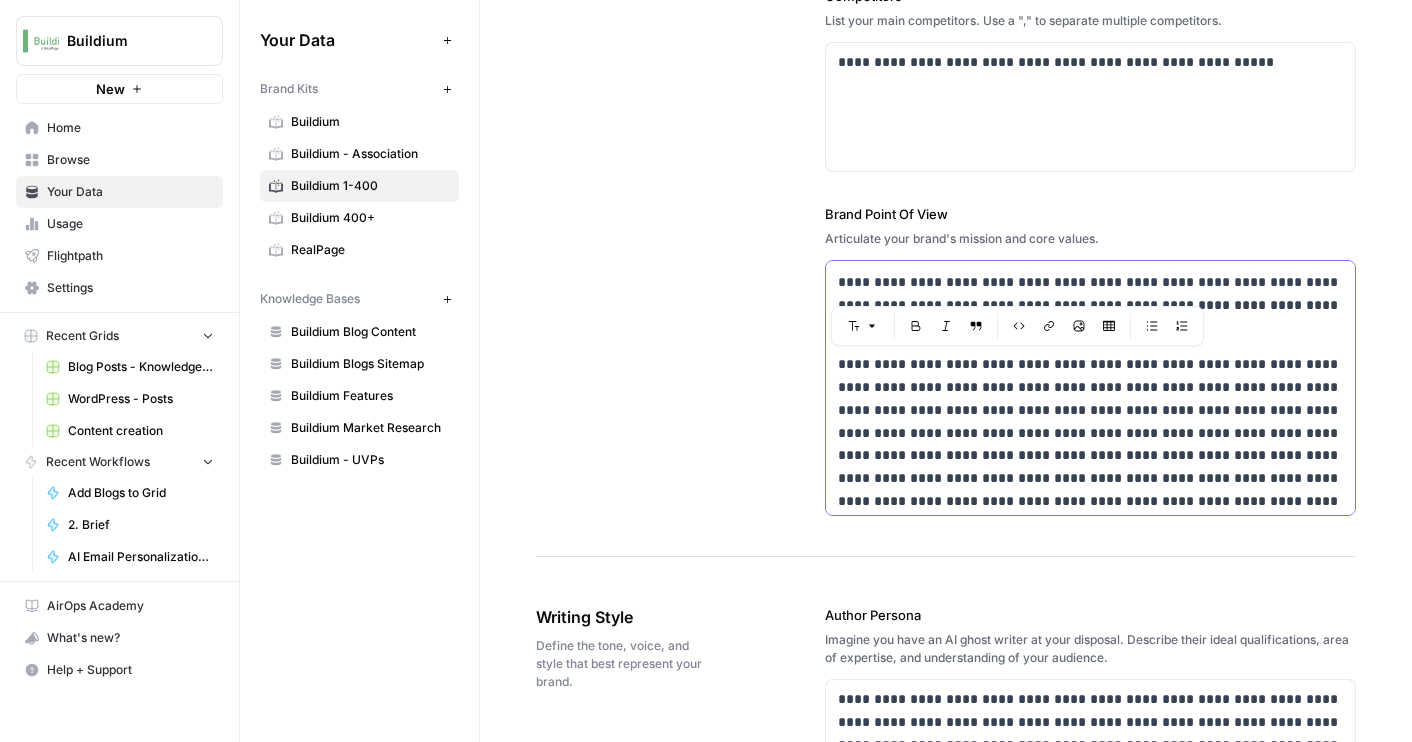 drag, startPoint x: 837, startPoint y: 360, endPoint x: 1161, endPoint y: 420, distance: 329.50873 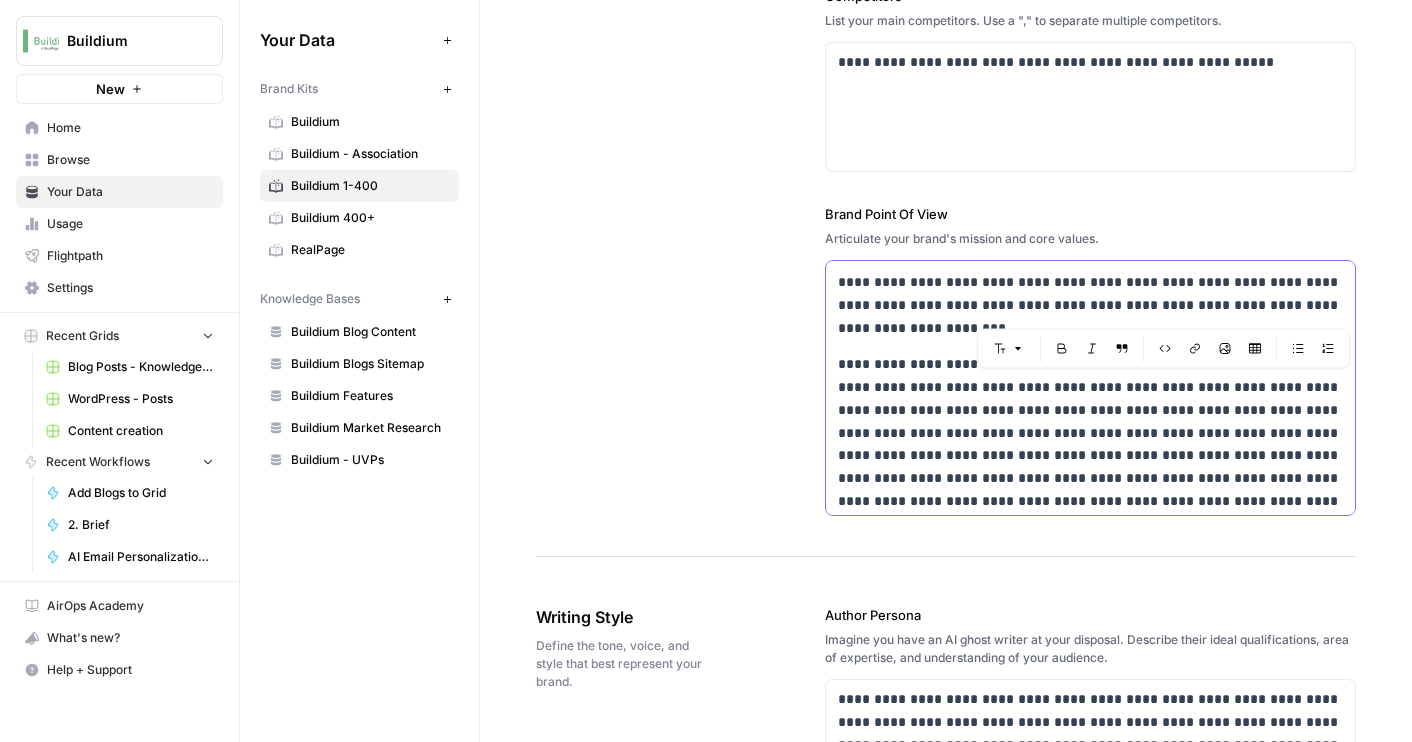 drag, startPoint x: 1212, startPoint y: 385, endPoint x: 1193, endPoint y: 447, distance: 64.84597 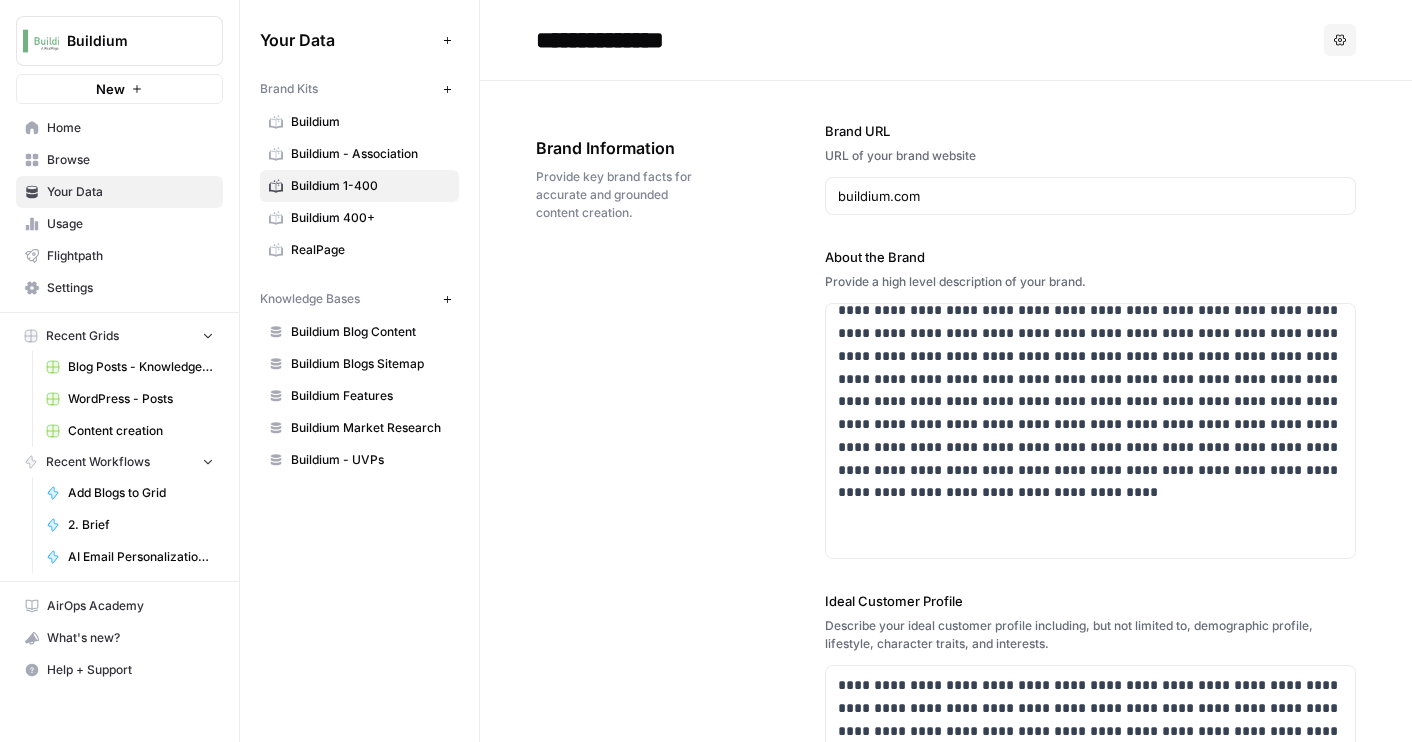 scroll, scrollTop: 0, scrollLeft: 0, axis: both 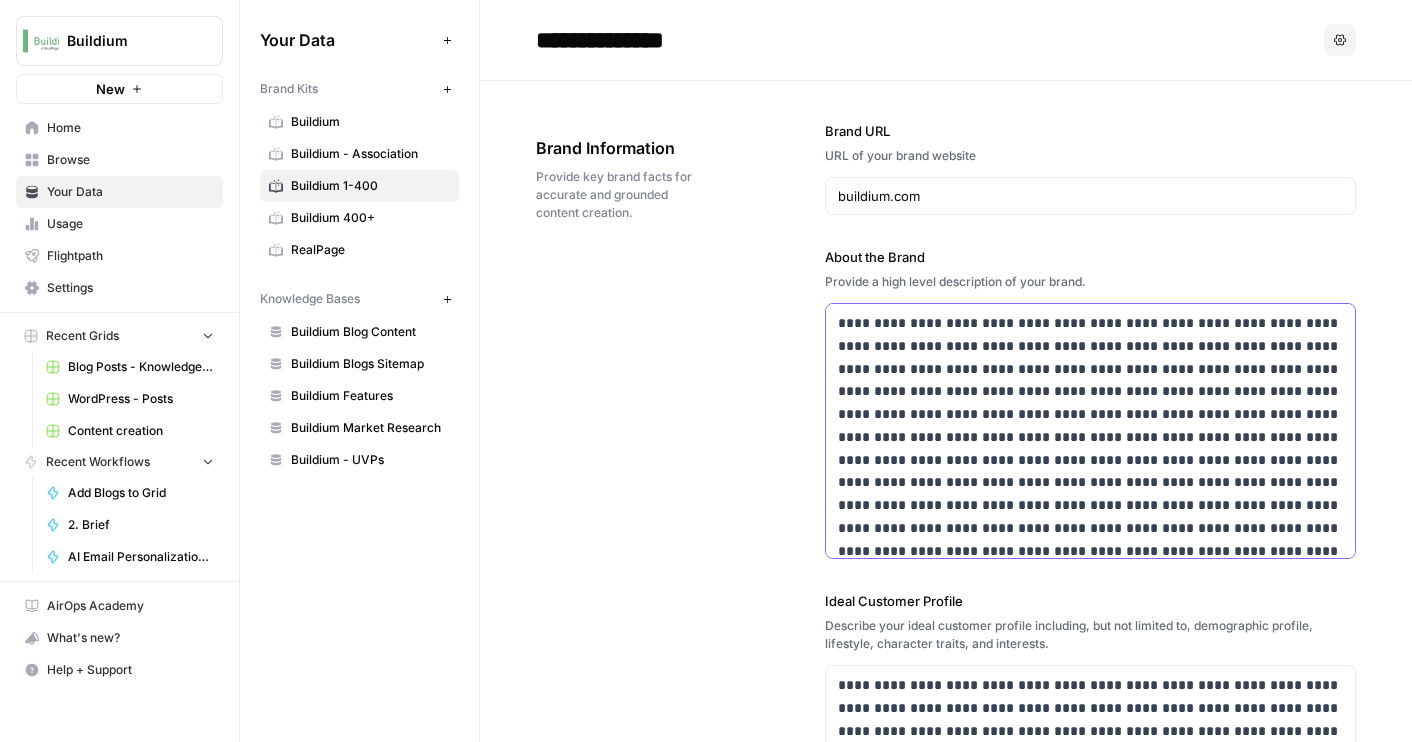 click on "**********" at bounding box center [1090, 437] 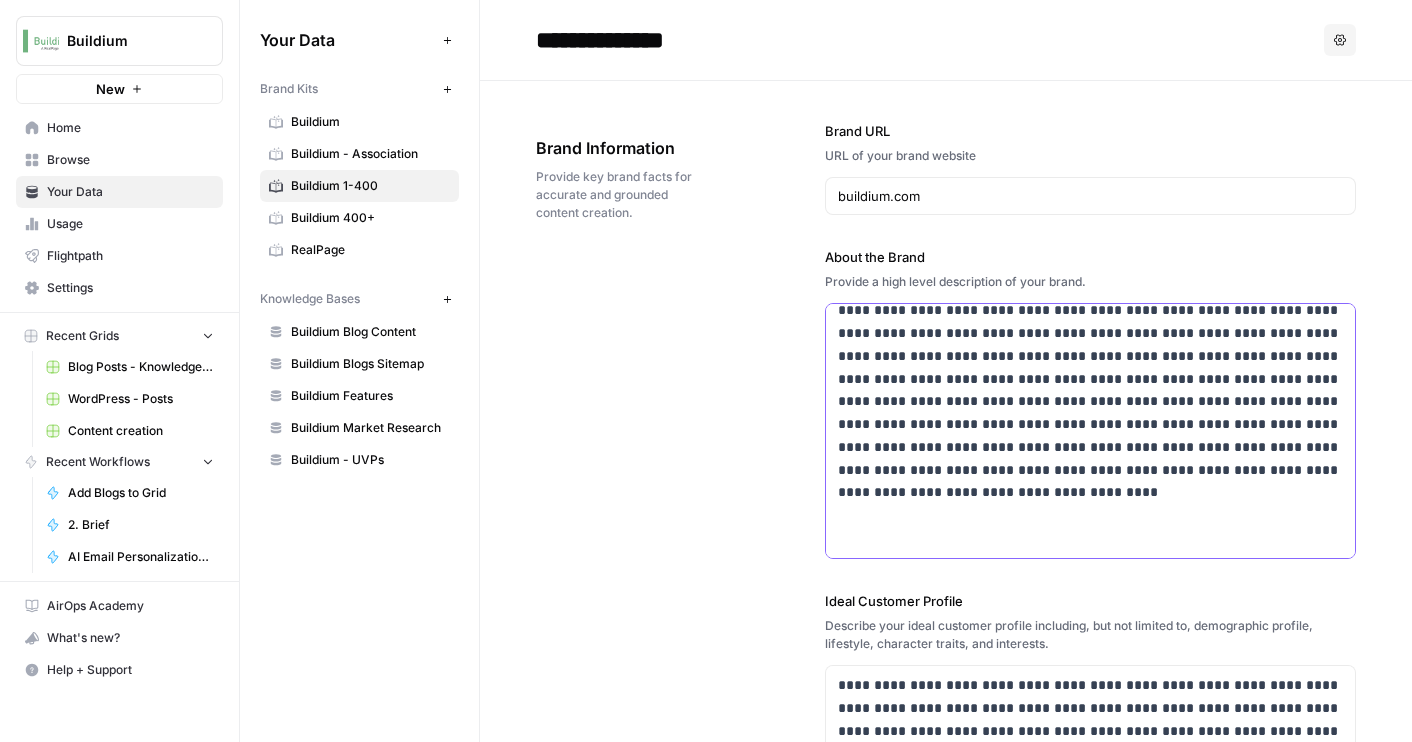 drag, startPoint x: 1188, startPoint y: 366, endPoint x: 1402, endPoint y: 687, distance: 385.79398 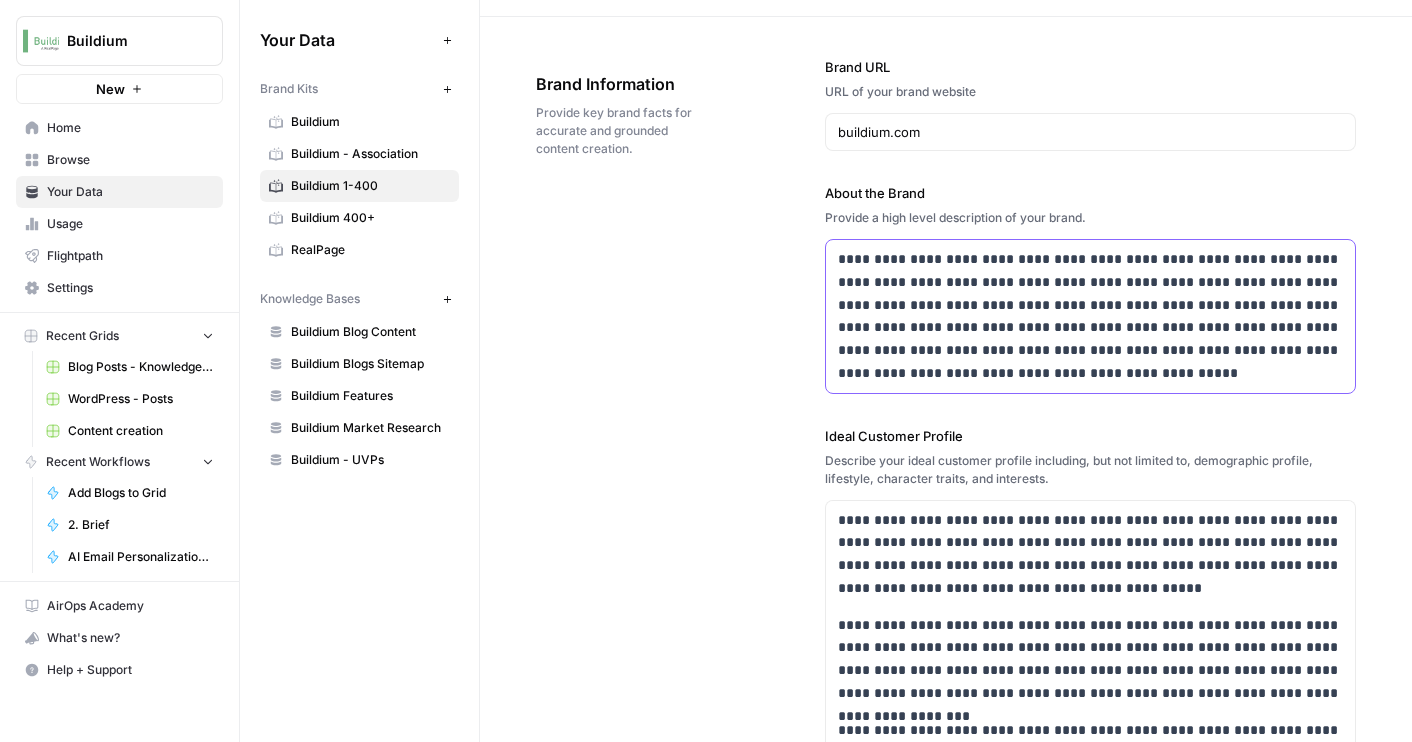 scroll, scrollTop: 366, scrollLeft: 0, axis: vertical 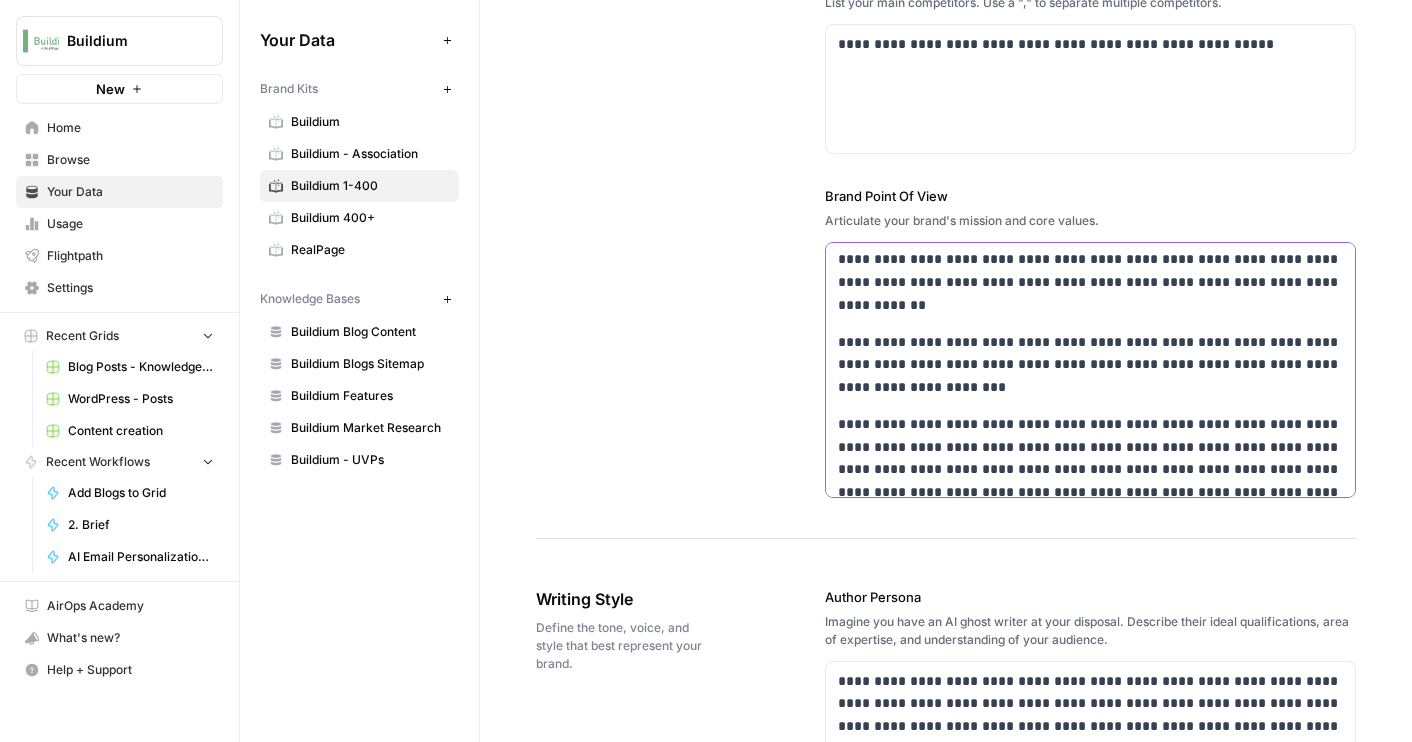 click on "**********" at bounding box center [1090, 5012] 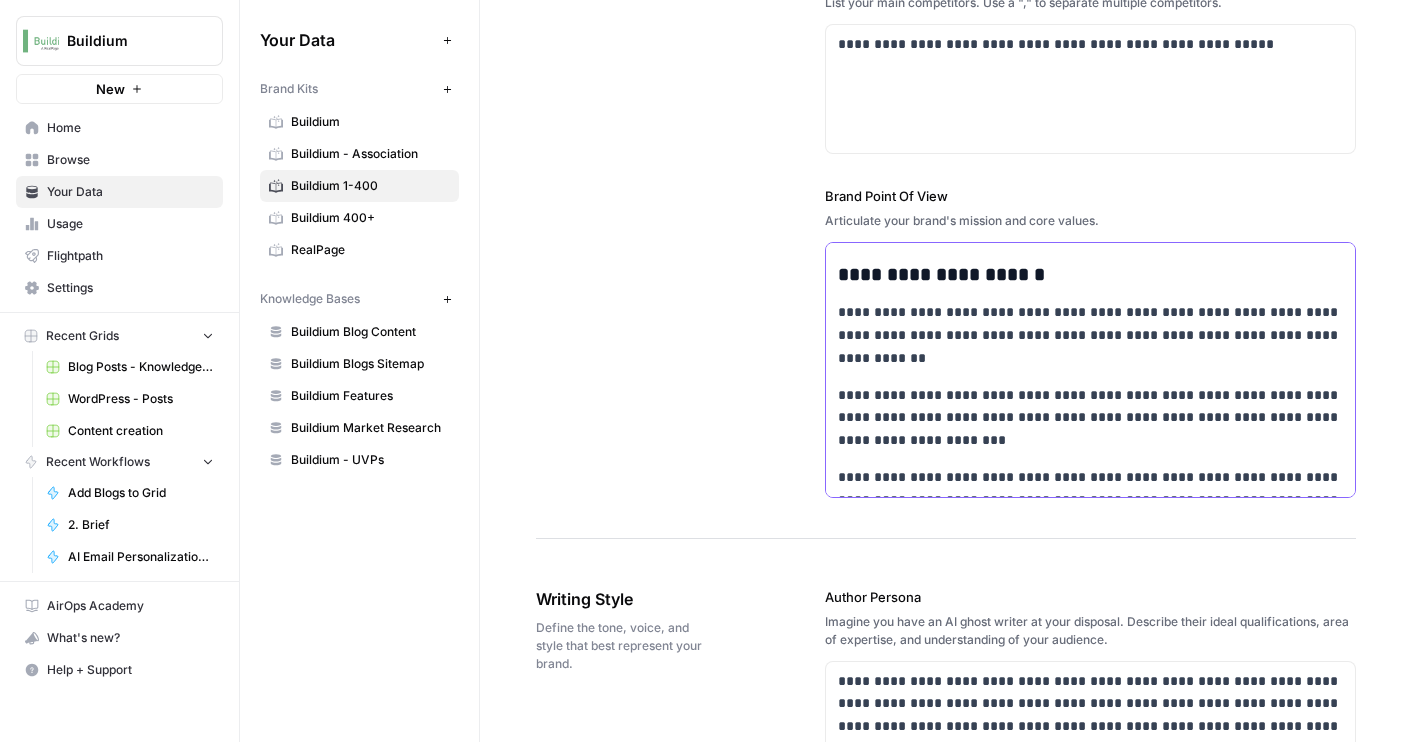 scroll, scrollTop: 204, scrollLeft: 0, axis: vertical 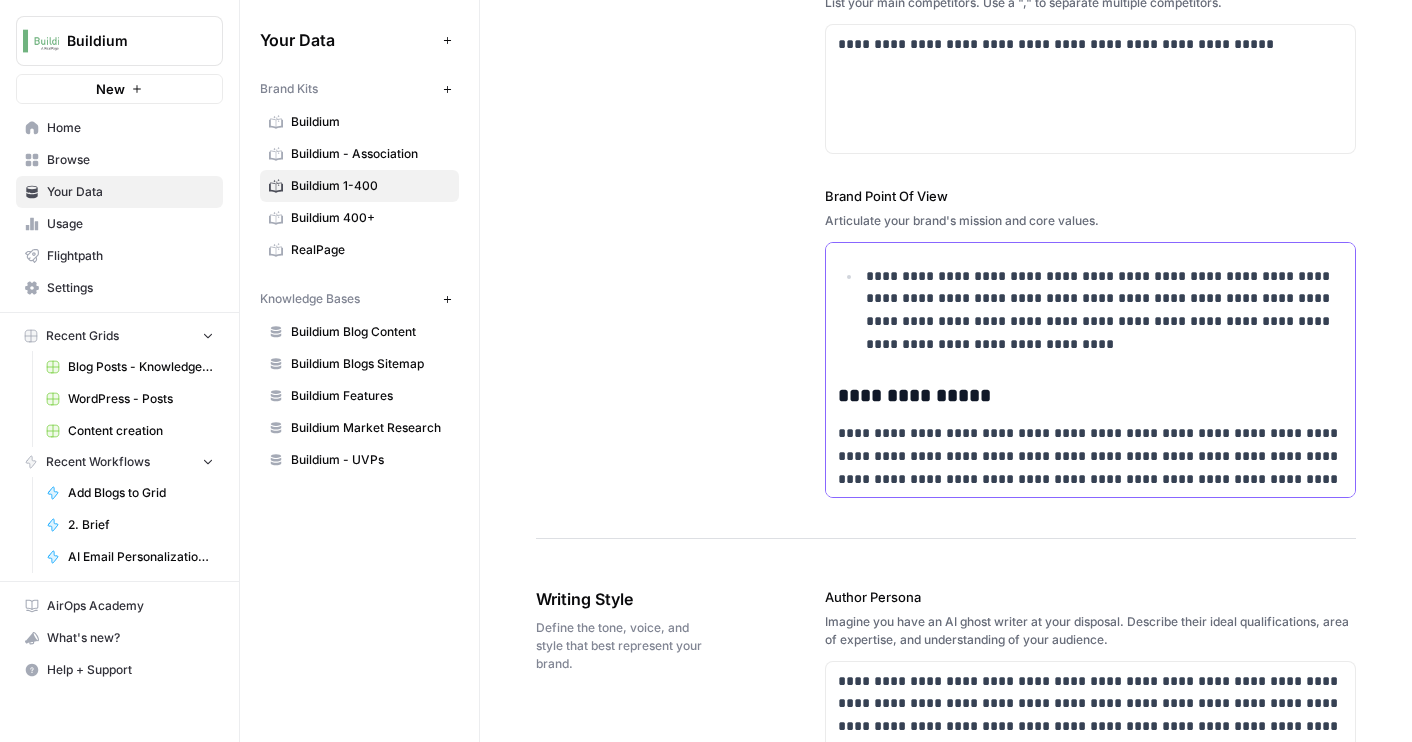 click on "**********" at bounding box center (1090, 1730) 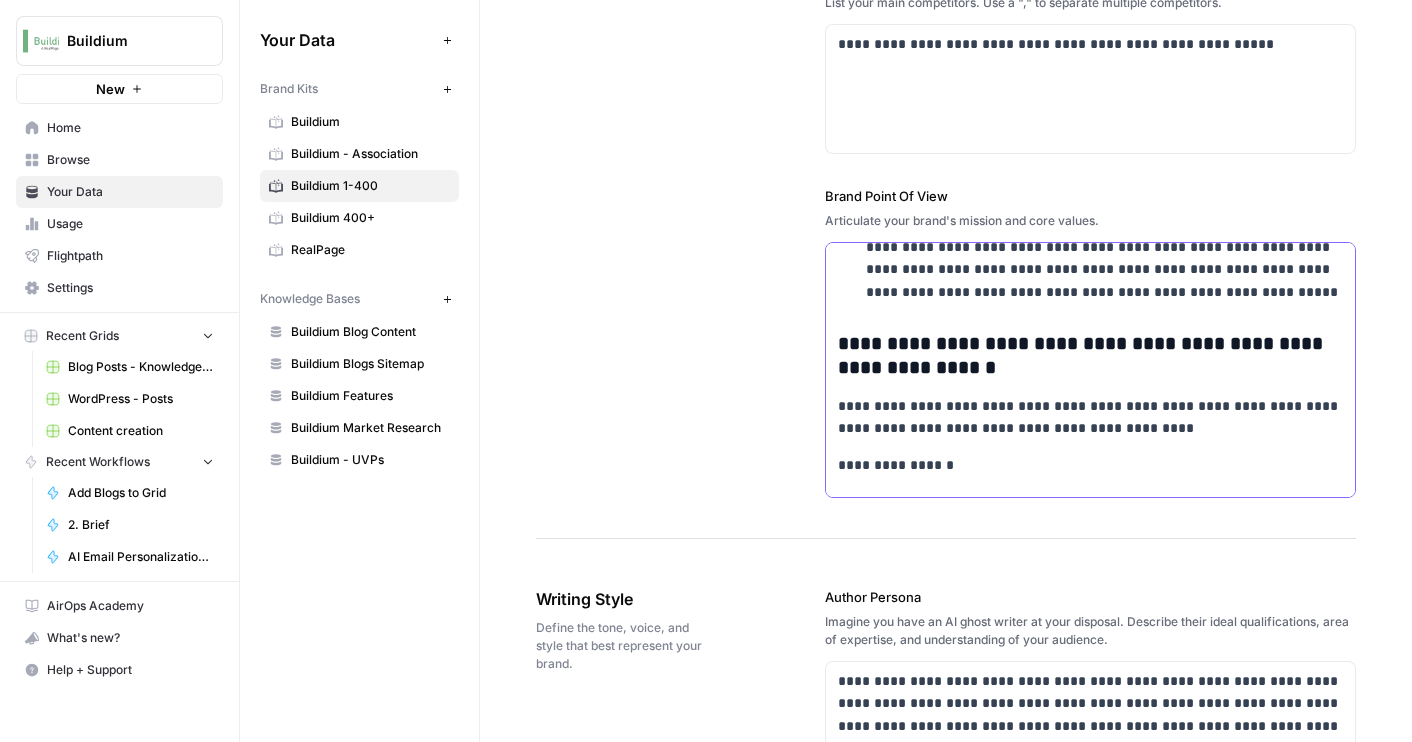 scroll, scrollTop: 4596, scrollLeft: 0, axis: vertical 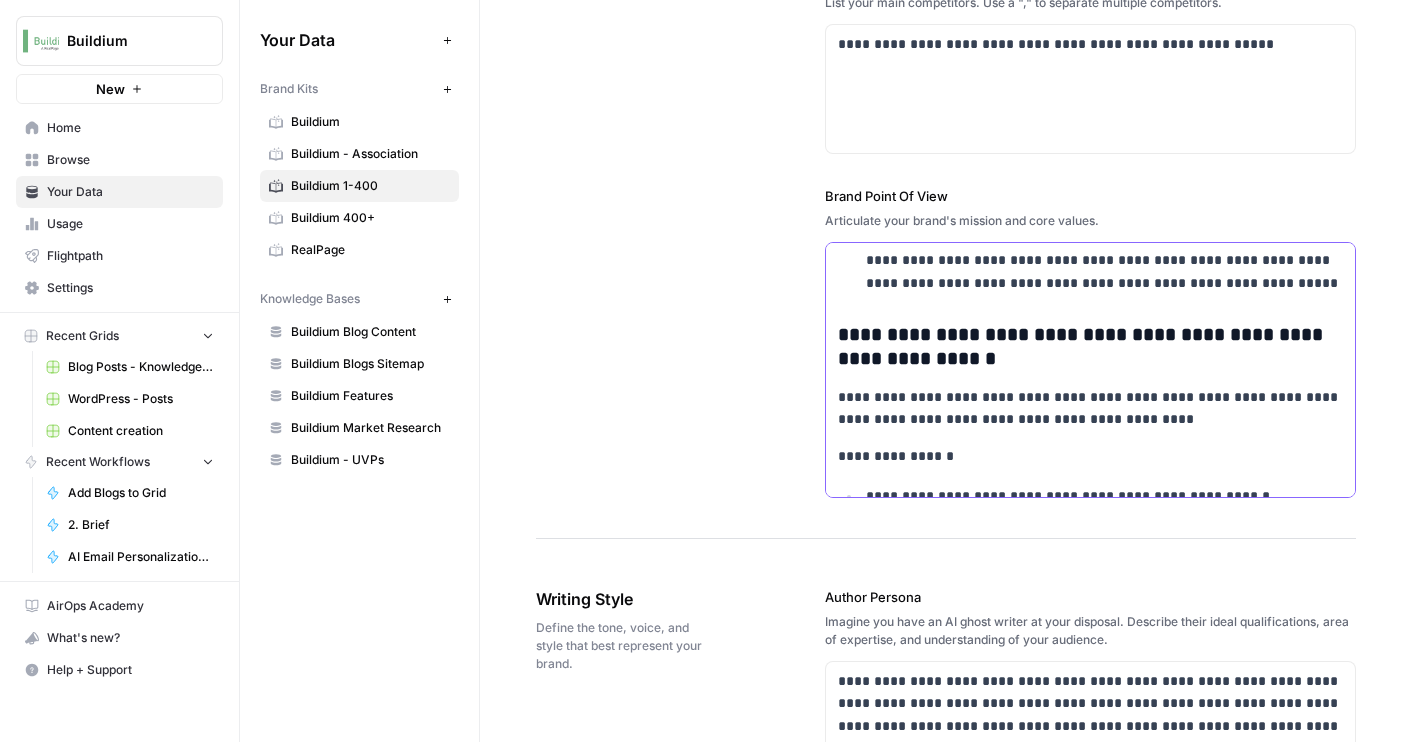 click on "**********" at bounding box center [1104, 249] 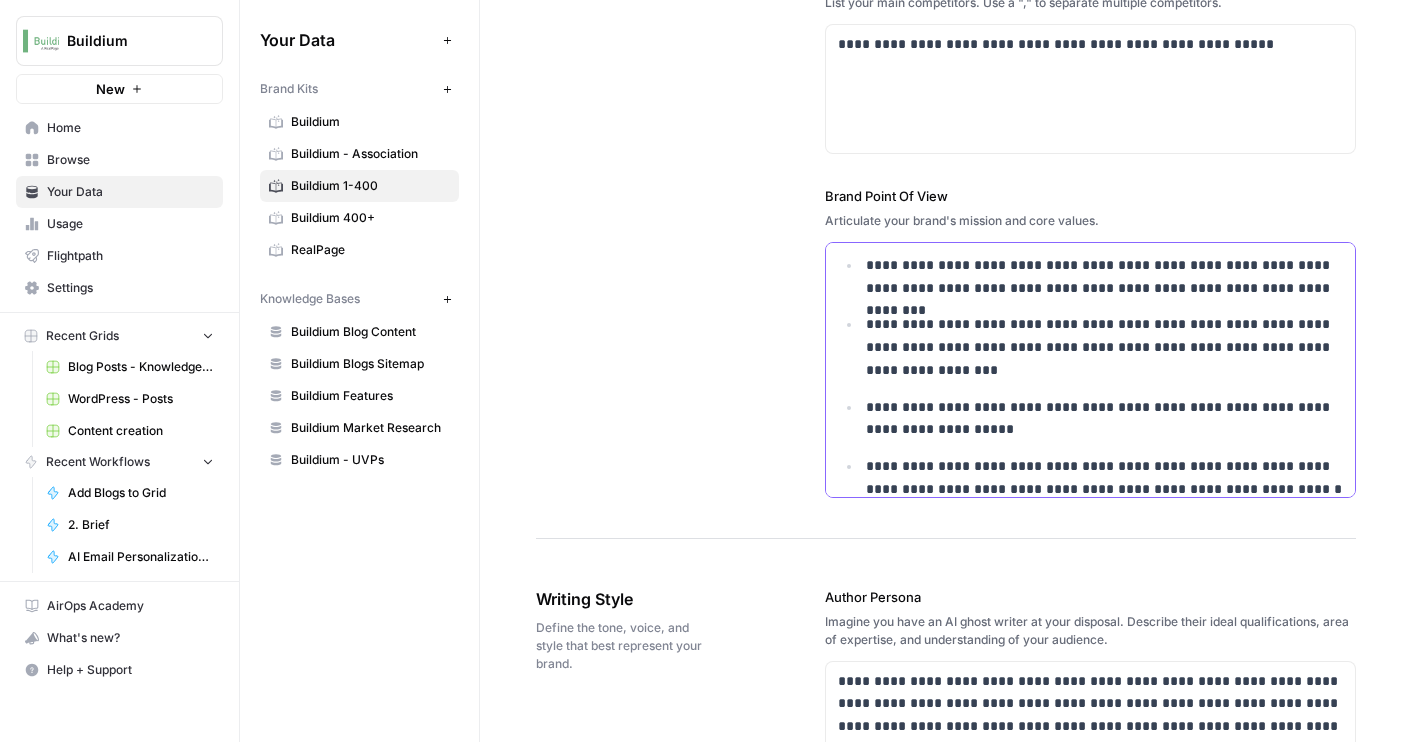 scroll, scrollTop: 3207, scrollLeft: 0, axis: vertical 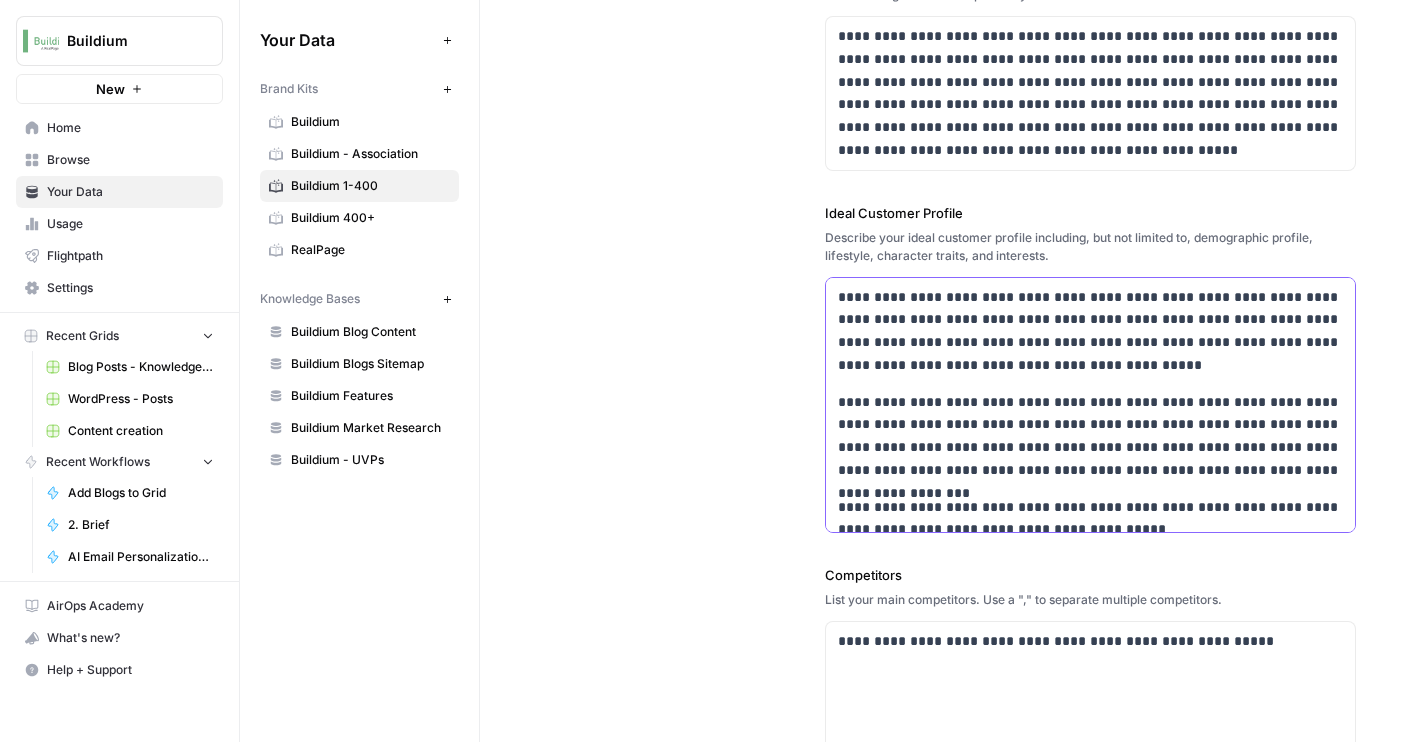 click on "**********" at bounding box center [1090, 331] 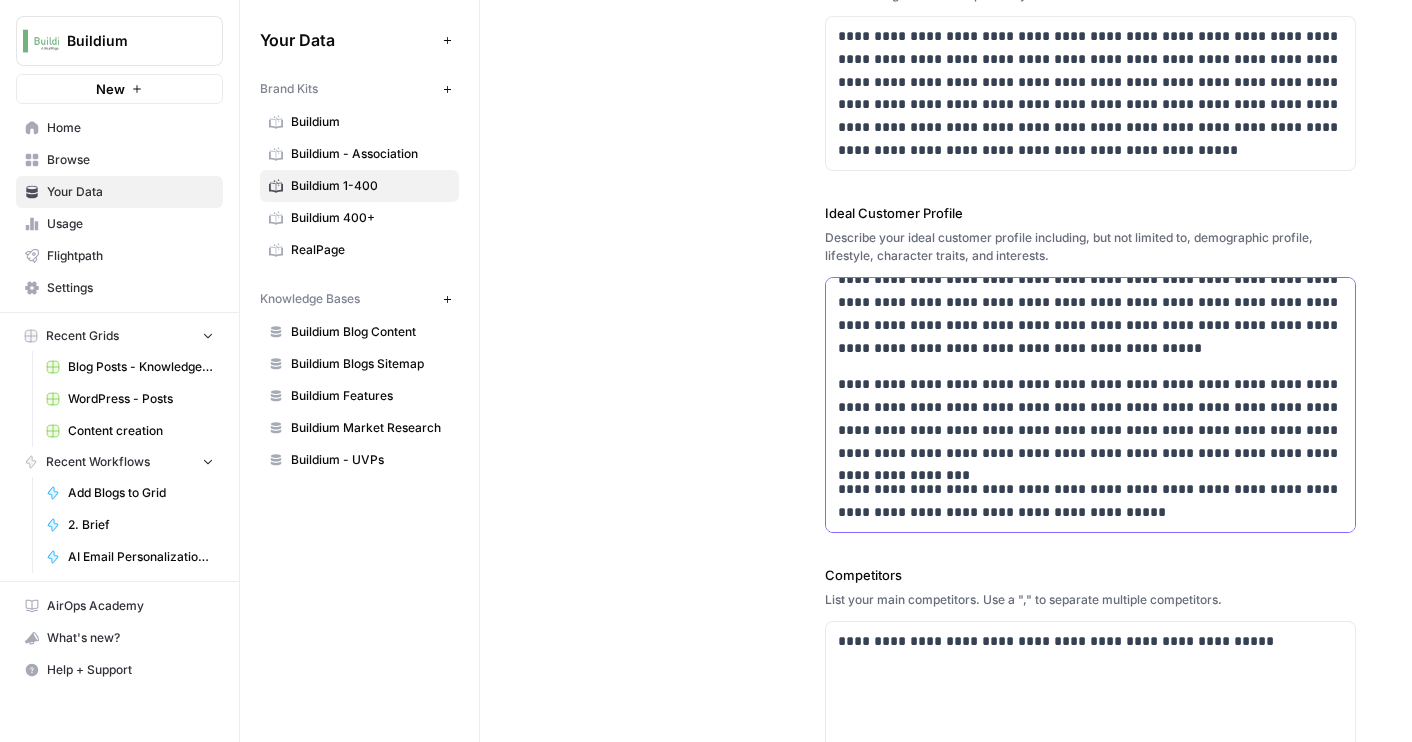 scroll, scrollTop: 20, scrollLeft: 0, axis: vertical 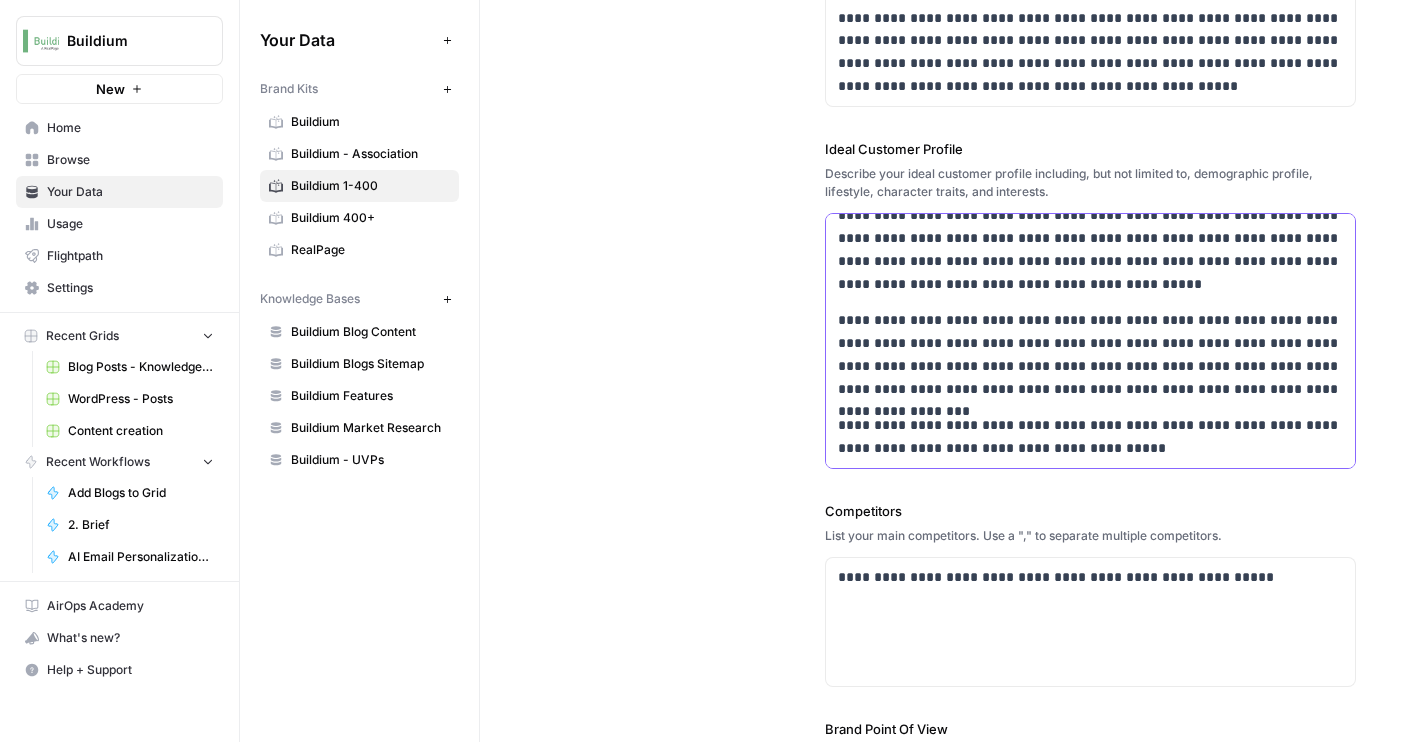 click on "**********" at bounding box center [1090, 314] 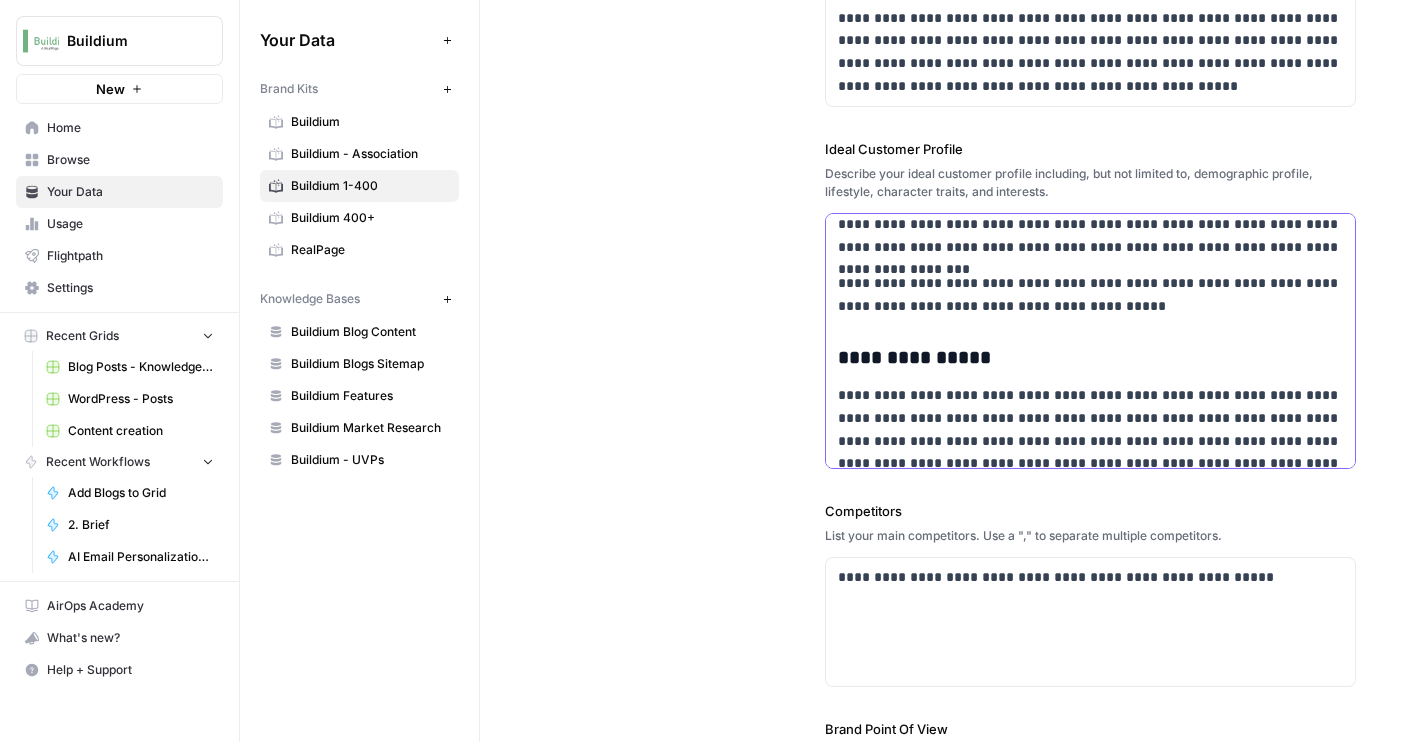 scroll, scrollTop: 0, scrollLeft: 0, axis: both 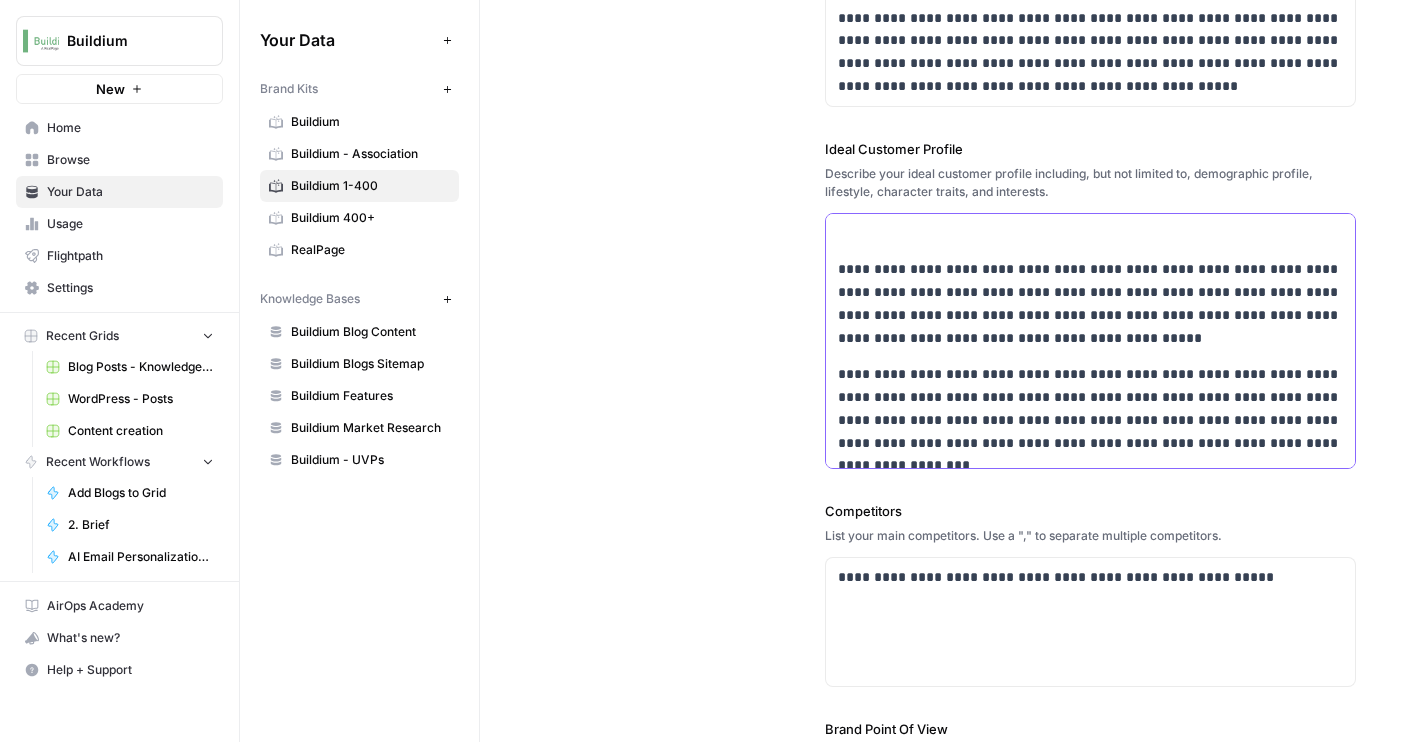 click on "**********" at bounding box center (1090, 303) 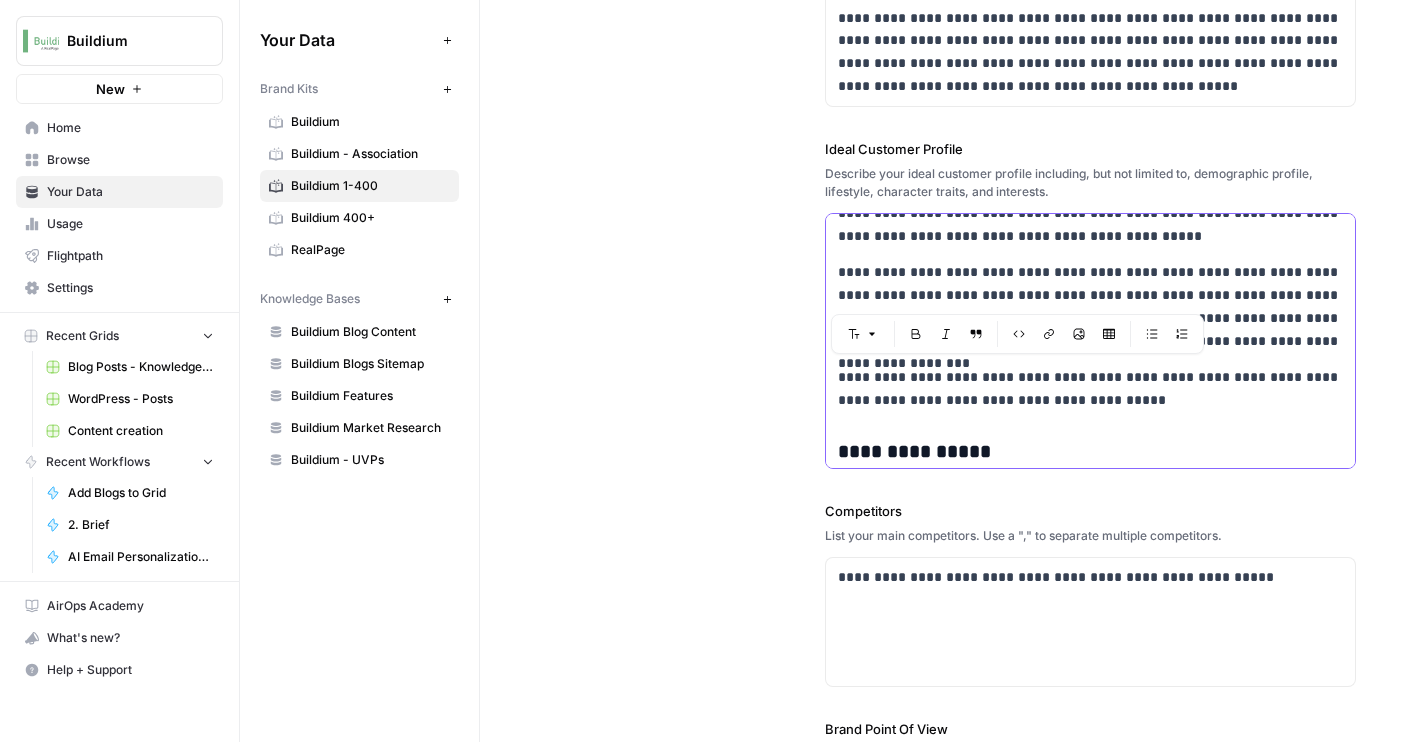 click on "**********" at bounding box center (1090, 389) 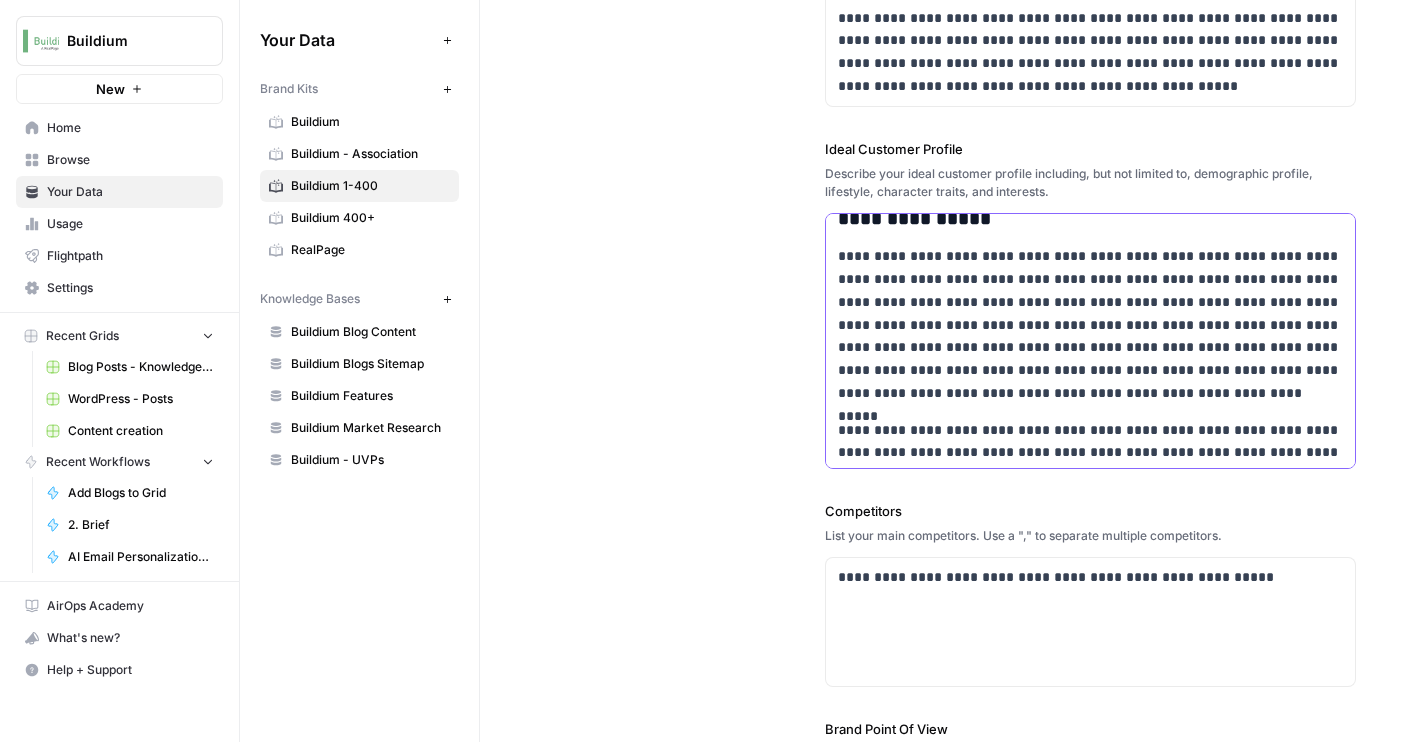 scroll, scrollTop: 43, scrollLeft: 0, axis: vertical 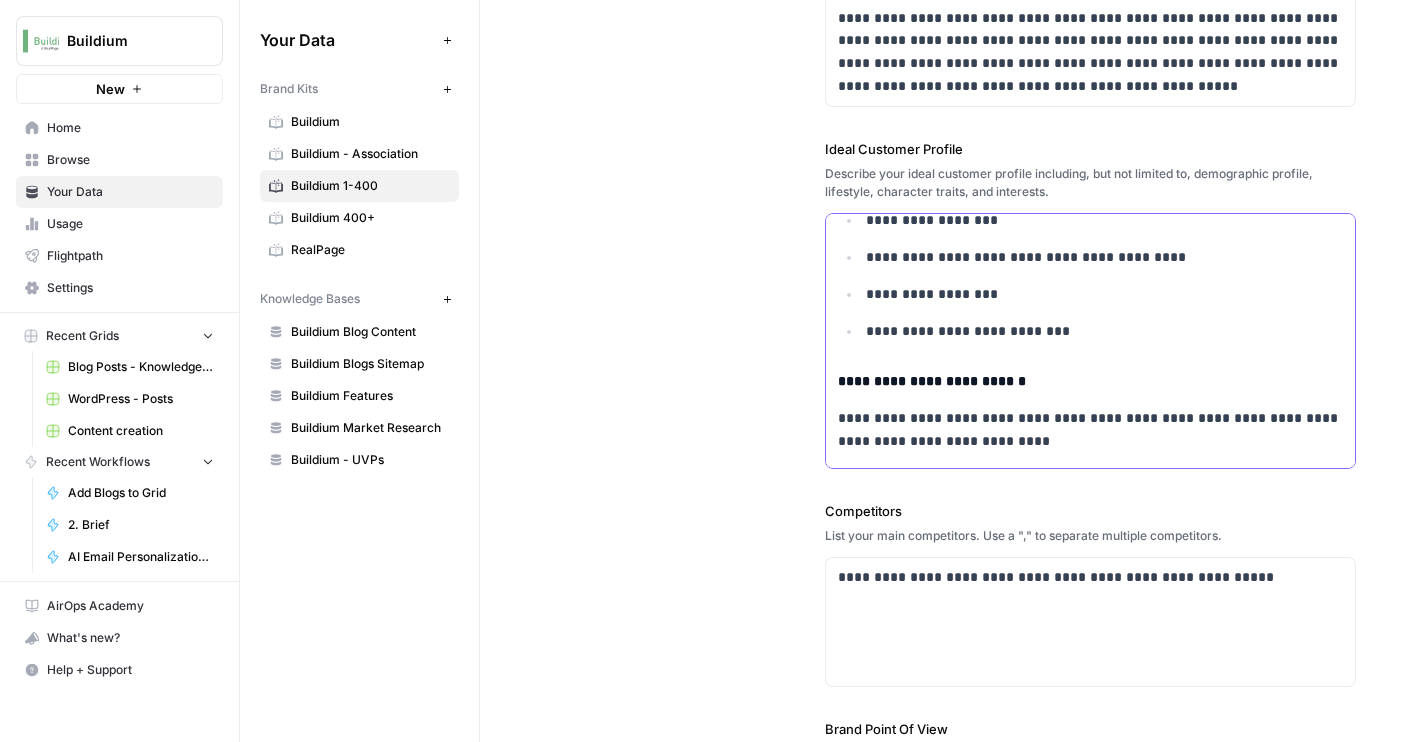 click on "**********" at bounding box center (1090, 147) 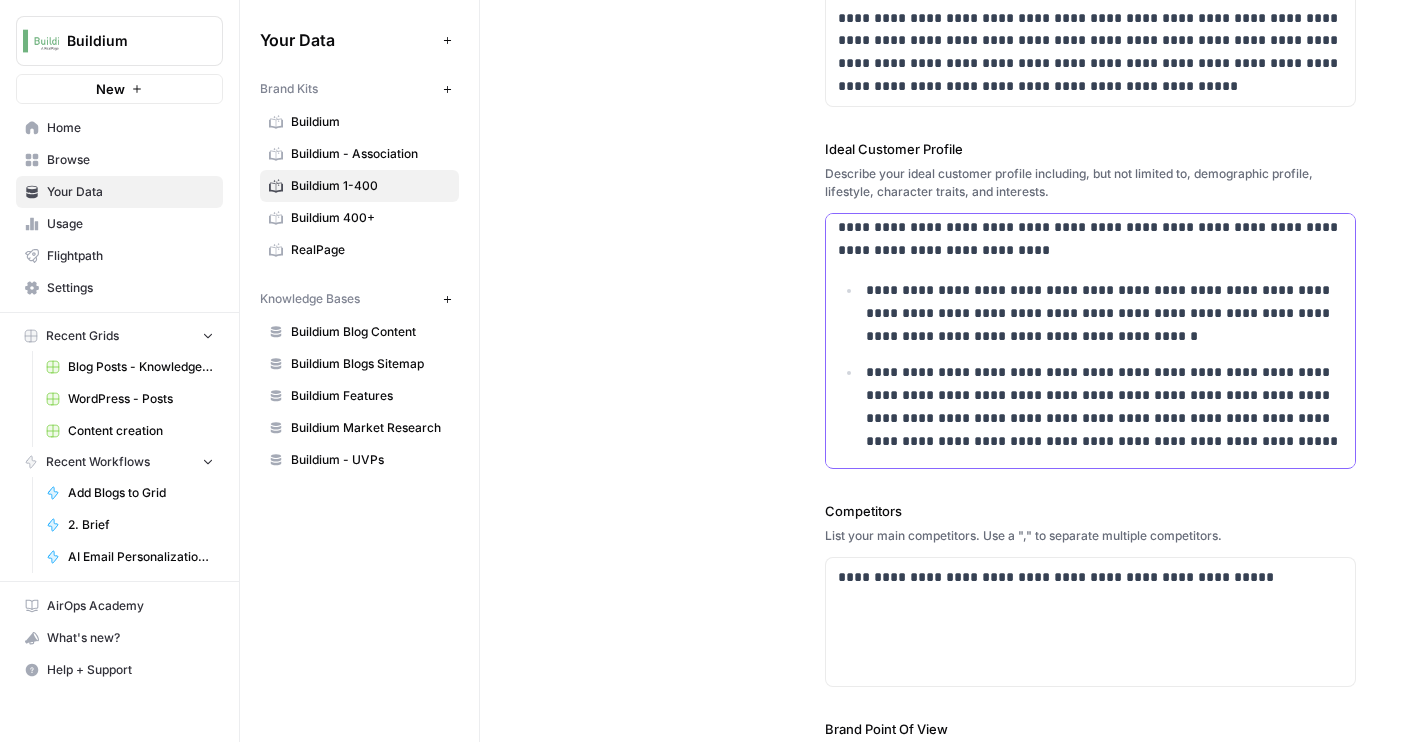 click on "**********" at bounding box center (1104, 406) 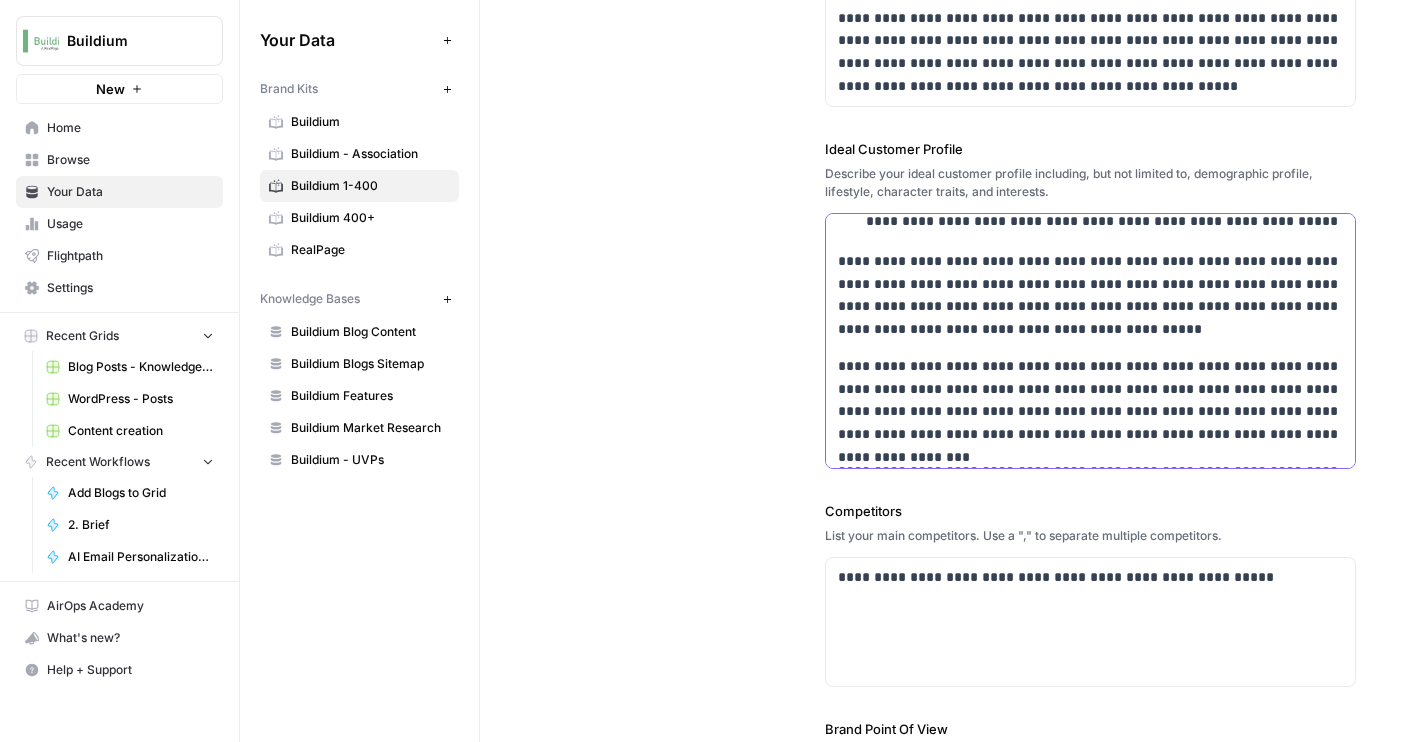 scroll, scrollTop: 924, scrollLeft: 0, axis: vertical 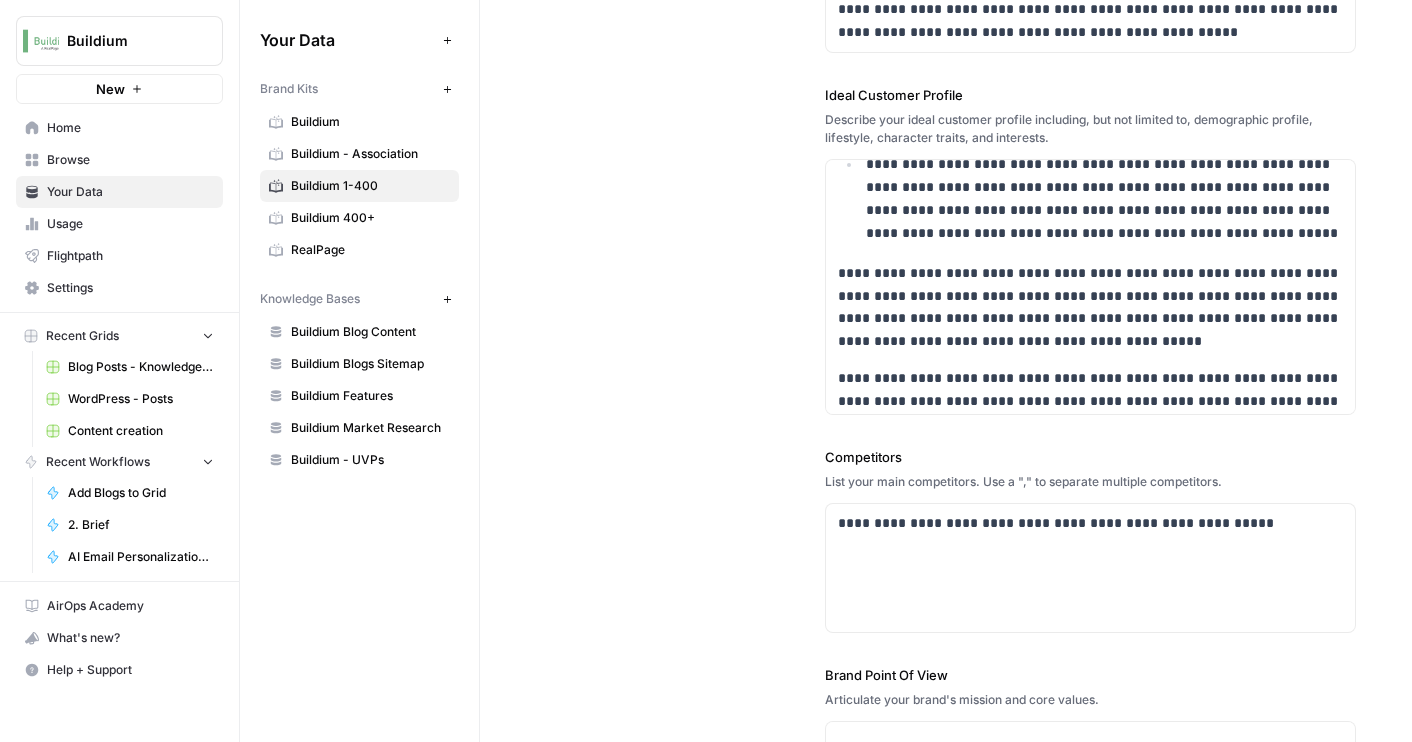 click on "Buildium 400+" at bounding box center (370, 218) 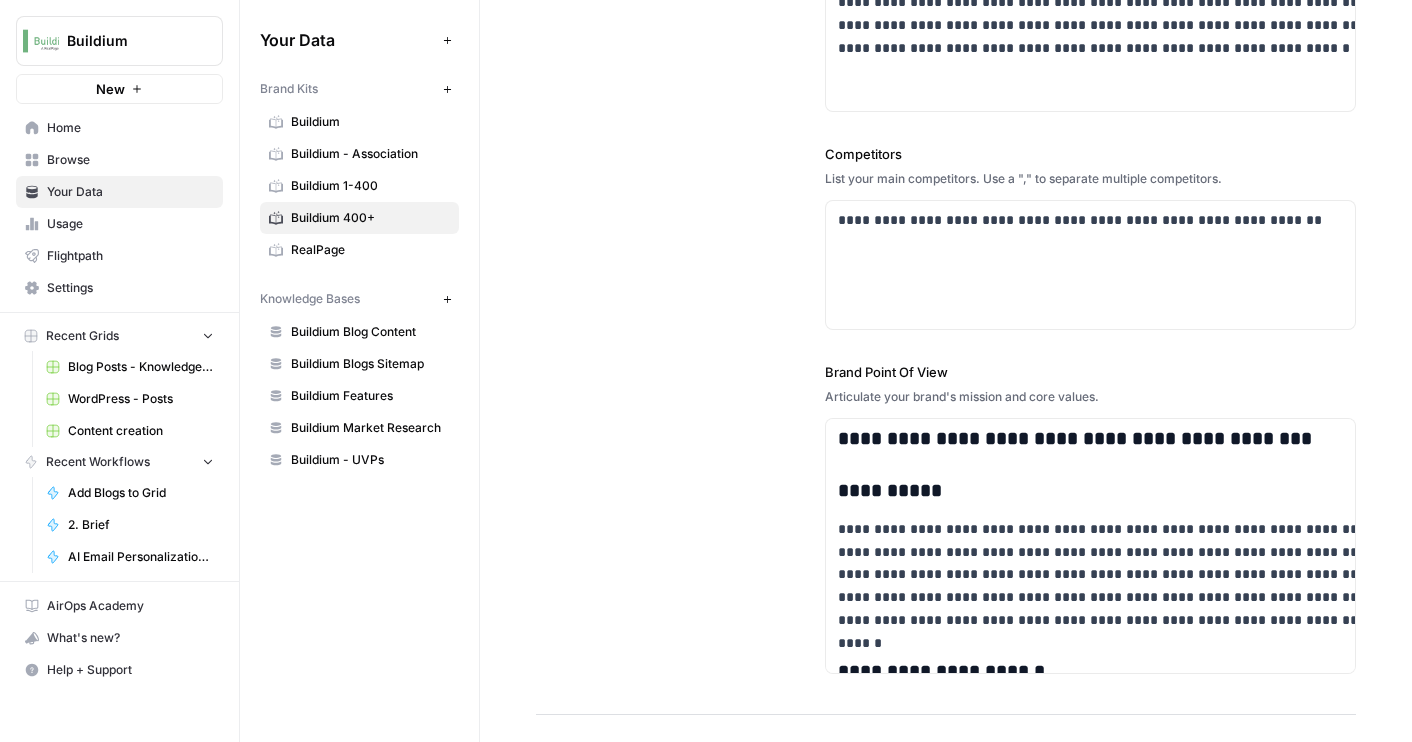 scroll, scrollTop: 652, scrollLeft: 0, axis: vertical 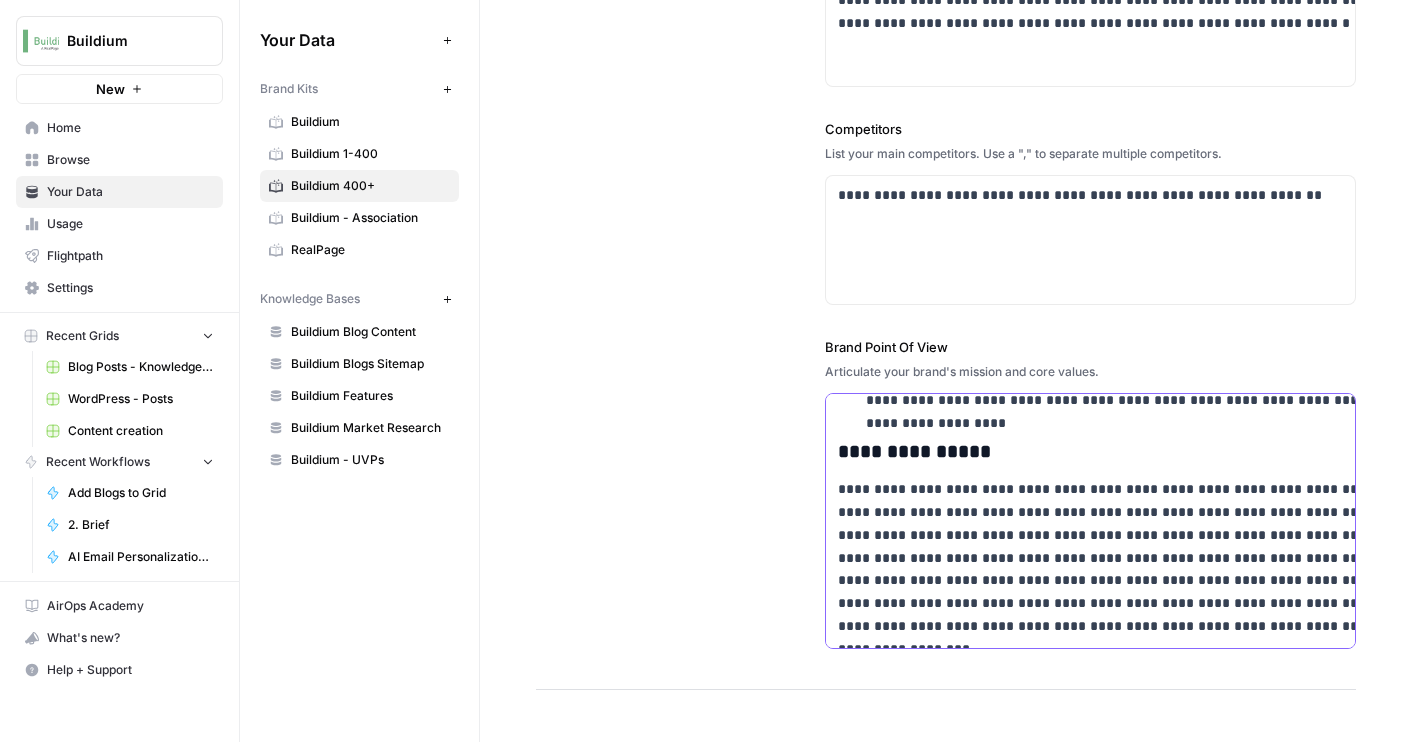 click on "**********" at bounding box center (1113, 452) 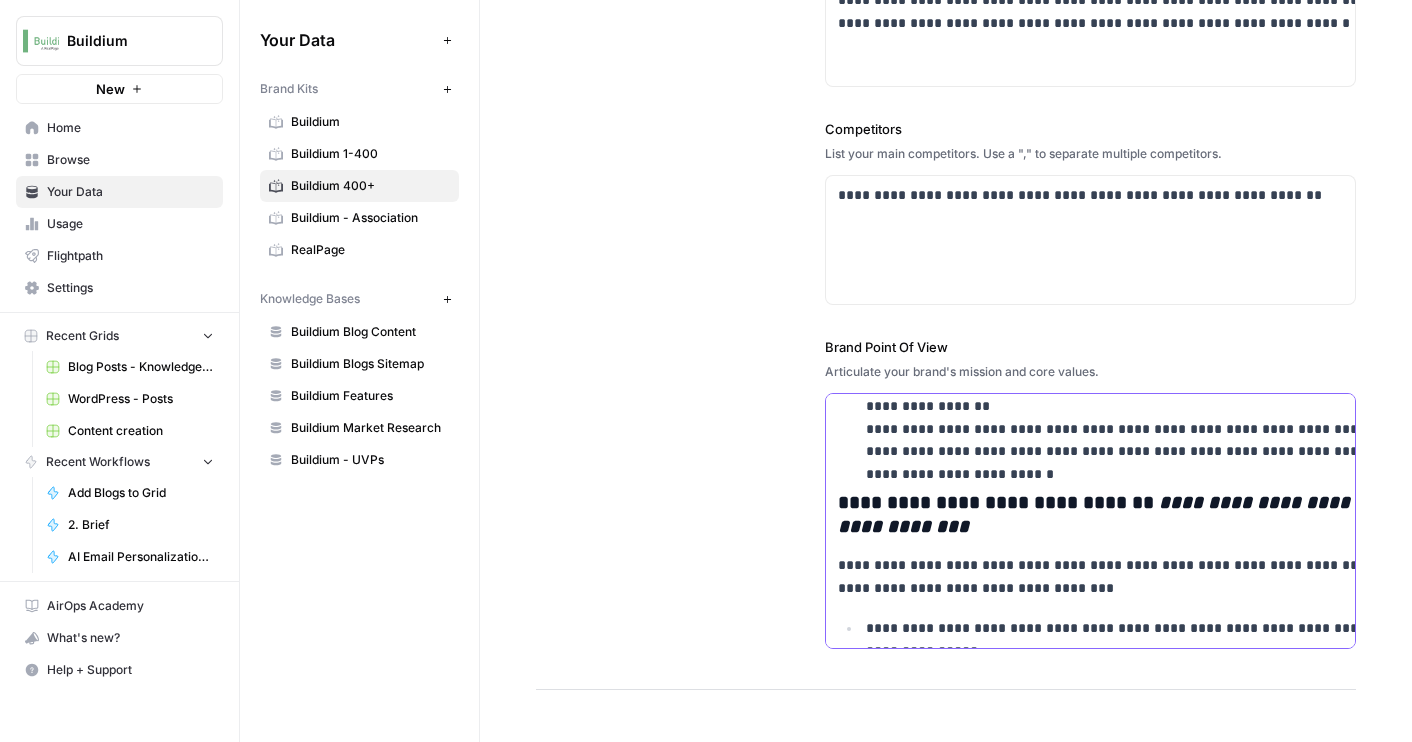 scroll, scrollTop: 3268, scrollLeft: 0, axis: vertical 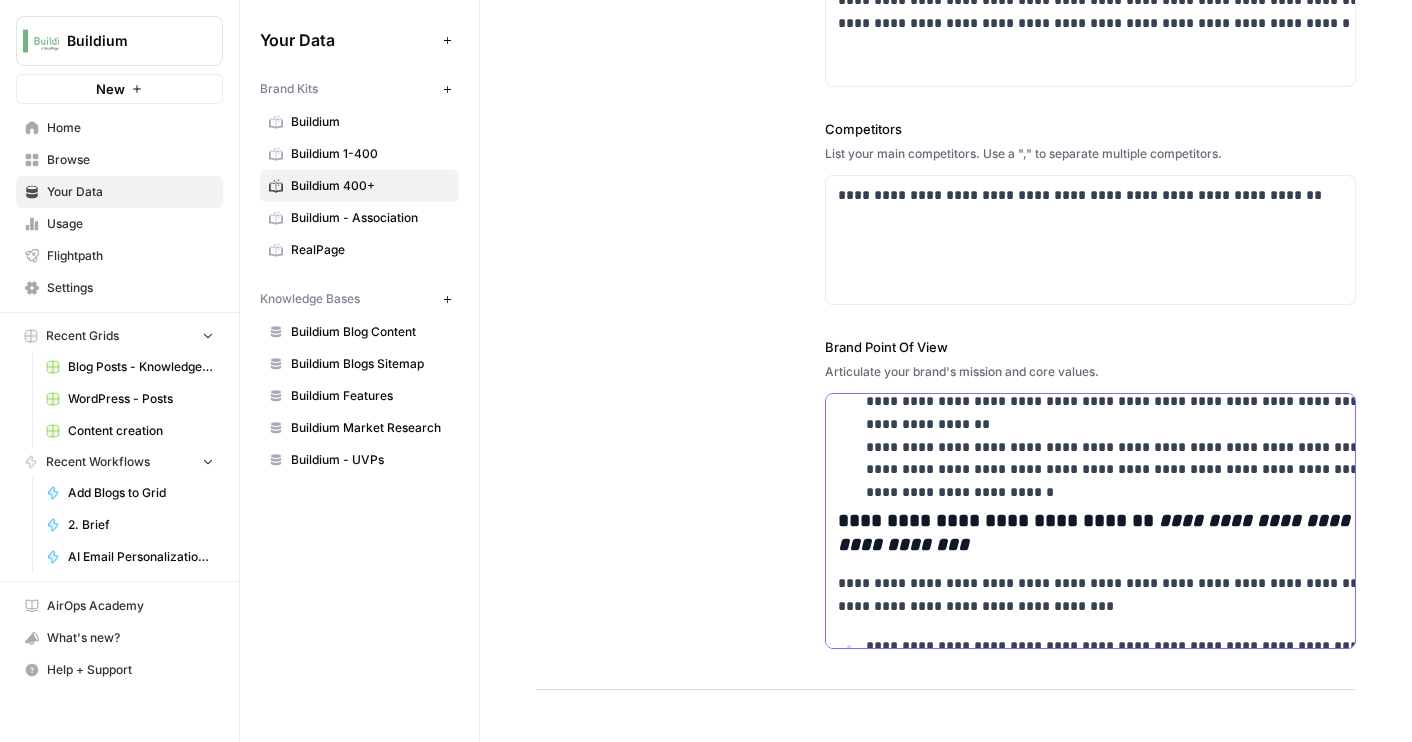 click on "**********" at bounding box center [1090, 4797] 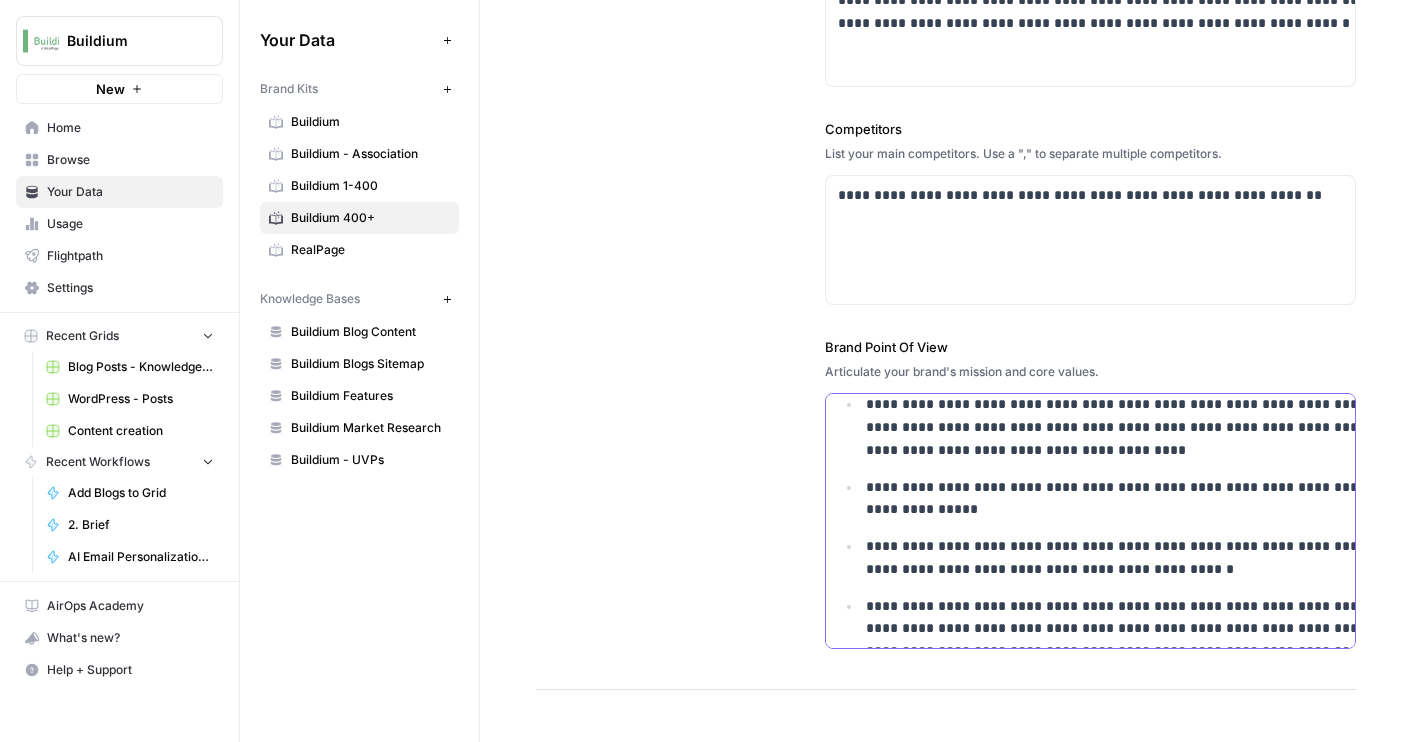 scroll, scrollTop: 2242, scrollLeft: 0, axis: vertical 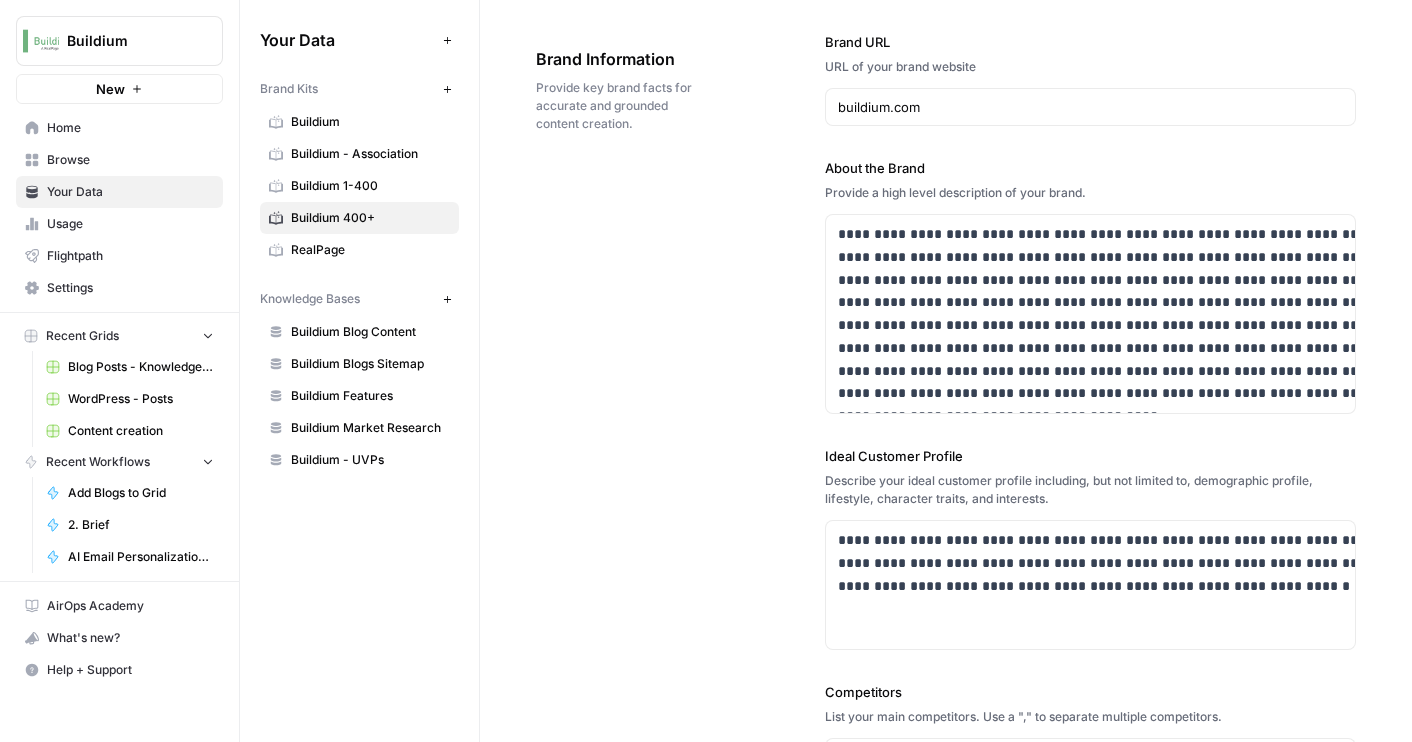 click on "**********" at bounding box center (1090, 548) 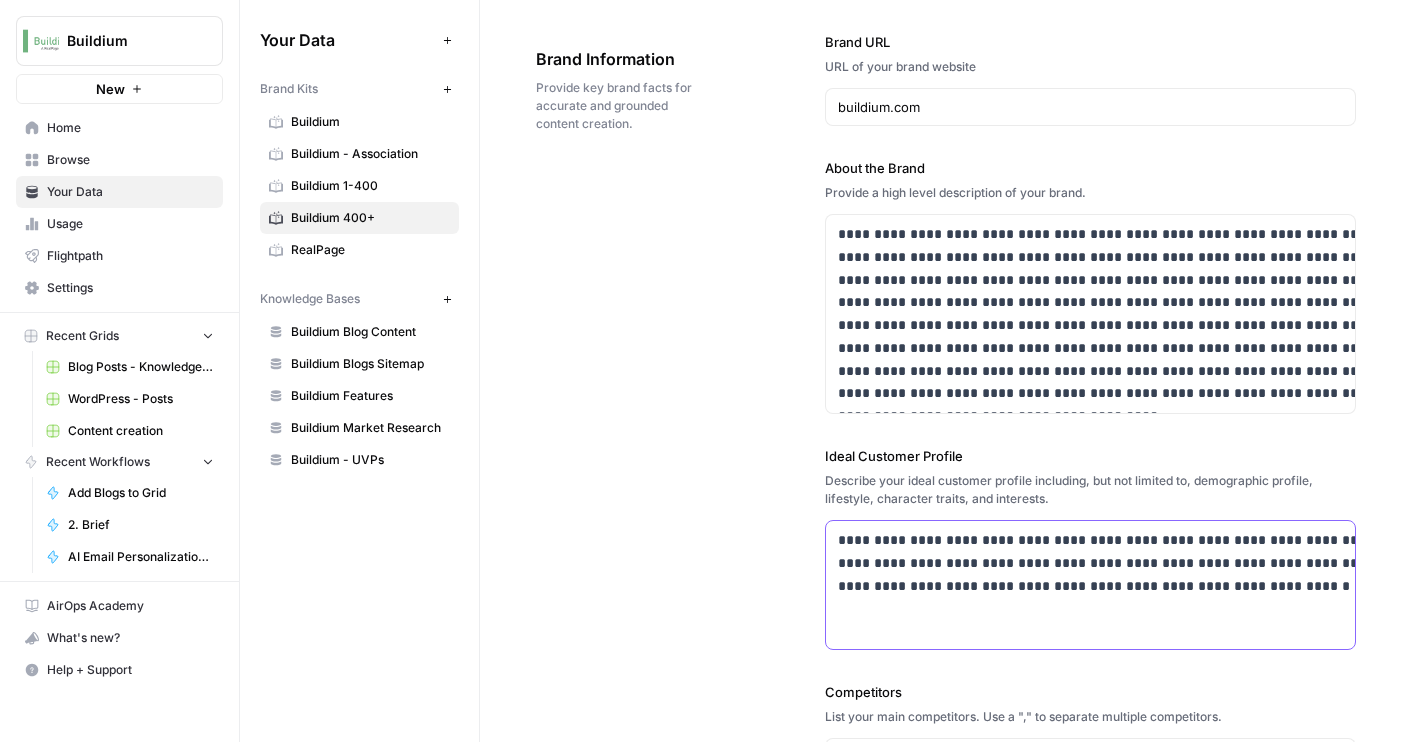 click on "**********" at bounding box center [1113, 563] 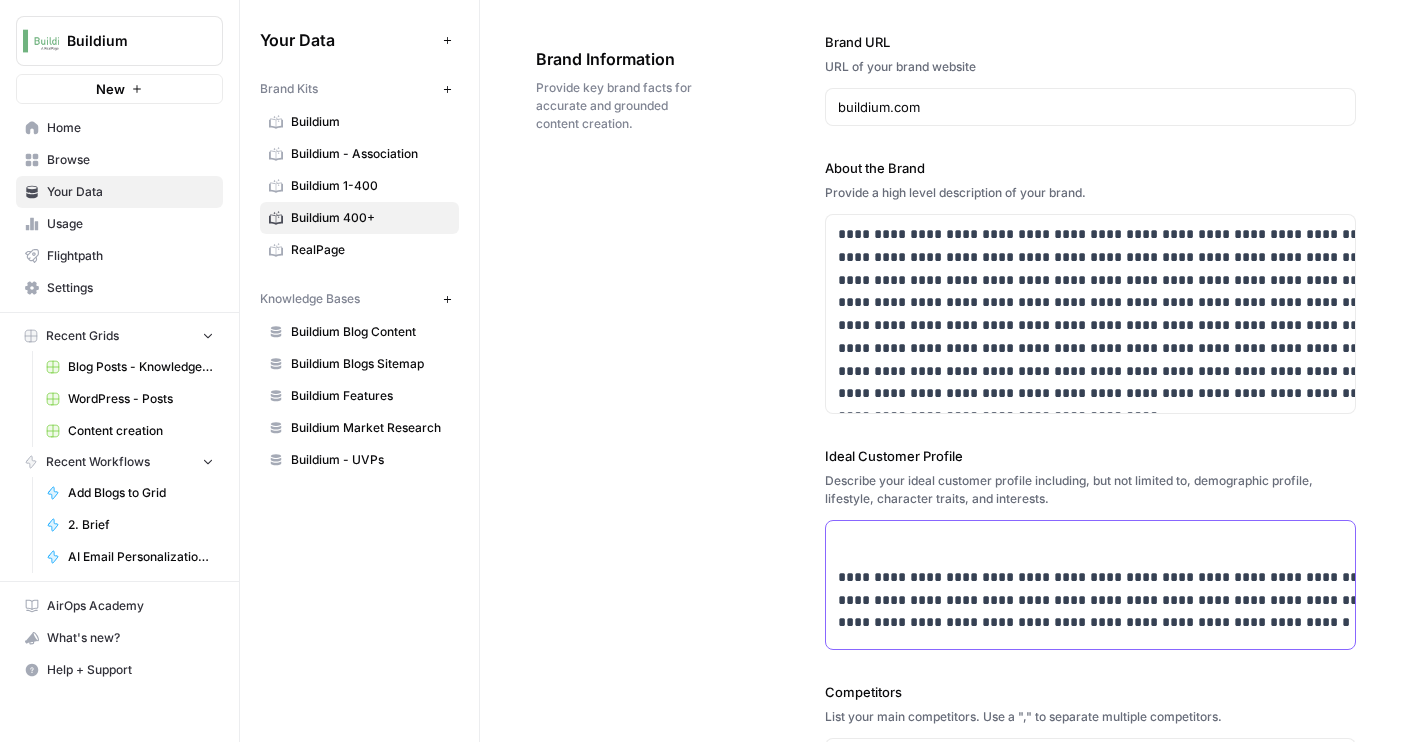 scroll, scrollTop: 600, scrollLeft: 0, axis: vertical 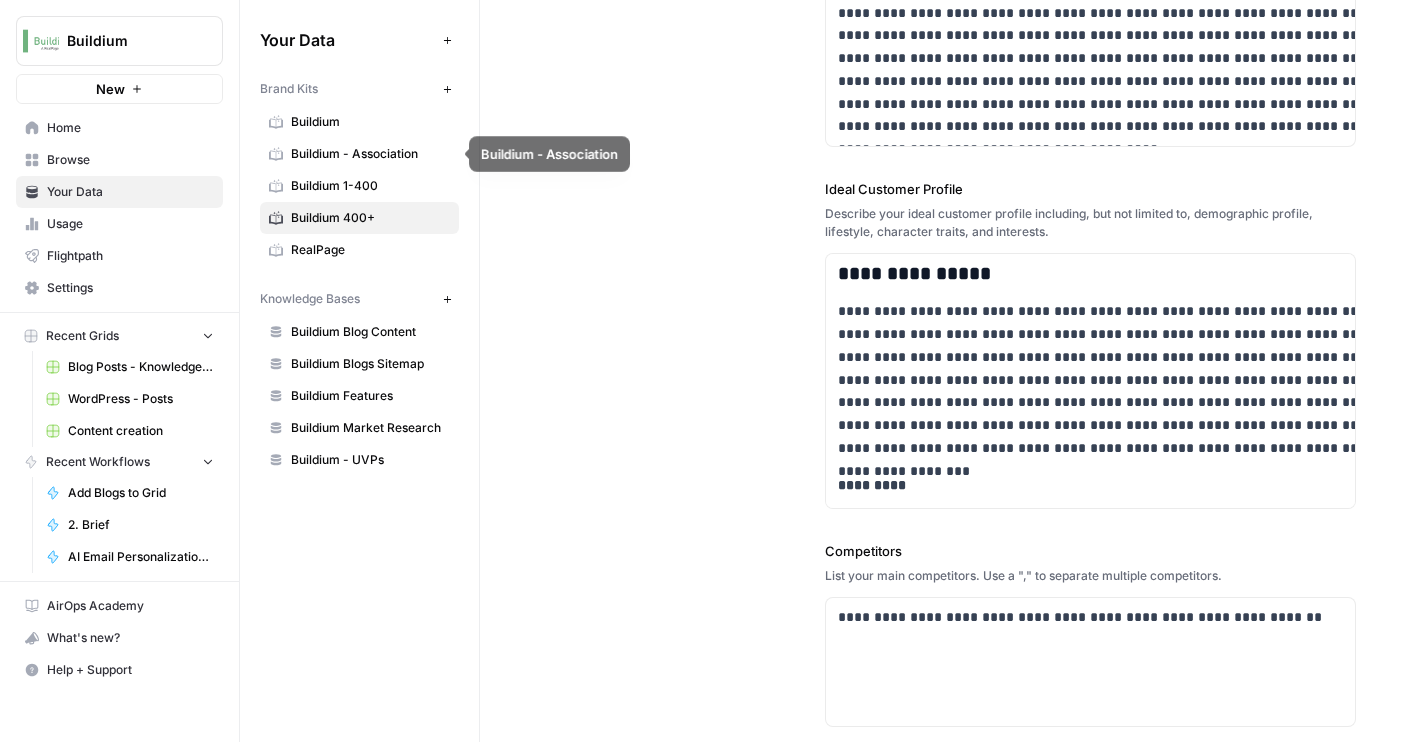 click on "Buildium 1-400" at bounding box center (370, 186) 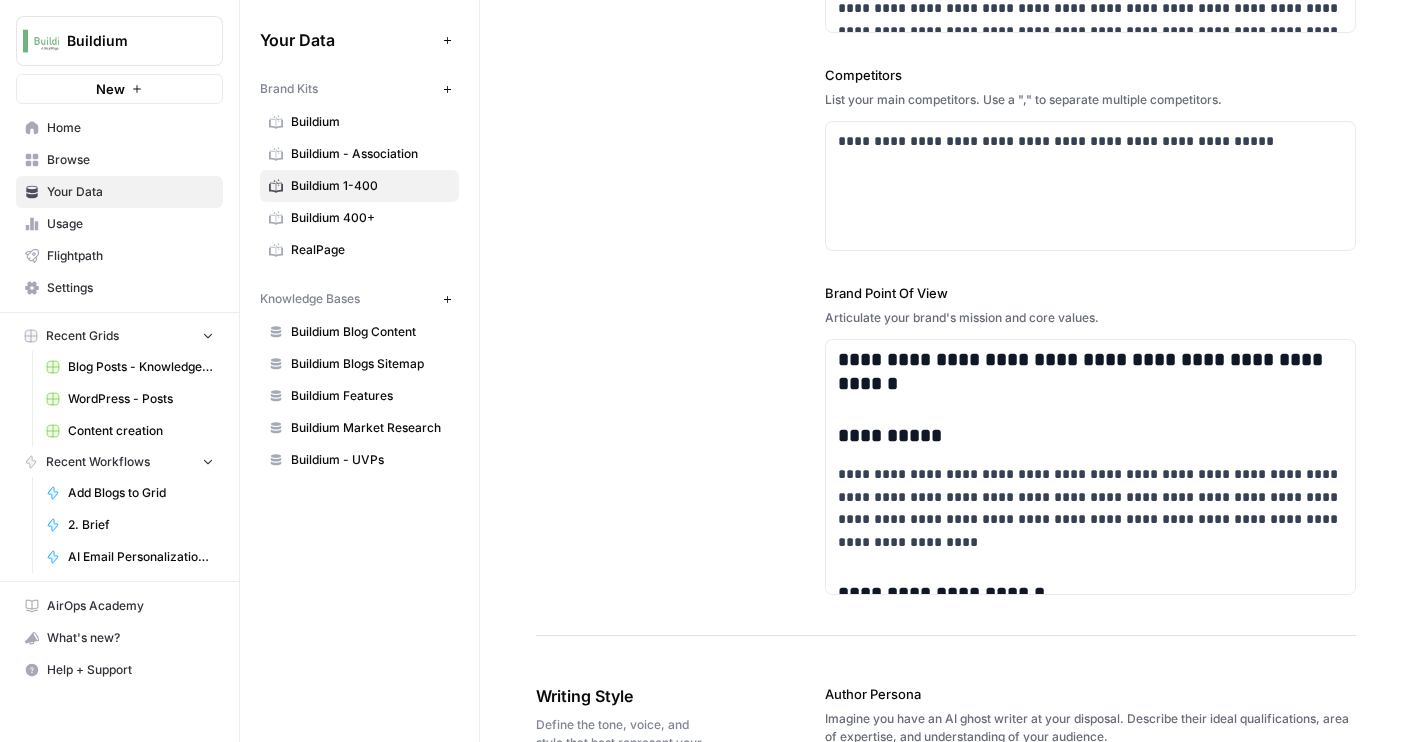 scroll, scrollTop: 882, scrollLeft: 0, axis: vertical 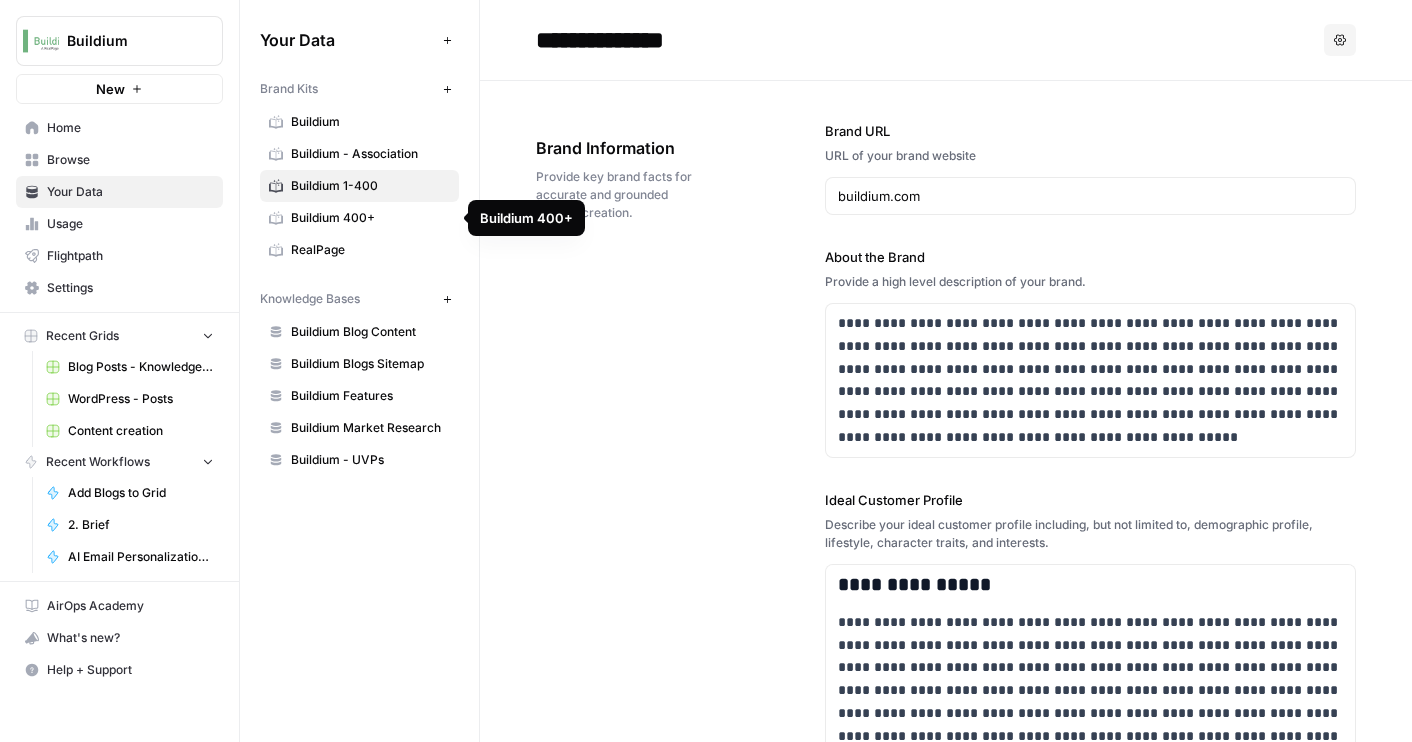 click on "Buildium 400+" at bounding box center [370, 218] 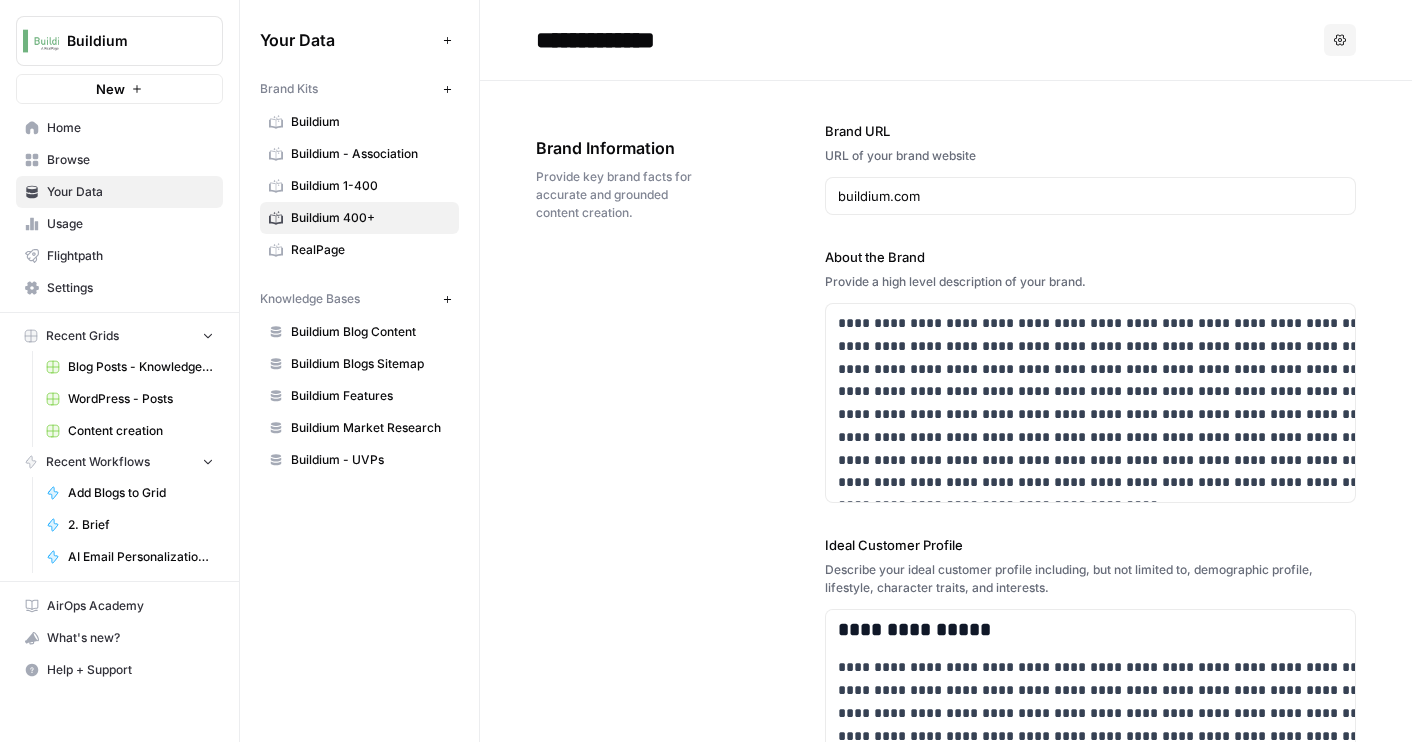 click on "Buildium 1-400" at bounding box center [370, 186] 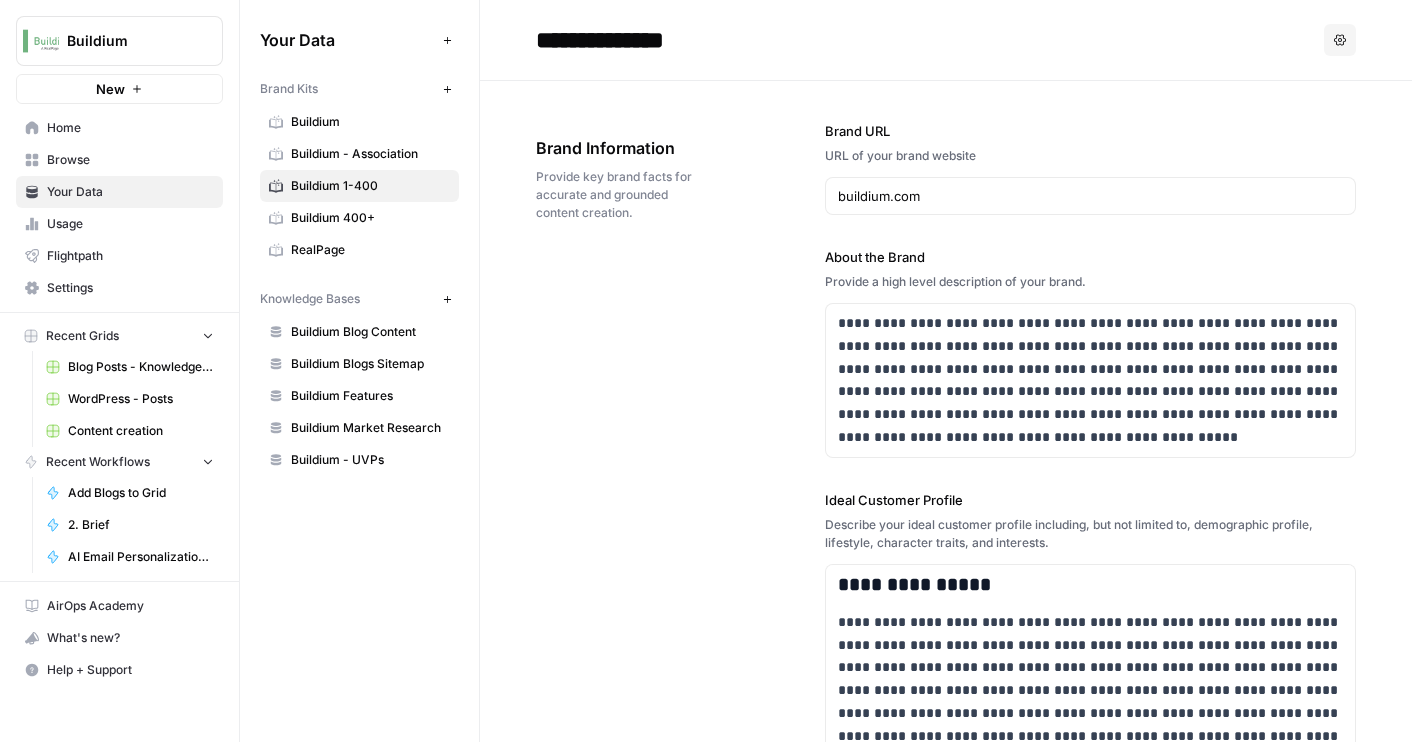 click on "Your Data" at bounding box center (130, 192) 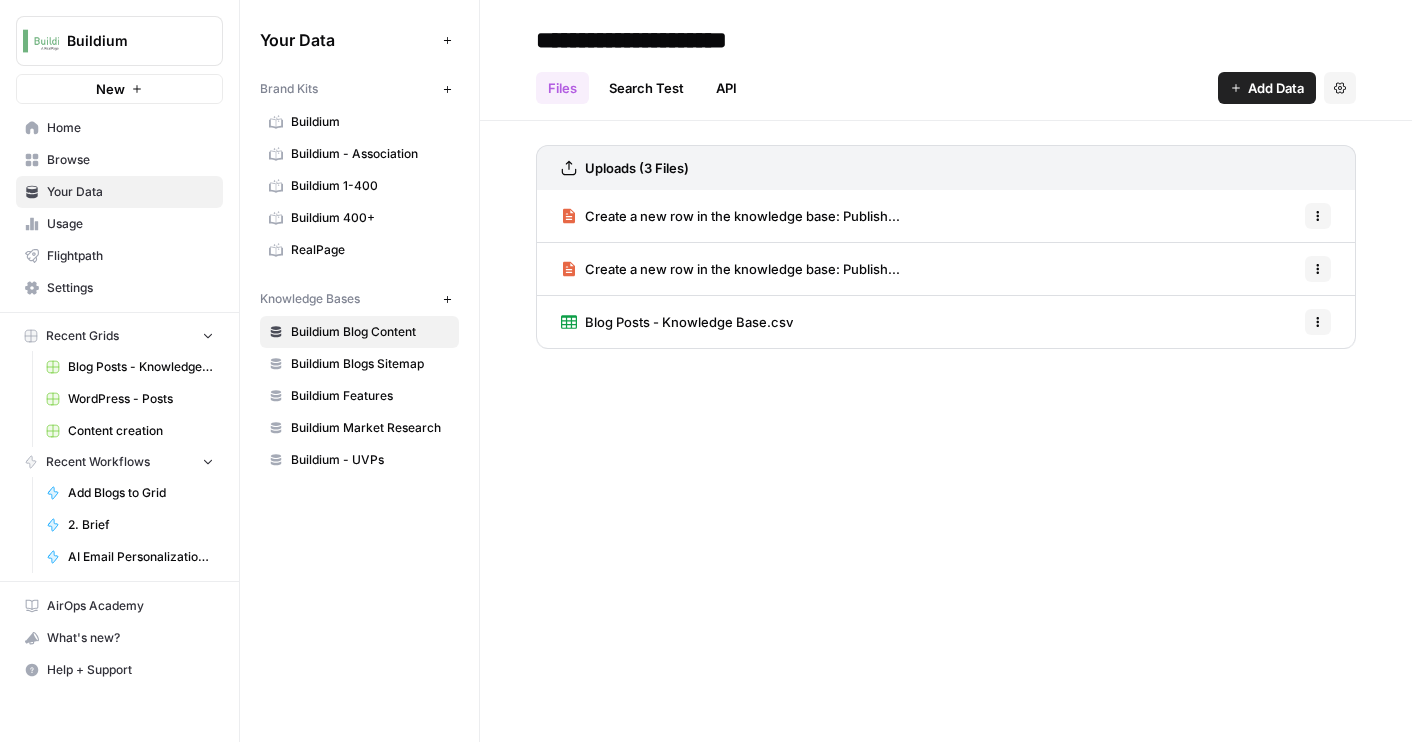click on "Browse" at bounding box center [130, 160] 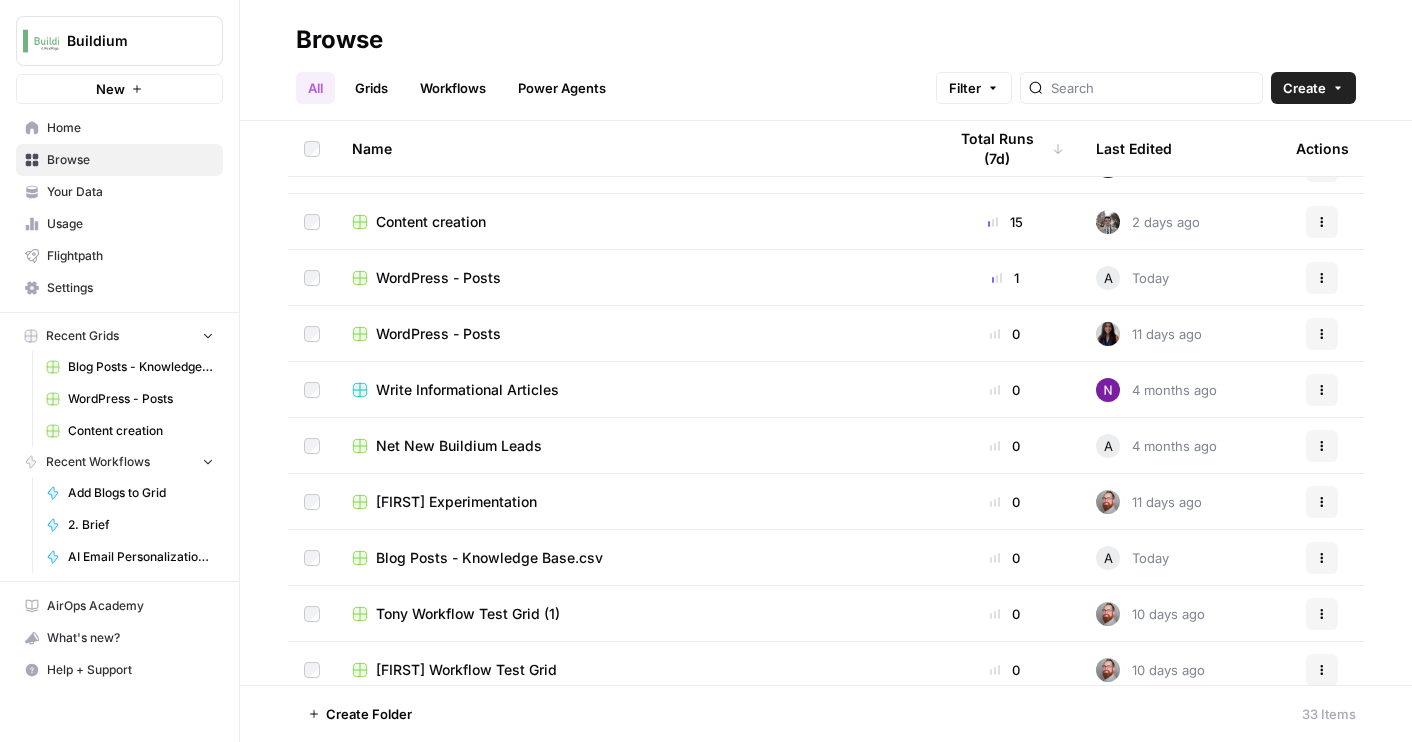 scroll, scrollTop: 0, scrollLeft: 0, axis: both 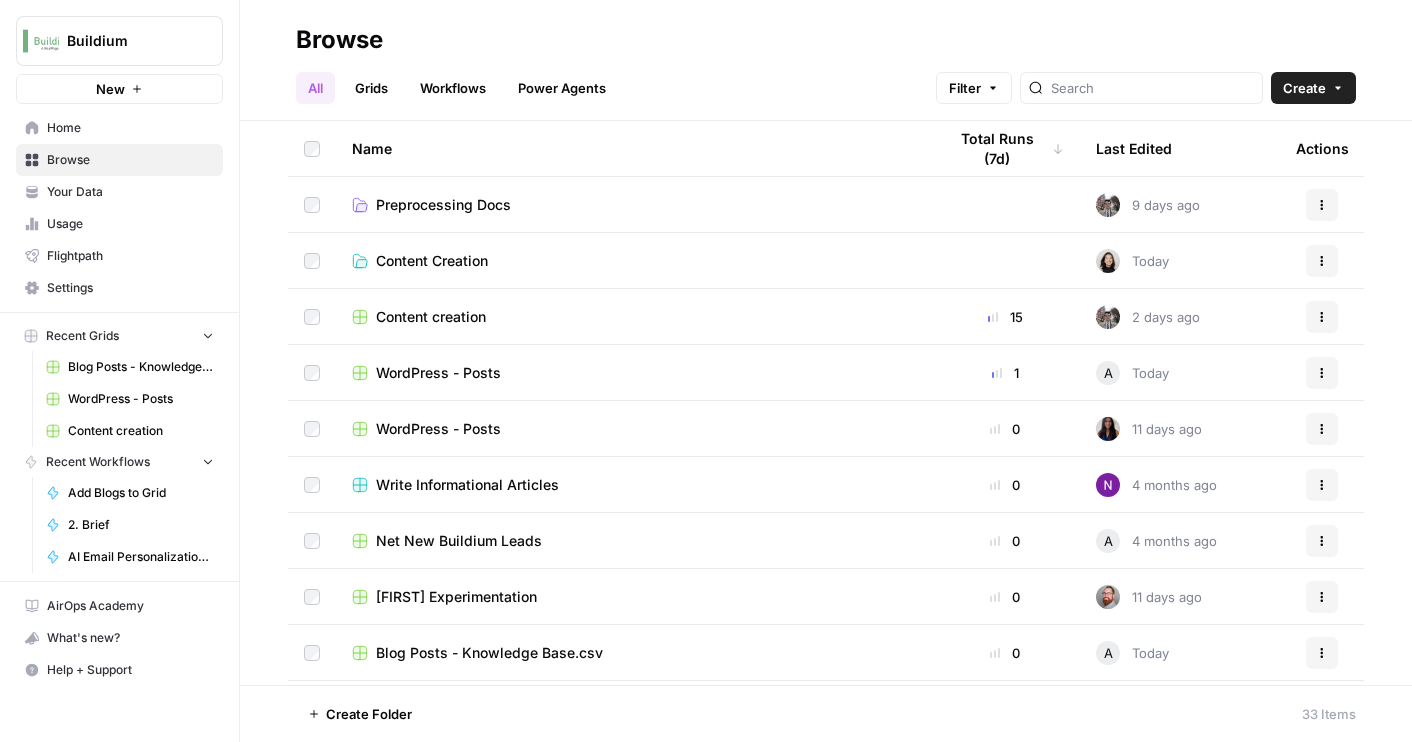 click on "Last Edited" at bounding box center (1134, 148) 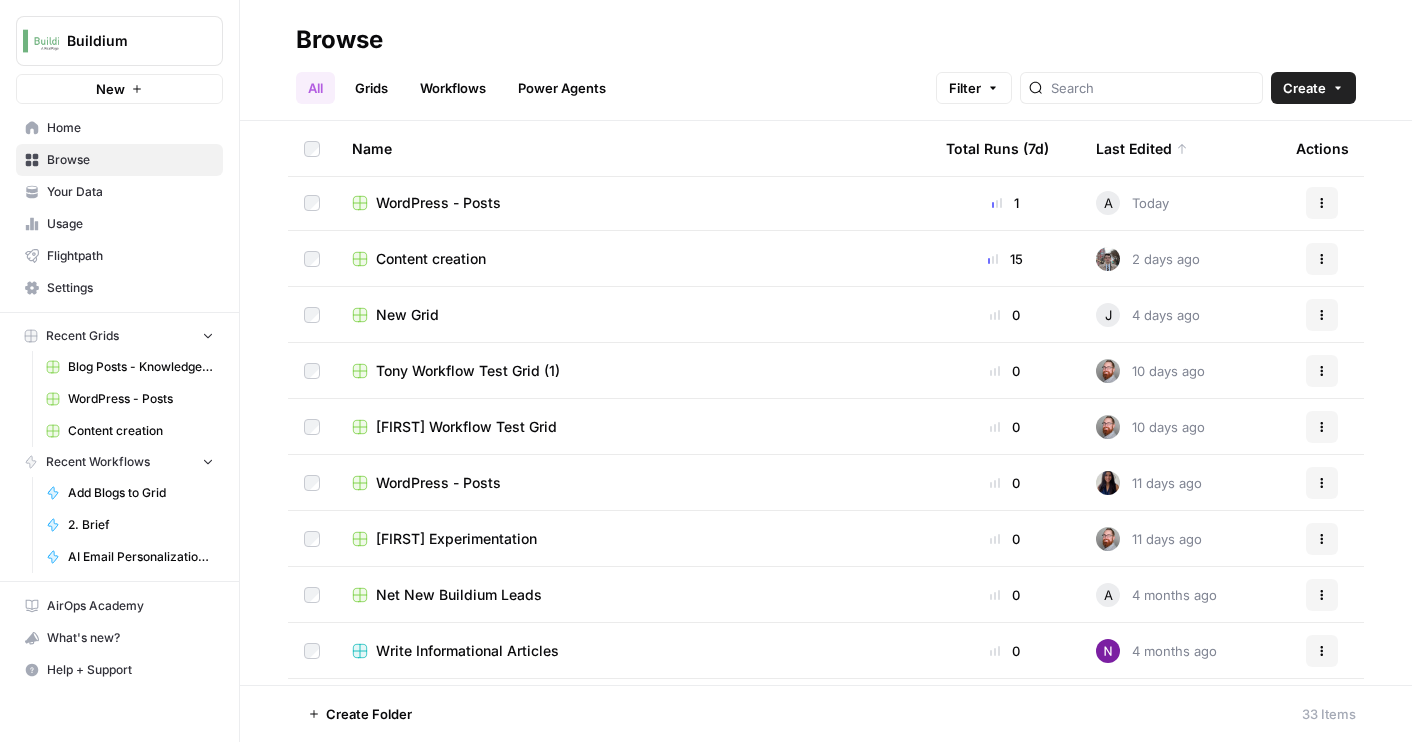 scroll, scrollTop: 0, scrollLeft: 0, axis: both 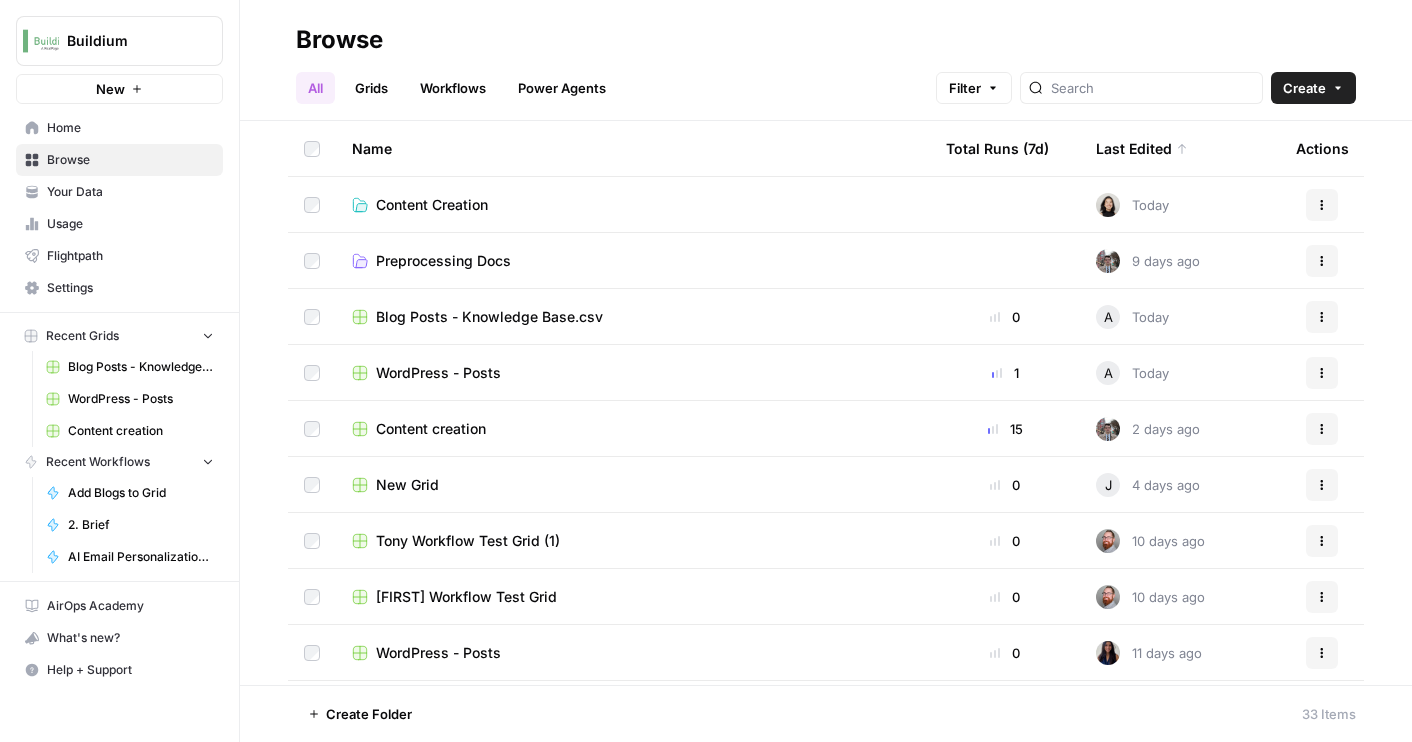 click on "Content Creation" at bounding box center (432, 205) 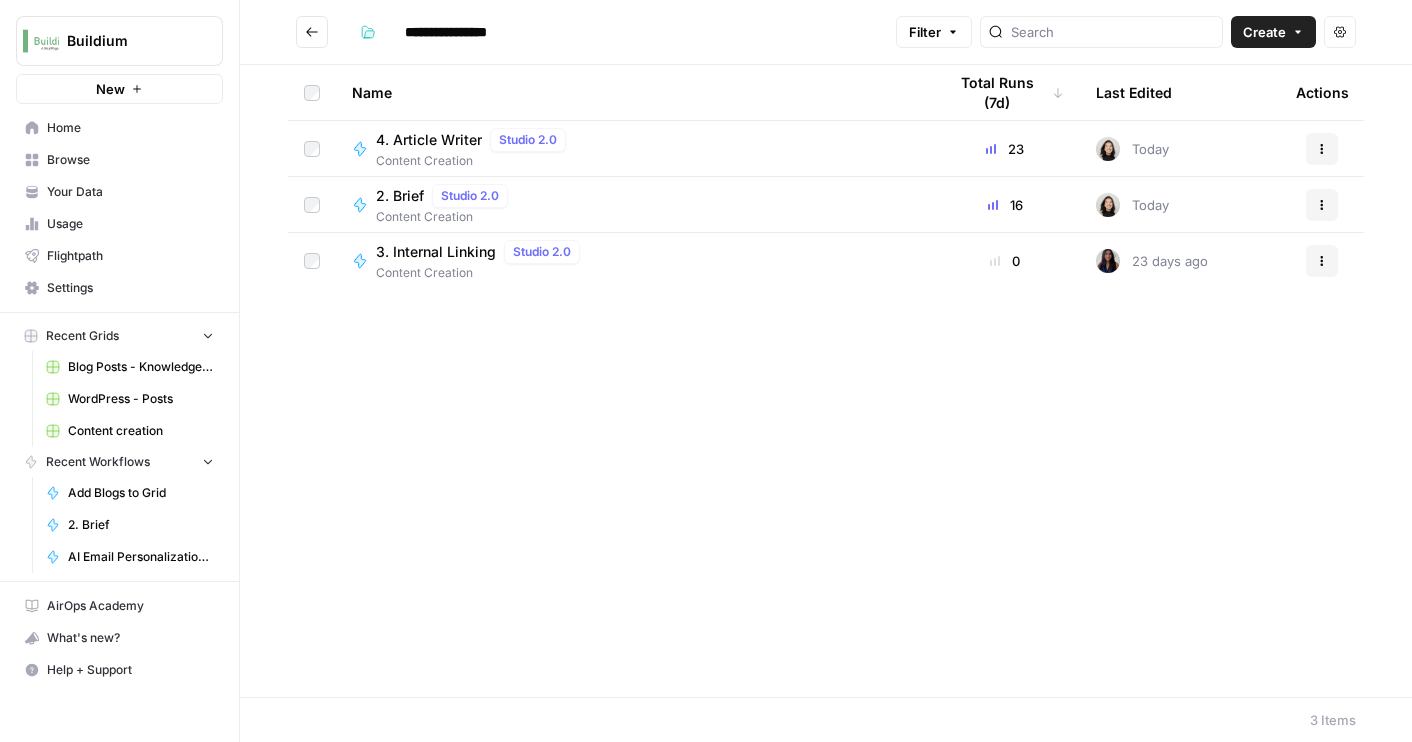 click at bounding box center (312, 32) 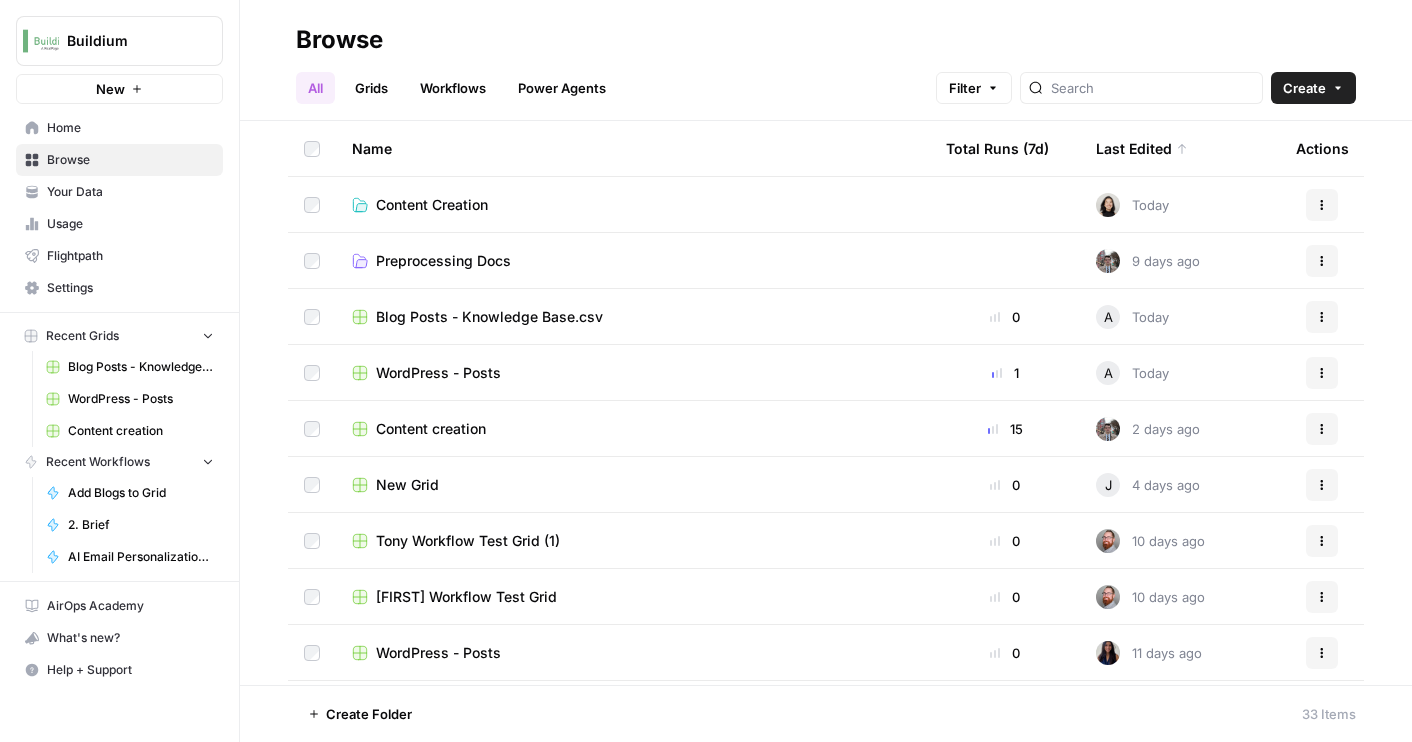 click on "Preprocessing Docs" at bounding box center [443, 261] 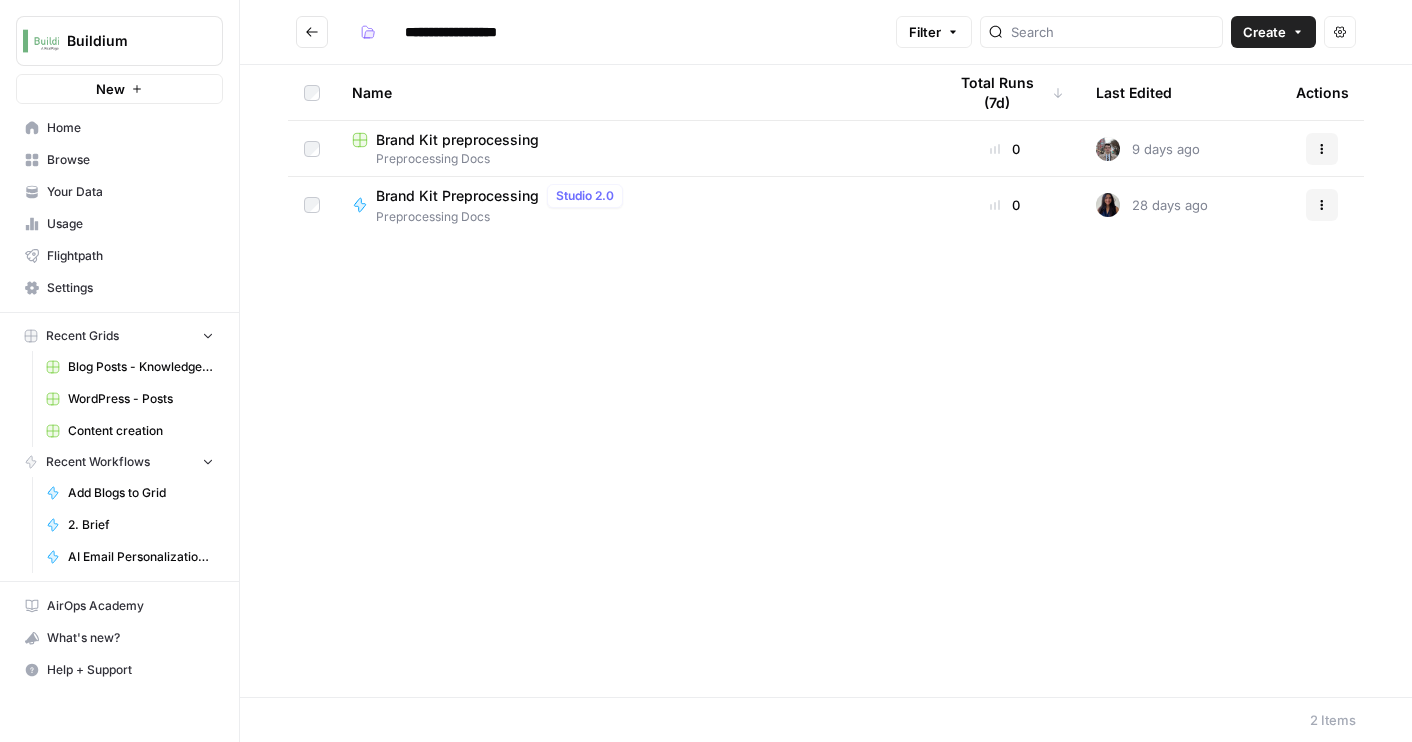click on "Brand Kit preprocessing" at bounding box center [457, 140] 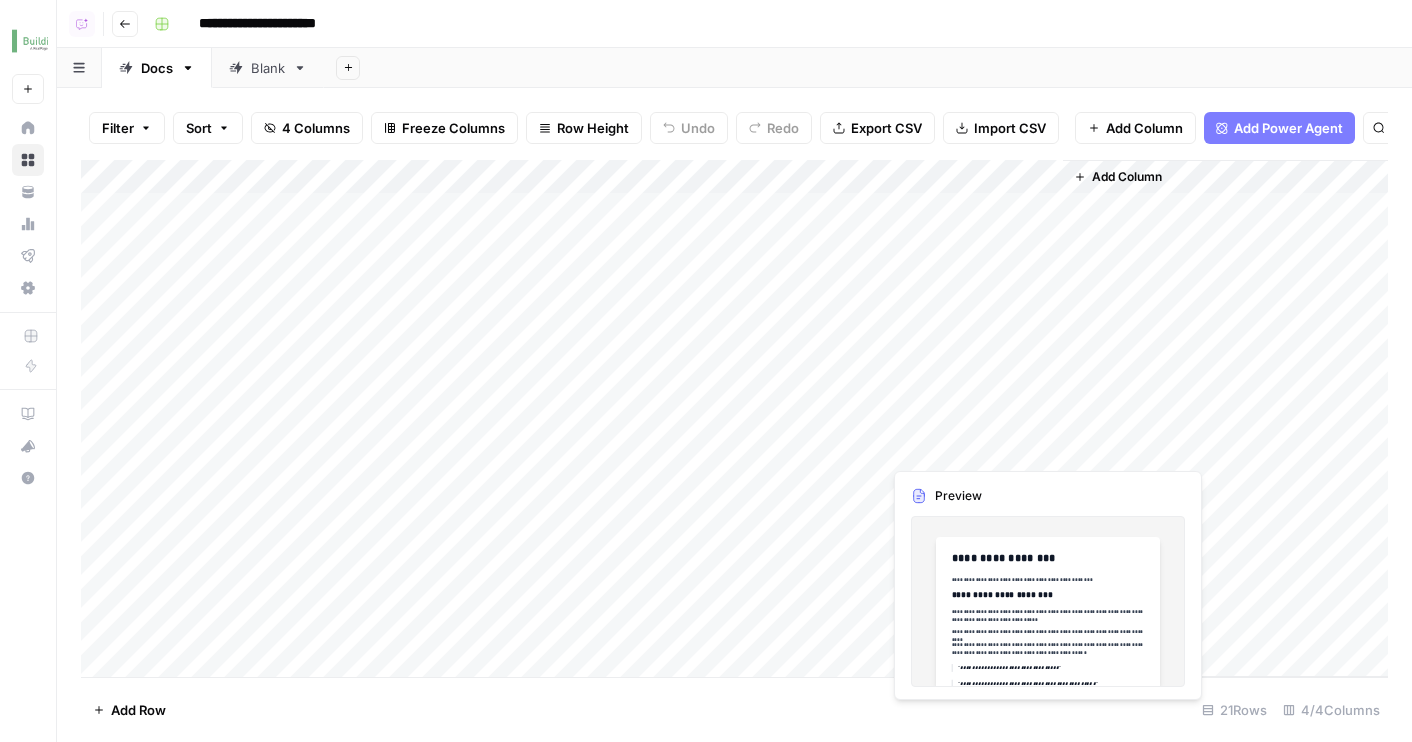 click on "Add Column" at bounding box center [734, 418] 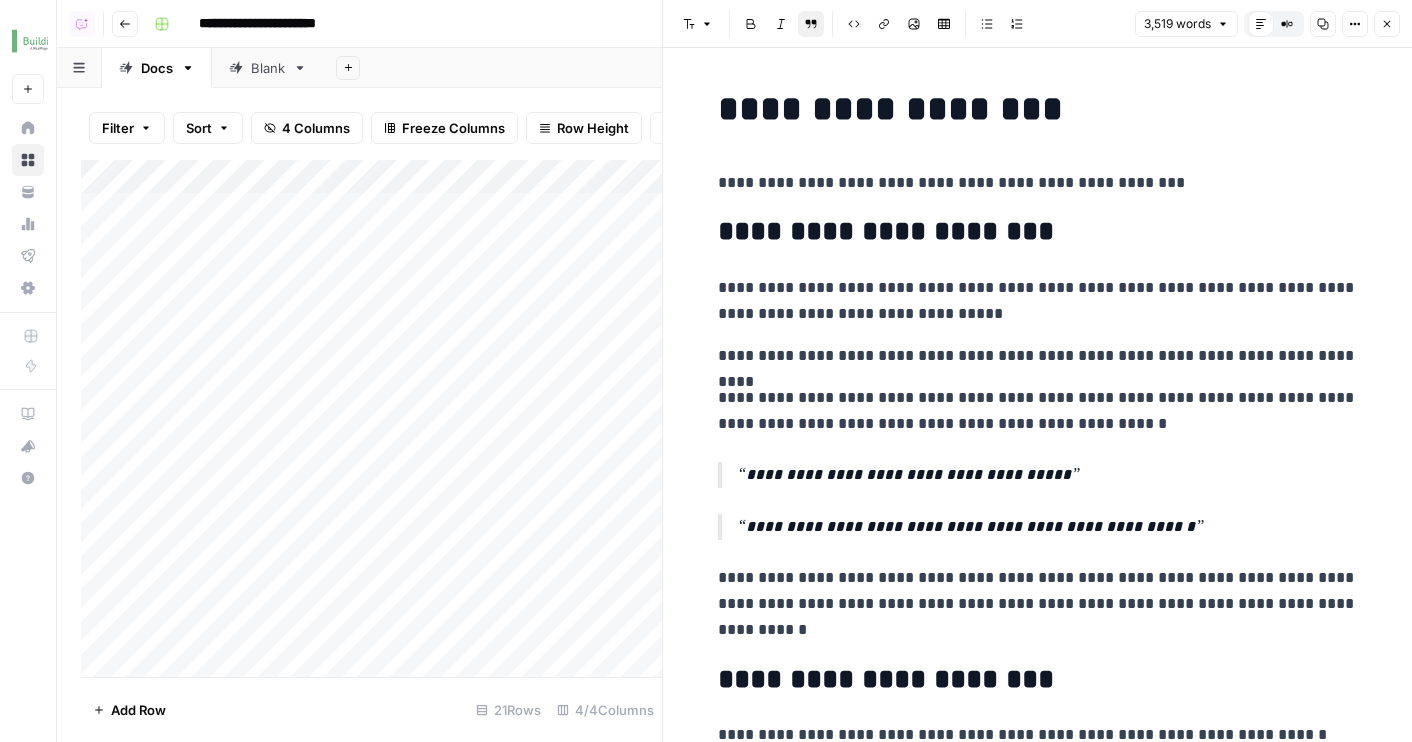 click on "Close" at bounding box center [1387, 24] 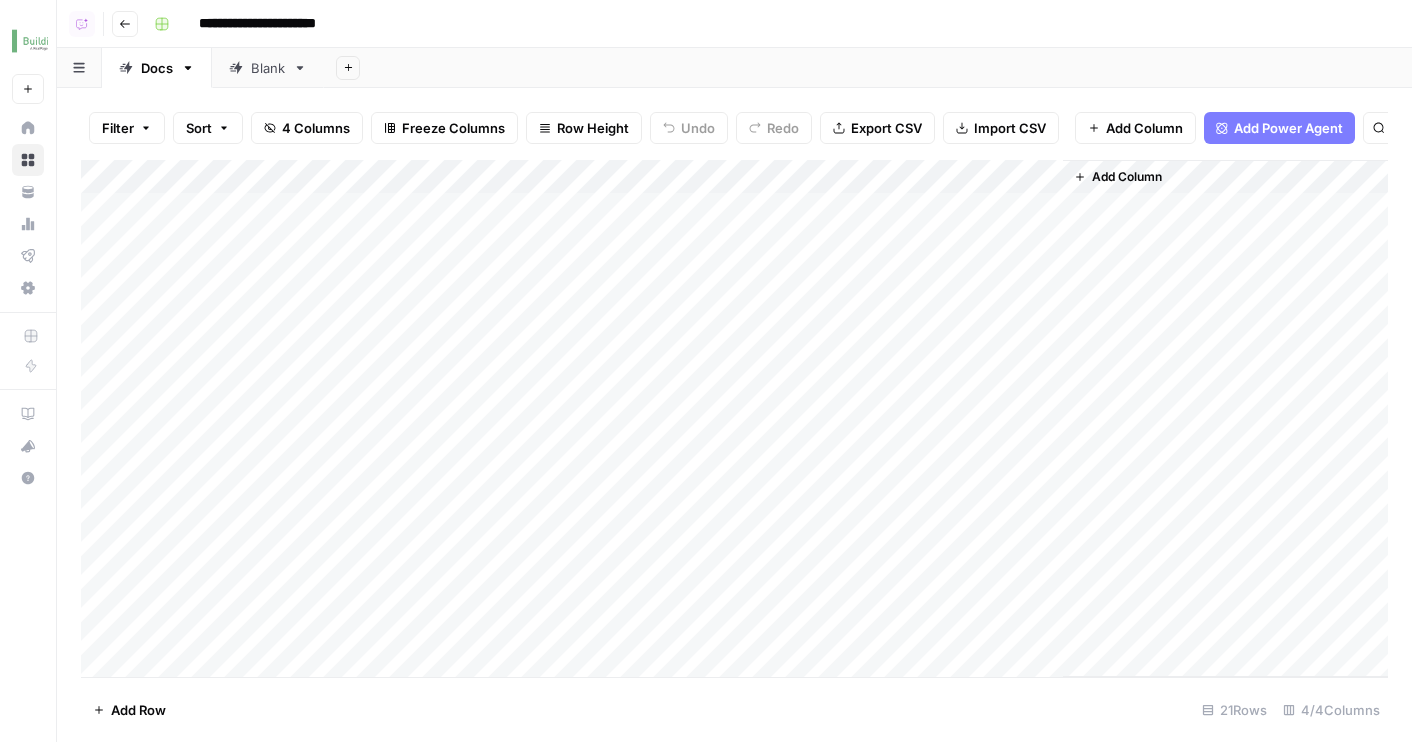 click on "Add Column" at bounding box center (734, 418) 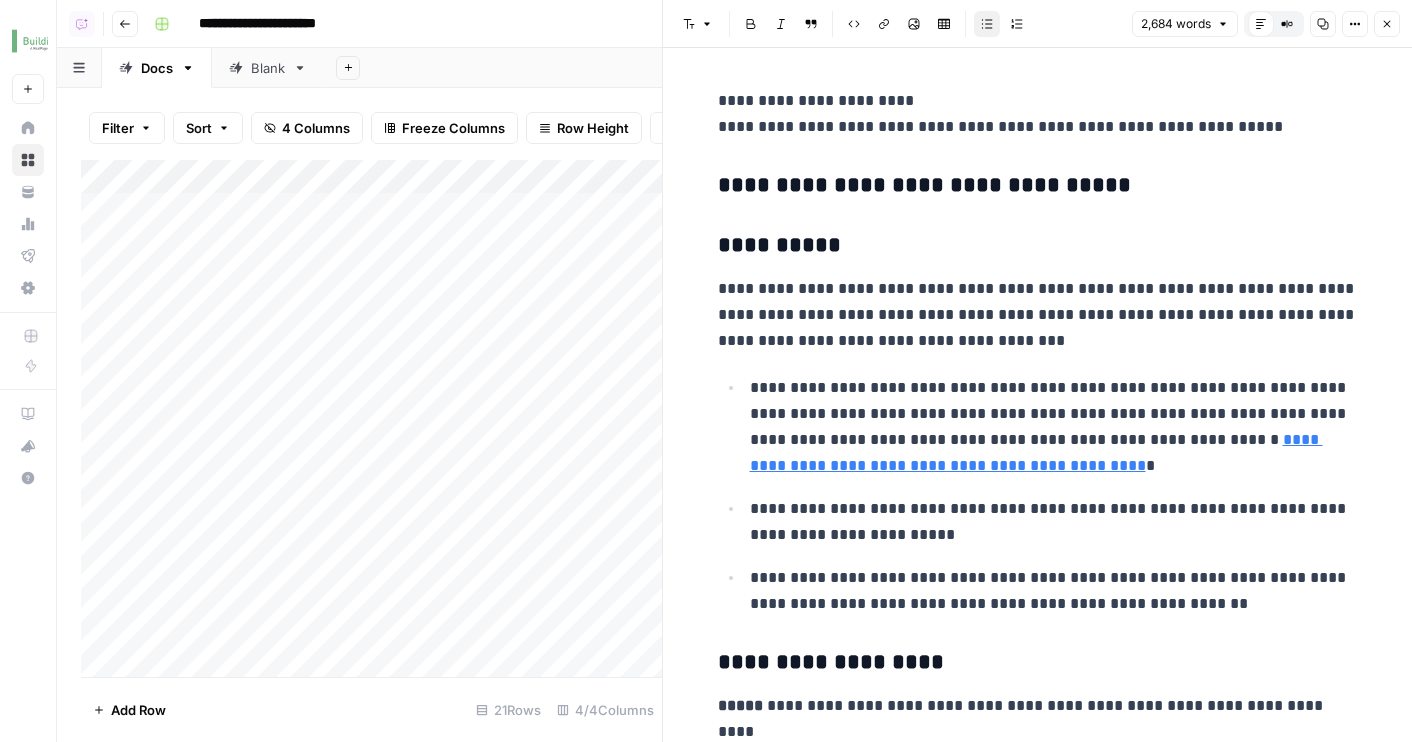 click 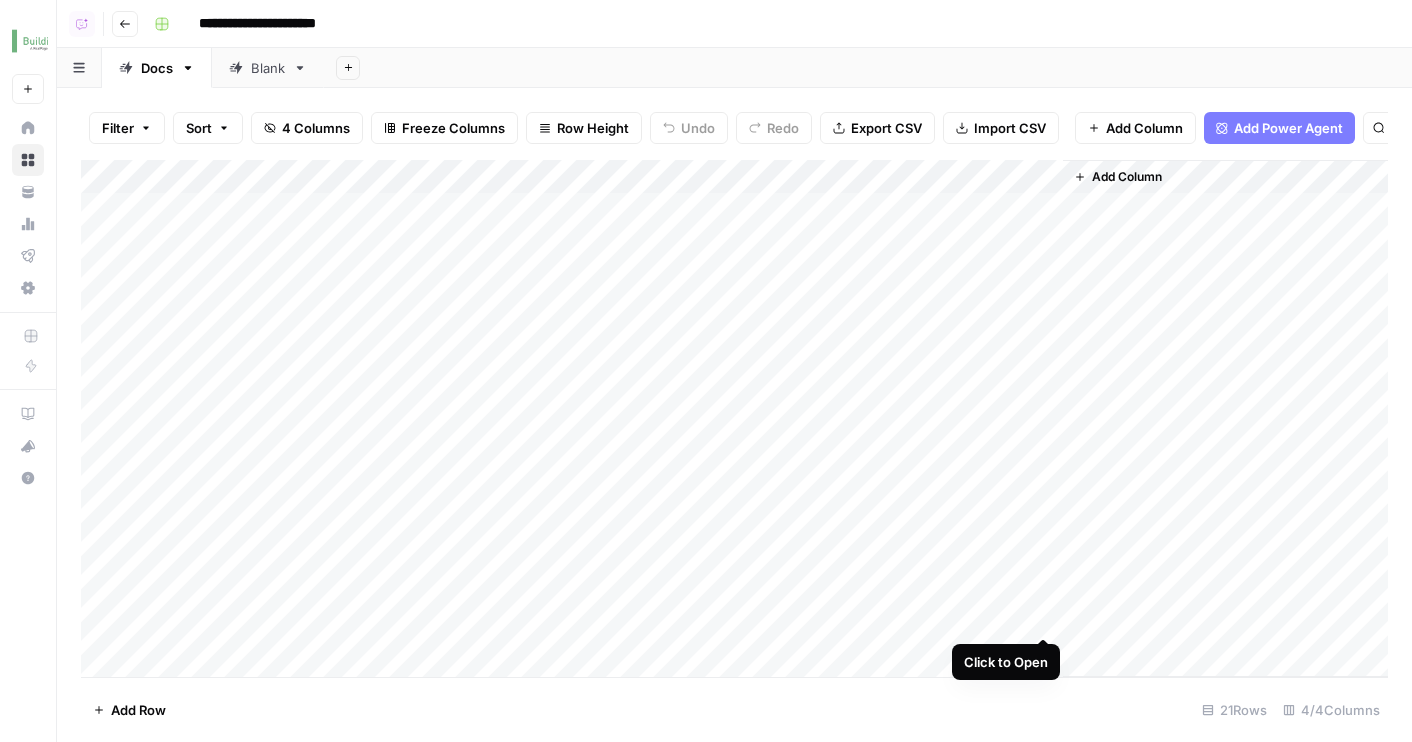 click on "Add Column" at bounding box center (734, 418) 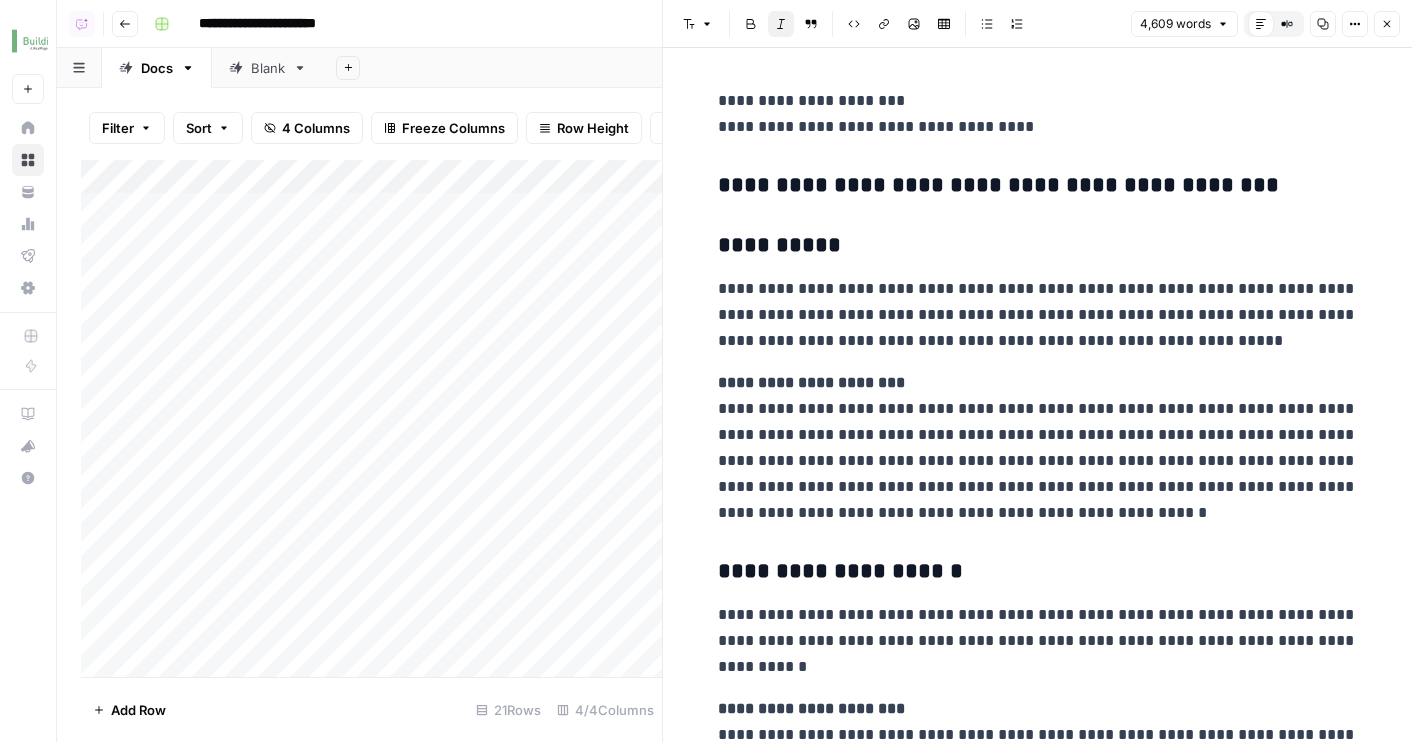 click 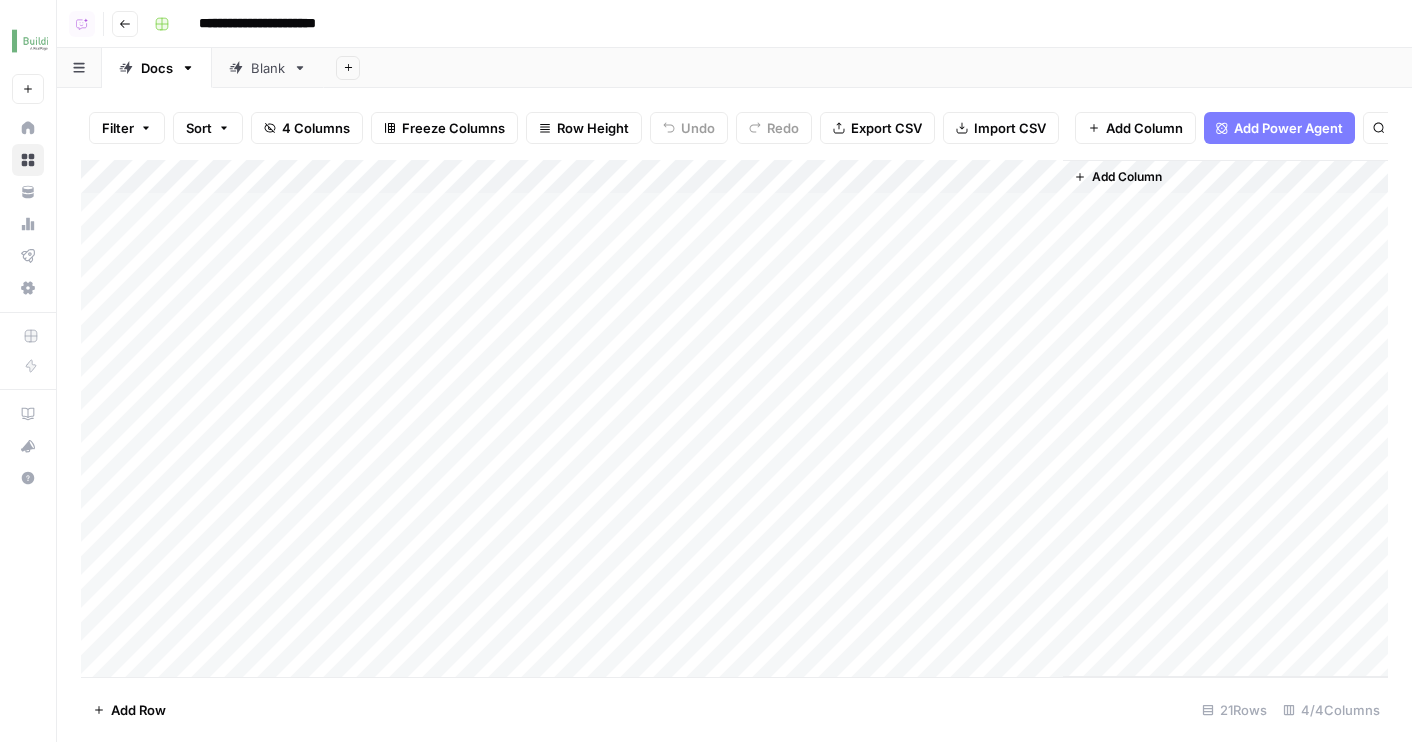 click on "Add Column" at bounding box center (734, 418) 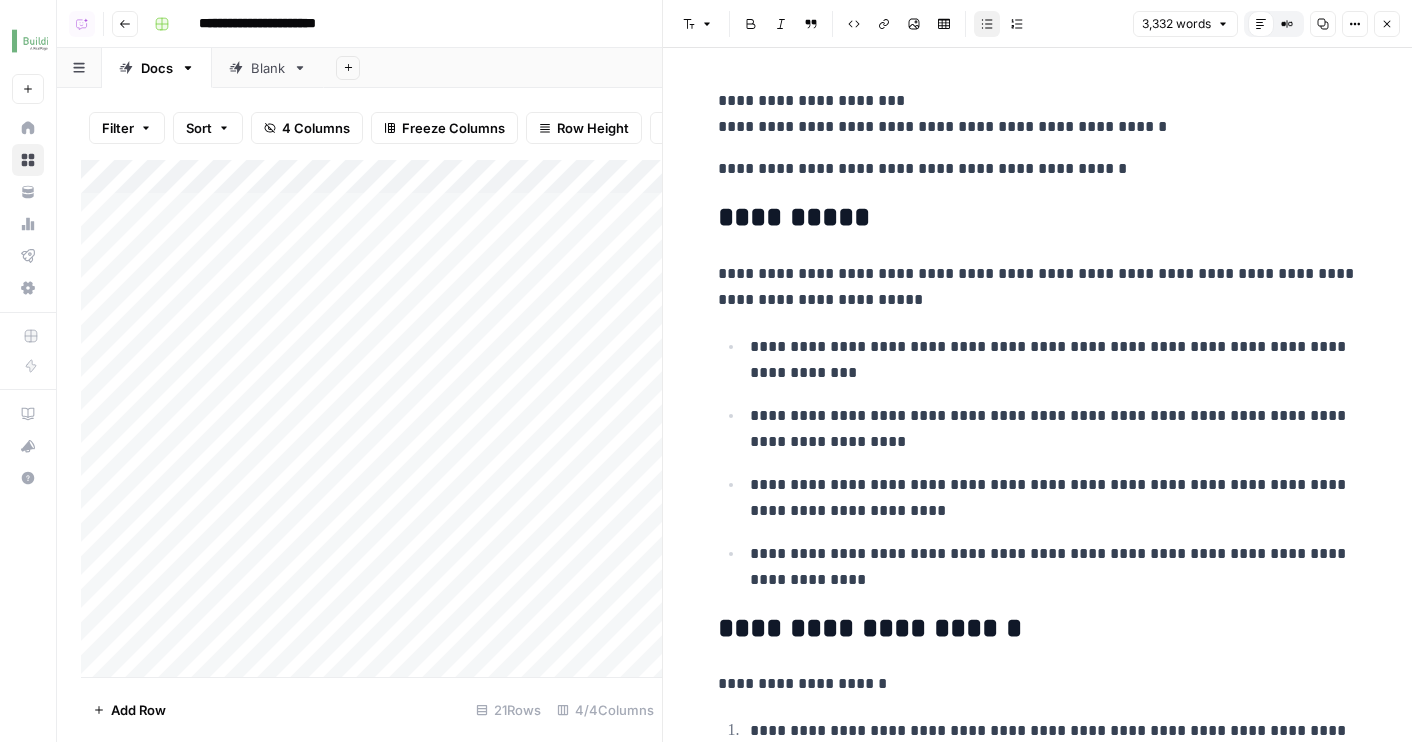click 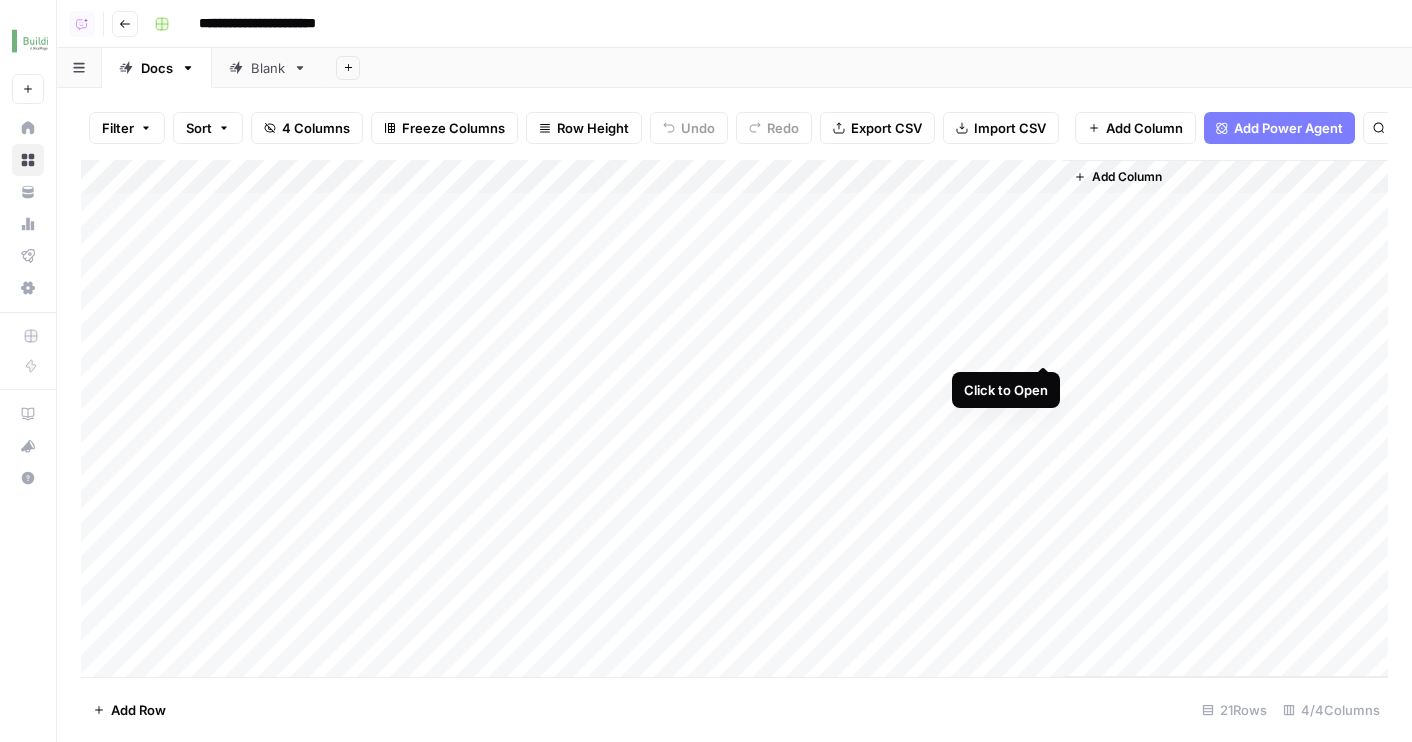 click on "Add Column" at bounding box center [734, 418] 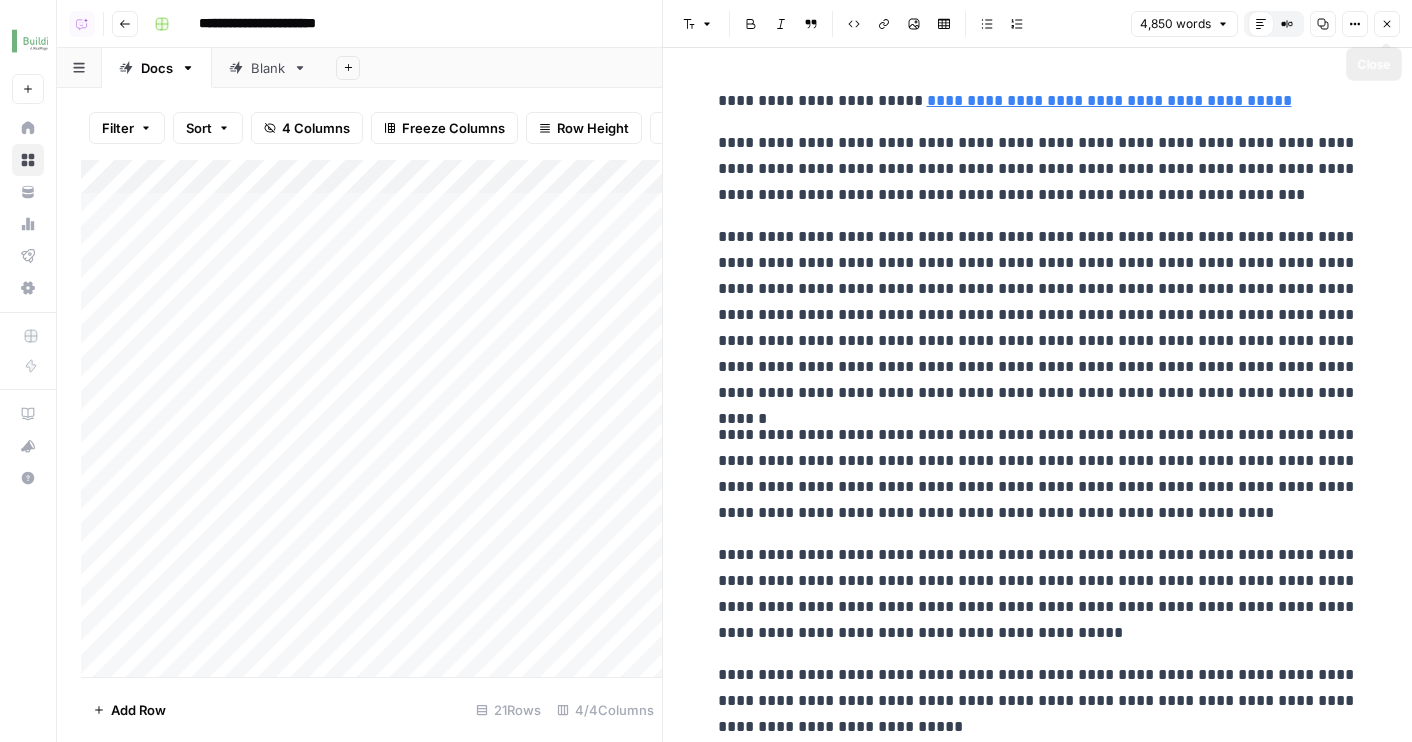 click on "Close" at bounding box center [1387, 24] 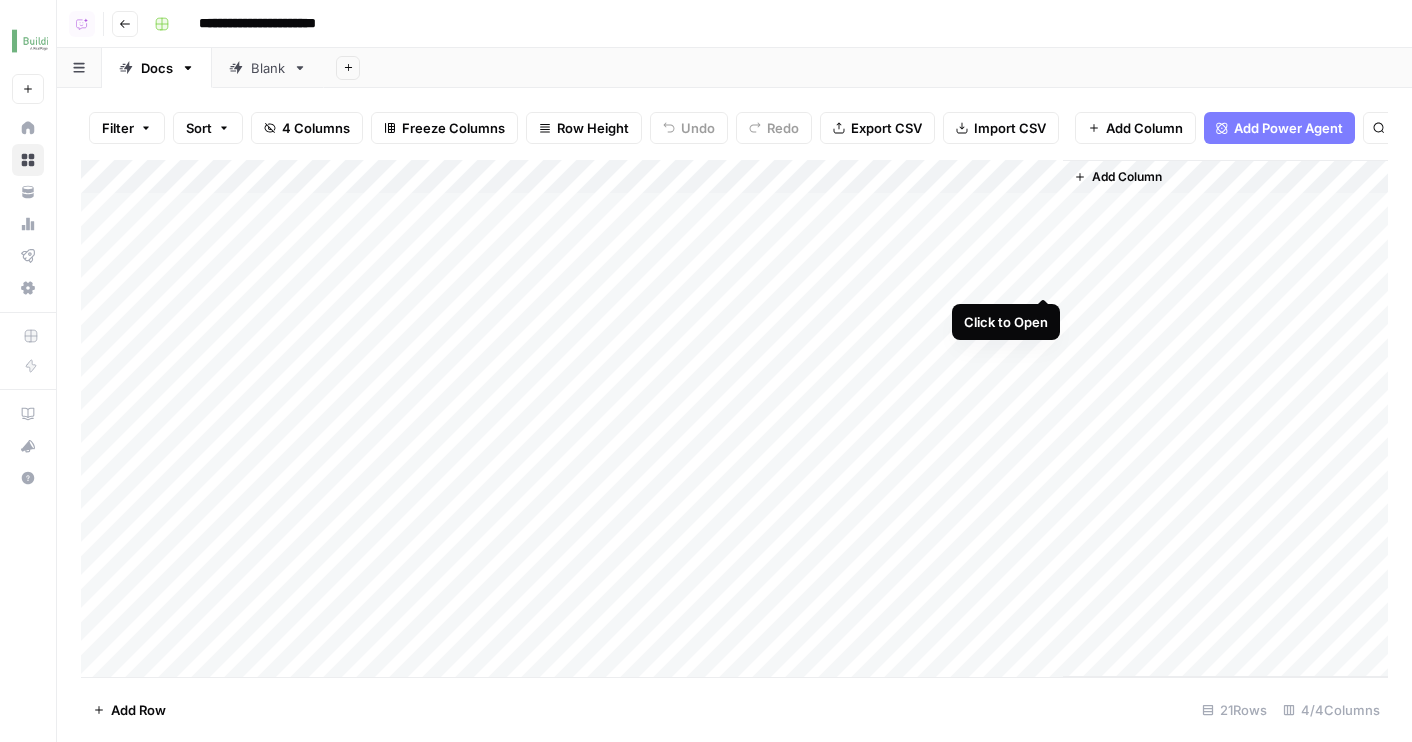 click on "Add Column" at bounding box center (734, 418) 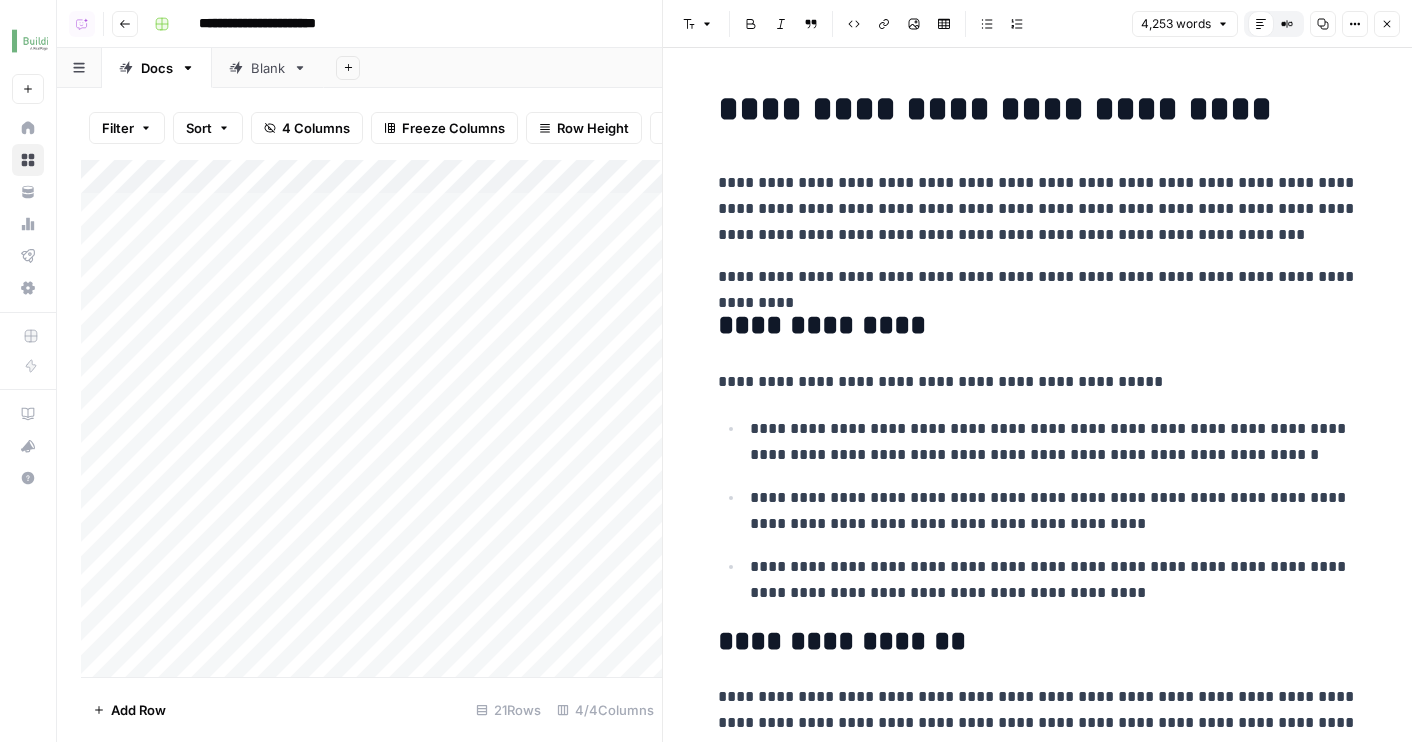 click on "Close" at bounding box center (1387, 24) 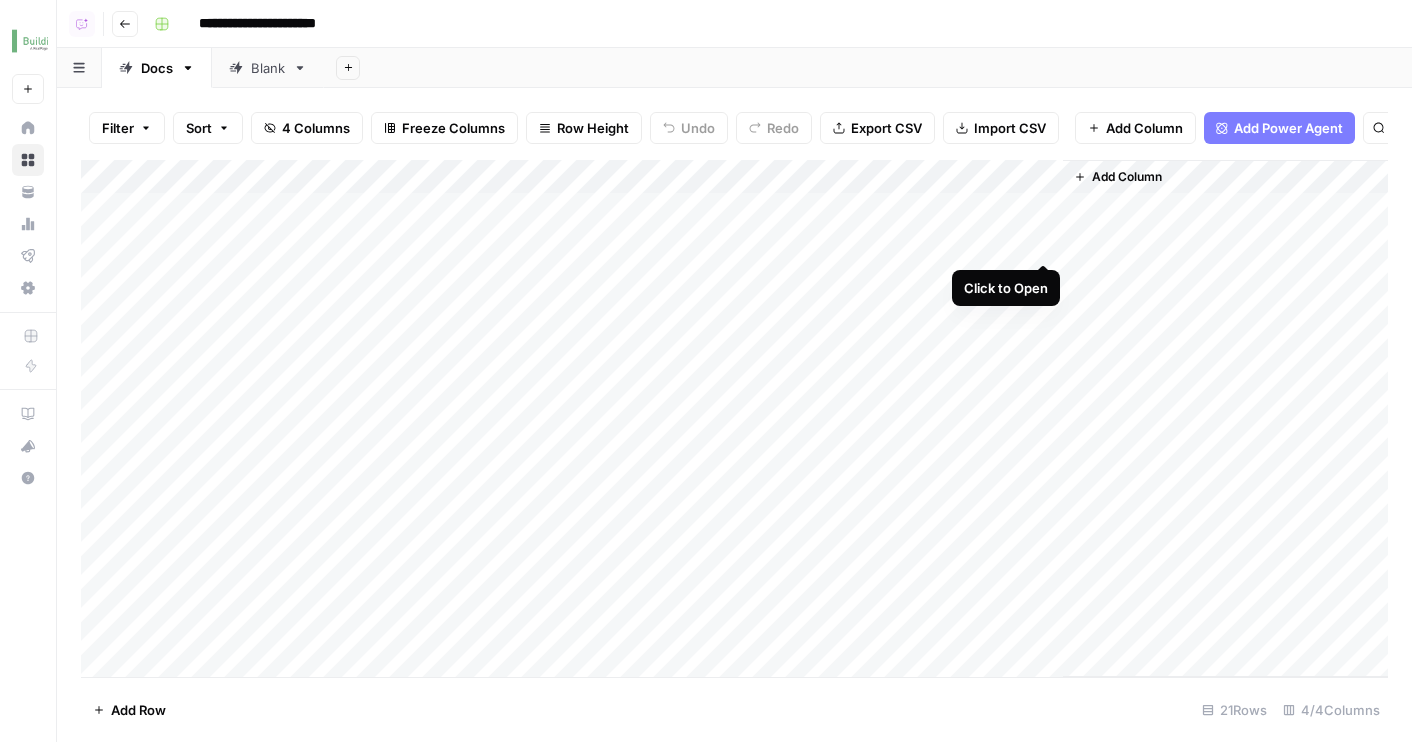 click on "Add Column" at bounding box center [734, 418] 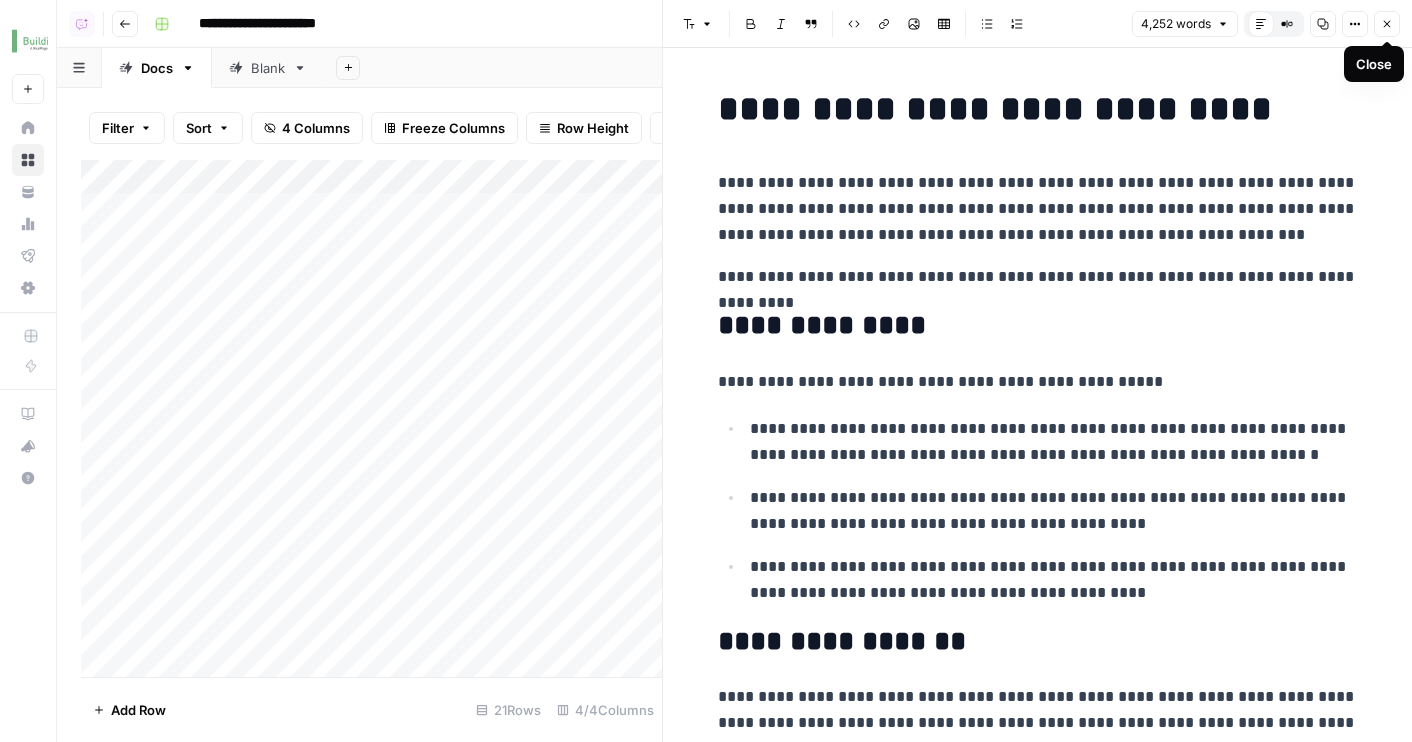 click 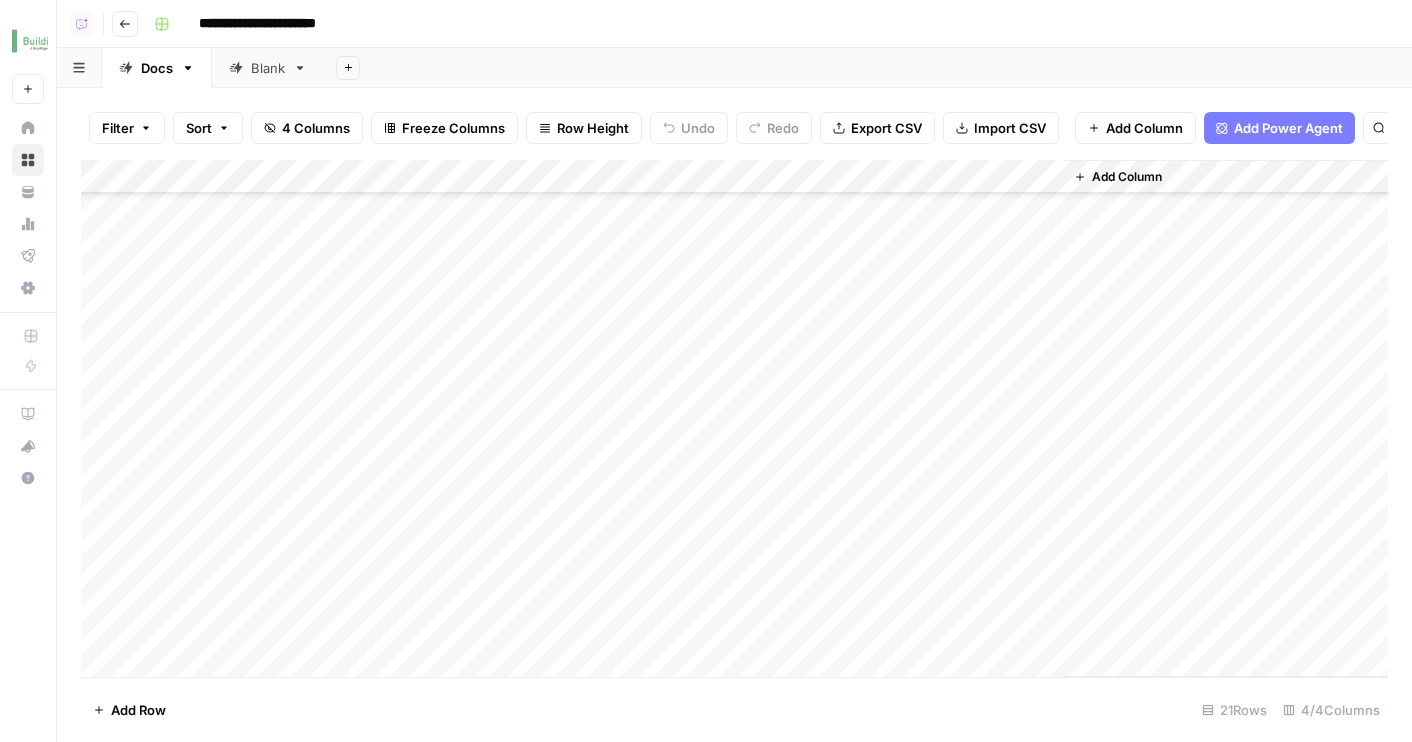 scroll, scrollTop: 263, scrollLeft: 0, axis: vertical 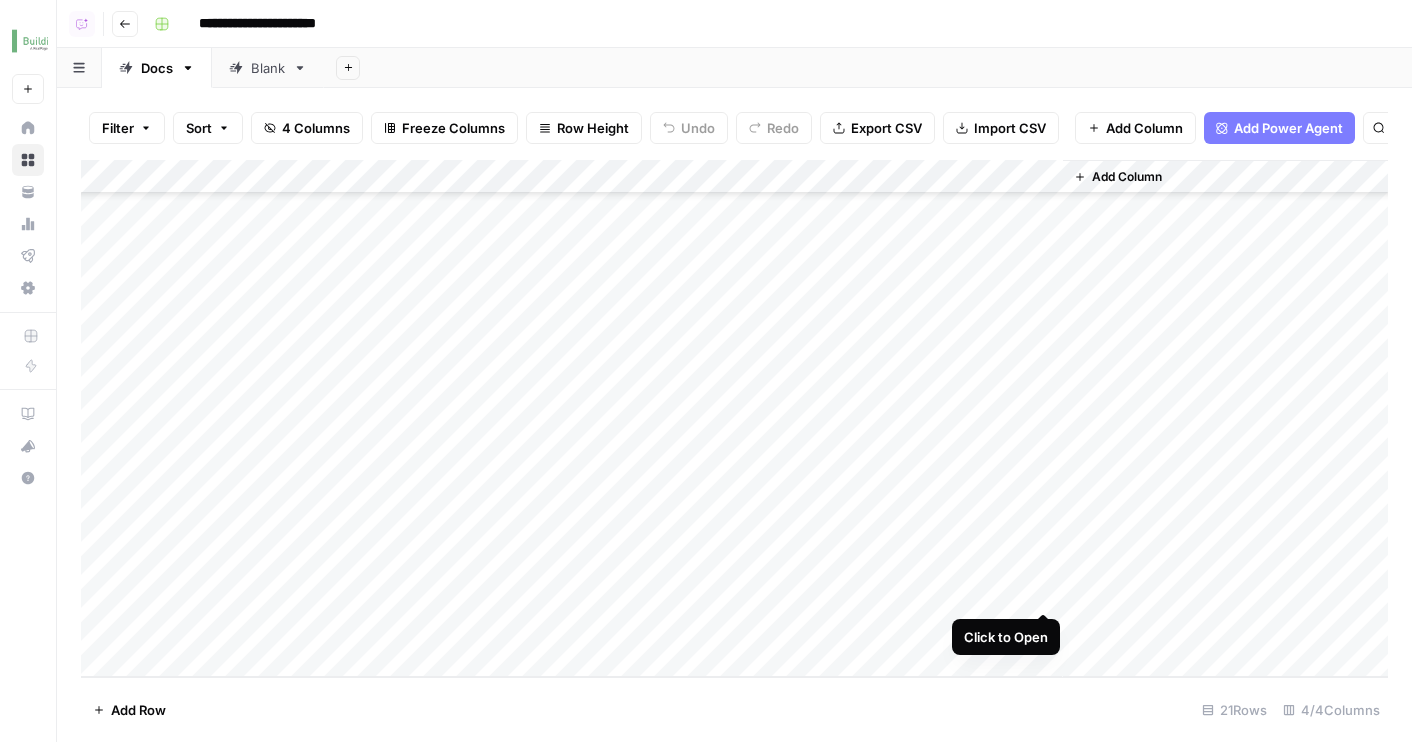 click on "Add Column" at bounding box center (734, 418) 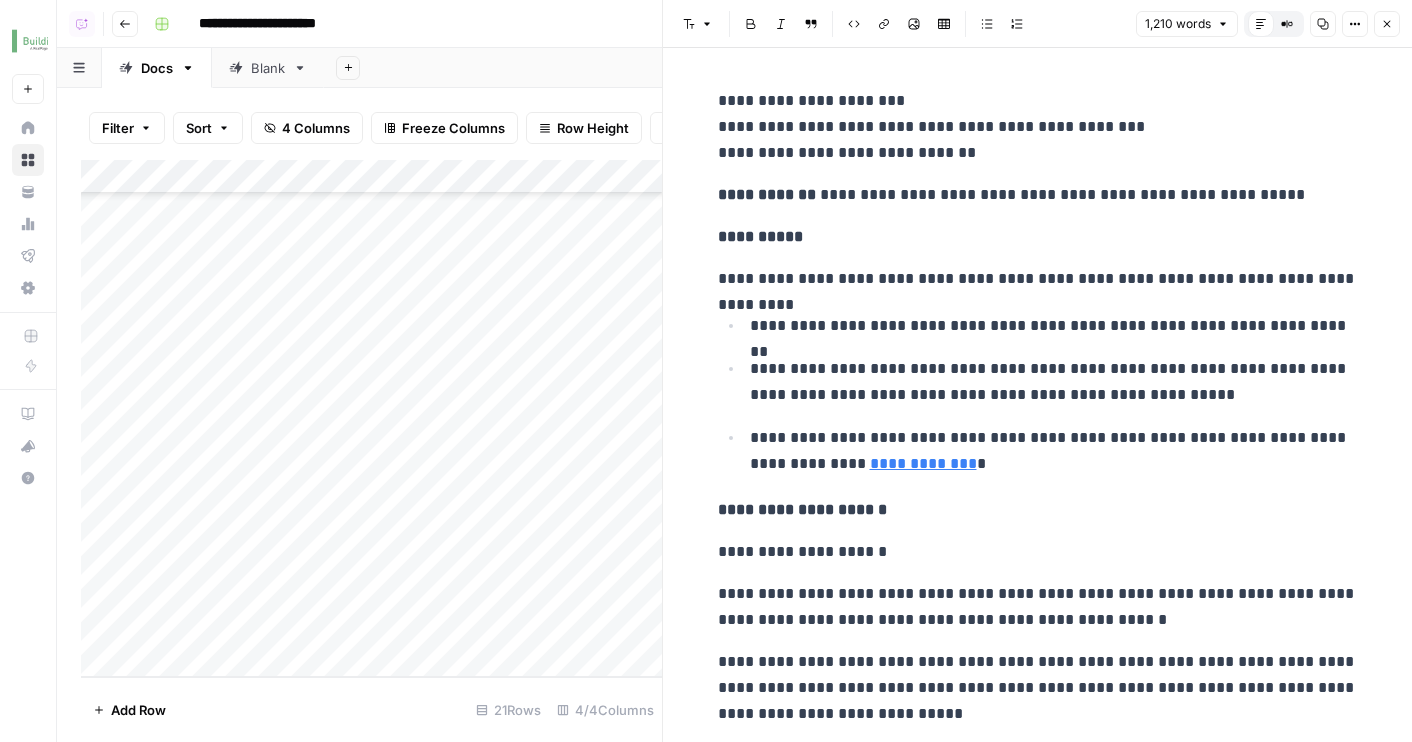 click on "**********" at bounding box center (1038, 2323) 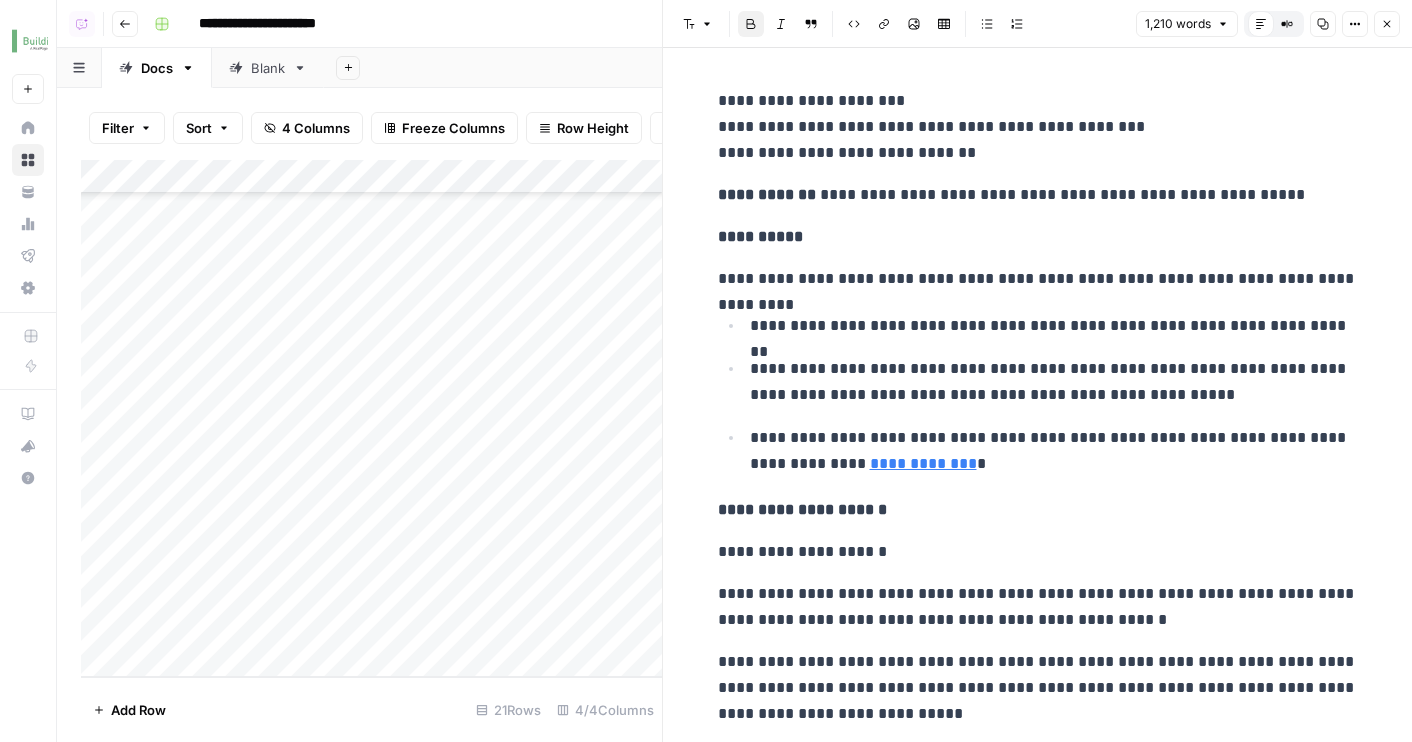 scroll, scrollTop: 3887, scrollLeft: 0, axis: vertical 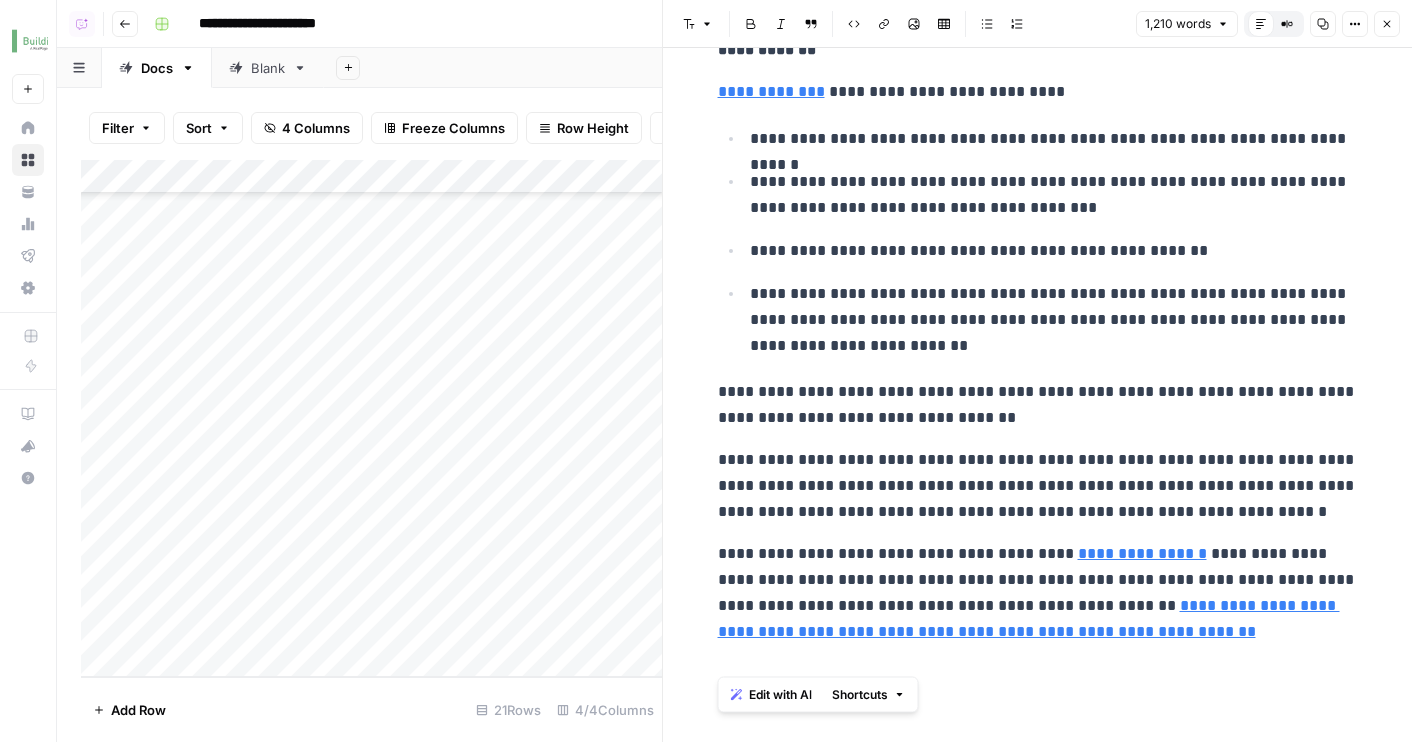 copy on "**********" 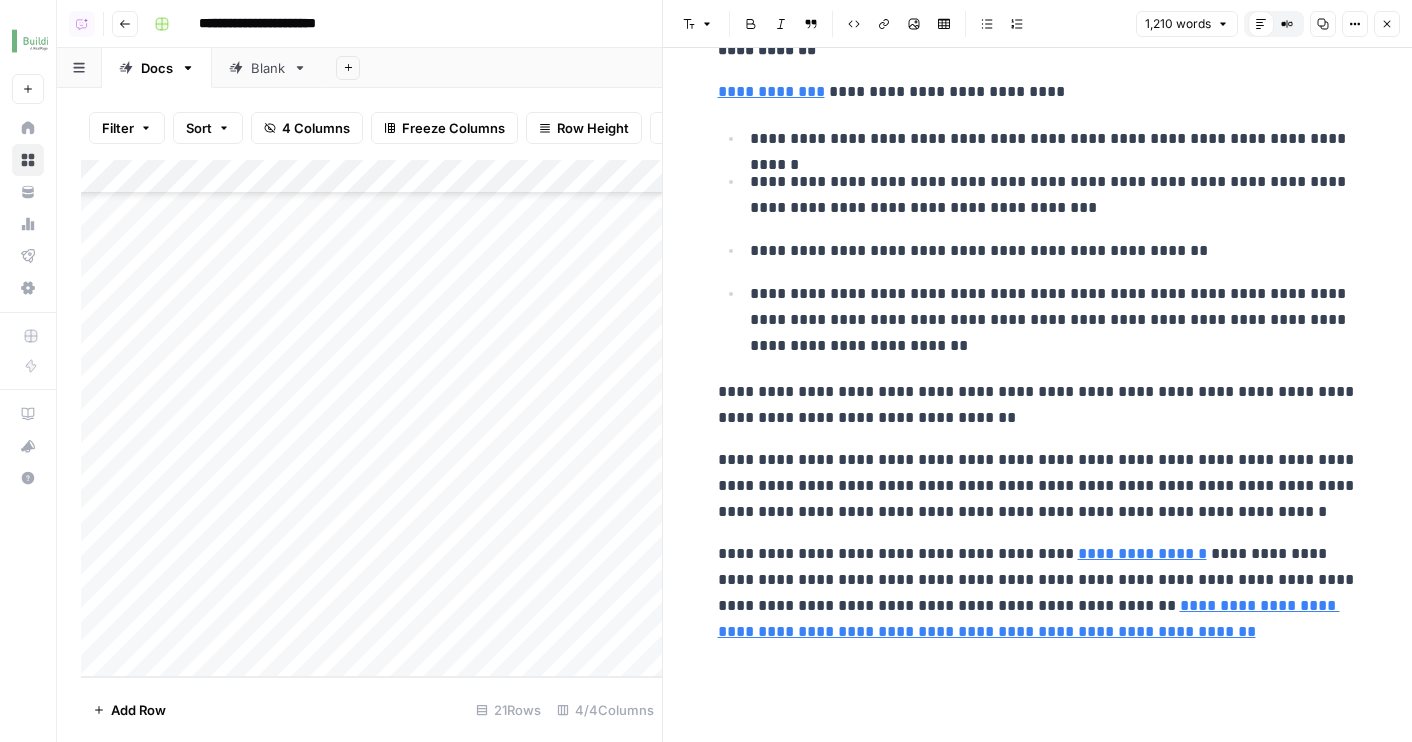 click 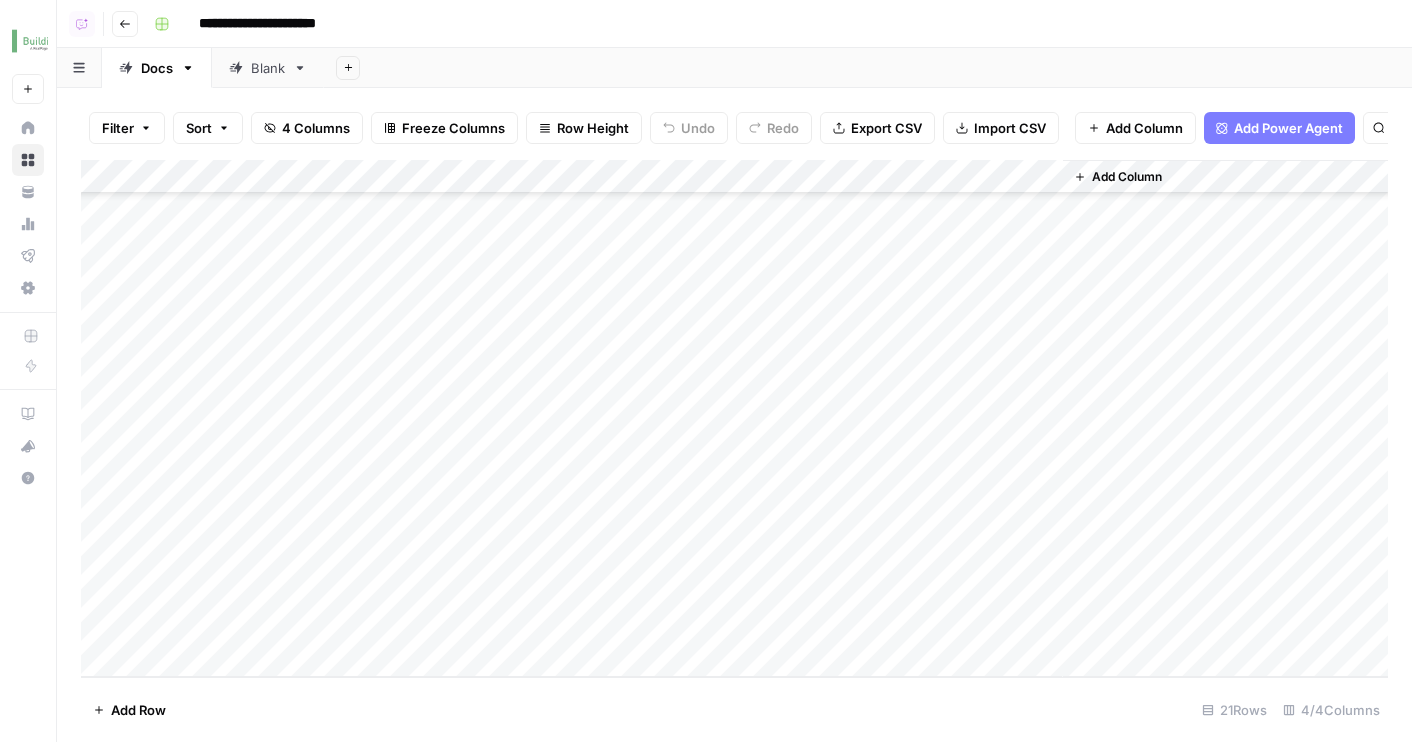 click on "Add Column" at bounding box center (1127, 177) 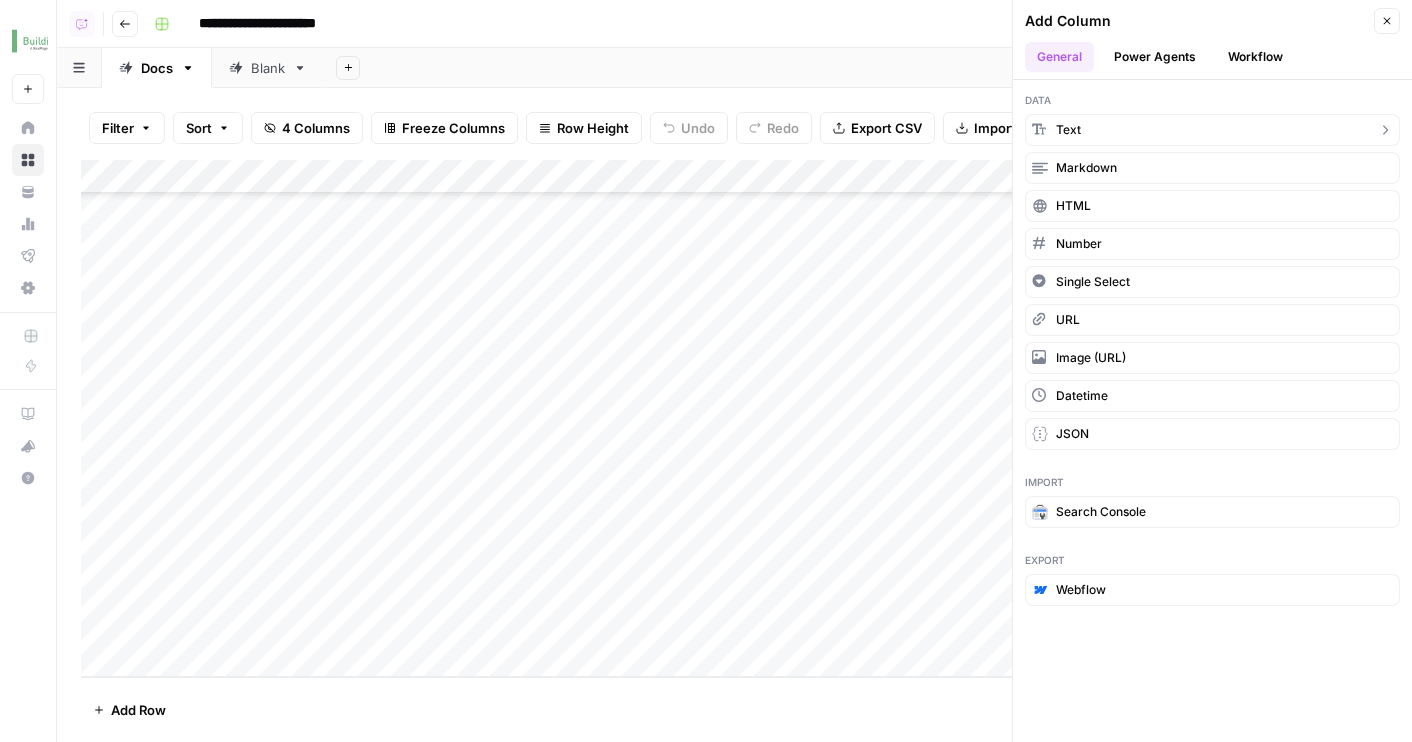 click on "Text" at bounding box center (1212, 130) 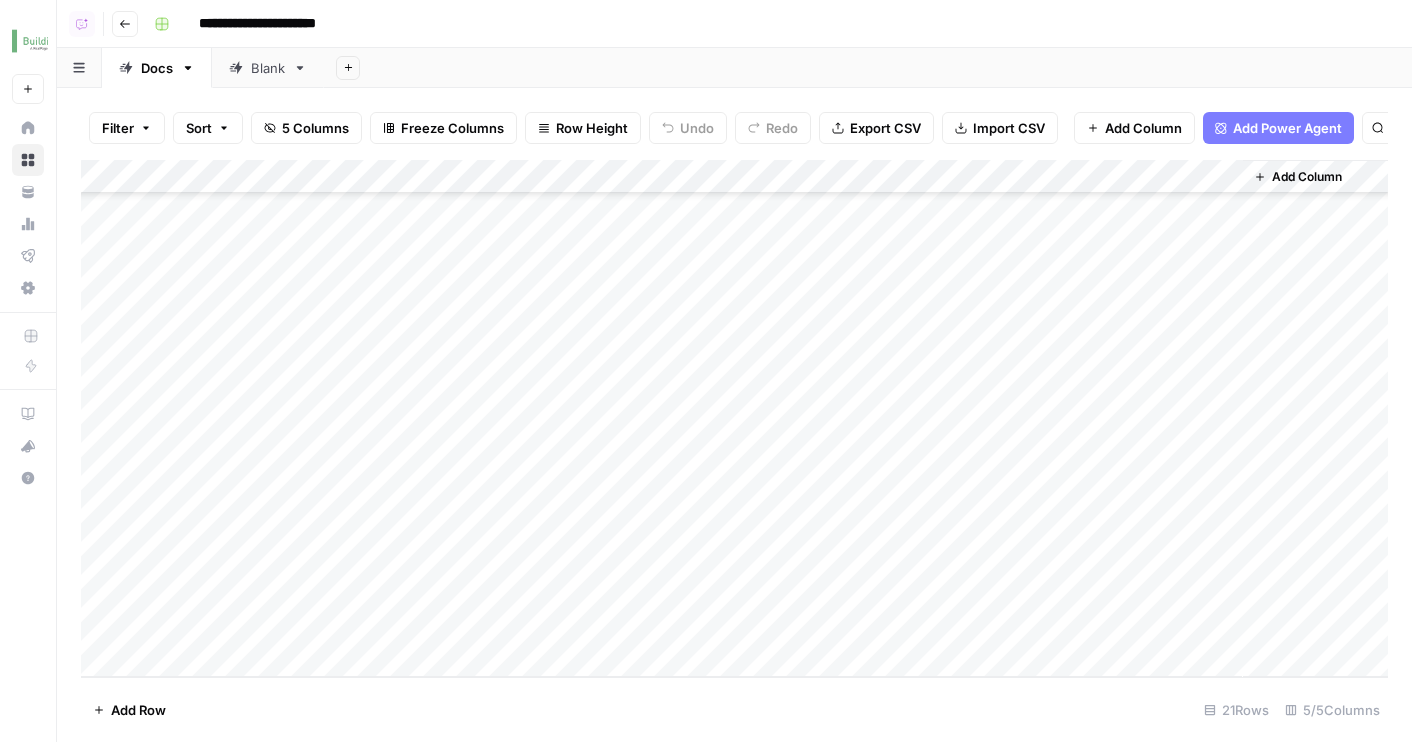 click on "Add Column" at bounding box center [734, 418] 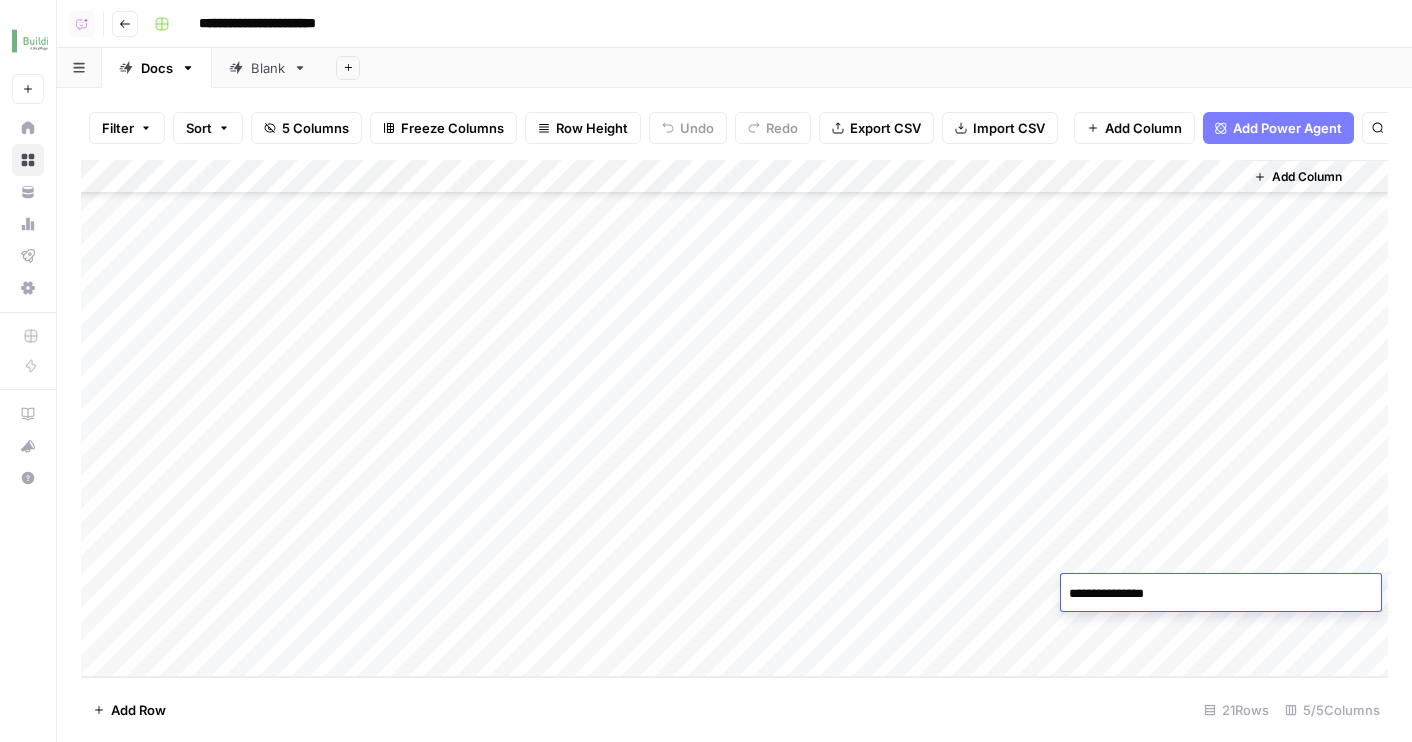 type on "**********" 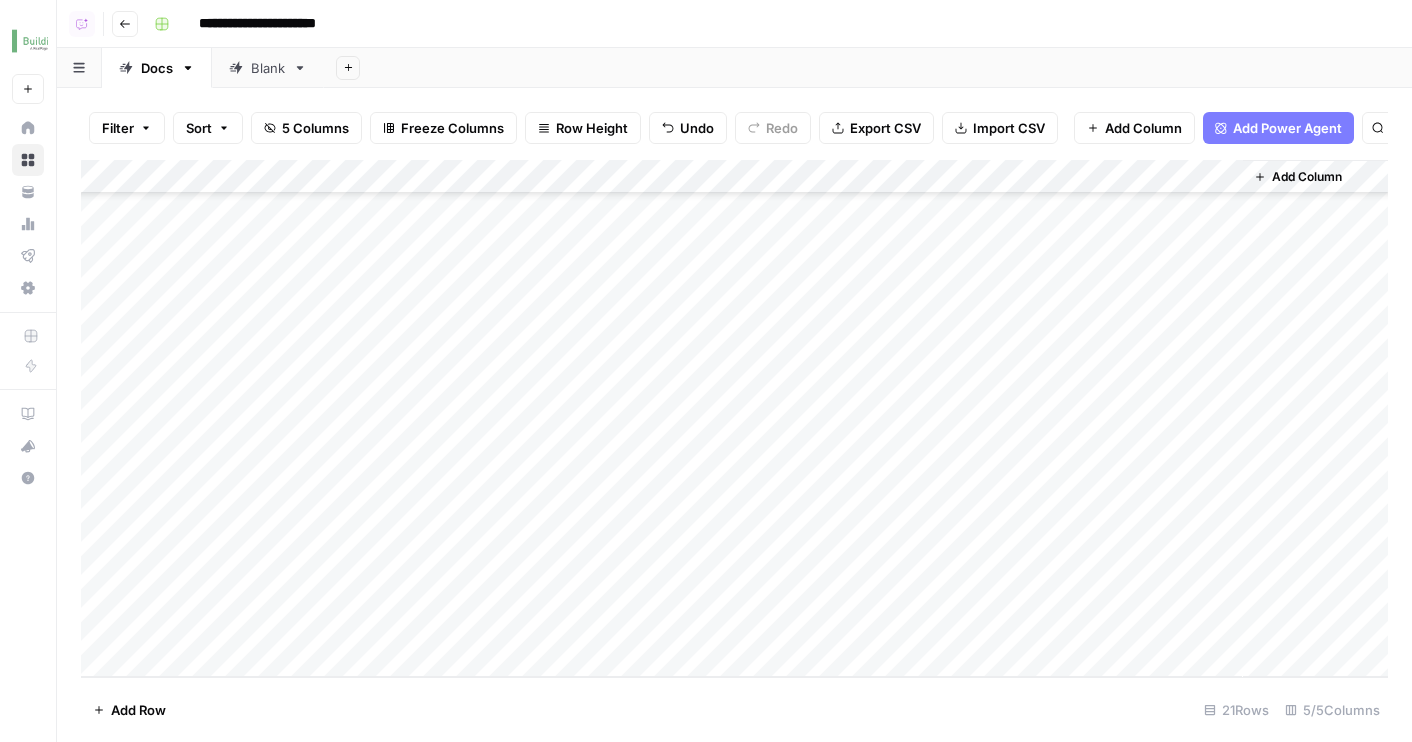click on "Add Column" at bounding box center [734, 418] 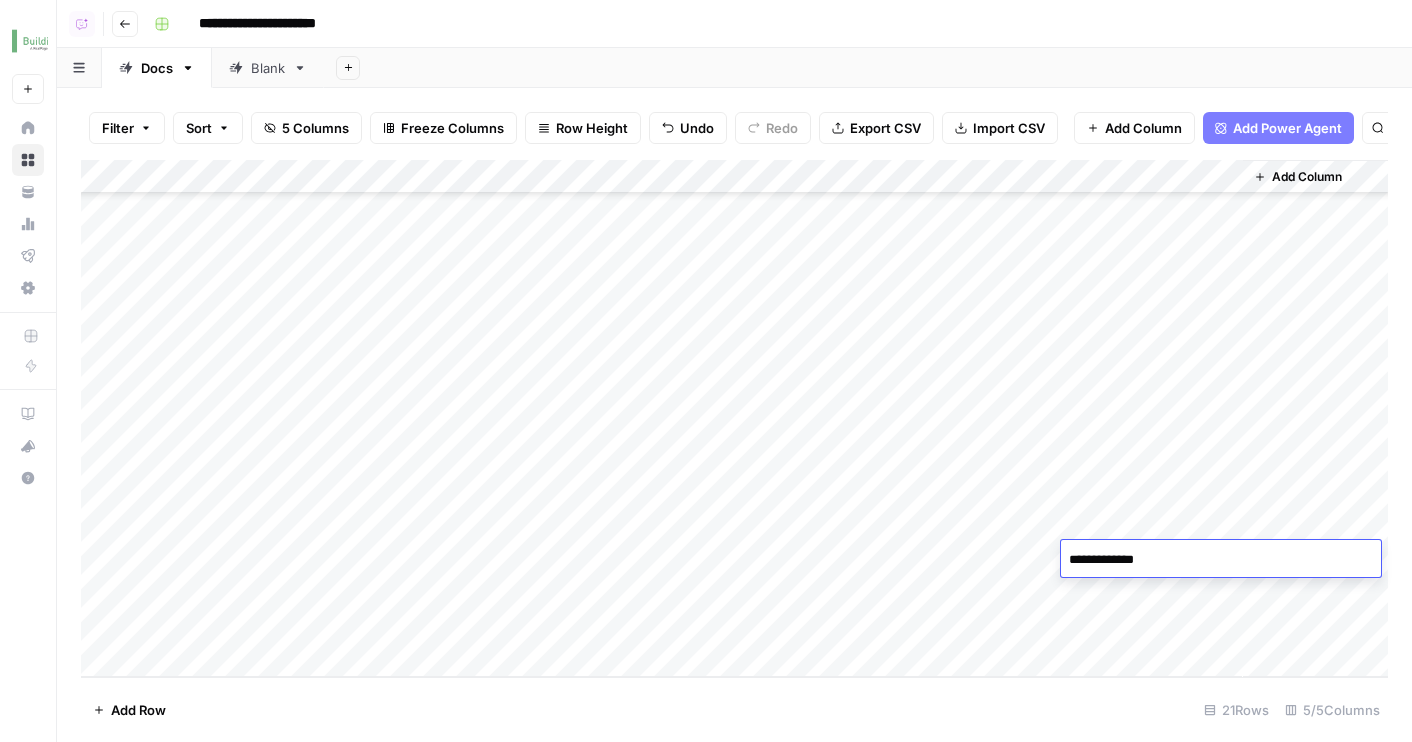 type on "**********" 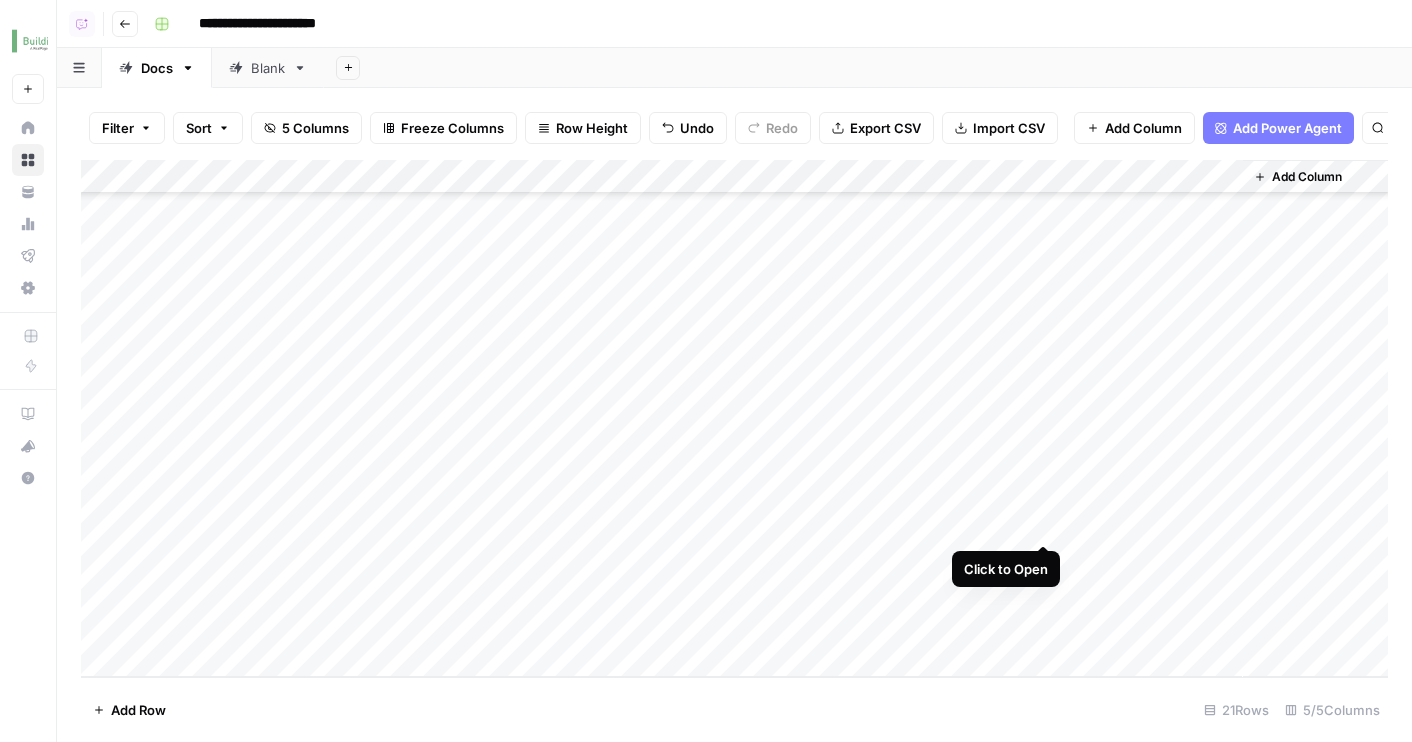 click on "Add Column" at bounding box center (734, 418) 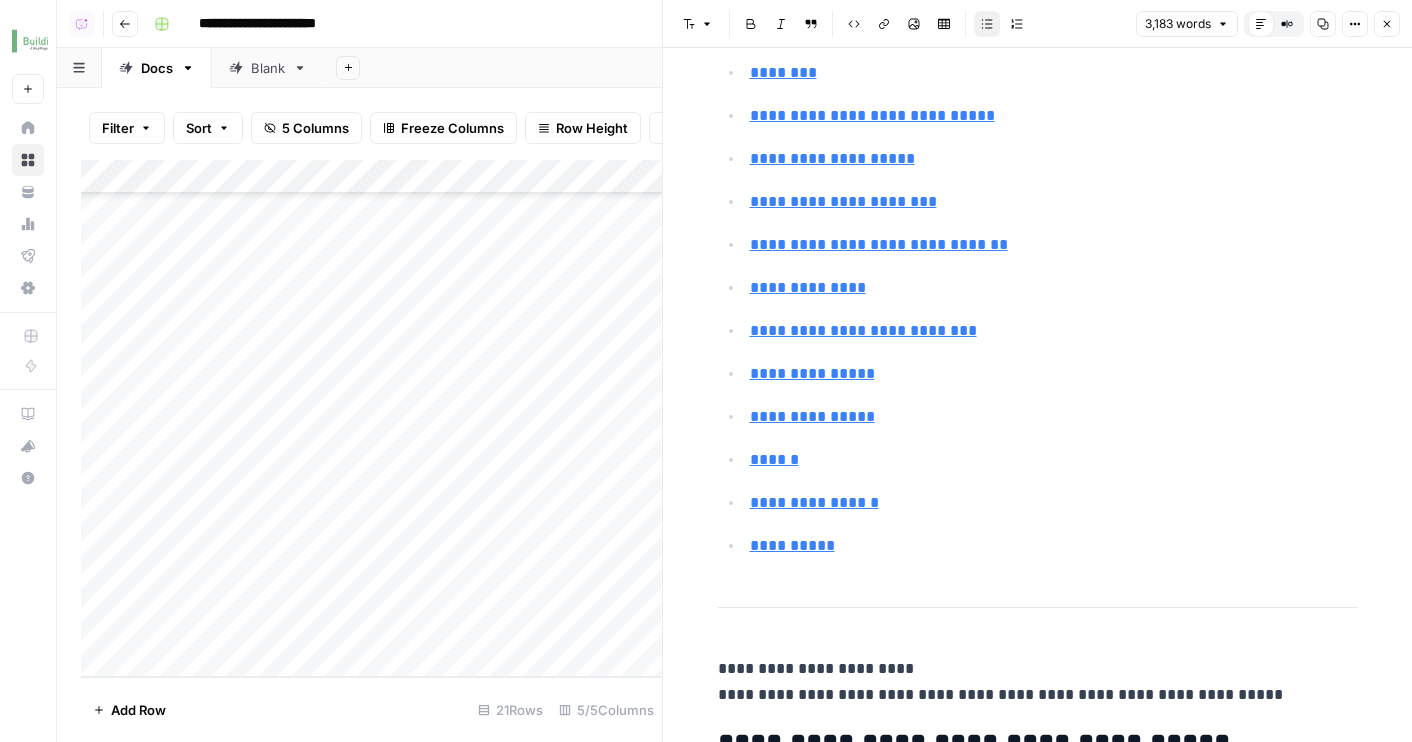 scroll, scrollTop: 1214, scrollLeft: 0, axis: vertical 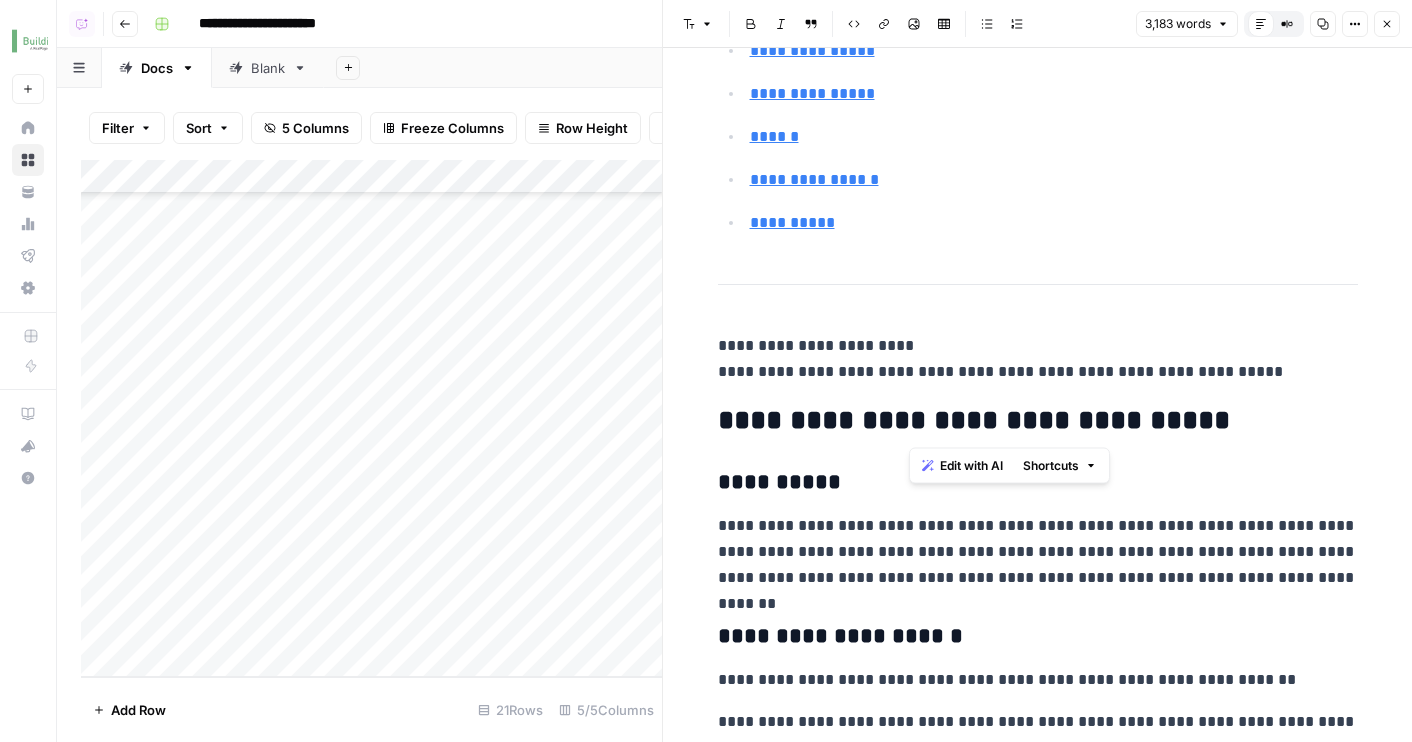 drag, startPoint x: 918, startPoint y: 419, endPoint x: 1293, endPoint y: 419, distance: 375 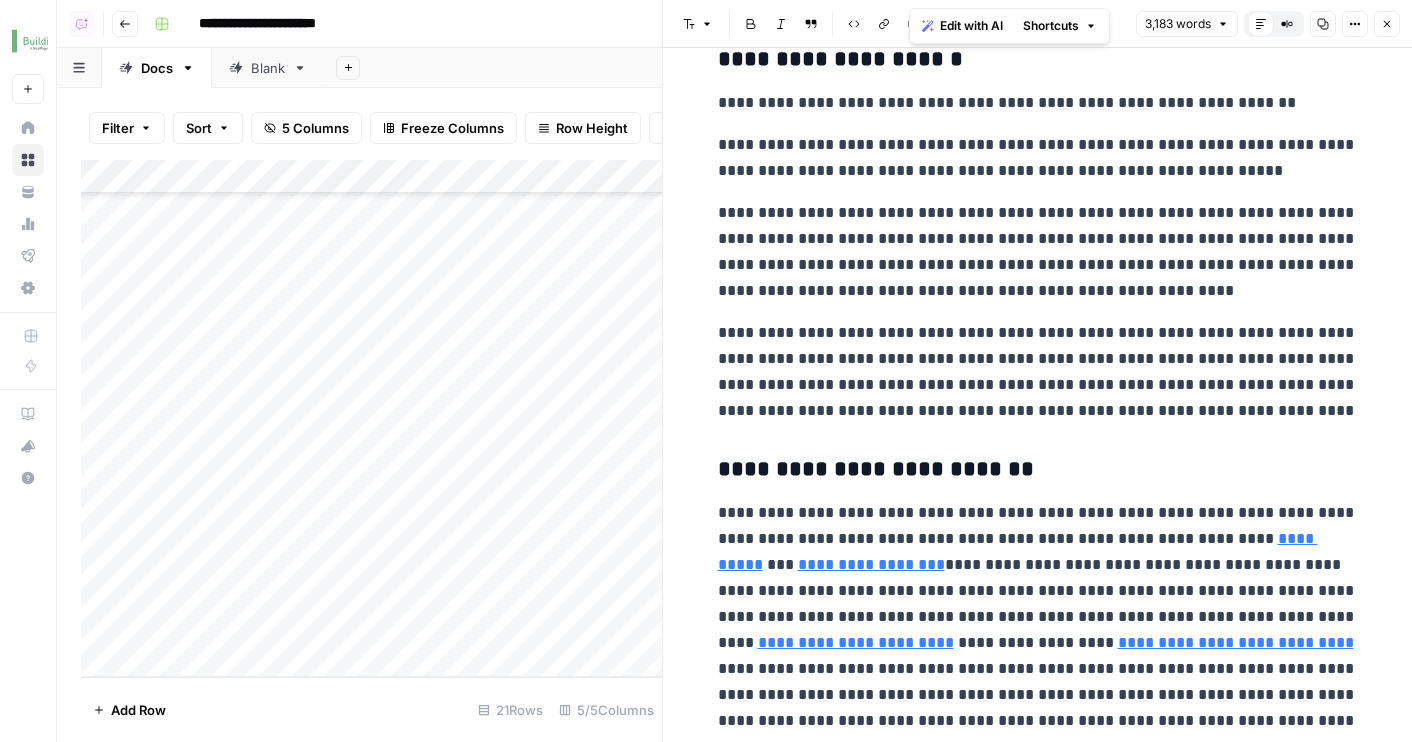 scroll, scrollTop: 1401, scrollLeft: 0, axis: vertical 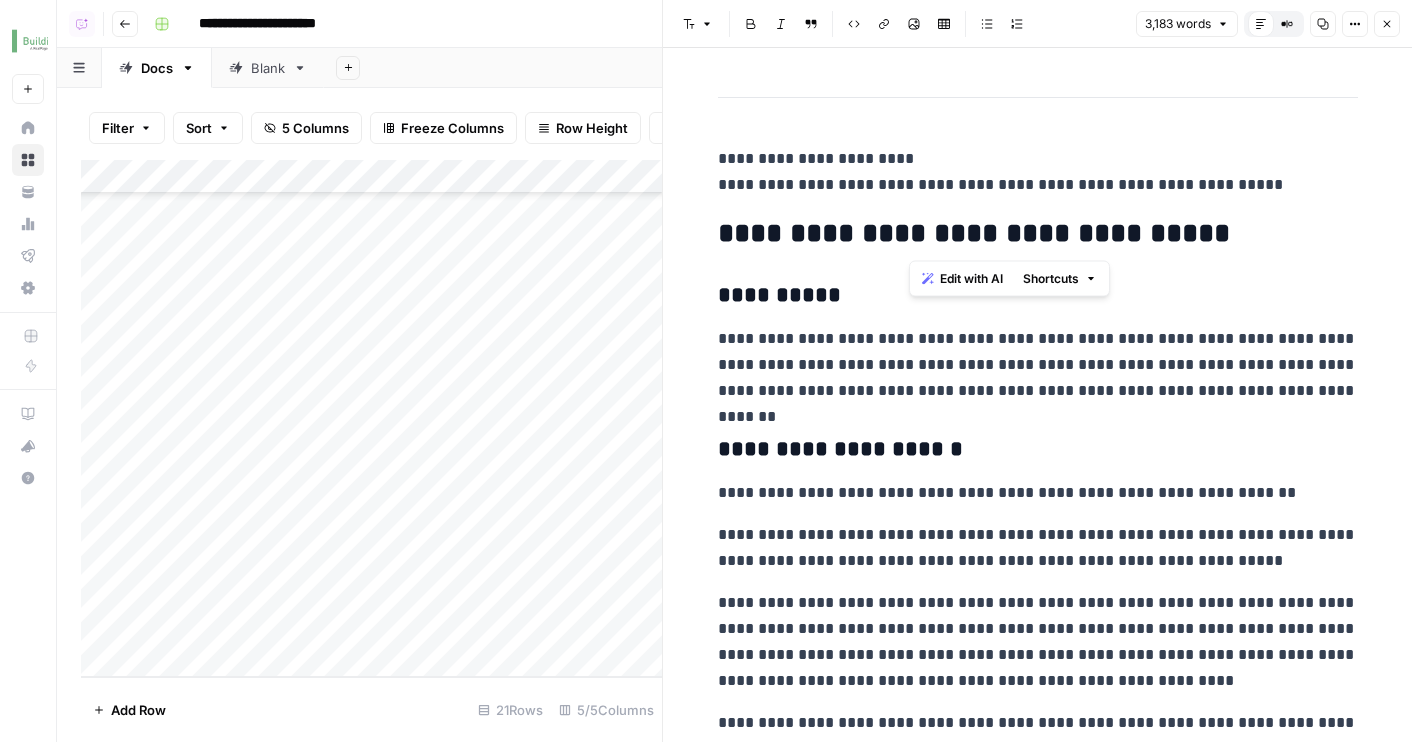 click on "**********" at bounding box center [1038, 7415] 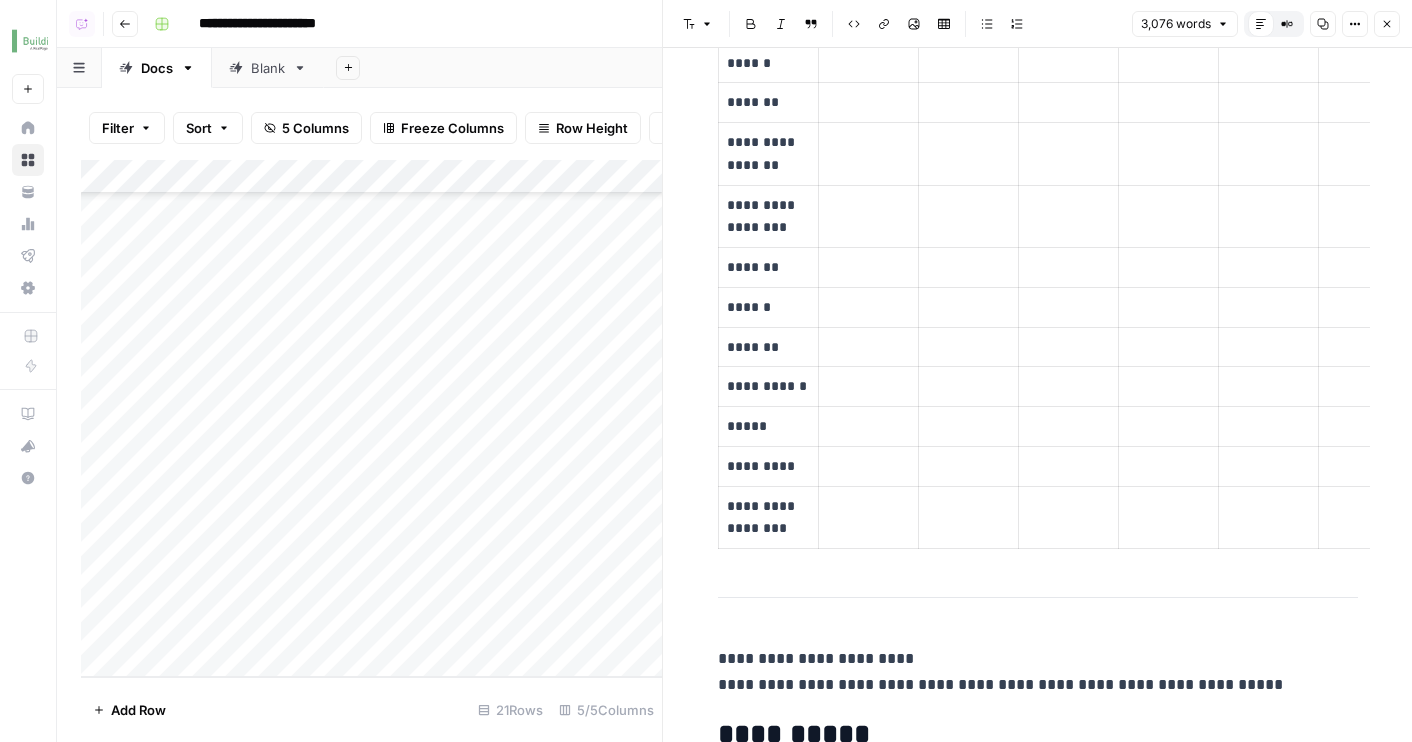 scroll, scrollTop: 12352, scrollLeft: 0, axis: vertical 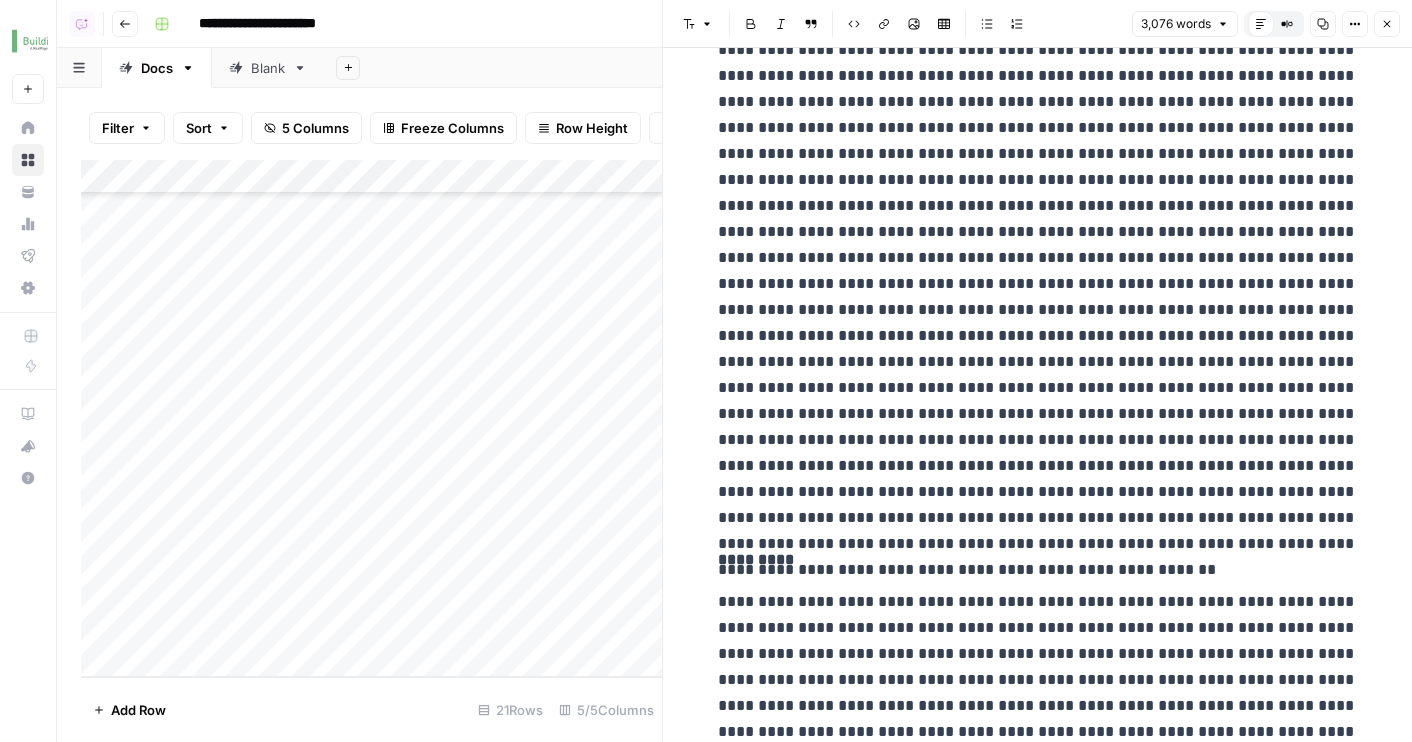 click 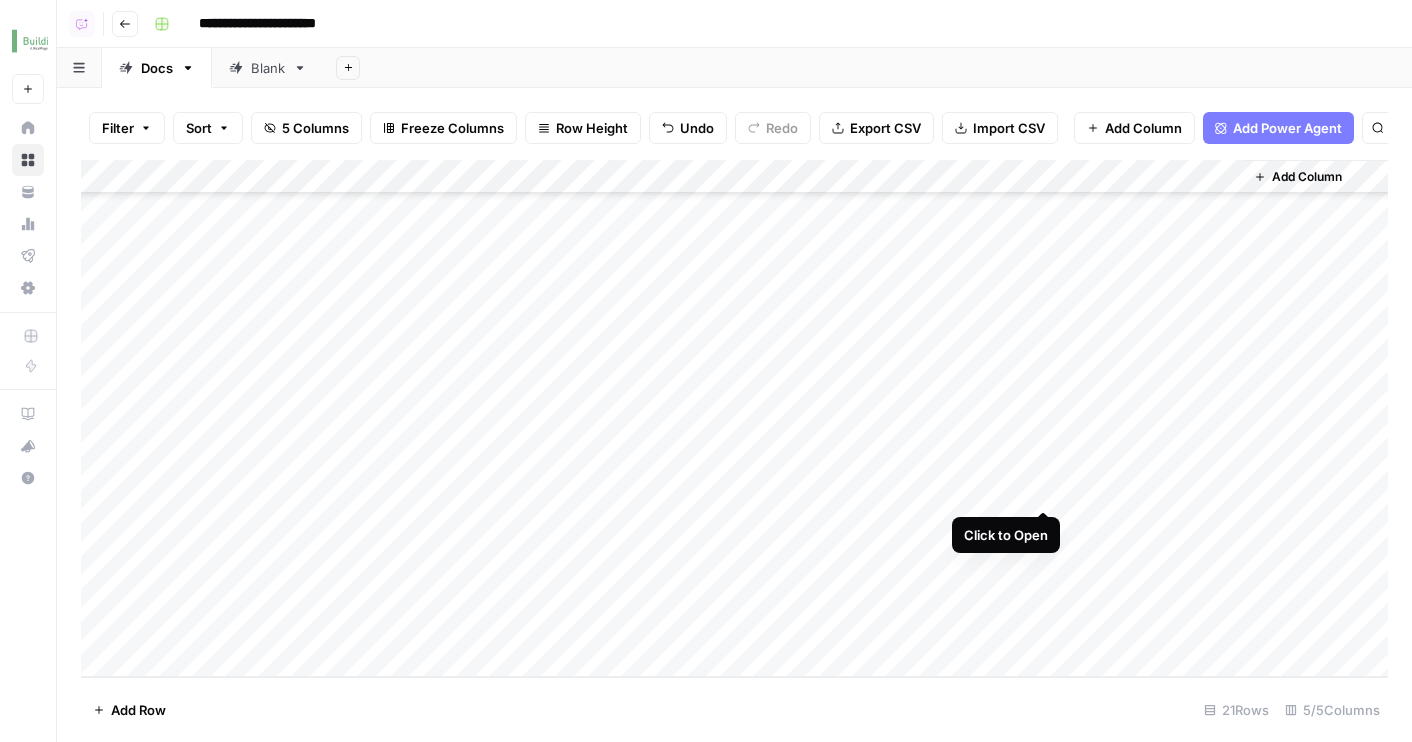 click on "Add Column" at bounding box center (734, 418) 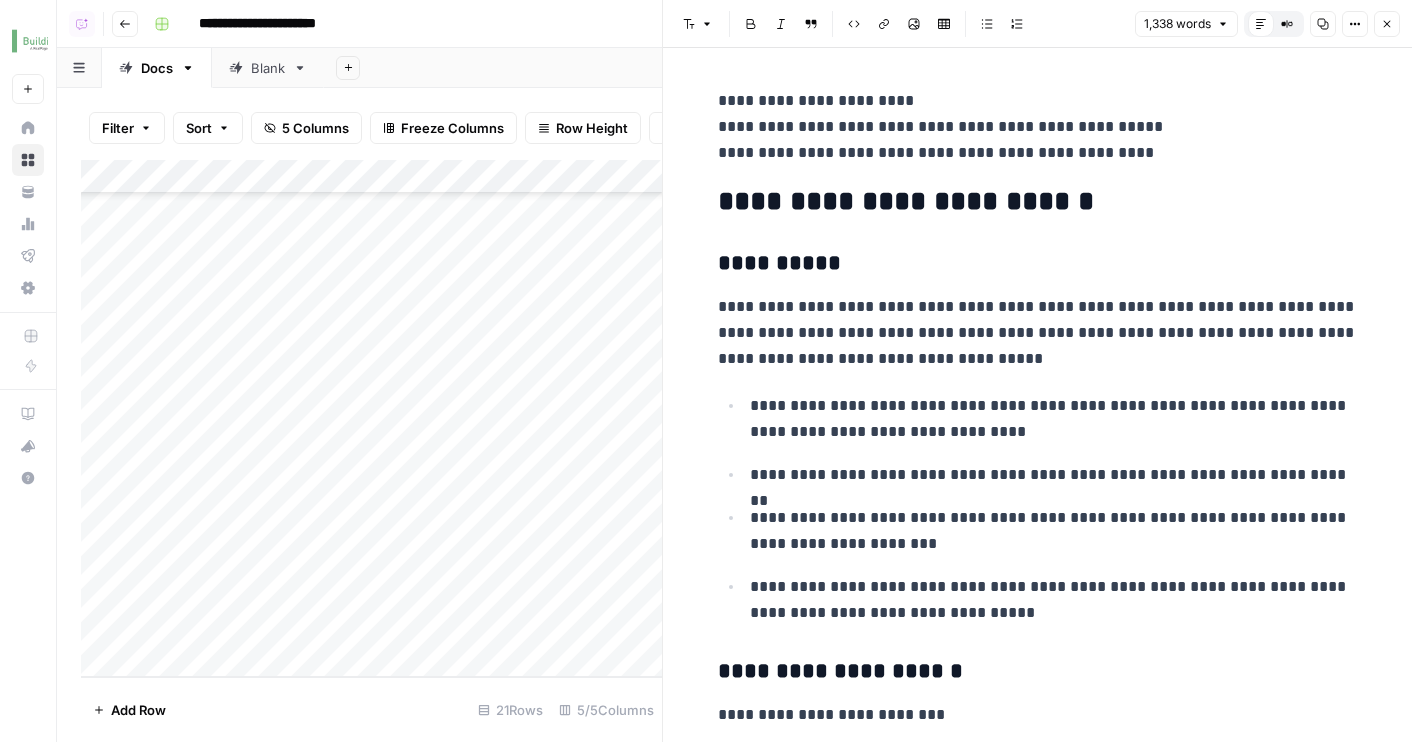 click on "**********" at bounding box center [1038, 202] 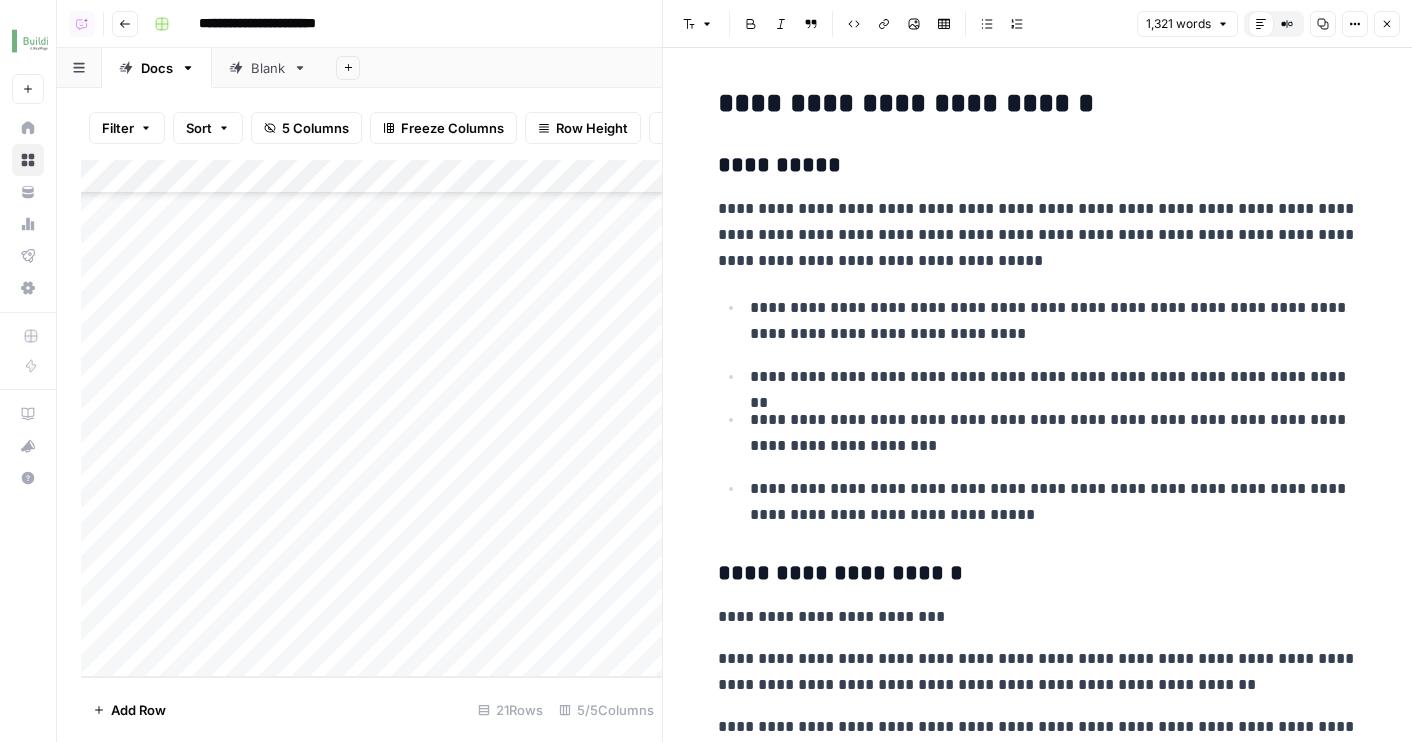 click on "Close" at bounding box center (1387, 24) 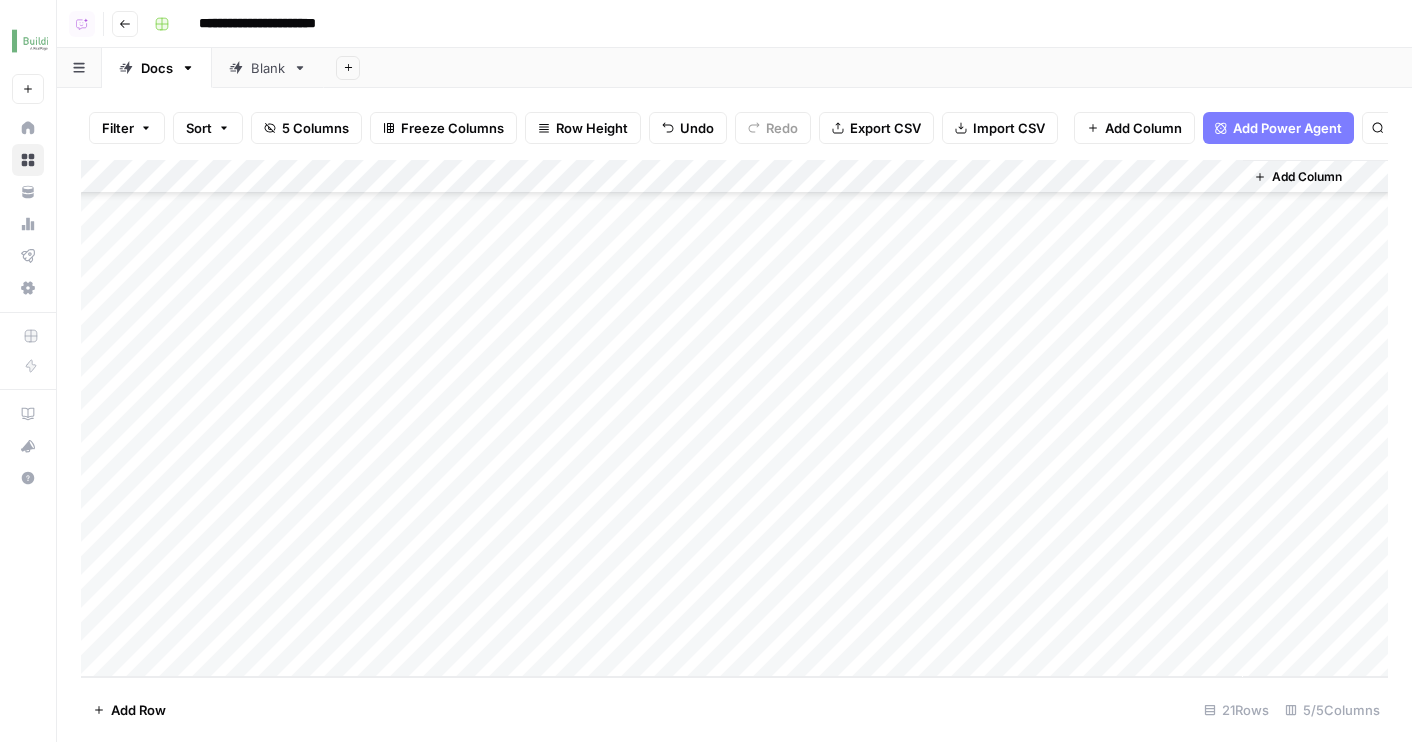 click on "Add Column" at bounding box center (734, 418) 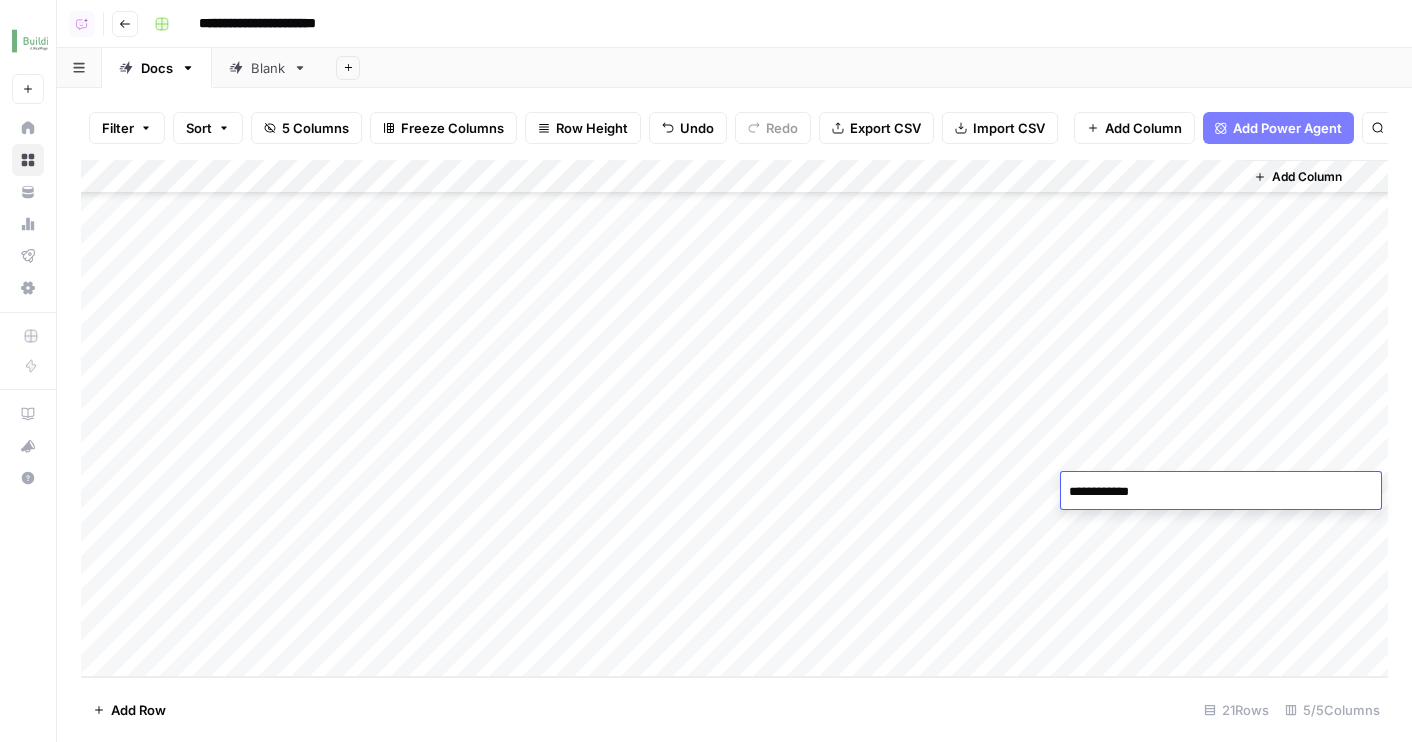 type on "**********" 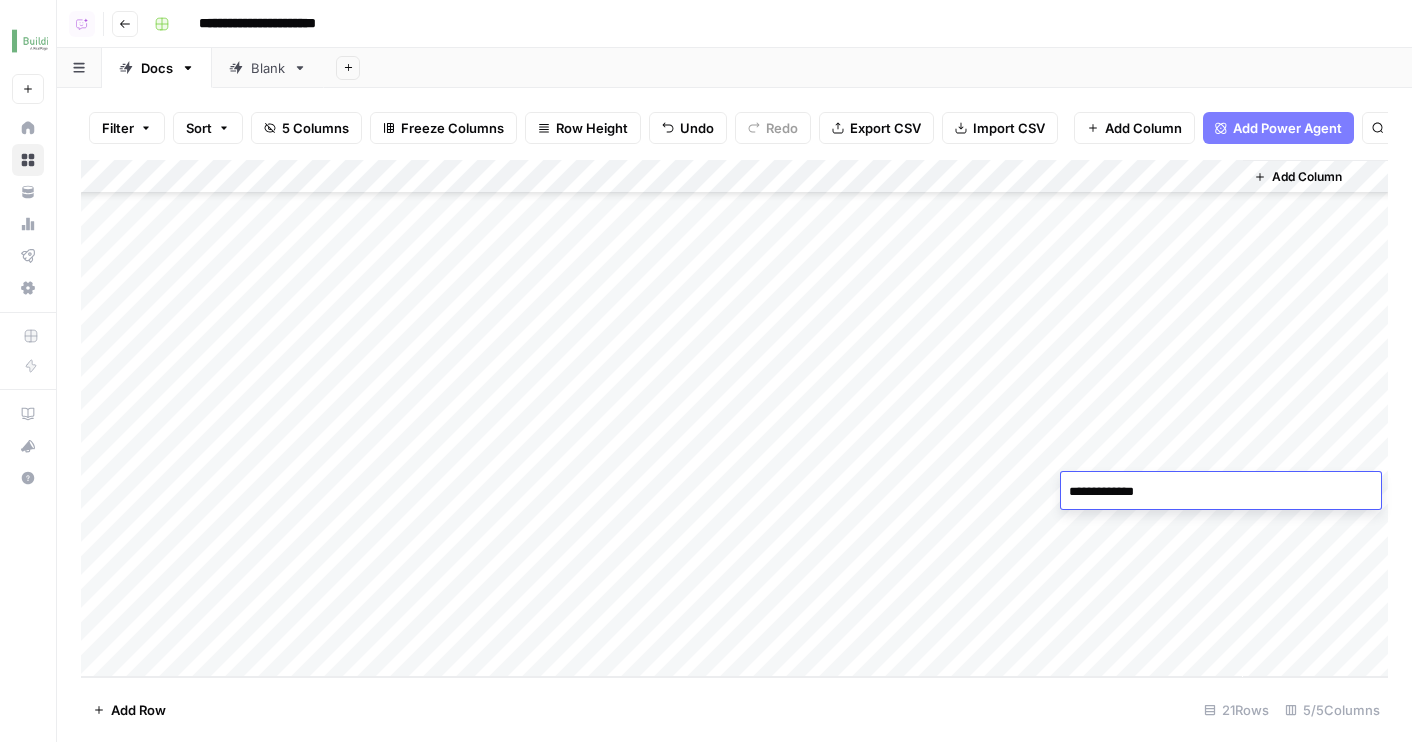 click on "Add Column" at bounding box center (734, 418) 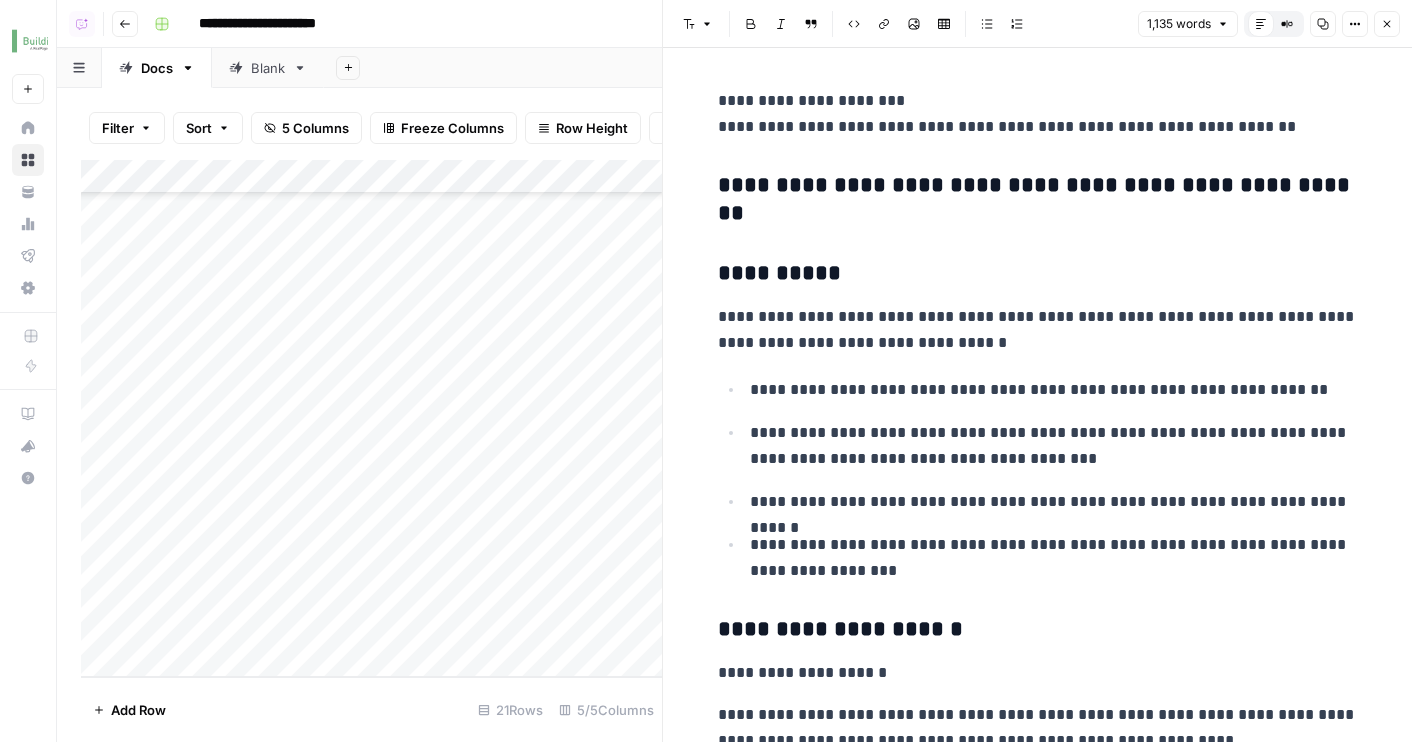 click on "**********" at bounding box center [1038, 2400] 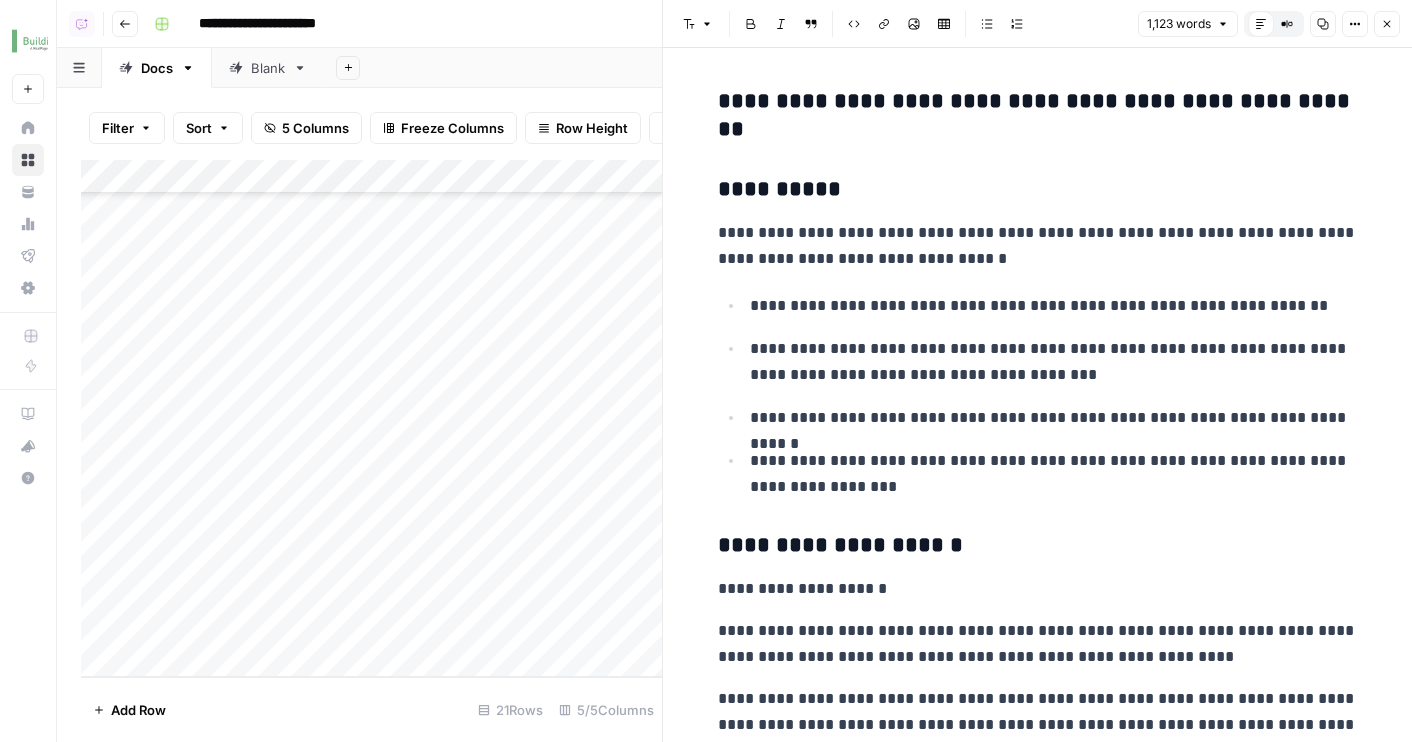 click 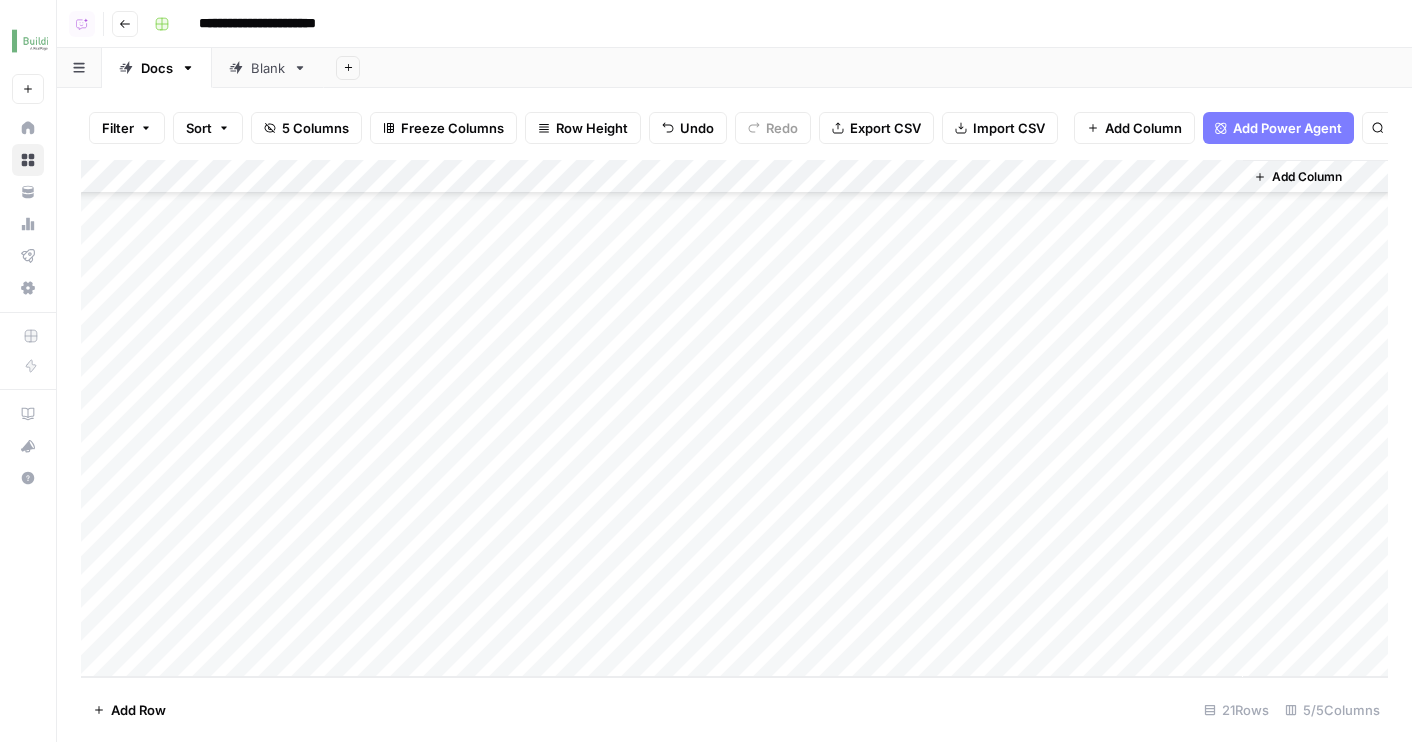 click on "Add Column" at bounding box center (734, 418) 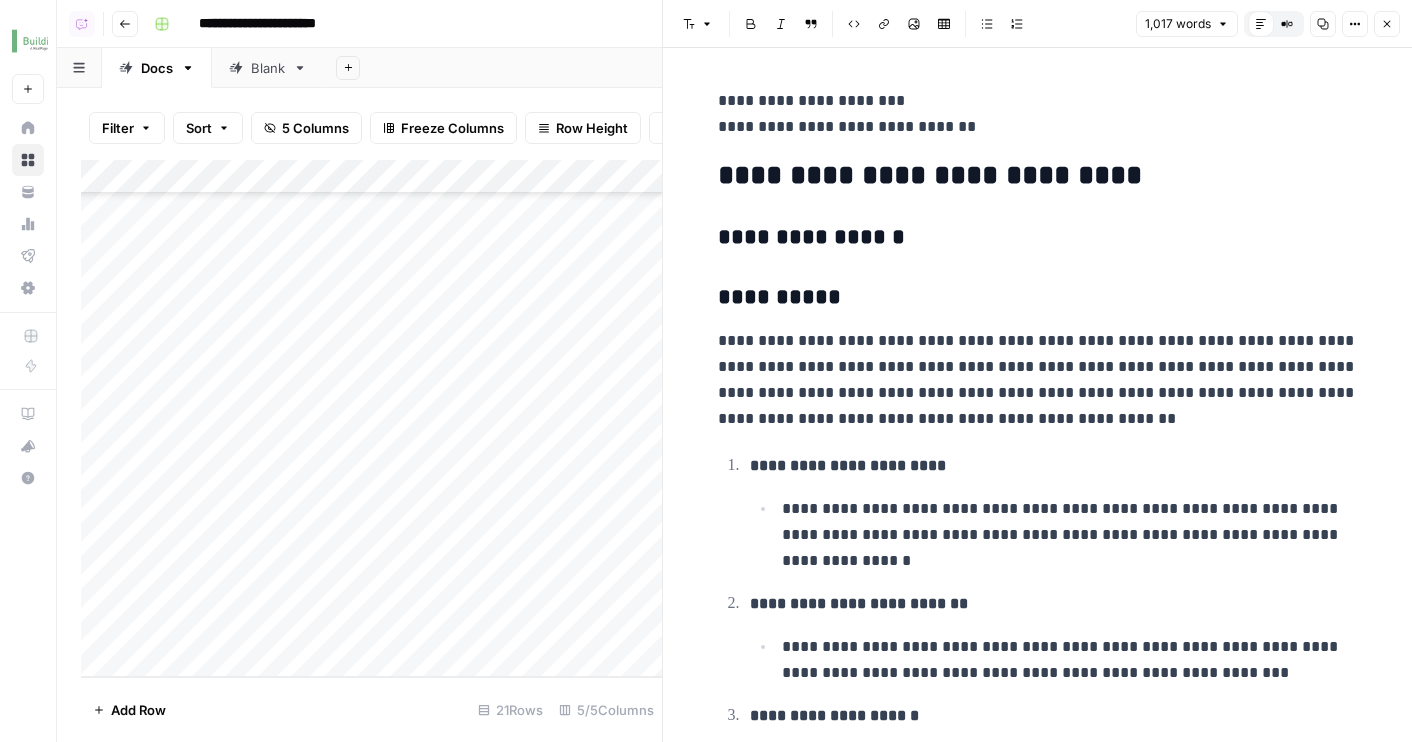 click on "**********" at bounding box center [1038, 176] 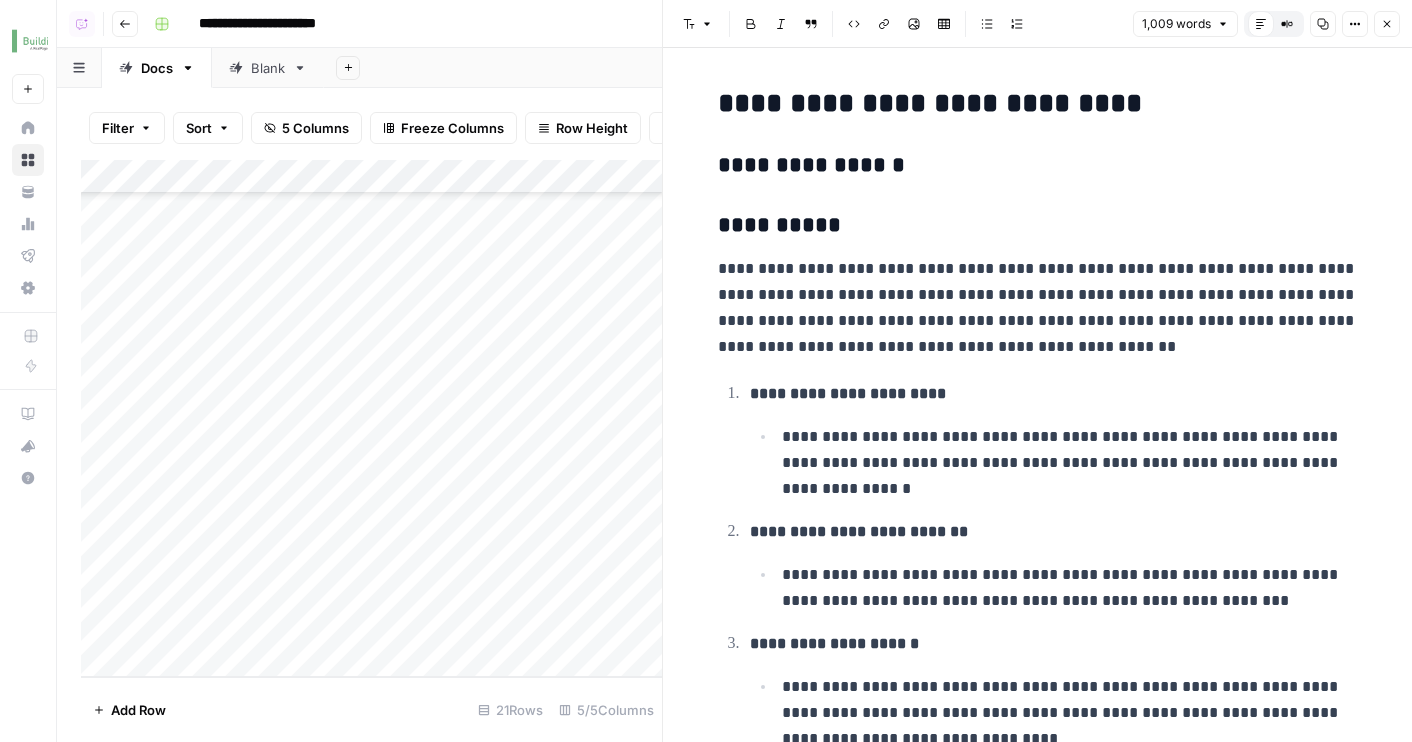 click 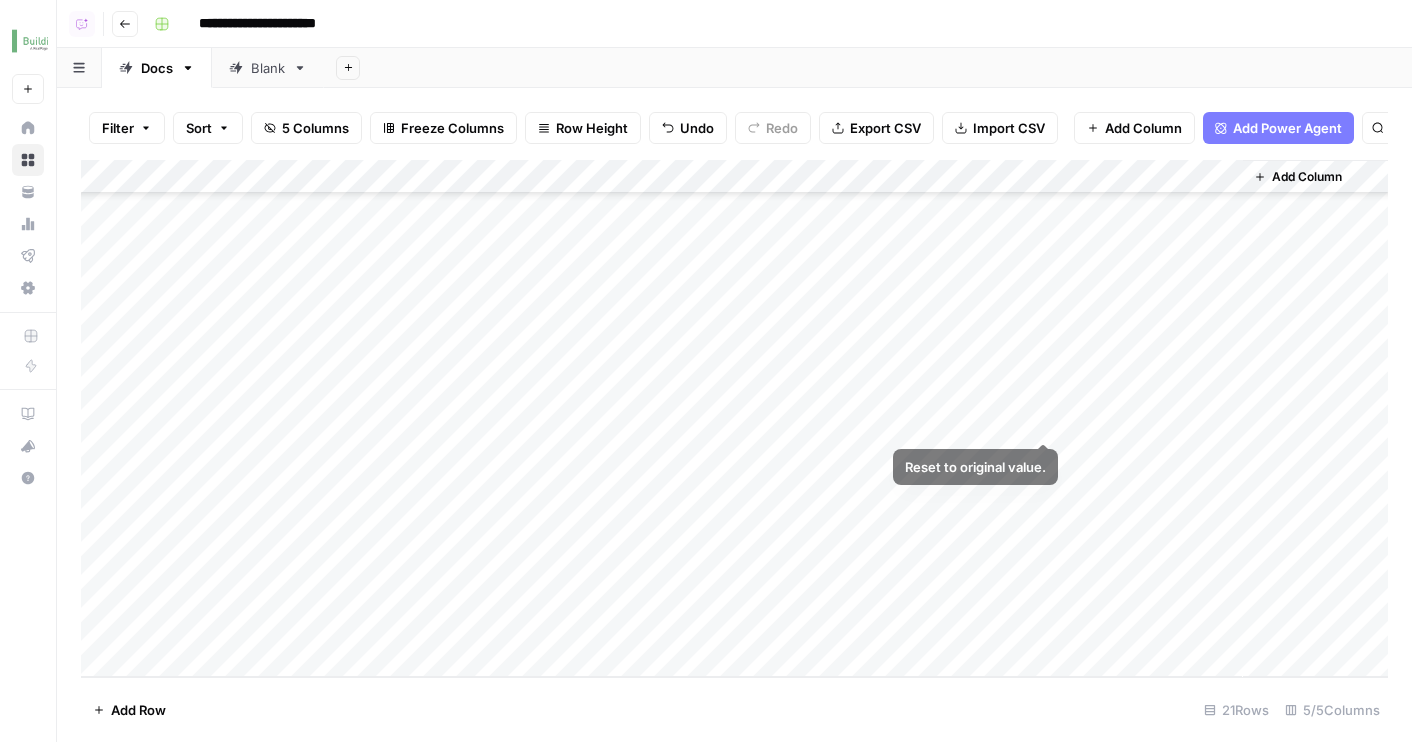 click on "Add Column" at bounding box center (734, 418) 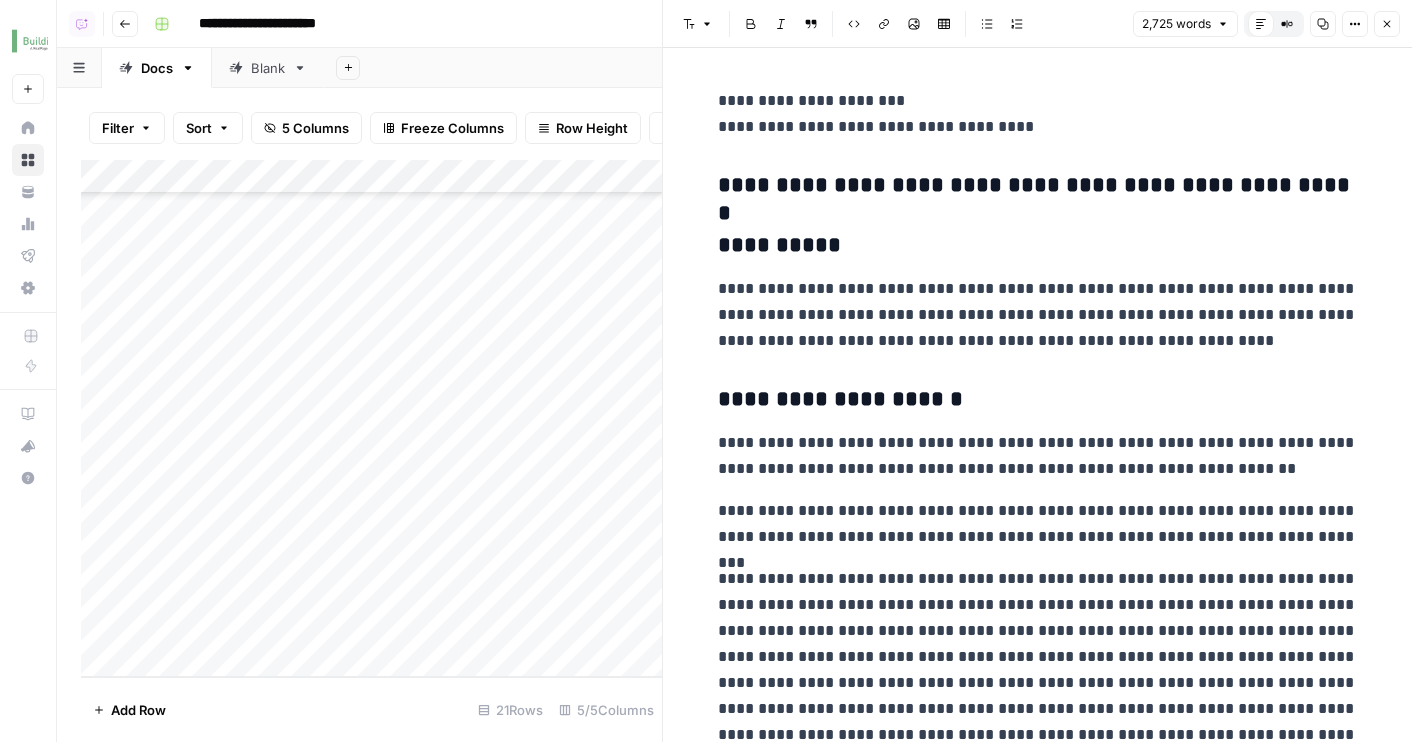 click on "**********" at bounding box center (1038, 186) 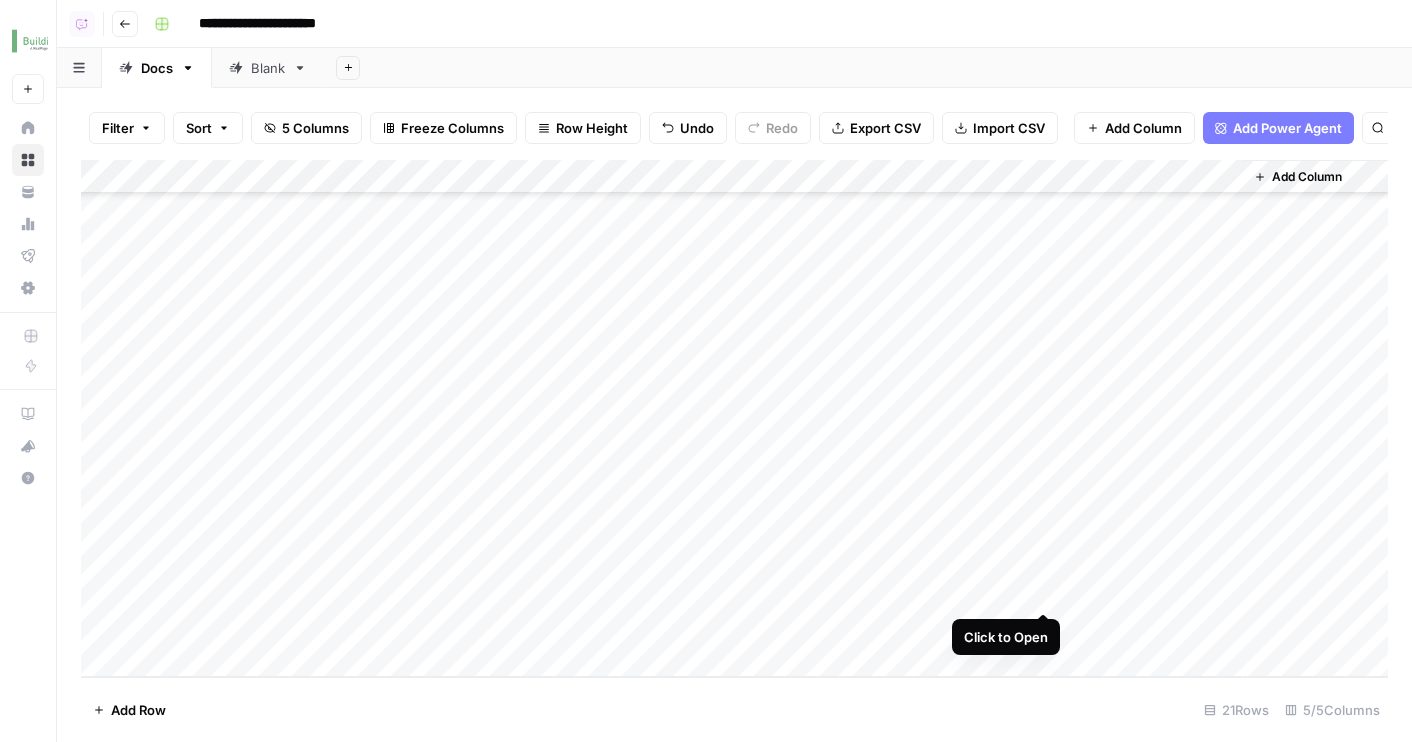 click on "Add Column" at bounding box center [734, 418] 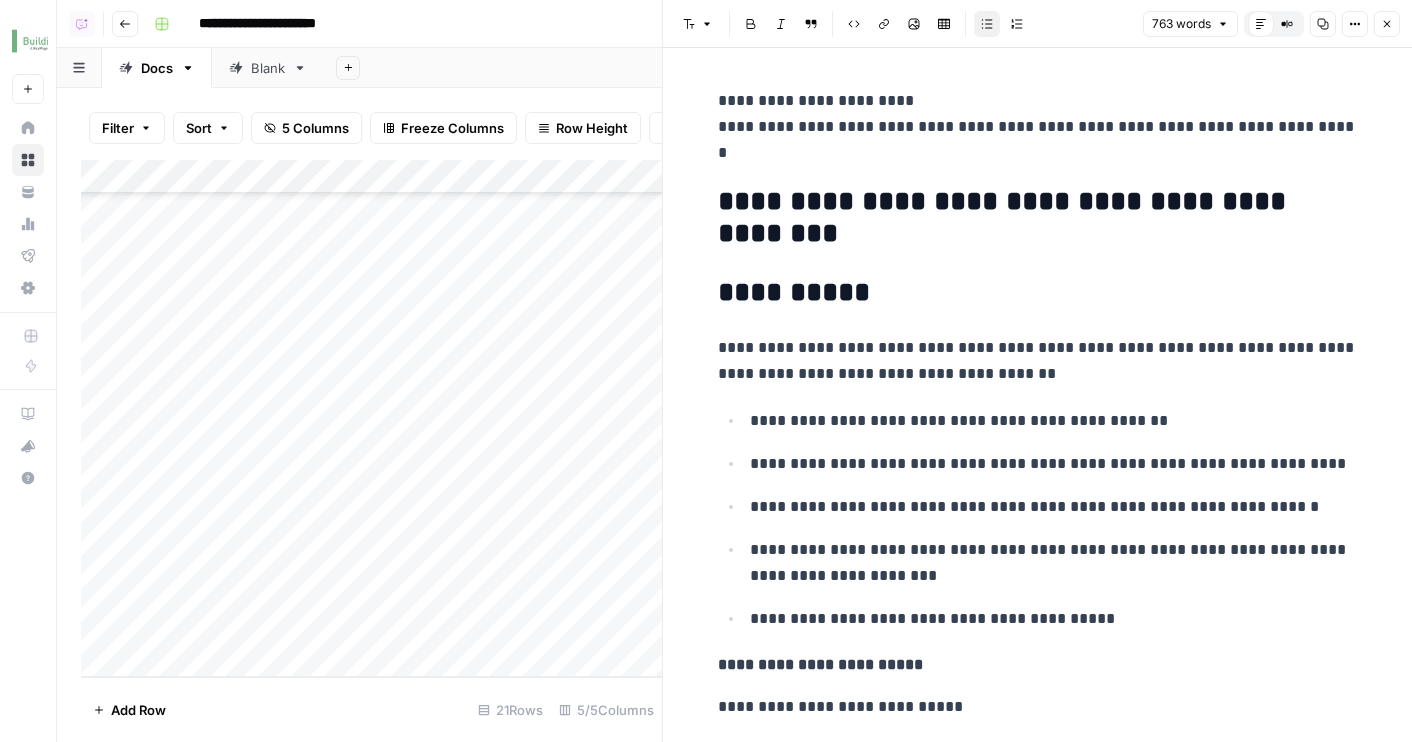 click on "**********" at bounding box center (1038, 1424) 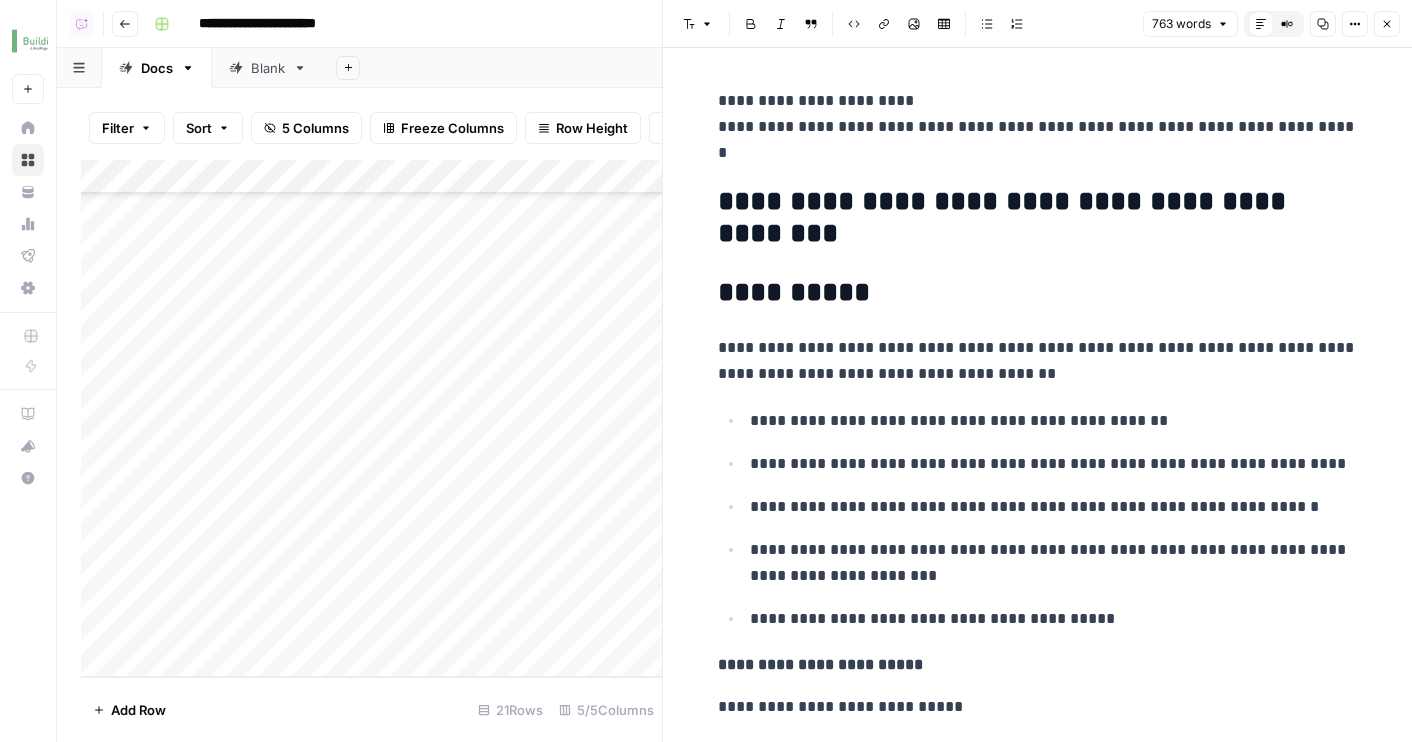 click on "**********" at bounding box center (1038, 1424) 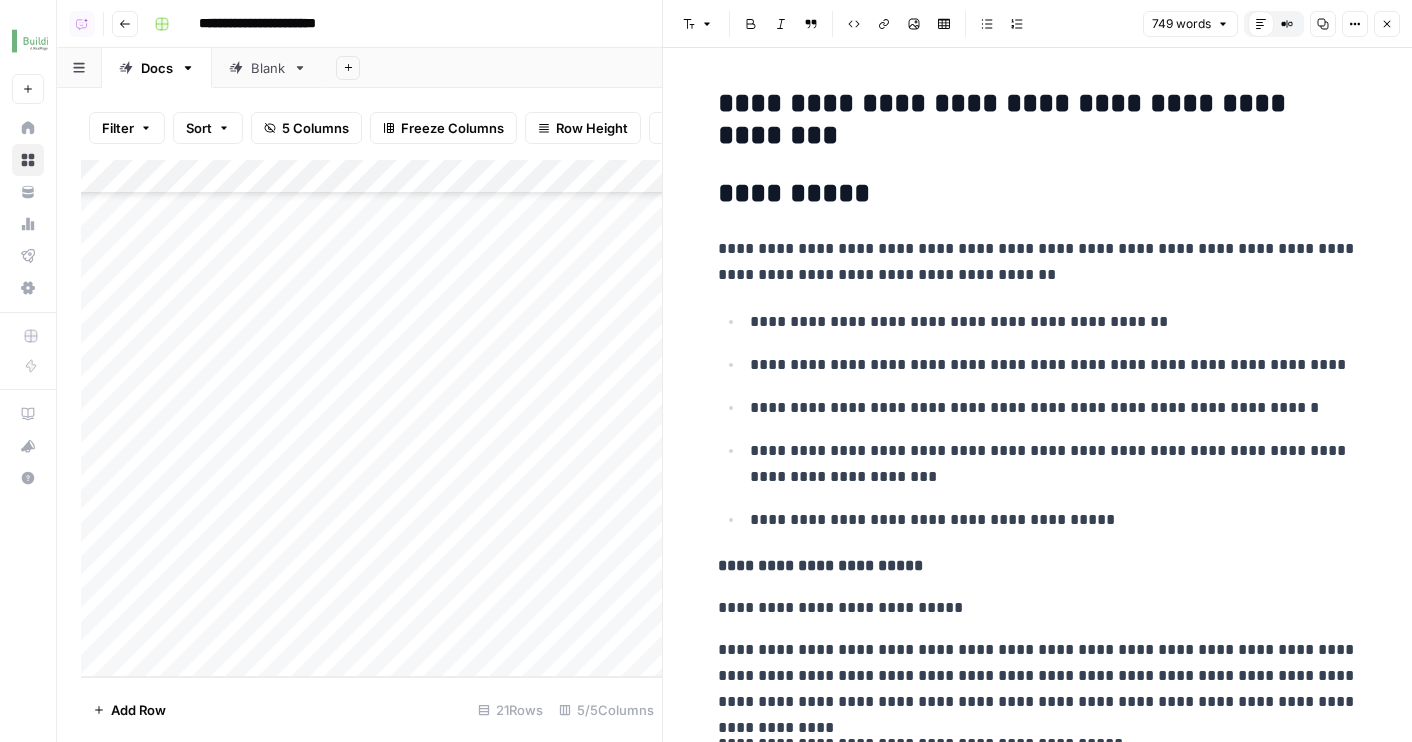 click 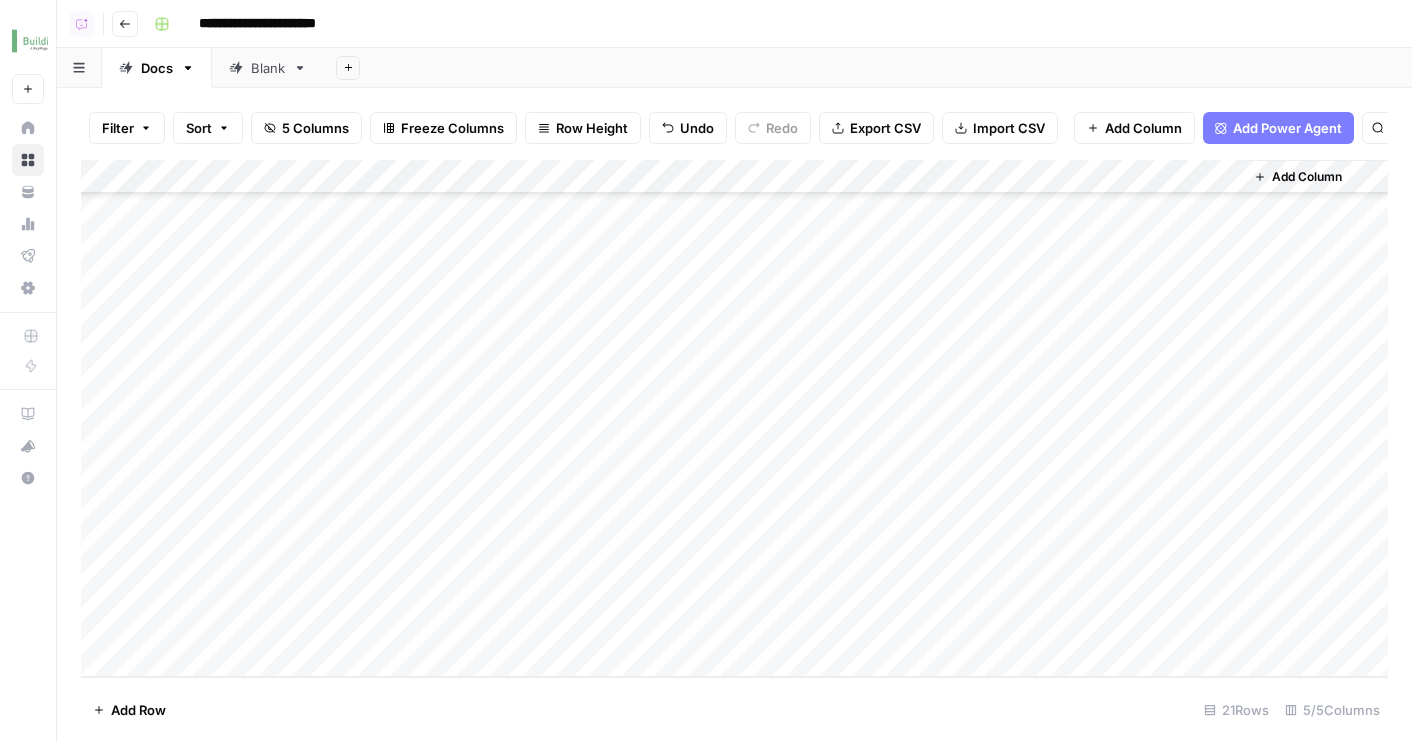 click on "Add Column" at bounding box center [734, 418] 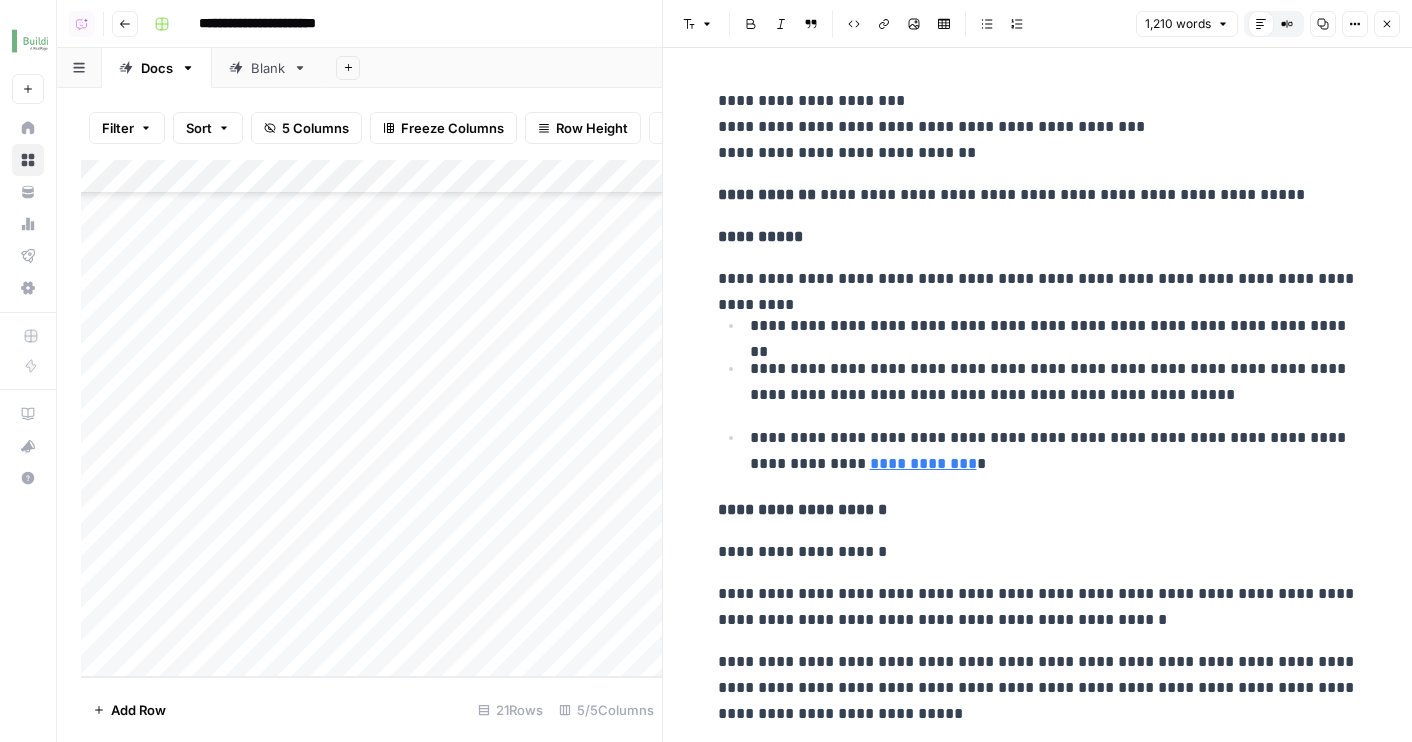 click on "**********" at bounding box center [767, 194] 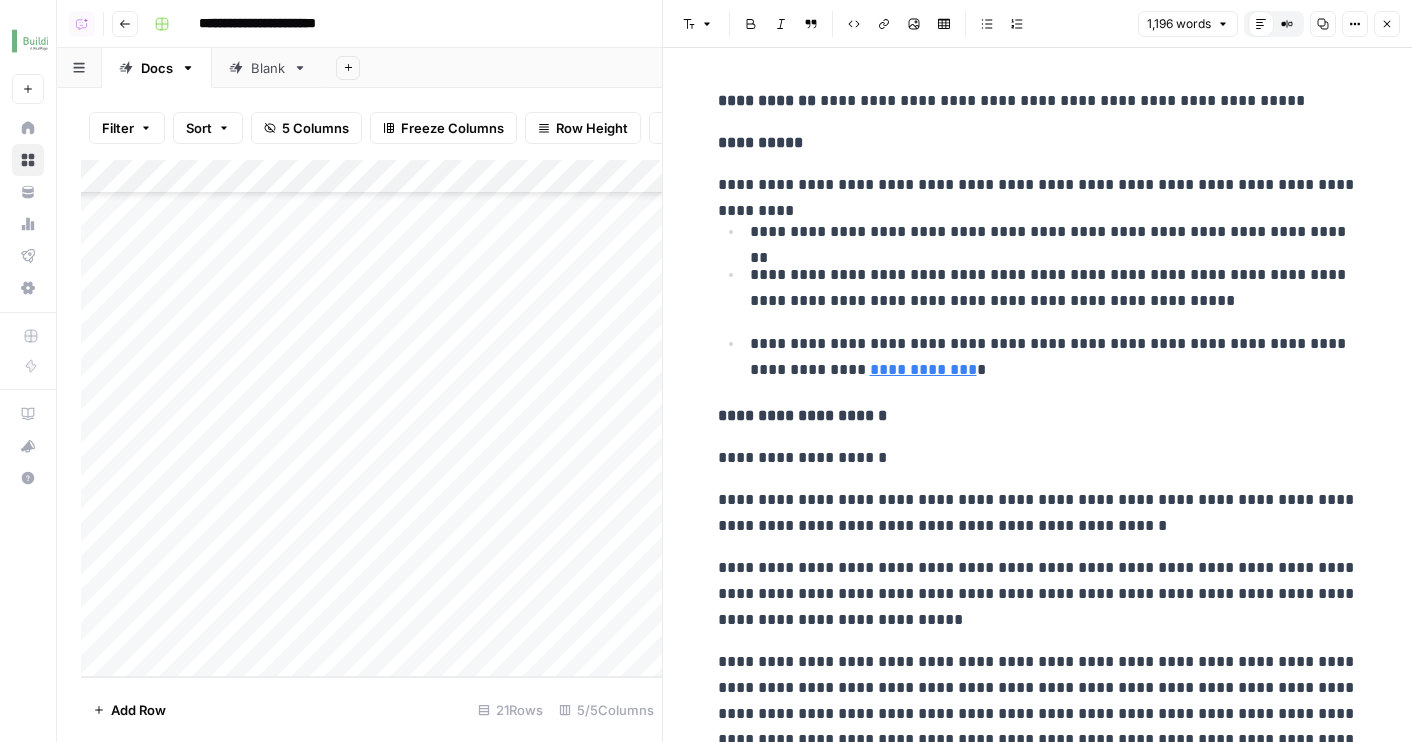 click 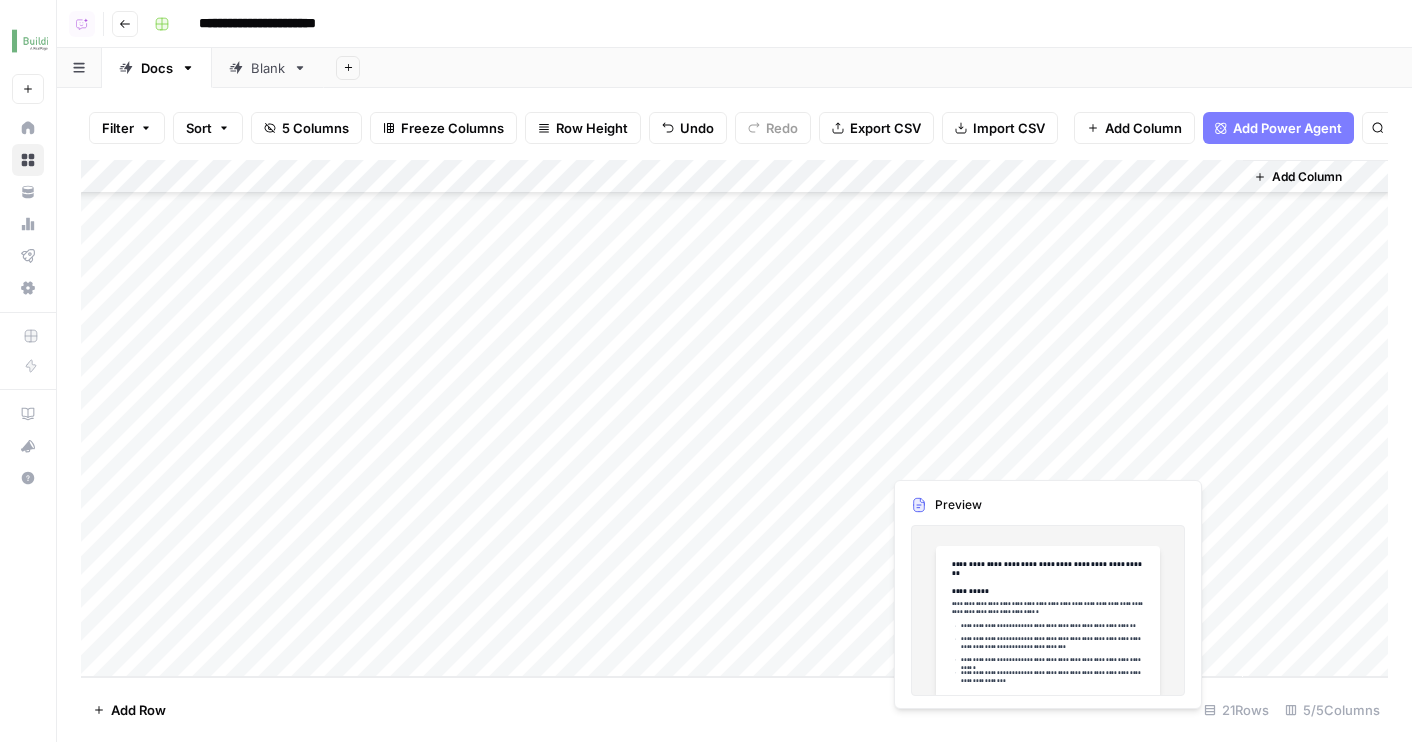 click on "Add Column" at bounding box center [734, 418] 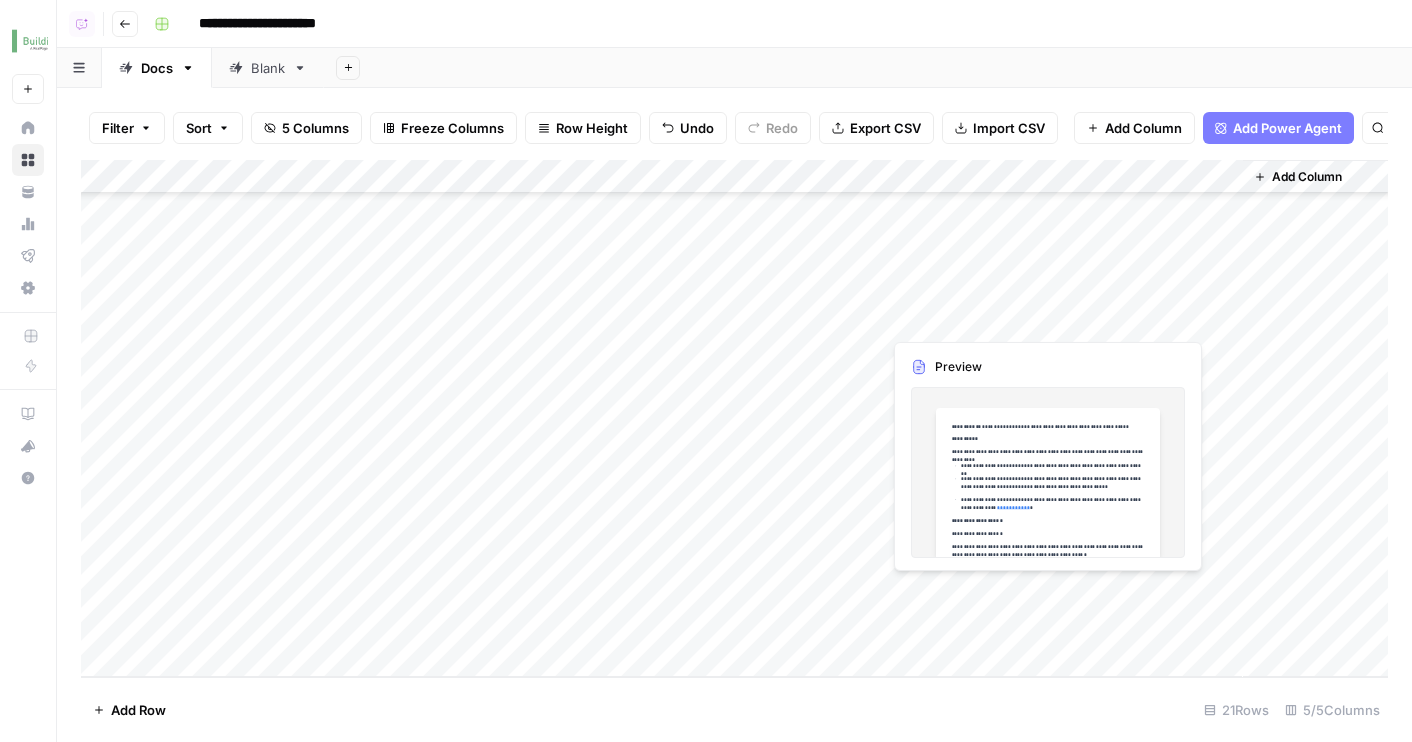 click on "Add Column" at bounding box center [734, 418] 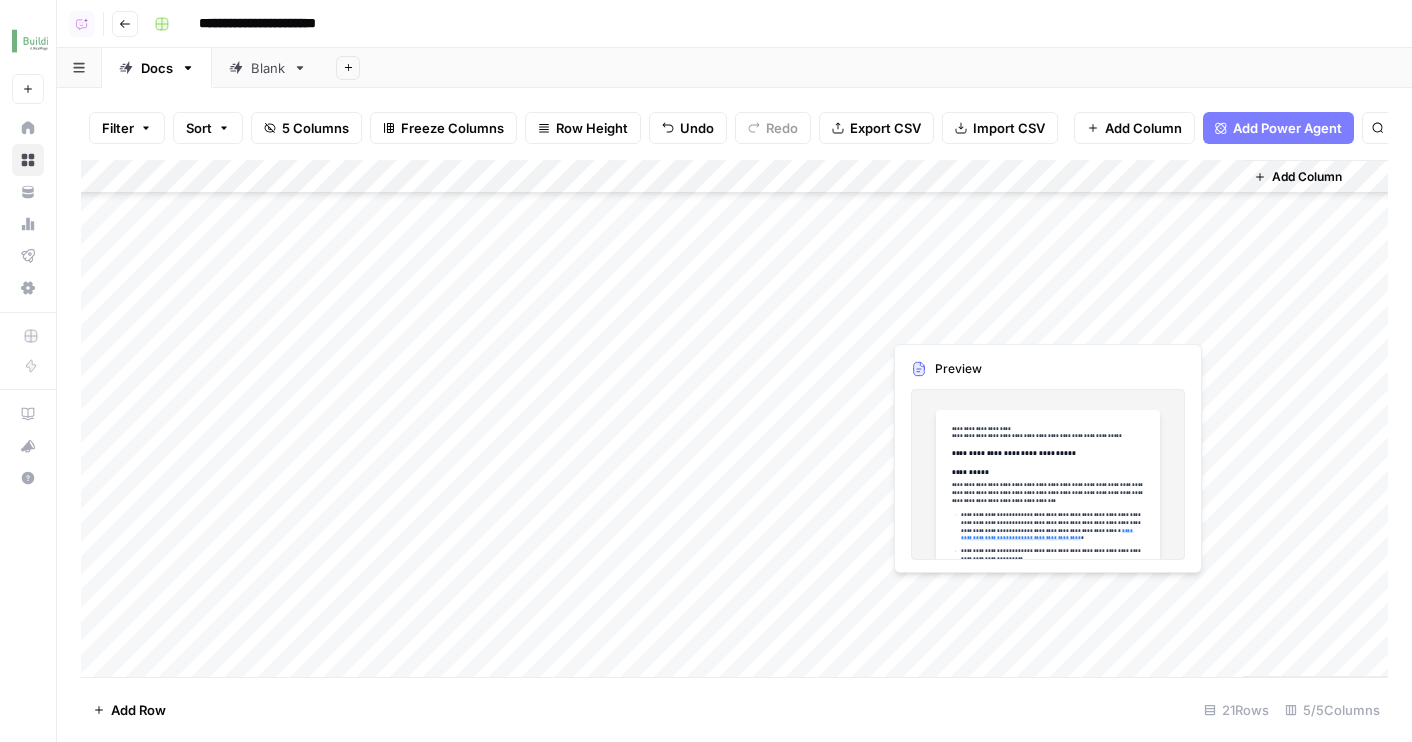 scroll, scrollTop: 160, scrollLeft: 0, axis: vertical 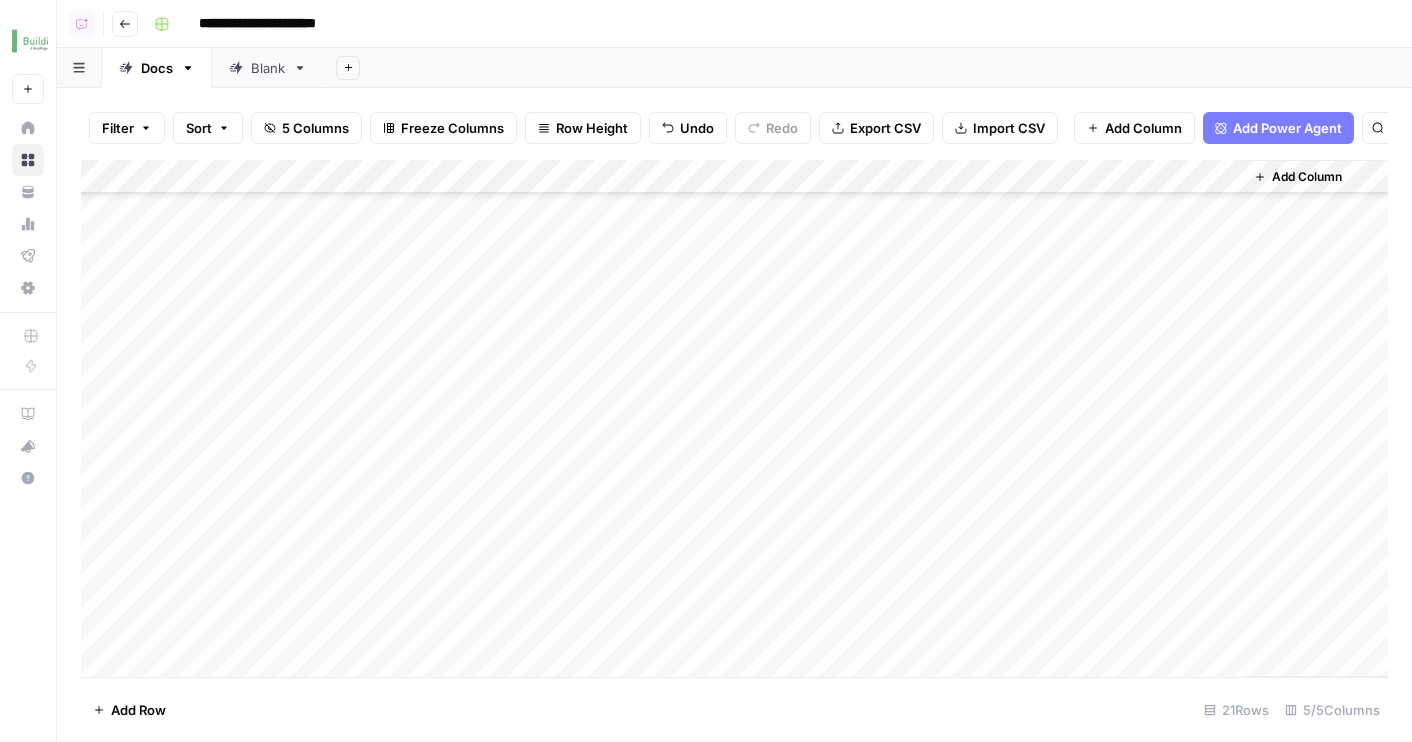drag, startPoint x: 89, startPoint y: 320, endPoint x: 161, endPoint y: 667, distance: 354.39102 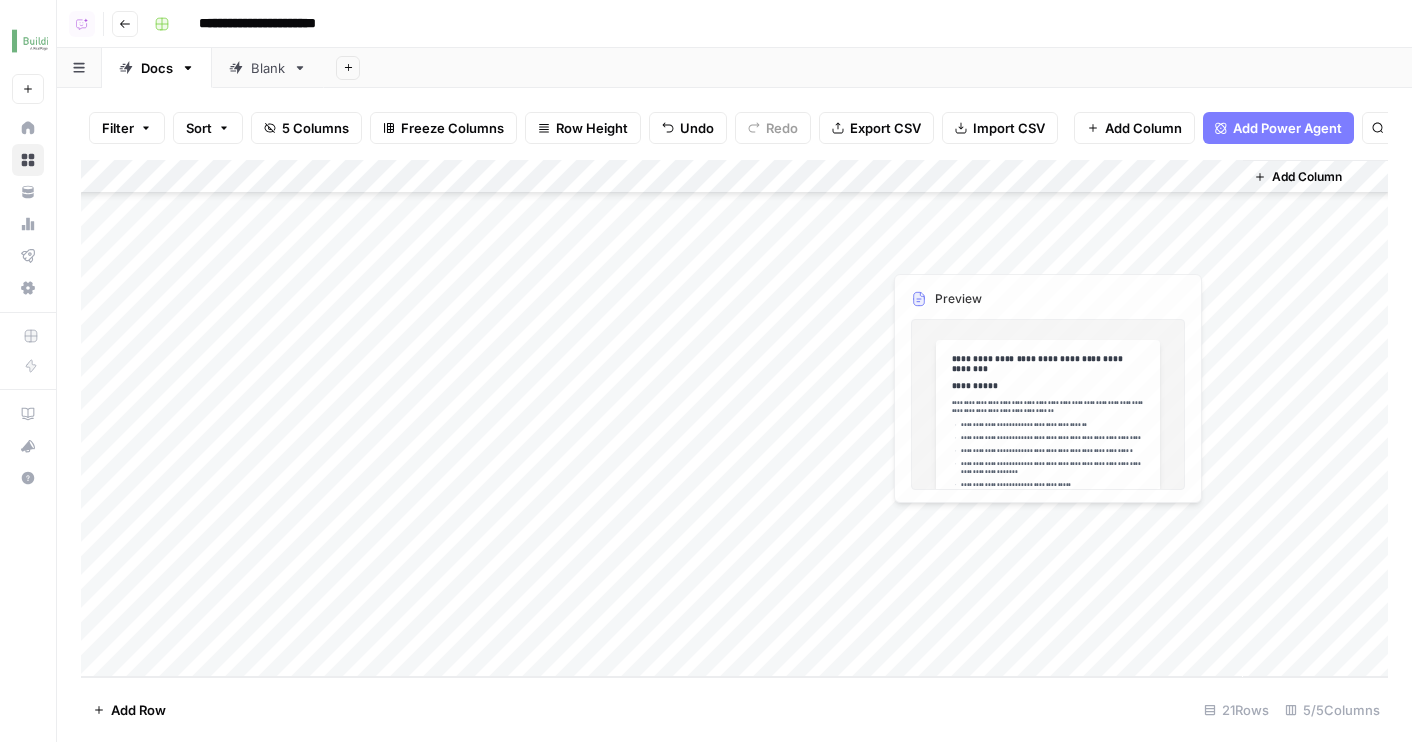 click on "Add Column" at bounding box center [734, 418] 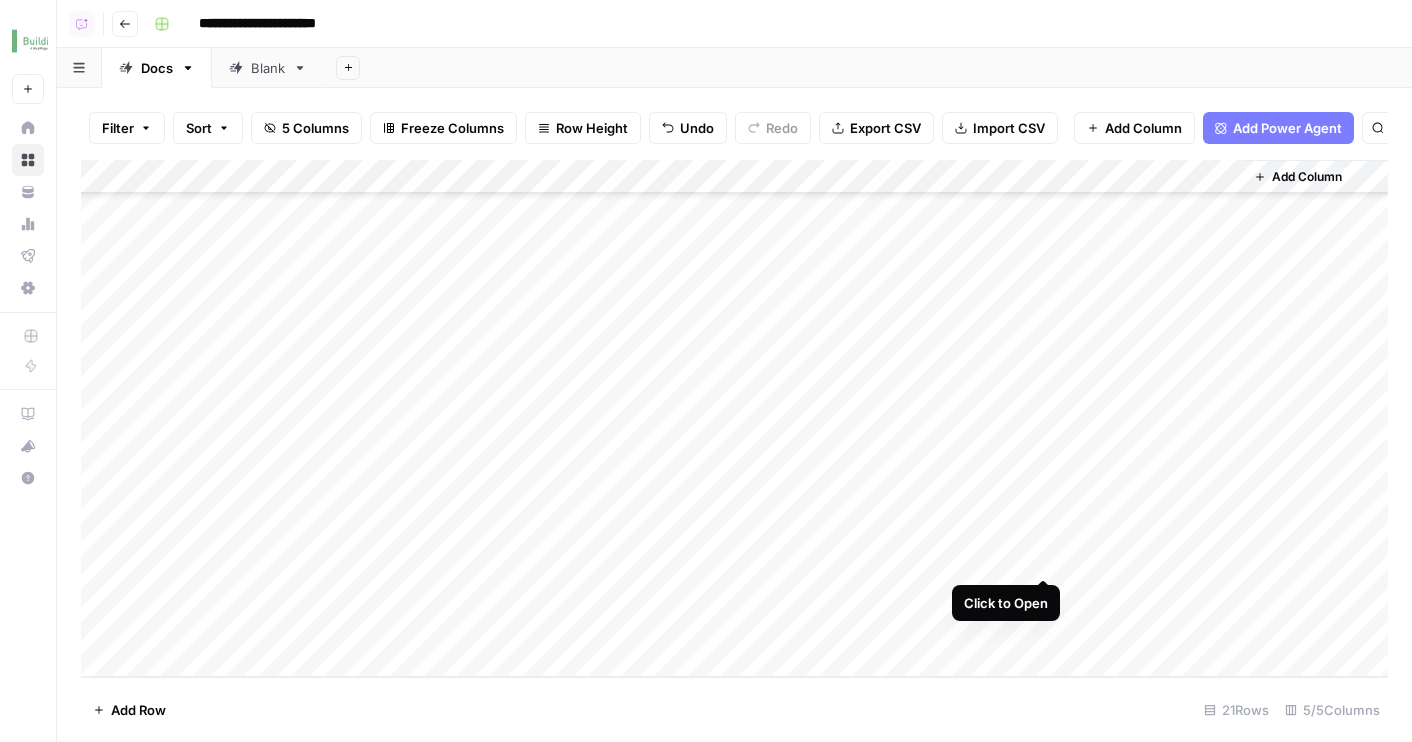 click on "Add Column" at bounding box center (734, 418) 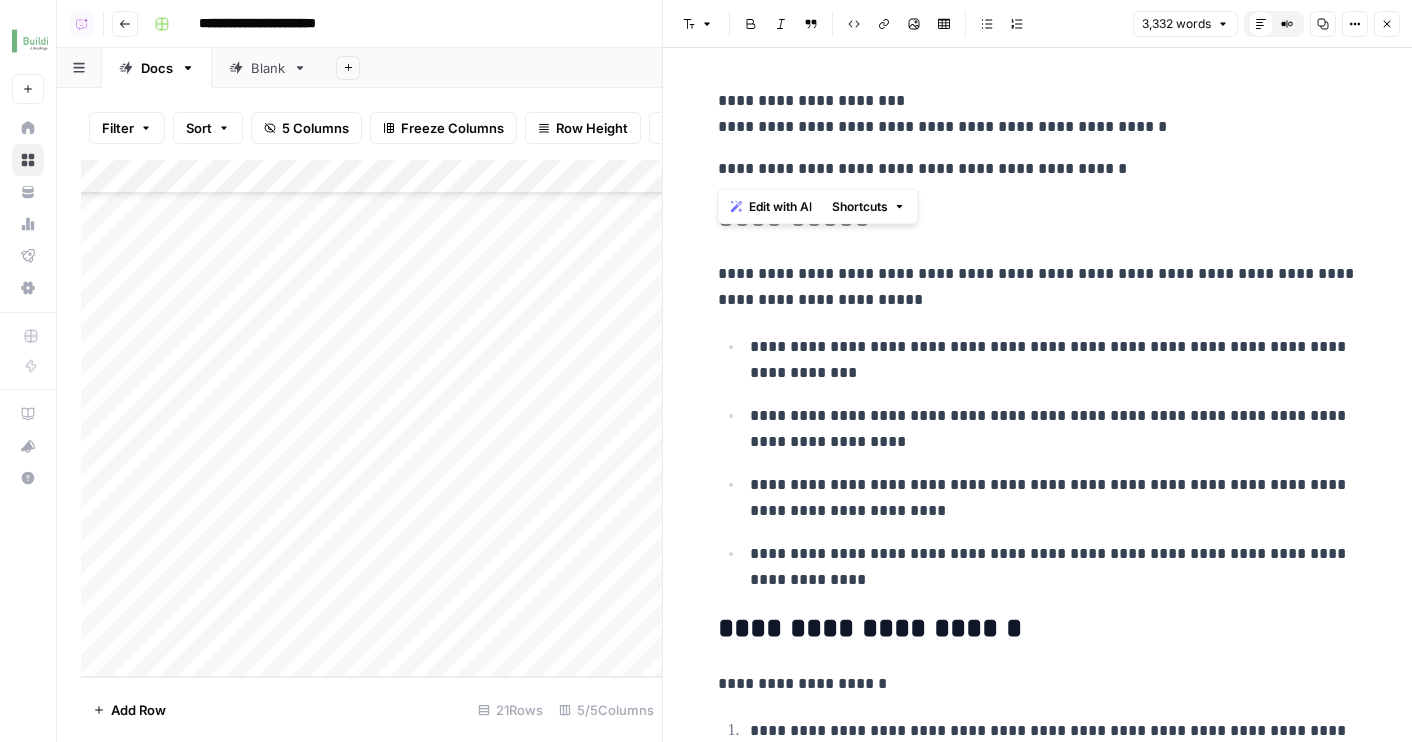 drag, startPoint x: 712, startPoint y: 168, endPoint x: 729, endPoint y: 56, distance: 113.28283 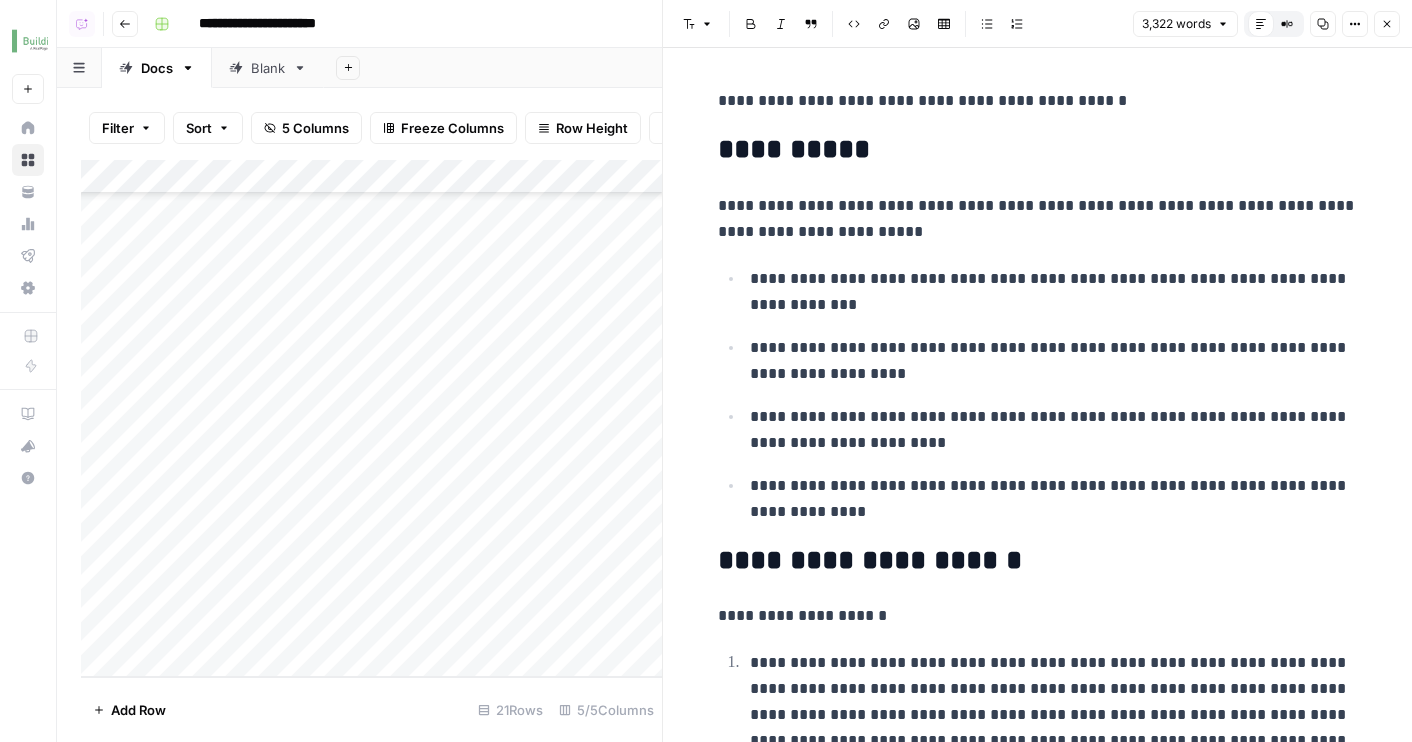 type 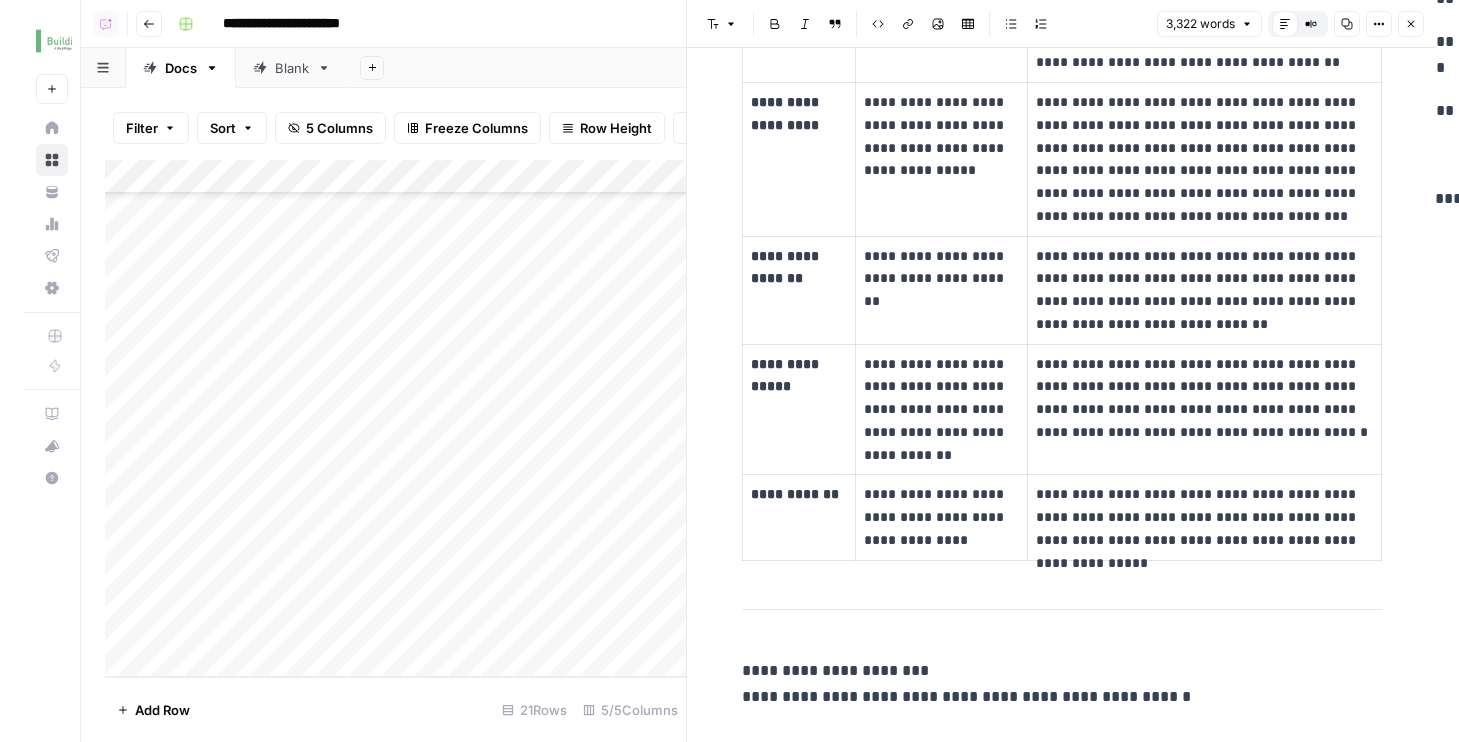 scroll, scrollTop: 4962, scrollLeft: 0, axis: vertical 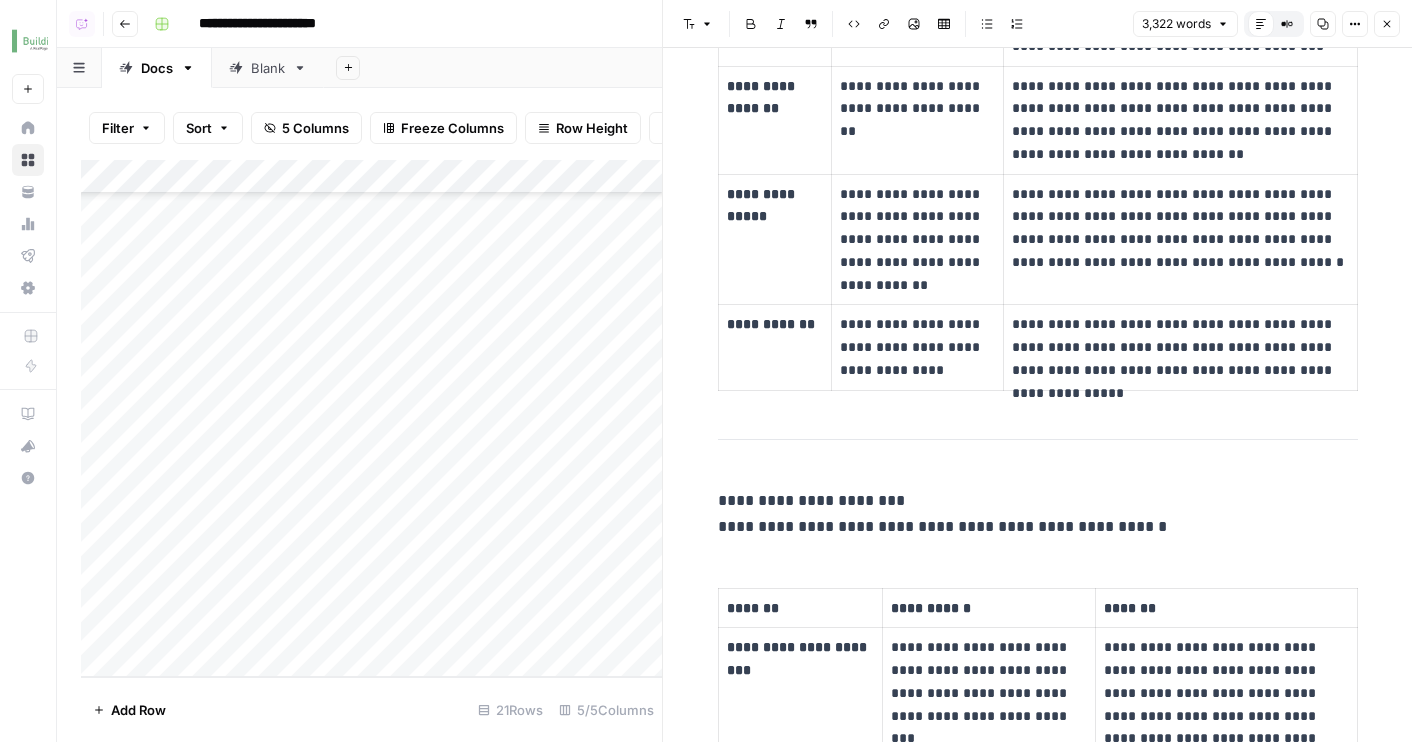 click 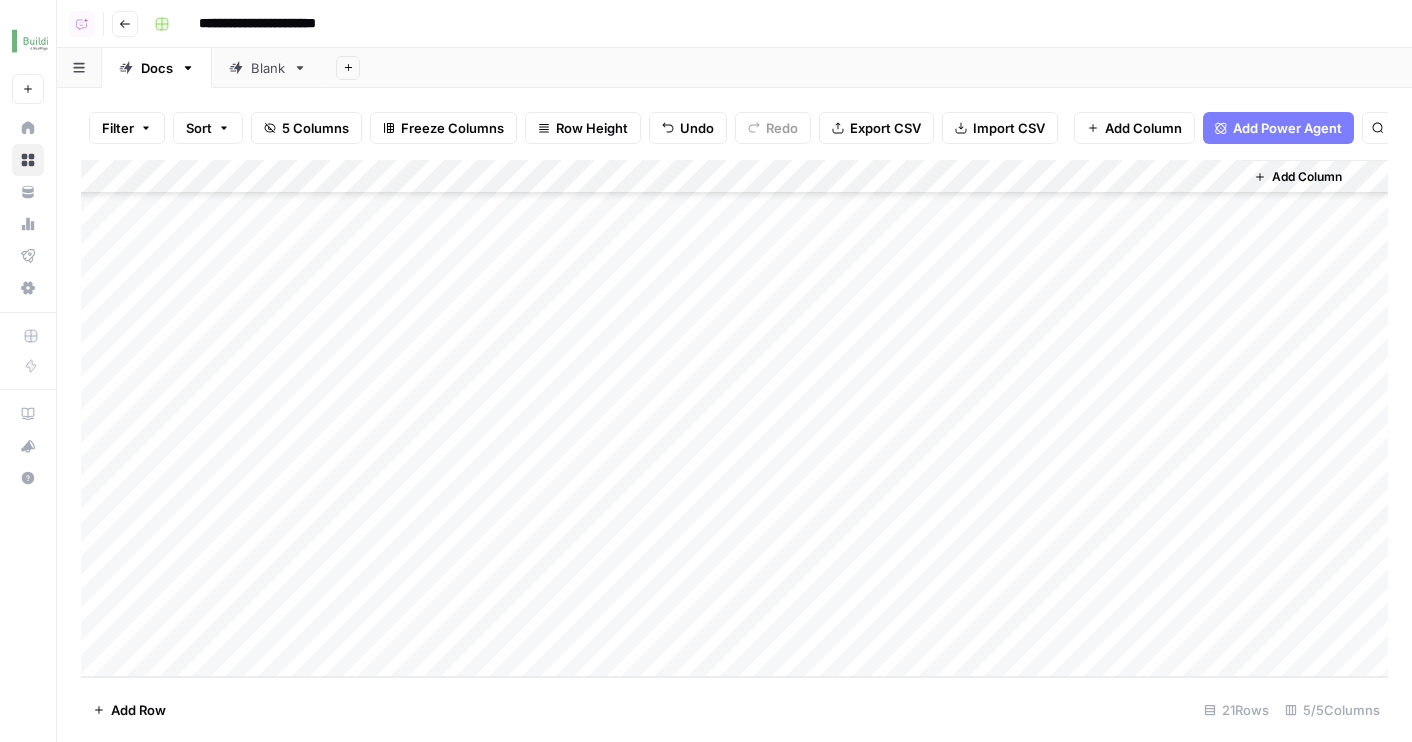 drag, startPoint x: 88, startPoint y: 556, endPoint x: 88, endPoint y: 590, distance: 34 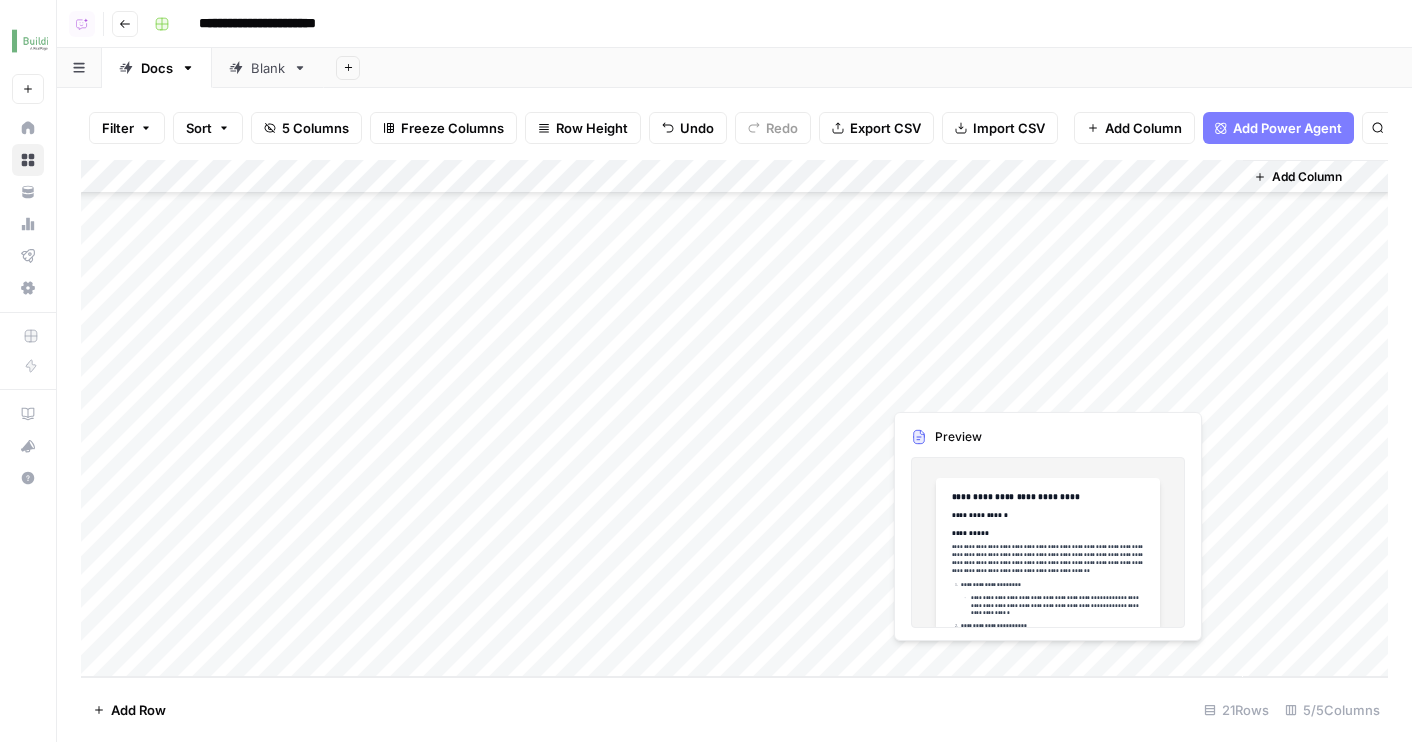 click on "Add Column" at bounding box center (734, 418) 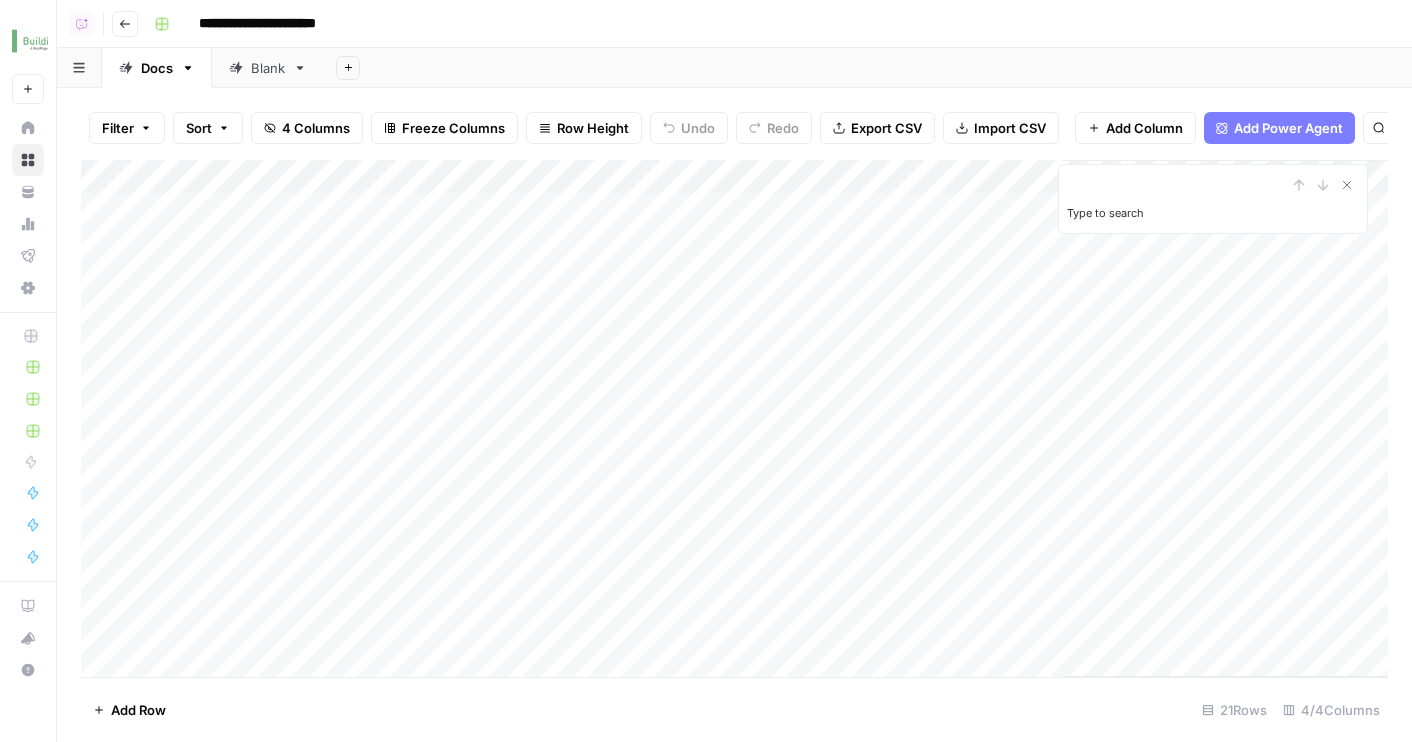 scroll, scrollTop: 0, scrollLeft: 0, axis: both 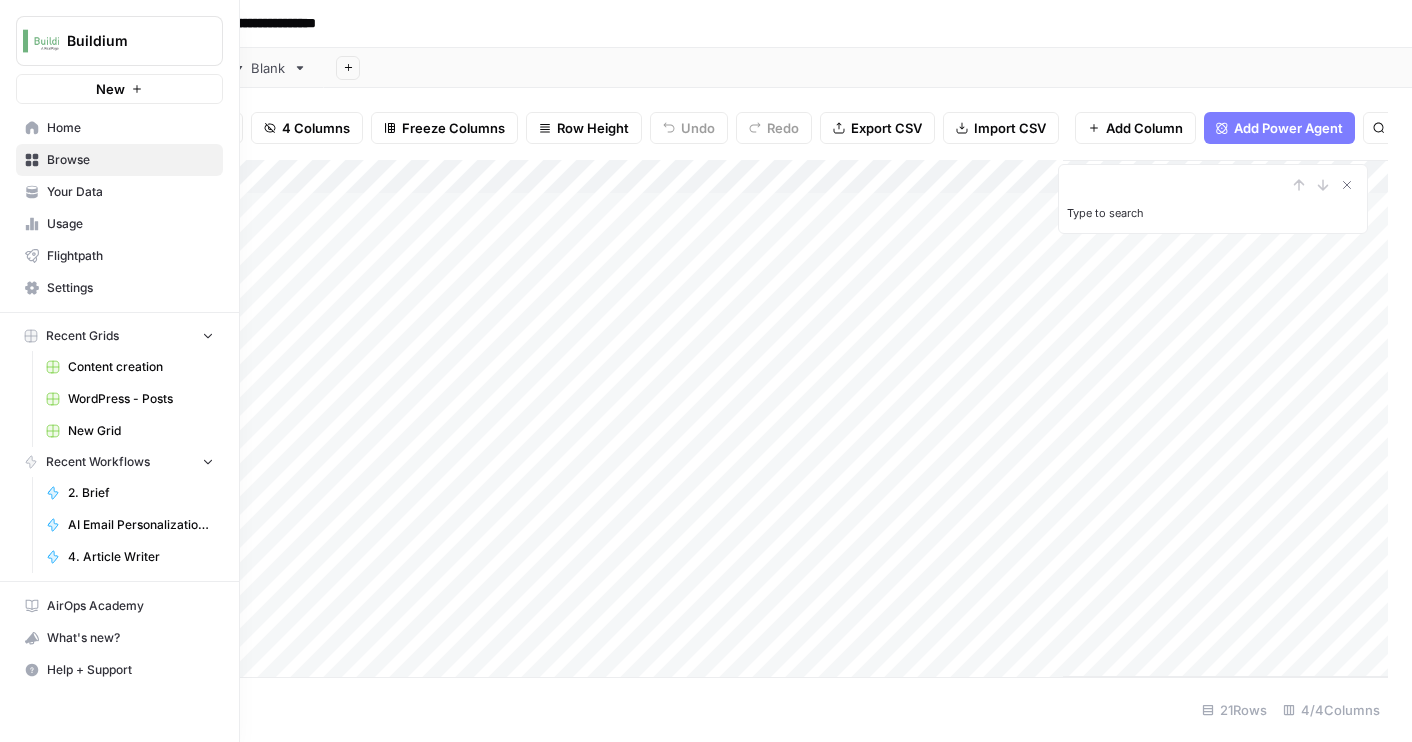 click on "Your Data" at bounding box center (130, 192) 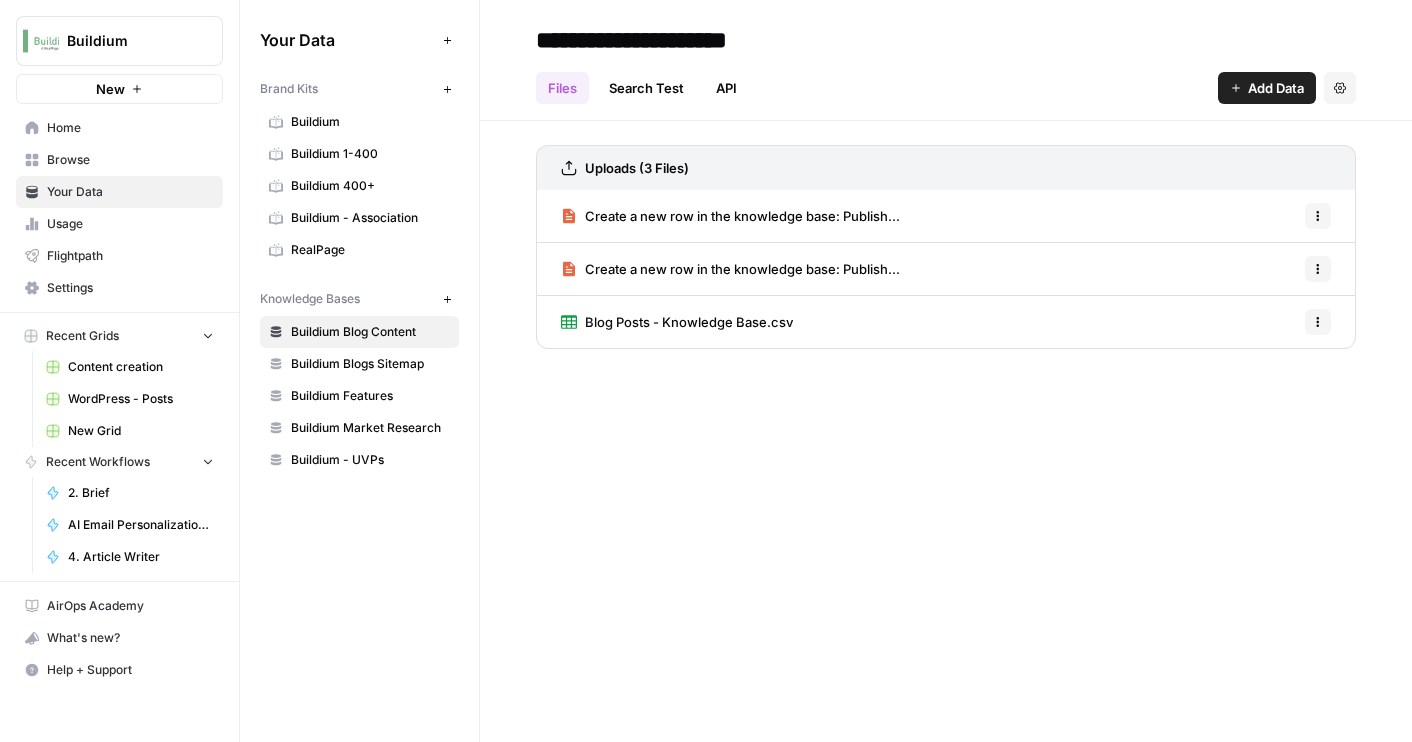 click on "Content creation" at bounding box center (141, 367) 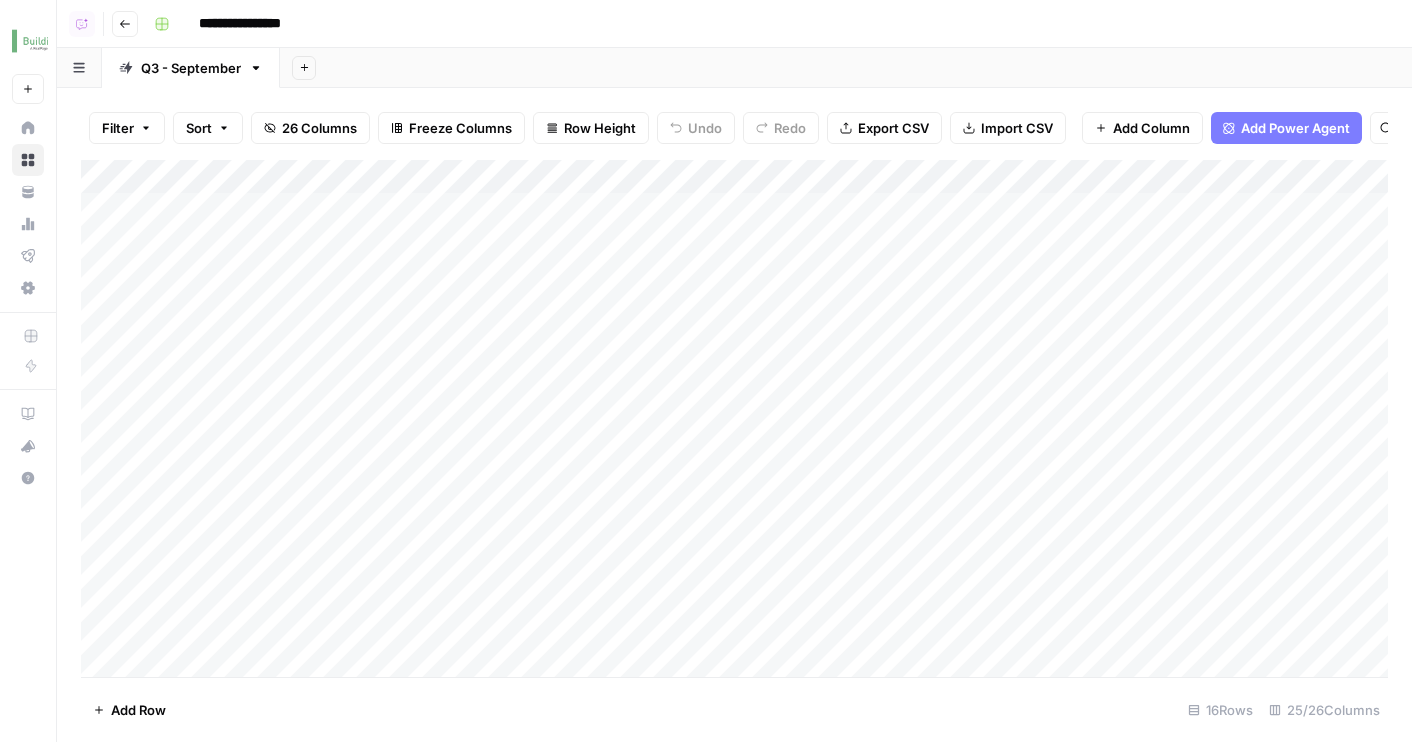 scroll, scrollTop: 381, scrollLeft: 0, axis: vertical 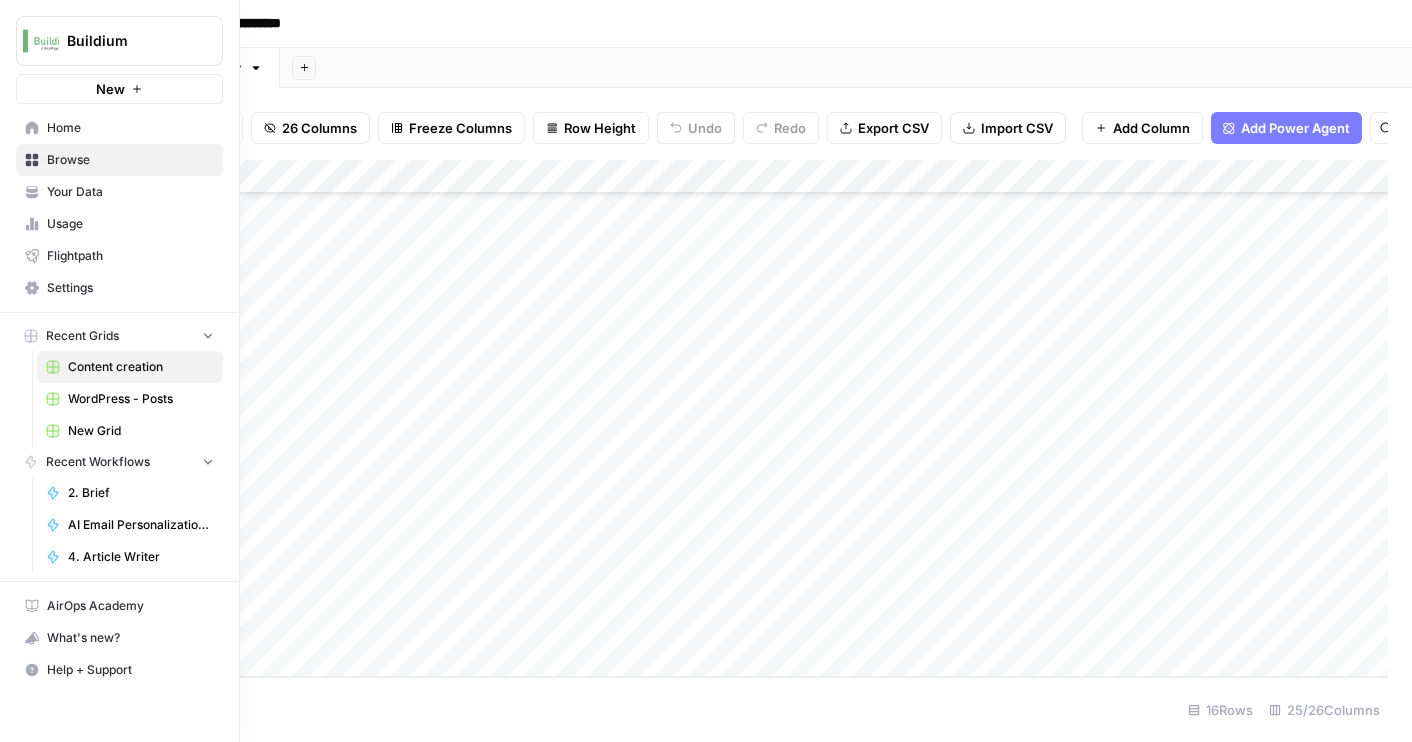 click 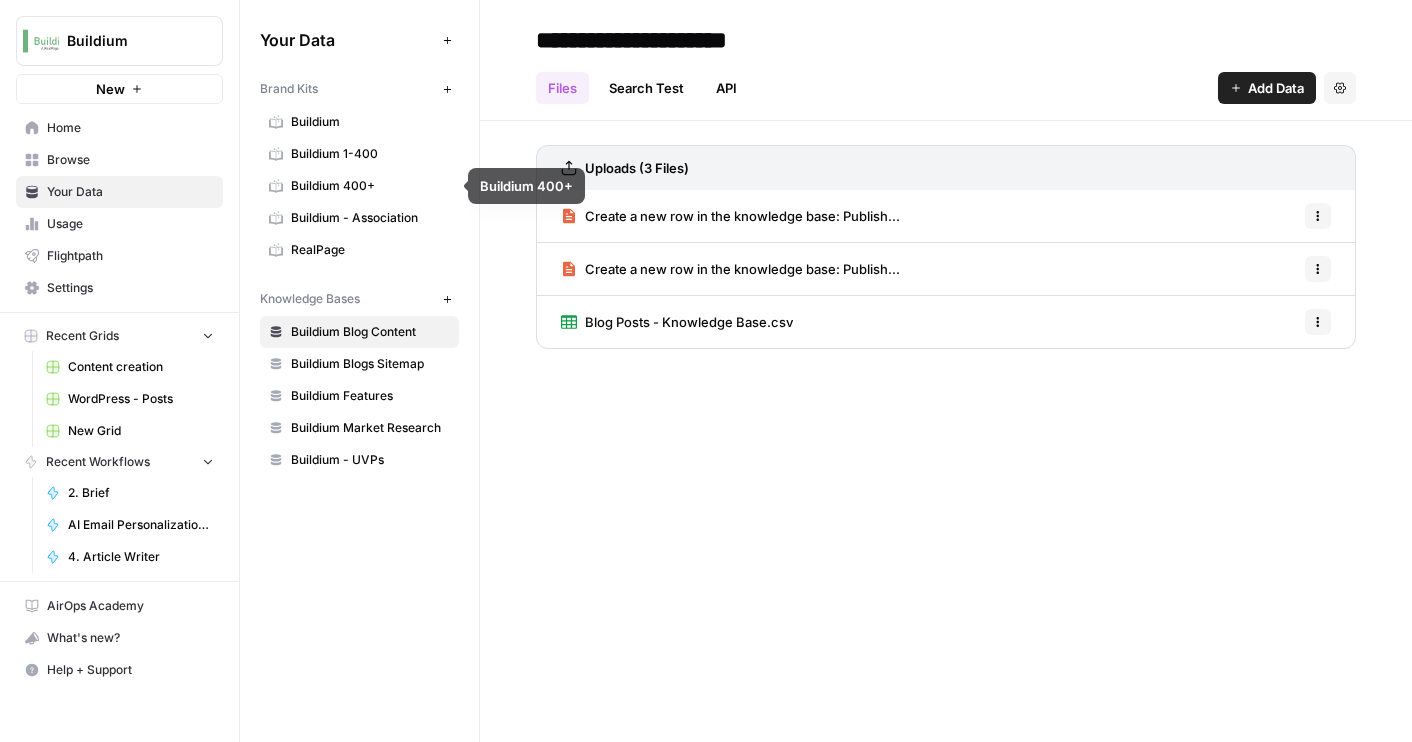click on "Buildium 1-400" at bounding box center (370, 154) 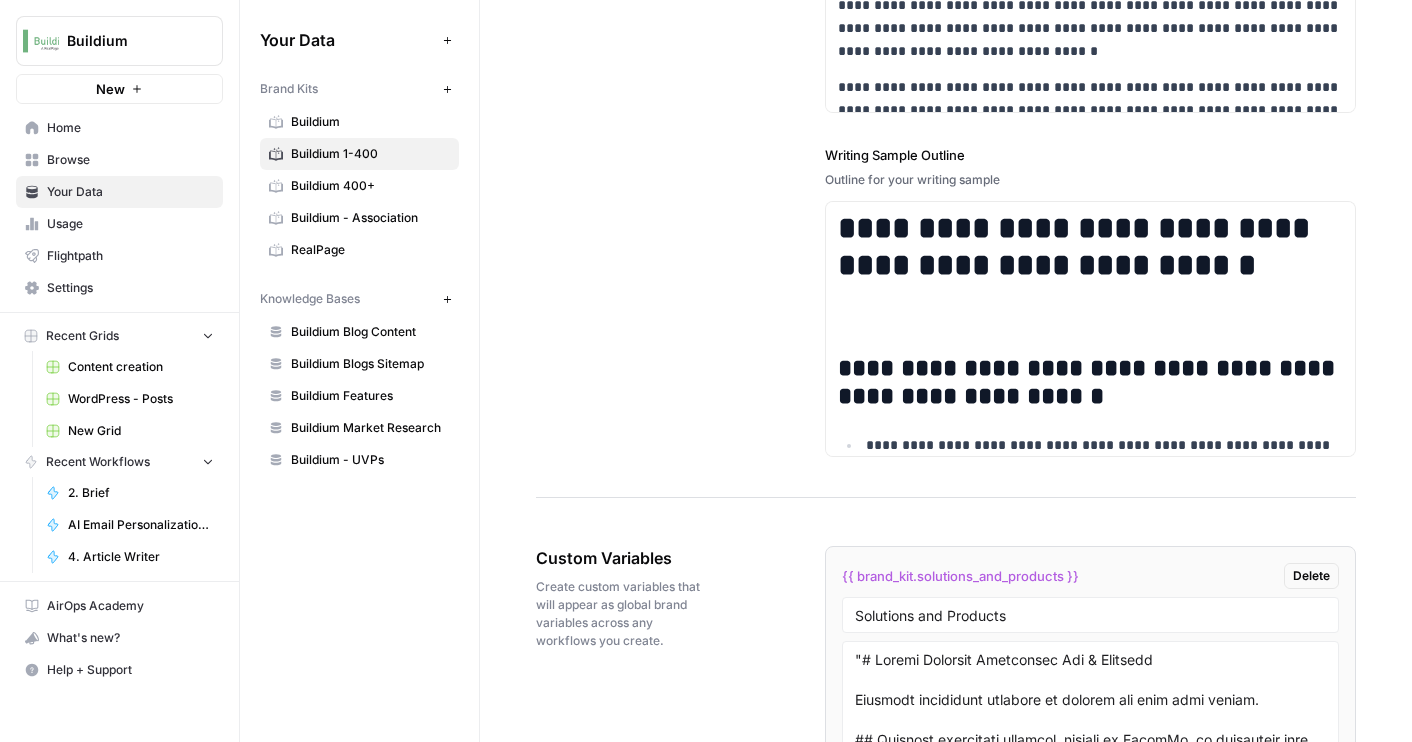 scroll, scrollTop: 3458, scrollLeft: 0, axis: vertical 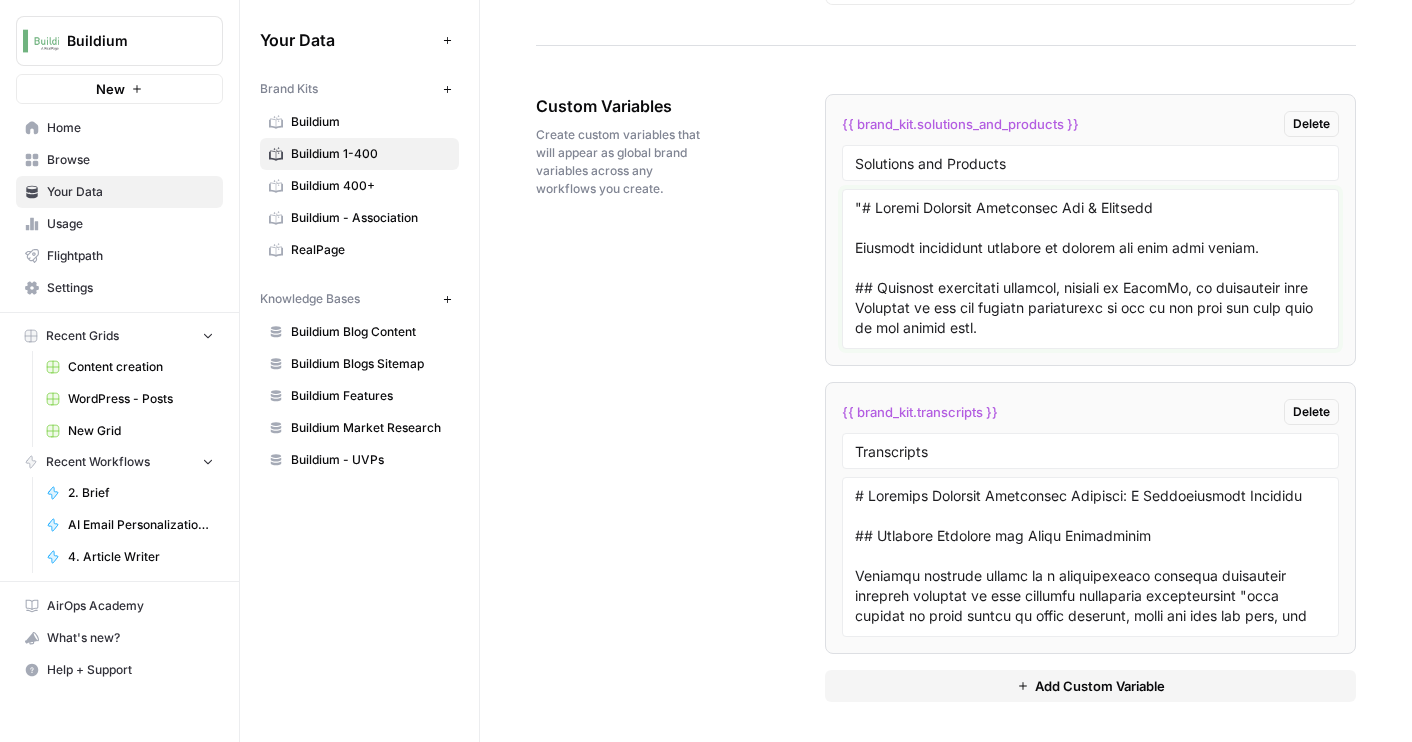 click at bounding box center [1090, 269] 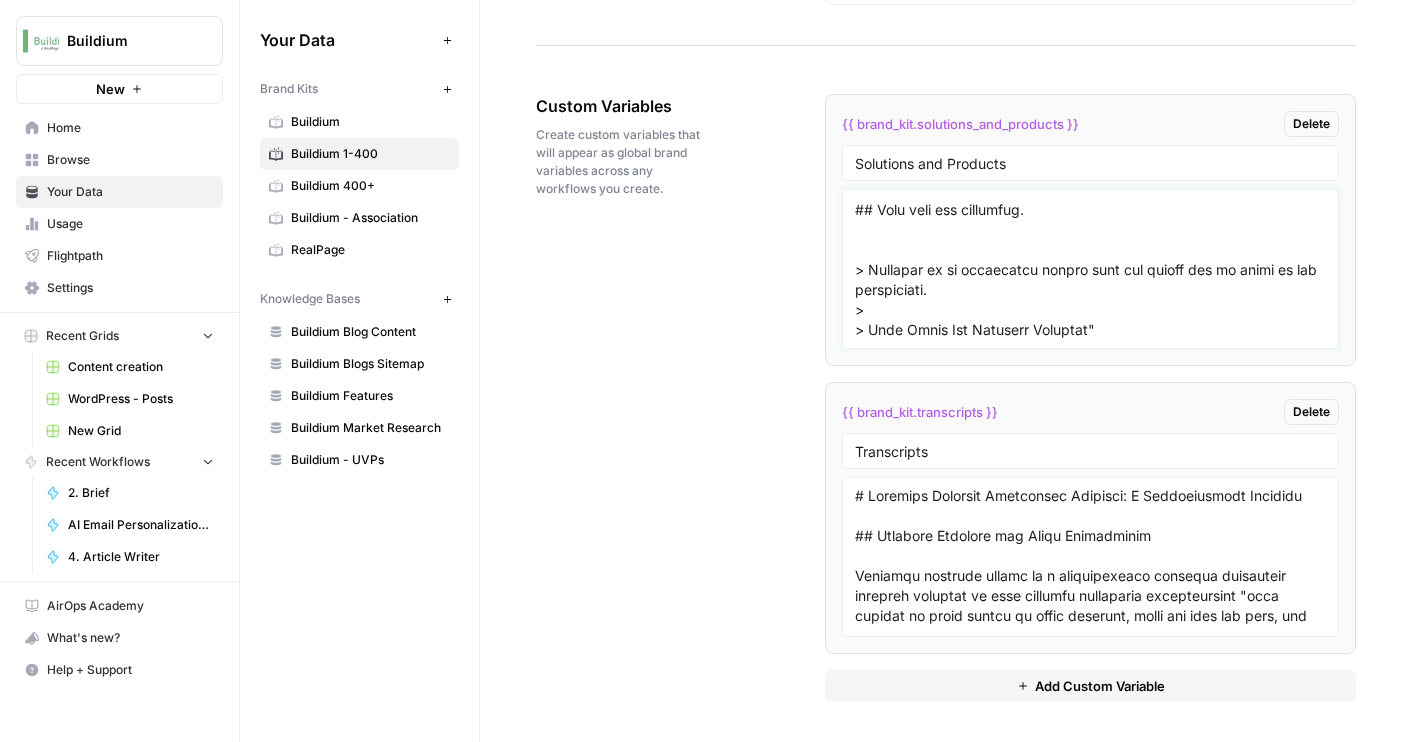 paste on ""## POSITIONING: Buildium Rewards
### Buildium Rewards
### Value Prop
At Buildium, we’re committed to more than just providing top-notch tools for property management. We understand that a PMC’s success extends beyond our software, especially in today’s challenging market. With Buildium Rewards, we’ve created a straightforward path to enhance a PMC’s profitability.
1. **Customer-First Approach:**
* The PMC’s success is at the core of Buildium’s mission. Regardless of the challenges customers face, Buildium is here to support them every step of the way.
2. **Changing Industry Dynamics:**
* The property management industry is evolving, and so are we. Buildium adapts to the changing dynamics, ensuring customers stay ahead.
3. **Lower Overhead Costs:**
* Our unique revenue share program simplifies a PMC’s financial journey. By utilizing our efficient tools, customers can not only manage, but can also reduce operational costs.
With Buildium Rewards, we’re more than just a property management softw..." 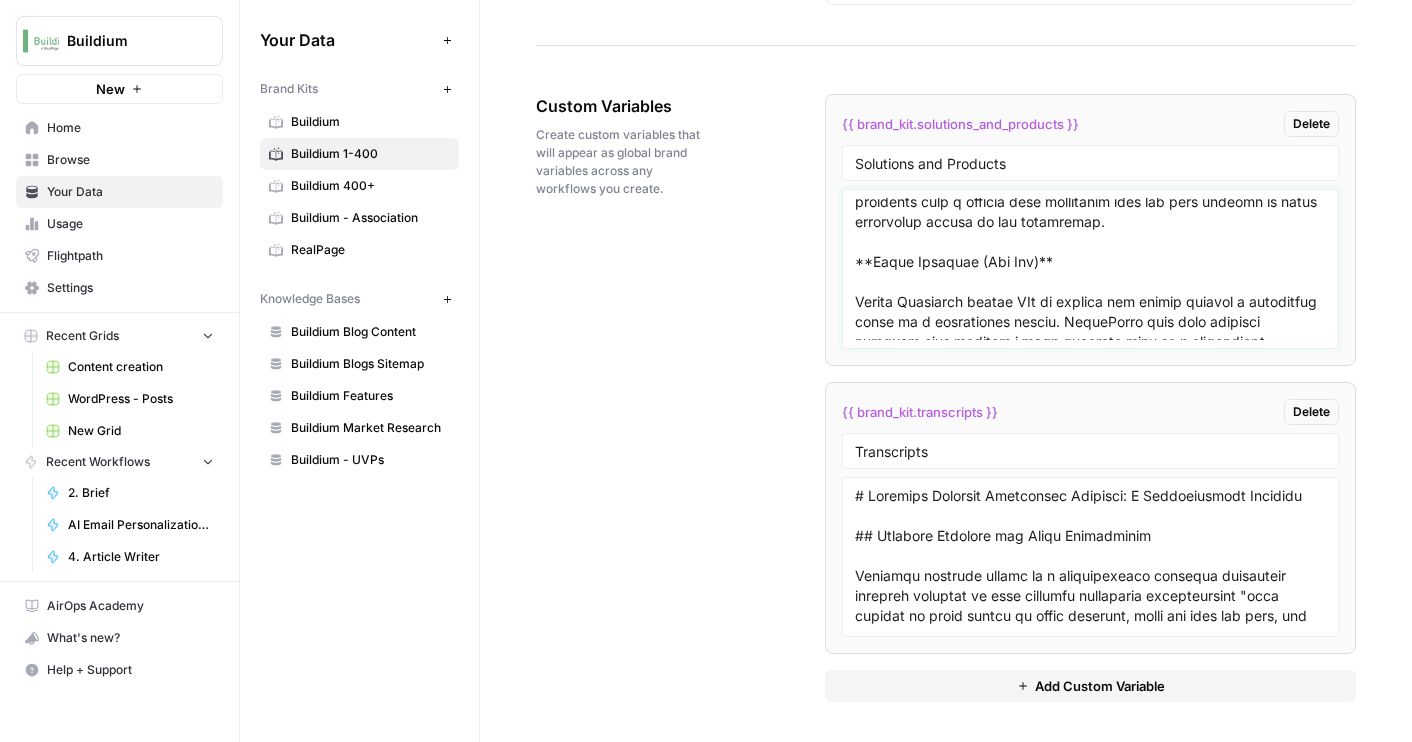 scroll, scrollTop: 70264, scrollLeft: 0, axis: vertical 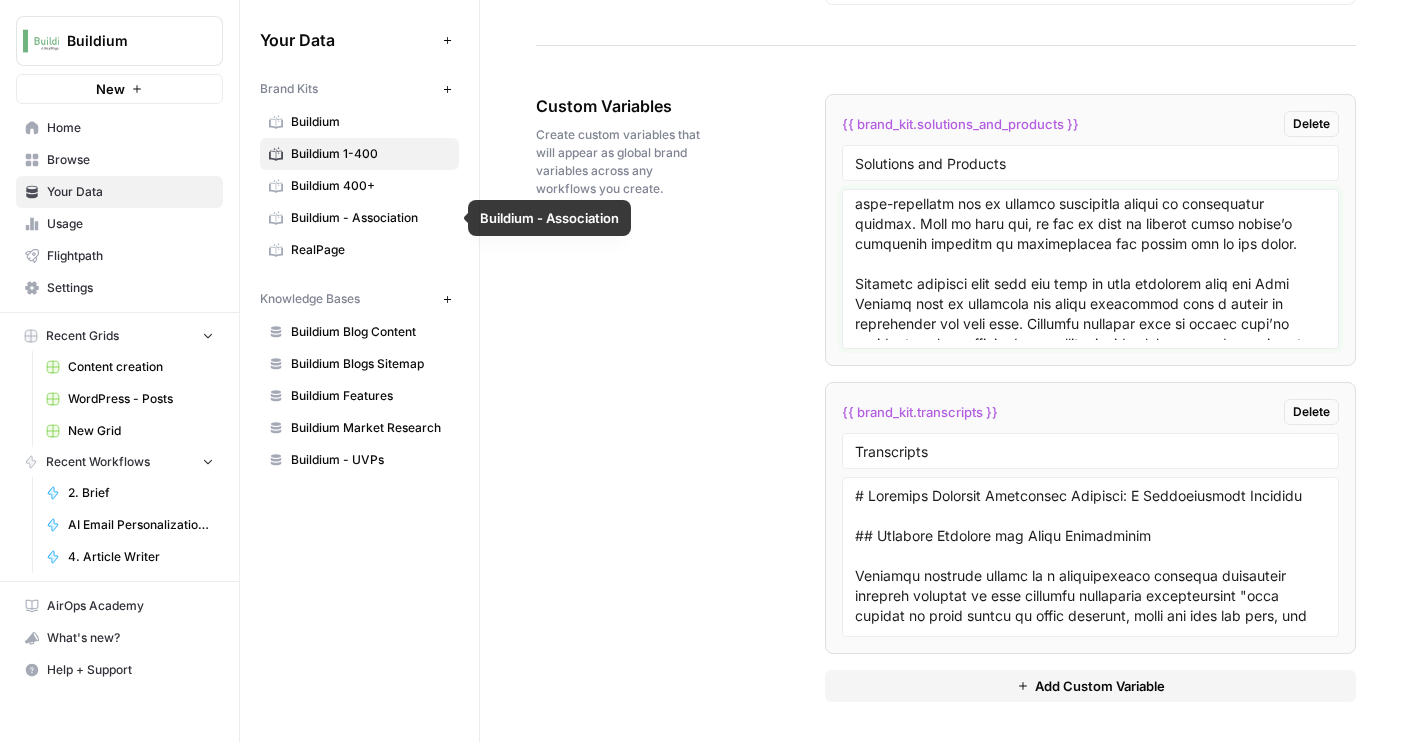 type on ""# Mobile Property Inspection App & Software
Property inspection software to collect and sync data easily.
## Property inspection software, powered by HappyCo, is integrated with Buildium so you can perform inspections on the go and sync all your data in one simple step.
### Click one button, update both apps
Once you download the Inspections by HappyCo mobile app, you can easily sync your unit data from within Buildium every time you file an inspection report.
### Customize inspection reports
Choose from a number of inspection templates, or easily define your own for consistency in the field. You’ll always get the data you need, no matter who’s filing the reports.
### File reports with (or without) service
Inspect properties with your phone or tablet no matter where you are—even if you’re offline. Inspection data will save and sync as soon as you’re back online.
### Unlimited users on both iPhone or Android
Inspections by HappyCo is a property inspection app available for both iOS and Andro..." 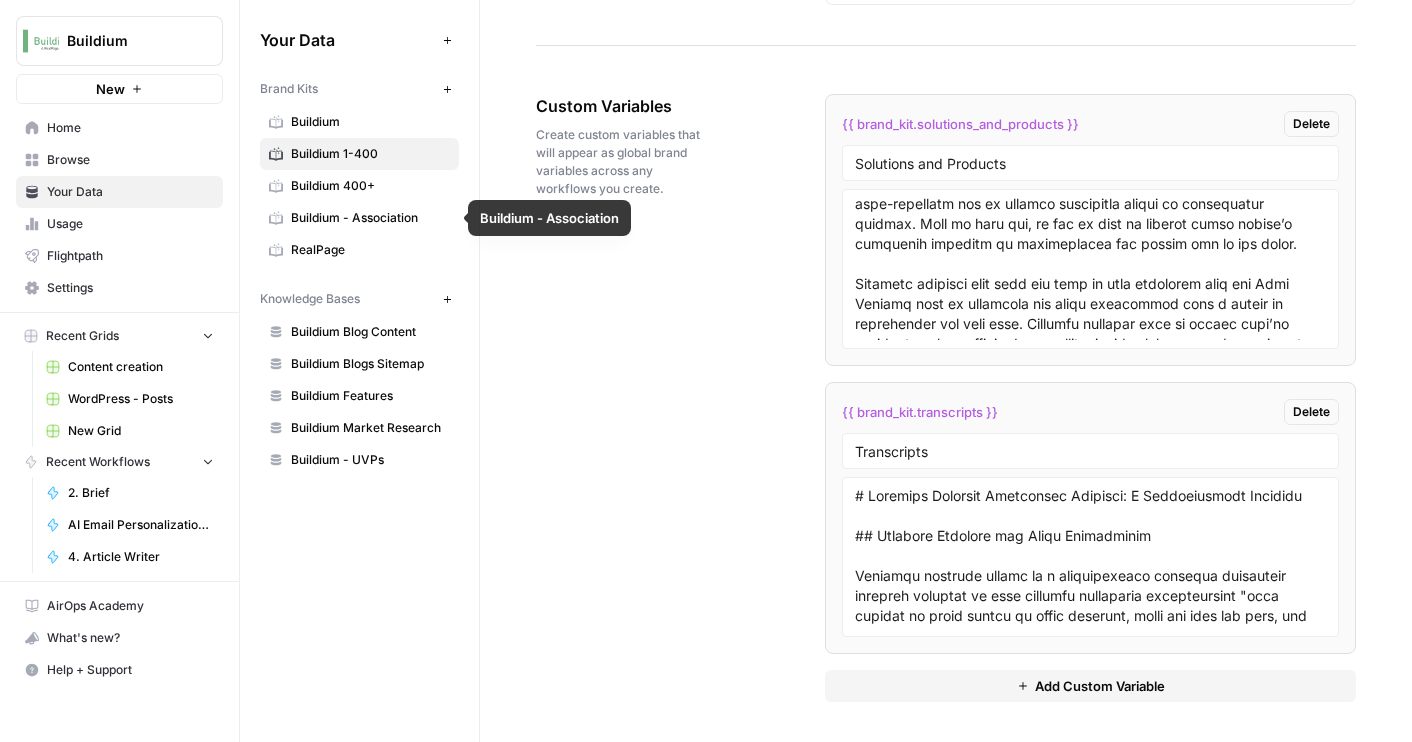 click on "Buildium 400+" at bounding box center (370, 186) 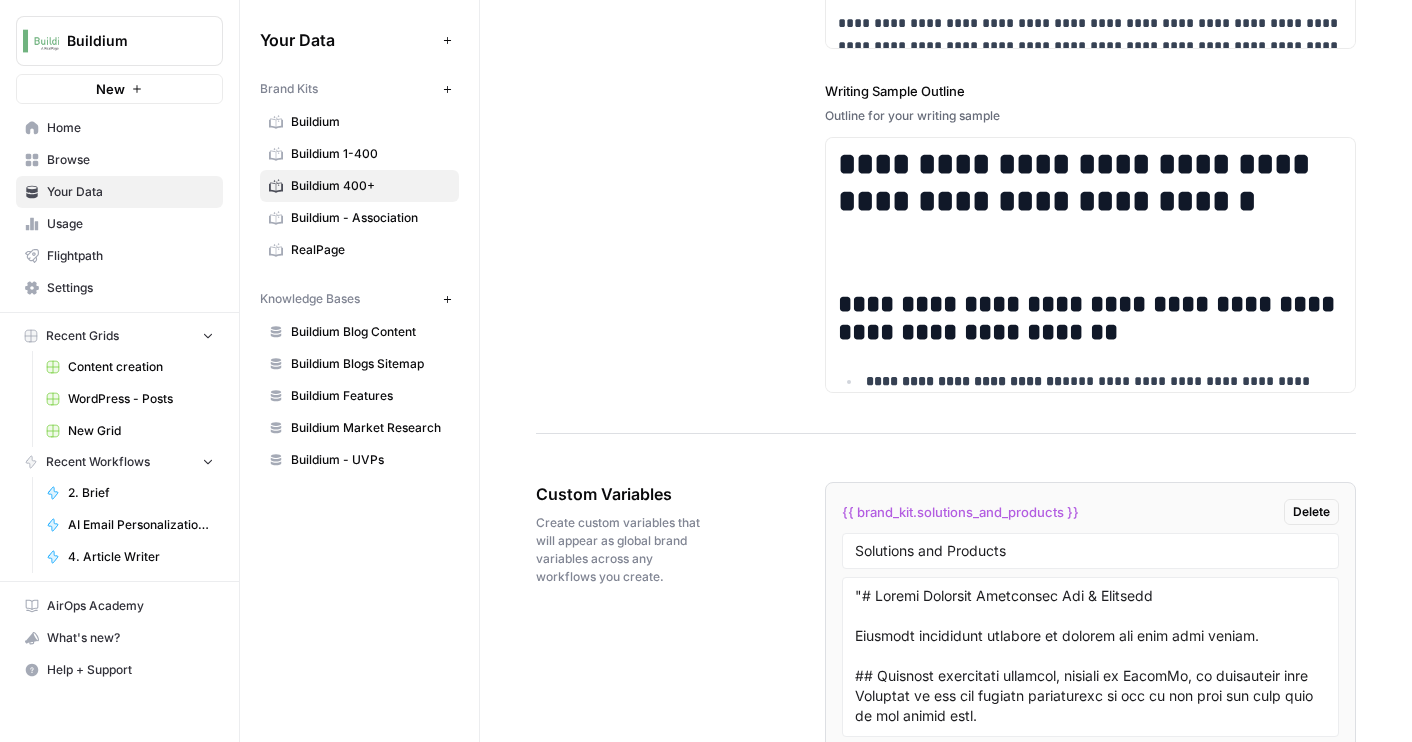 scroll, scrollTop: 3504, scrollLeft: 0, axis: vertical 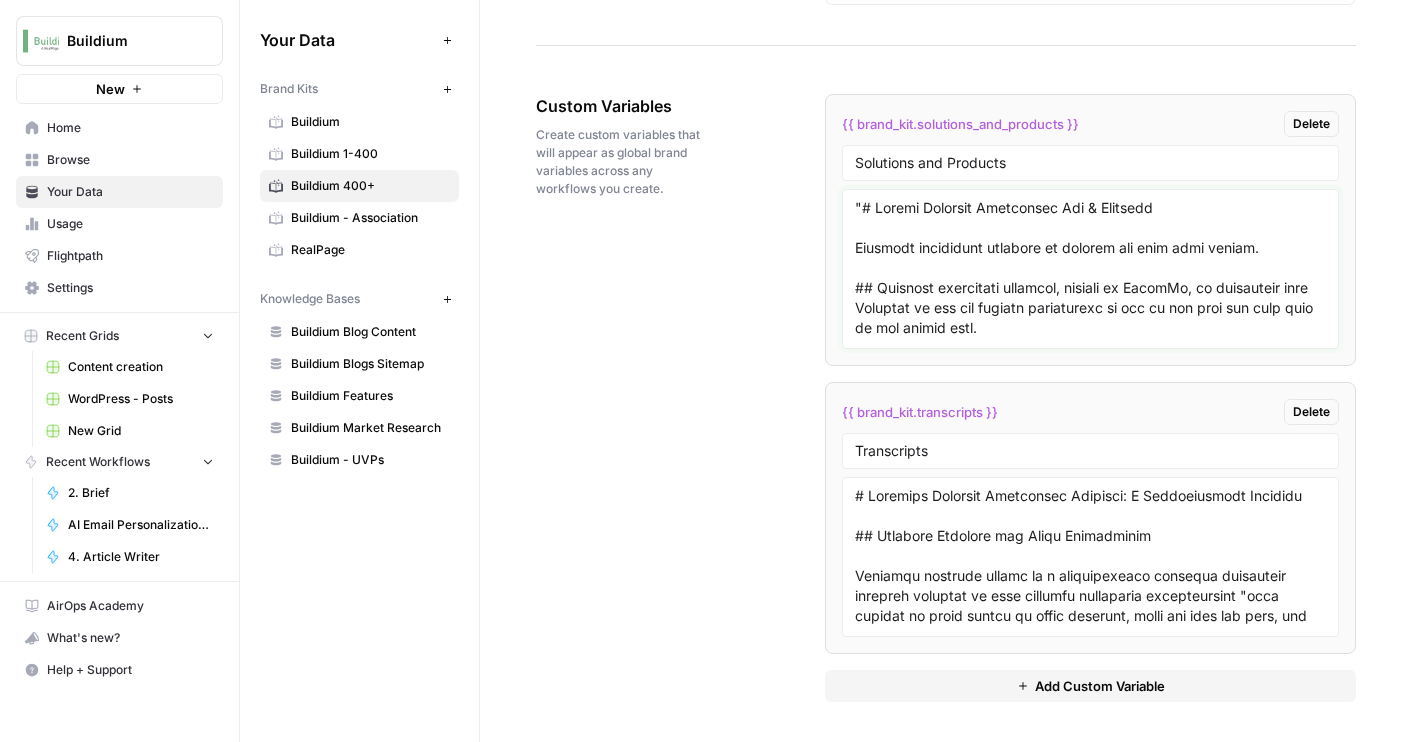 click at bounding box center (1090, 269) 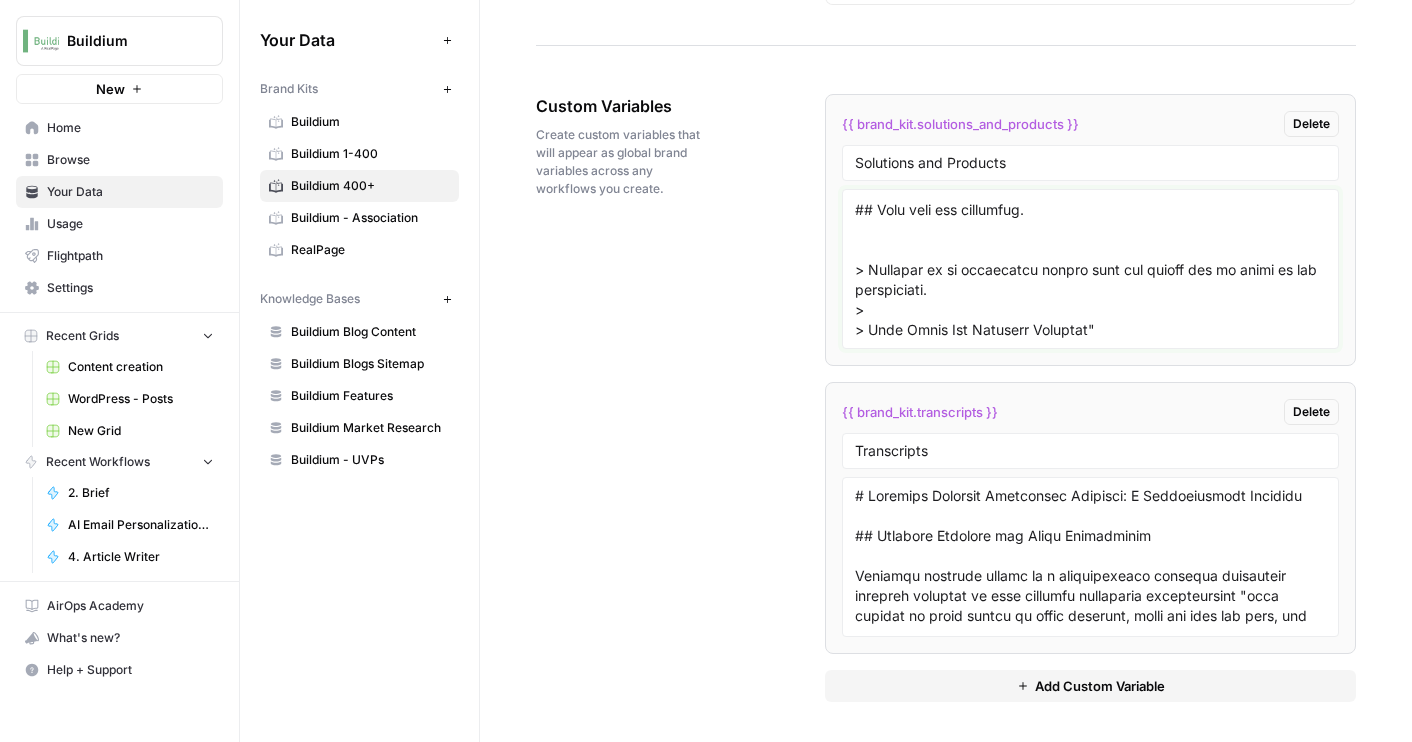 paste on ""## POSITIONING: Buildium Rewards
### Buildium Rewards
### Value Prop
At Buildium, we’re committed to more than just providing top-notch tools for property management. We understand that a PMC’s success extends beyond our software, especially in today’s challenging market. With Buildium Rewards, we’ve created a straightforward path to enhance a PMC’s profitability.
1. **Customer-First Approach:**
* The PMC’s success is at the core of Buildium’s mission. Regardless of the challenges customers face, Buildium is here to support them every step of the way.
2. **Changing Industry Dynamics:**
* The property management industry is evolving, and so are we. Buildium adapts to the changing dynamics, ensuring customers stay ahead.
3. **Lower Overhead Costs:**
* Our unique revenue share program simplifies a PMC’s financial journey. By utilizing our efficient tools, customers can not only manage, but can also reduce operational costs.
With Buildium Rewards, we’re more than just a property management softw..." 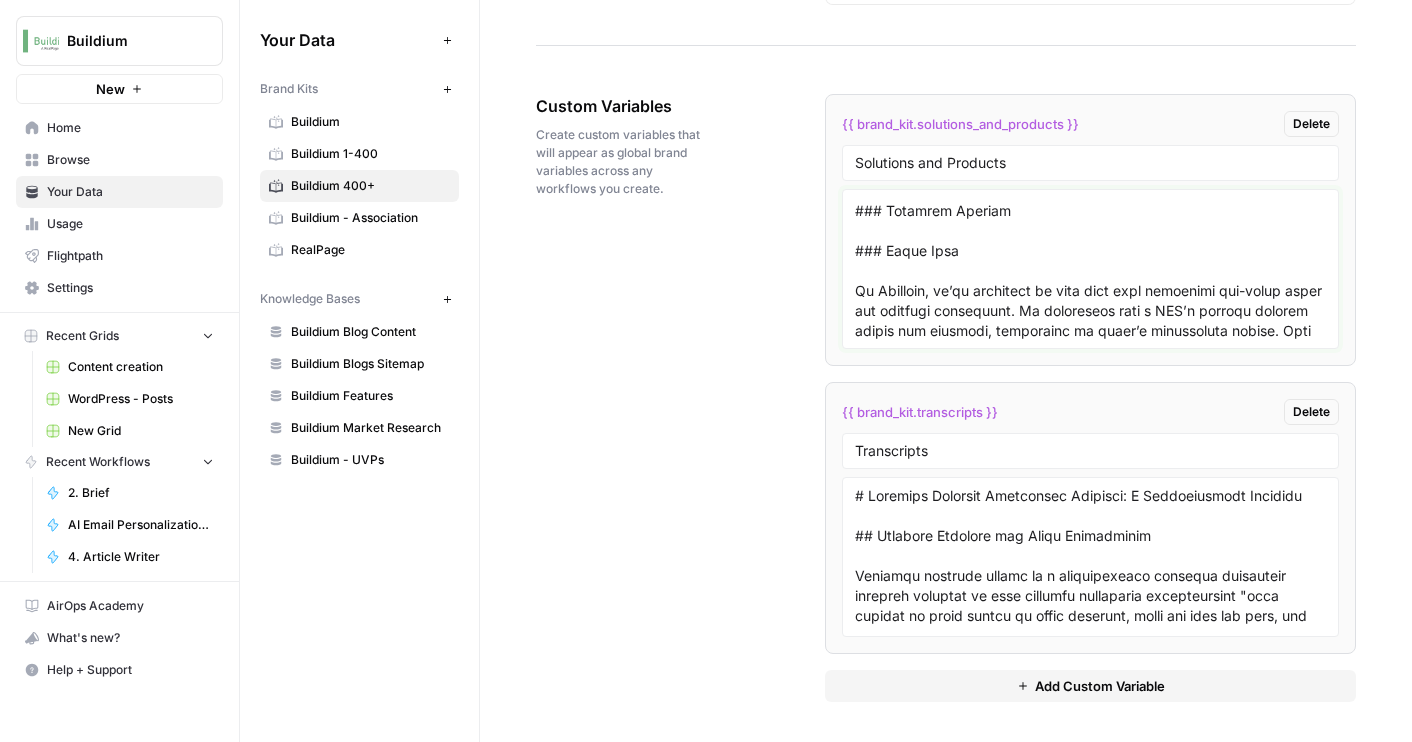 scroll, scrollTop: 73277, scrollLeft: 0, axis: vertical 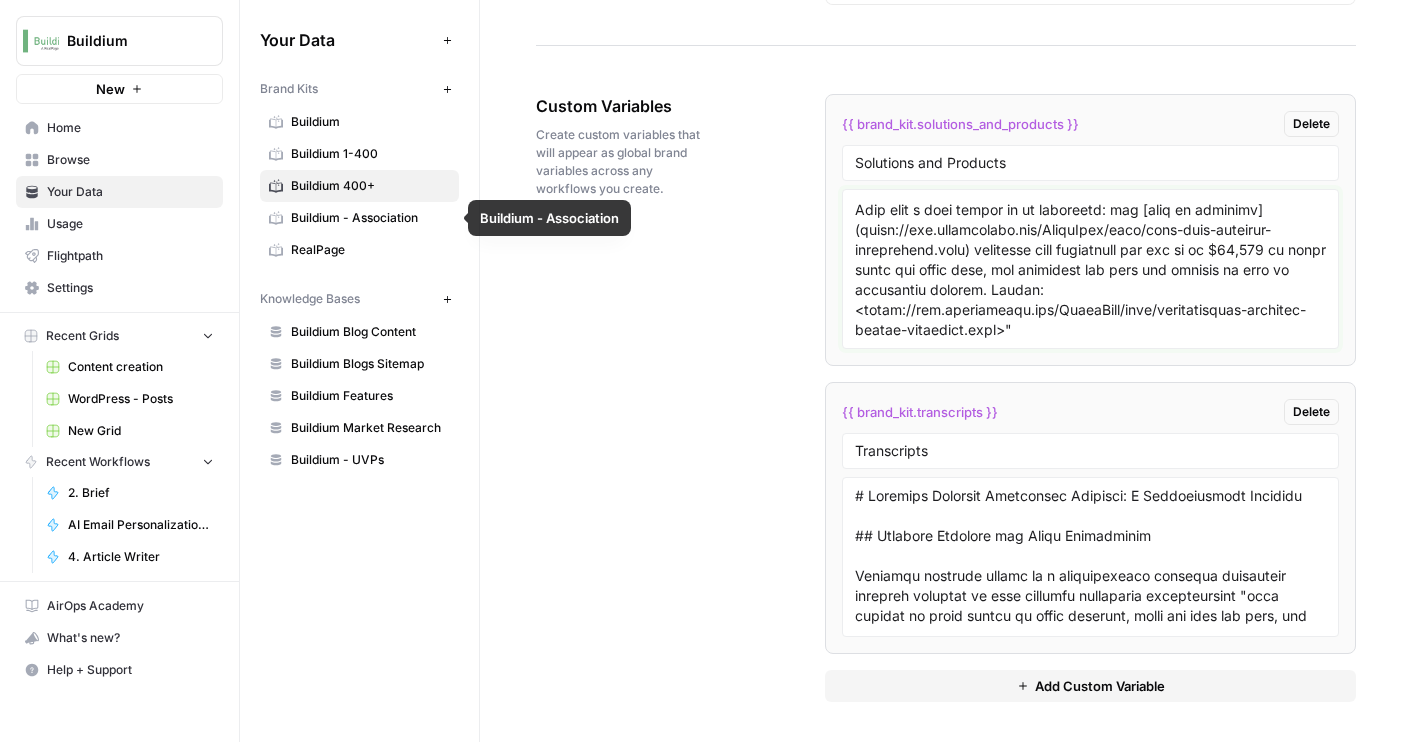 type on ""# Mobile Property Inspection App & Software
Property inspection software to collect and sync data easily.
## Property inspection software, powered by HappyCo, is integrated with Buildium so you can perform inspections on the go and sync all your data in one simple step.
### Click one button, update both apps
Once you download the Inspections by HappyCo mobile app, you can easily sync your unit data from within Buildium every time you file an inspection report.
### Customize inspection reports
Choose from a number of inspection templates, or easily define your own for consistency in the field. You’ll always get the data you need, no matter who’s filing the reports.
### File reports with (or without) service
Inspect properties with your phone or tablet no matter where you are—even if you’re offline. Inspection data will save and sync as soon as you’re back online.
### Unlimited users on both iPhone or Android
Inspections by HappyCo is a property inspection app available for both iOS and Andro..." 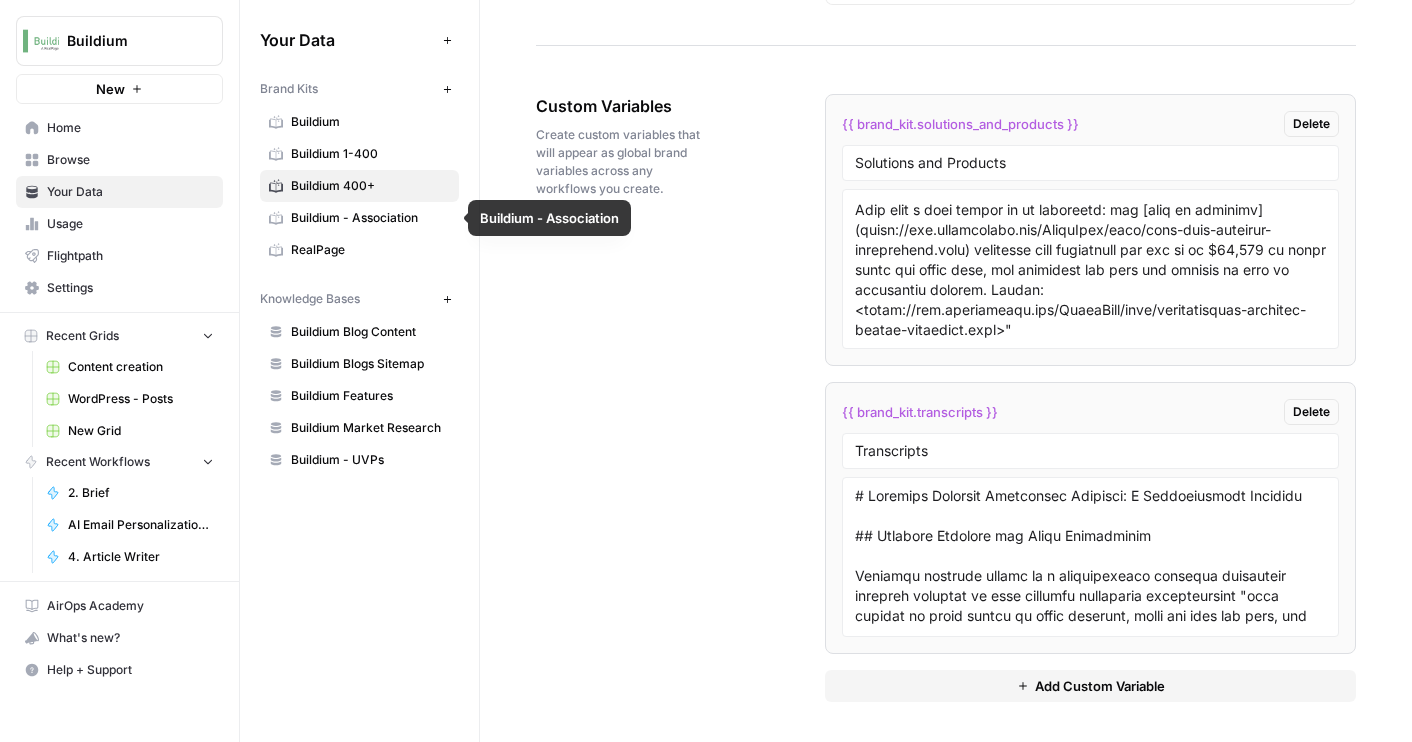 click on "Buildium 1-400" at bounding box center [370, 154] 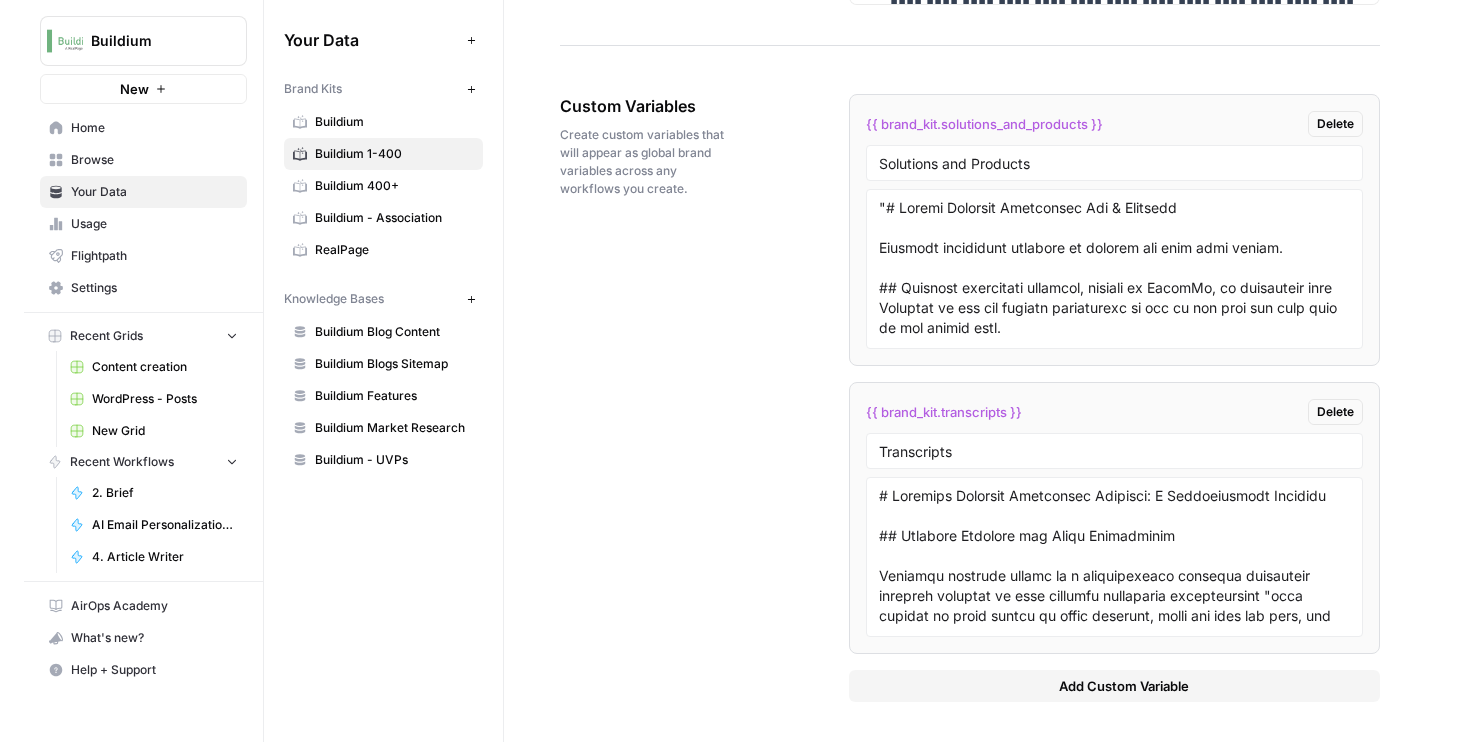 scroll, scrollTop: 2726, scrollLeft: 0, axis: vertical 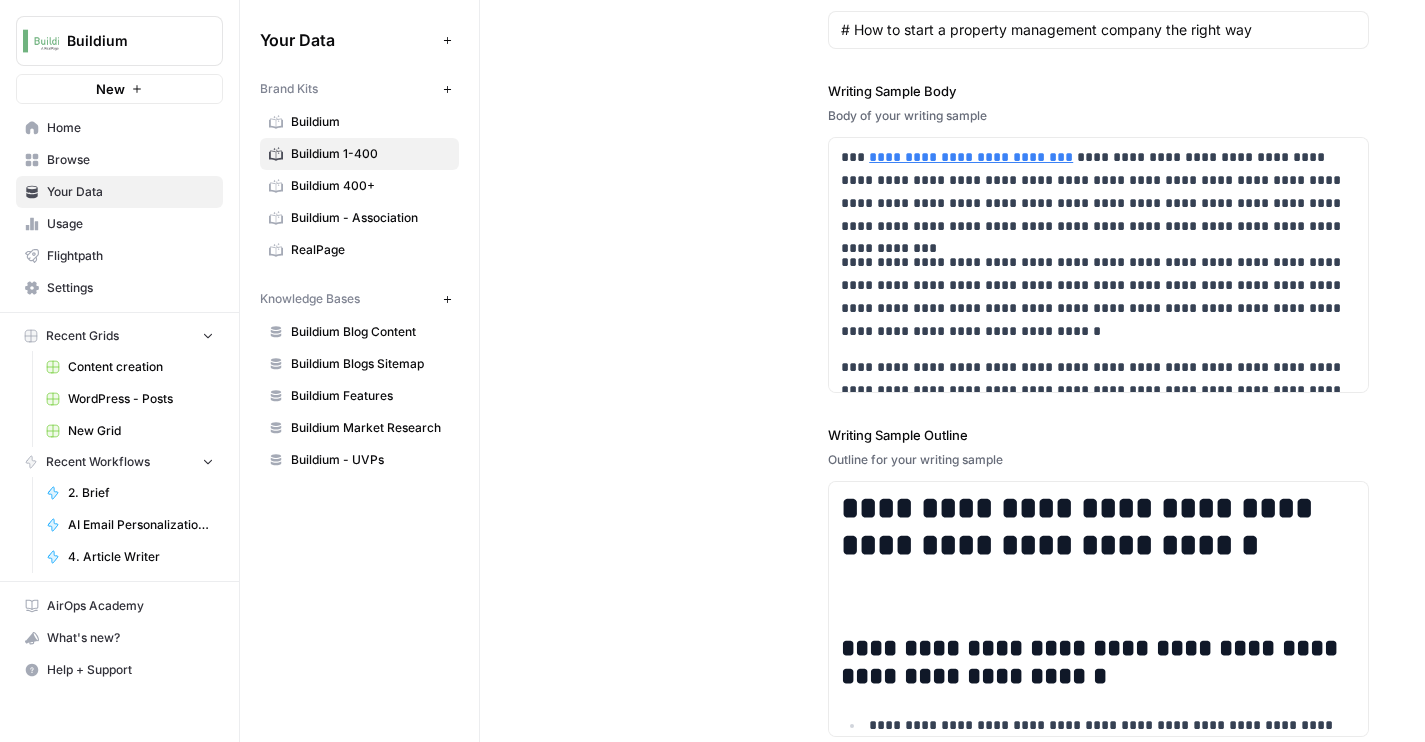 click on "Buildium 400+" at bounding box center (370, 186) 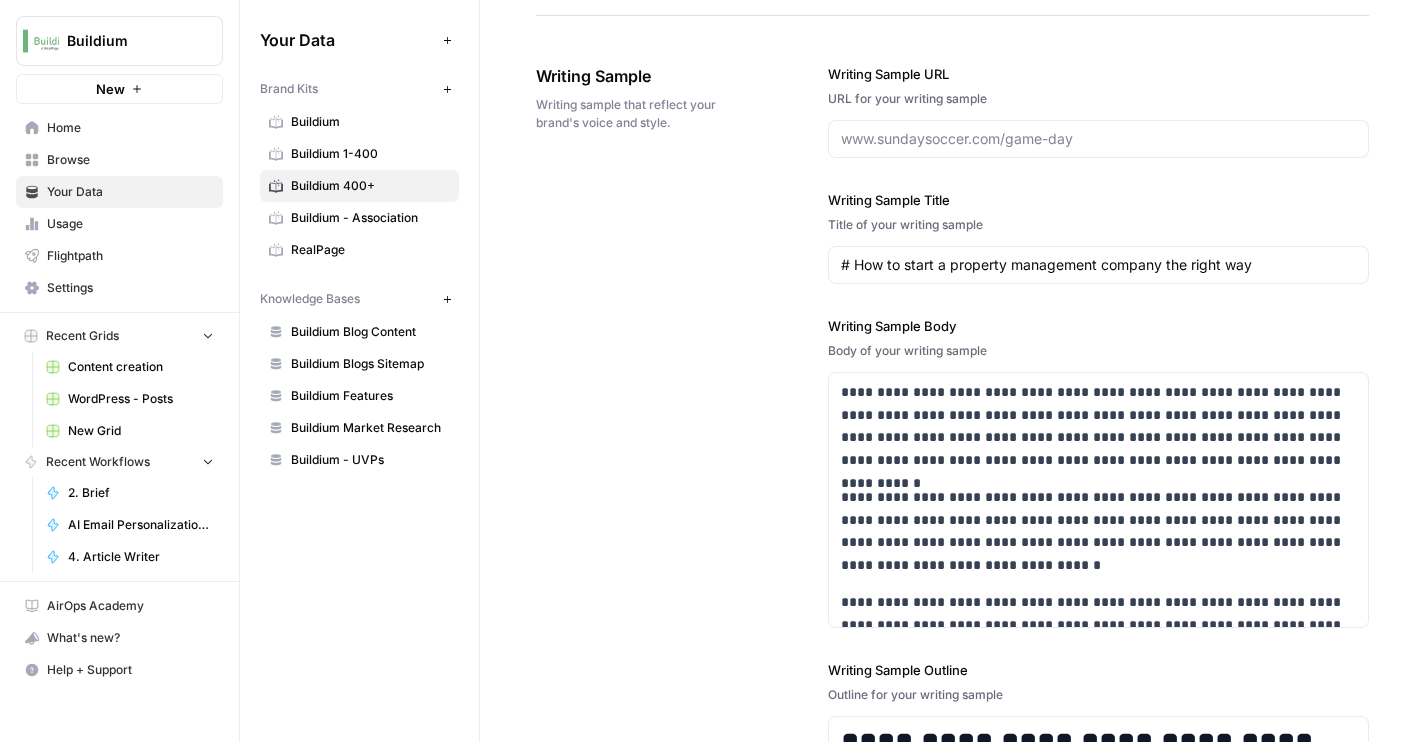 scroll, scrollTop: 3504, scrollLeft: 0, axis: vertical 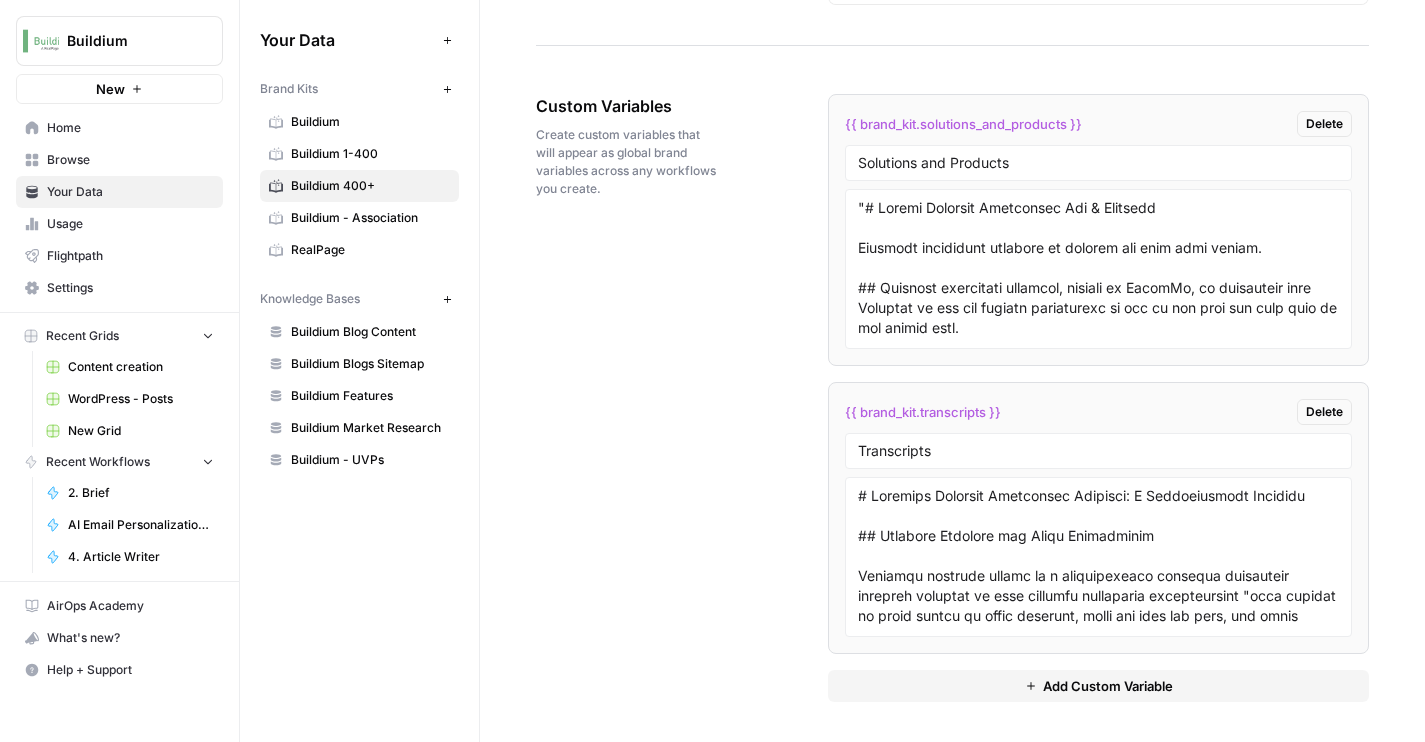 click on "Add Custom Variable" at bounding box center [1098, 686] 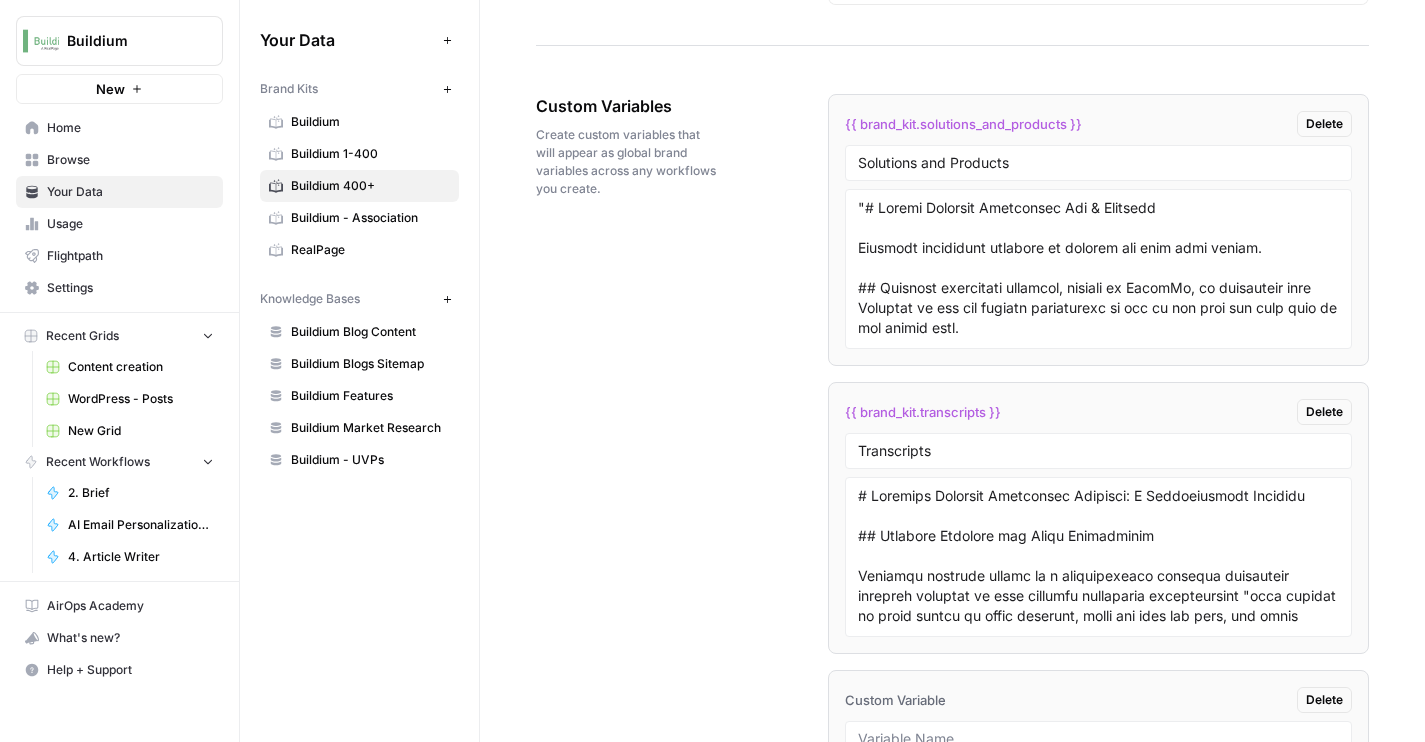 scroll, scrollTop: 3792, scrollLeft: 0, axis: vertical 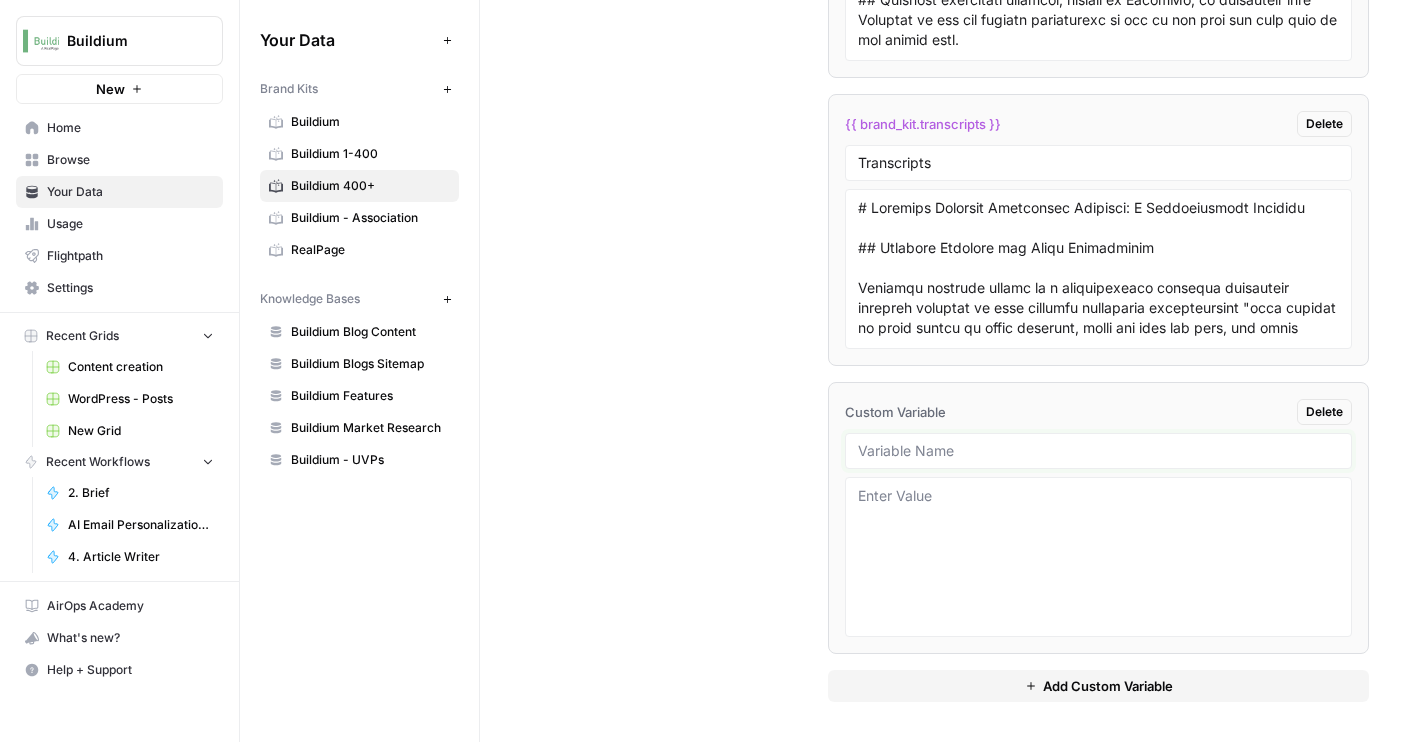 click at bounding box center [1098, 451] 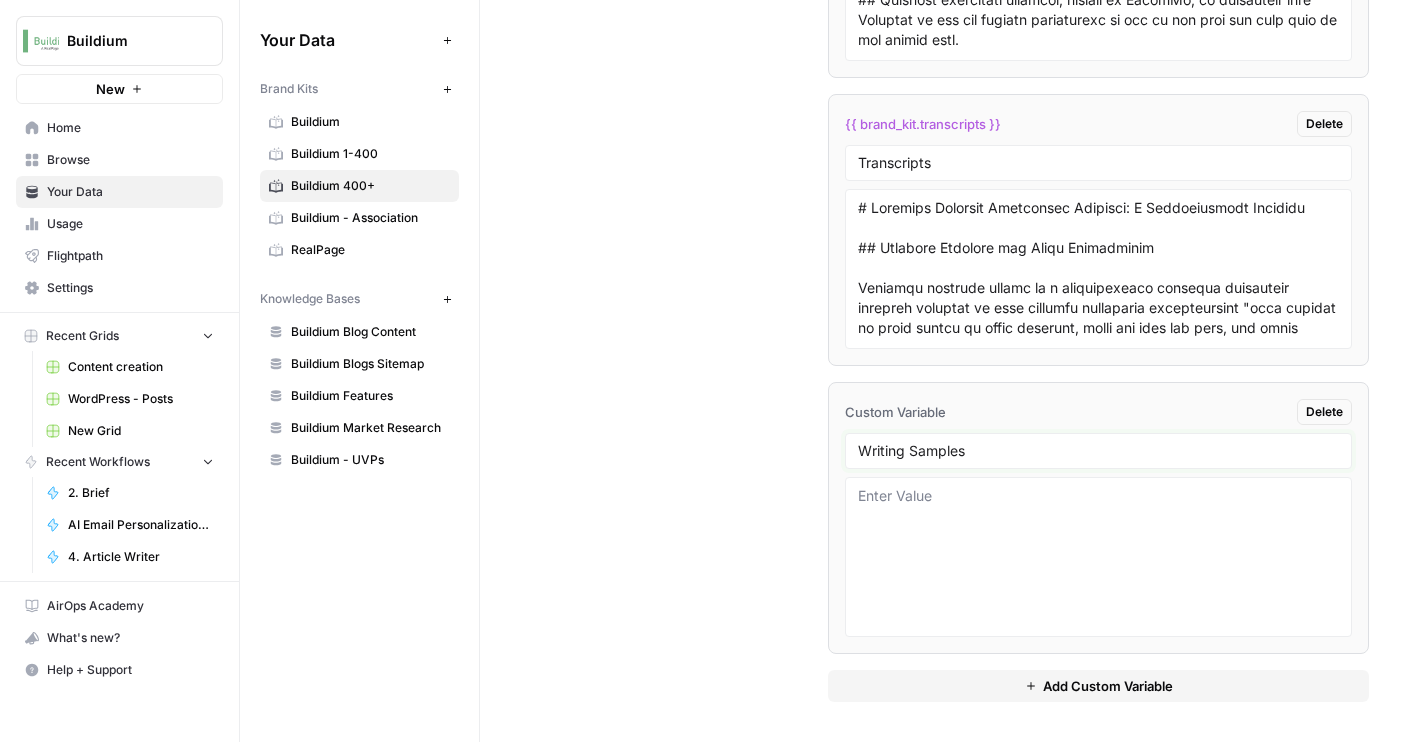 type on "Writing Samples" 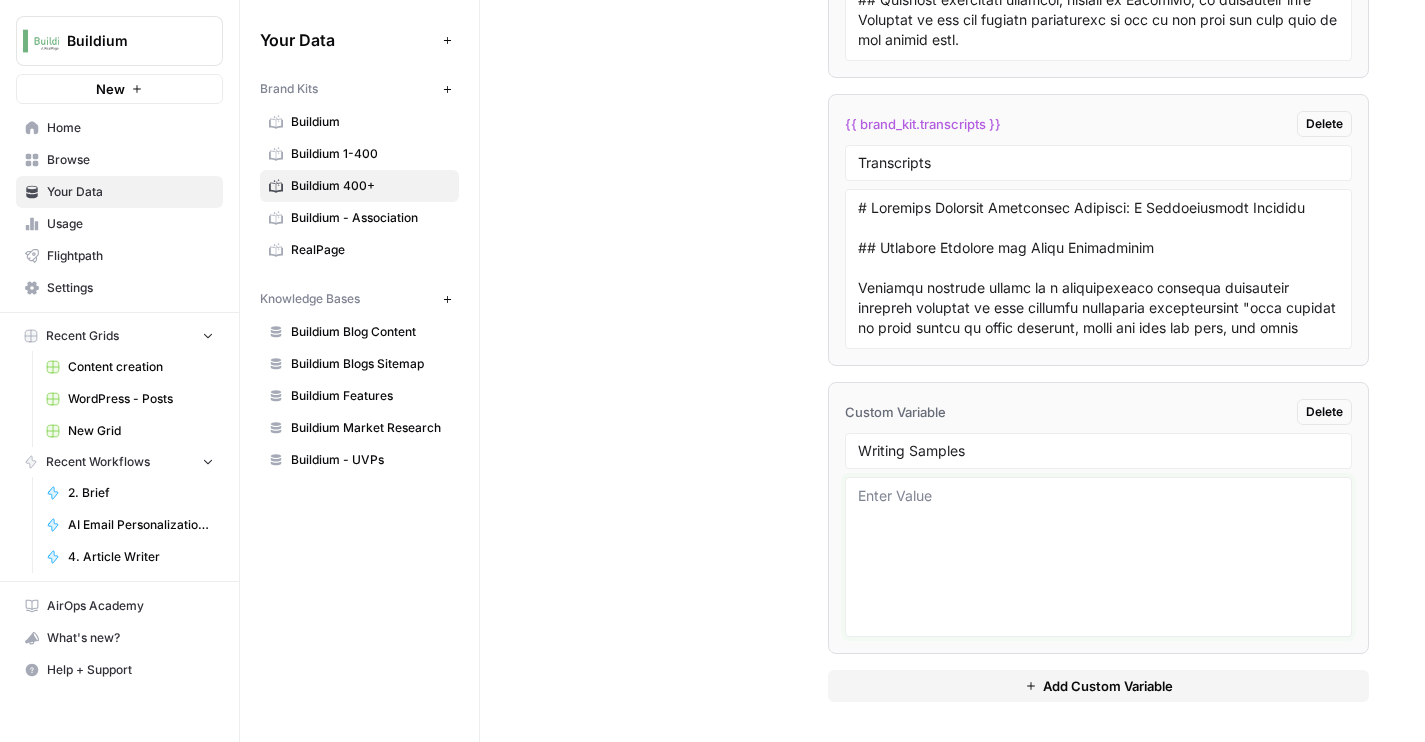 click at bounding box center [1098, 557] 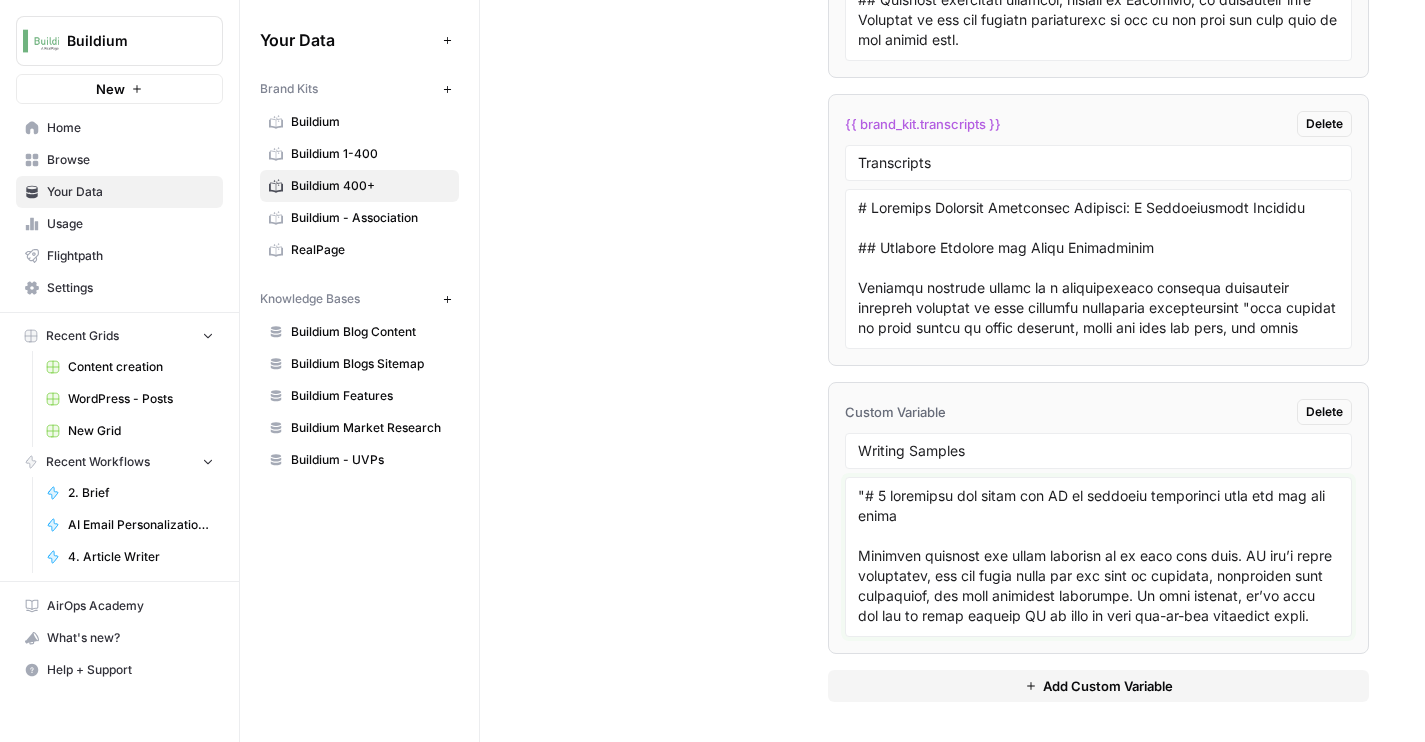 scroll, scrollTop: 39977, scrollLeft: 0, axis: vertical 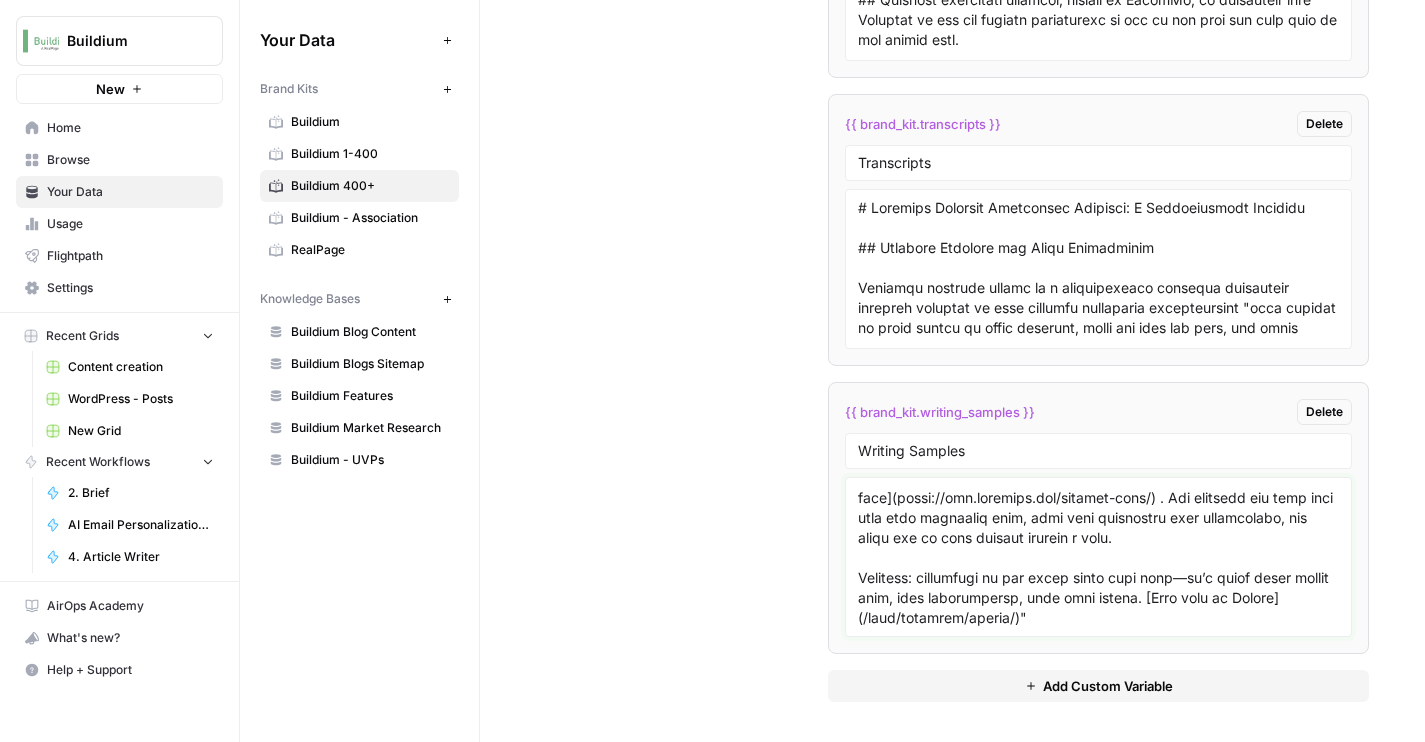 type on ""# 7 practical use cases for AI in property management that you can try today
Property managers are under pressure to do more with less. AI won’t solve everything, but the right tools can cut down on busywork, streamline your operations, and keep residents satisfied. In this article, we’ll show you how to start putting AI to work in your day-to-day workflows today.
## What Is AI in Property Management?
Artificial intelligence (AI) refers to computer systems that can simulate human intelligence by performing complex tasks like learning, reasoning, problem-solving, and recognizing patterns.
In property management, these abilities are used to optimize workflows that would otherwise take longer. For example, property managers can now use natural-language processing chatbots to resolve common tenant issues, machine learning algorithms to predict maintenance issues, and computer vision to offer virtual tours to rental applicants.
In just a few years, the property management industry has evolved from spreads..." 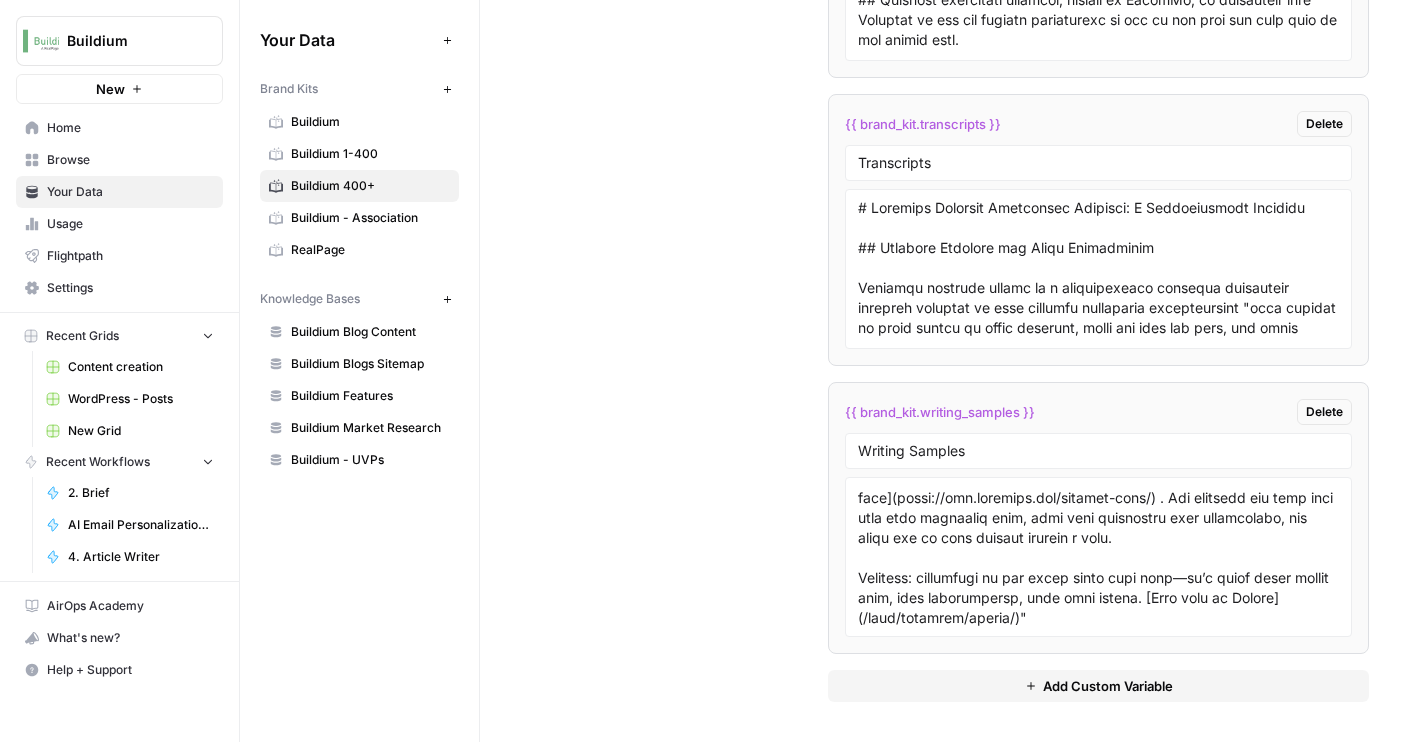 click on "Buildium 1-400" at bounding box center (370, 154) 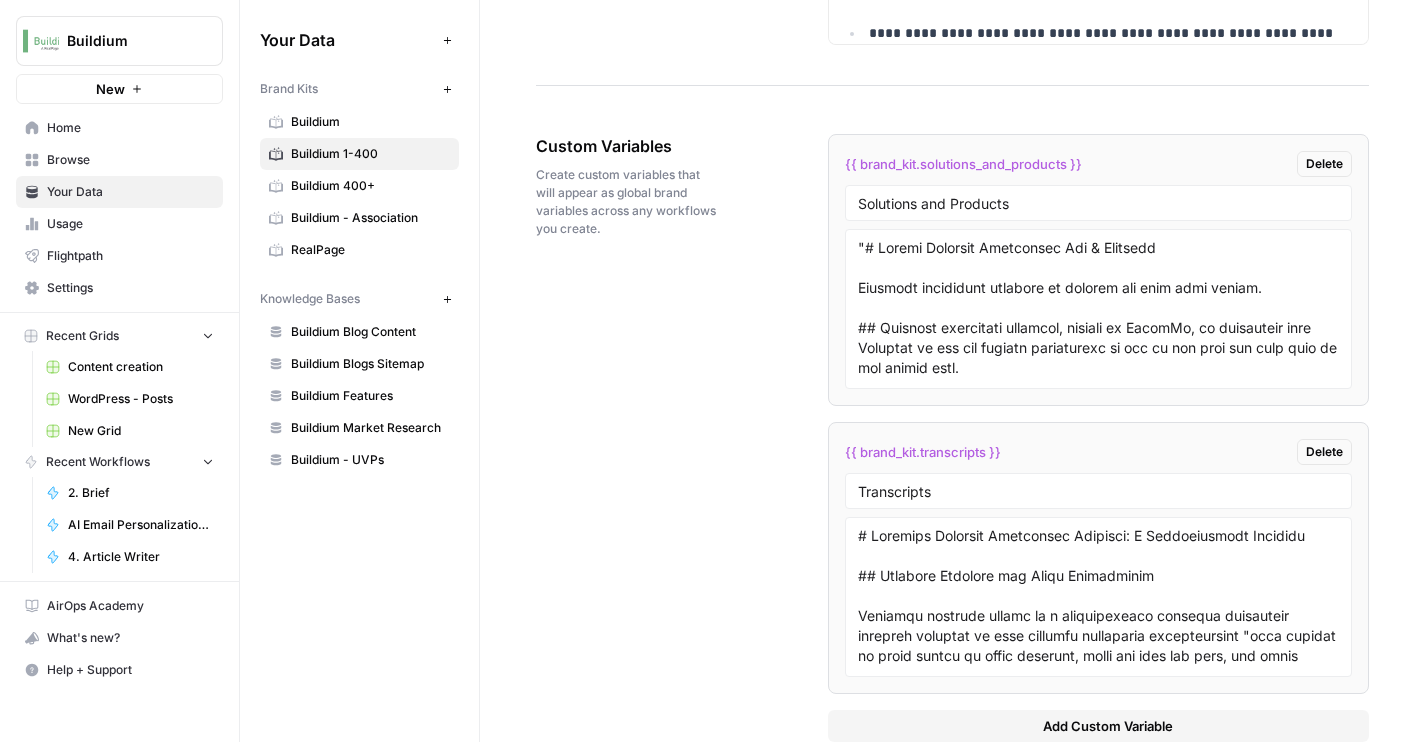 scroll, scrollTop: 3458, scrollLeft: 0, axis: vertical 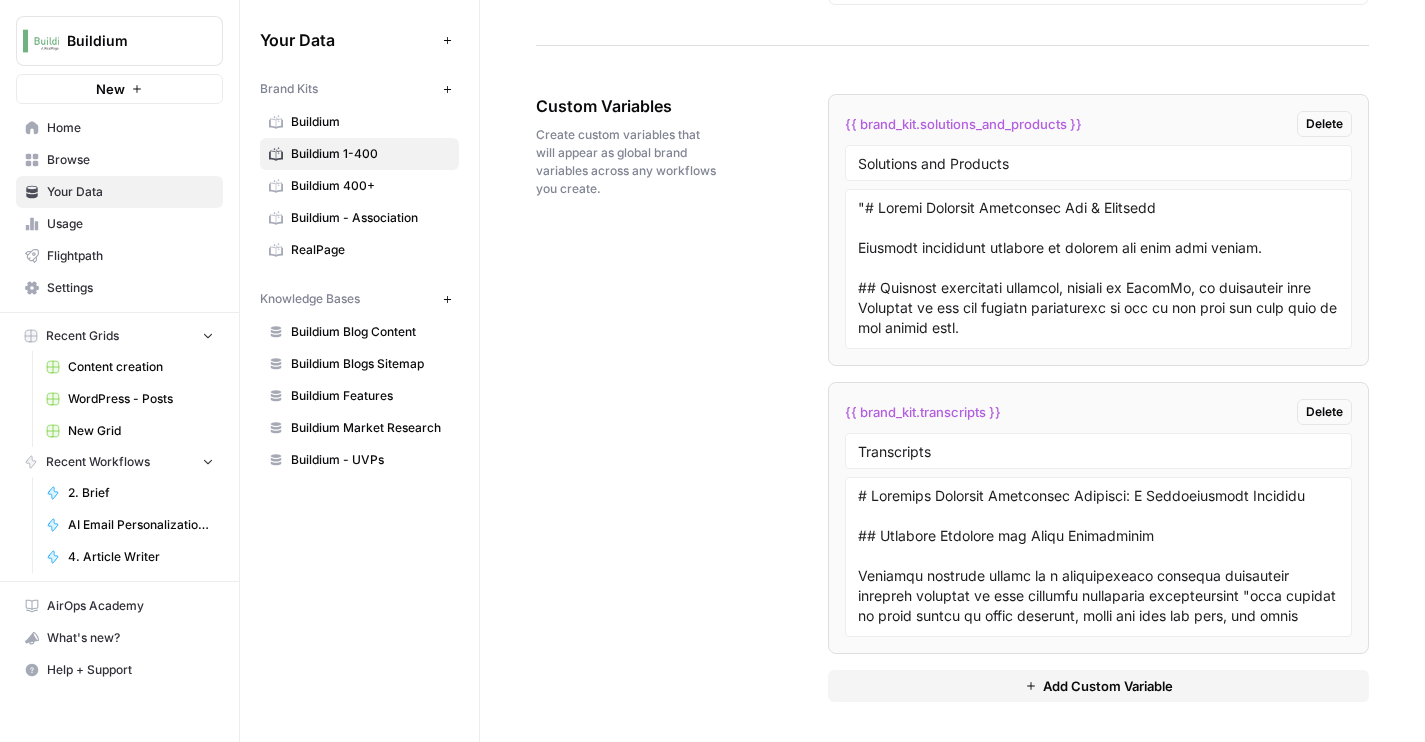 click on "Add Custom Variable" at bounding box center (1098, 686) 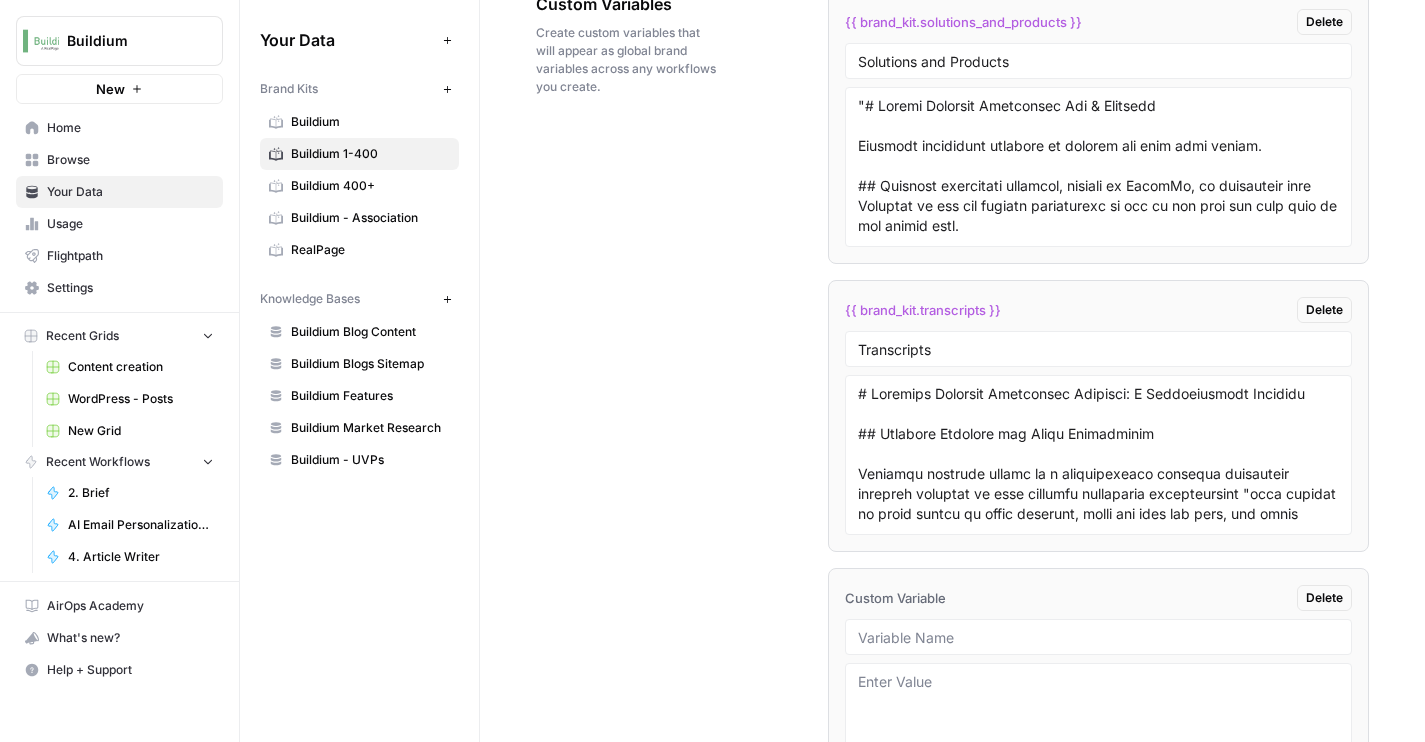 scroll, scrollTop: 3746, scrollLeft: 0, axis: vertical 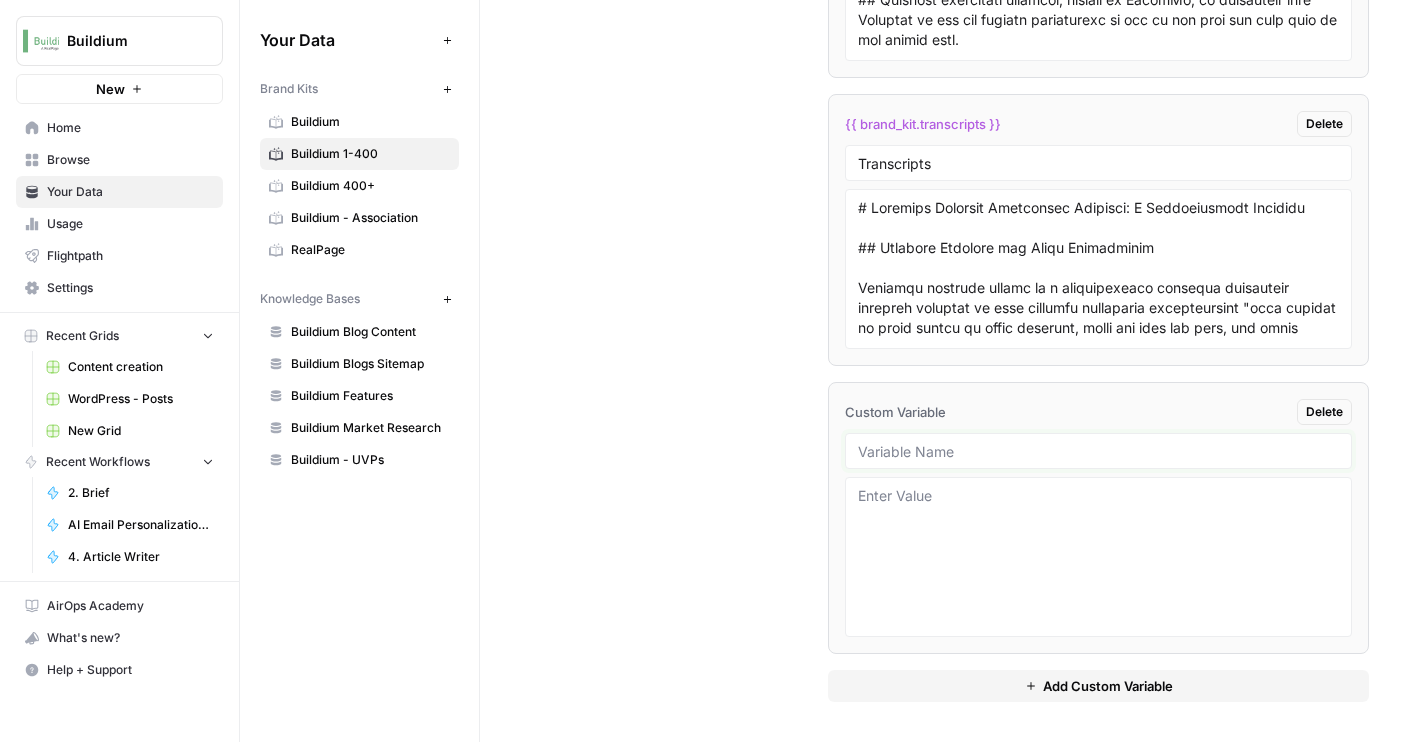 click at bounding box center [1098, 451] 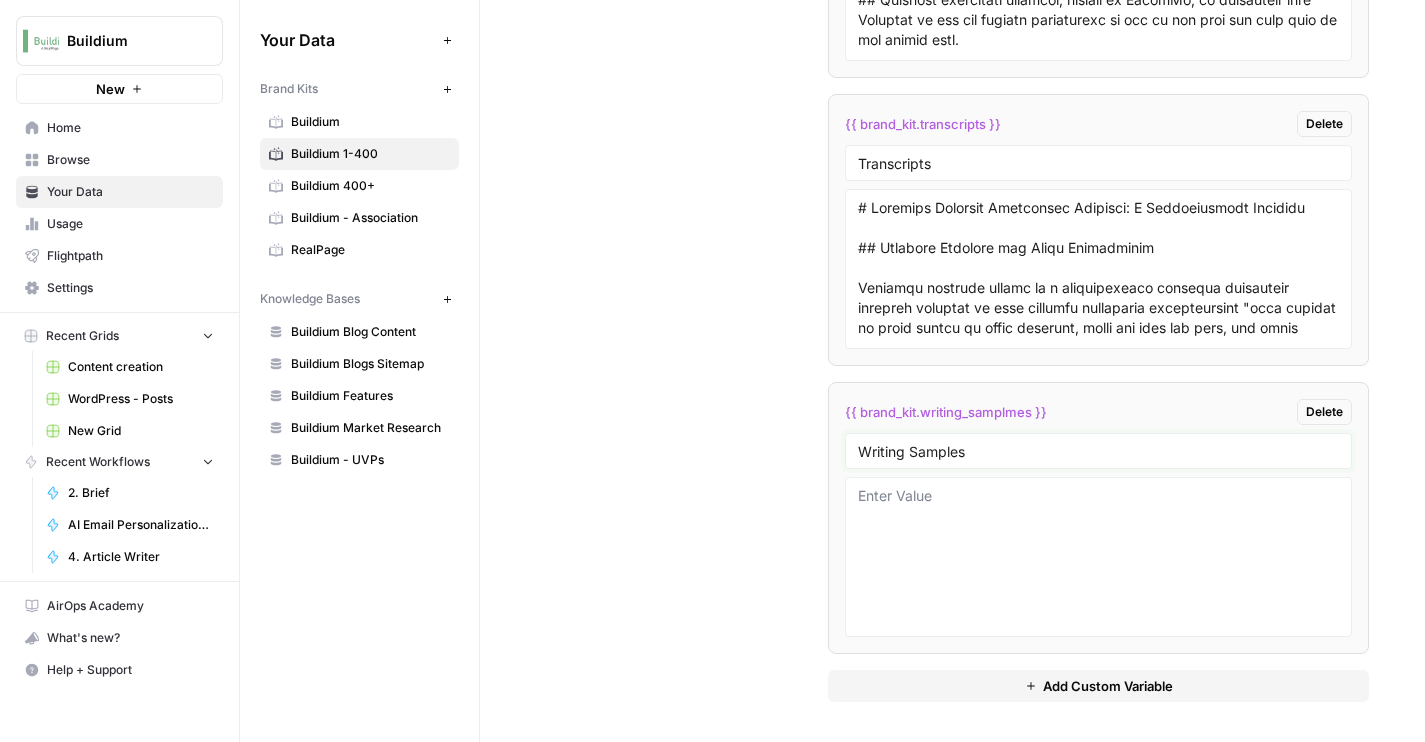 type on "Writing Samples" 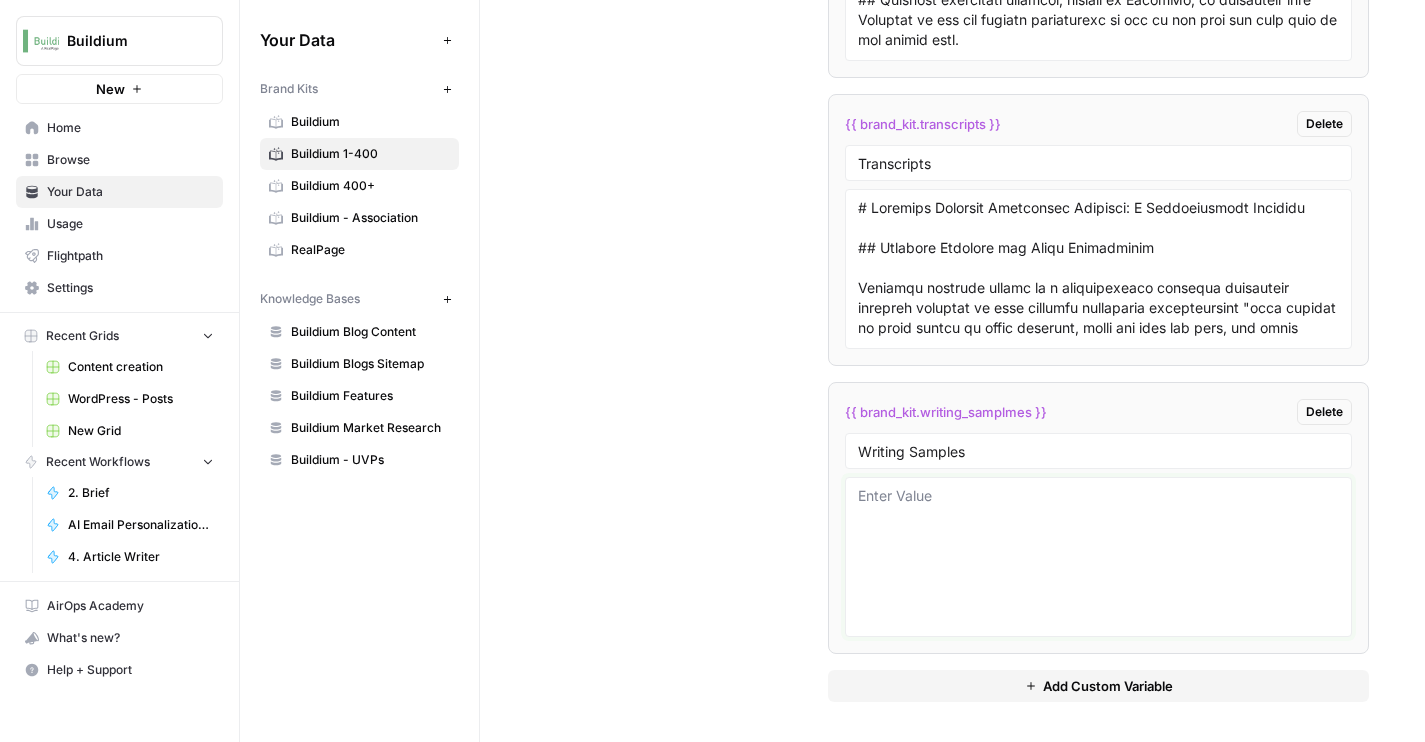 click at bounding box center (1098, 557) 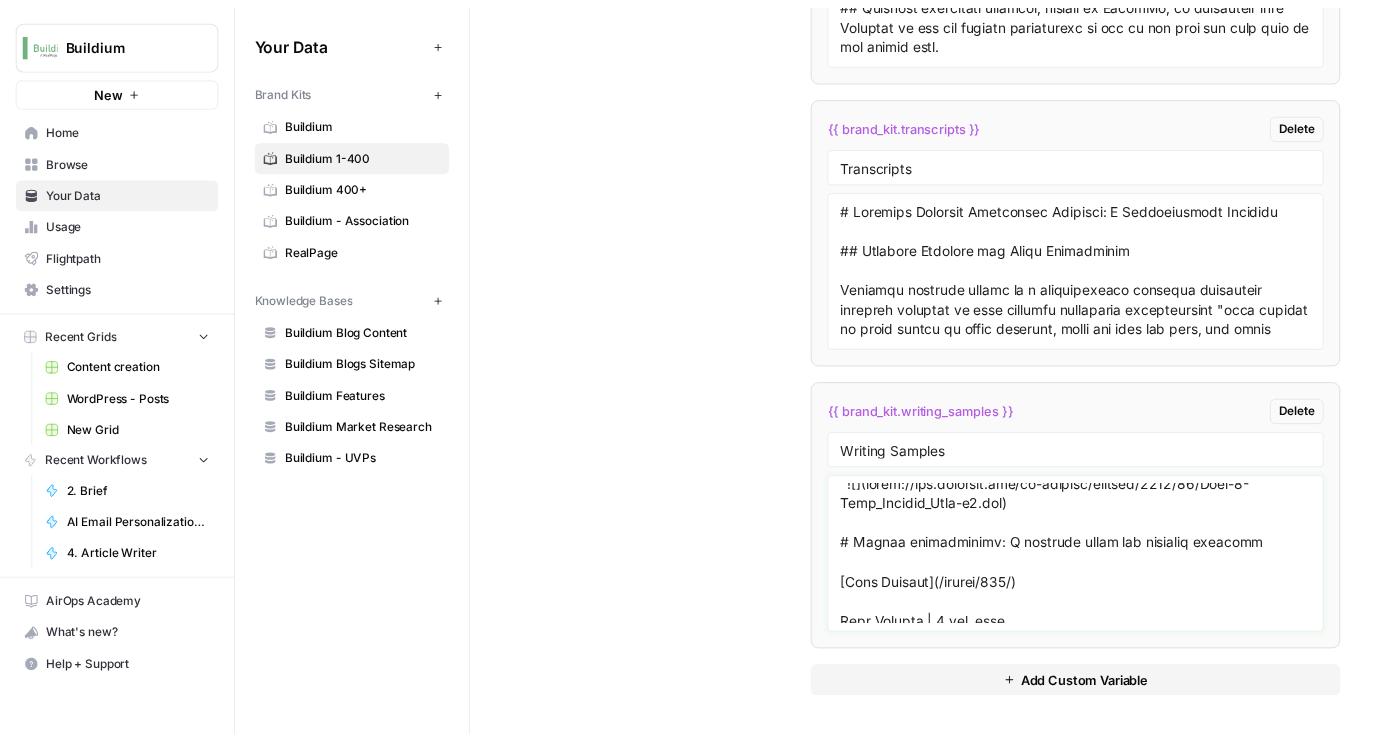 scroll, scrollTop: 0, scrollLeft: 0, axis: both 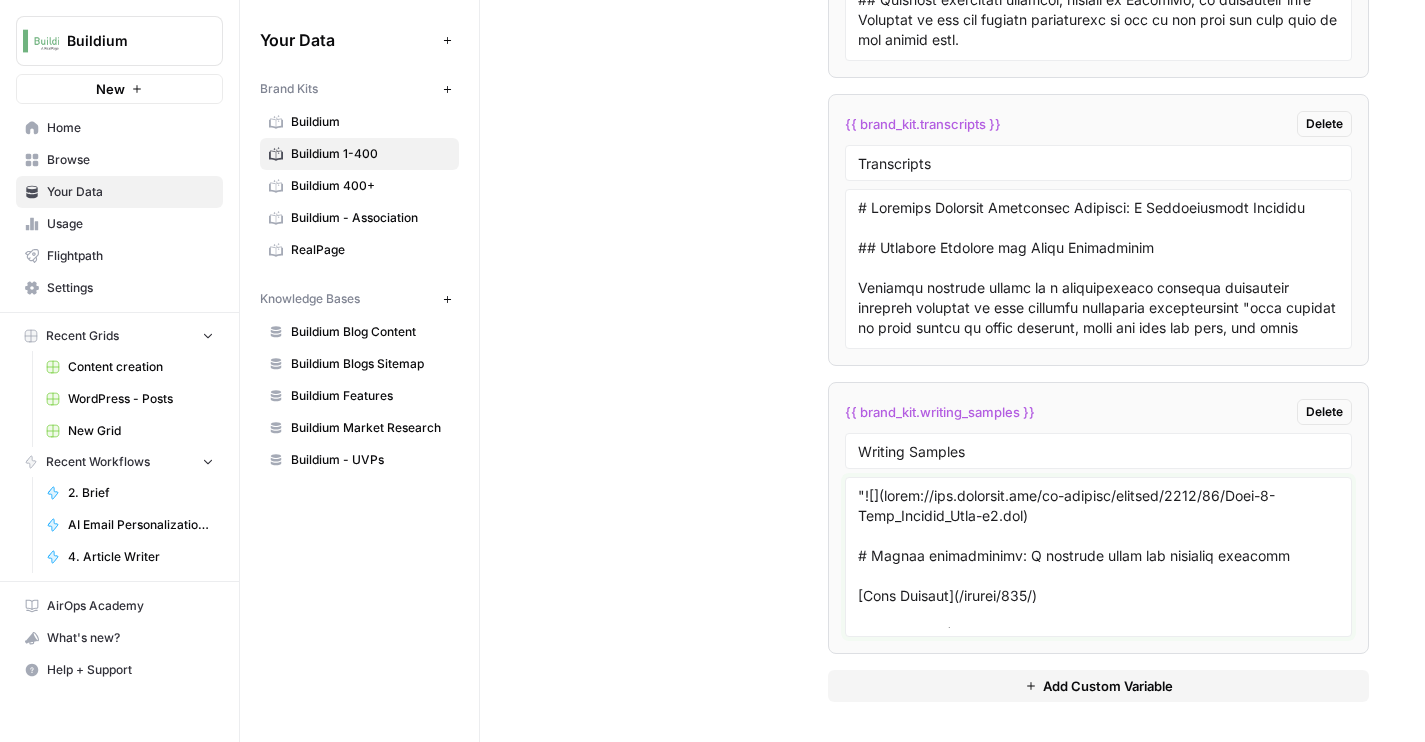 drag, startPoint x: 859, startPoint y: 554, endPoint x: 857, endPoint y: 493, distance: 61.03278 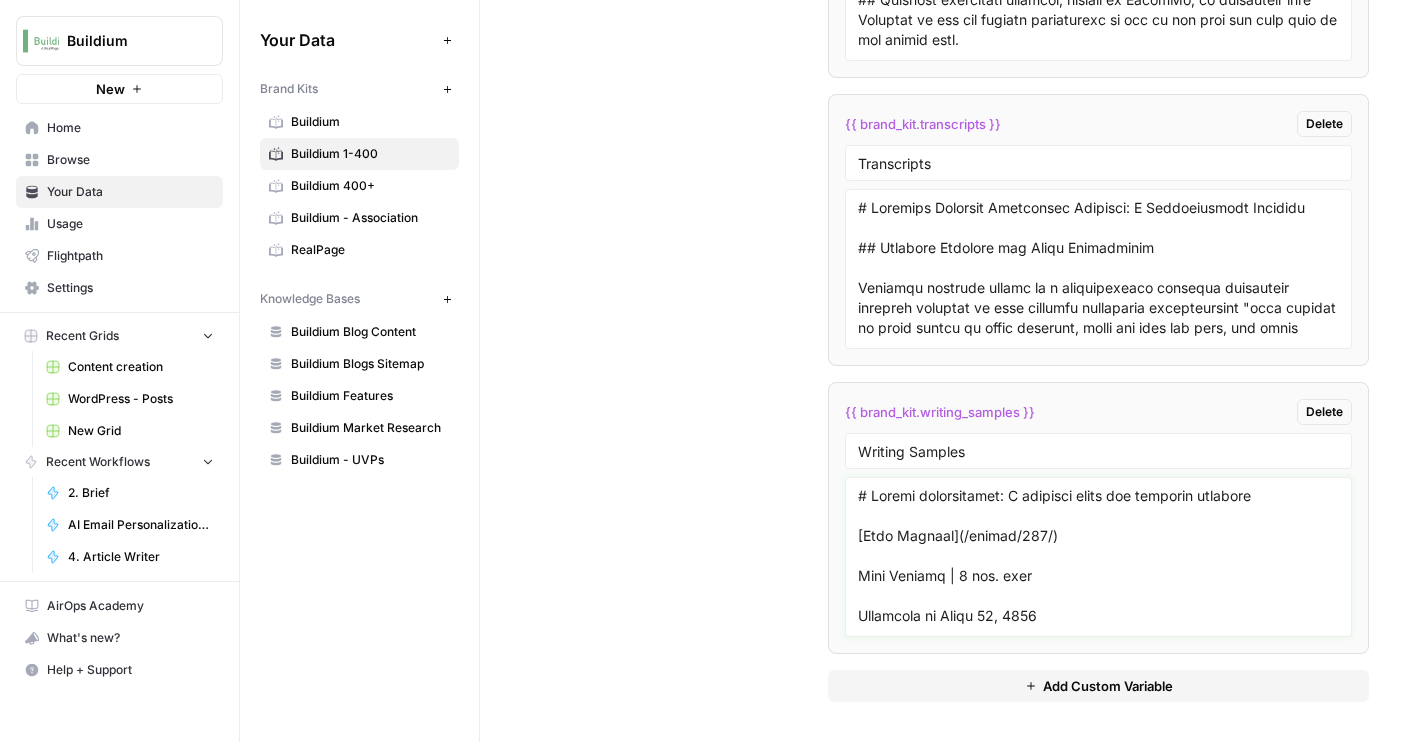 drag, startPoint x: 1054, startPoint y: 611, endPoint x: 822, endPoint y: 518, distance: 249.946 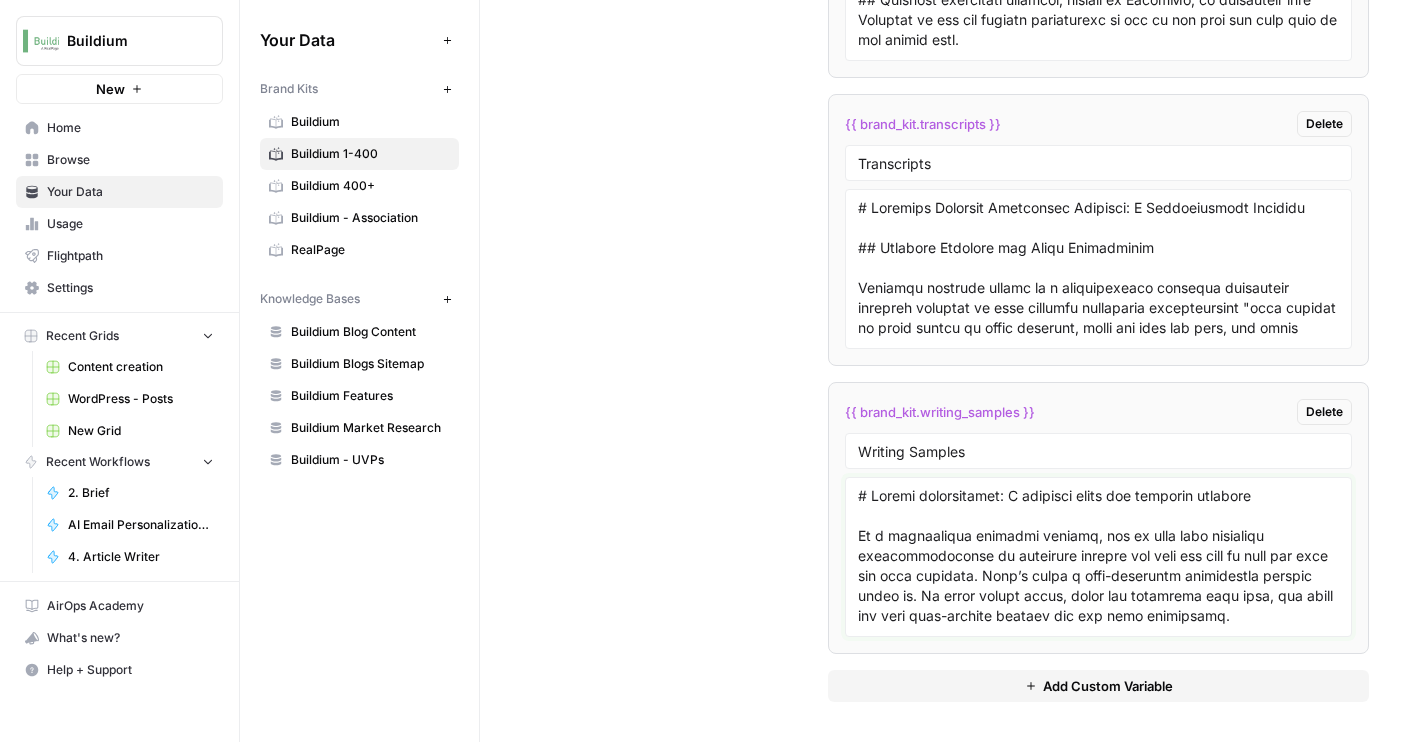 type on "# Tenant applications: A complete guide for property managers
As a residential property manager, one of your most important responsibilities is selecting tenants who will pay rent on time and care for your property. That’s where a well-organized application process comes in. It helps reduce risks, keeps you compliant with laws, and helps you find high-quality tenants who fit your properties.
The process starts by attracting the right applicants, but it doesn’t end there. You need to thoroughly review applications, check references, and understand legal requirements. In this guide, we’ll walk you through the various components of the tenant application, the screening process, legal considerations, and how to avoid common mistakes. By the end, you’ll have actionable strategies to set up the best possible tenant application process, reduce risks, and build stronger tenant relationships.
## Overview of Tenant Applications
A tenant application helps property managers gather the necessary details to assess w..." 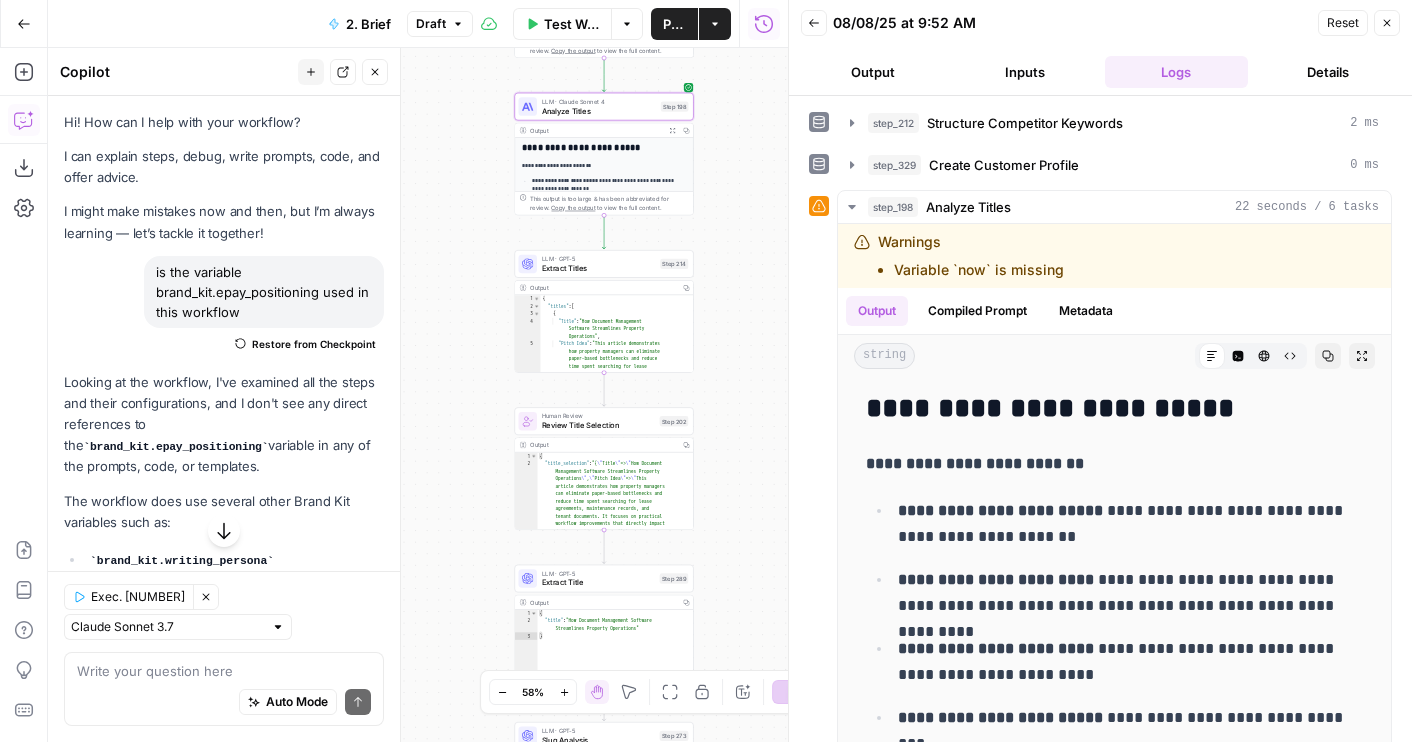 scroll, scrollTop: 0, scrollLeft: 0, axis: both 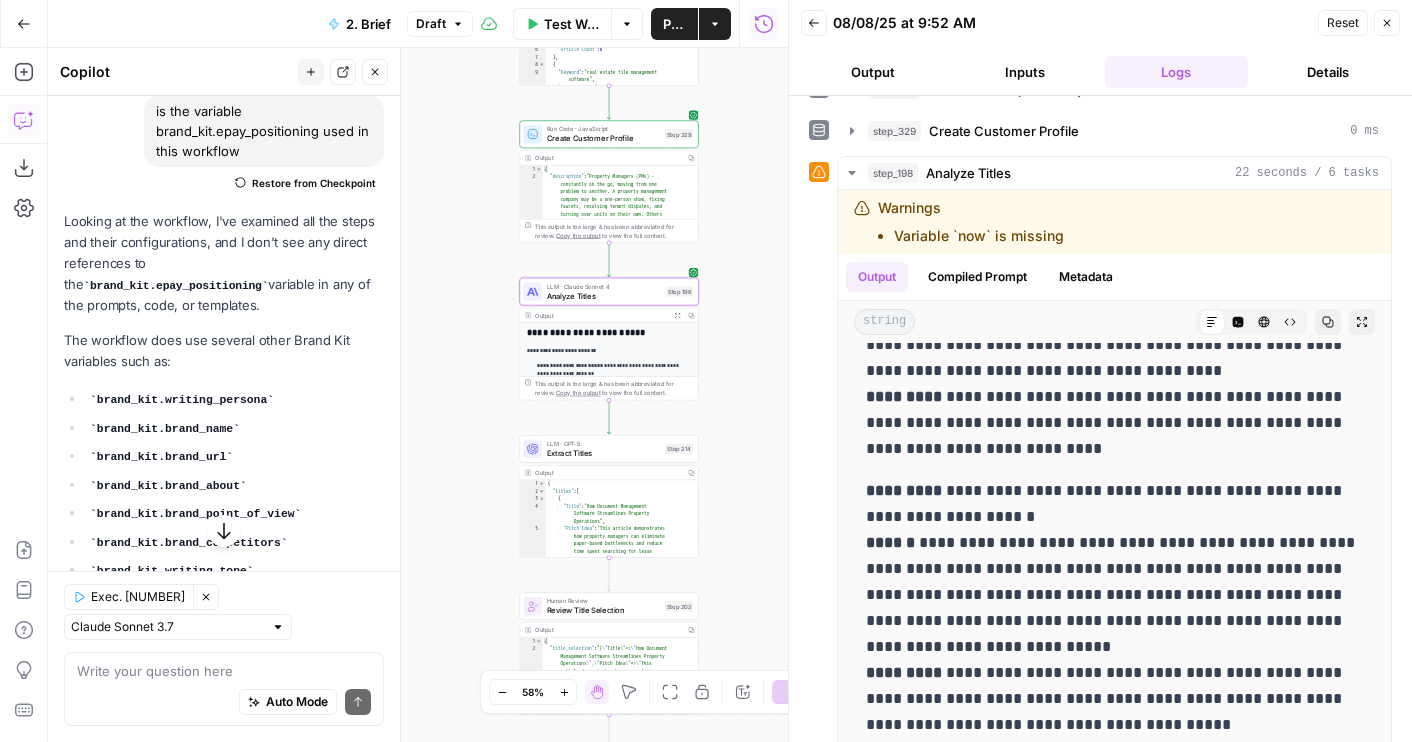 drag, startPoint x: 483, startPoint y: 160, endPoint x: 490, endPoint y: 356, distance: 196.12495 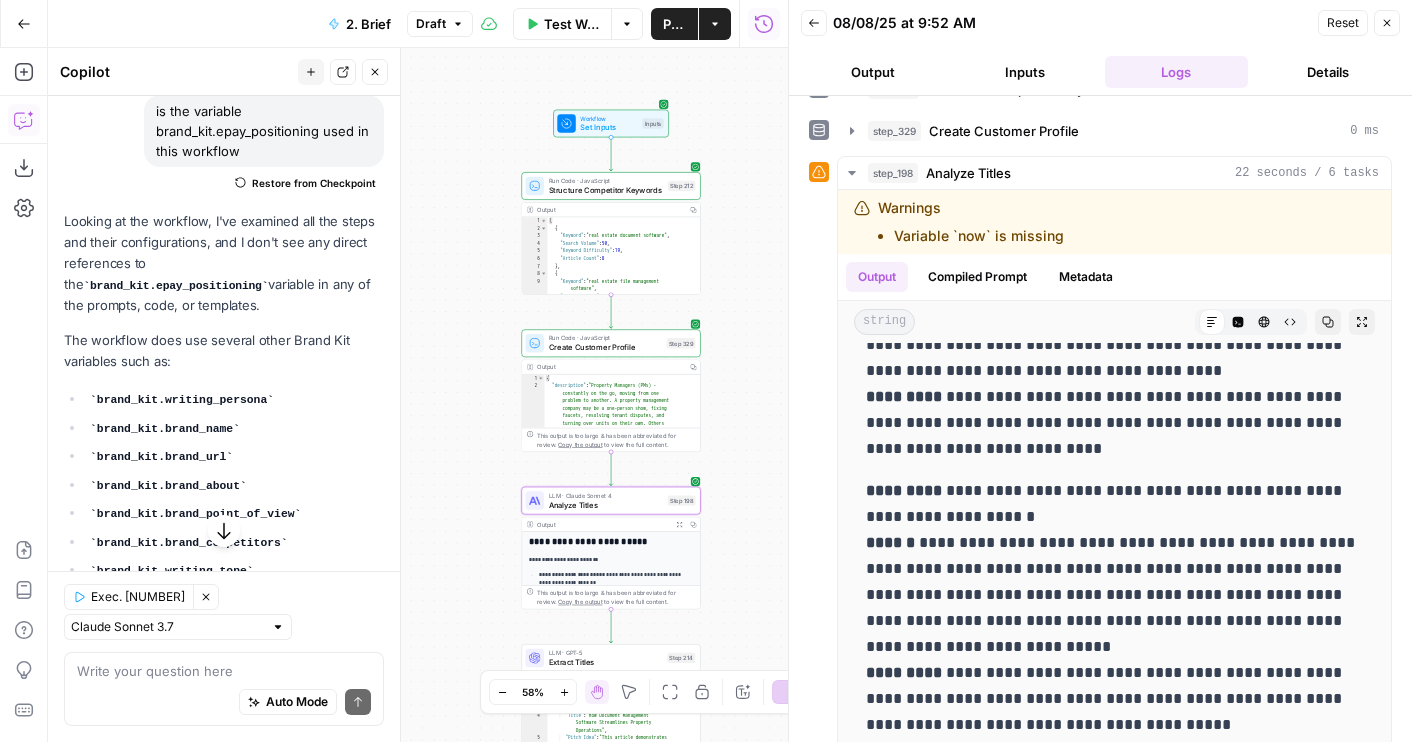 drag, startPoint x: 467, startPoint y: 208, endPoint x: 467, endPoint y: 412, distance: 204 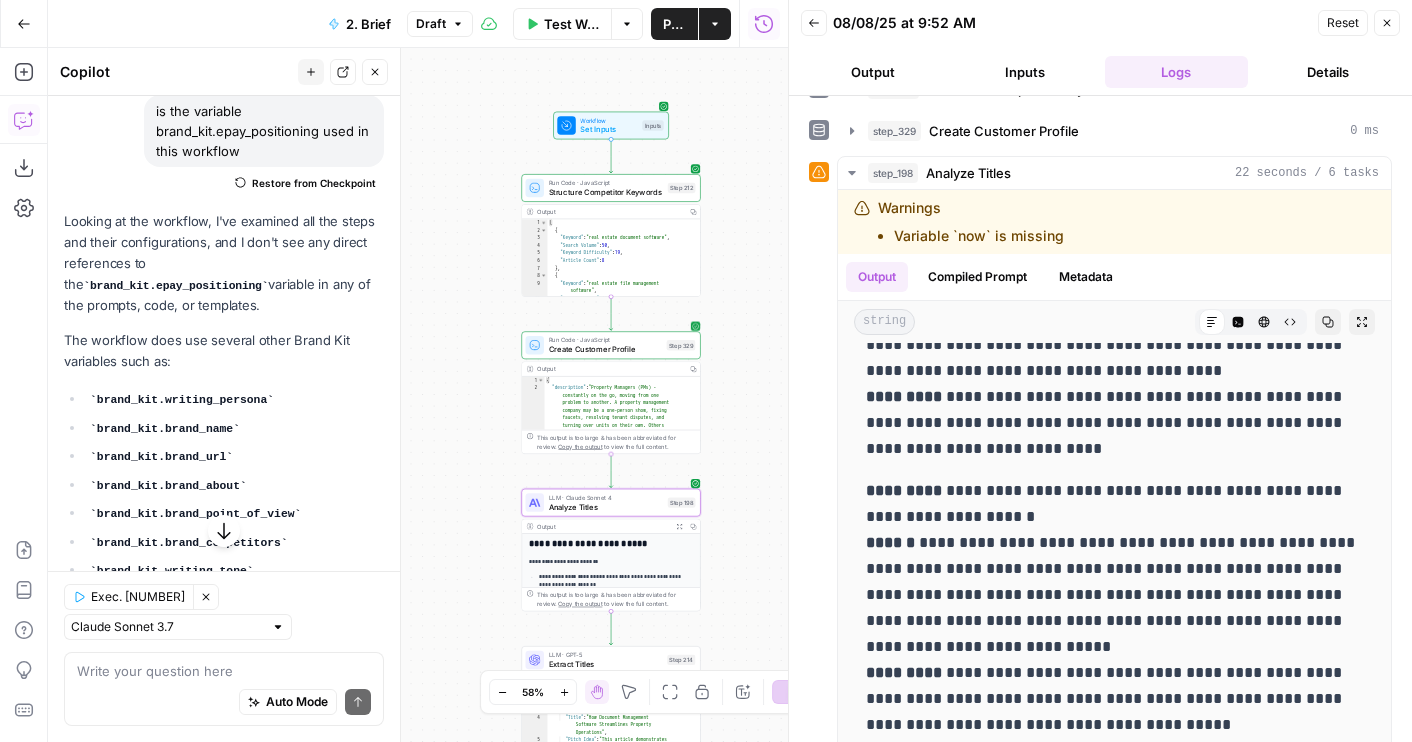click on "Create Customer Profile" at bounding box center (605, 350) 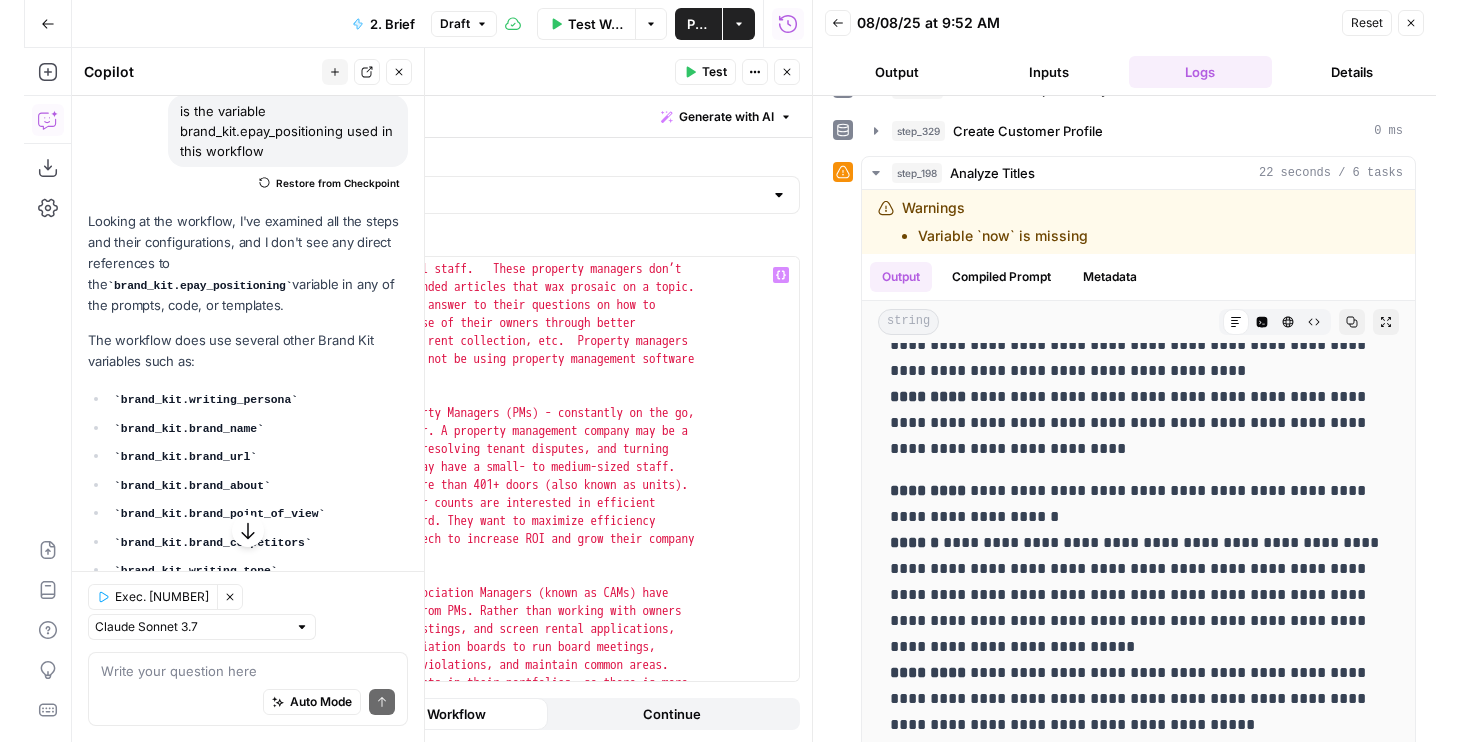 scroll, scrollTop: 327, scrollLeft: 0, axis: vertical 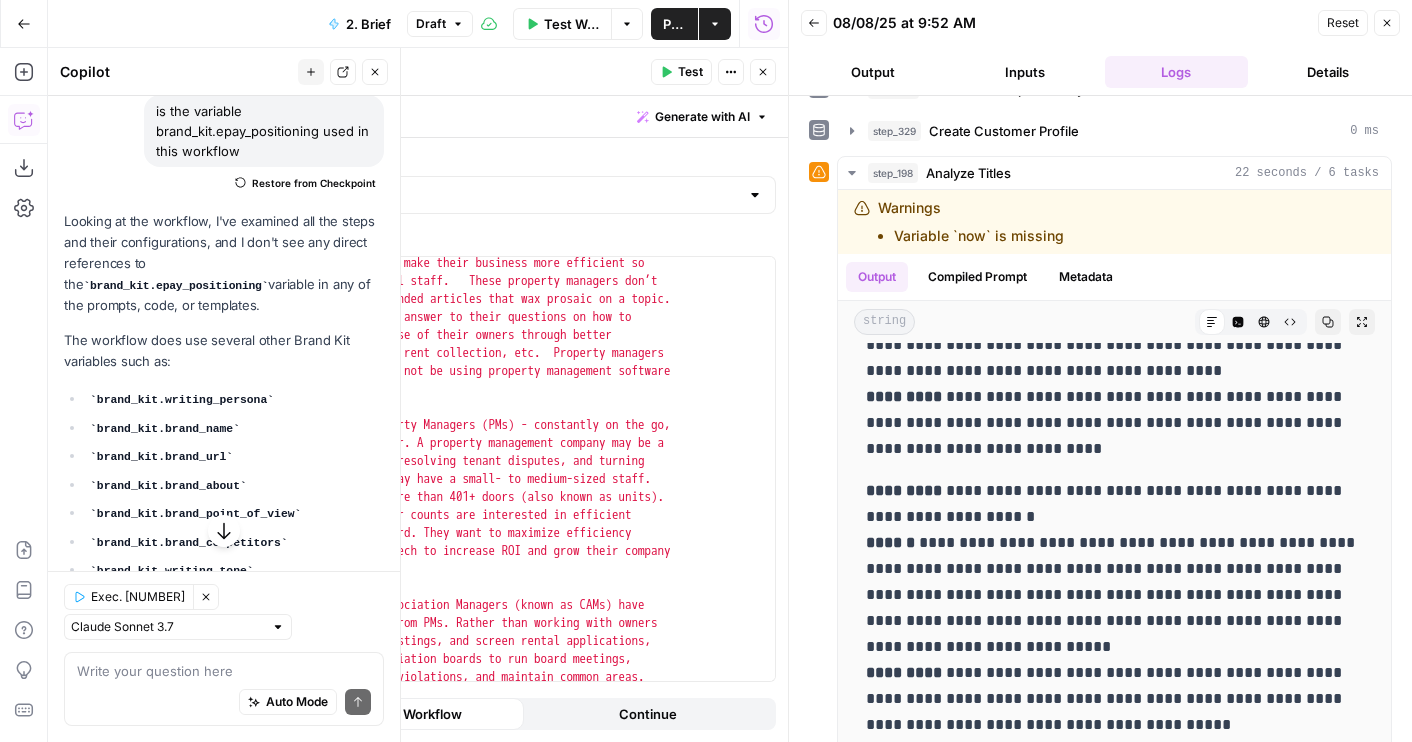 click 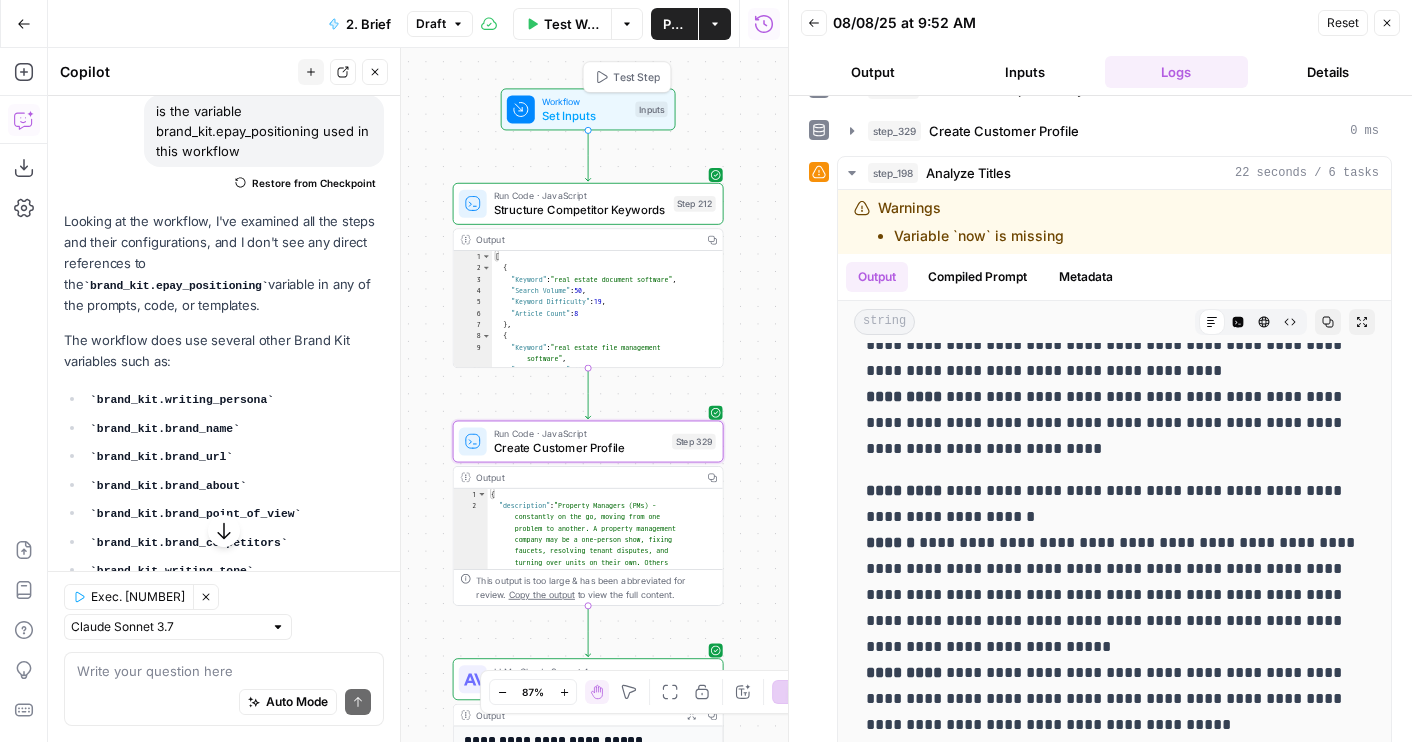 click on "Test Step" at bounding box center [636, 77] 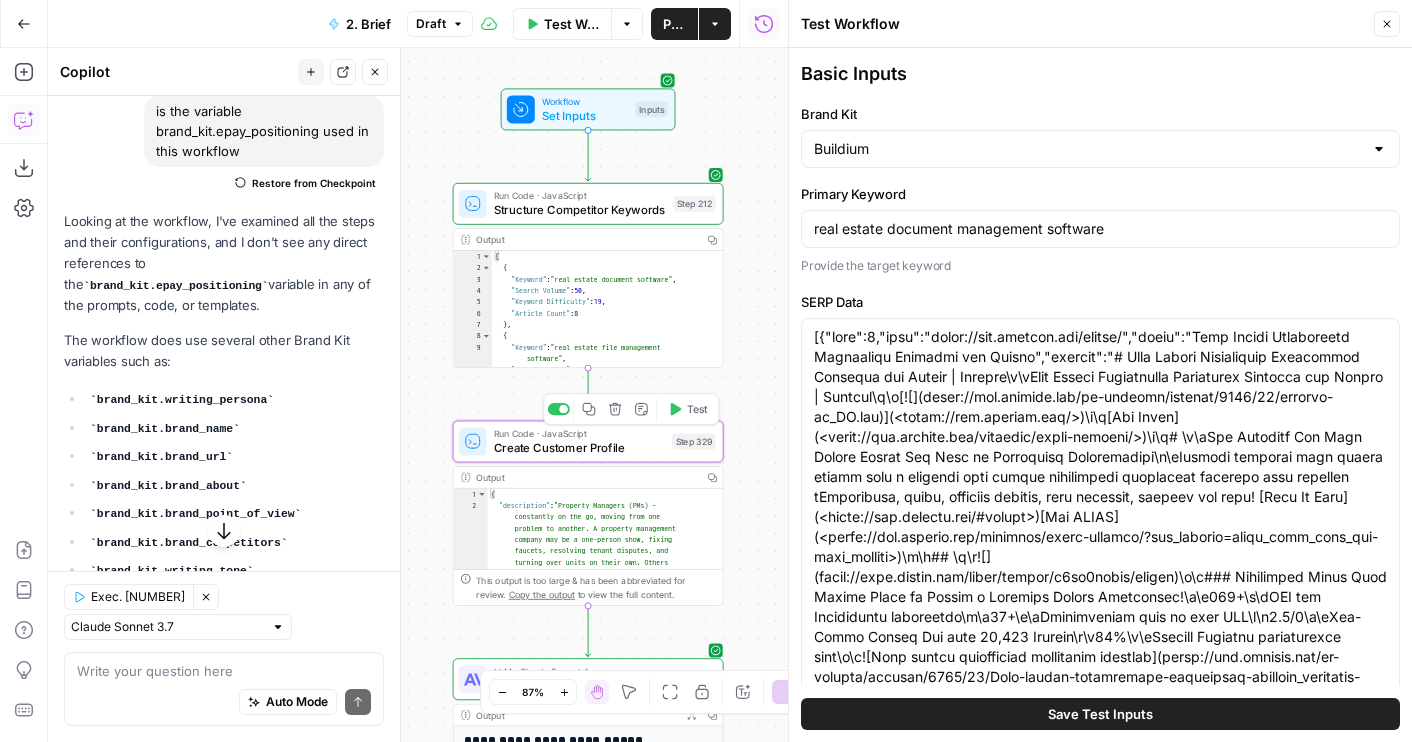 click at bounding box center (559, 409) 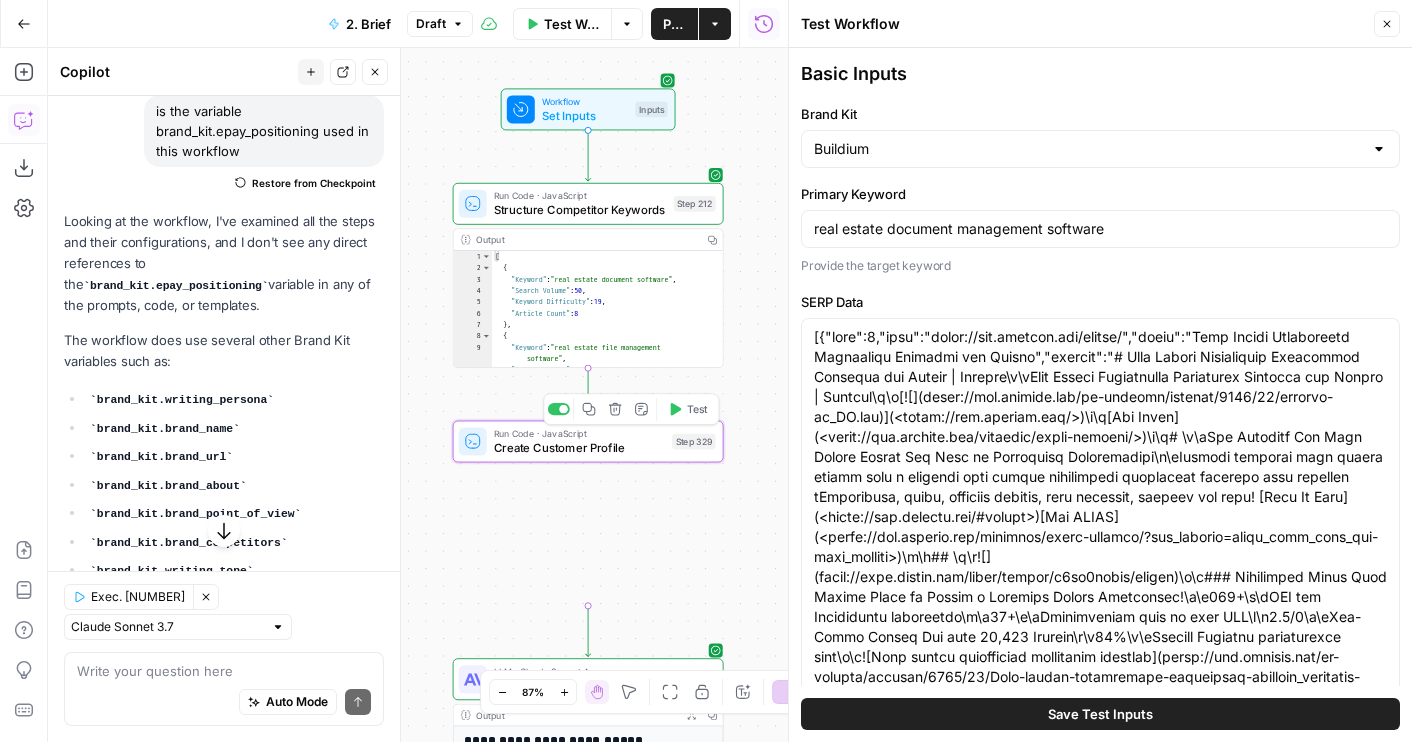 type on "# Keyword Term Map| Term | Variations | 1. [Dotloop](https://www.dotloop.com/agents/) | 2. [ASL BPO](https://www.aslpreservationsolutions.com/real-estate-document-management-software) | 3. [Revver](https://www.revverdocs.com/solutions/verticals/property-management/) | 4. [Cloudwell](https://cloudwell.io/commercial-real-estate-document-management-off-the-shelf-saas-vs-custom-built-solutions-in-sharepoint/) ||---|---|---|---|---|---|| real estate | - | 61 | 56 | 9 | 21 || transaction management | - | 21 | 5 | 0 | 0 || real estate agent | real estate agents | 16 | 5 | 0 | 0 || integration | integrations | 10 | 9 | 0 | 4 || forms | - | 6 | 0 | 2 | 0 || mobile app | mobile apps | 6 | 0 | 0 | 0 || compliance | - | 4 | 12 | 3 | 8 || back office | - | 4 | 8 | 0 | 0 || real estate transactions | - | 4 | 1 | 0 | 1 || task templates | - | 3 | 0 | 0 | 0 || document templates | - | 2 | 0 | 0 | 0 || document sharing | - | 2 | 0 | 0 | 0 || document management | - | 1 | 33 | 11 | 22 || secure storage | - | 1 | 2 | 0 | 0 |..." 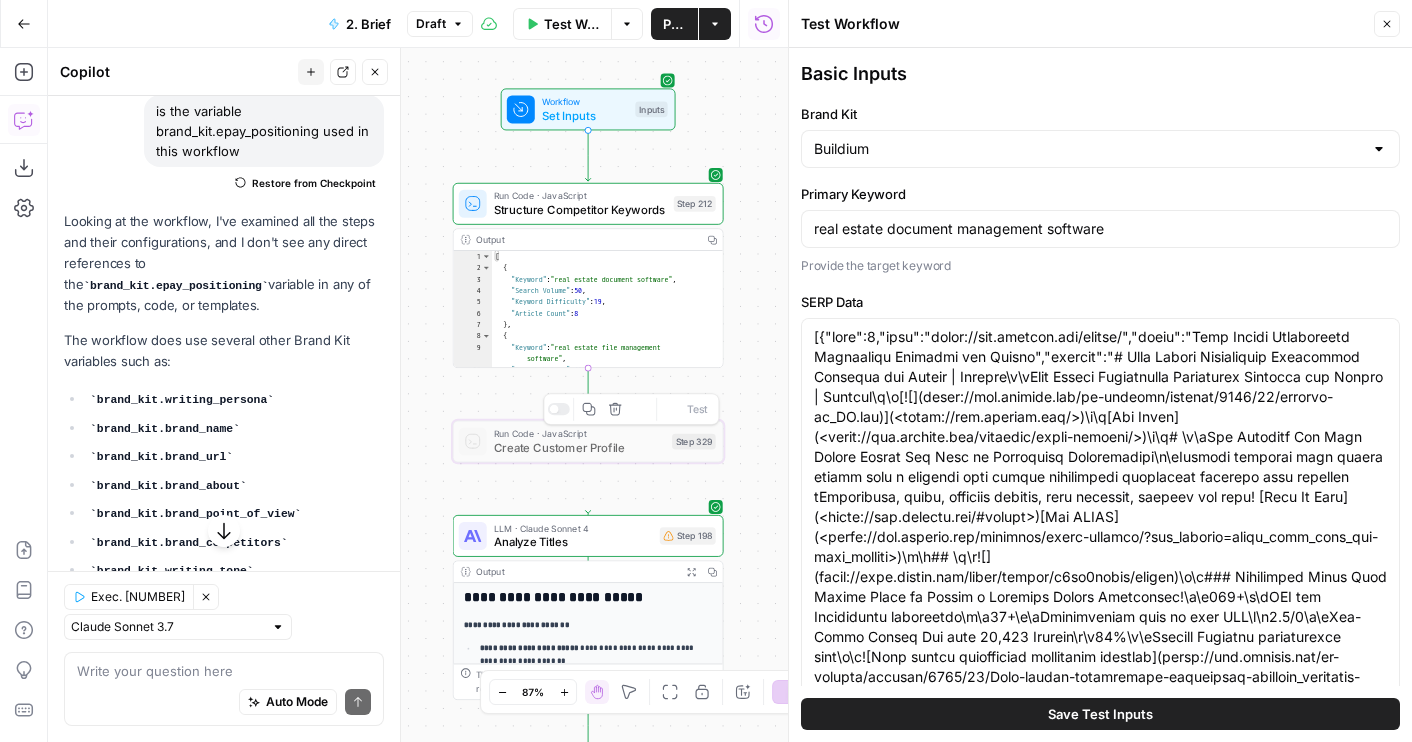 type on "# Keyword Term Map| Term | Variations | 1. [Dotloop](https://www.dotloop.com/agents/) | 2. [ASL BPO](https://www.aslpreservationsolutions.com/real-estate-document-management-software) | 3. [Revver](https://www.revverdocs.com/solutions/verticals/property-management/) | 4. [Cloudwell](https://cloudwell.io/commercial-real-estate-document-management-off-the-shelf-saas-vs-custom-built-solutions-in-sharepoint/) ||---|---|---|---|---|---|| real estate | - | 61 | 56 | 9 | 21 || transaction management | - | 21 | 5 | 0 | 0 || real estate agent | real estate agents | 16 | 5 | 0 | 0 || integration | integrations | 10 | 9 | 0 | 4 || forms | - | 6 | 0 | 2 | 0 || mobile app | mobile apps | 6 | 0 | 0 | 0 || compliance | - | 4 | 12 | 3 | 8 || back office | - | 4 | 8 | 0 | 0 || real estate transactions | - | 4 | 1 | 0 | 1 || task templates | - | 3 | 0 | 0 | 0 || document templates | - | 2 | 0 | 0 | 0 || document sharing | - | 2 | 0 | 0 | 0 || document management | - | 1 | 33 | 11 | 22 || secure storage | - | 1 | 2 | 0 | 0 |..." 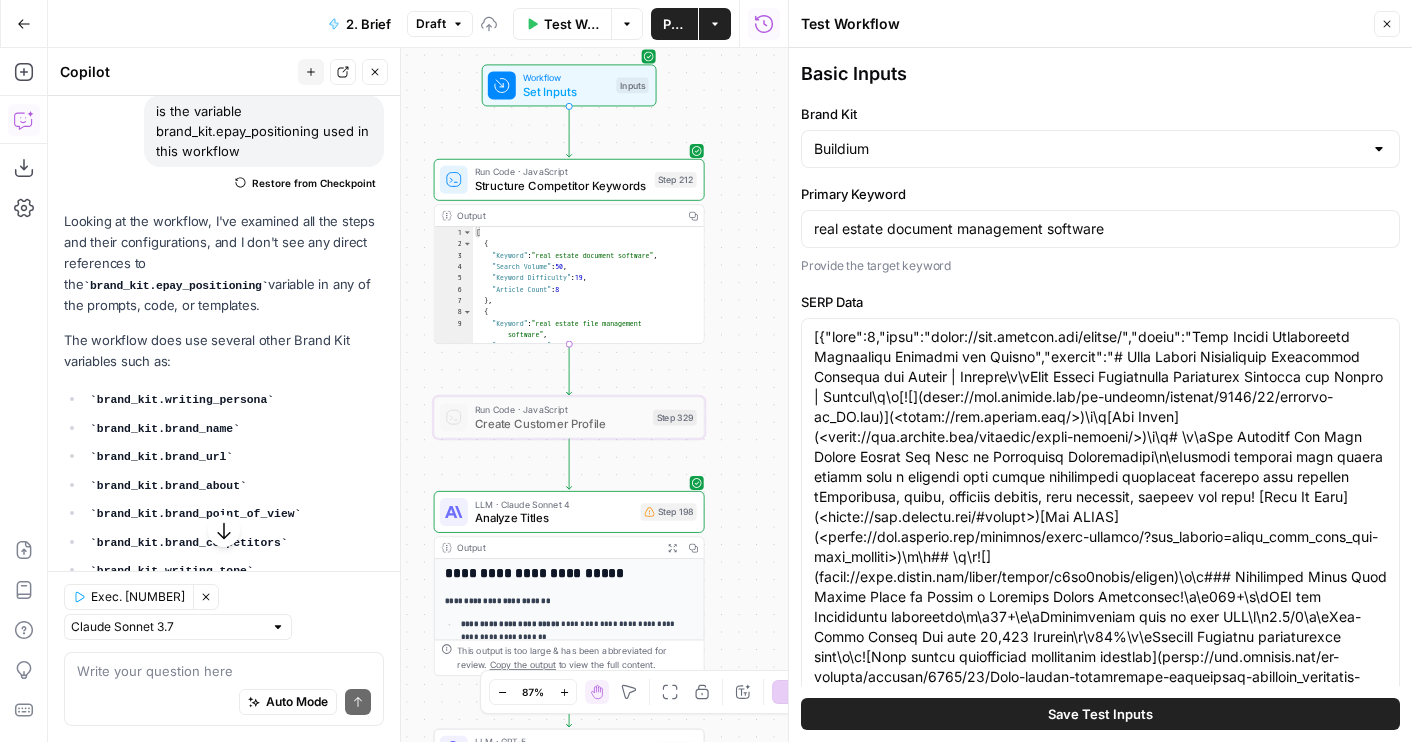 drag, startPoint x: 746, startPoint y: 375, endPoint x: 710, endPoint y: 331, distance: 56.85068 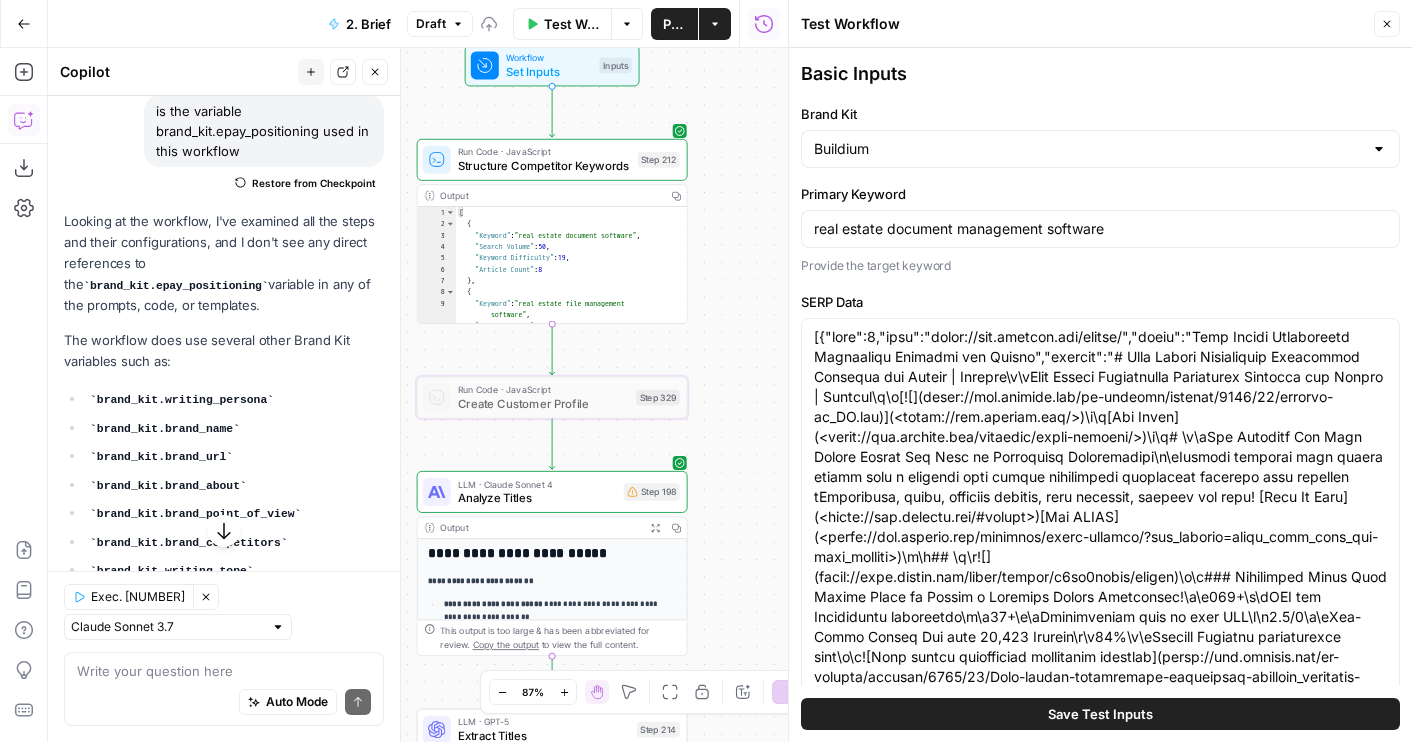type on "# Keyword Term Map| Term | Variations | 1. [Dotloop](https://www.dotloop.com/agents/) | 2. [ASL BPO](https://www.aslpreservationsolutions.com/real-estate-document-management-software) | 3. [Revver](https://www.revverdocs.com/solutions/verticals/property-management/) | 4. [Cloudwell](https://cloudwell.io/commercial-real-estate-document-management-off-the-shelf-saas-vs-custom-built-solutions-in-sharepoint/) ||---|---|---|---|---|---|| real estate | - | 61 | 56 | 9 | 21 || transaction management | - | 21 | 5 | 0 | 0 || real estate agent | real estate agents | 16 | 5 | 0 | 0 || integration | integrations | 10 | 9 | 0 | 4 || forms | - | 6 | 0 | 2 | 0 || mobile app | mobile apps | 6 | 0 | 0 | 0 || compliance | - | 4 | 12 | 3 | 8 || back office | - | 4 | 8 | 0 | 0 || real estate transactions | - | 4 | 1 | 0 | 1 || task templates | - | 3 | 0 | 0 | 0 || document templates | - | 2 | 0 | 0 | 0 || document sharing | - | 2 | 0 | 0 | 0 || document management | - | 1 | 33 | 11 | 22 || secure storage | - | 1 | 2 | 0 | 0 |..." 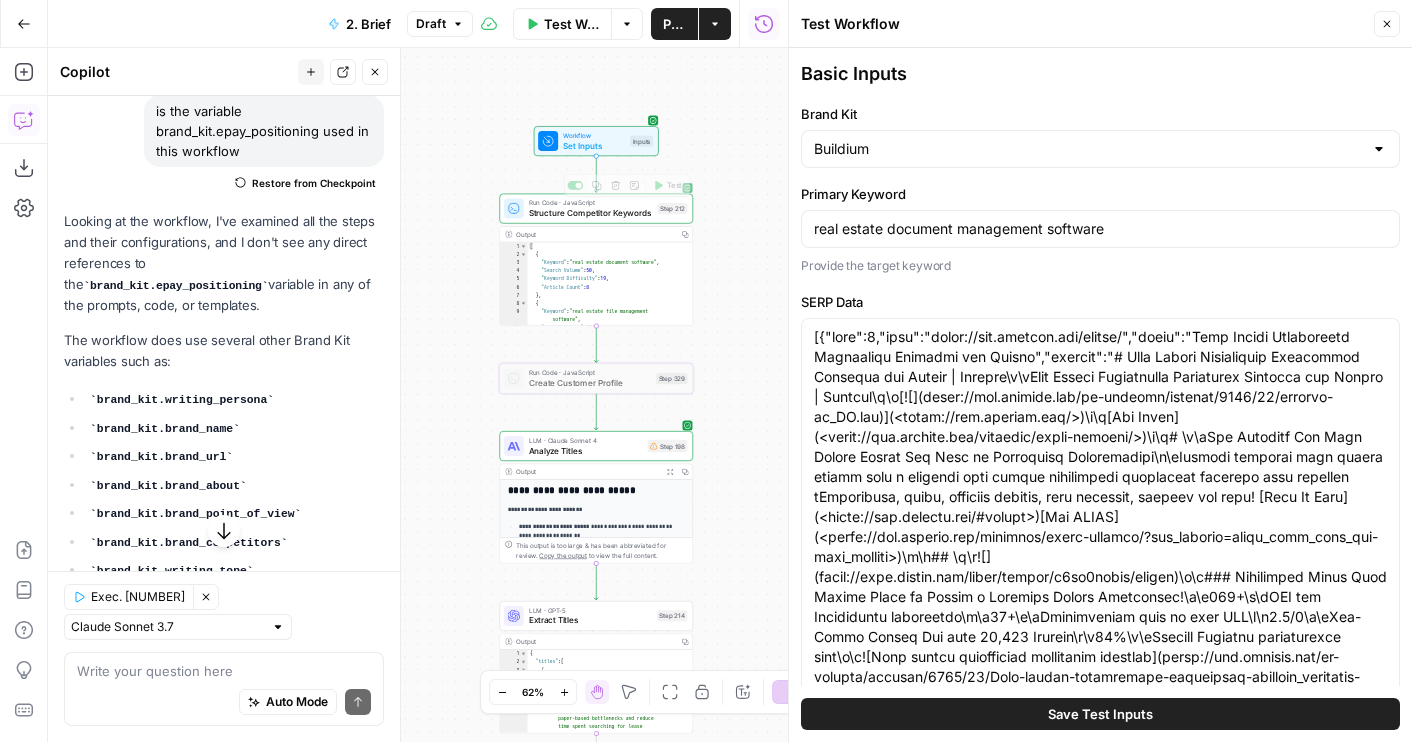 type on "# Keyword Term Map| Term | Variations | 1. [Dotloop](https://www.dotloop.com/agents/) | 2. [ASL BPO](https://www.aslpreservationsolutions.com/real-estate-document-management-software) | 3. [Revver](https://www.revverdocs.com/solutions/verticals/property-management/) | 4. [Cloudwell](https://cloudwell.io/commercial-real-estate-document-management-off-the-shelf-saas-vs-custom-built-solutions-in-sharepoint/) ||---|---|---|---|---|---|| real estate | - | 61 | 56 | 9 | 21 || transaction management | - | 21 | 5 | 0 | 0 || real estate agent | real estate agents | 16 | 5 | 0 | 0 || integration | integrations | 10 | 9 | 0 | 4 || forms | - | 6 | 0 | 2 | 0 || mobile app | mobile apps | 6 | 0 | 0 | 0 || compliance | - | 4 | 12 | 3 | 8 || back office | - | 4 | 8 | 0 | 0 || real estate transactions | - | 4 | 1 | 0 | 1 || task templates | - | 3 | 0 | 0 | 0 || document templates | - | 2 | 0 | 0 | 0 || document sharing | - | 2 | 0 | 0 | 0 || document management | - | 1 | 33 | 11 | 22 || secure storage | - | 1 | 2 | 0 | 0 |..." 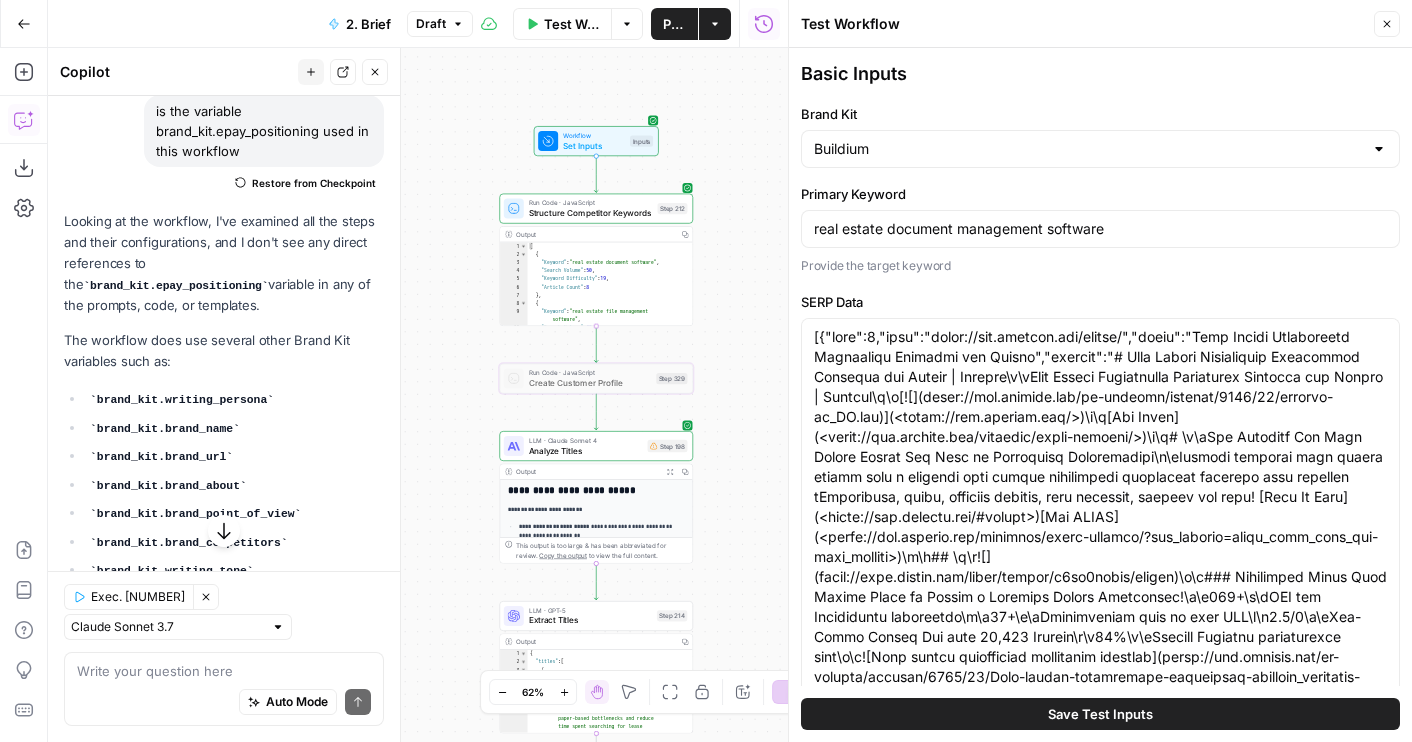 type on "# Keyword Term Map| Term | Variations | 1. [Dotloop](https://www.dotloop.com/agents/) | 2. [ASL BPO](https://www.aslpreservationsolutions.com/real-estate-document-management-software) | 3. [Revver](https://www.revverdocs.com/solutions/verticals/property-management/) | 4. [Cloudwell](https://cloudwell.io/commercial-real-estate-document-management-off-the-shelf-saas-vs-custom-built-solutions-in-sharepoint/) ||---|---|---|---|---|---|| real estate | - | 61 | 56 | 9 | 21 || transaction management | - | 21 | 5 | 0 | 0 || real estate agent | real estate agents | 16 | 5 | 0 | 0 || integration | integrations | 10 | 9 | 0 | 4 || forms | - | 6 | 0 | 2 | 0 || mobile app | mobile apps | 6 | 0 | 0 | 0 || compliance | - | 4 | 12 | 3 | 8 || back office | - | 4 | 8 | 0 | 0 || real estate transactions | - | 4 | 1 | 0 | 1 || task templates | - | 3 | 0 | 0 | 0 || document templates | - | 2 | 0 | 0 | 0 || document sharing | - | 2 | 0 | 0 | 0 || document management | - | 1 | 33 | 11 | 22 || secure storage | - | 1 | 2 | 0 | 0 |..." 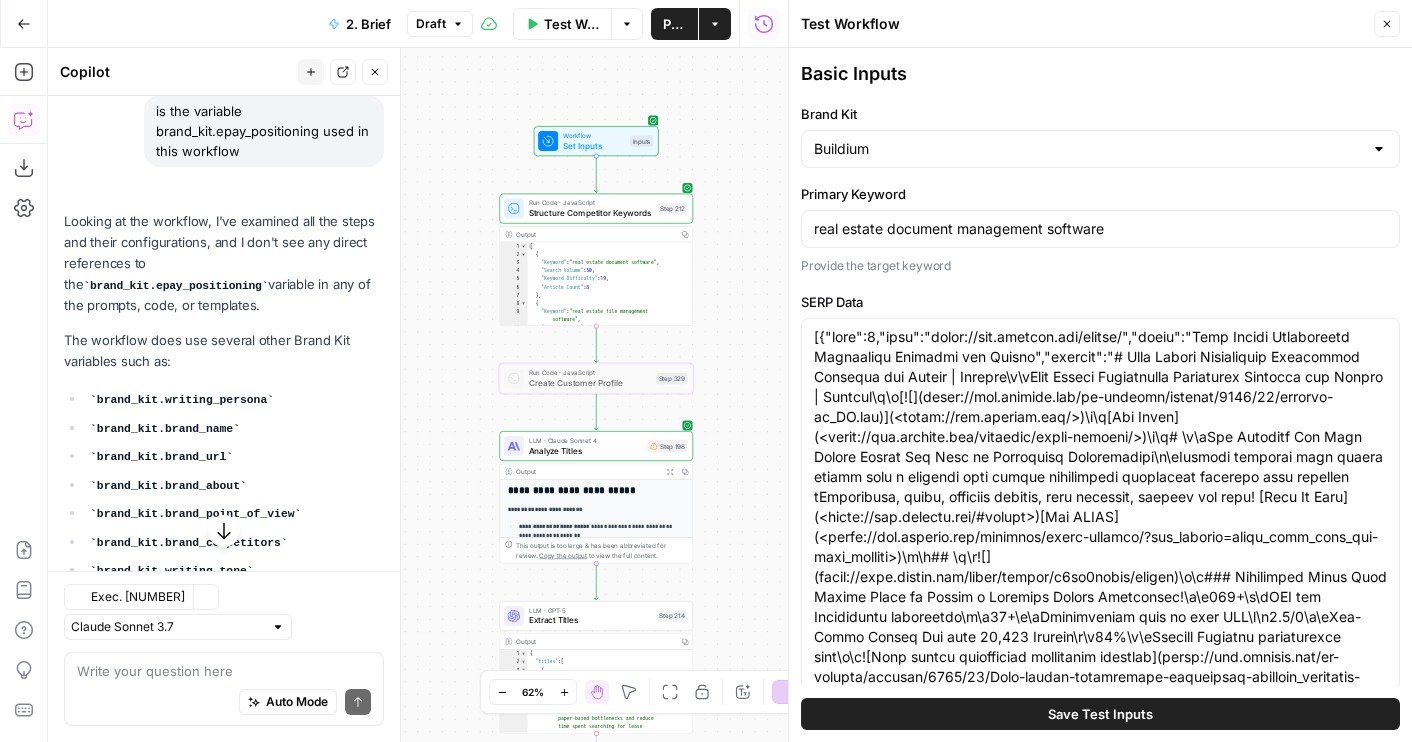 type on "# Keyword Term Map| Term | Variations | 1. [Dotloop](https://www.dotloop.com/agents/) | 2. [ASL BPO](https://www.aslpreservationsolutions.com/real-estate-document-management-software) | 3. [Revver](https://www.revverdocs.com/solutions/verticals/property-management/) | 4. [Cloudwell](https://cloudwell.io/commercial-real-estate-document-management-off-the-shelf-saas-vs-custom-built-solutions-in-sharepoint/) ||---|---|---|---|---|---|| real estate | - | 61 | 56 | 9 | 21 || transaction management | - | 21 | 5 | 0 | 0 || real estate agent | real estate agents | 16 | 5 | 0 | 0 || integration | integrations | 10 | 9 | 0 | 4 || forms | - | 6 | 0 | 2 | 0 || mobile app | mobile apps | 6 | 0 | 0 | 0 || compliance | - | 4 | 12 | 3 | 8 || back office | - | 4 | 8 | 0 | 0 || real estate transactions | - | 4 | 1 | 0 | 1 || task templates | - | 3 | 0 | 0 | 0 || document templates | - | 2 | 0 | 0 | 0 || document sharing | - | 2 | 0 | 0 | 0 || document management | - | 1 | 33 | 11 | 22 || secure storage | - | 1 | 2 | 0 | 0 |..." 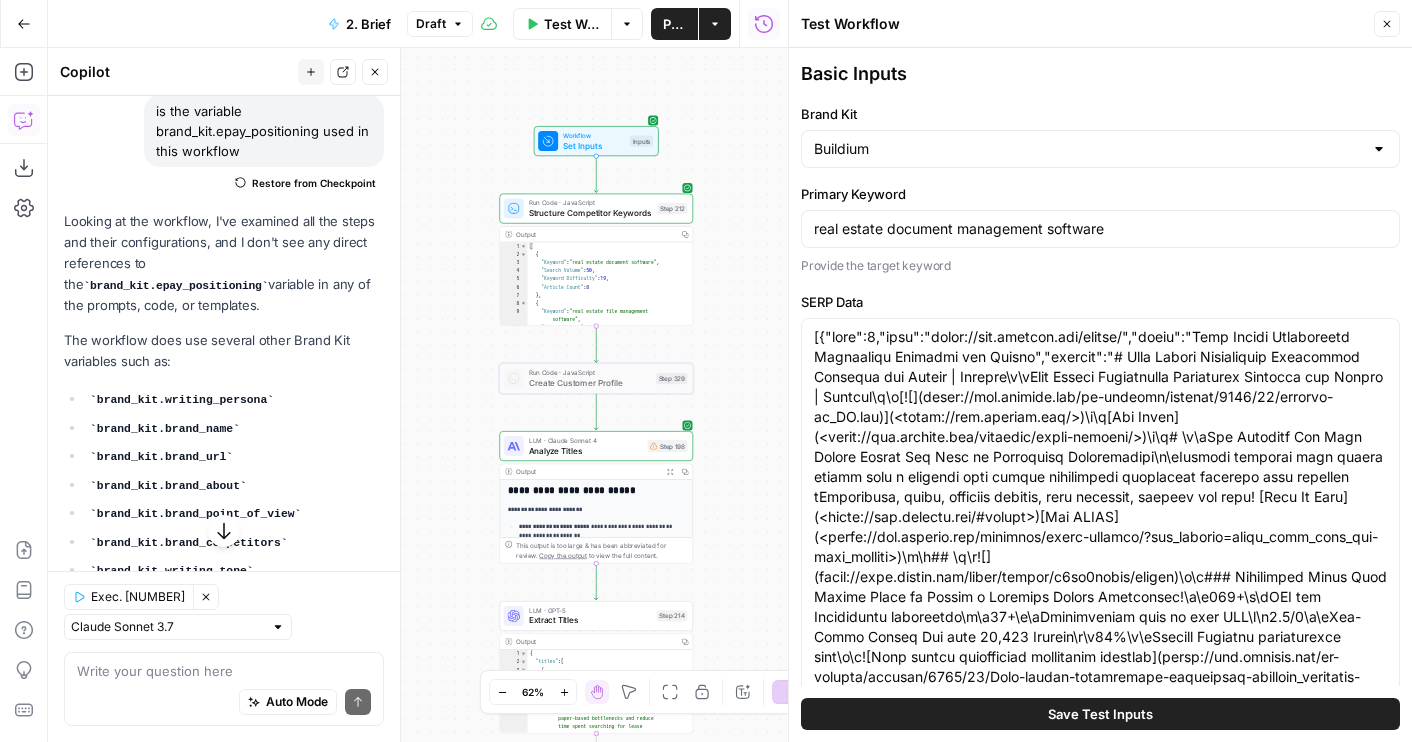 type on "# Keyword Term Map| Term | Variations | 1. [Dotloop](https://www.dotloop.com/agents/) | 2. [ASL BPO](https://www.aslpreservationsolutions.com/real-estate-document-management-software) | 3. [Revver](https://www.revverdocs.com/solutions/verticals/property-management/) | 4. [Cloudwell](https://cloudwell.io/commercial-real-estate-document-management-off-the-shelf-saas-vs-custom-built-solutions-in-sharepoint/) ||---|---|---|---|---|---|| real estate | - | 61 | 56 | 9 | 21 || transaction management | - | 21 | 5 | 0 | 0 || real estate agent | real estate agents | 16 | 5 | 0 | 0 || integration | integrations | 10 | 9 | 0 | 4 || forms | - | 6 | 0 | 2 | 0 || mobile app | mobile apps | 6 | 0 | 0 | 0 || compliance | - | 4 | 12 | 3 | 8 || back office | - | 4 | 8 | 0 | 0 || real estate transactions | - | 4 | 1 | 0 | 1 || task templates | - | 3 | 0 | 0 | 0 || document templates | - | 2 | 0 | 0 | 0 || document sharing | - | 2 | 0 | 0 | 0 || document management | - | 1 | 33 | 11 | 22 || secure storage | - | 1 | 2 | 0 | 0 |..." 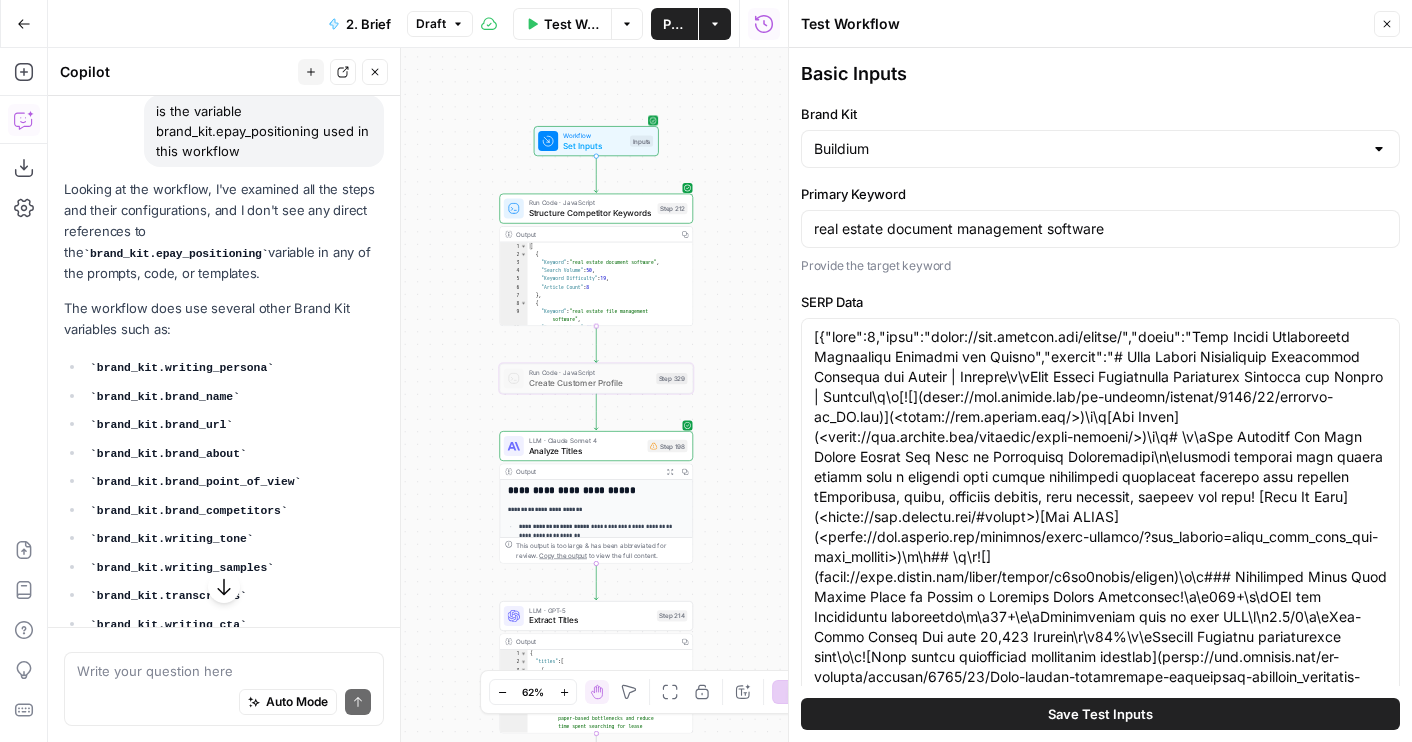 type on "# Keyword Term Map| Term | Variations | 1. [Dotloop](https://www.dotloop.com/agents/) | 2. [ASL BPO](https://www.aslpreservationsolutions.com/real-estate-document-management-software) | 3. [Revver](https://www.revverdocs.com/solutions/verticals/property-management/) | 4. [Cloudwell](https://cloudwell.io/commercial-real-estate-document-management-off-the-shelf-saas-vs-custom-built-solutions-in-sharepoint/) ||---|---|---|---|---|---|| real estate | - | 61 | 56 | 9 | 21 || transaction management | - | 21 | 5 | 0 | 0 || real estate agent | real estate agents | 16 | 5 | 0 | 0 || integration | integrations | 10 | 9 | 0 | 4 || forms | - | 6 | 0 | 2 | 0 || mobile app | mobile apps | 6 | 0 | 0 | 0 || compliance | - | 4 | 12 | 3 | 8 || back office | - | 4 | 8 | 0 | 0 || real estate transactions | - | 4 | 1 | 0 | 1 || task templates | - | 3 | 0 | 0 | 0 || document templates | - | 2 | 0 | 0 | 0 || document sharing | - | 2 | 0 | 0 | 0 || document management | - | 1 | 33 | 11 | 22 || secure storage | - | 1 | 2 | 0 | 0 |..." 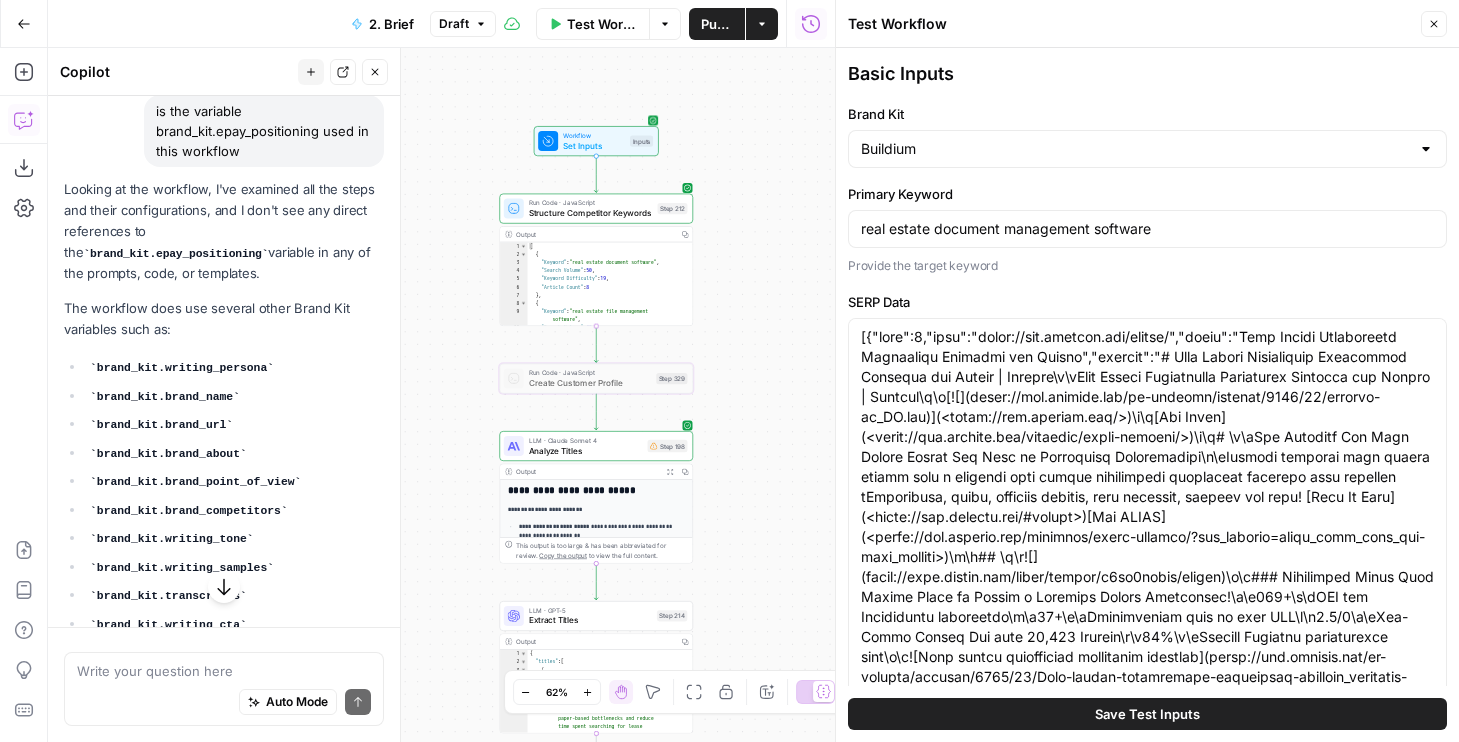 type on "# Keyword Term Map| Term | Variations | 1. [Dotloop](https://www.dotloop.com/agents/) | 2. [ASL BPO](https://www.aslpreservationsolutions.com/real-estate-document-management-software) | 3. [Revver](https://www.revverdocs.com/solutions/verticals/property-management/) | 4. [Cloudwell](https://cloudwell.io/commercial-real-estate-document-management-off-the-shelf-saas-vs-custom-built-solutions-in-sharepoint/) ||---|---|---|---|---|---|| real estate | - | 61 | 56 | 9 | 21 || transaction management | - | 21 | 5 | 0 | 0 || real estate agent | real estate agents | 16 | 5 | 0 | 0 || integration | integrations | 10 | 9 | 0 | 4 || forms | - | 6 | 0 | 2 | 0 || mobile app | mobile apps | 6 | 0 | 0 | 0 || compliance | - | 4 | 12 | 3 | 8 || back office | - | 4 | 8 | 0 | 0 || real estate transactions | - | 4 | 1 | 0 | 1 || task templates | - | 3 | 0 | 0 | 0 || document templates | - | 2 | 0 | 0 | 0 || document sharing | - | 2 | 0 | 0 | 0 || document management | - | 1 | 33 | 11 | 22 || secure storage | - | 1 | 2 | 0 | 0 |..." 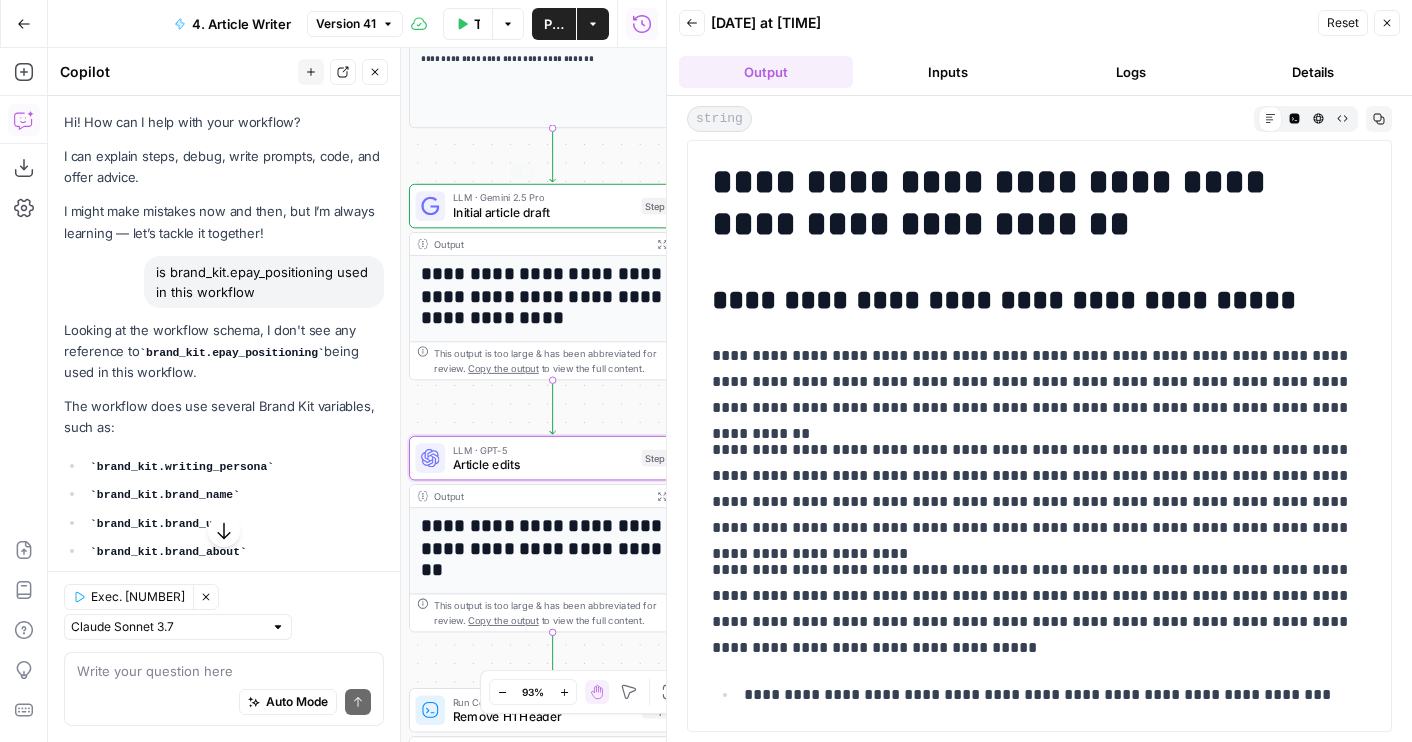 scroll, scrollTop: 0, scrollLeft: 0, axis: both 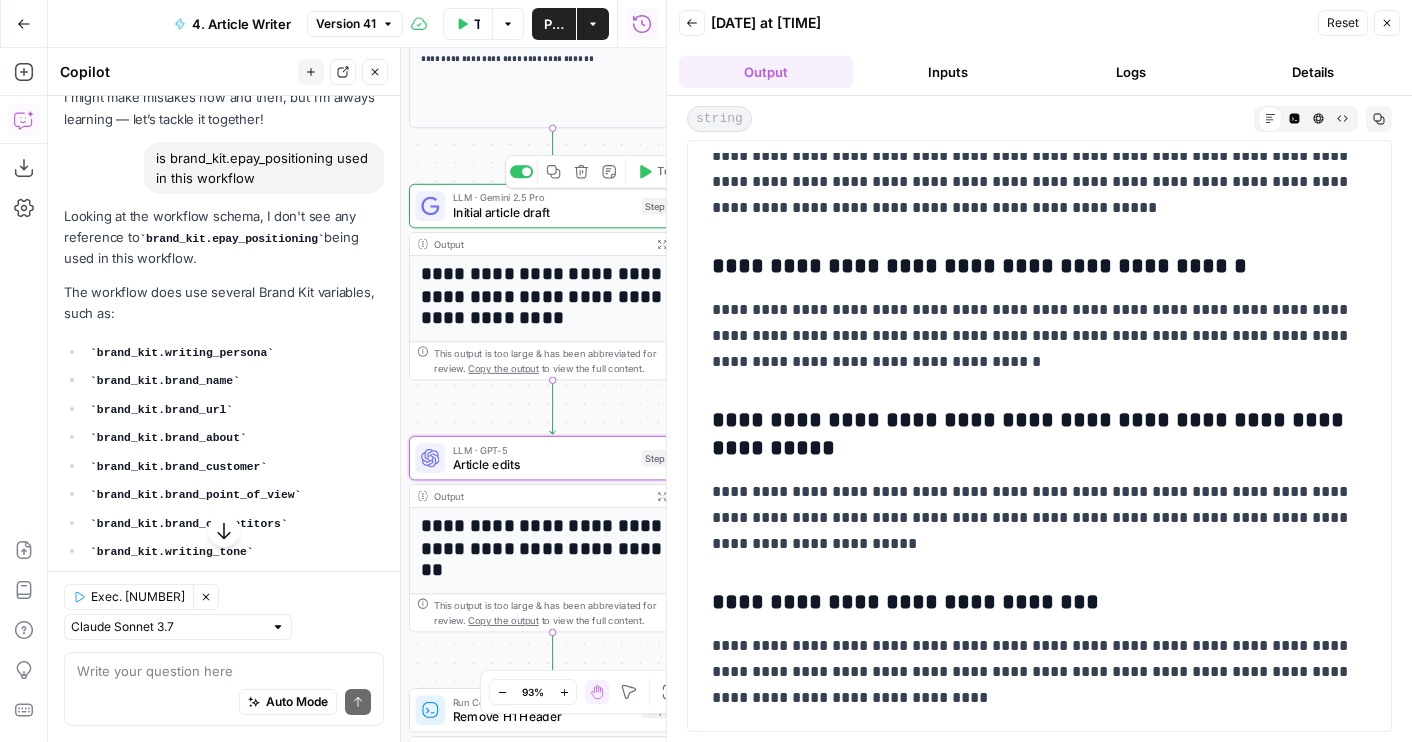 click on "Initial article draft" at bounding box center (544, 212) 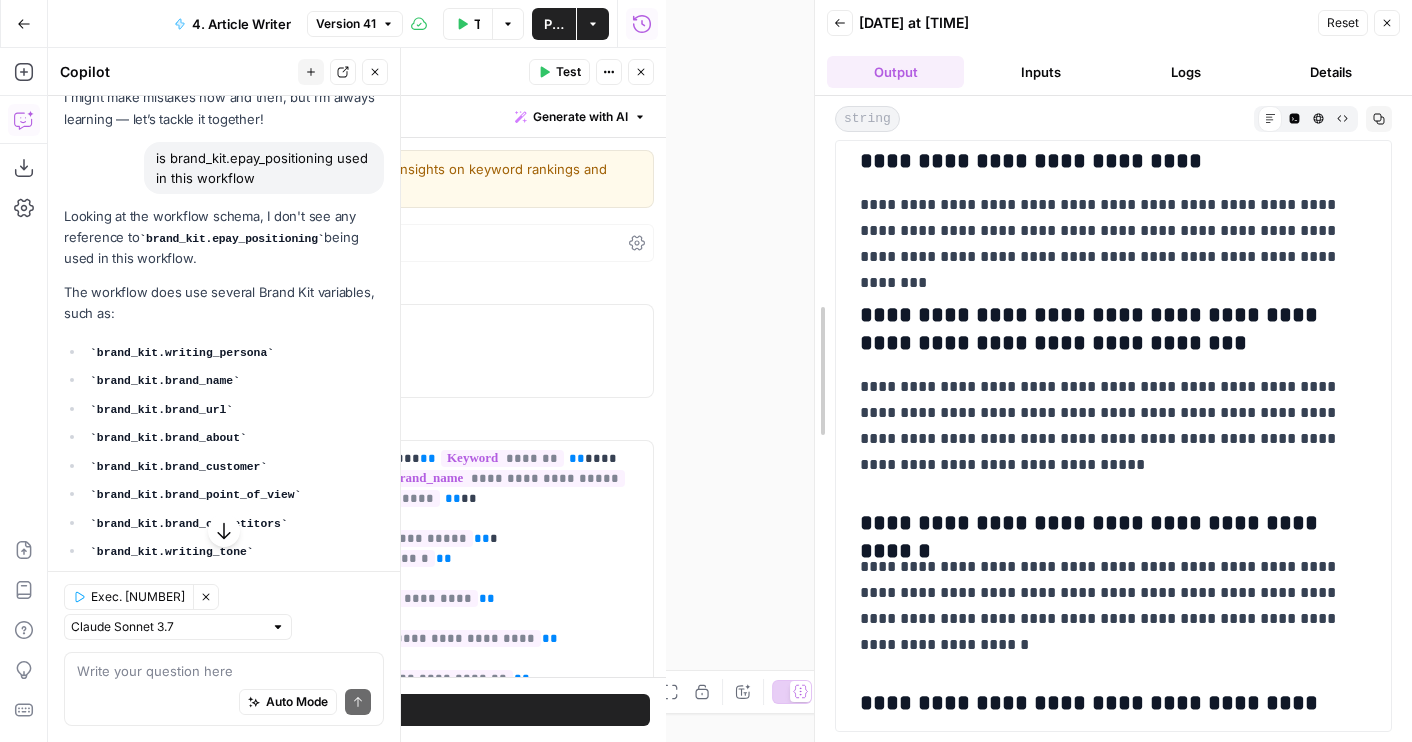 scroll, scrollTop: 8102, scrollLeft: 0, axis: vertical 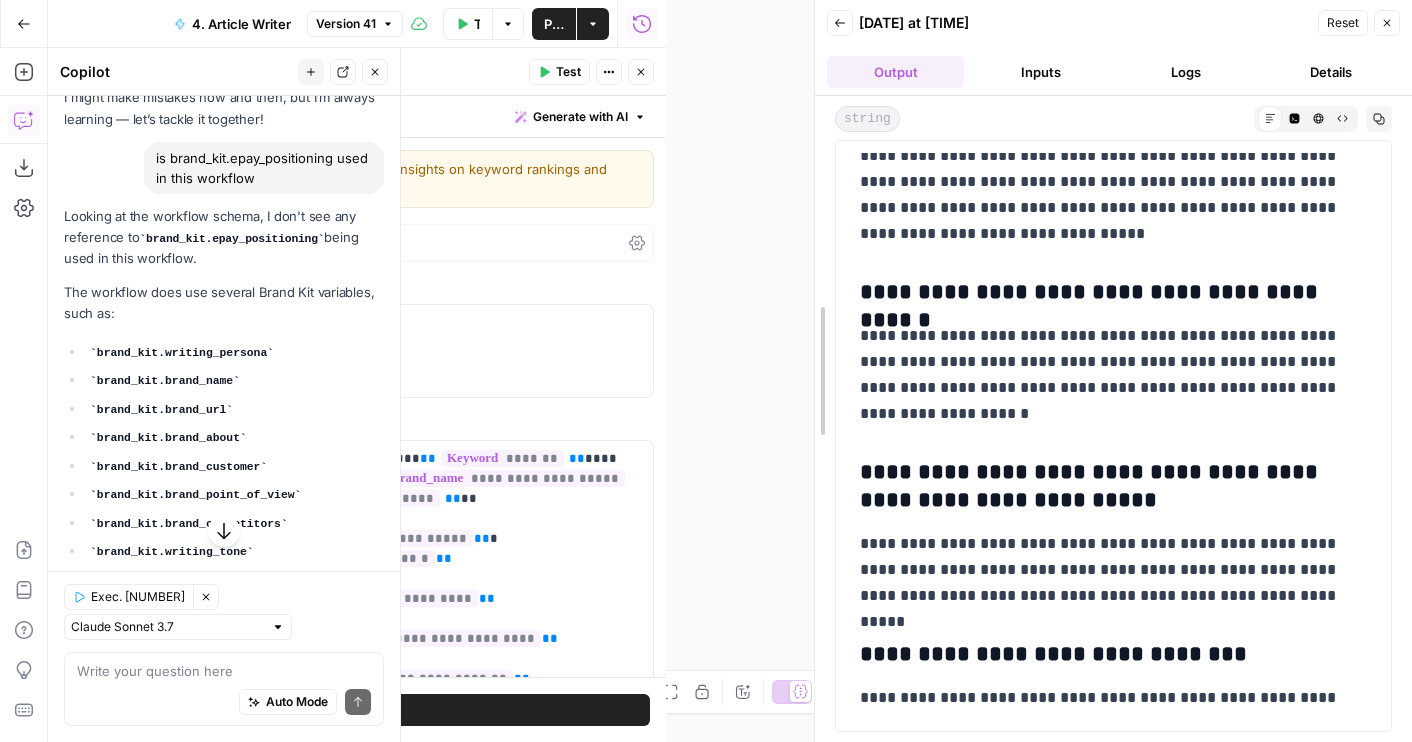 drag, startPoint x: 667, startPoint y: 167, endPoint x: 813, endPoint y: 166, distance: 146.00342 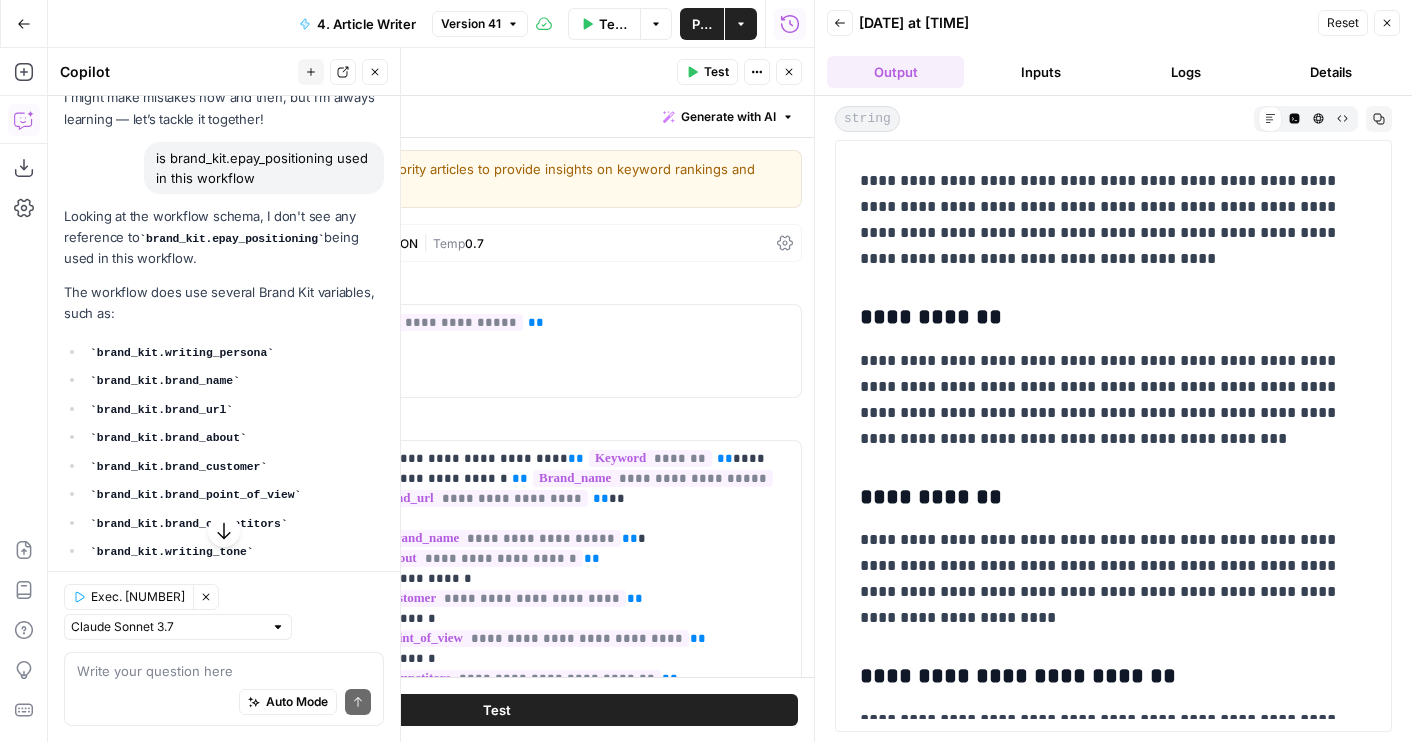 scroll, scrollTop: 3026, scrollLeft: 0, axis: vertical 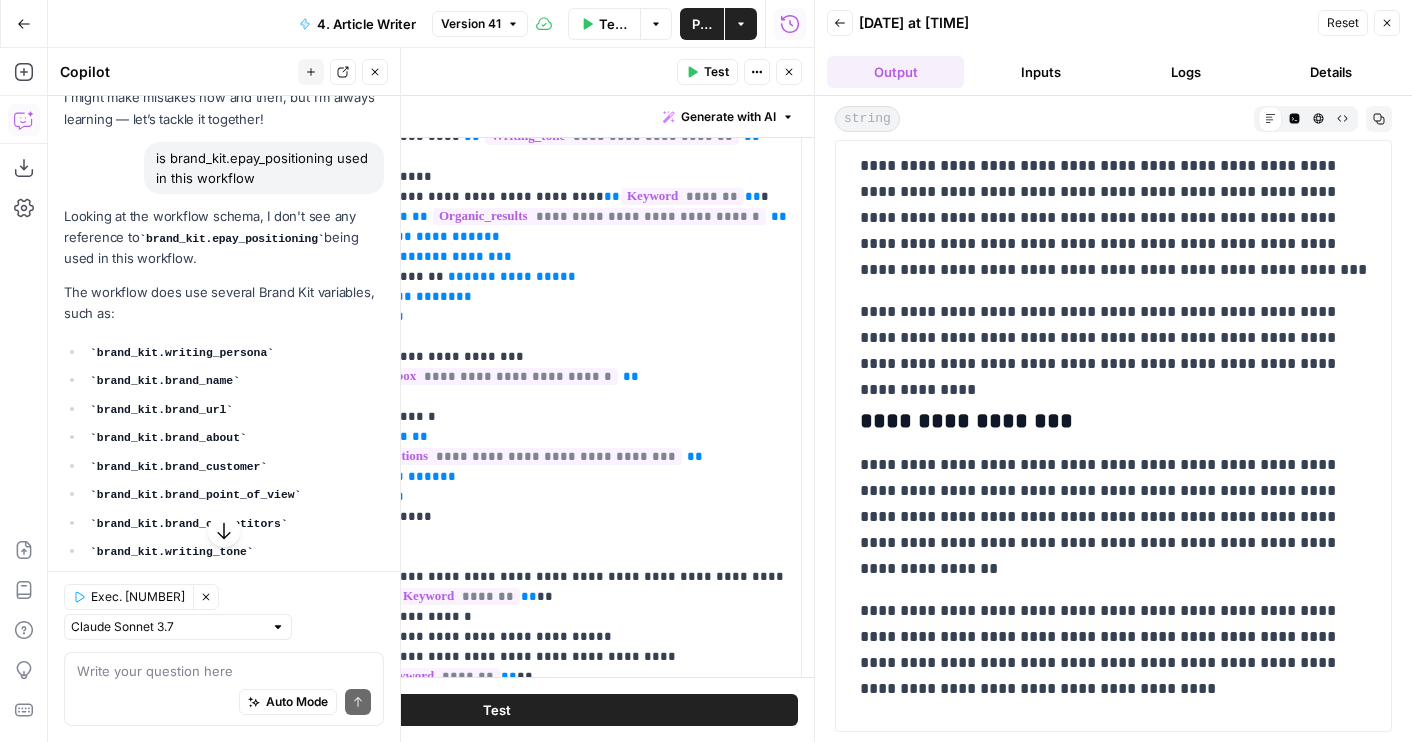 click on "**********" at bounding box center [1113, 338] 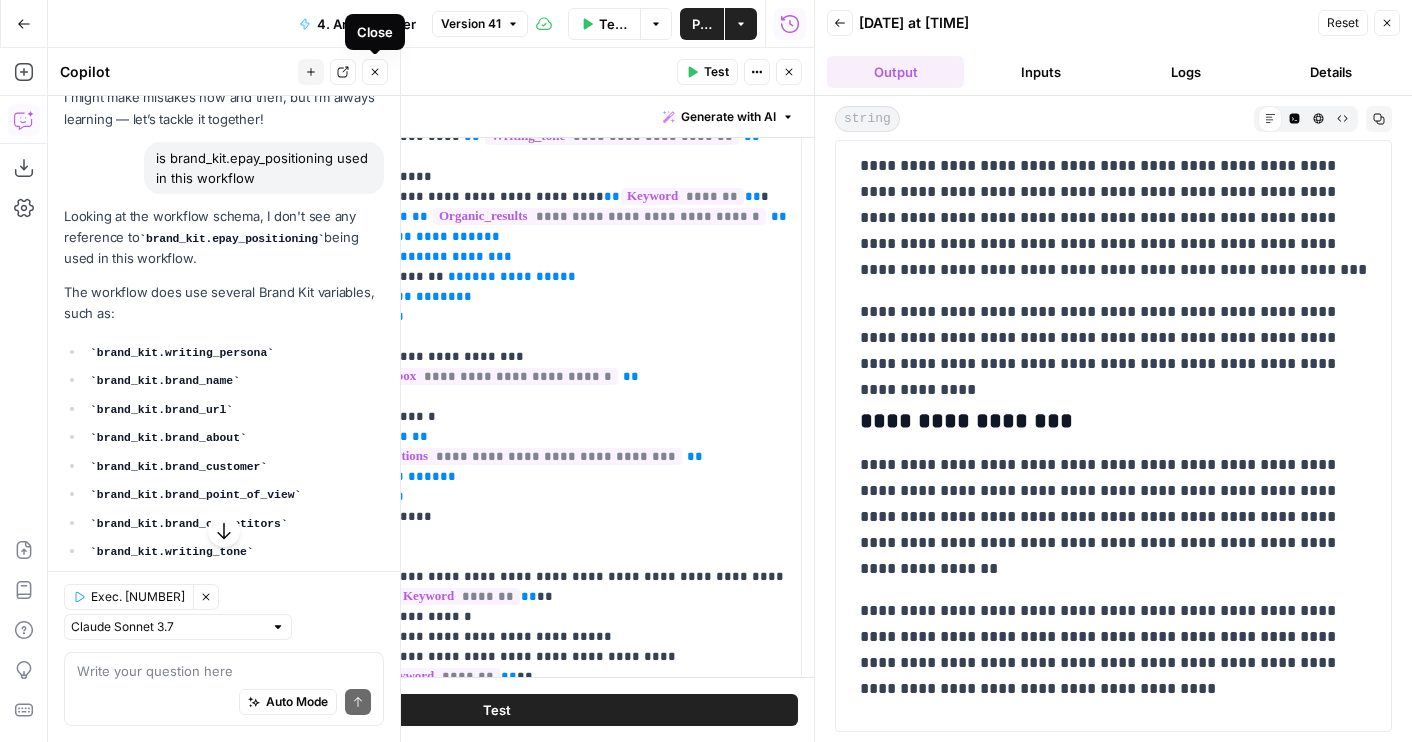 click on "Close" at bounding box center [375, 72] 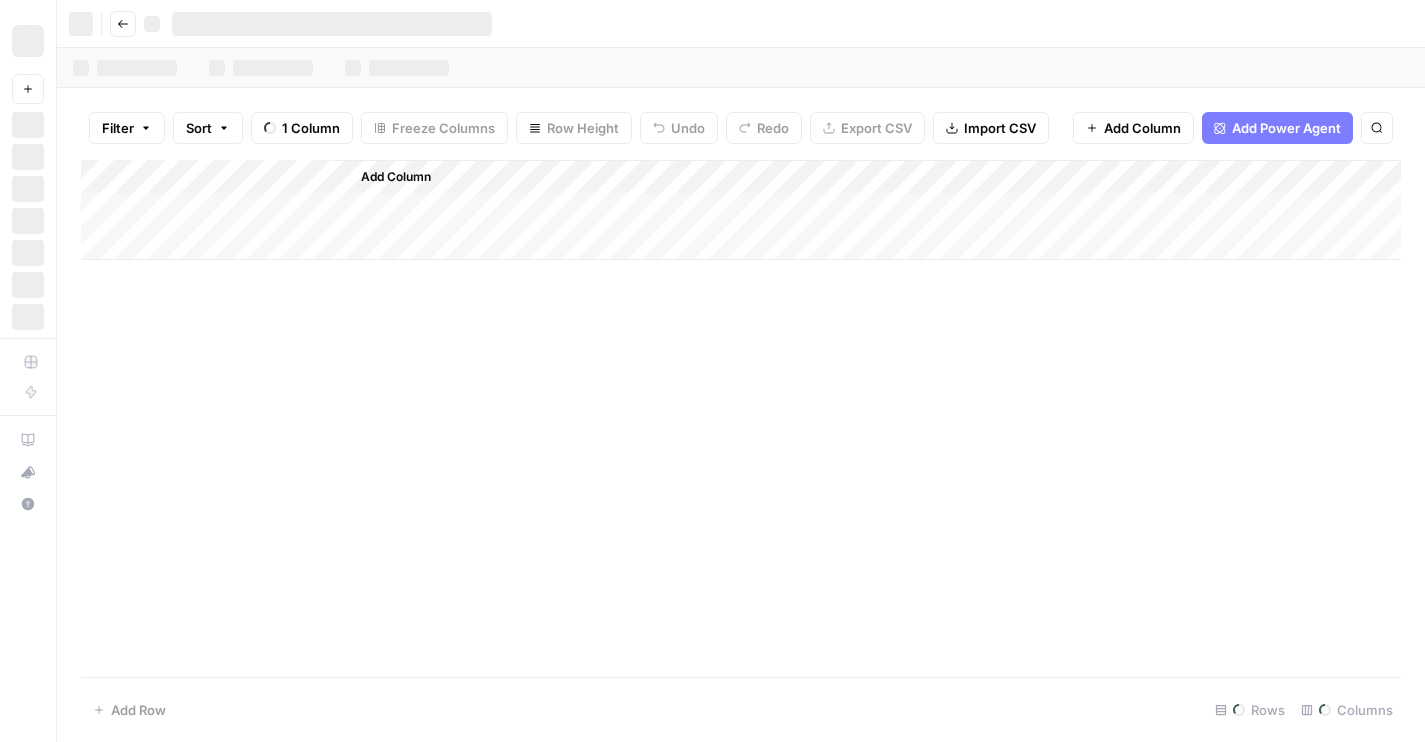 scroll, scrollTop: 0, scrollLeft: 0, axis: both 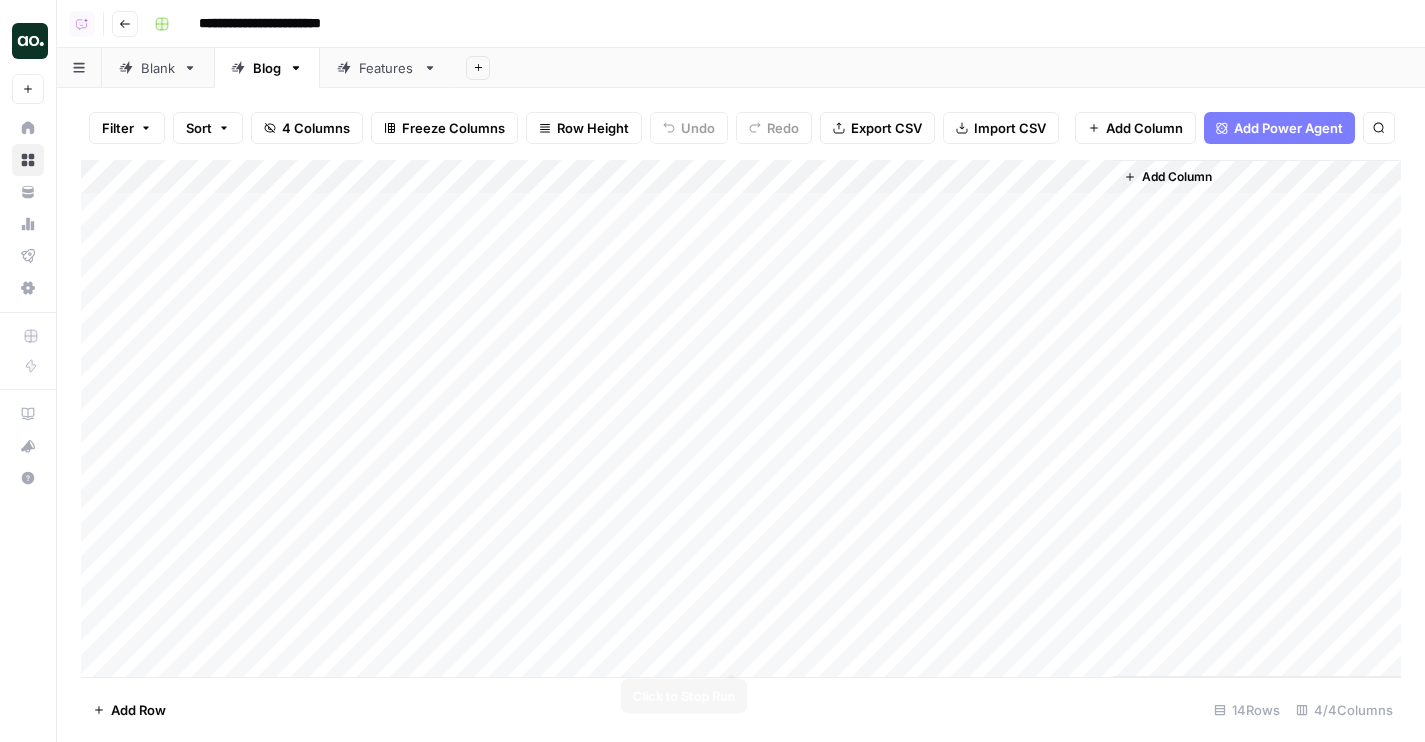 click on "Add Column" at bounding box center [741, 418] 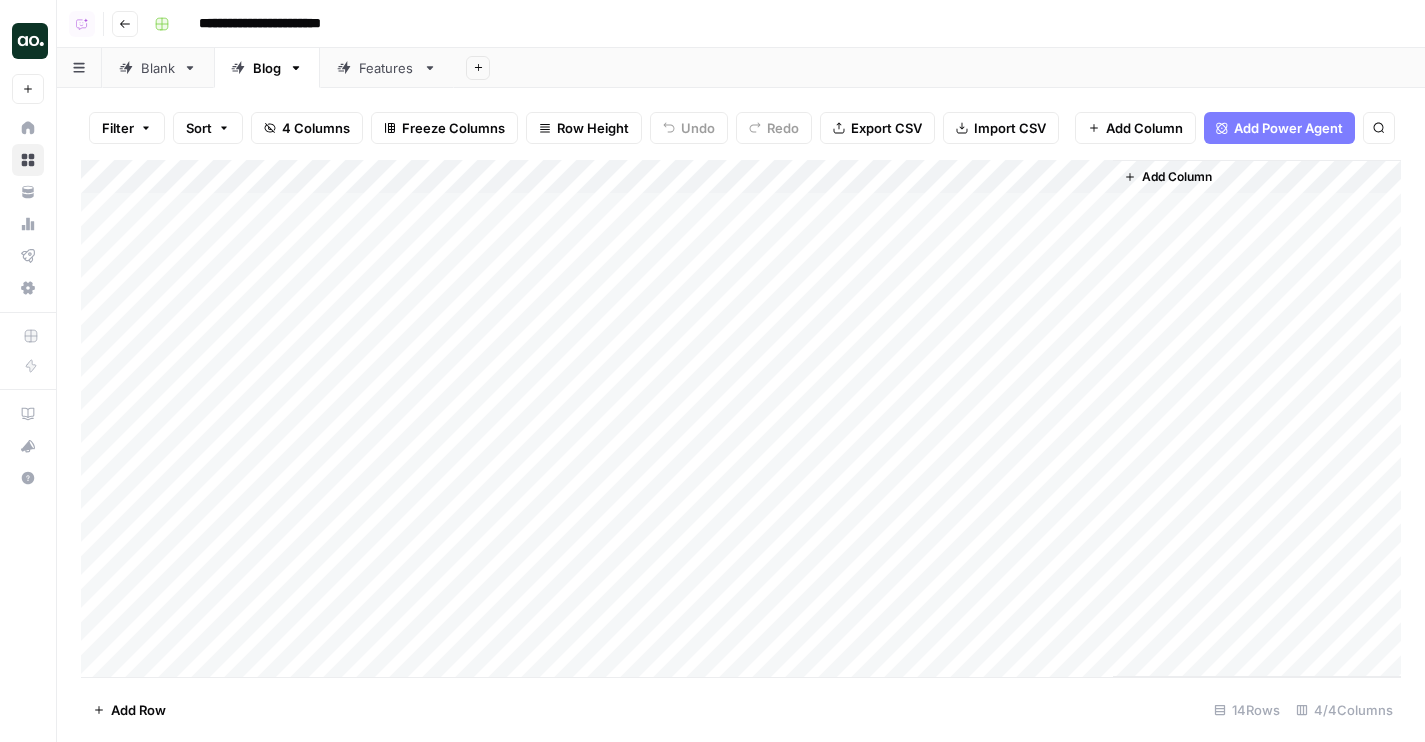 drag, startPoint x: 82, startPoint y: 273, endPoint x: 130, endPoint y: 522, distance: 253.5843 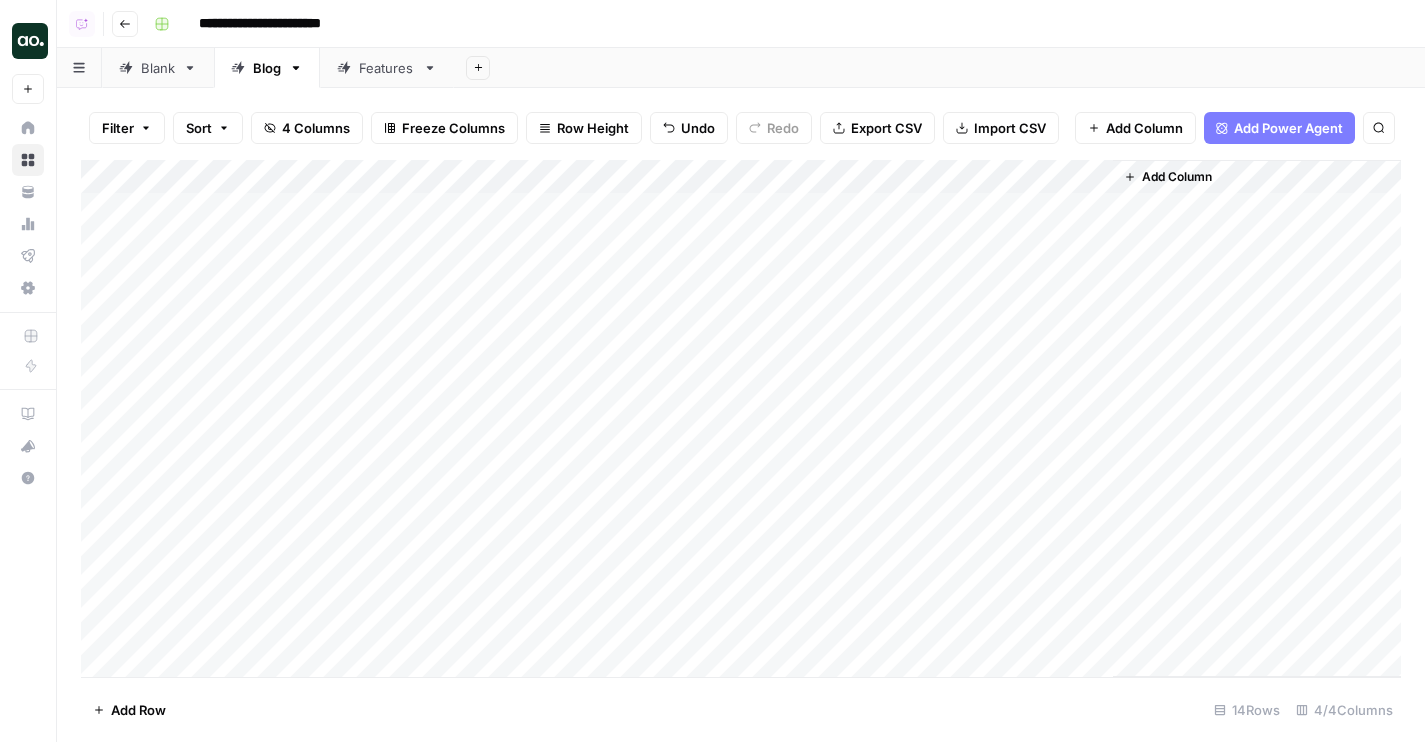 click on "Add Column" at bounding box center [741, 418] 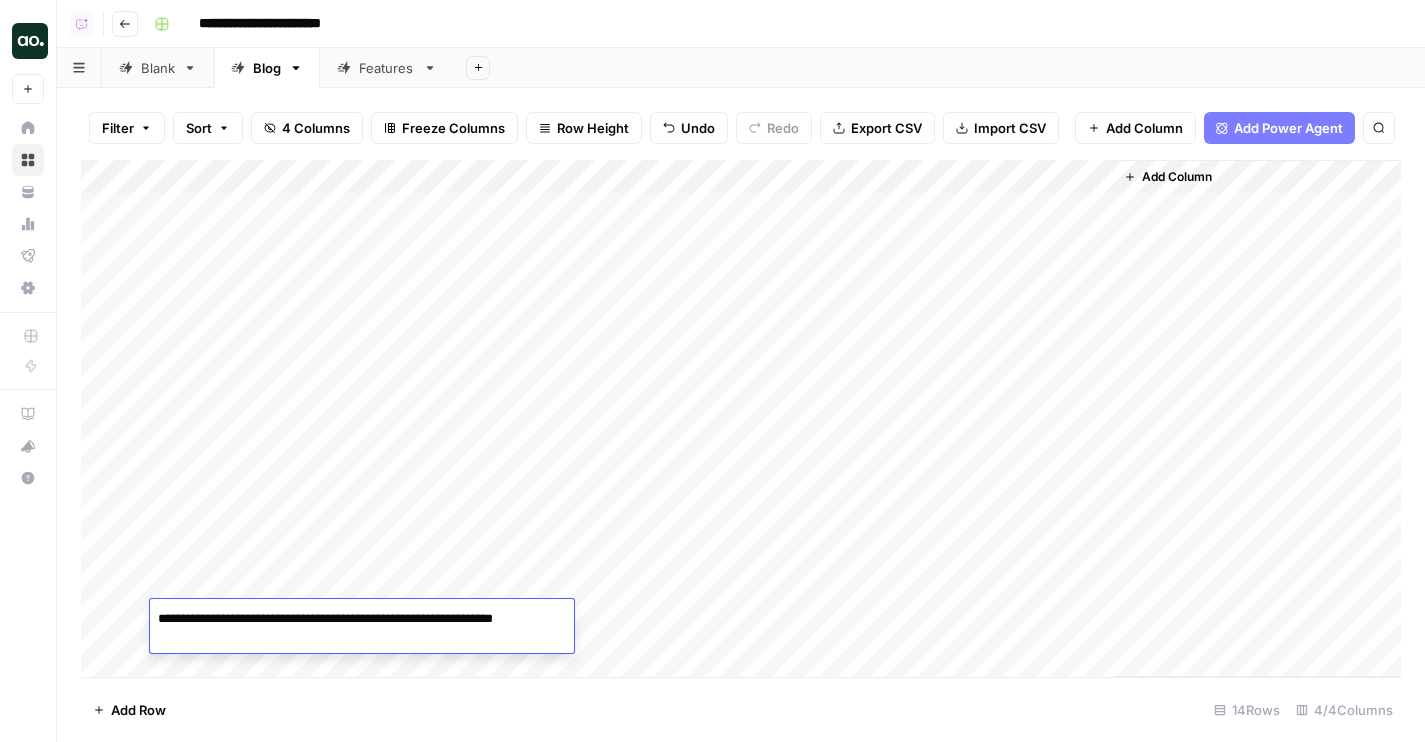 click on "Add Column" at bounding box center (741, 418) 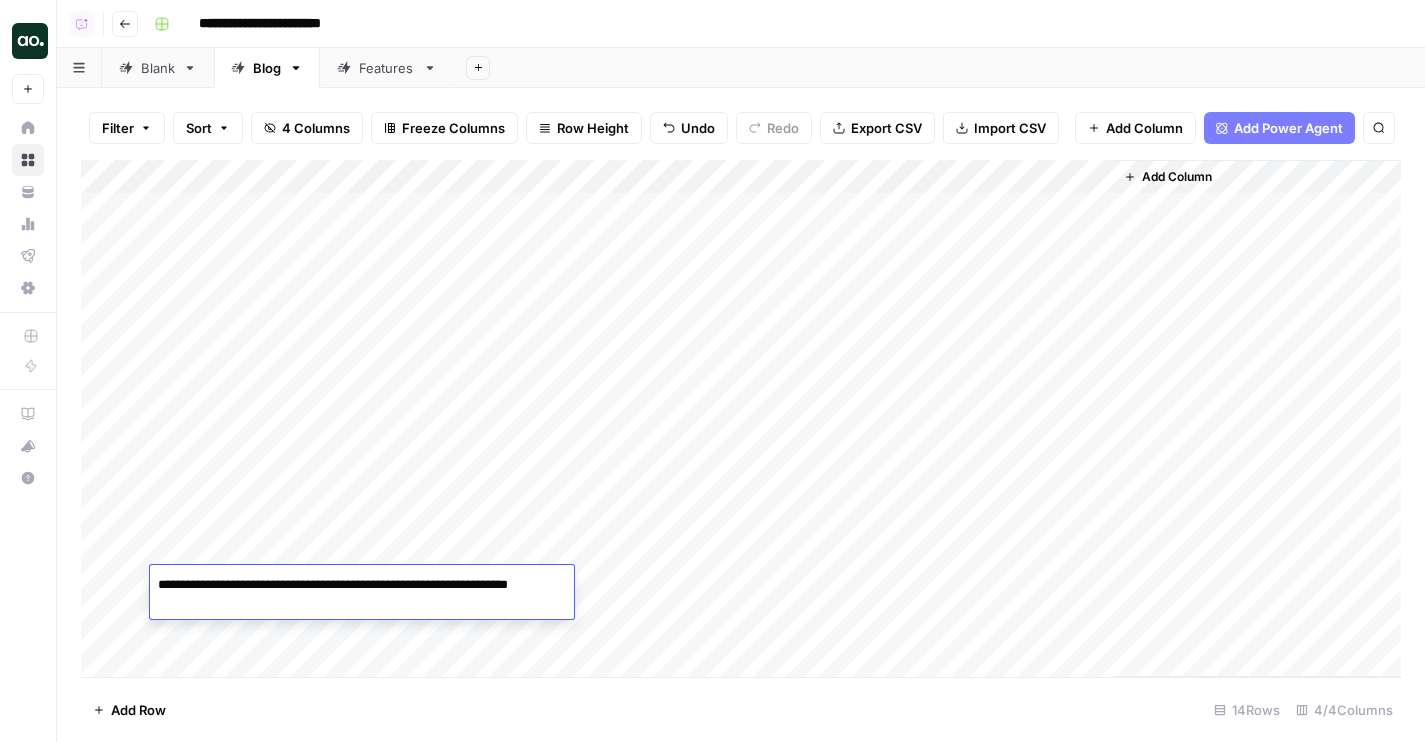 click on "Add Column" at bounding box center (741, 418) 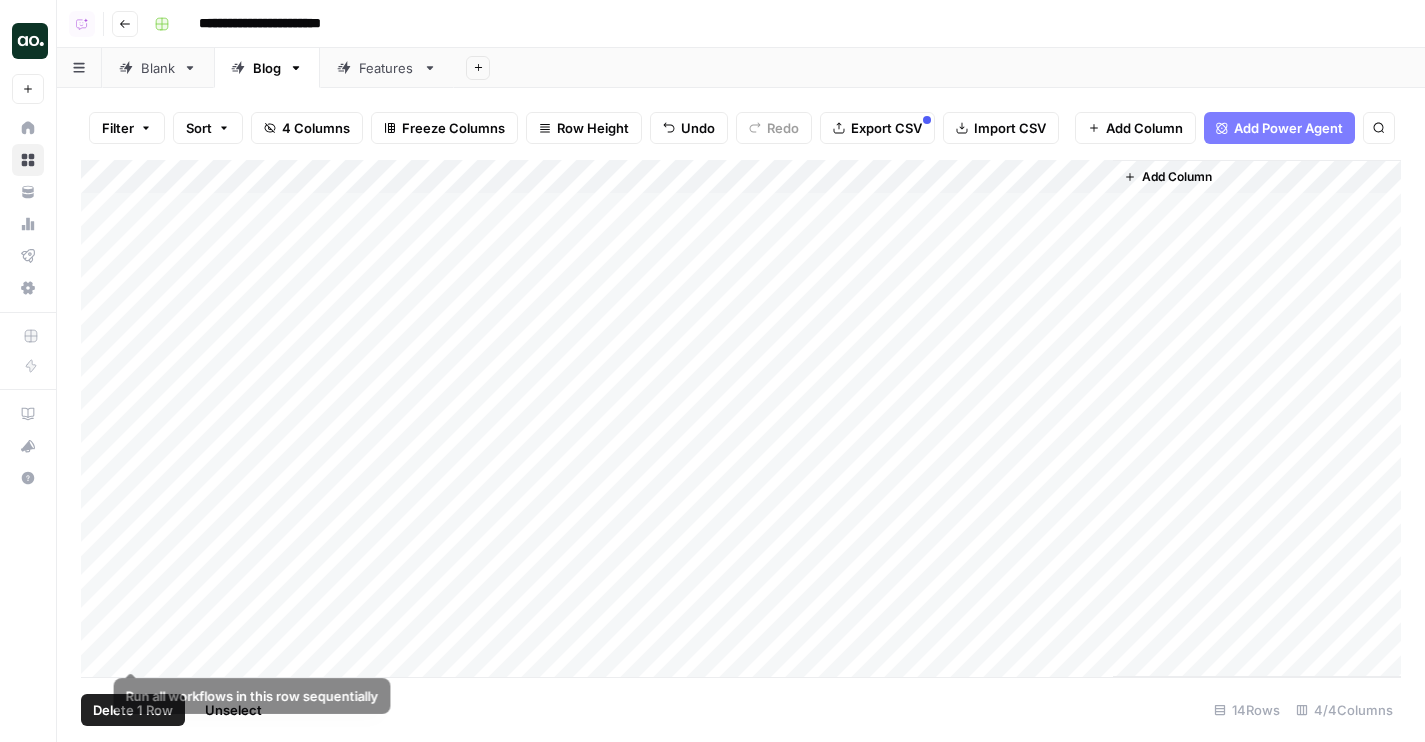click on "Delete 1 Row" at bounding box center (133, 710) 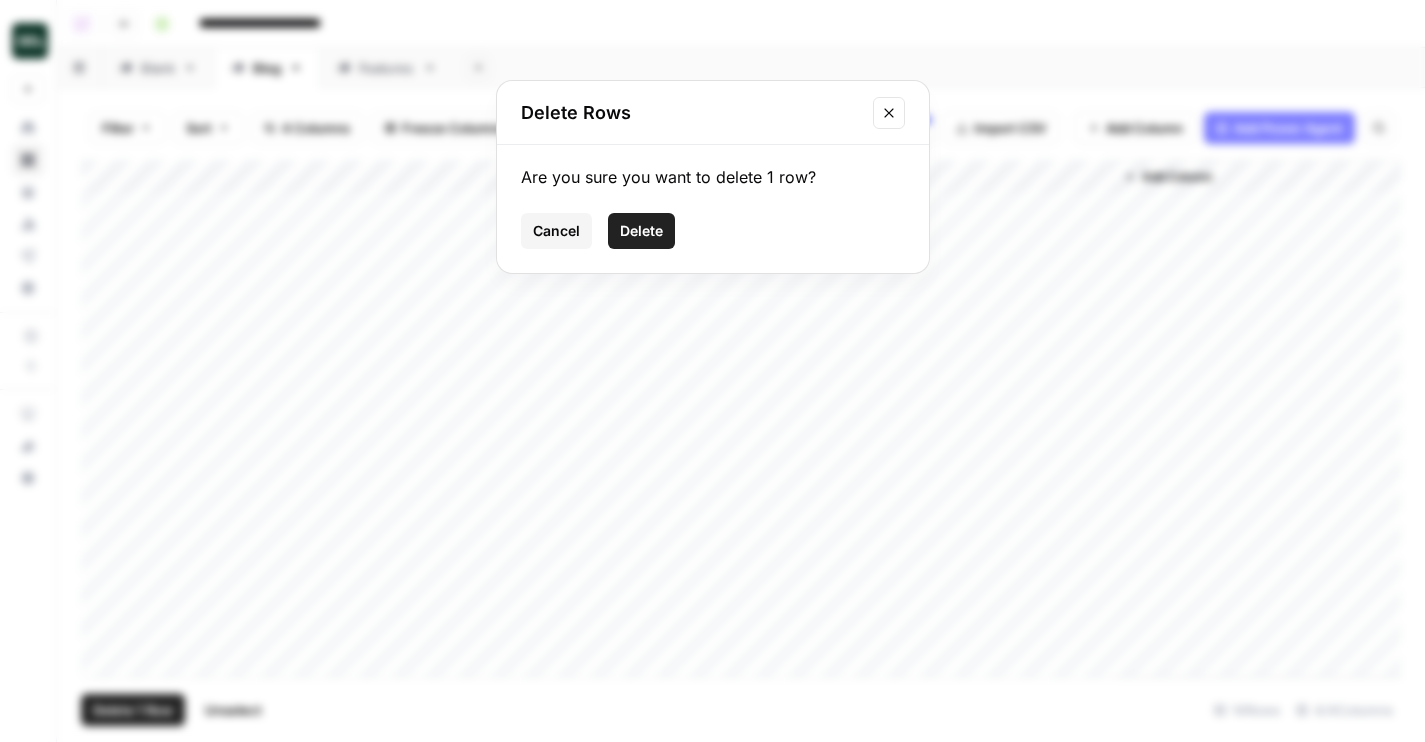 click on "Delete" at bounding box center (641, 231) 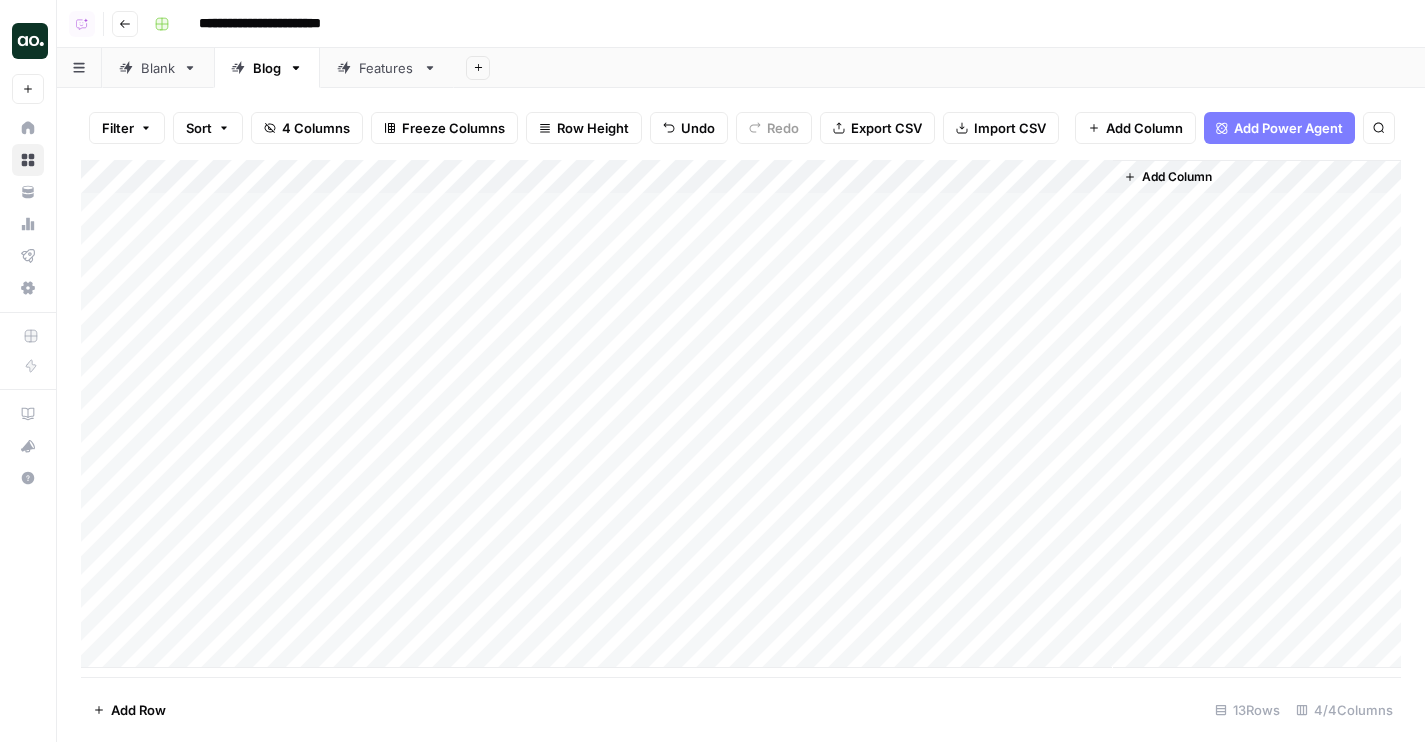 click on "Add Column" at bounding box center [741, 414] 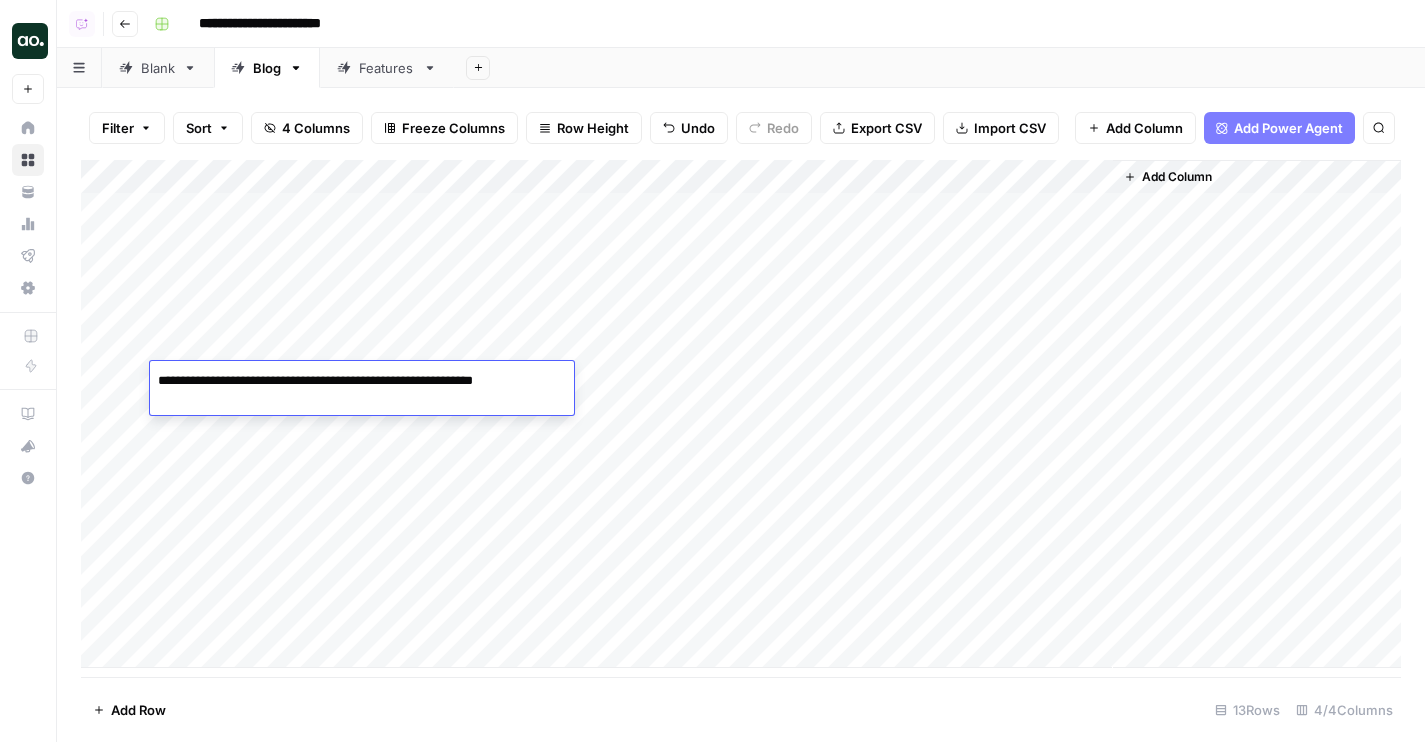 click on "Add Column" at bounding box center (741, 414) 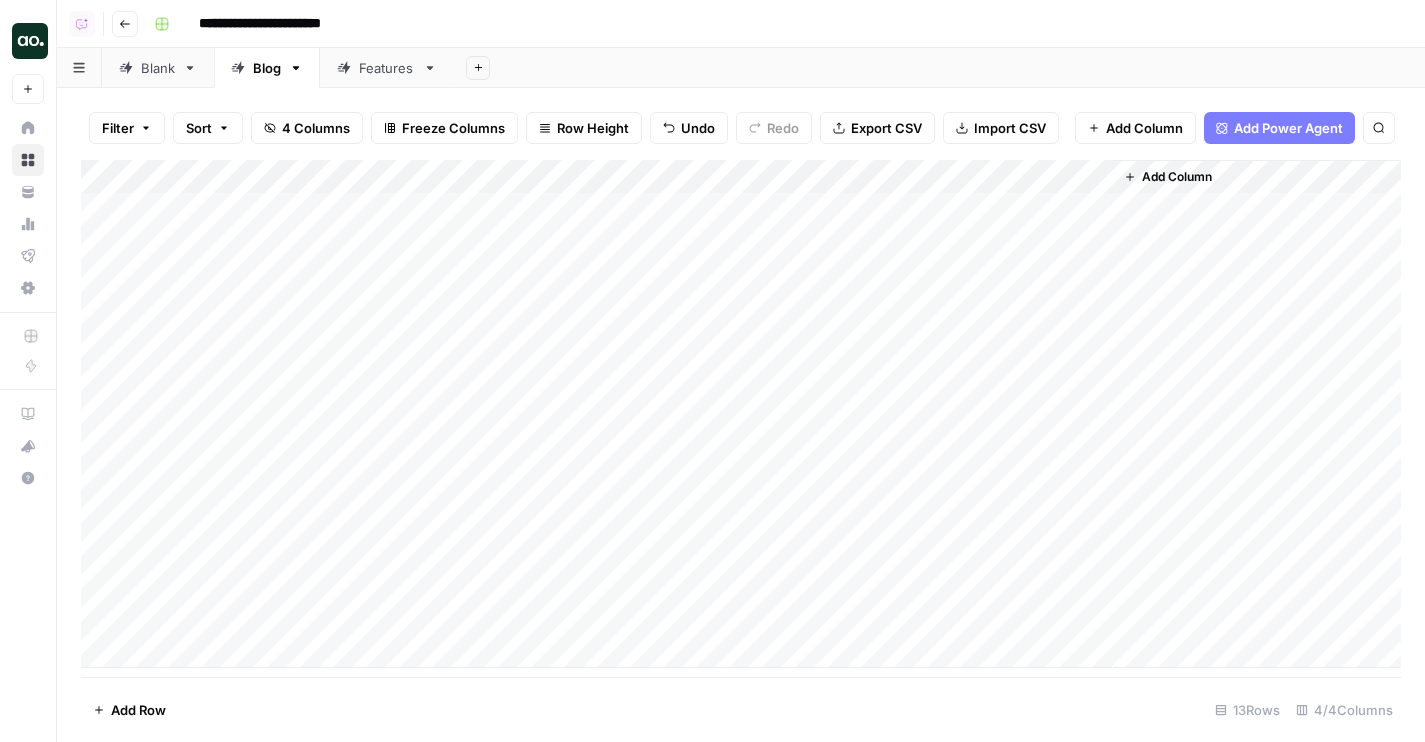 click on "Add Column" at bounding box center (741, 414) 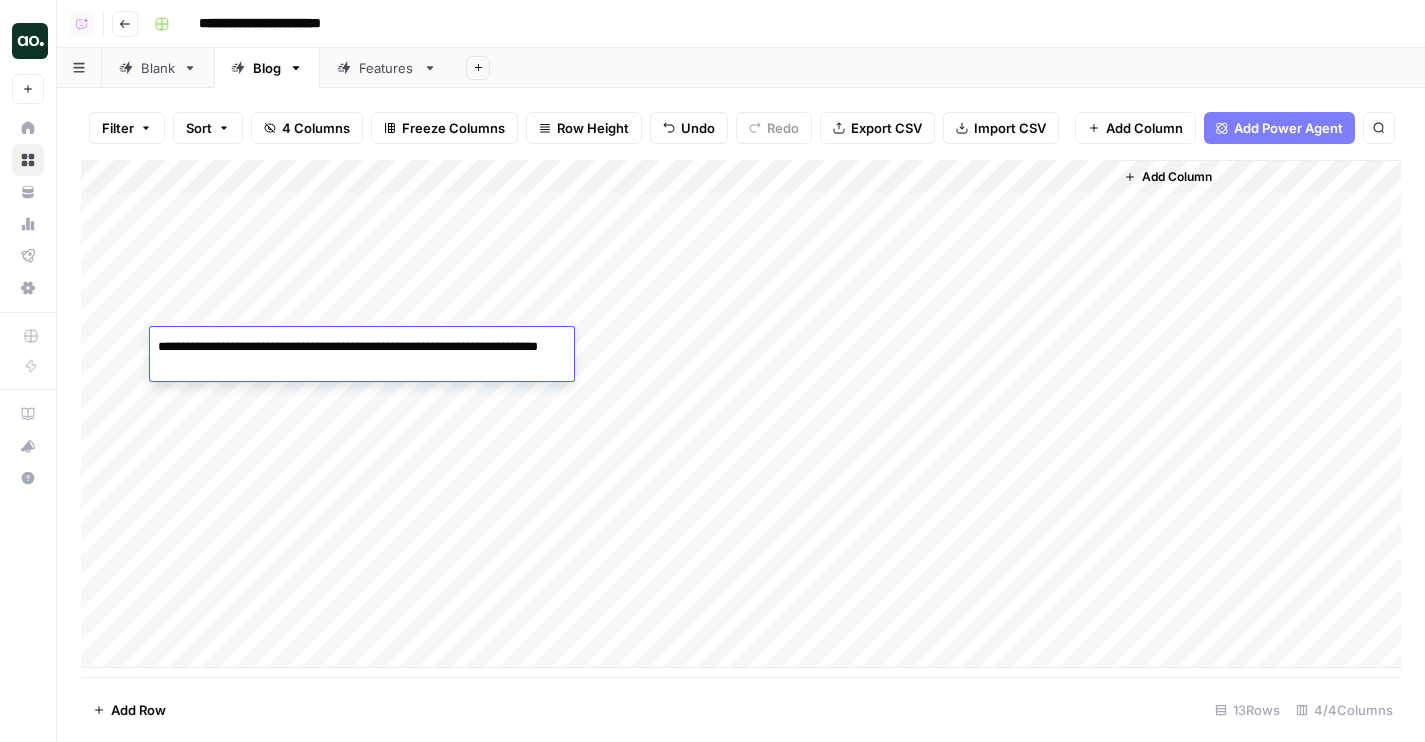 click on "Add Column" at bounding box center (741, 414) 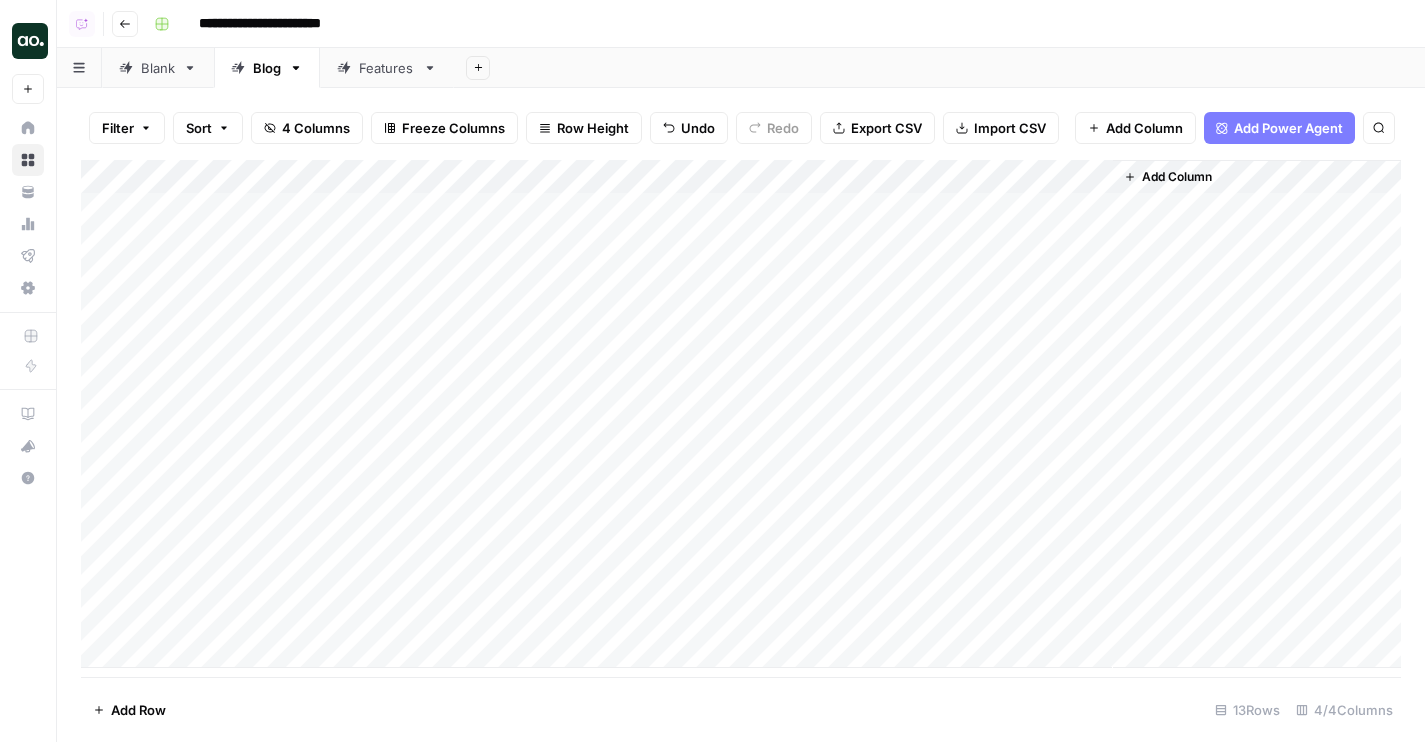click on "Add Column" at bounding box center (741, 414) 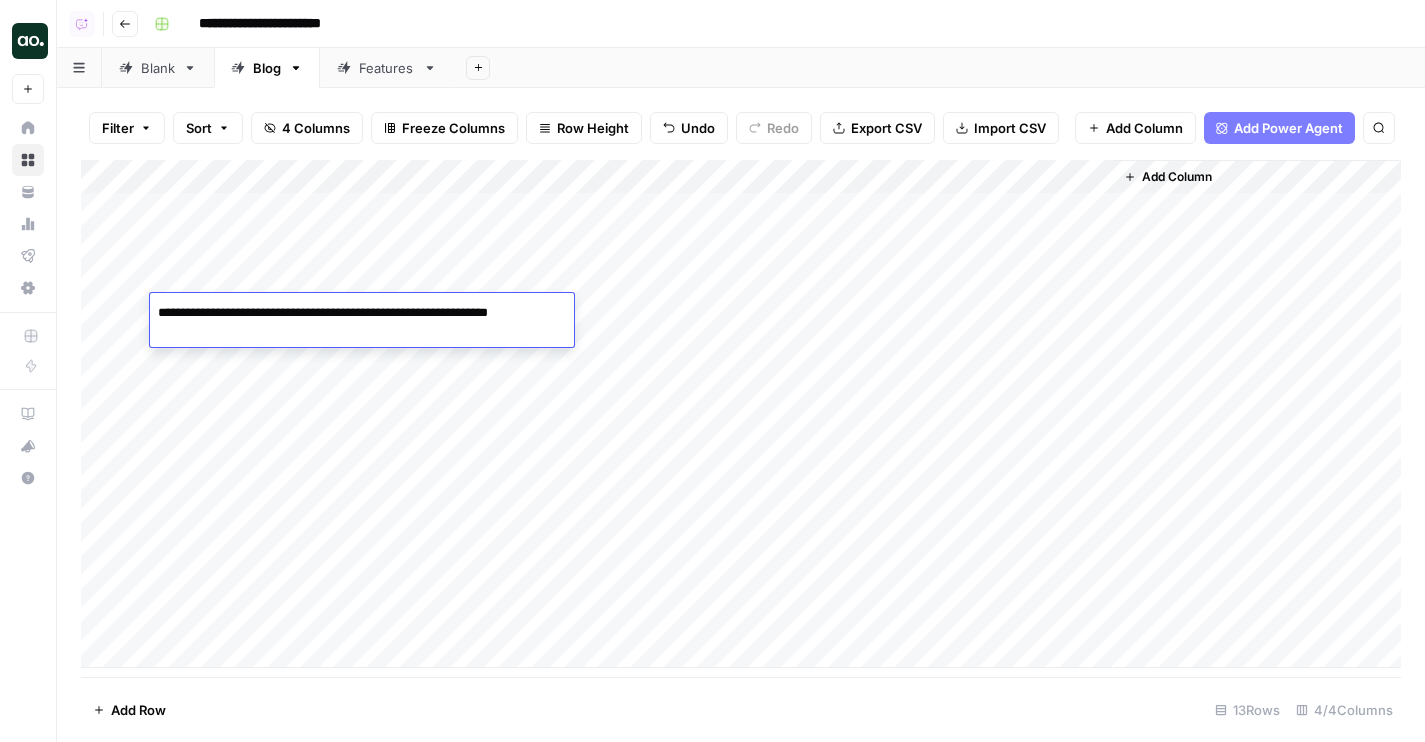 click on "Add Column" at bounding box center (741, 414) 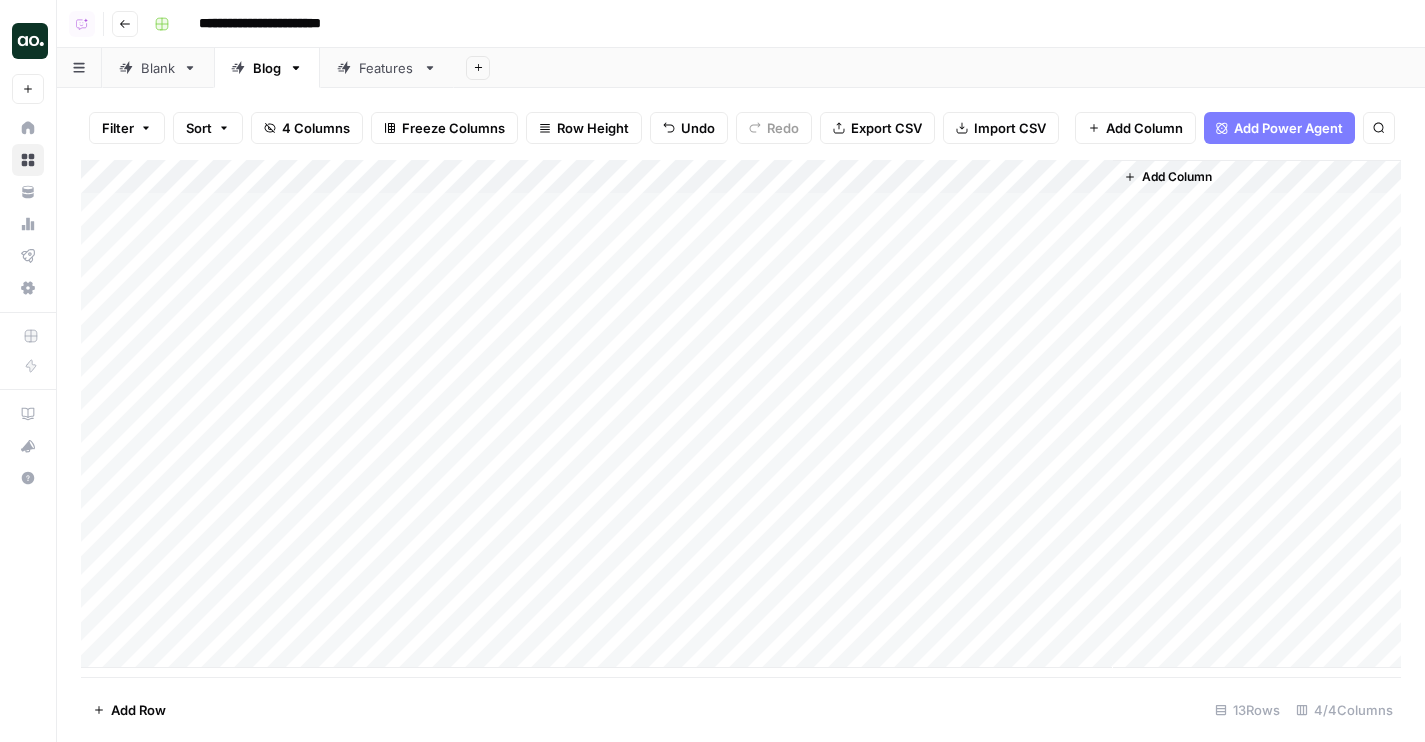 click on "Add Column" at bounding box center (741, 414) 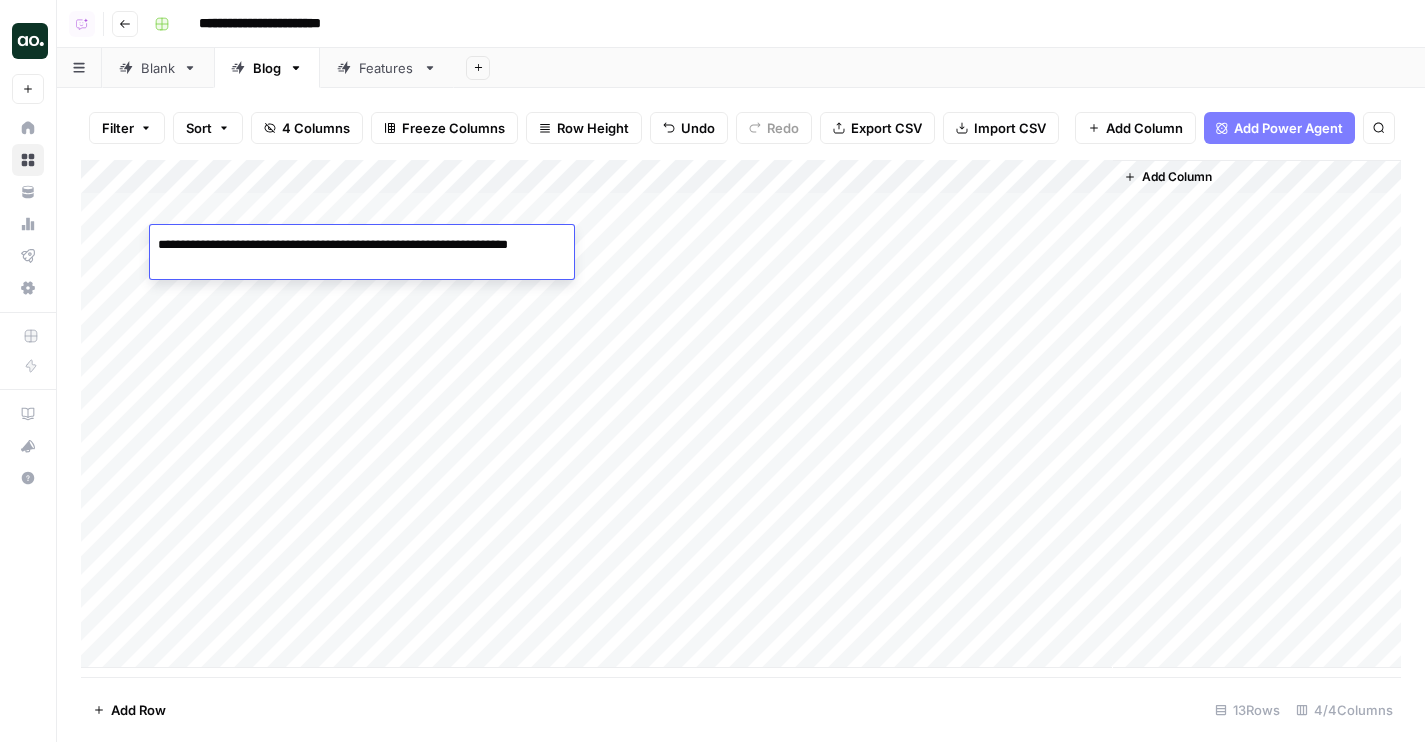 click on "Add Column" at bounding box center (741, 414) 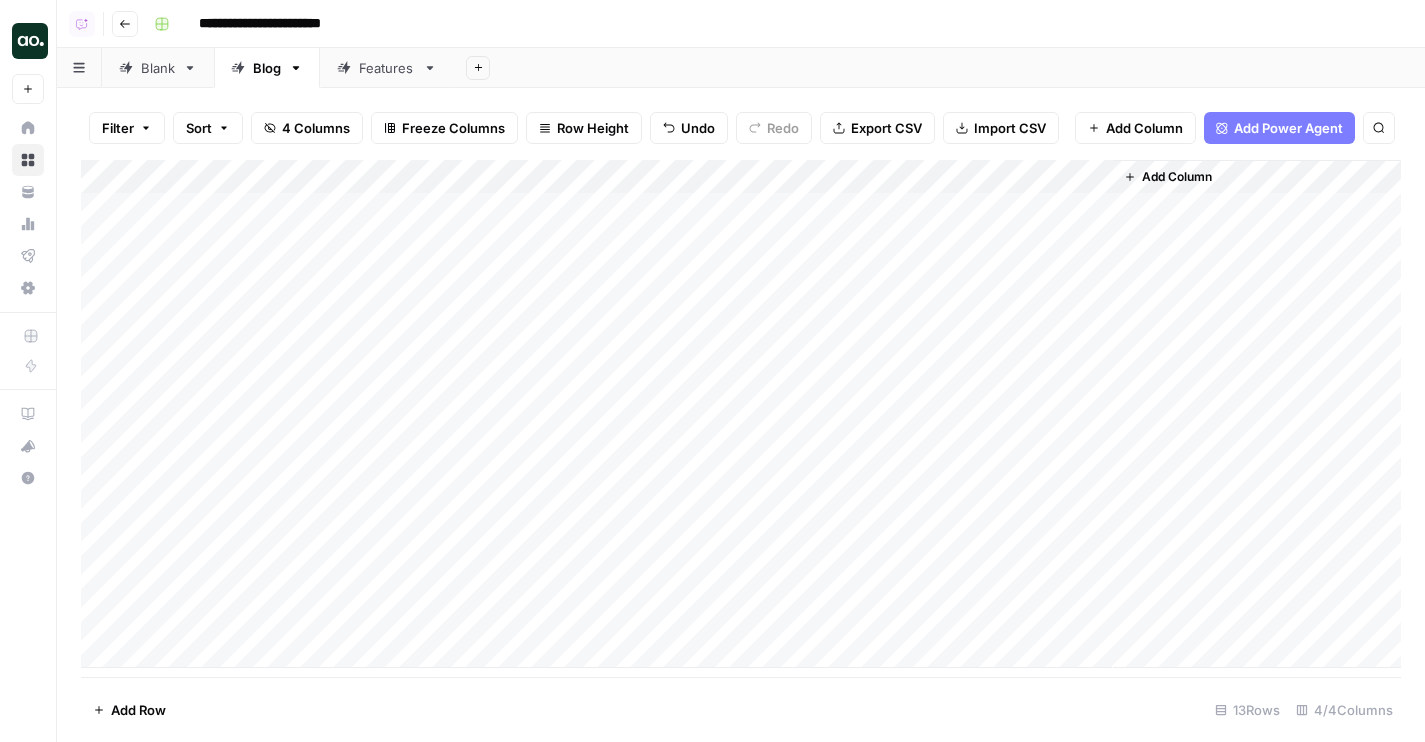 click on "Add Column" at bounding box center (741, 414) 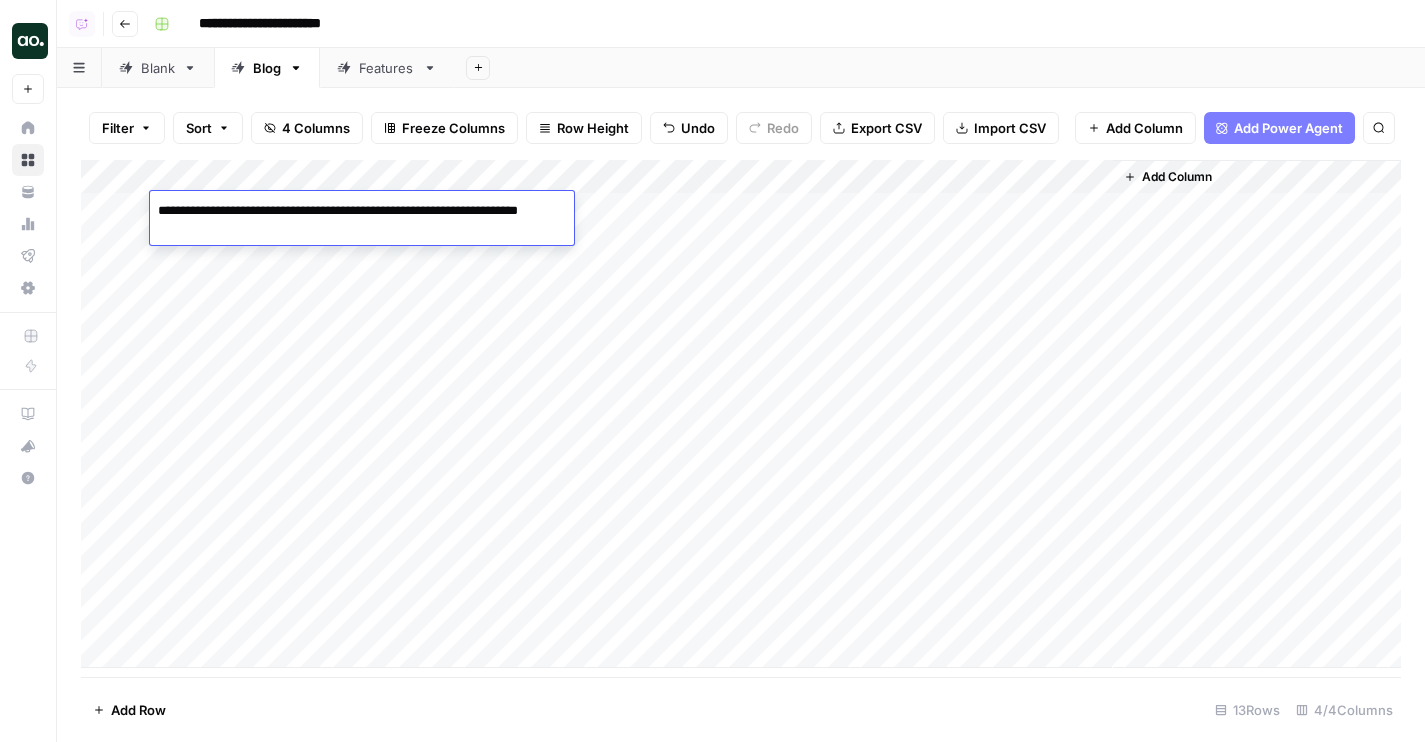 click on "Add Column" at bounding box center [741, 414] 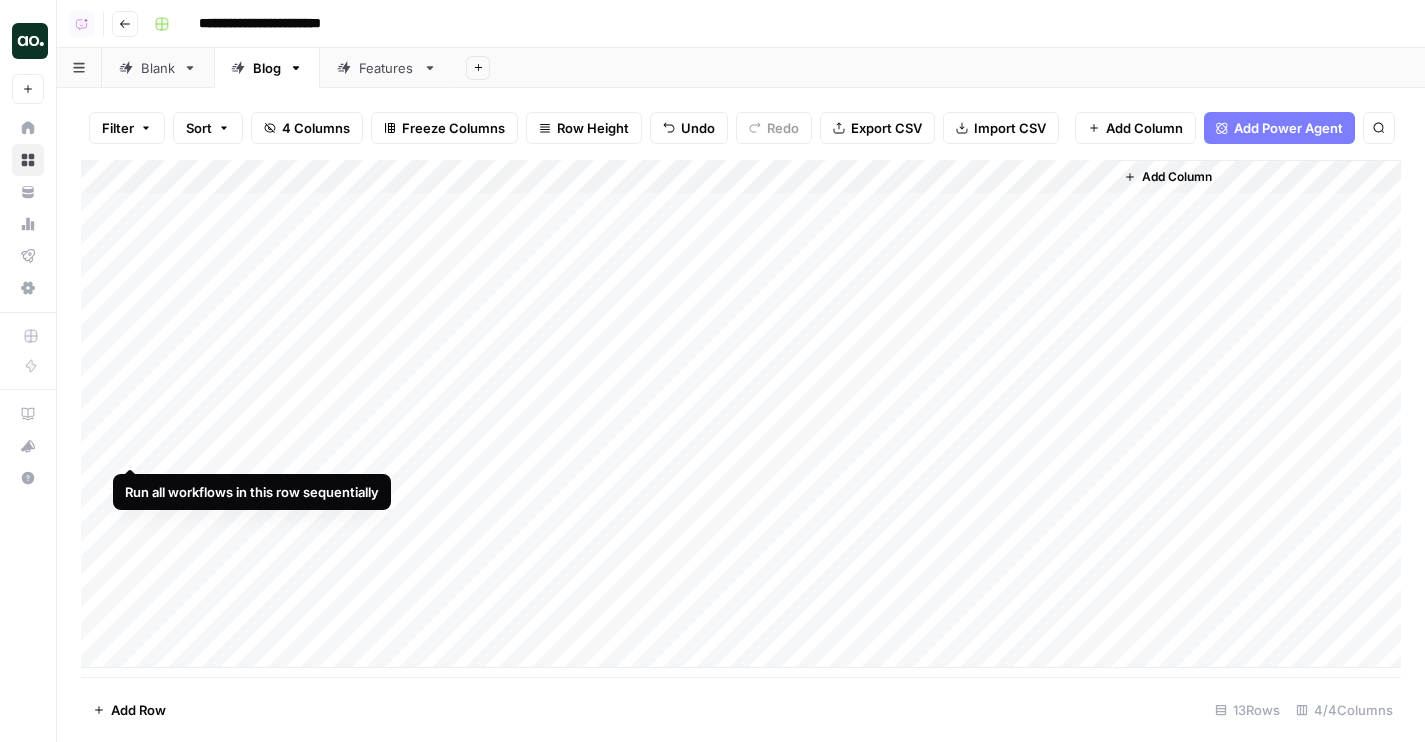 drag, startPoint x: 89, startPoint y: 243, endPoint x: 127, endPoint y: 451, distance: 211.44266 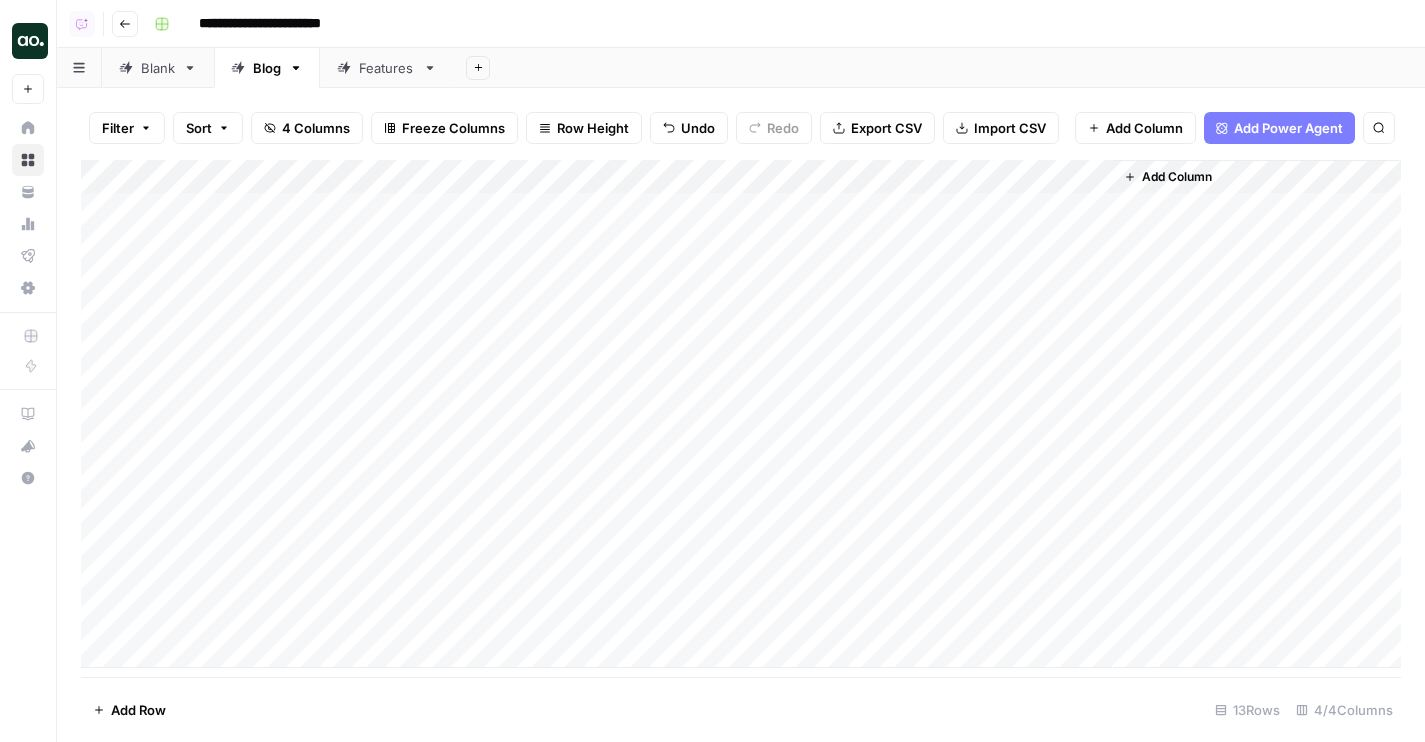 click on "Add Column" at bounding box center (741, 414) 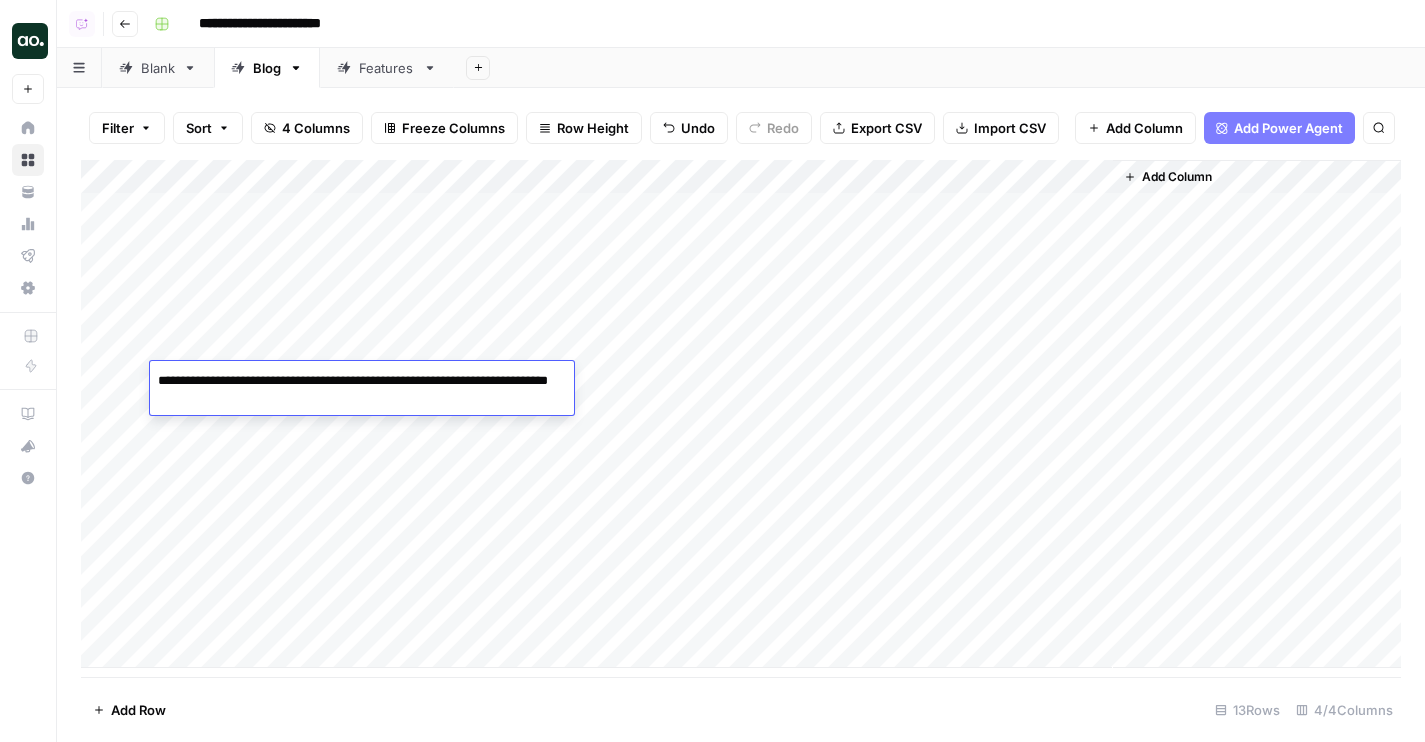 click on "Add Column" at bounding box center (741, 414) 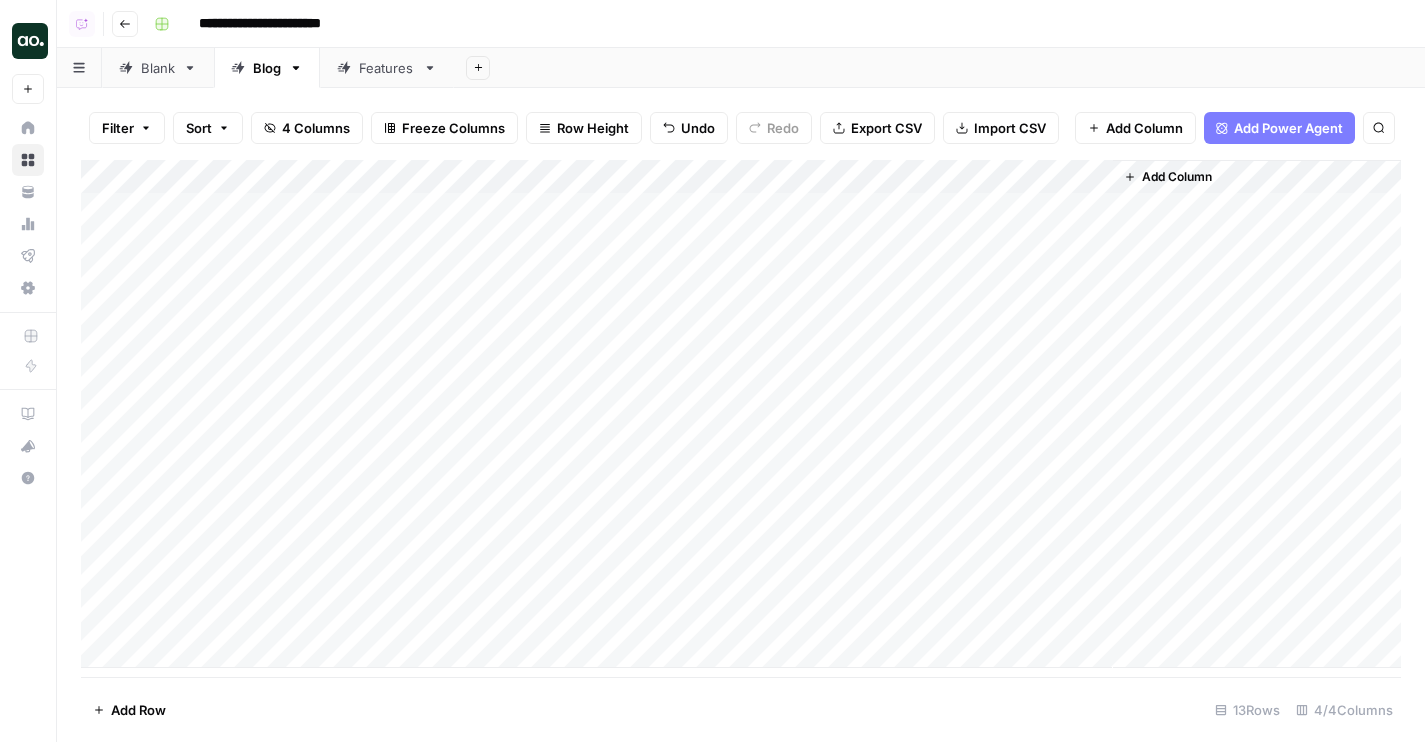 click on "Add Column" at bounding box center [741, 414] 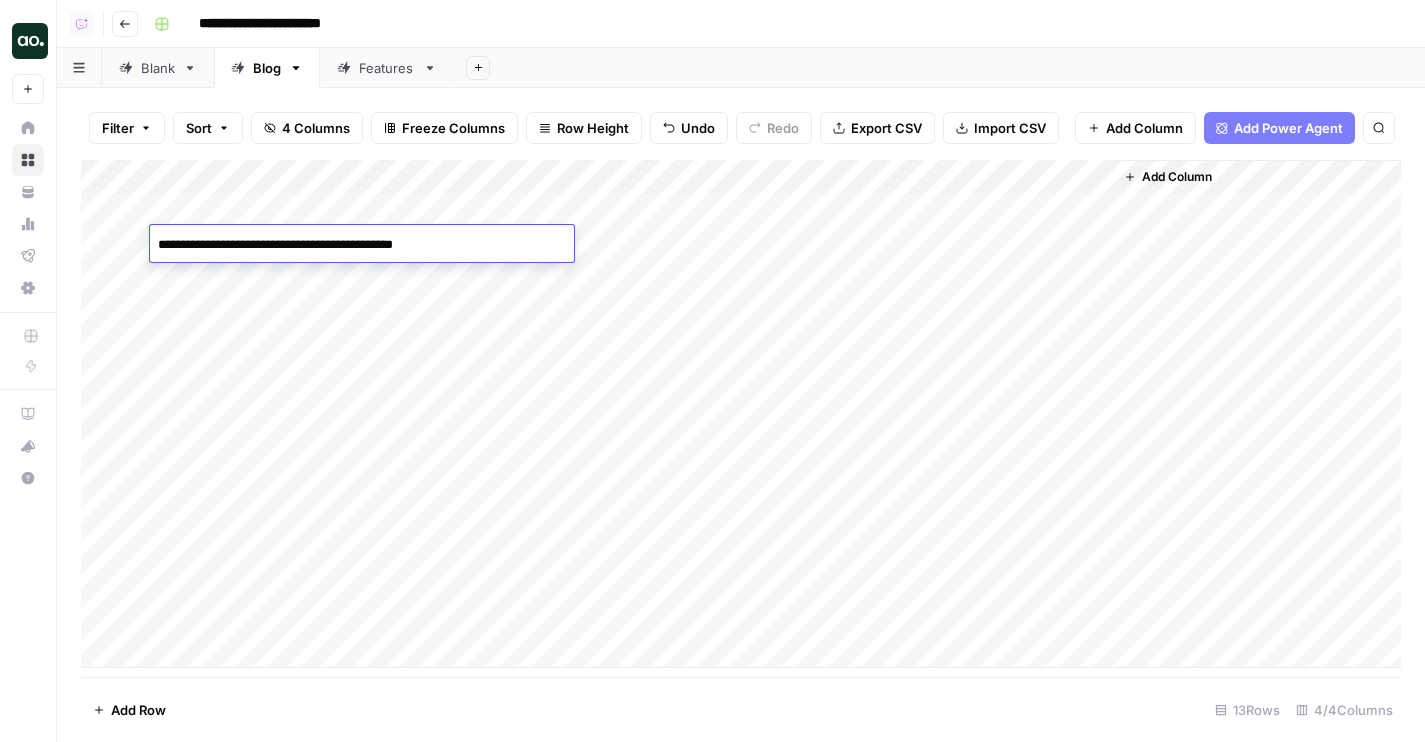 click on "Add Column" at bounding box center [741, 414] 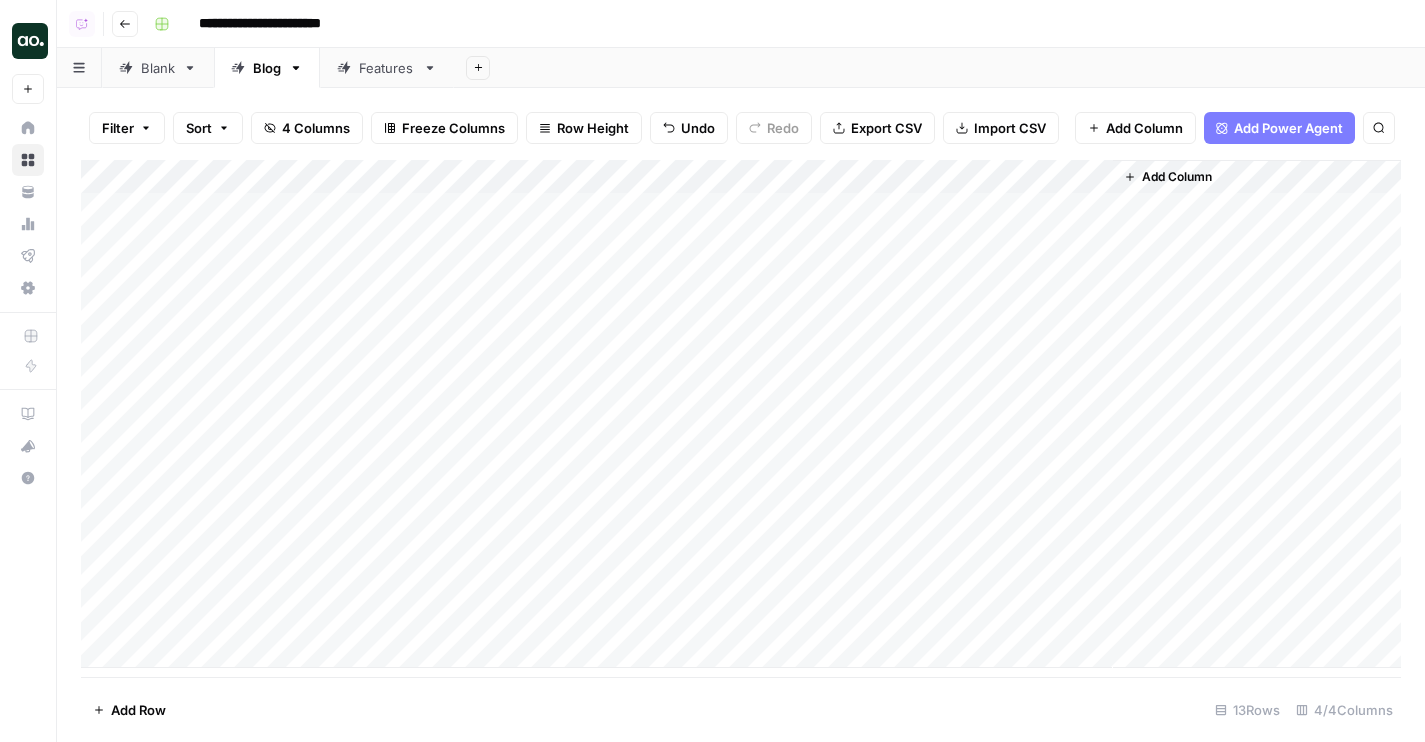 click on "Add Column" at bounding box center [741, 414] 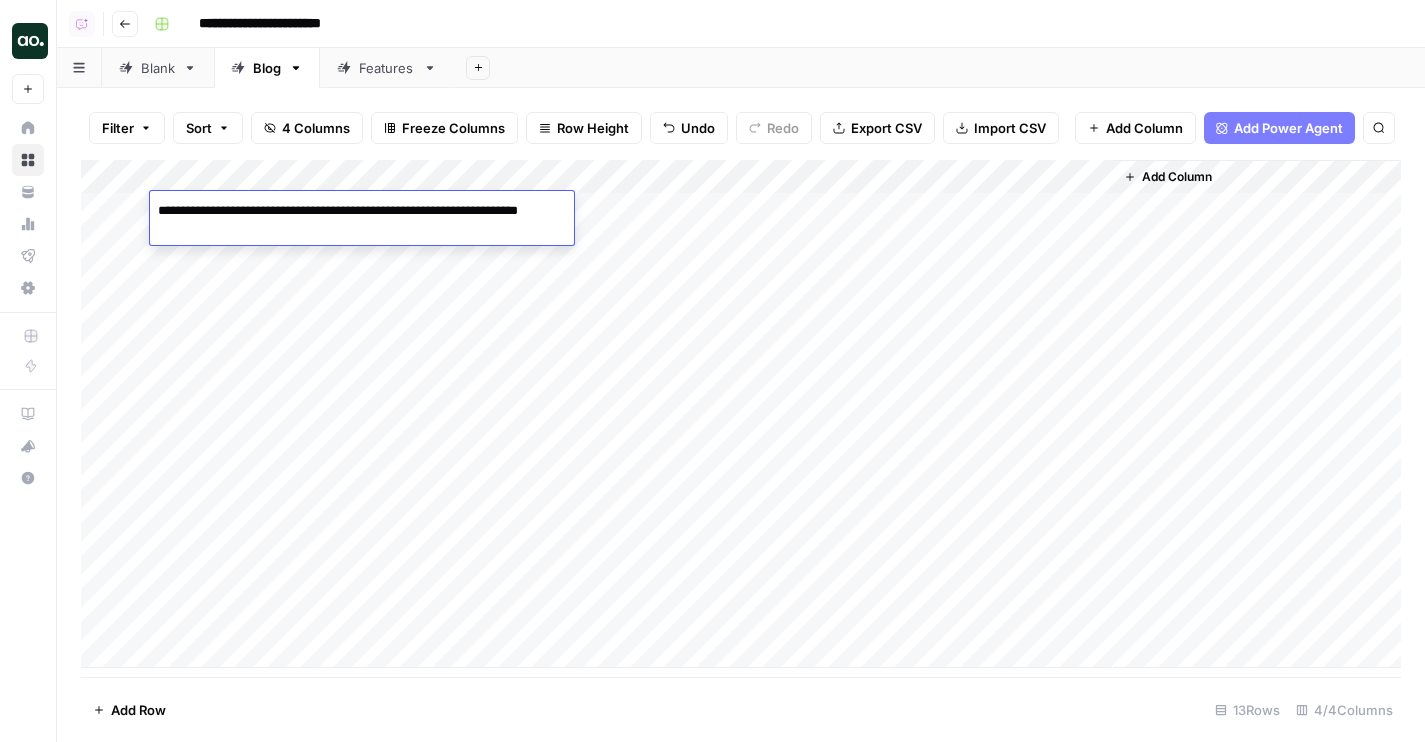 click on "Add Column" at bounding box center [741, 414] 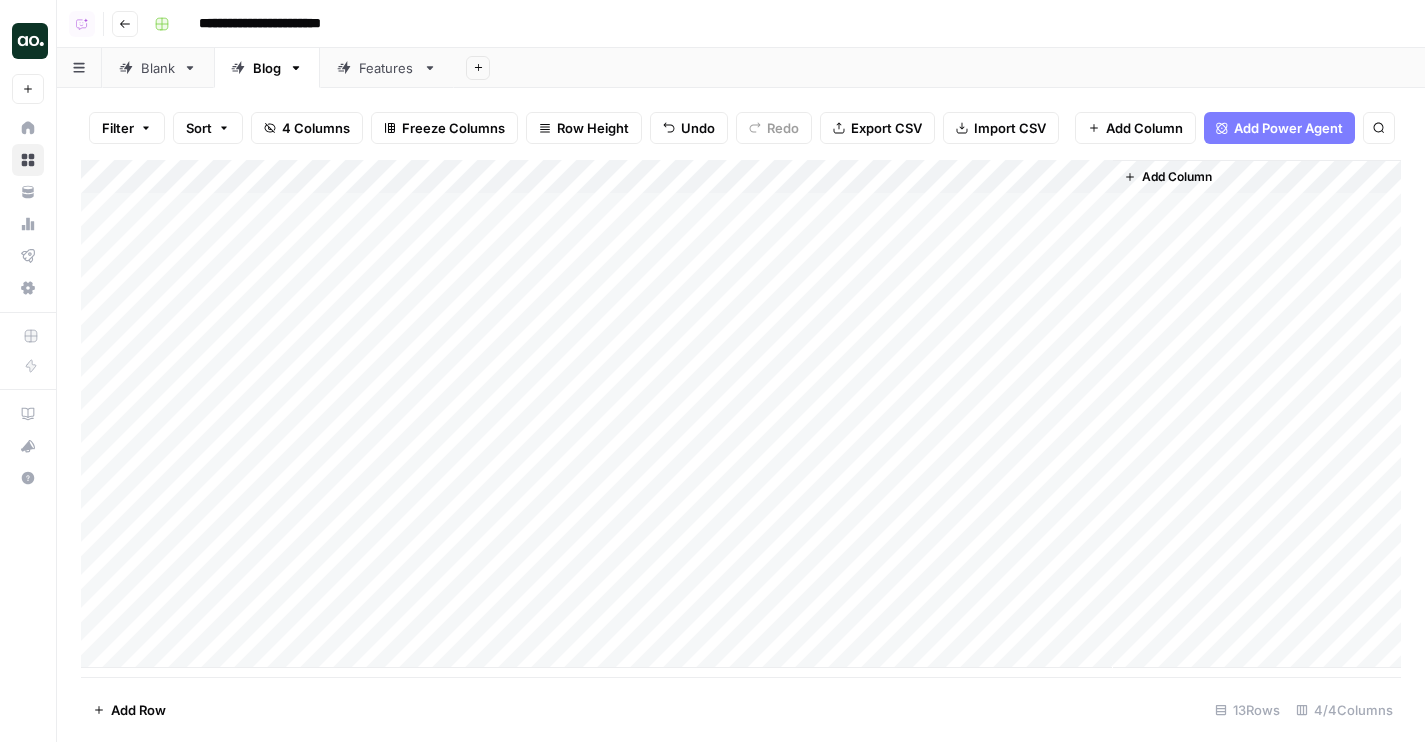 drag, startPoint x: 89, startPoint y: 275, endPoint x: 112, endPoint y: 418, distance: 144.83784 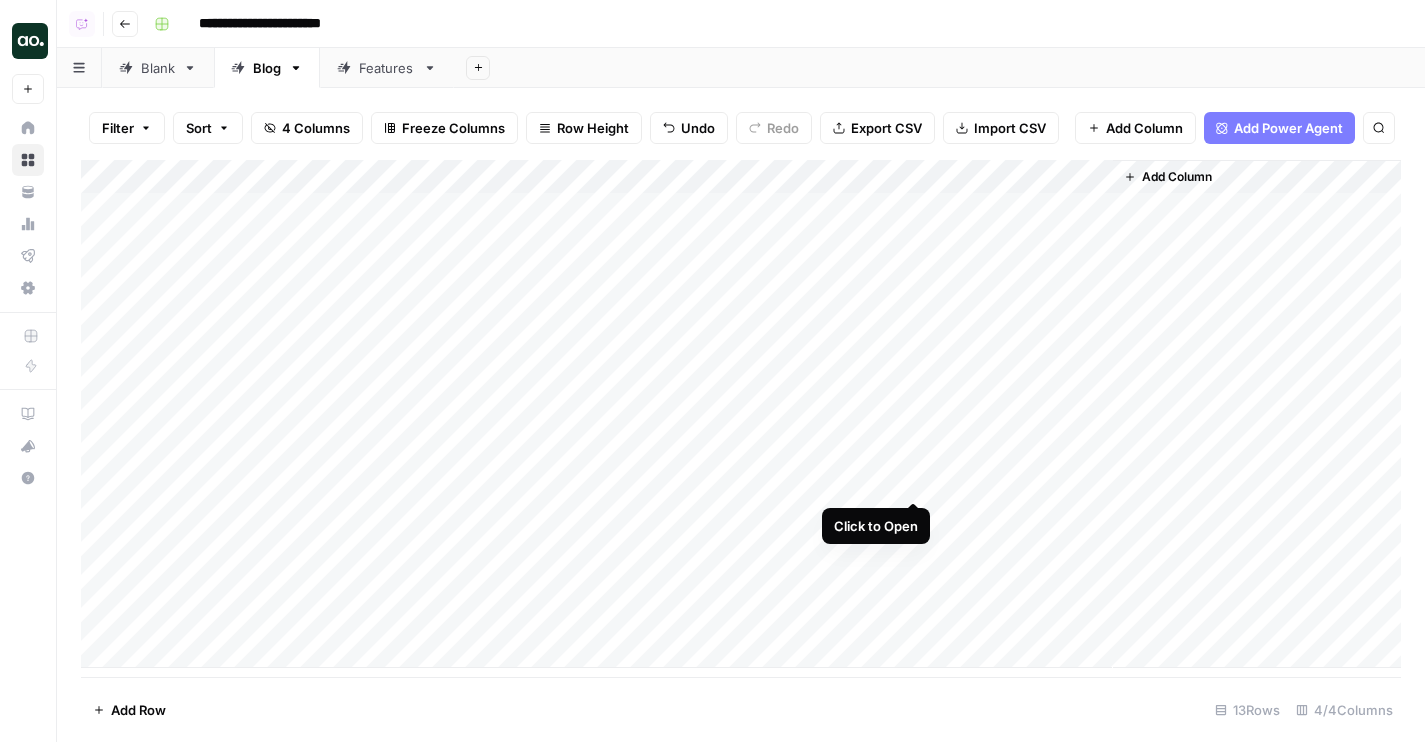 click on "Add Column" at bounding box center [741, 414] 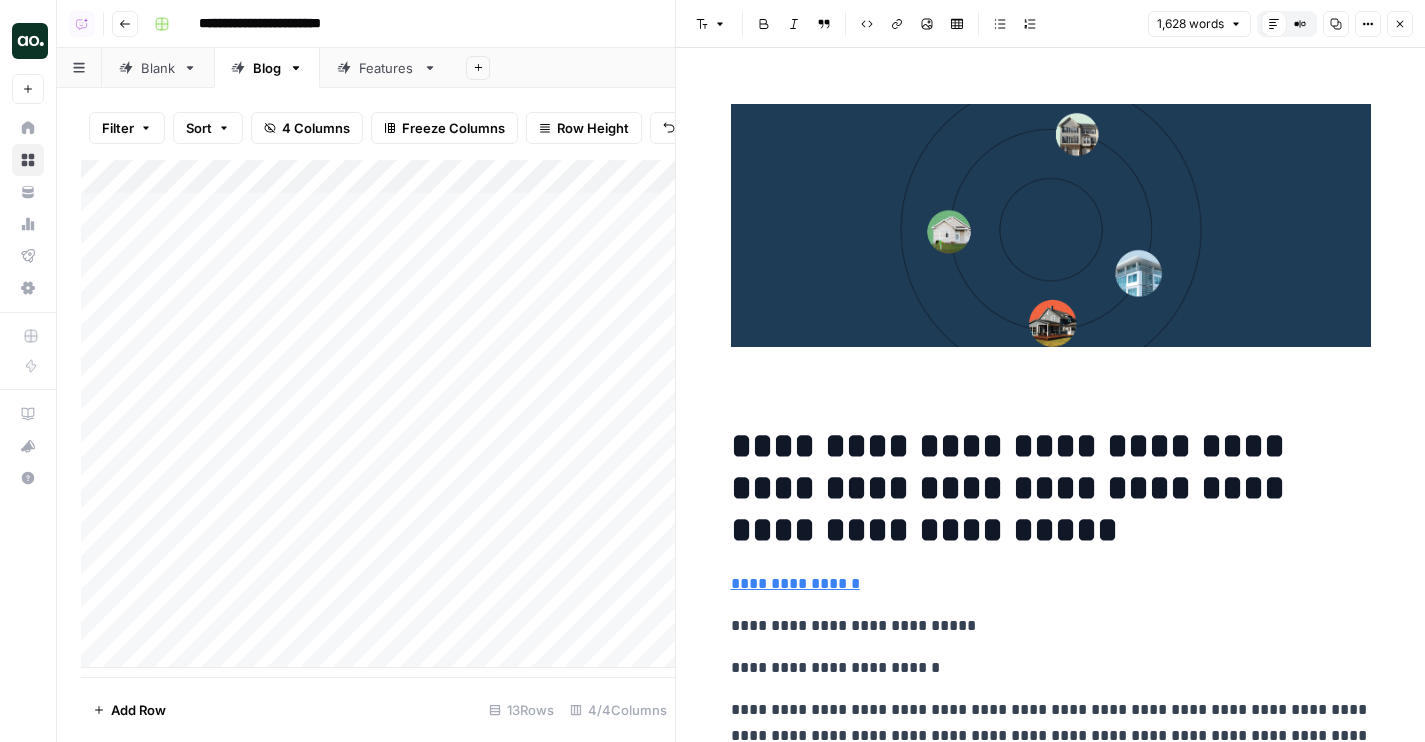 click at bounding box center (1051, 246) 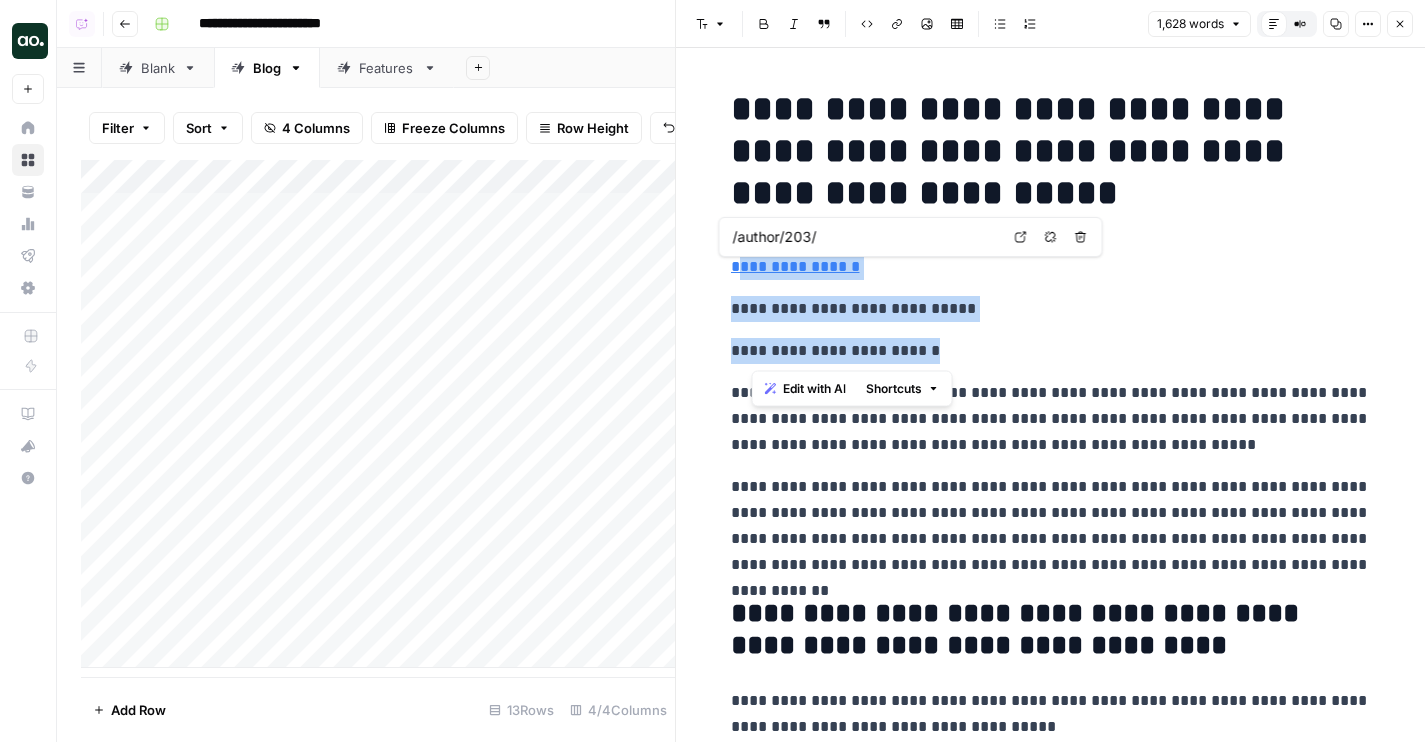 drag, startPoint x: 1000, startPoint y: 341, endPoint x: 737, endPoint y: 267, distance: 273.21237 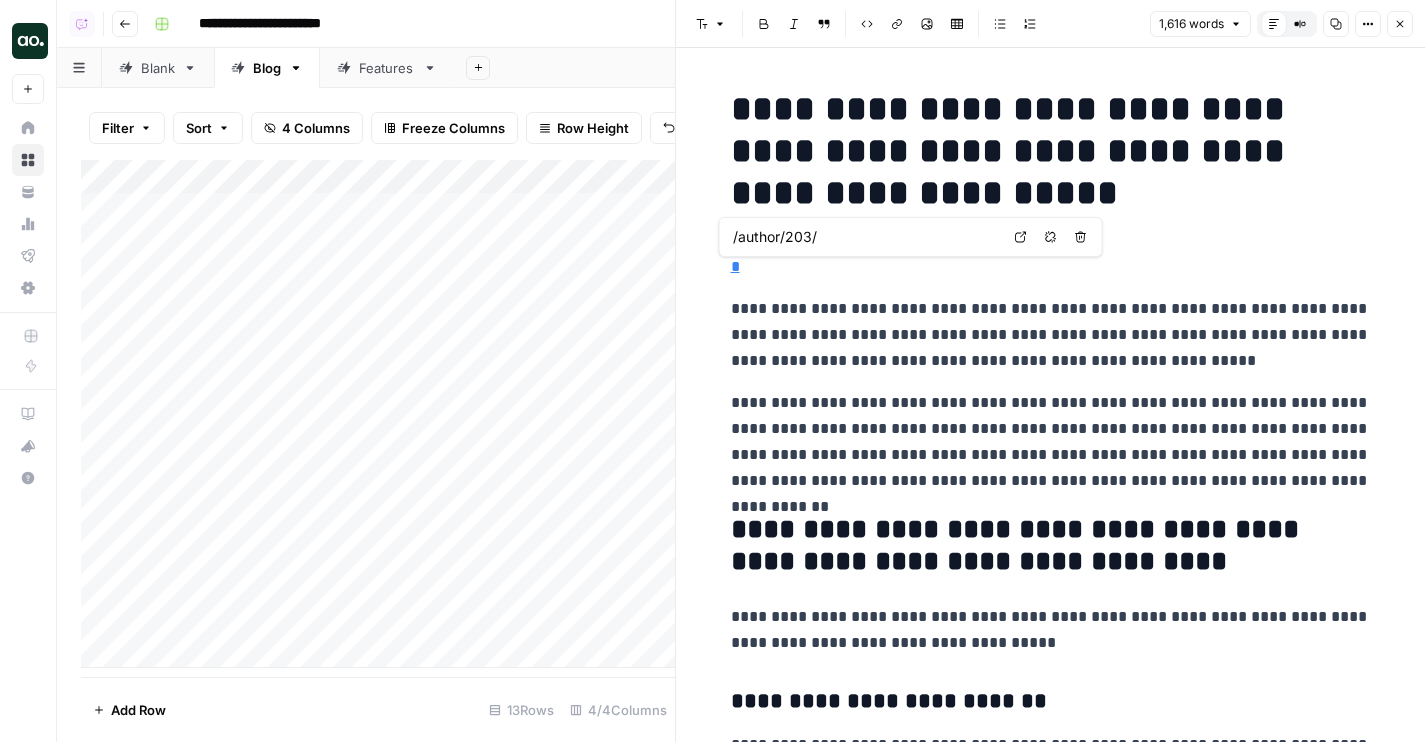 type 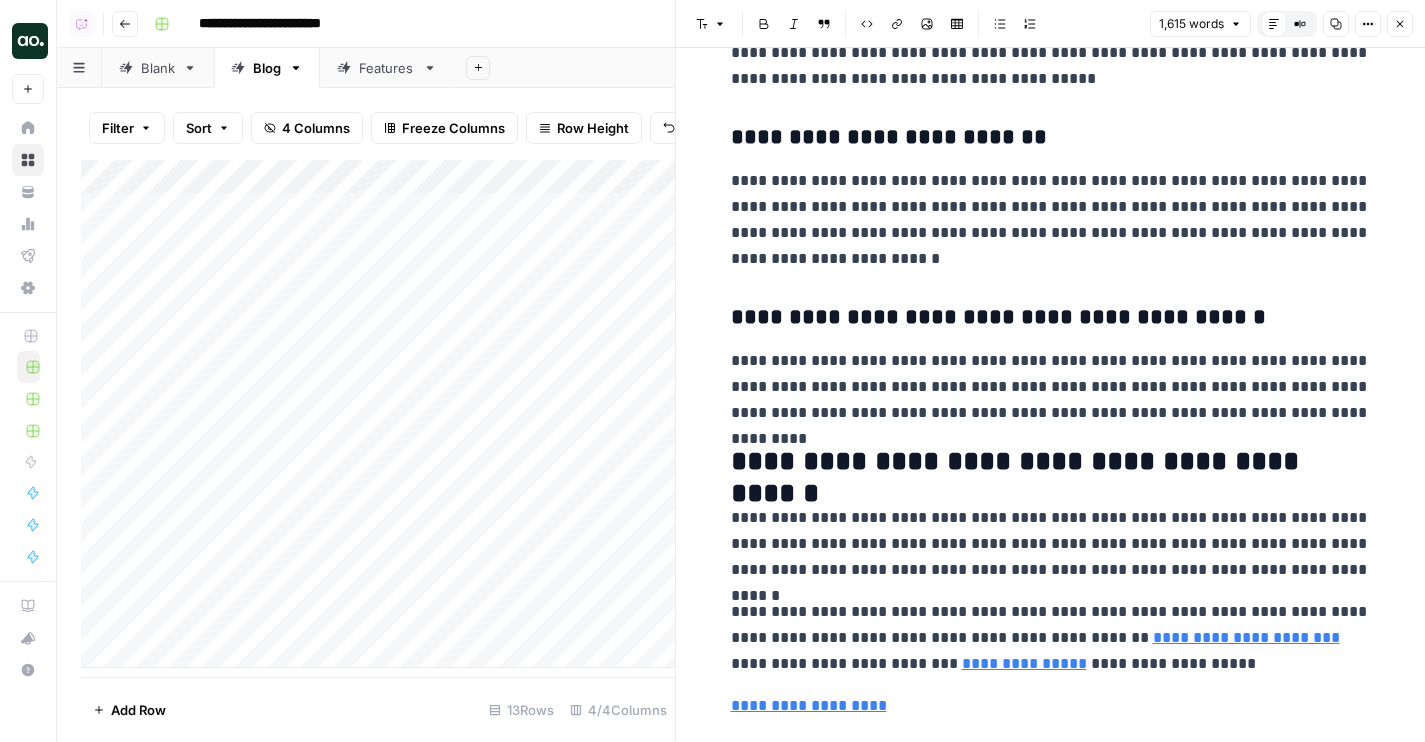 scroll, scrollTop: 5512, scrollLeft: 0, axis: vertical 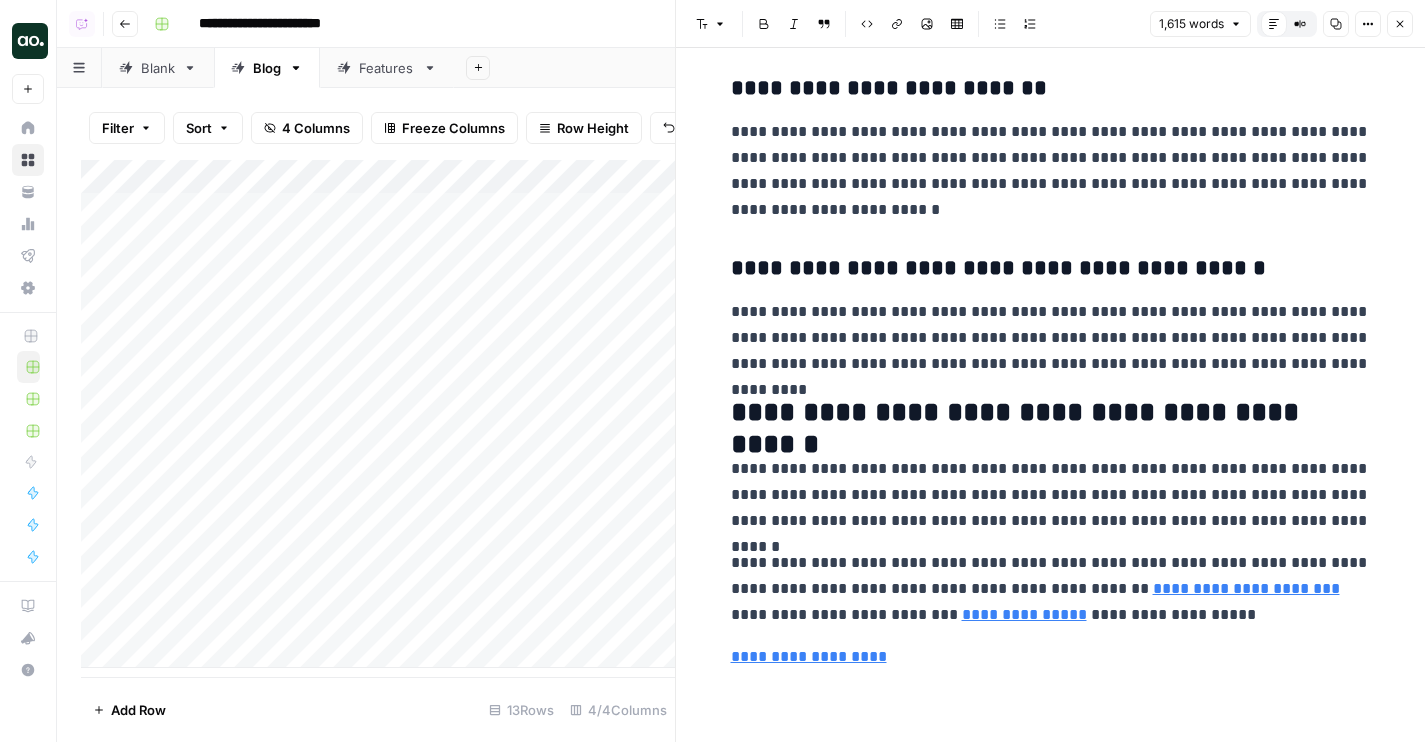 click 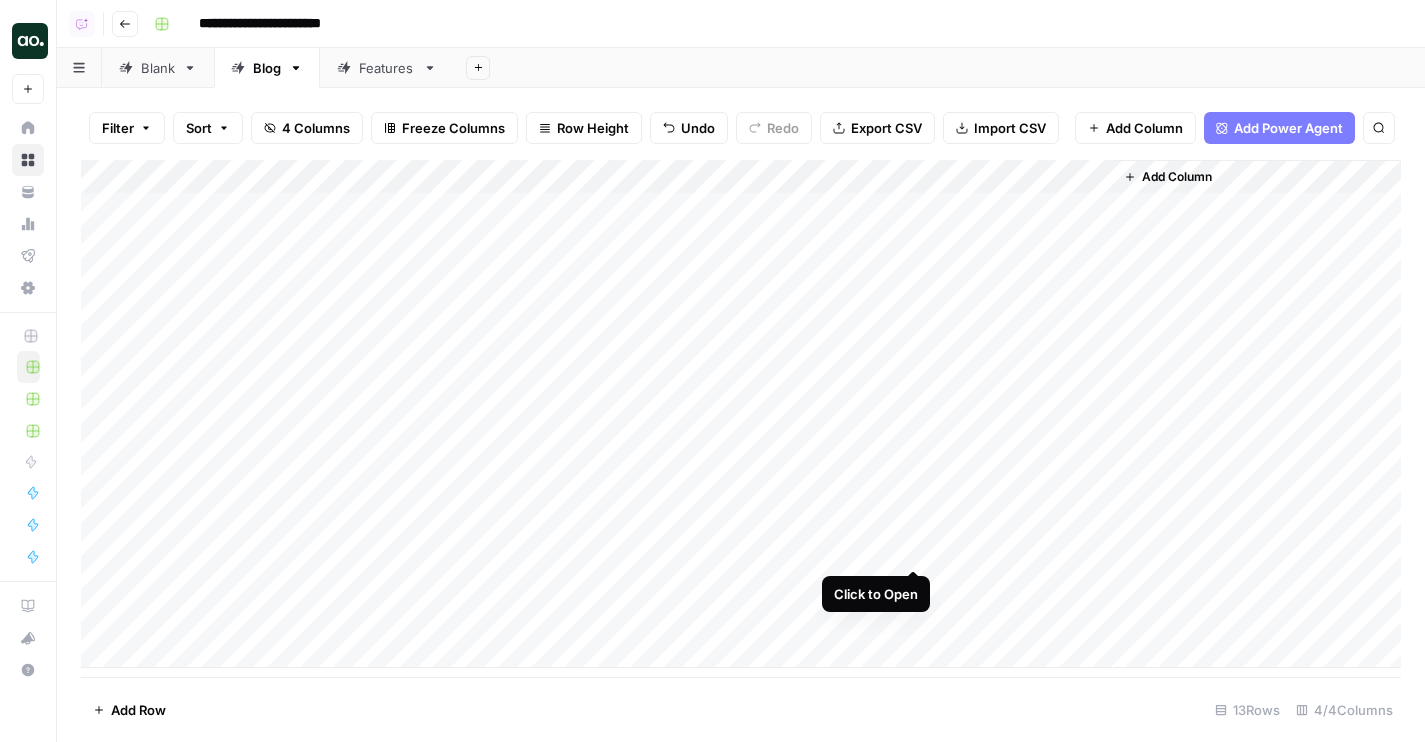 click on "Add Column" at bounding box center (741, 414) 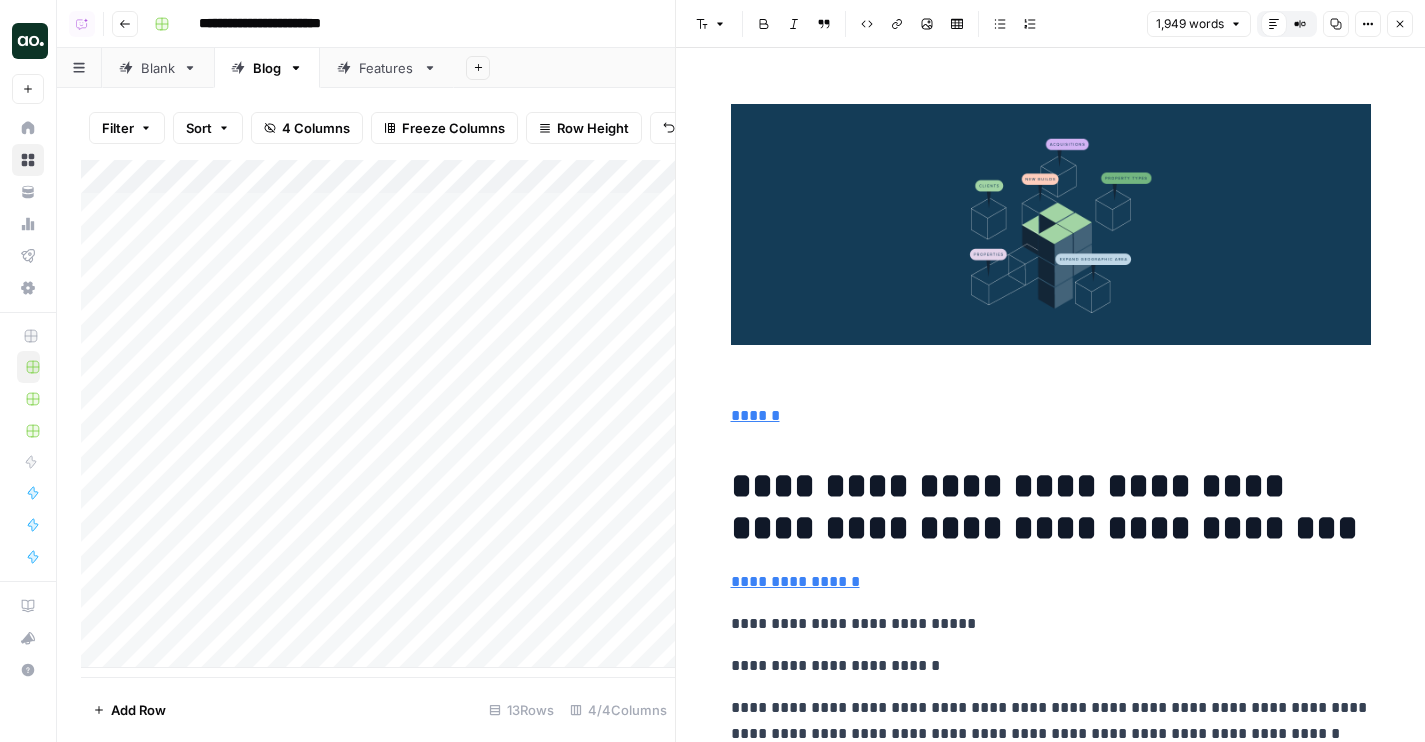 click on "**********" at bounding box center (1051, 3920) 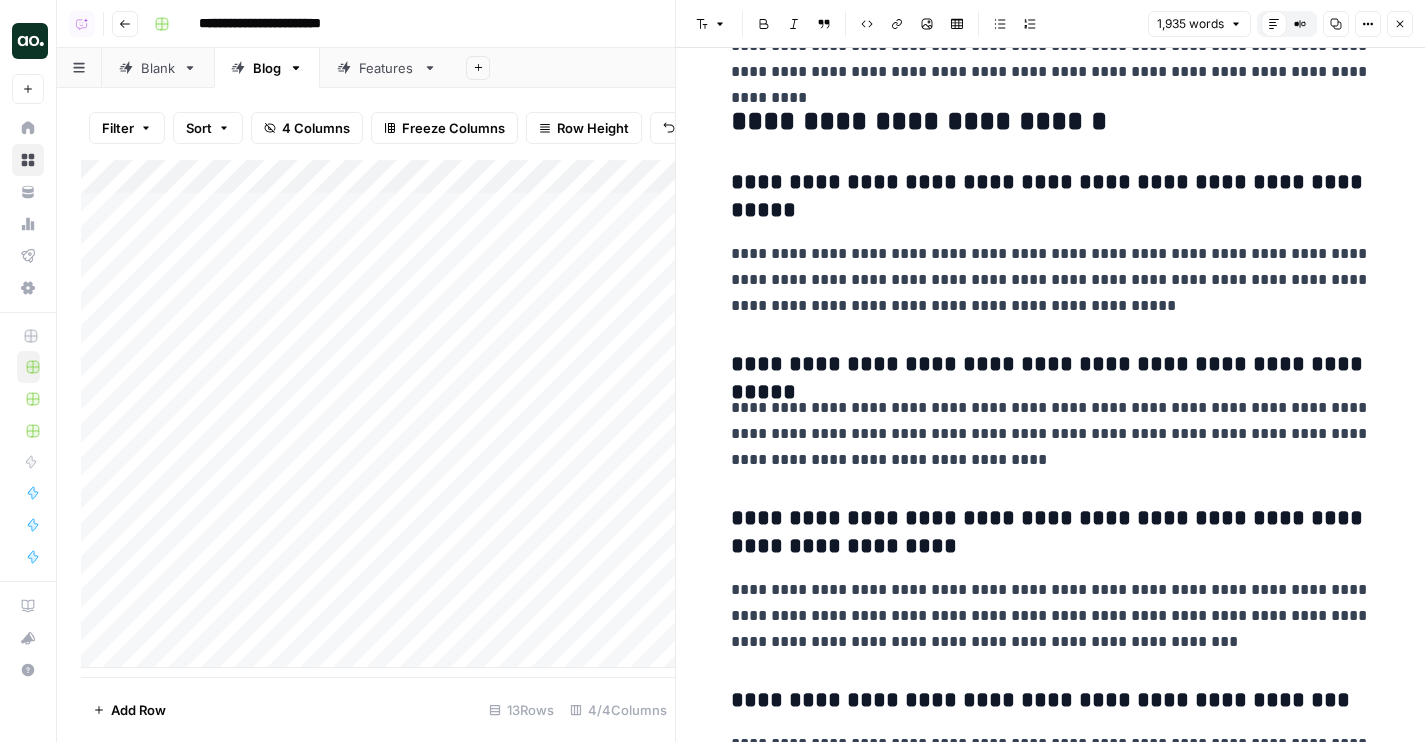 scroll, scrollTop: 6600, scrollLeft: 0, axis: vertical 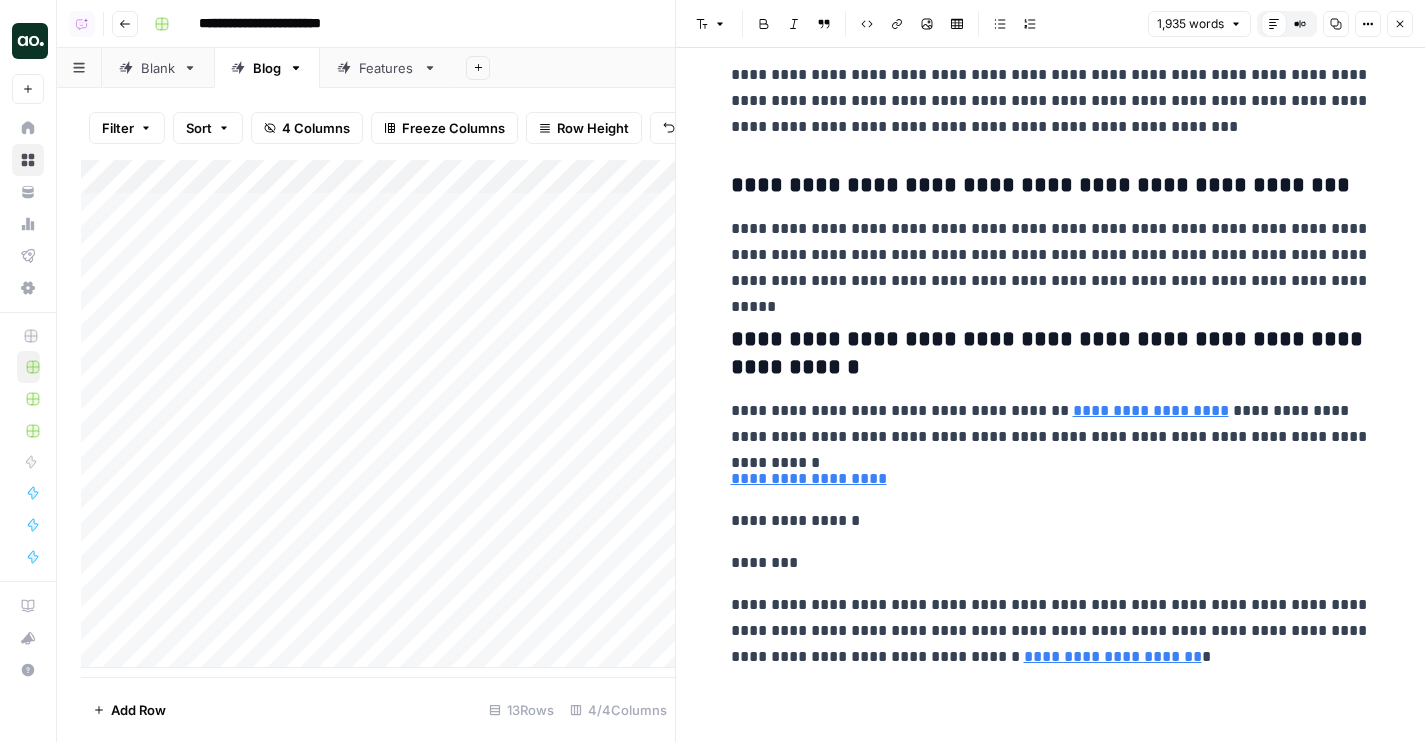 click 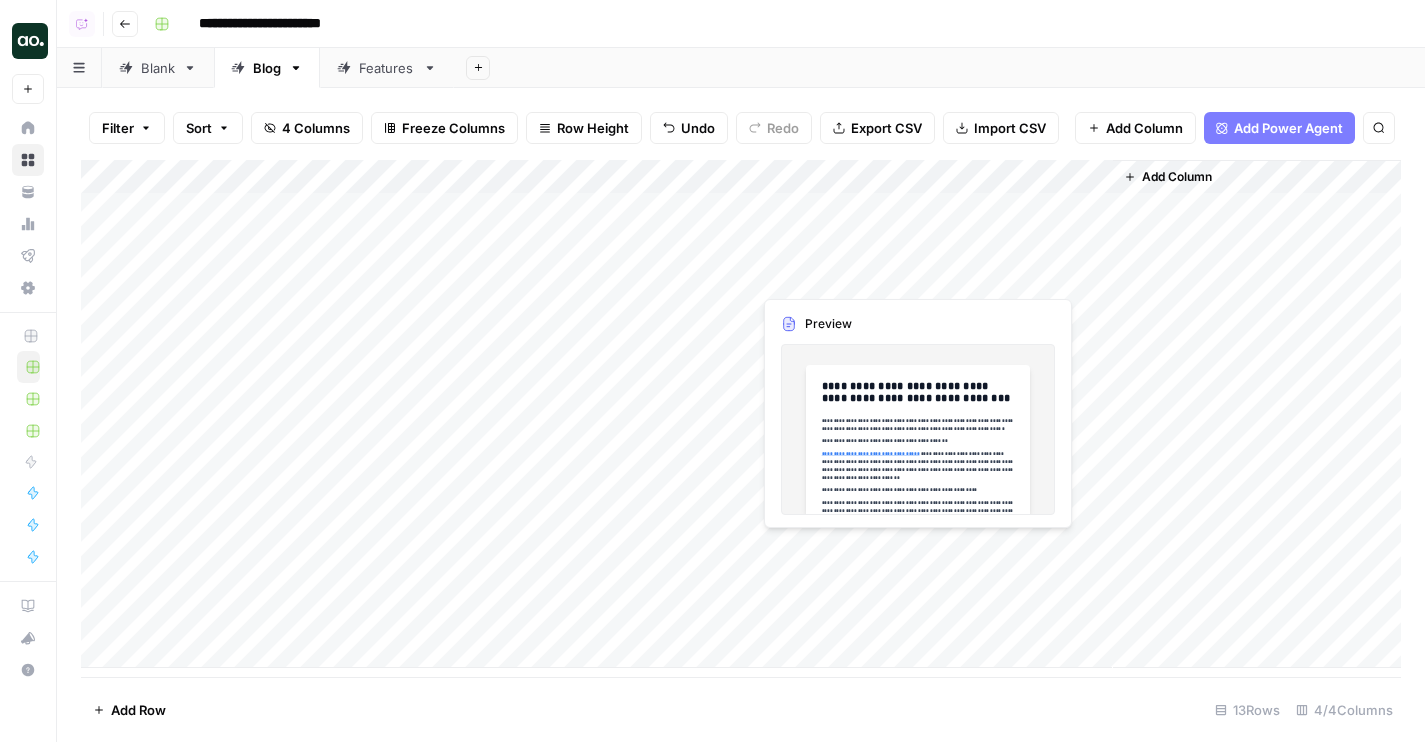click on "Add Column" at bounding box center (741, 414) 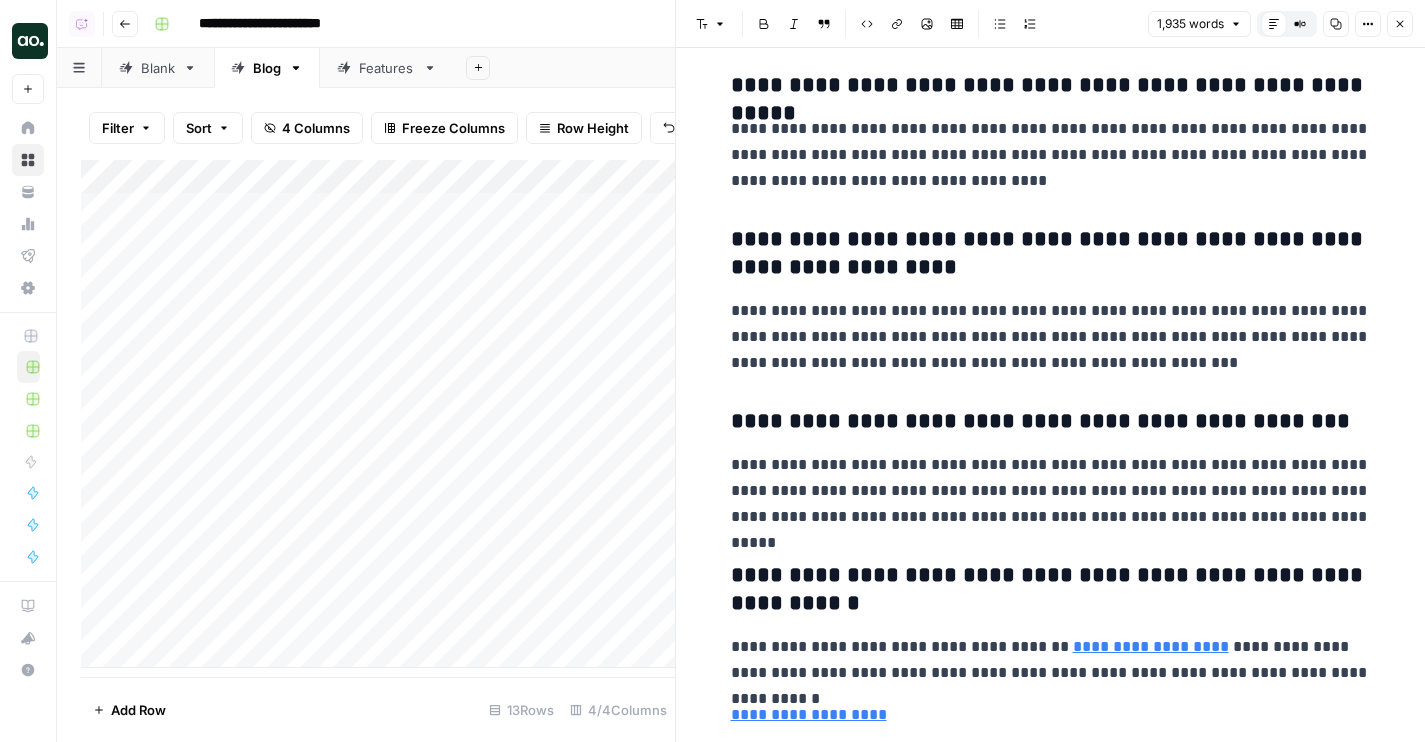 scroll, scrollTop: 6600, scrollLeft: 0, axis: vertical 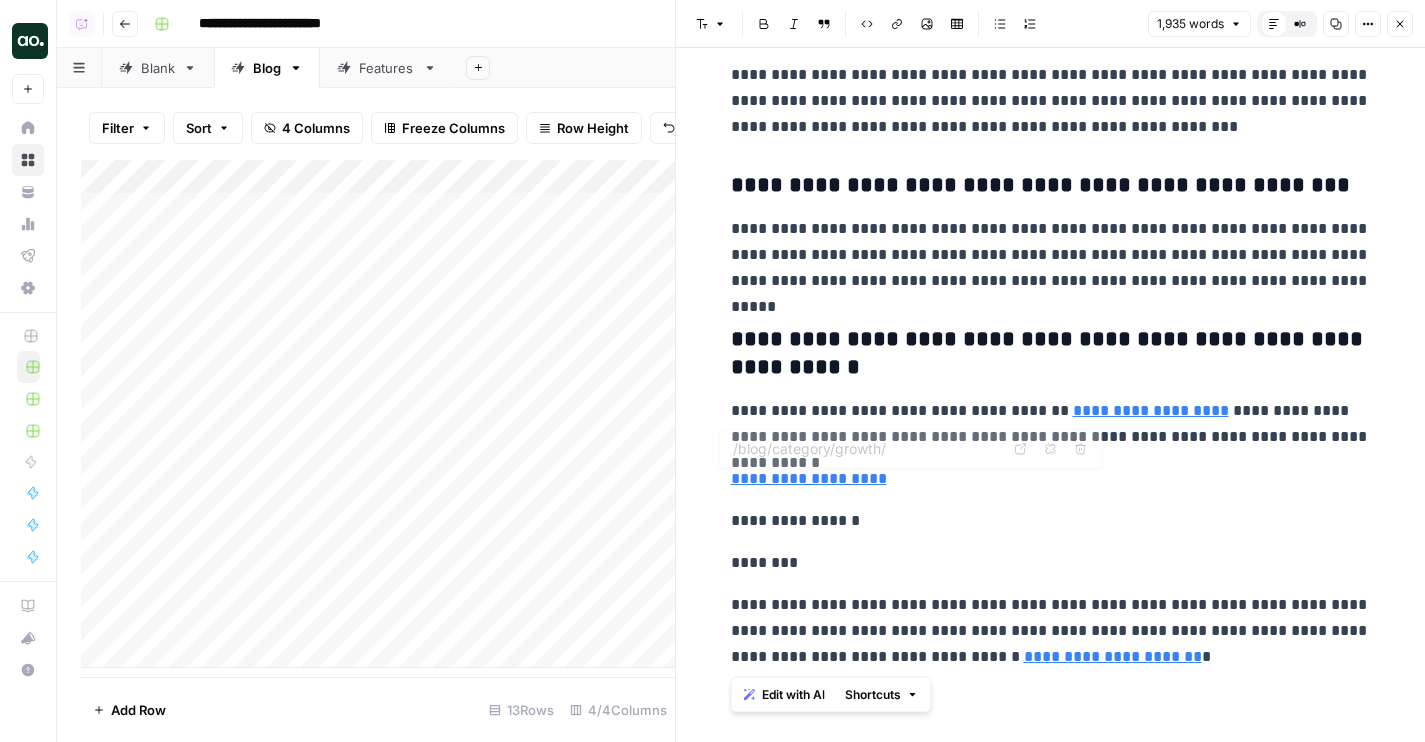 drag, startPoint x: 731, startPoint y: 482, endPoint x: 951, endPoint y: 695, distance: 306.21725 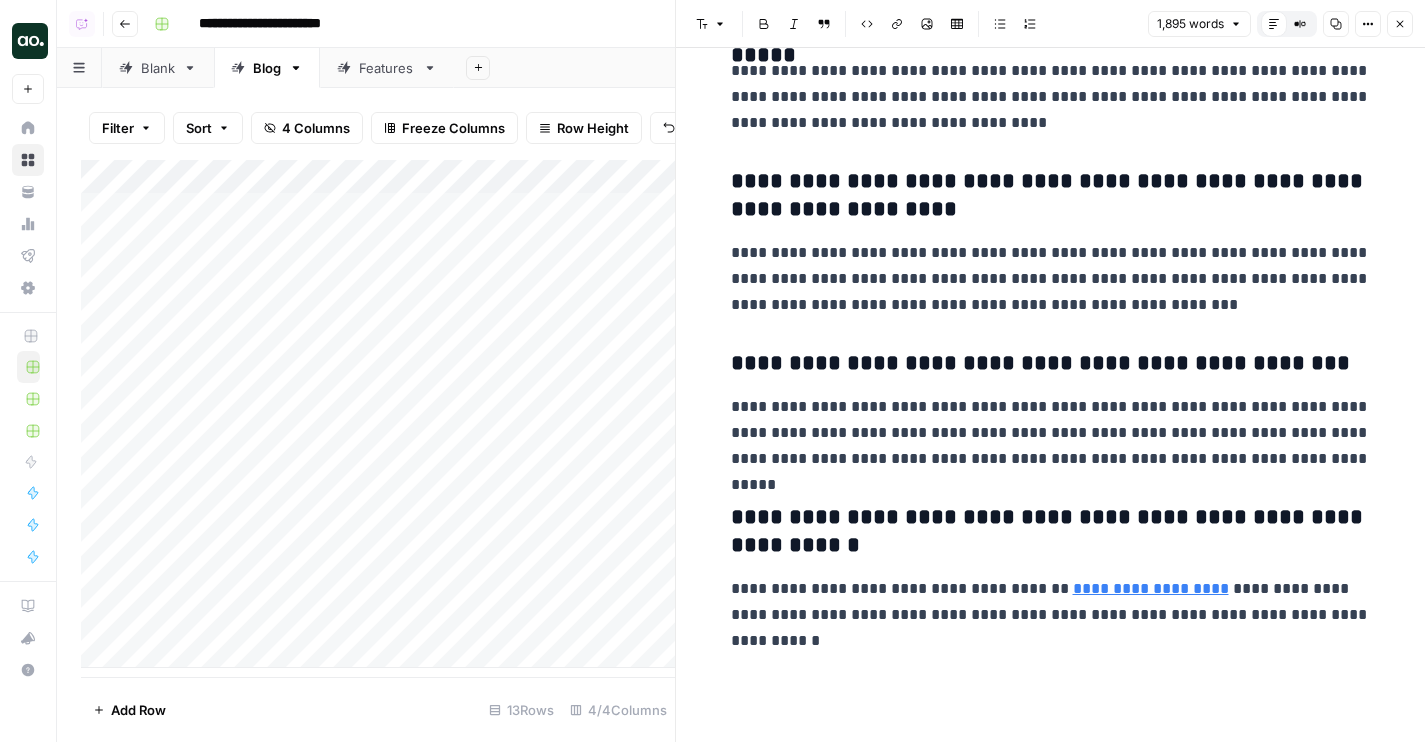 scroll, scrollTop: 6380, scrollLeft: 0, axis: vertical 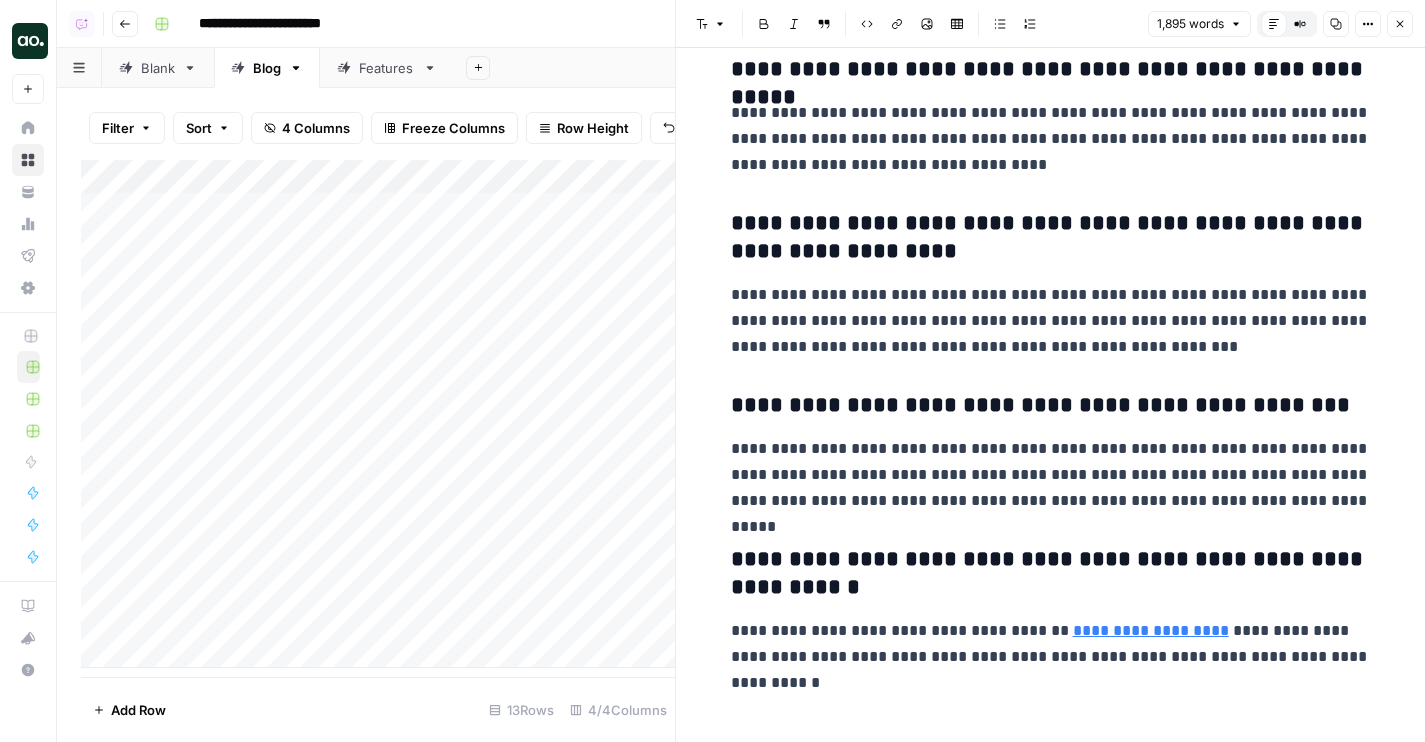 click on "Close" at bounding box center (1400, 24) 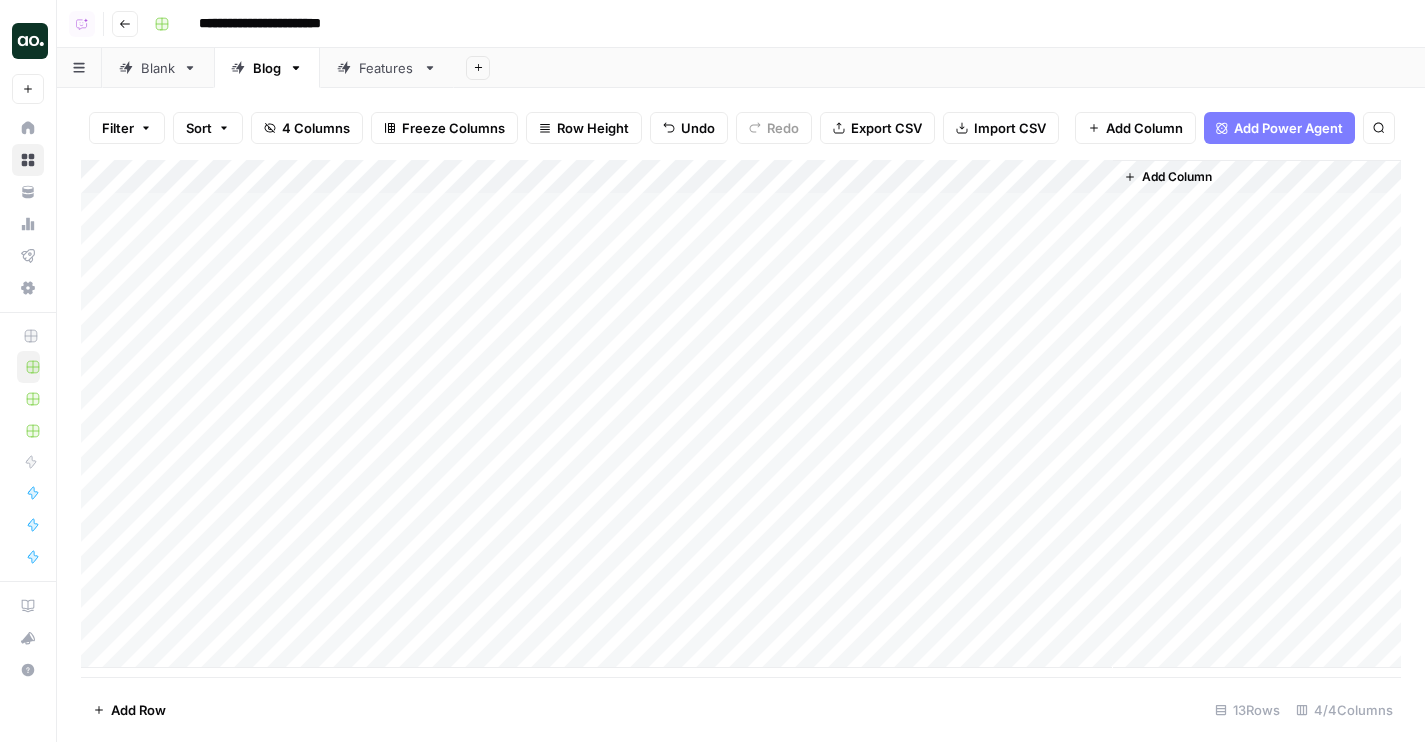 click on "Add Column" at bounding box center [741, 414] 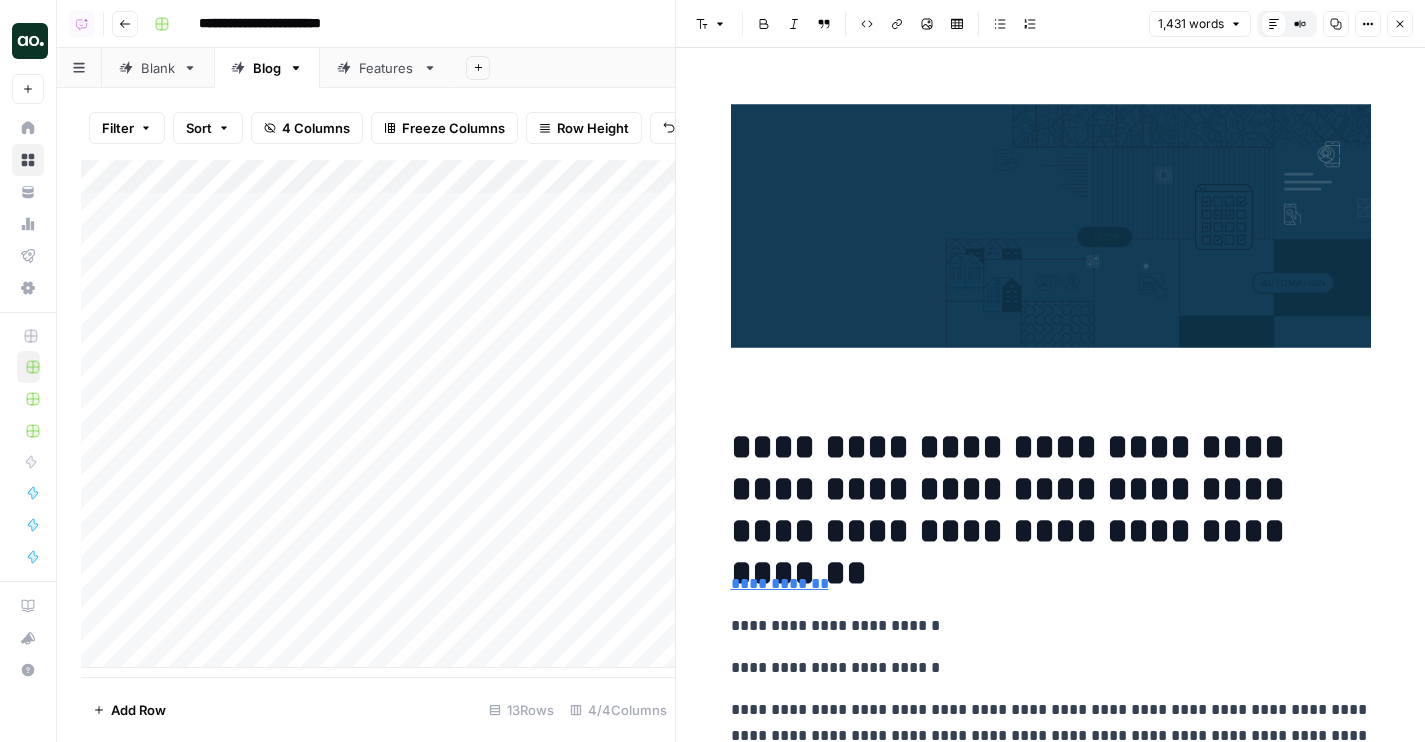 click on "**********" at bounding box center (1051, 3082) 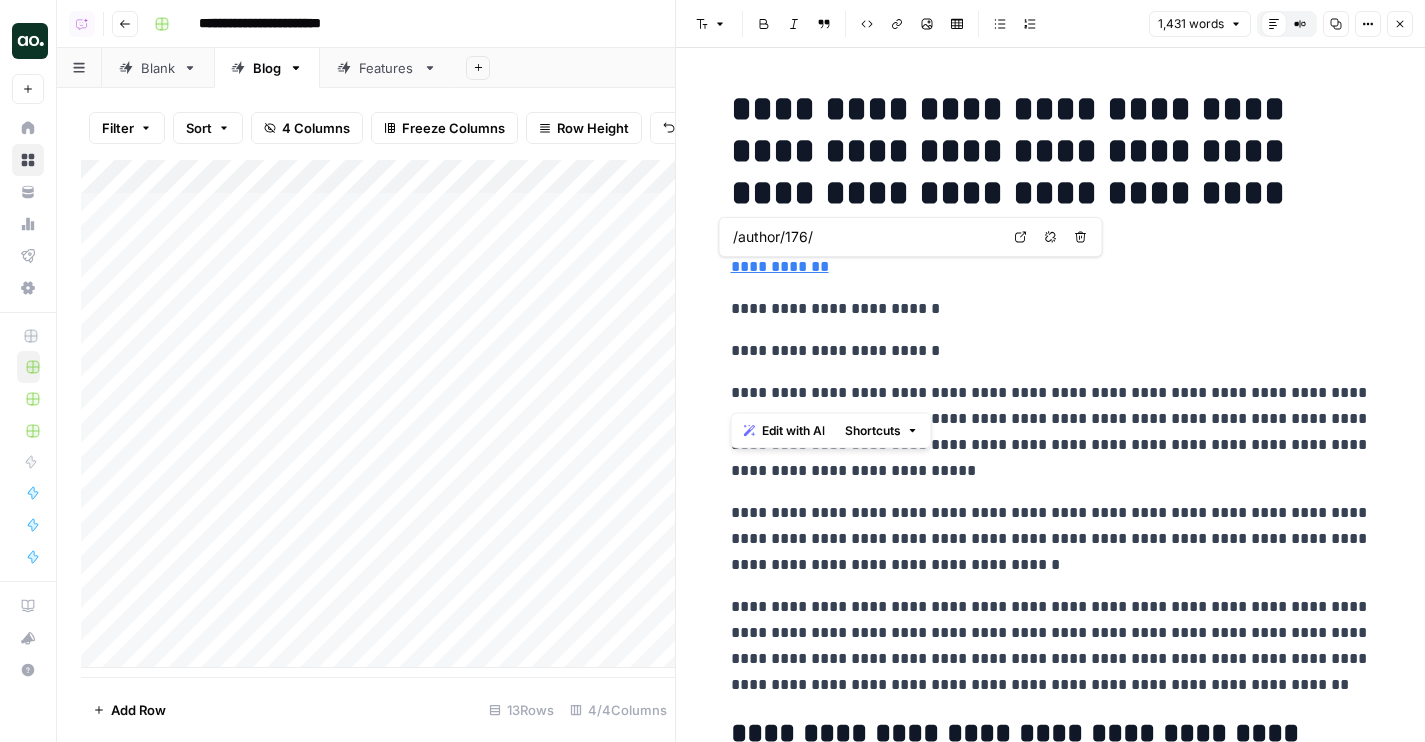 drag, startPoint x: 732, startPoint y: 385, endPoint x: 732, endPoint y: 260, distance: 125 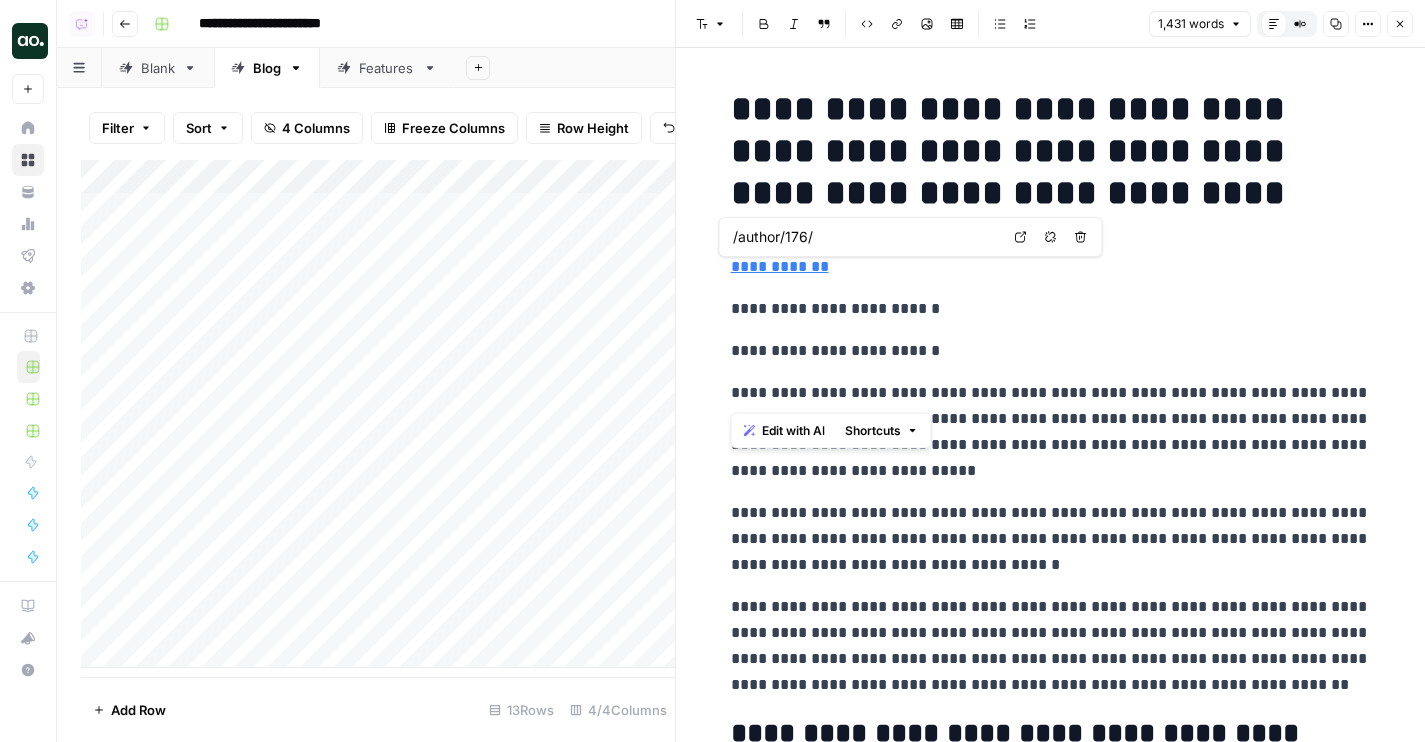 click on "**********" at bounding box center [1051, 2924] 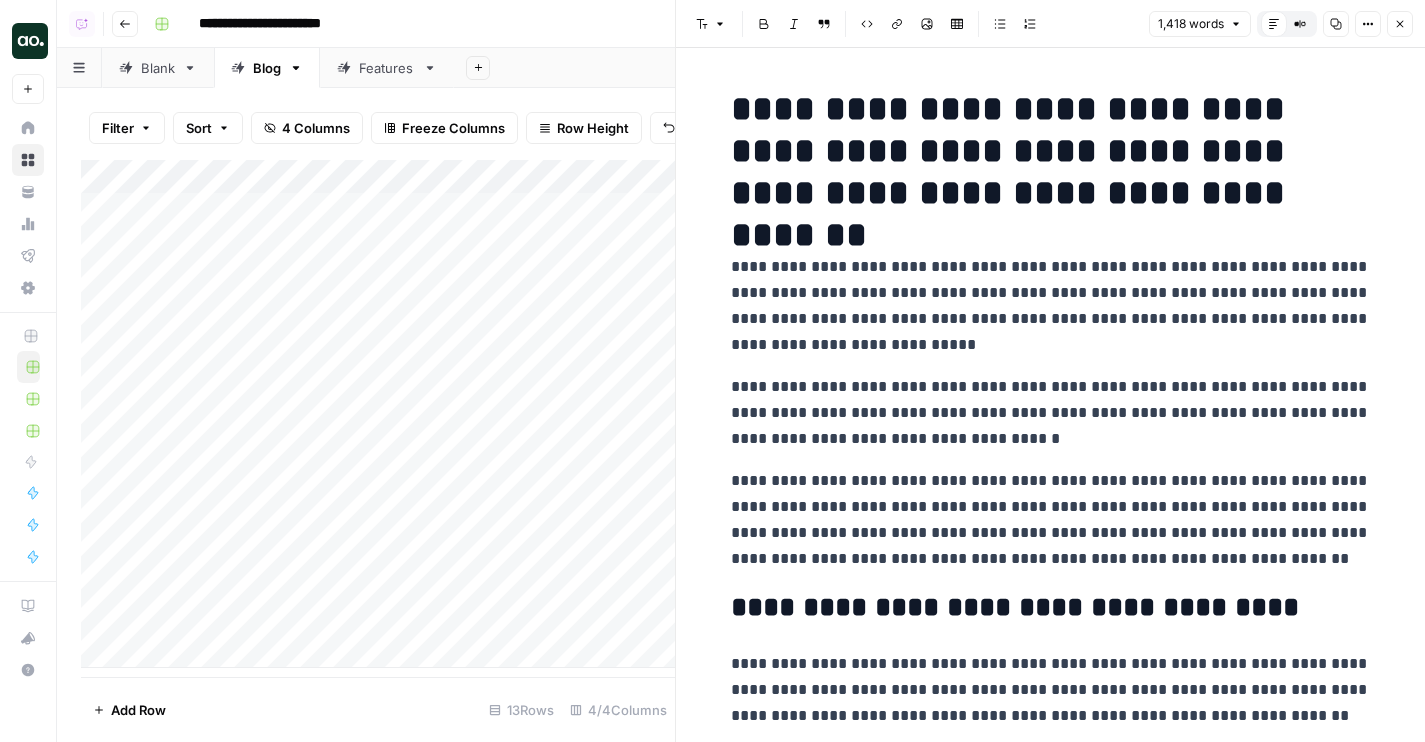 scroll, scrollTop: 4964, scrollLeft: 0, axis: vertical 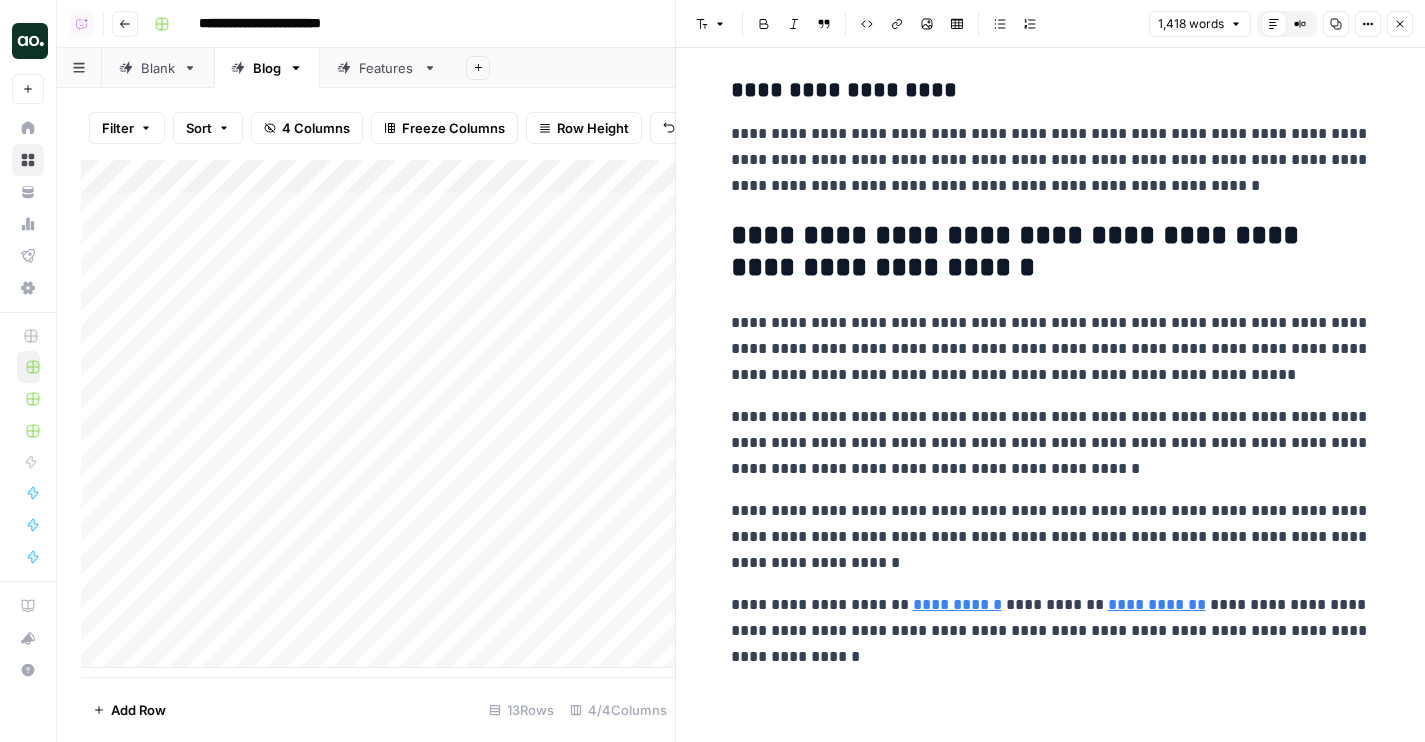 click on "Close" at bounding box center [1400, 24] 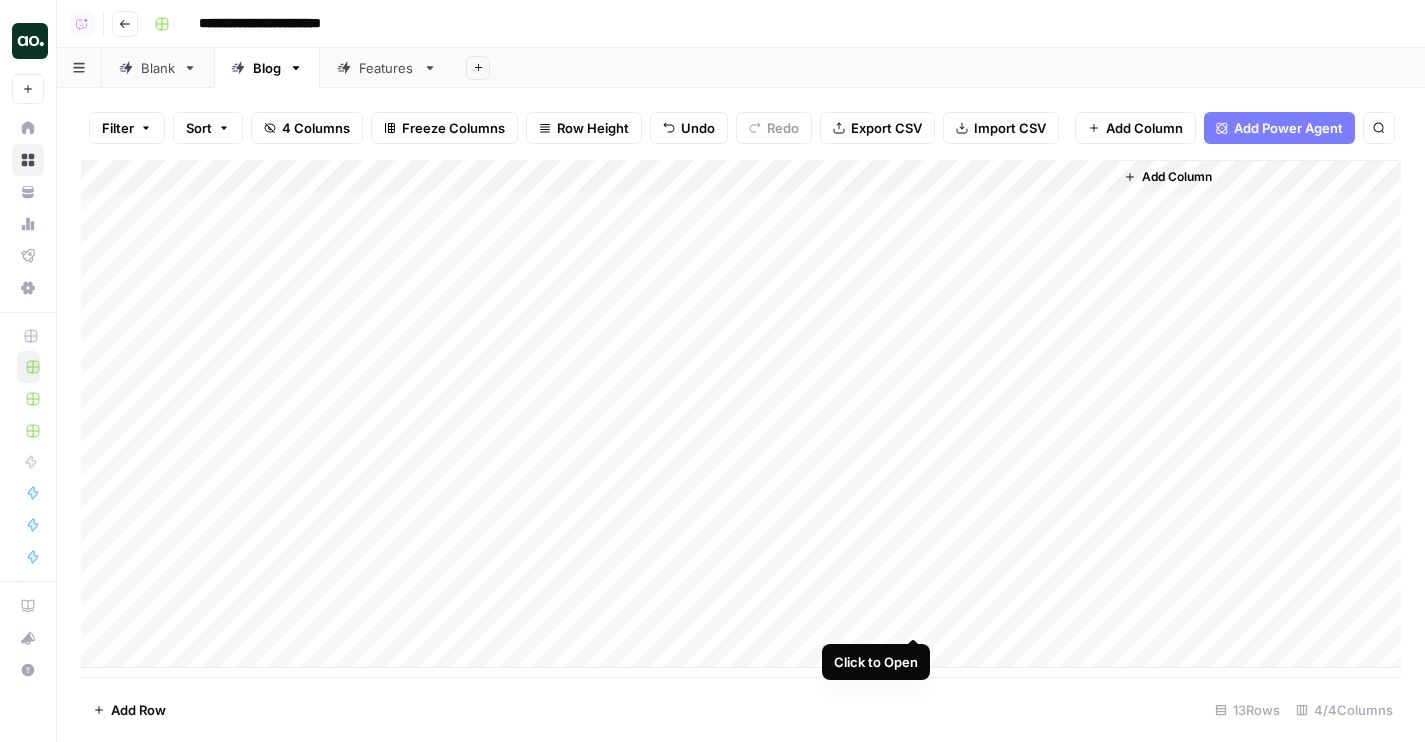 click on "Add Column" at bounding box center [741, 414] 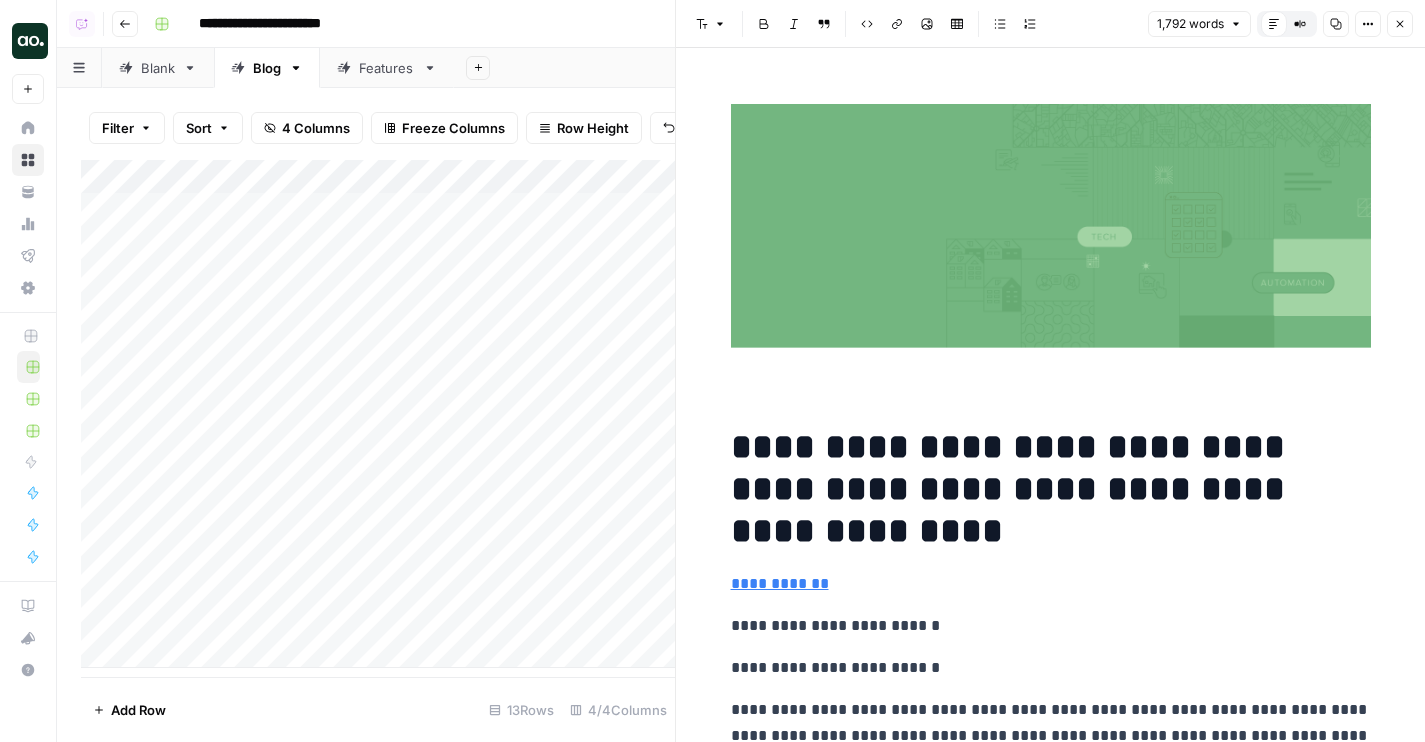 click on "**********" at bounding box center [1051, 489] 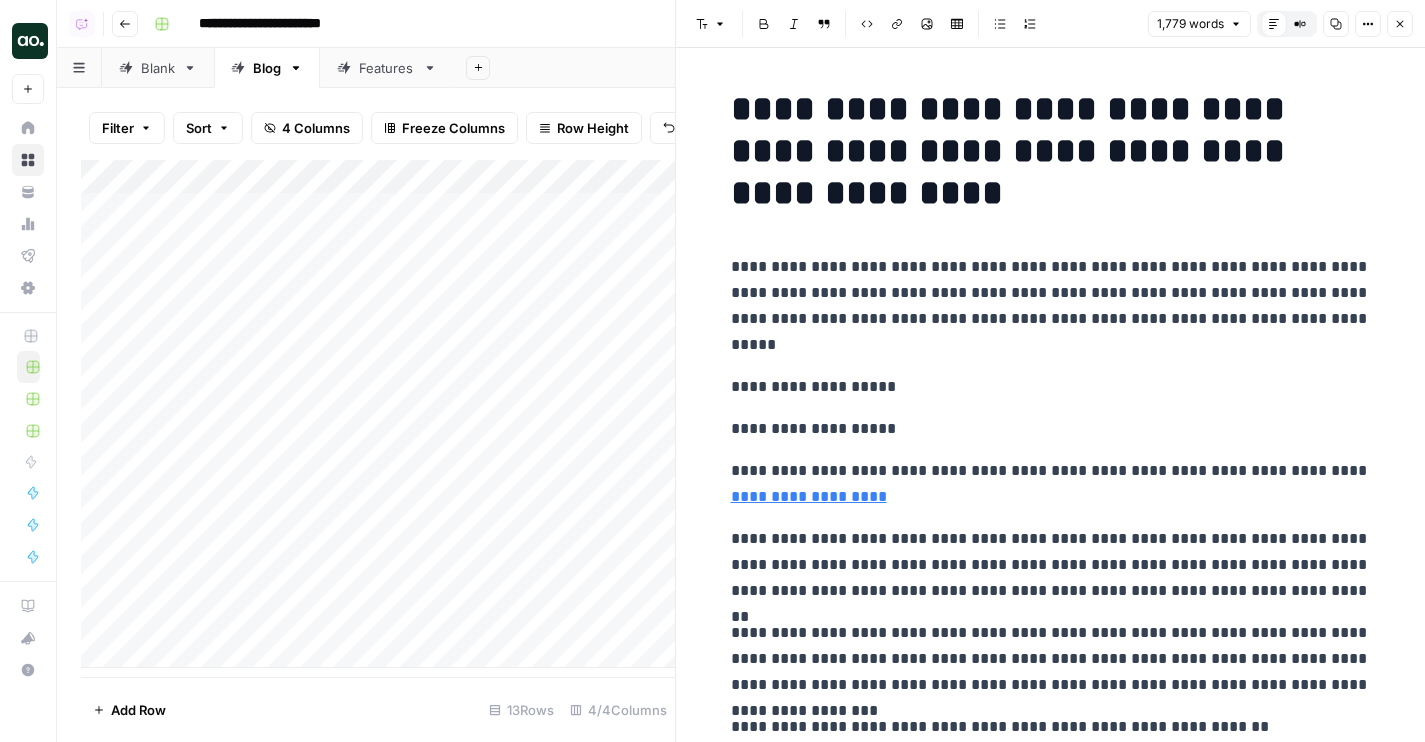 drag, startPoint x: 934, startPoint y: 427, endPoint x: 644, endPoint y: 427, distance: 290 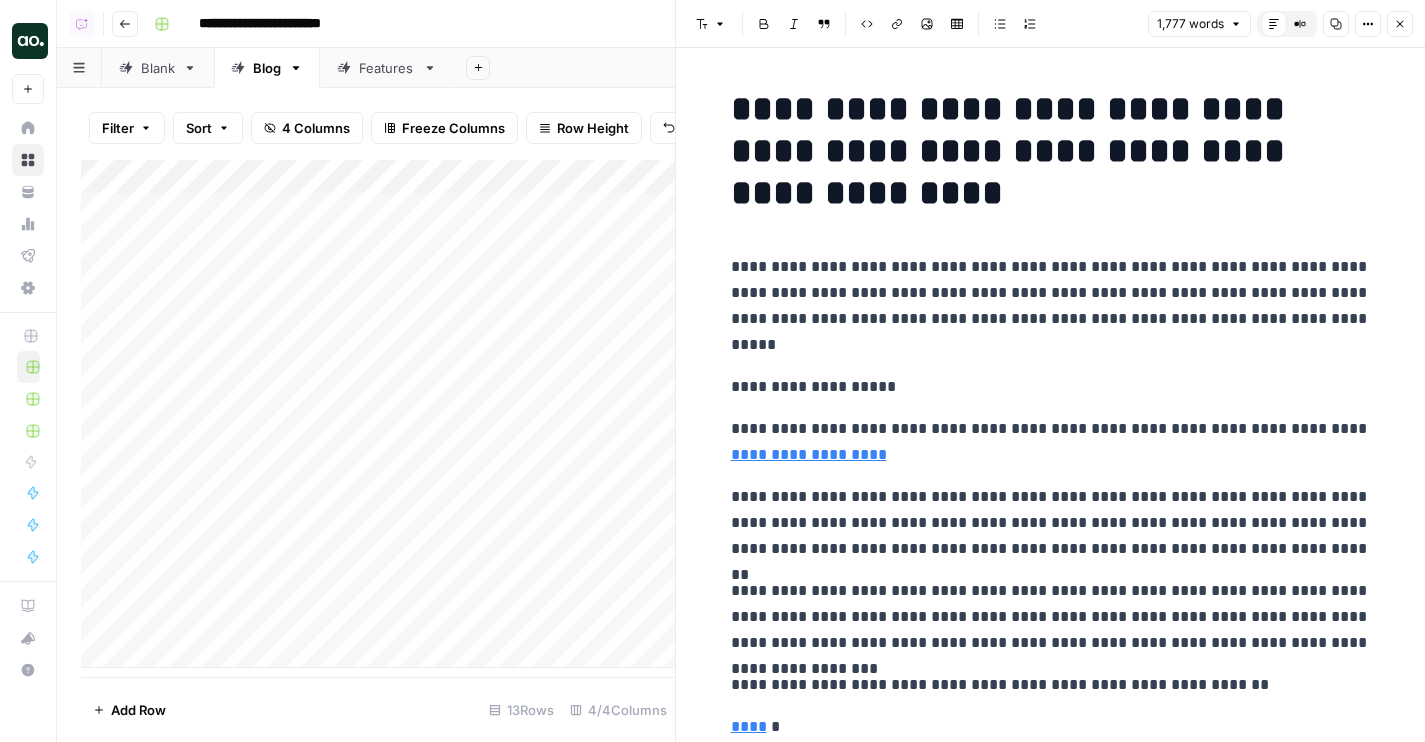 scroll, scrollTop: 142, scrollLeft: 0, axis: vertical 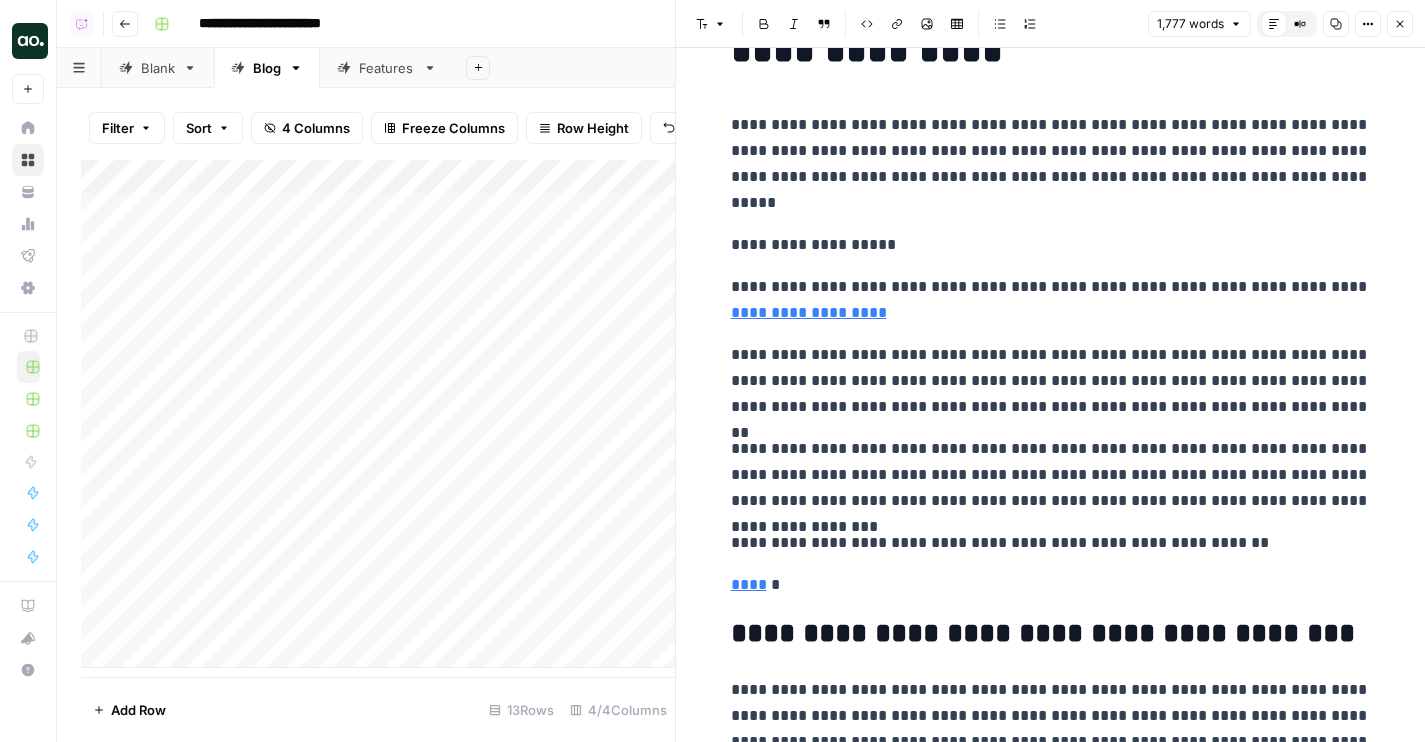 click on "**** *" at bounding box center [1051, 585] 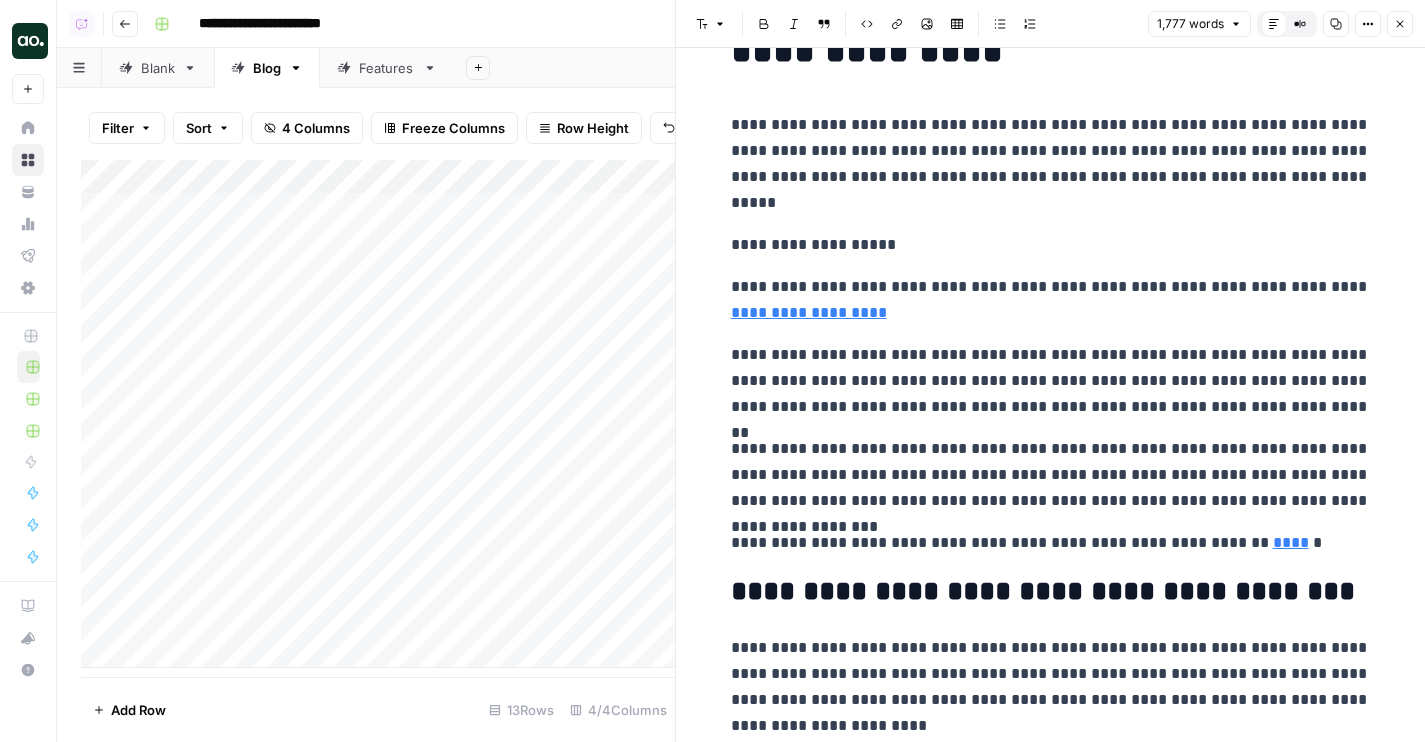 click 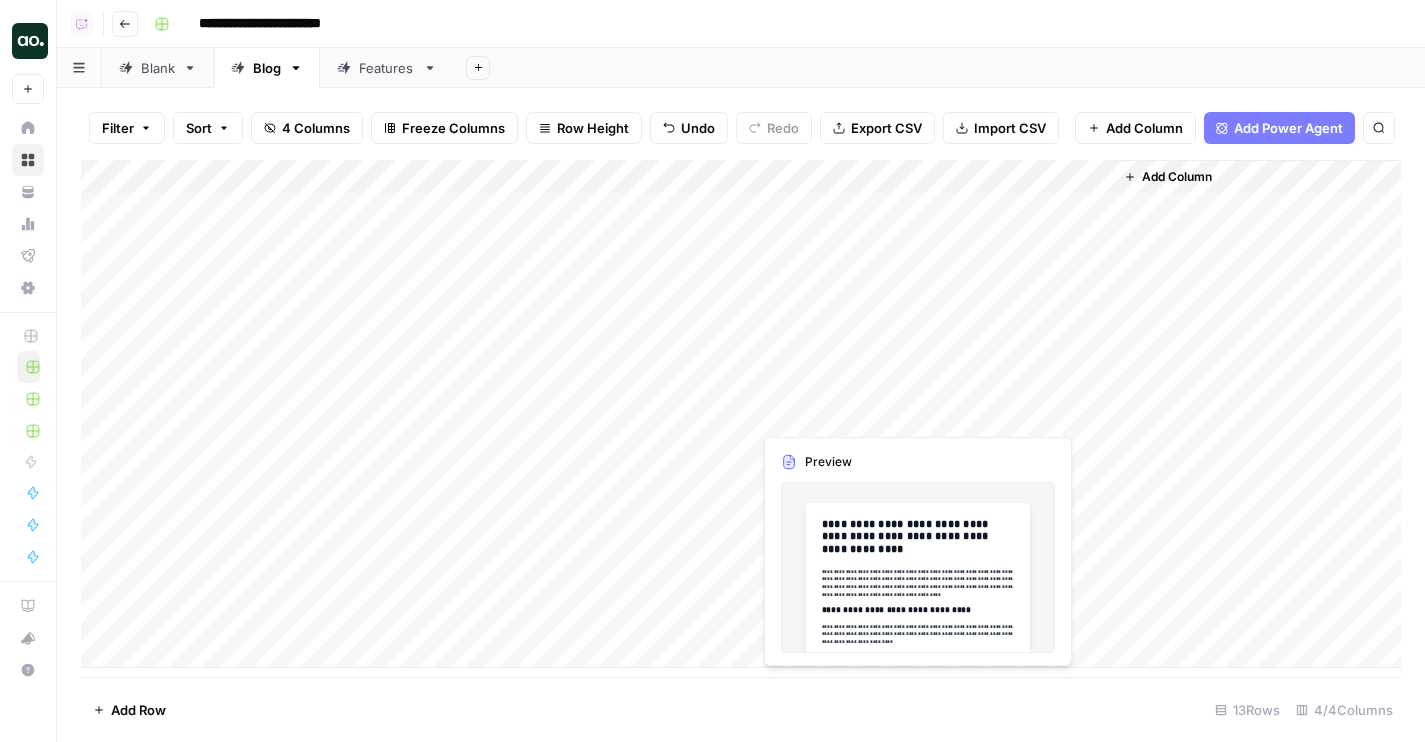 click on "Add Column" at bounding box center [741, 414] 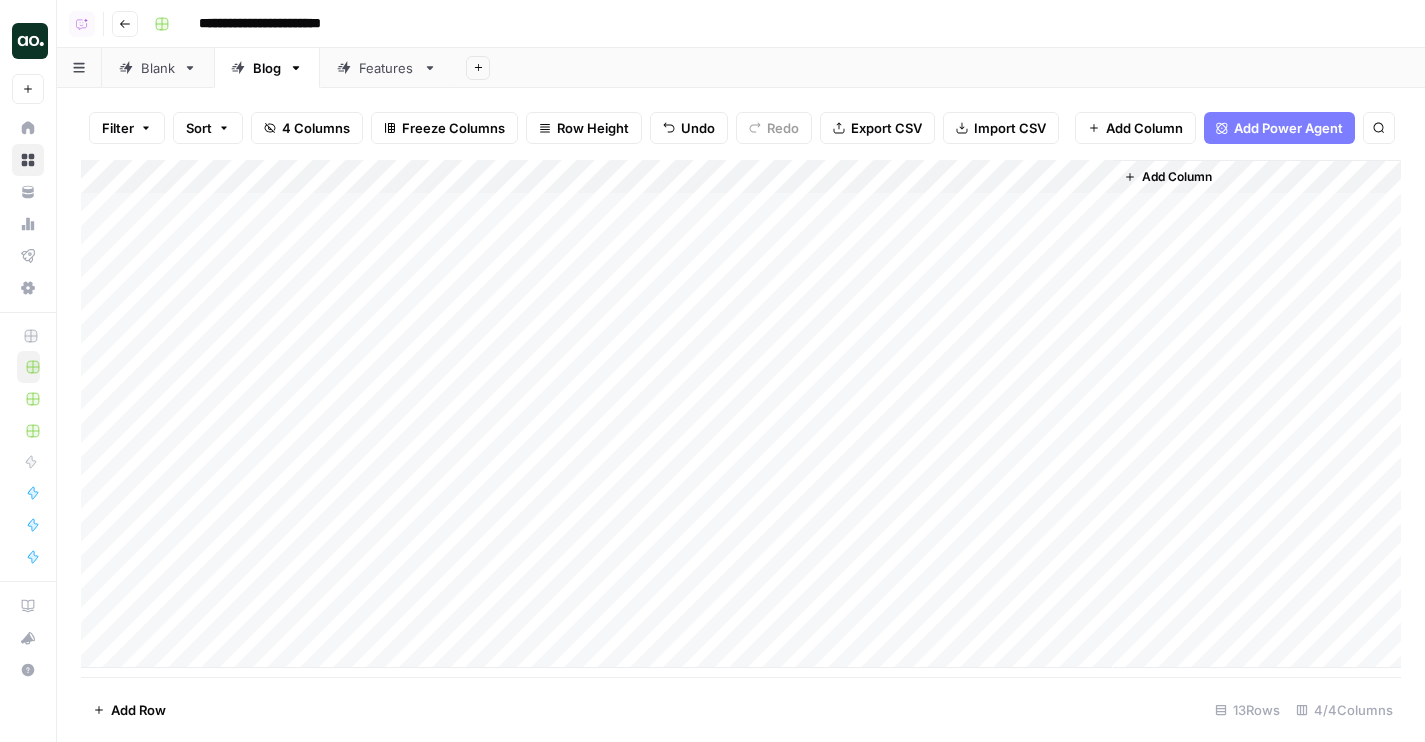 click on "Add Column" at bounding box center [741, 414] 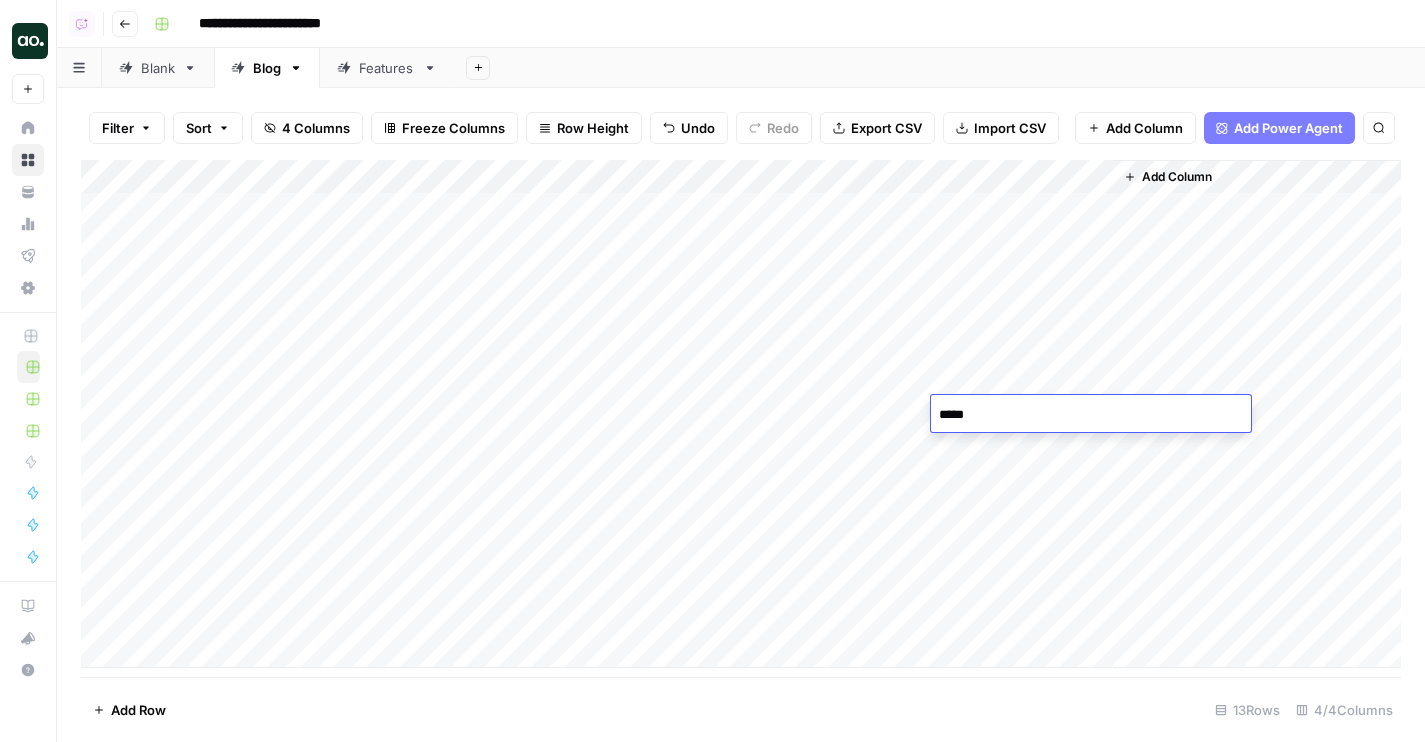 type on "******" 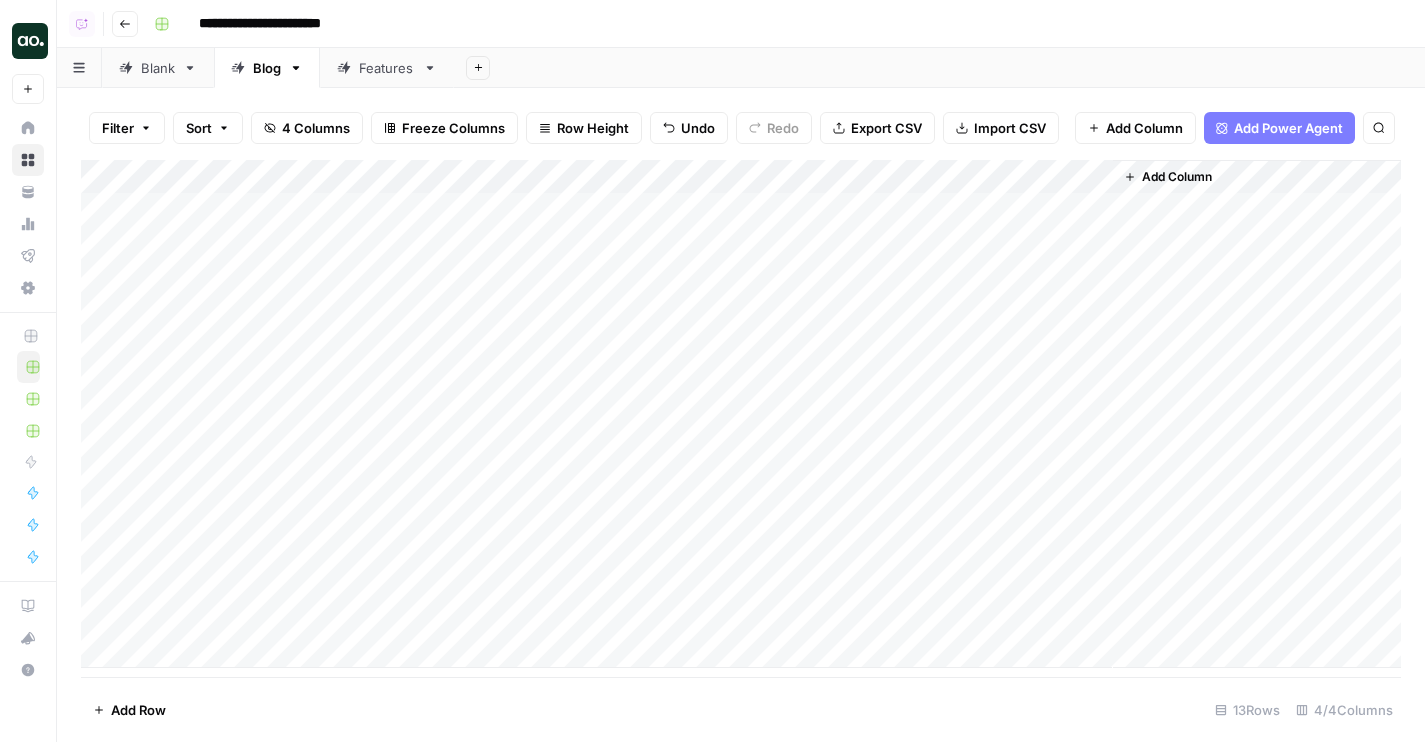 click on "Add Column" at bounding box center [741, 414] 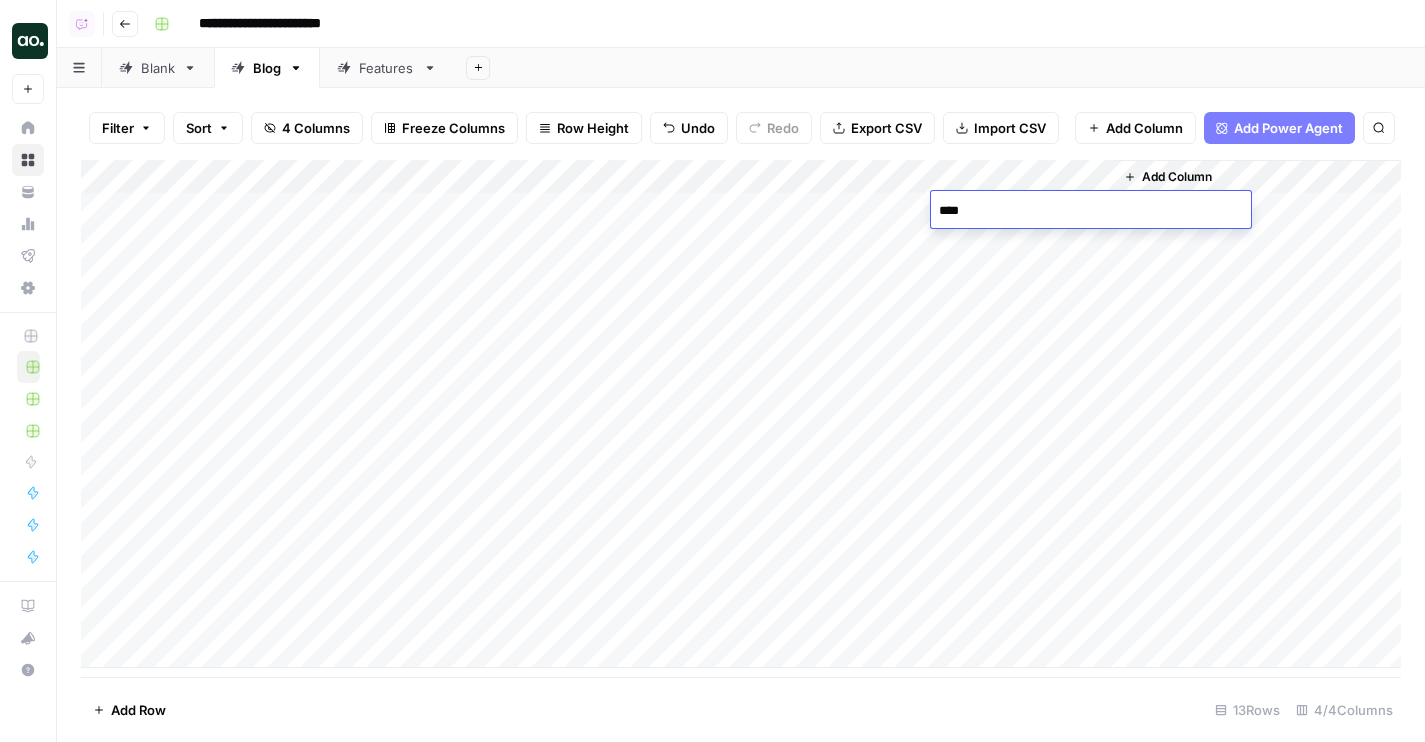type on "*****" 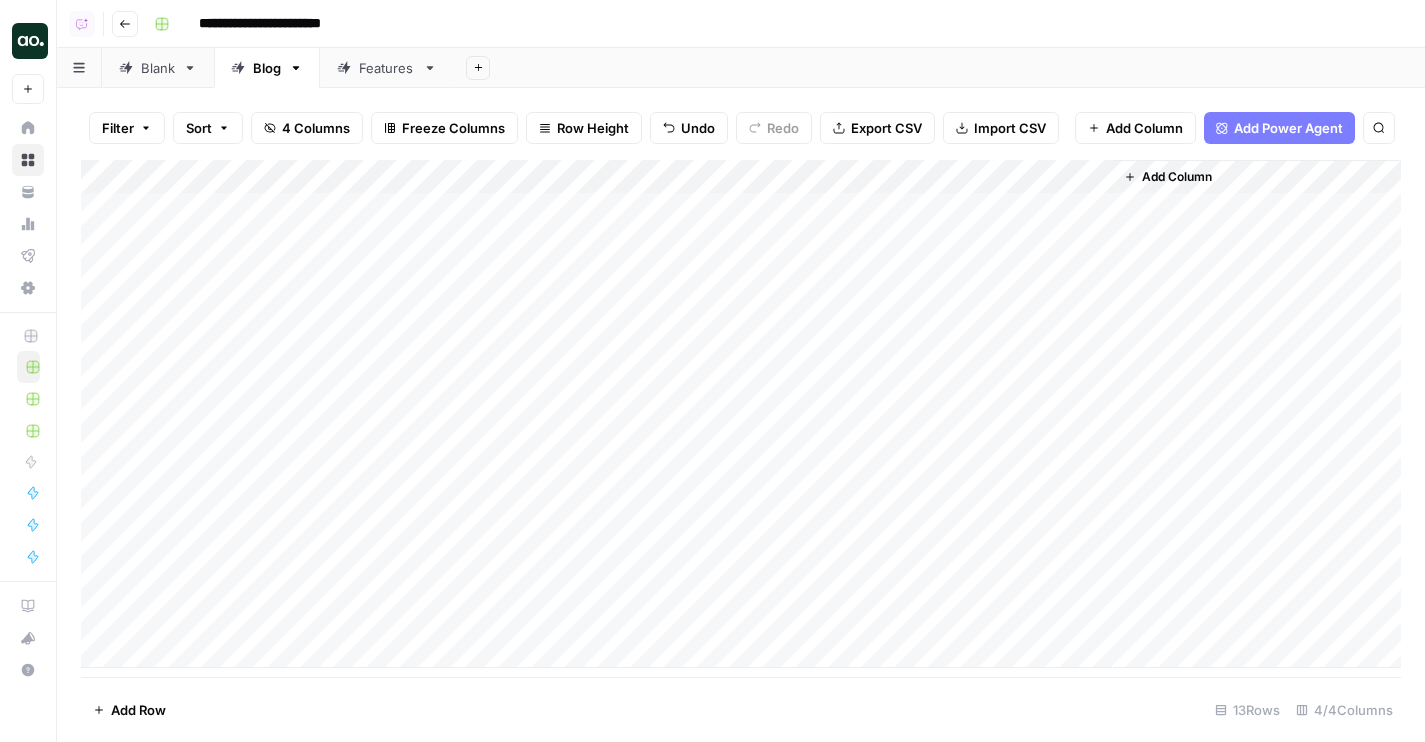 click on "Add Column" at bounding box center [741, 414] 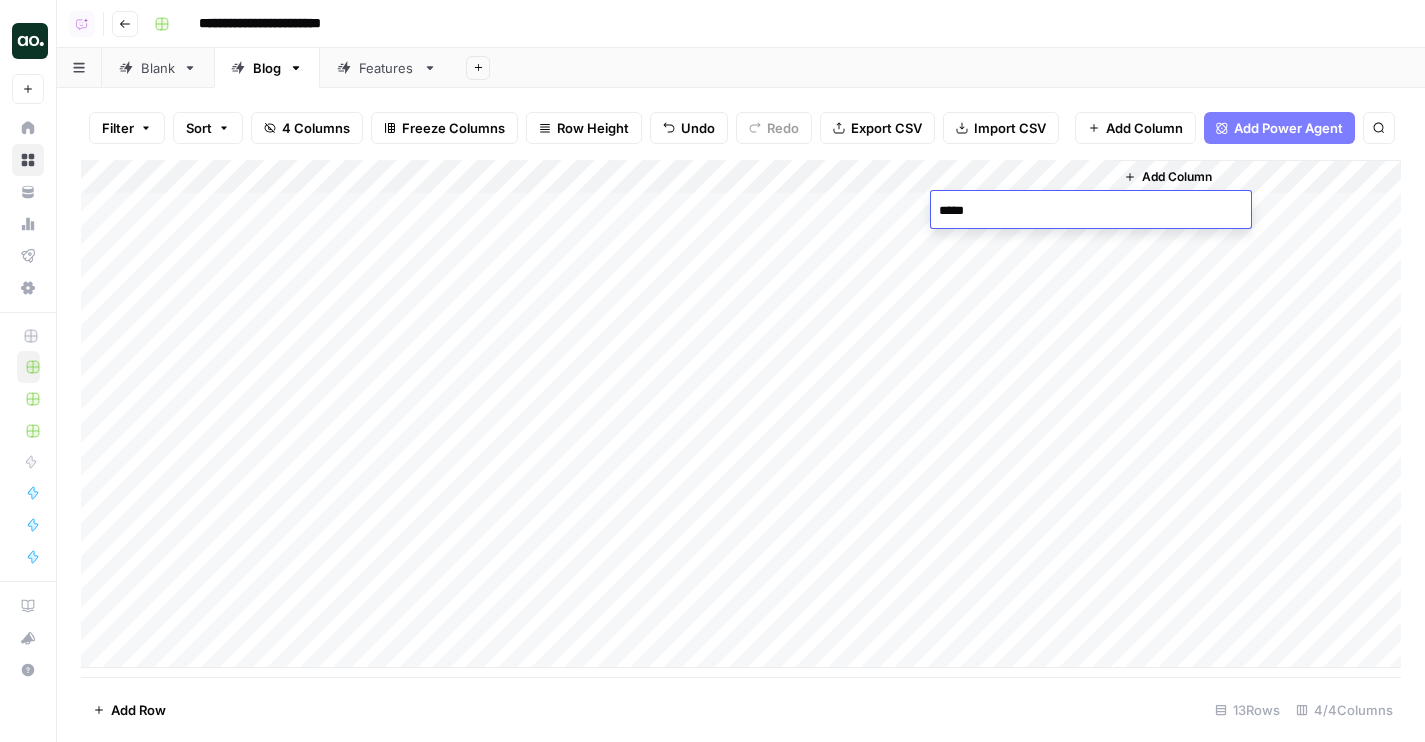 click on "Add Column" at bounding box center [741, 414] 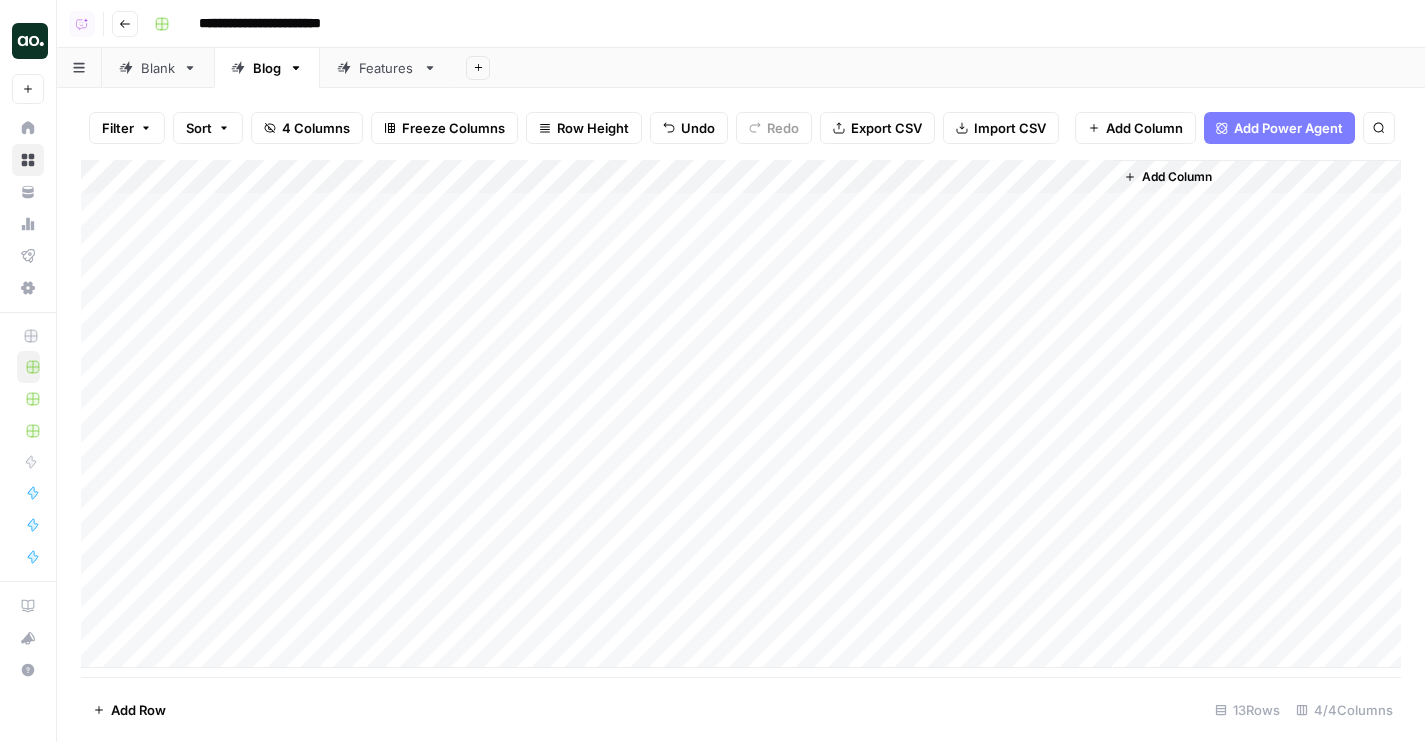click on "Add Column" at bounding box center [741, 414] 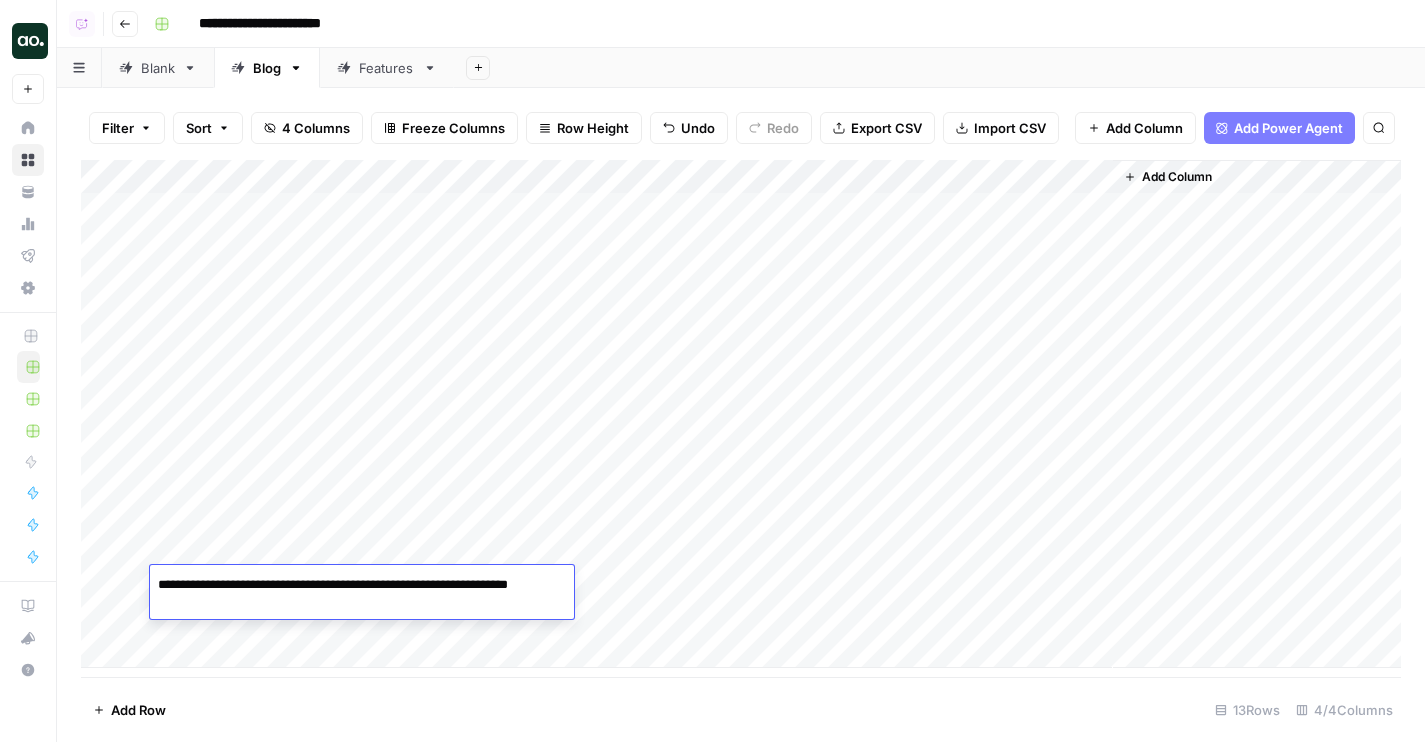 click on "Add Column" at bounding box center (741, 414) 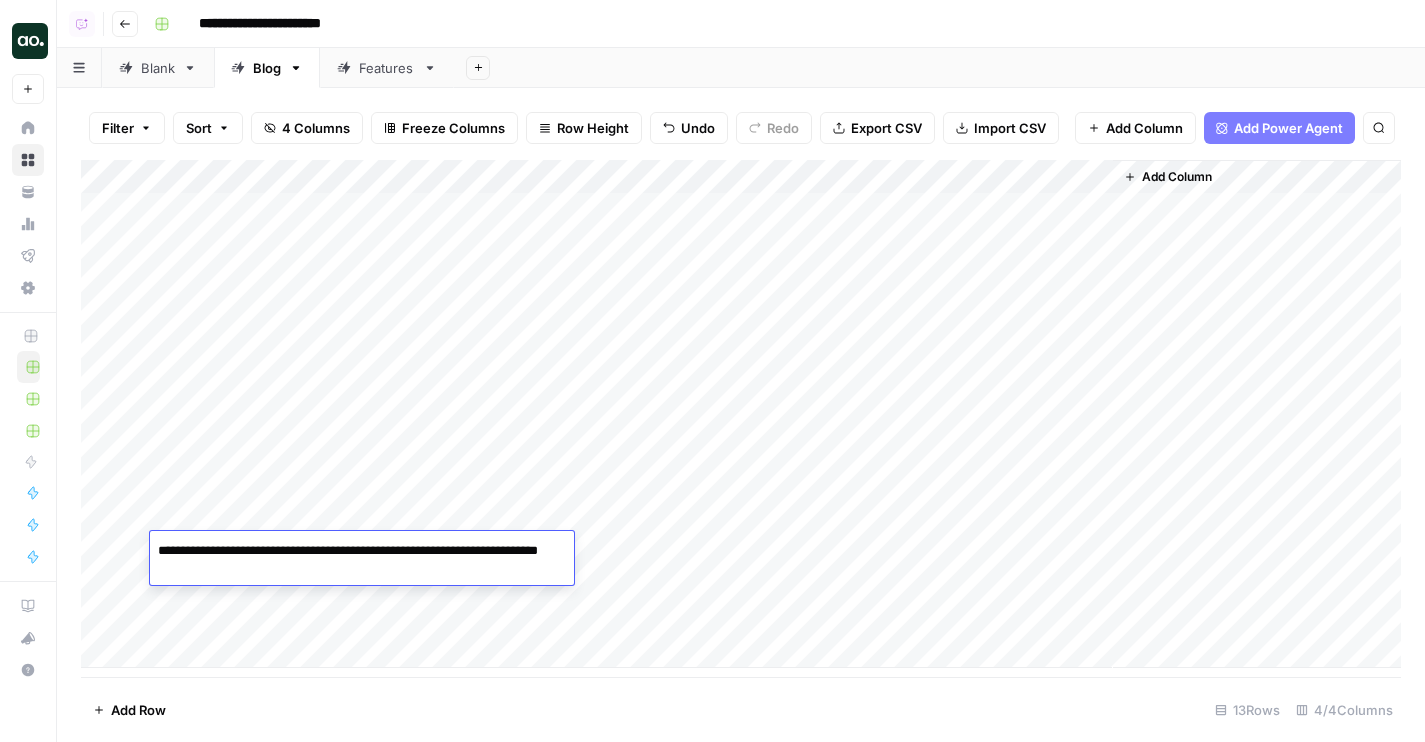 click on "Add Column" at bounding box center (741, 414) 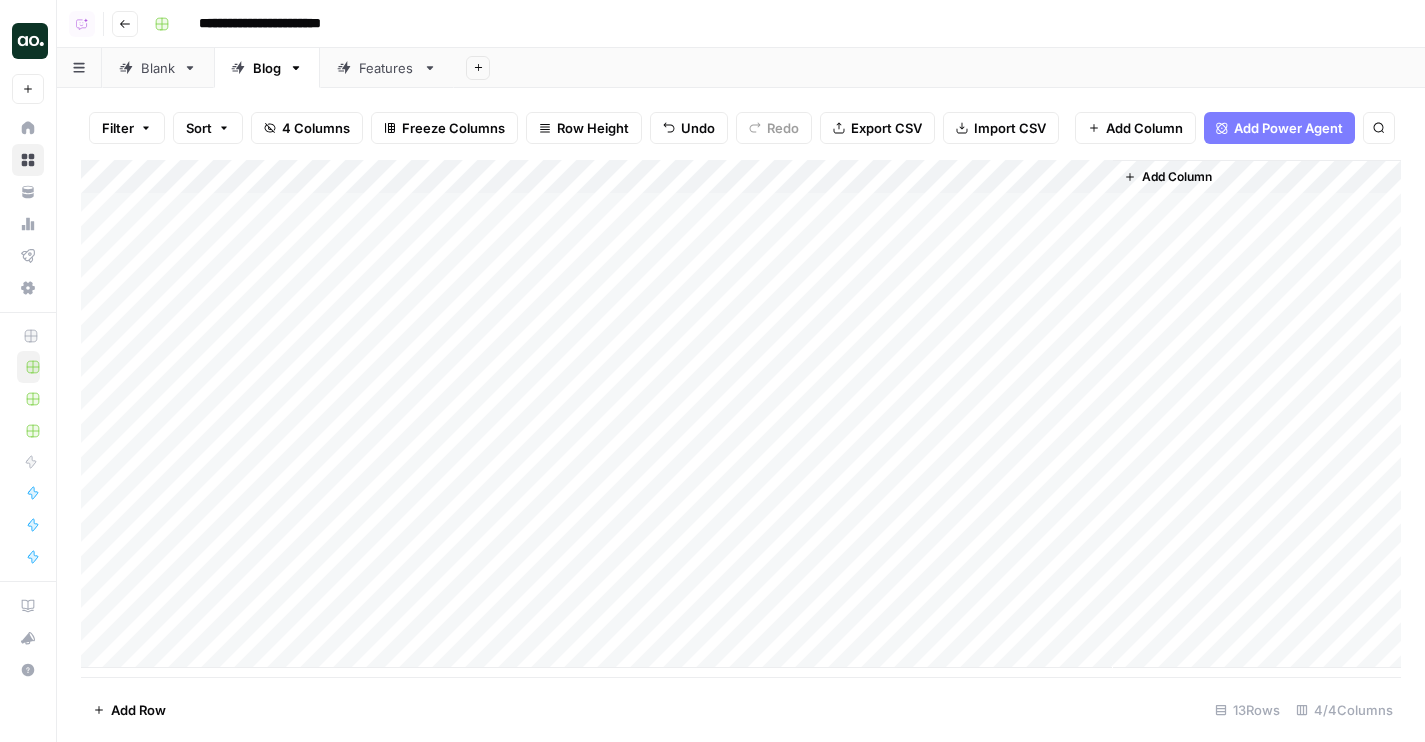 click on "Add Column" at bounding box center [741, 414] 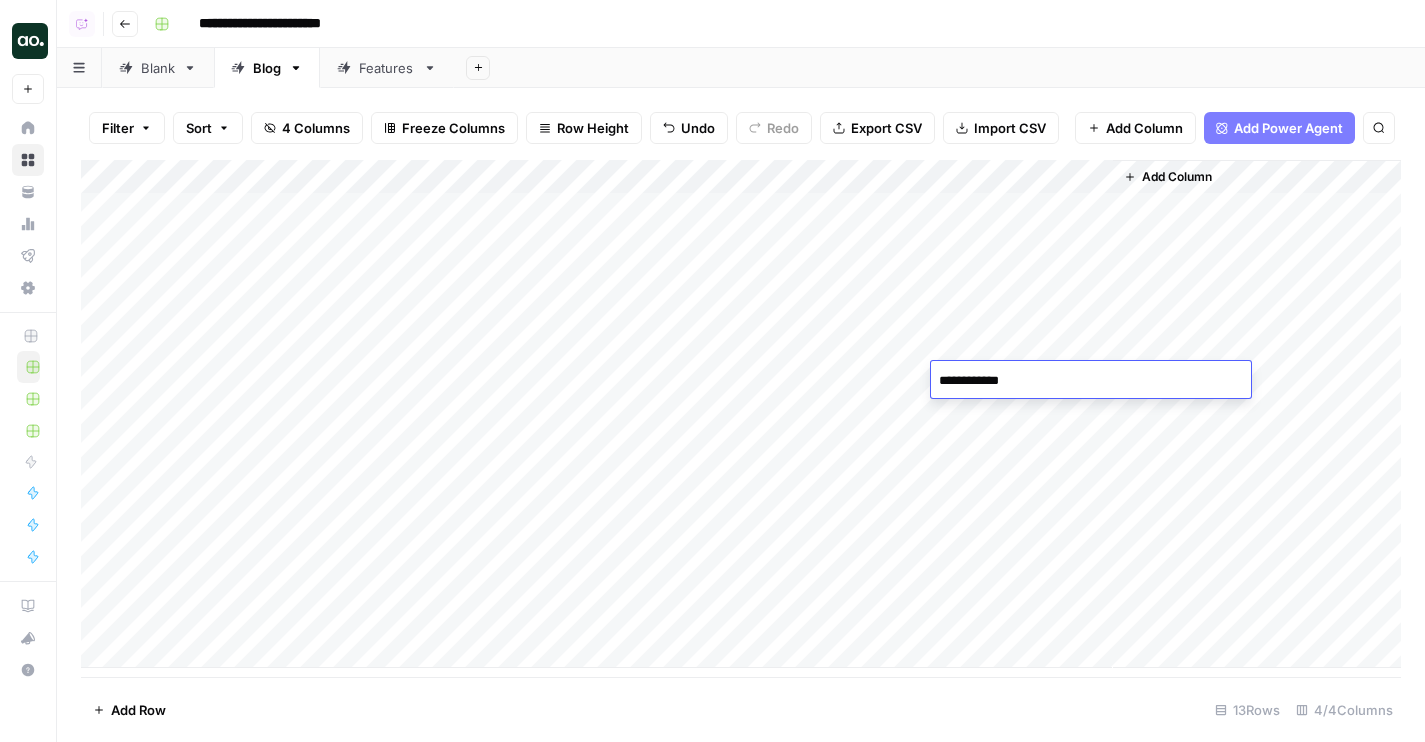 type on "**********" 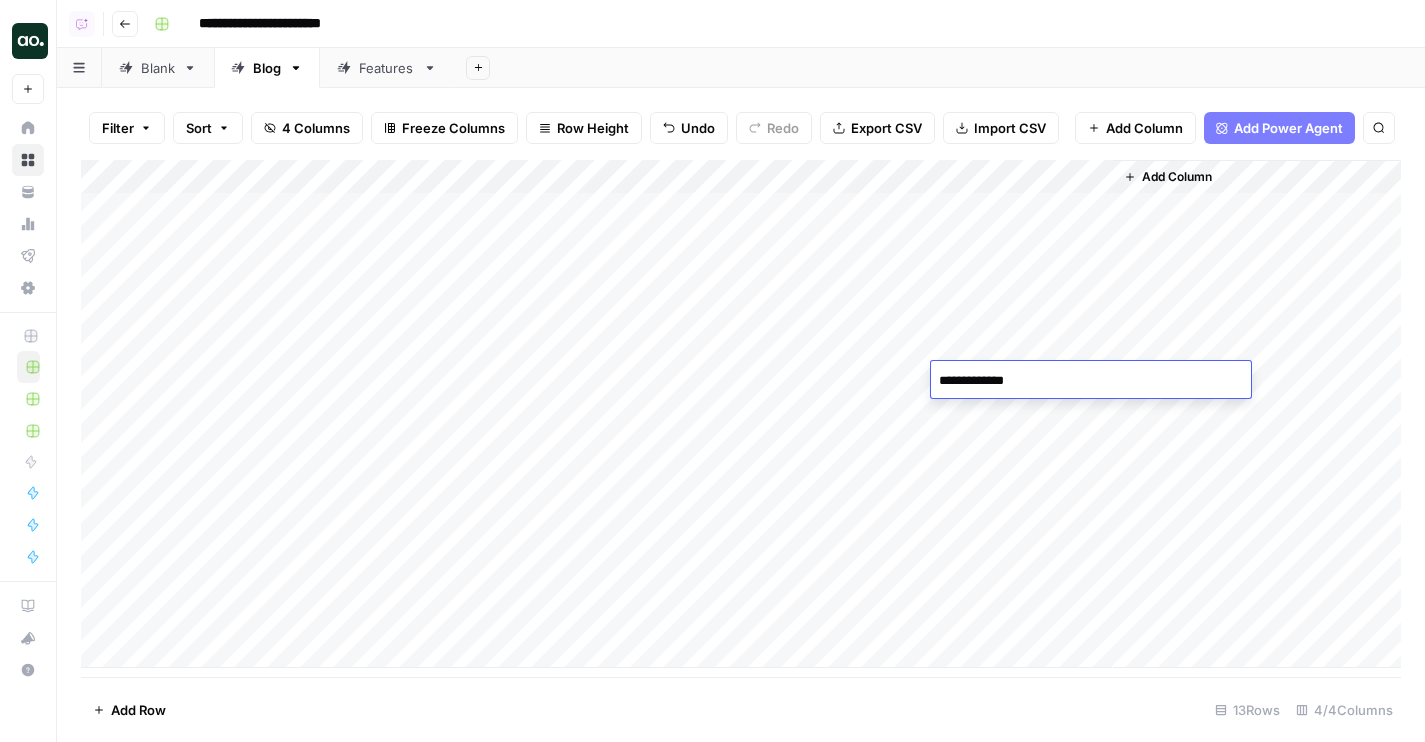 click on "**********" at bounding box center [1091, 381] 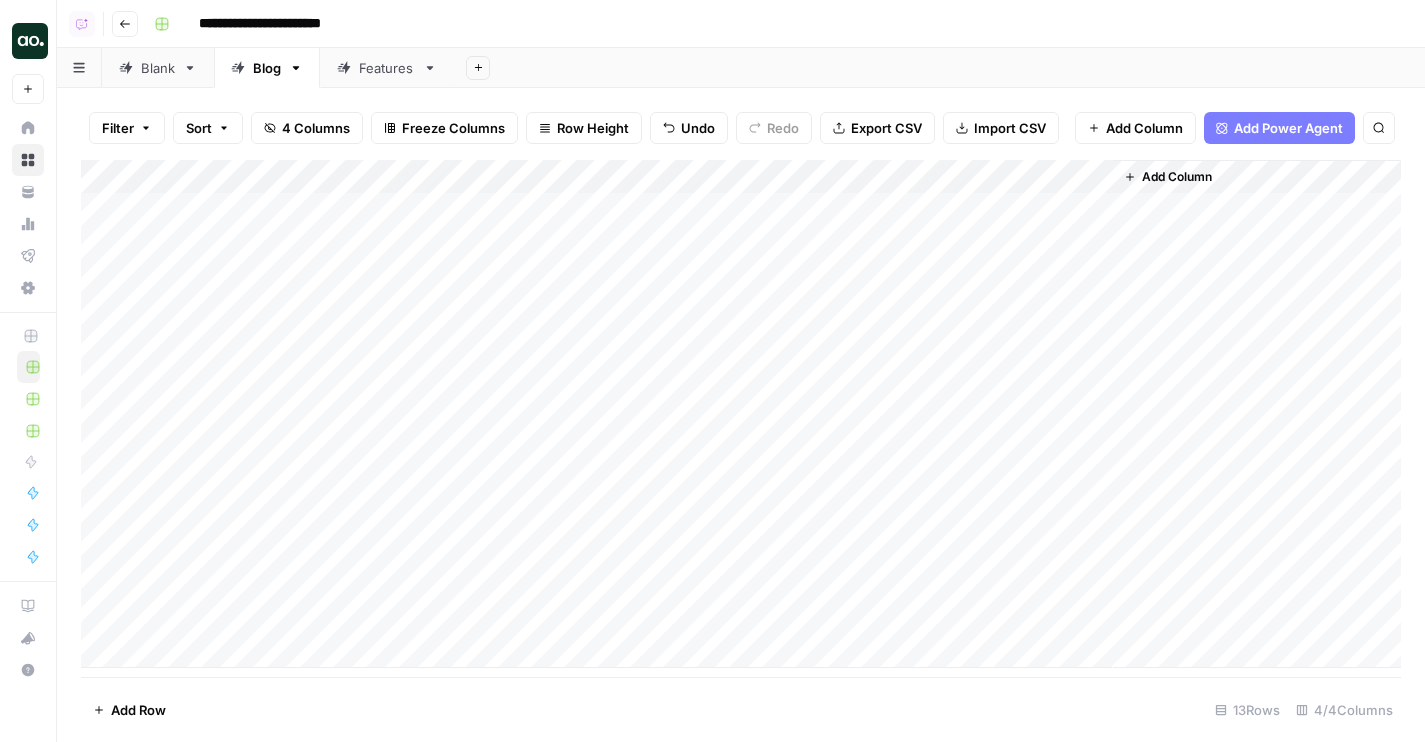 click on "Add Column" at bounding box center (741, 414) 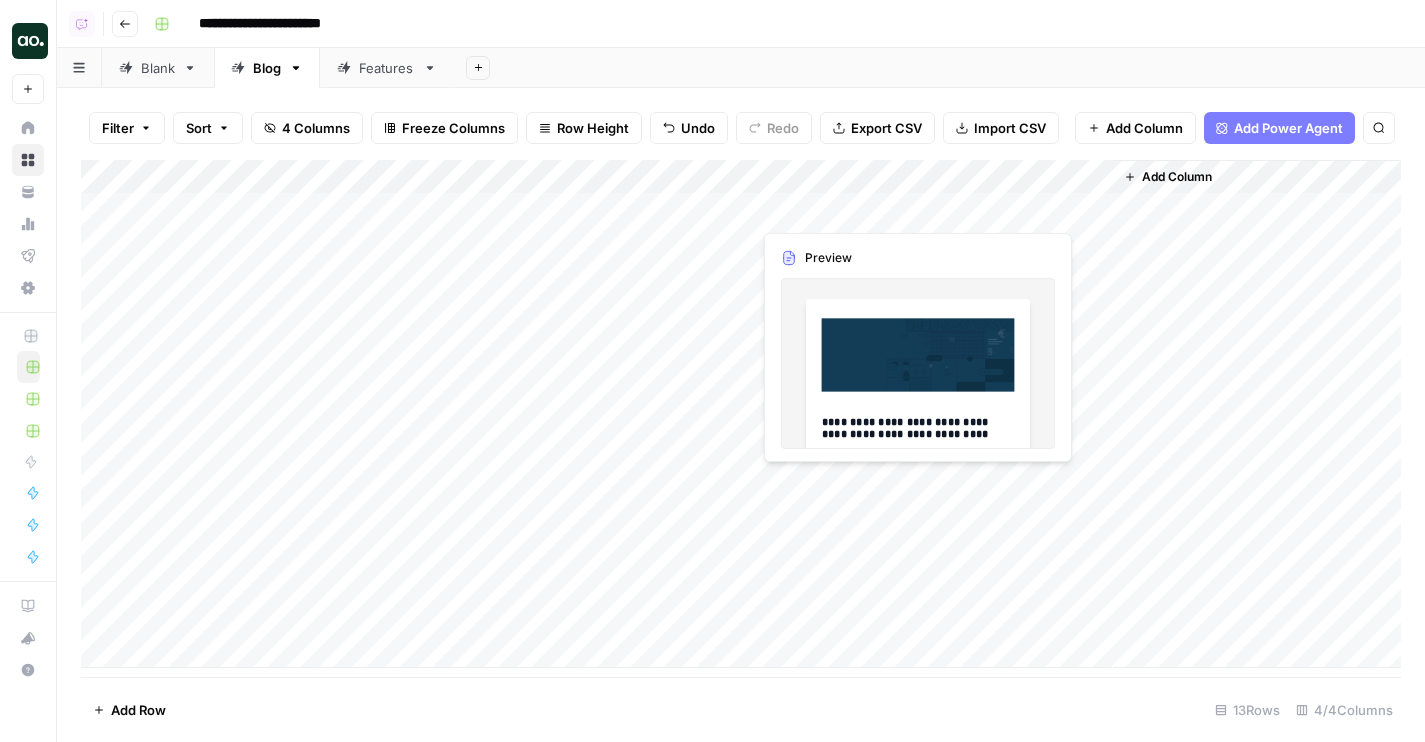 click on "Add Column" at bounding box center (741, 414) 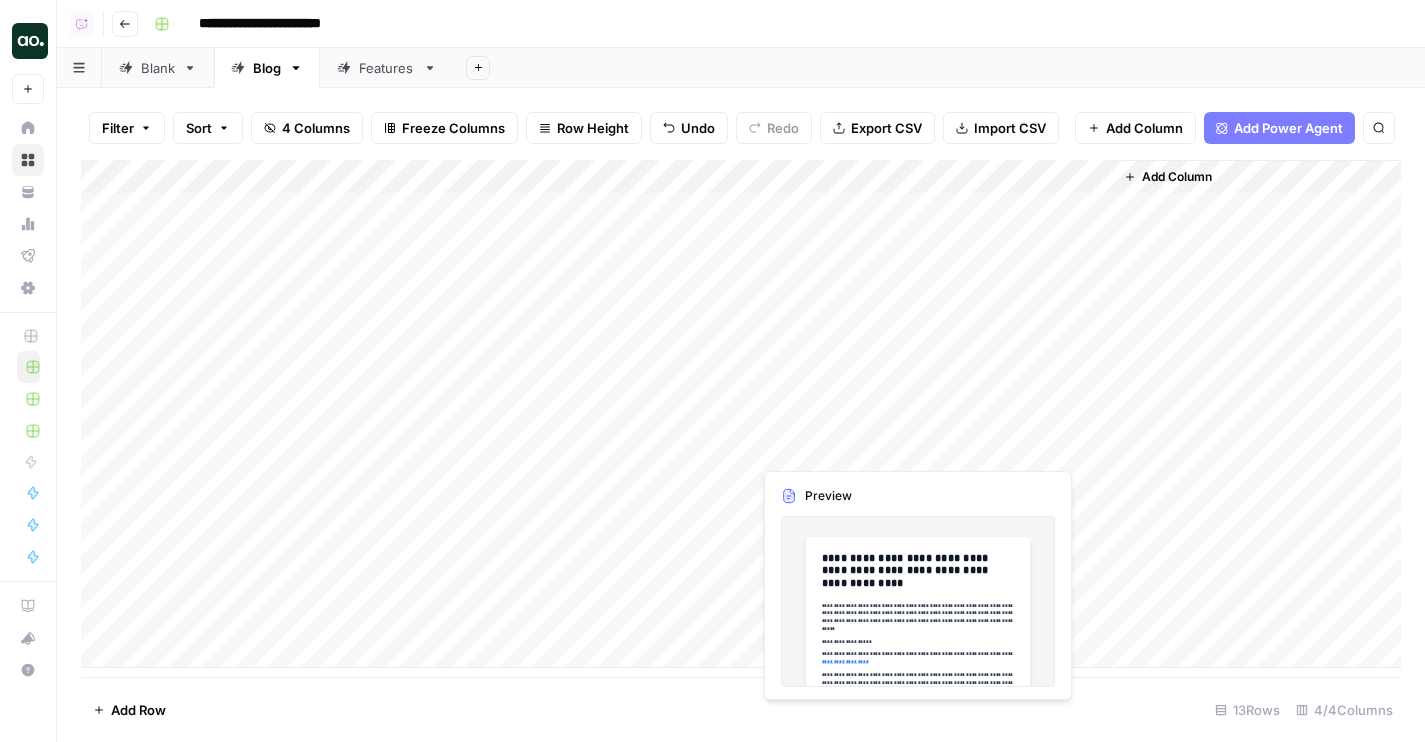 click on "Add Column" at bounding box center [741, 414] 